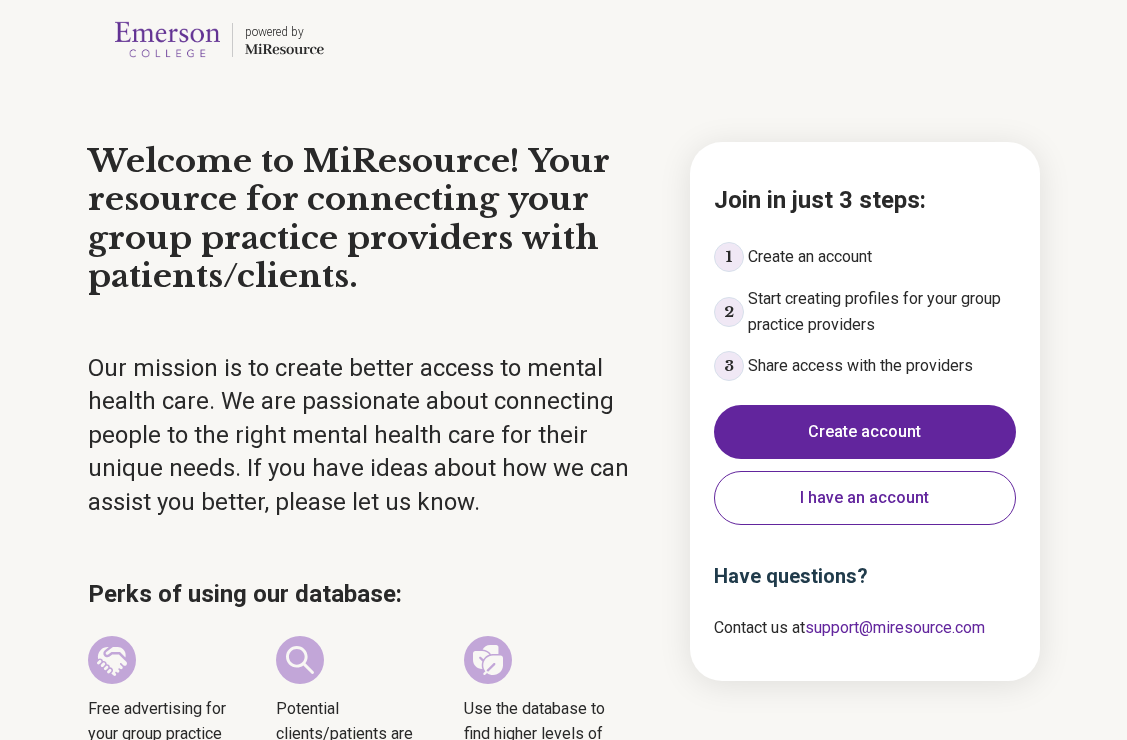 scroll, scrollTop: 0, scrollLeft: 0, axis: both 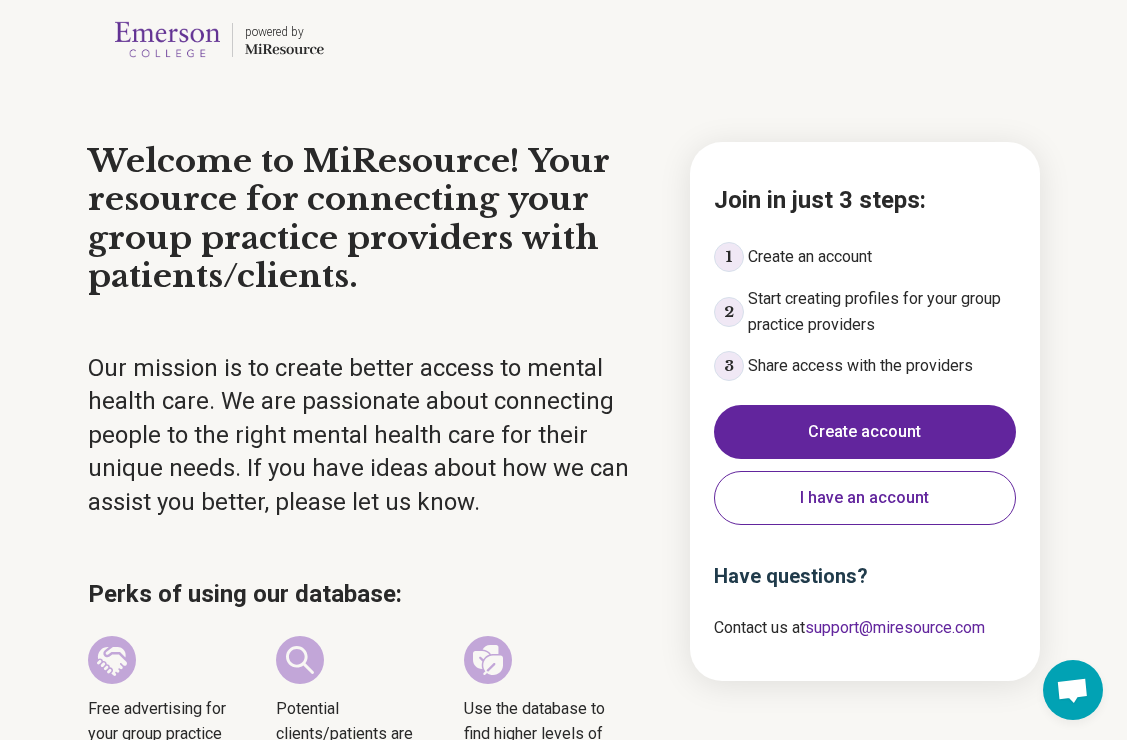 click on "Create account" at bounding box center (865, 432) 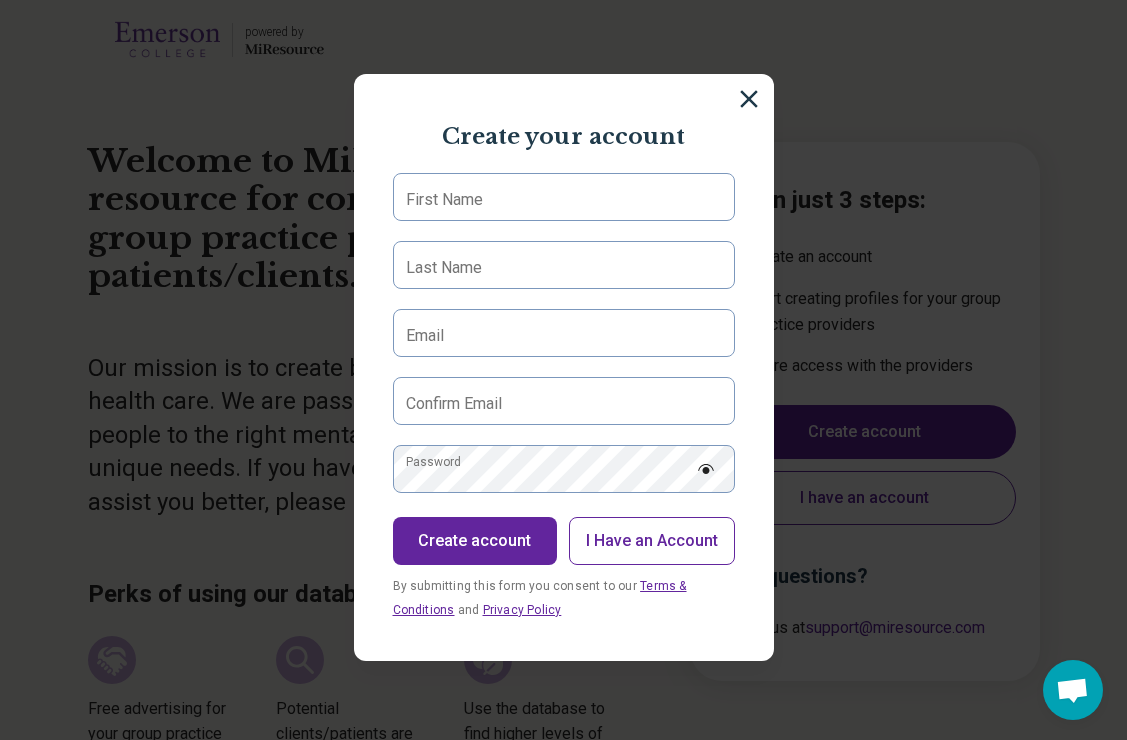 click on "First Name" at bounding box center [444, 200] 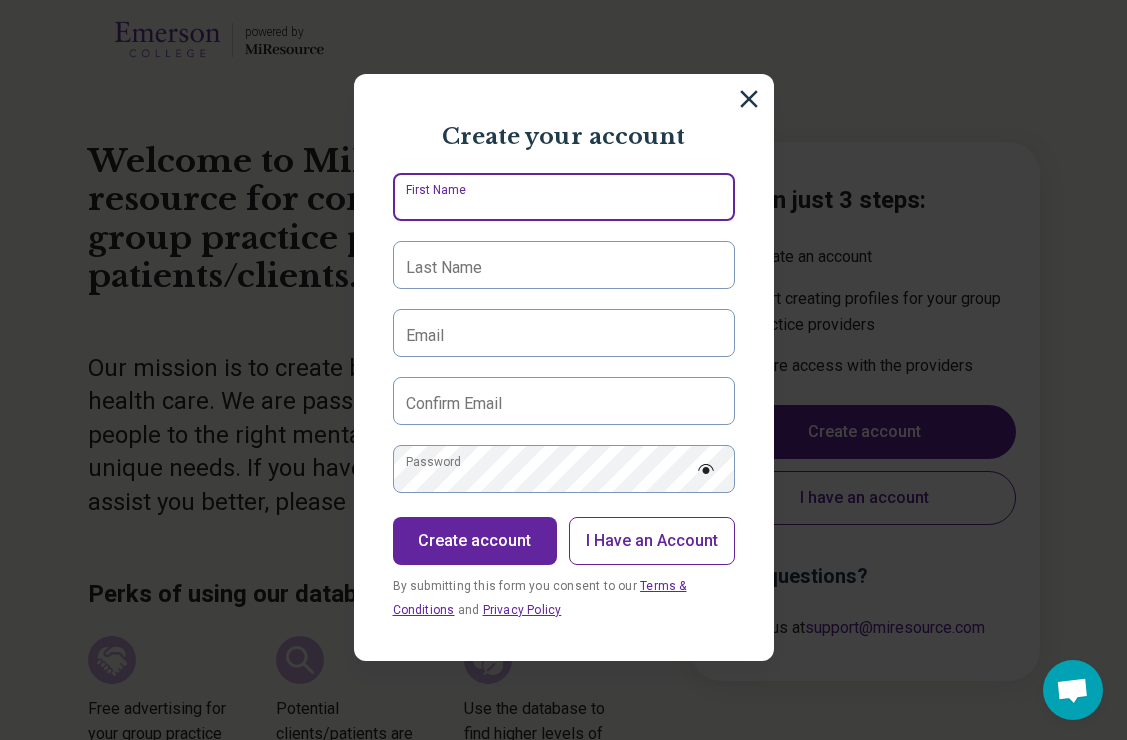 click on "First Name" at bounding box center (564, 197) 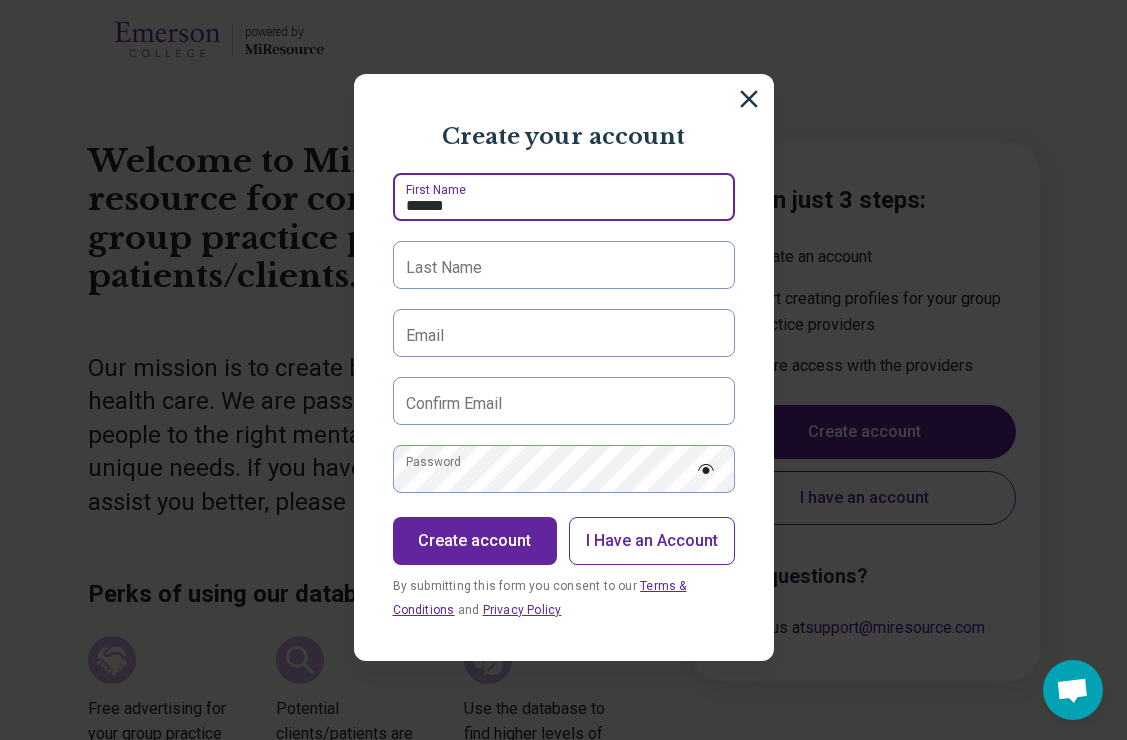 type on "******" 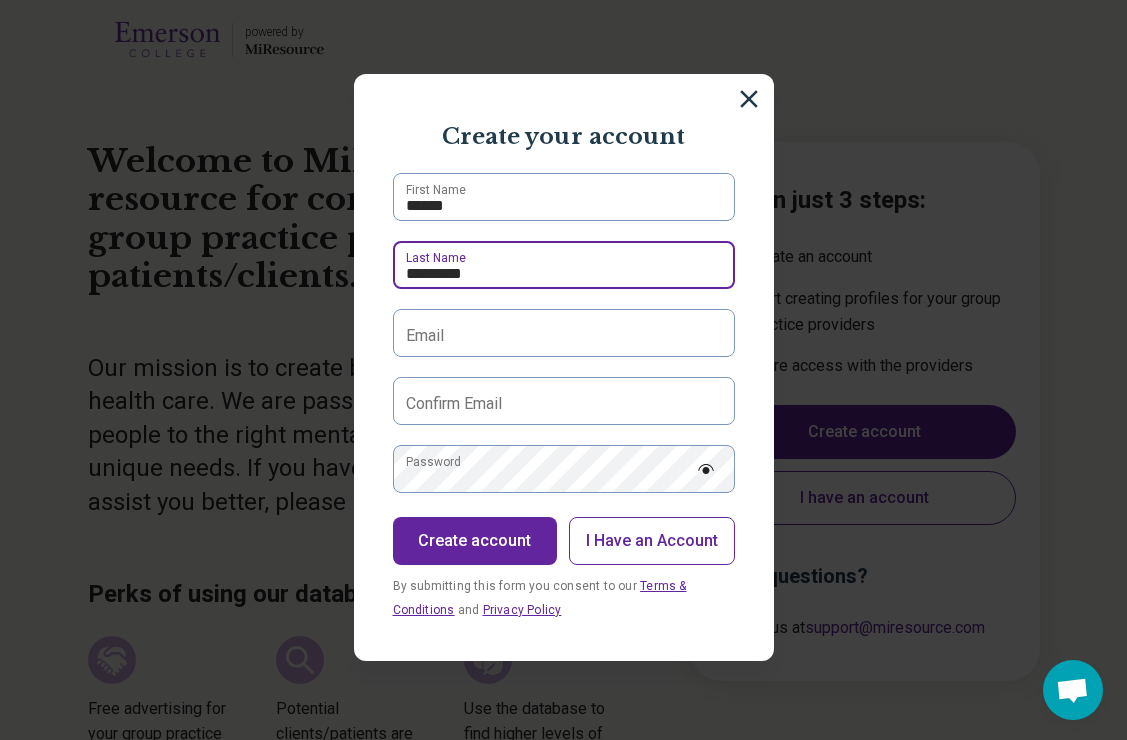 type on "*********" 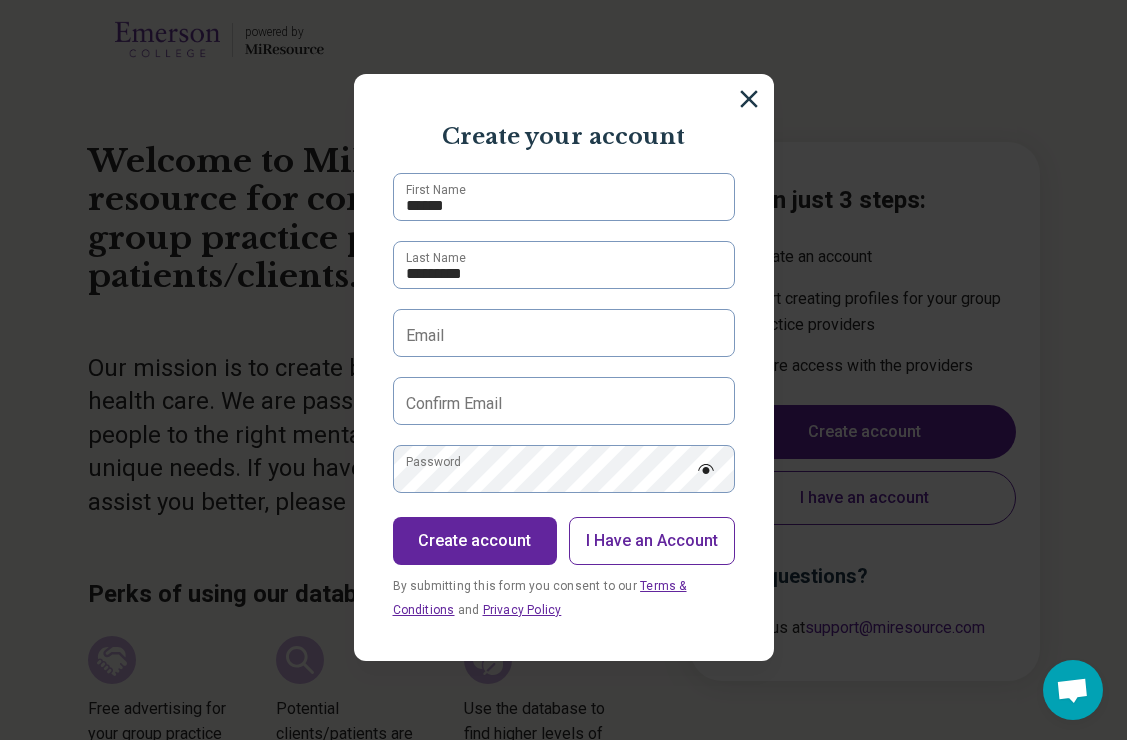 click on "Email" at bounding box center [425, 336] 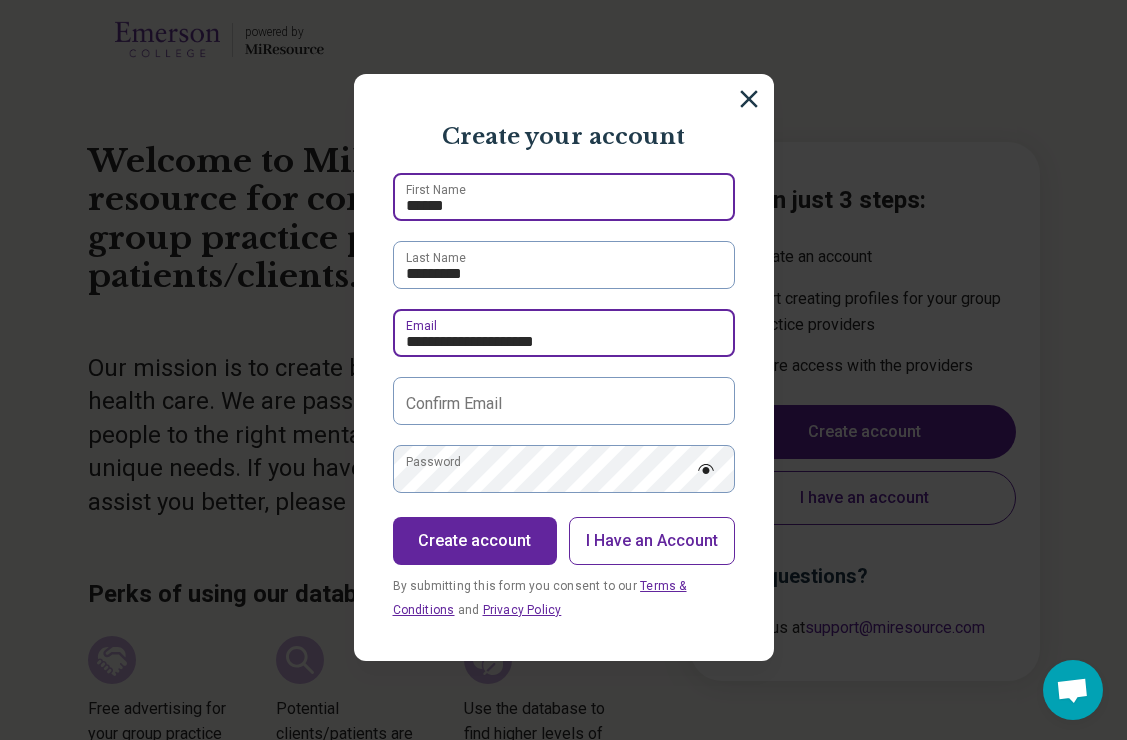 type on "**********" 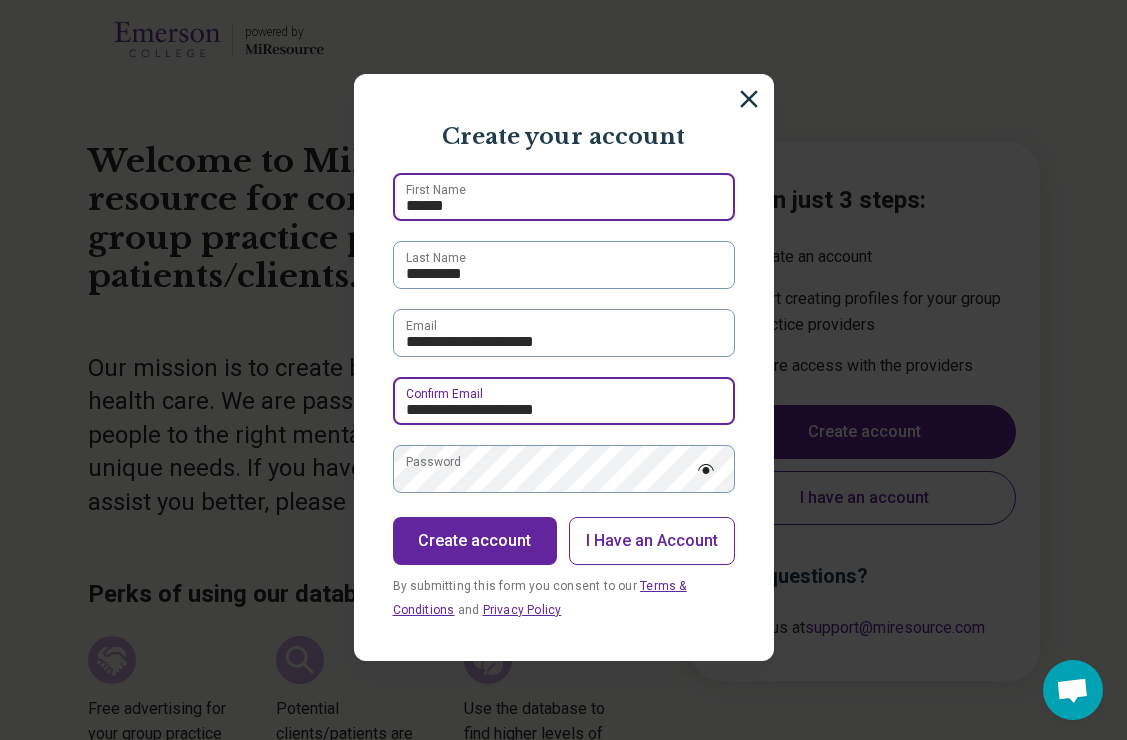 type on "**********" 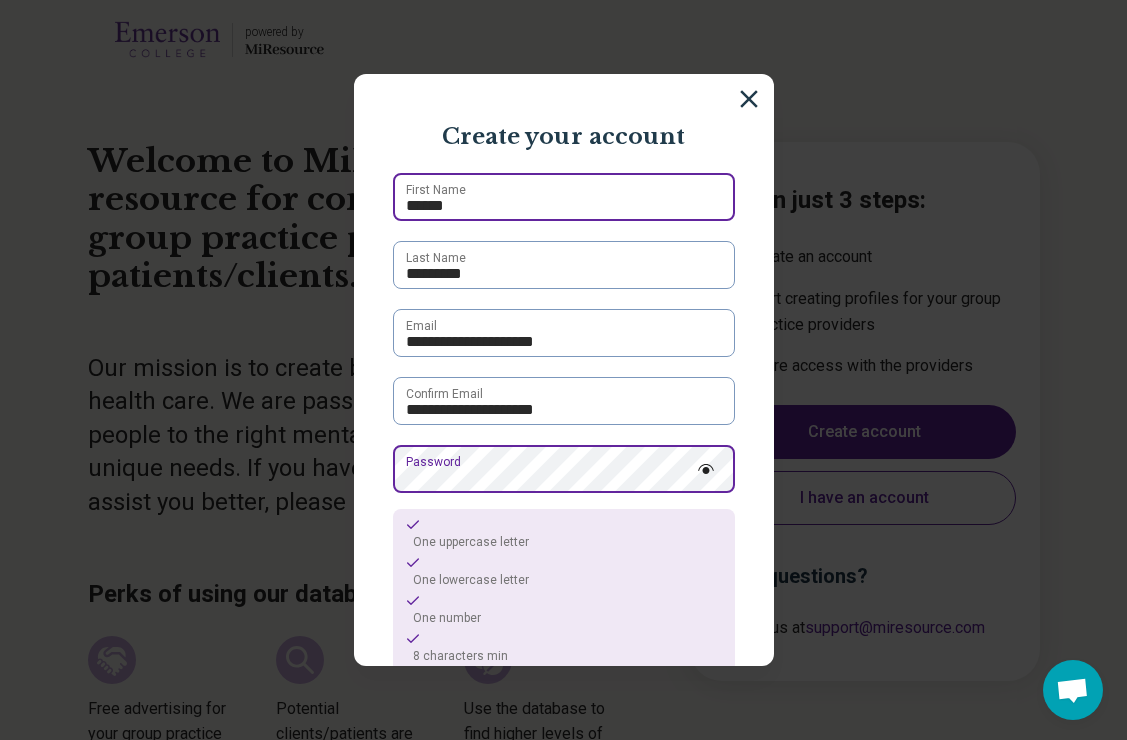 scroll, scrollTop: 175, scrollLeft: 0, axis: vertical 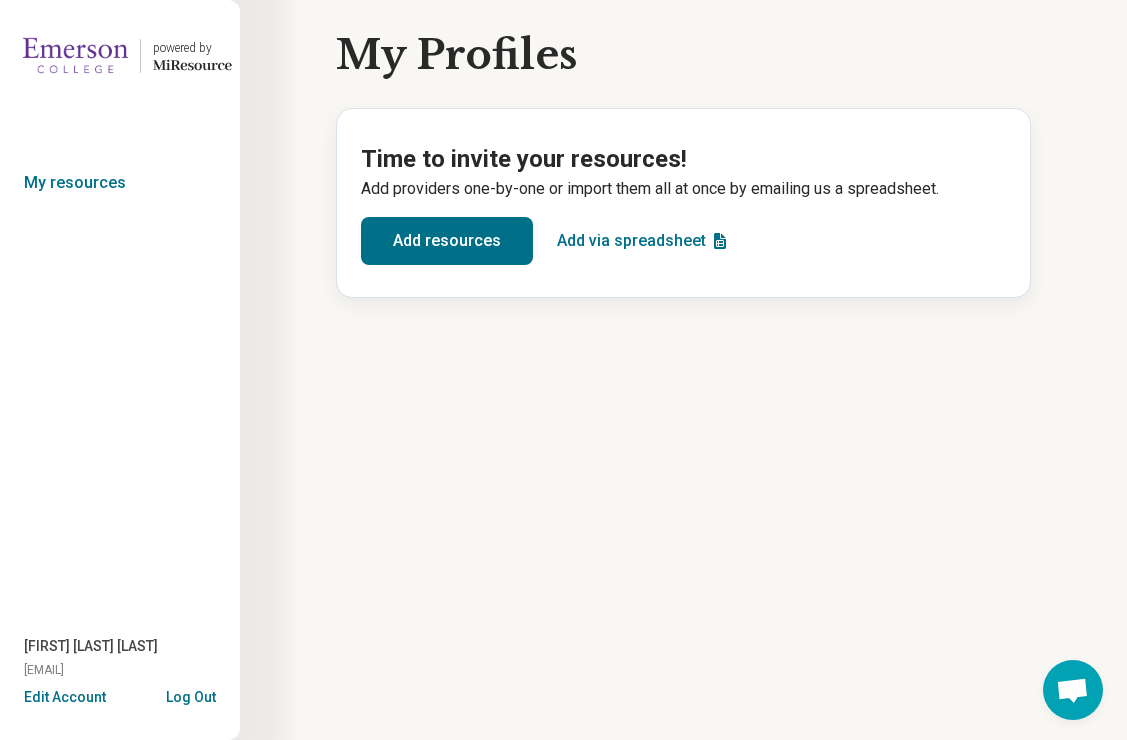 click on "Add resources" at bounding box center (447, 241) 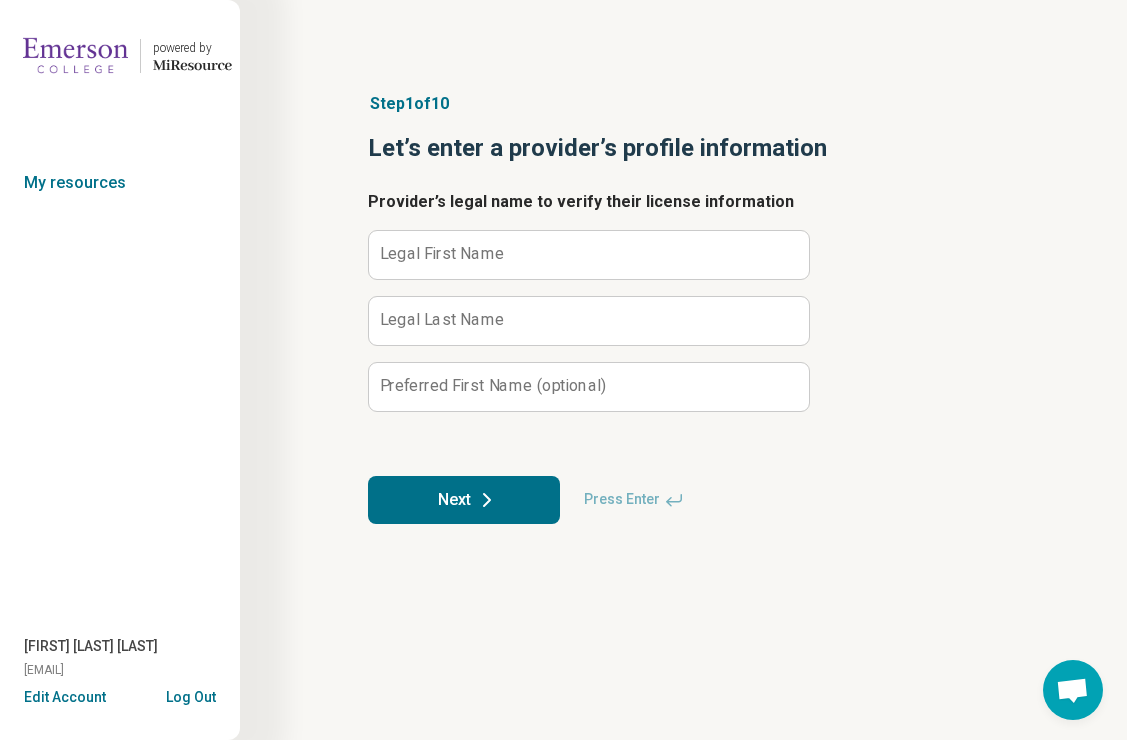 click on "Legal First Name" at bounding box center [442, 254] 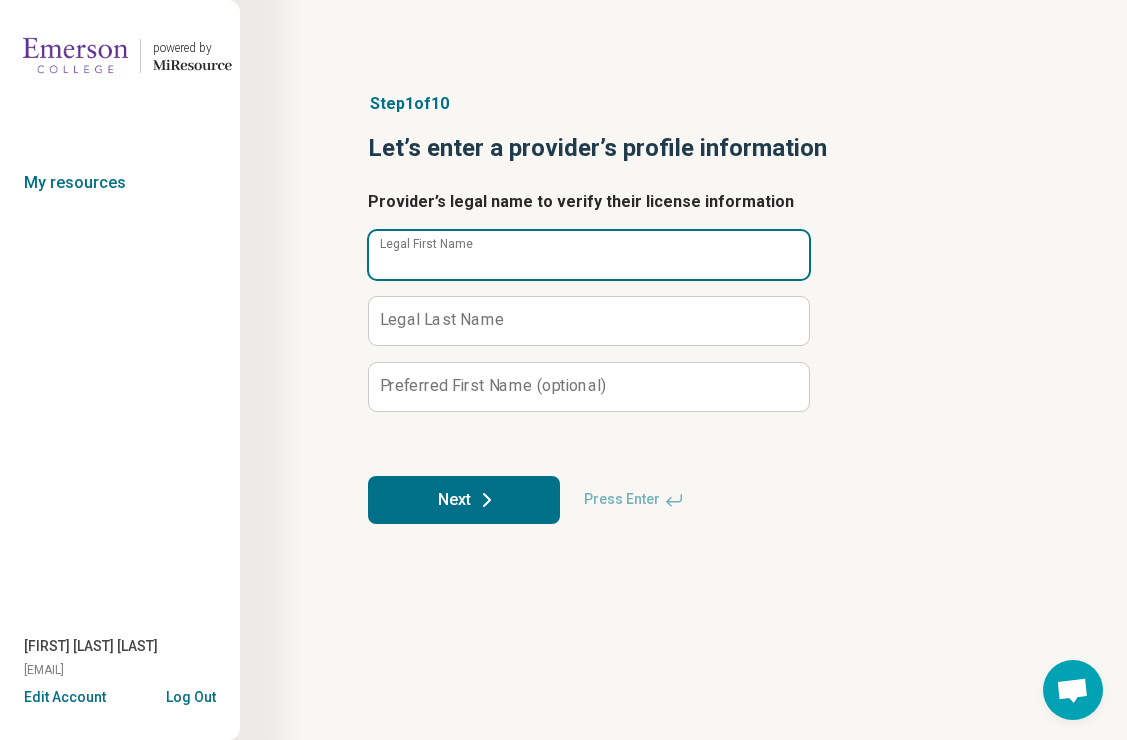 click on "Legal First Name" at bounding box center [589, 255] 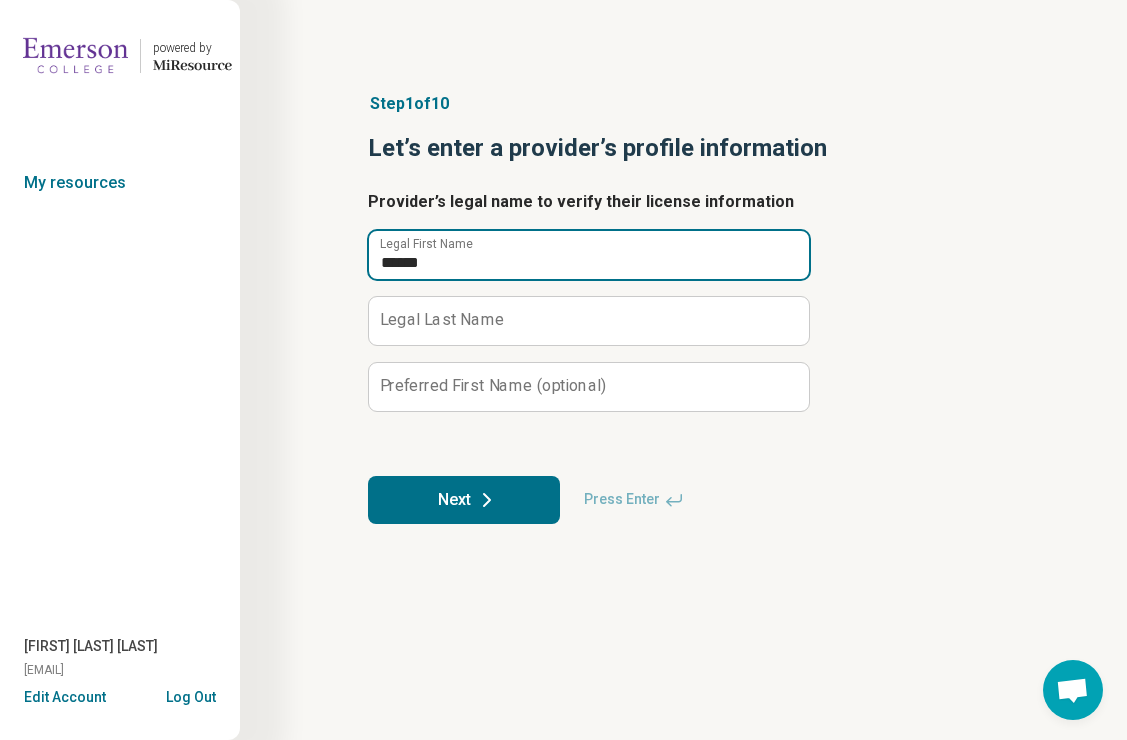 type on "******" 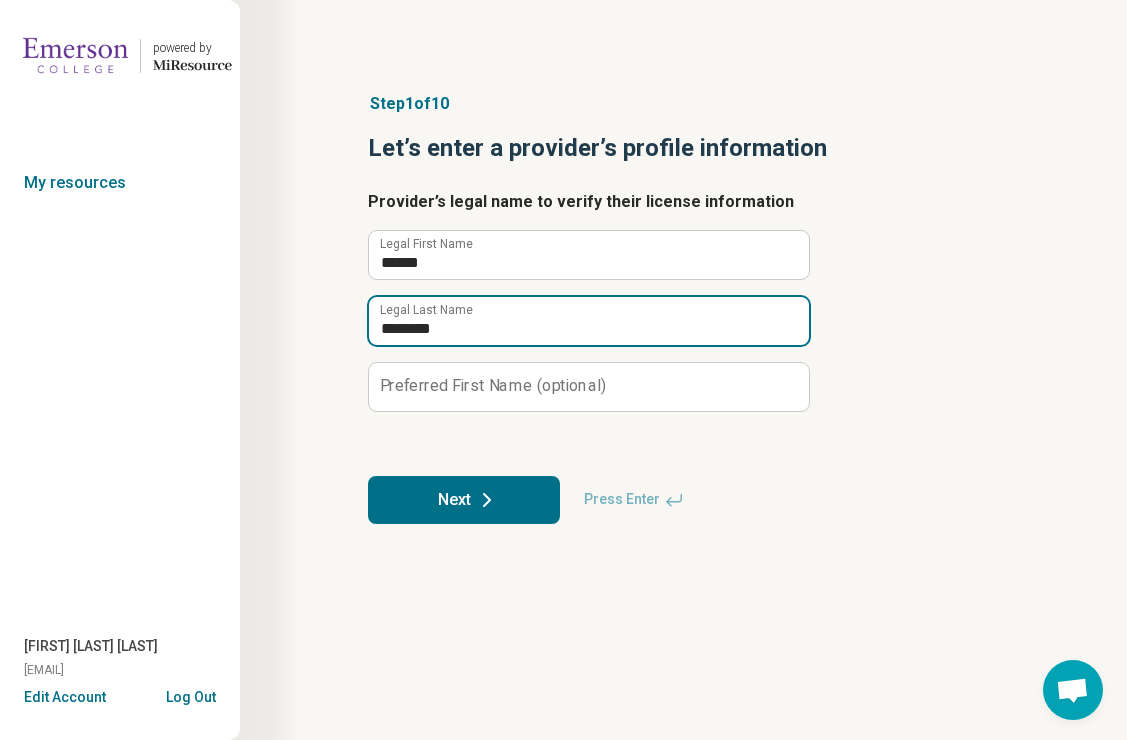 type on "********" 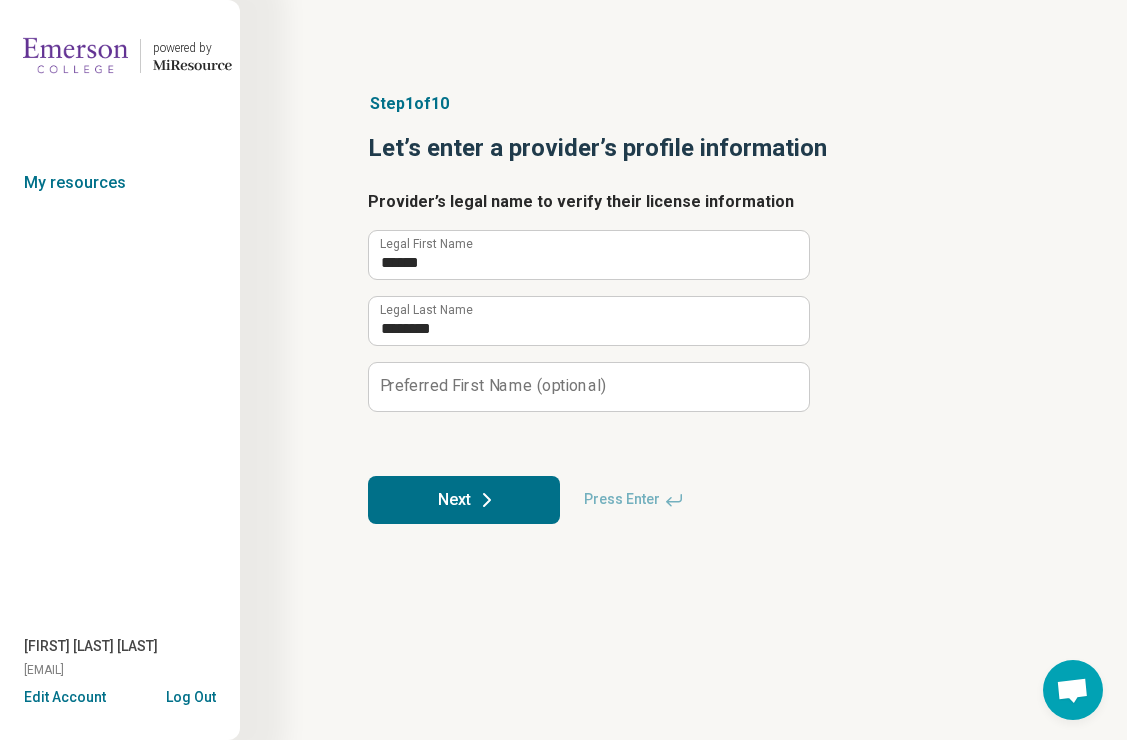 click on "Next" at bounding box center (464, 500) 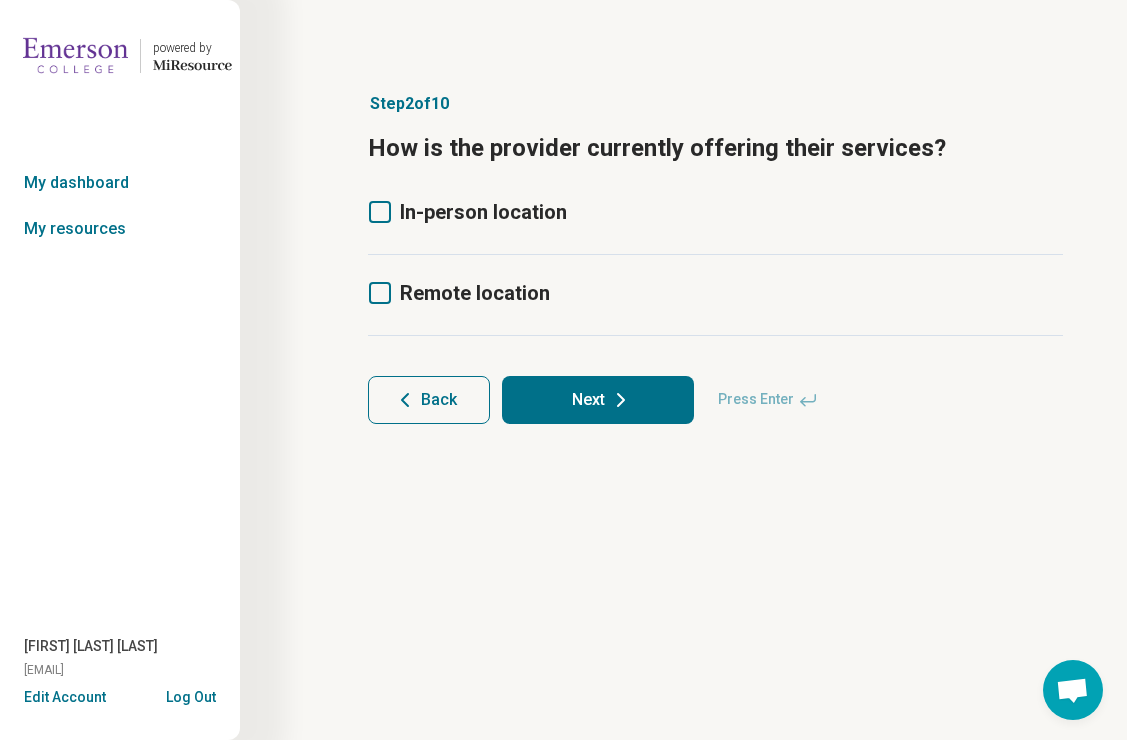 click 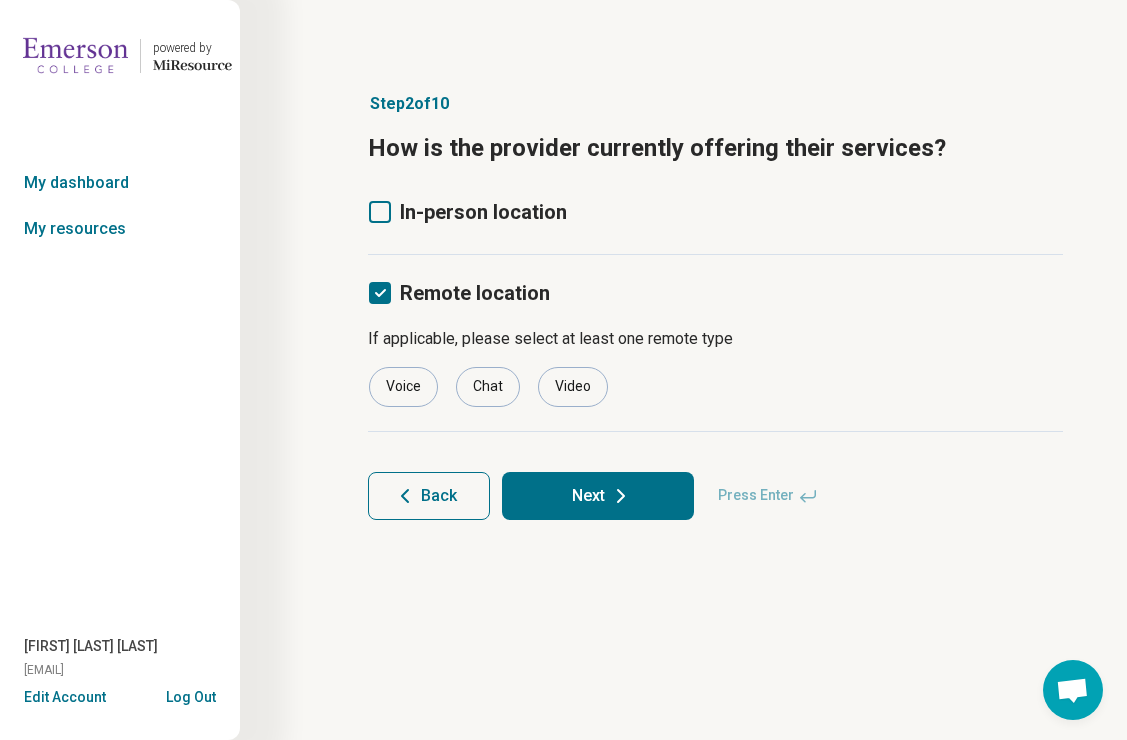 scroll, scrollTop: 10, scrollLeft: 0, axis: vertical 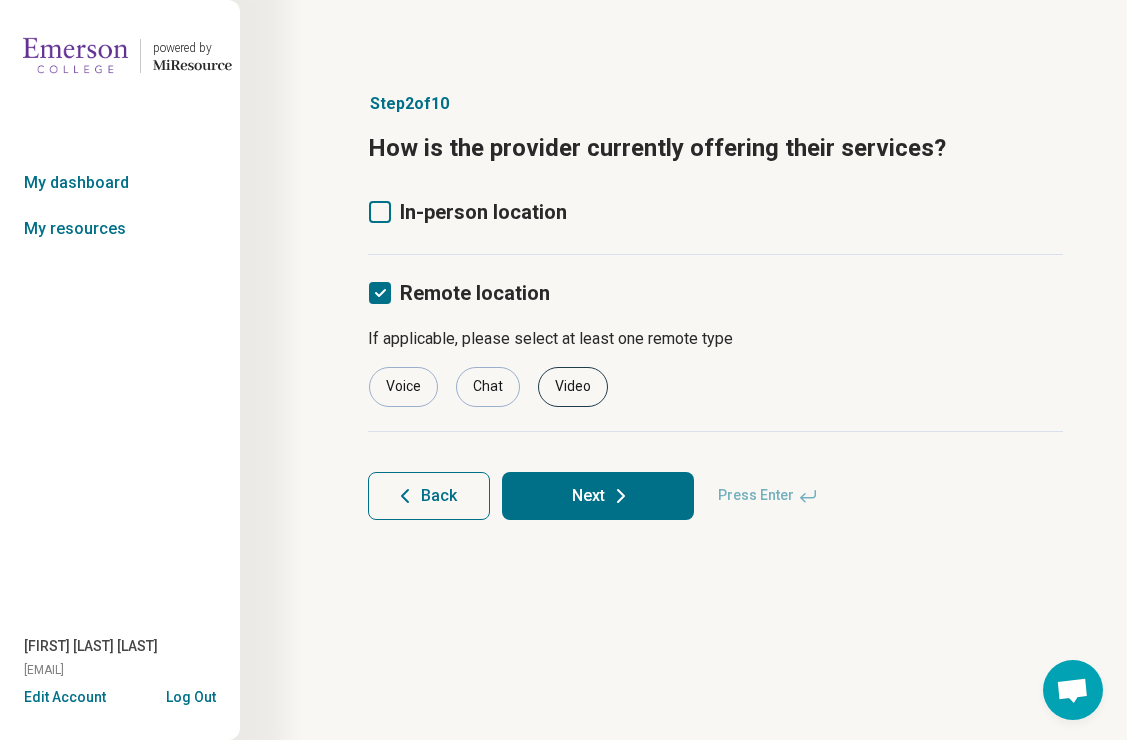 click on "Video" at bounding box center [573, 387] 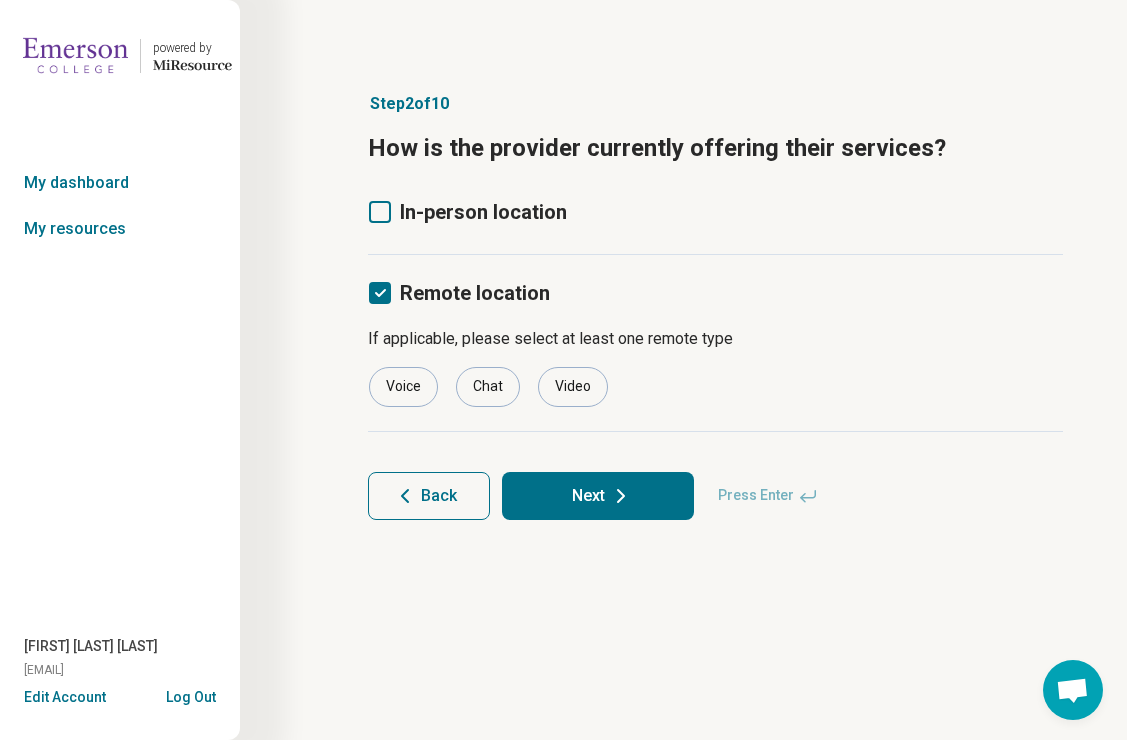 click on "Next" at bounding box center [598, 496] 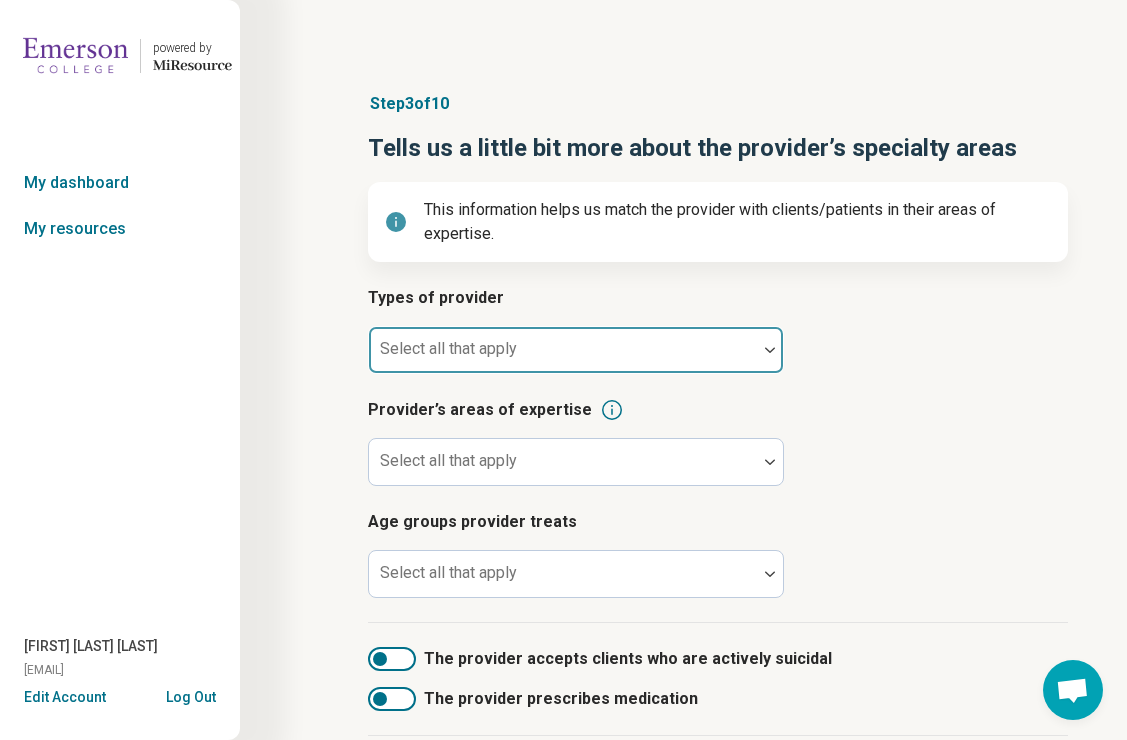 click at bounding box center (563, 350) 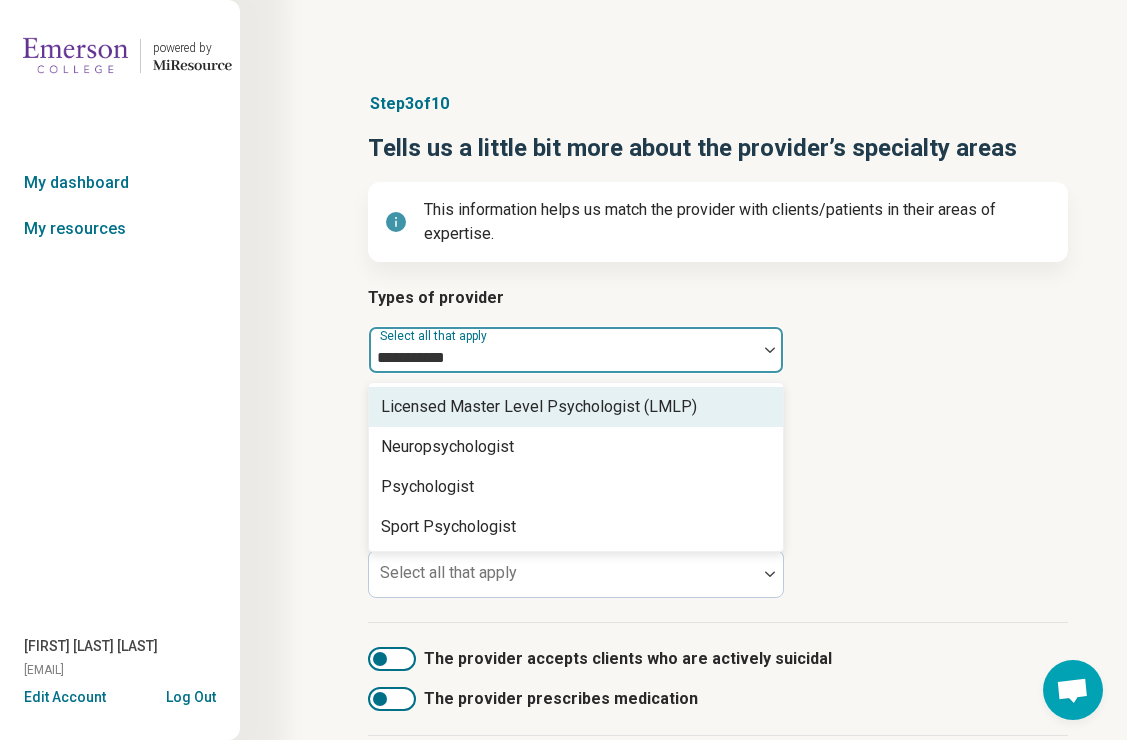 type on "**********" 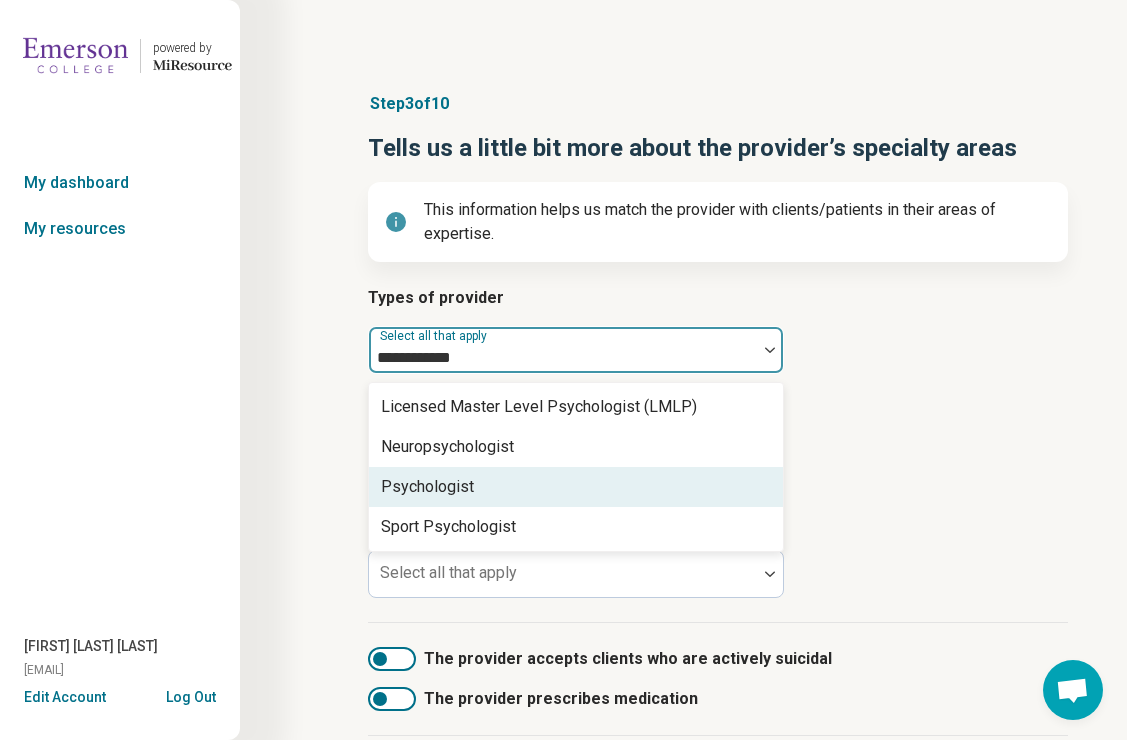 click on "Psychologist" at bounding box center [576, 487] 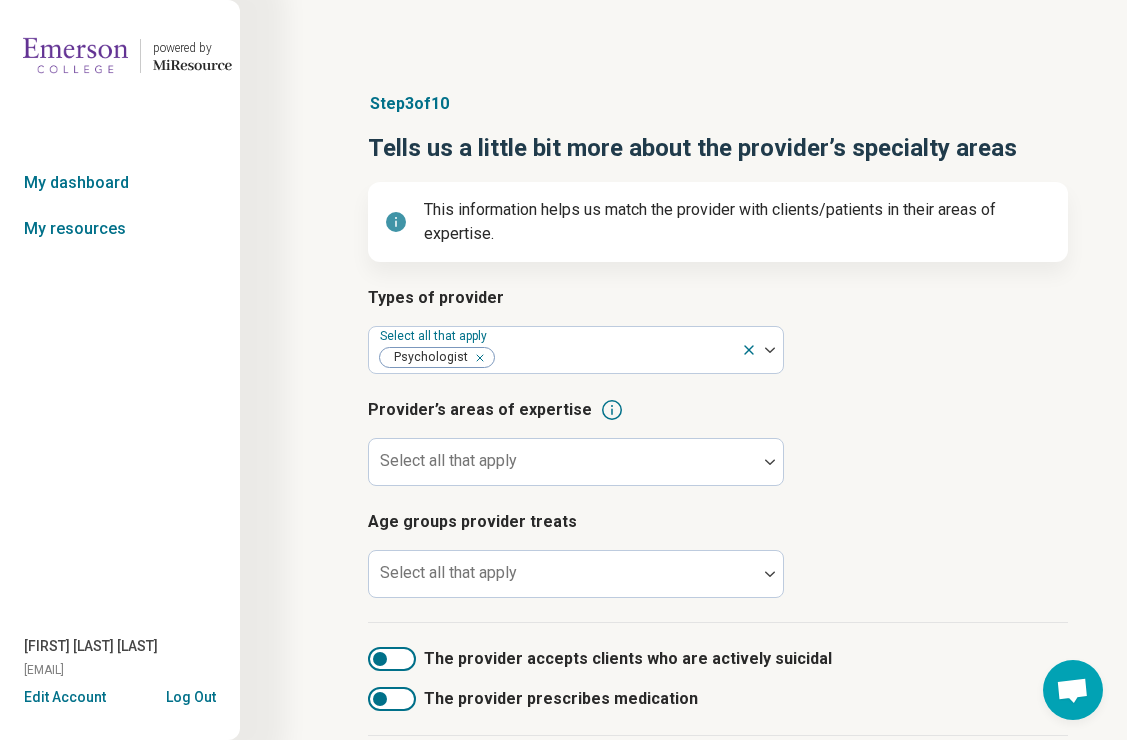 click on "Provider’s areas of expertise Select all that apply" at bounding box center (718, 442) 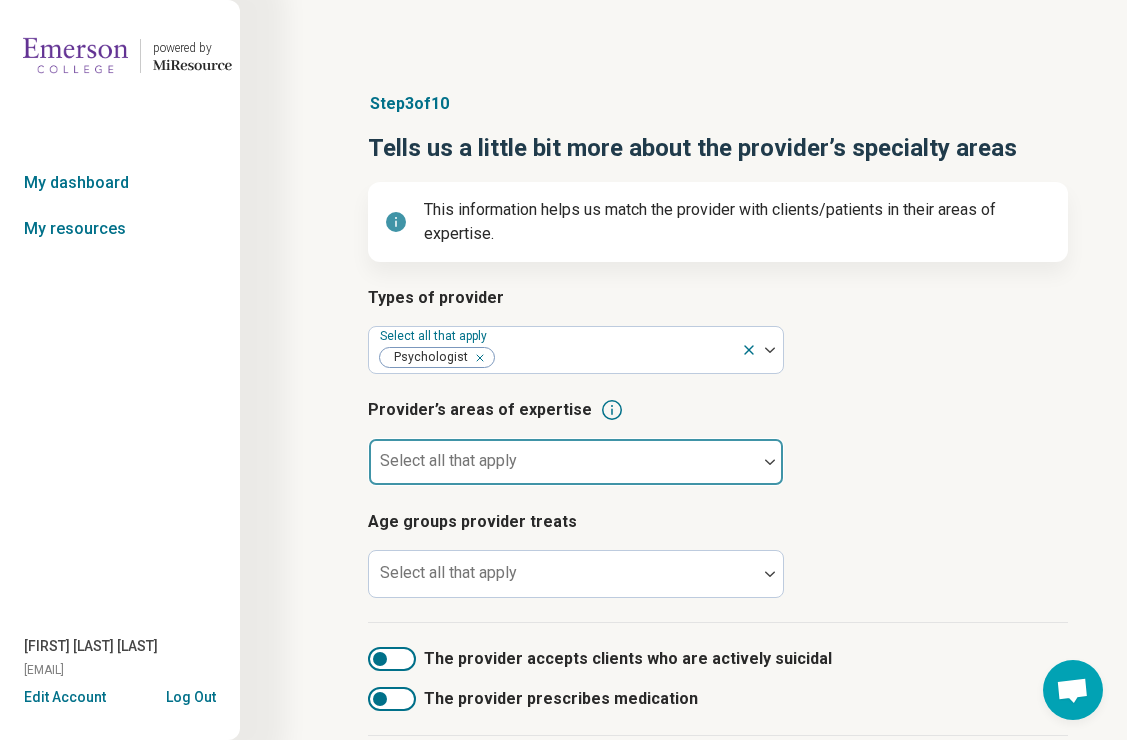 click at bounding box center (563, 470) 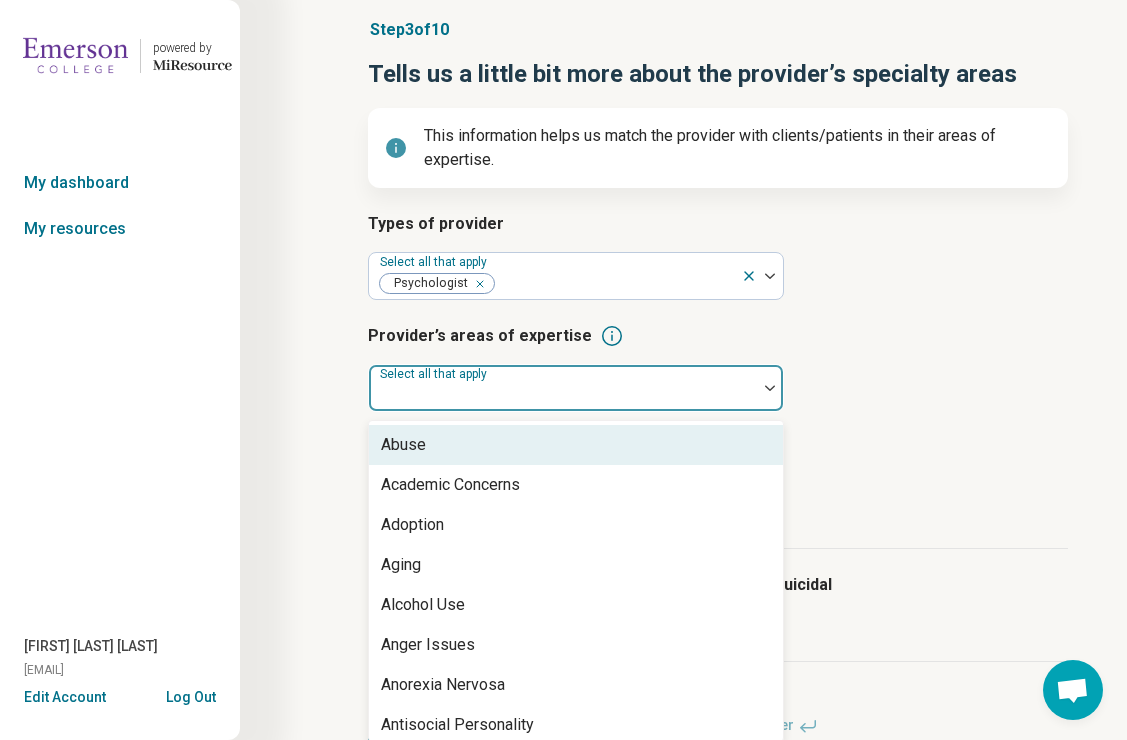 scroll, scrollTop: 83, scrollLeft: 0, axis: vertical 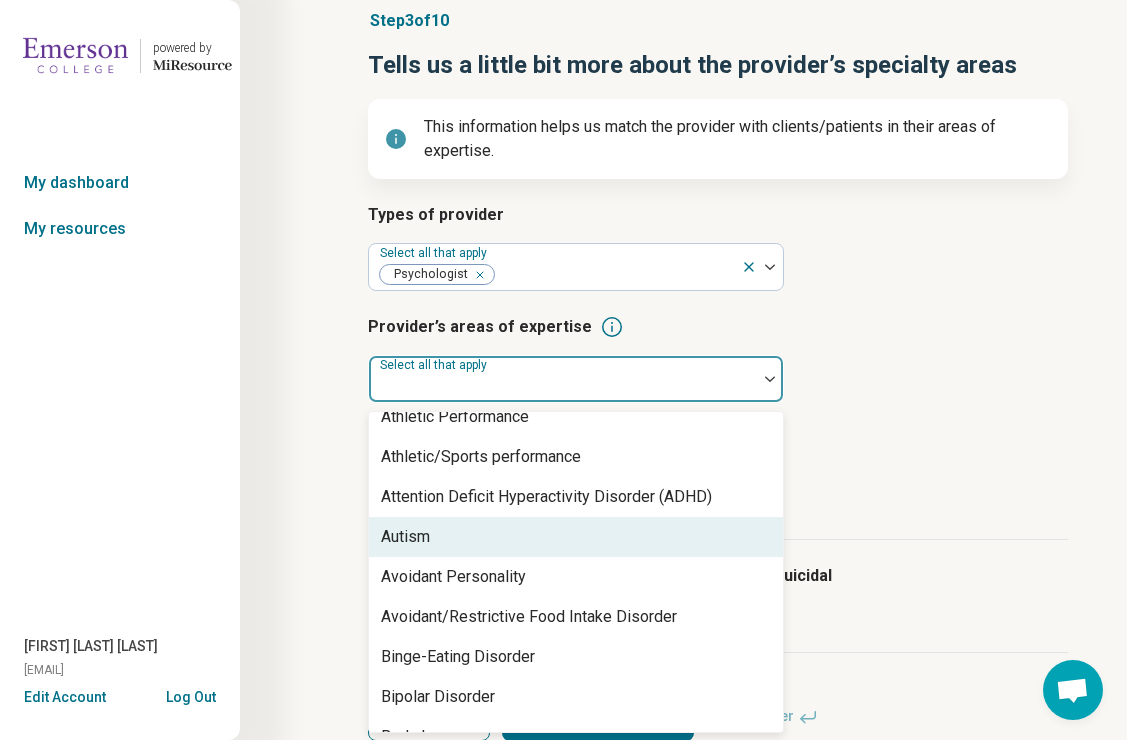 click on "Autism" at bounding box center [576, 537] 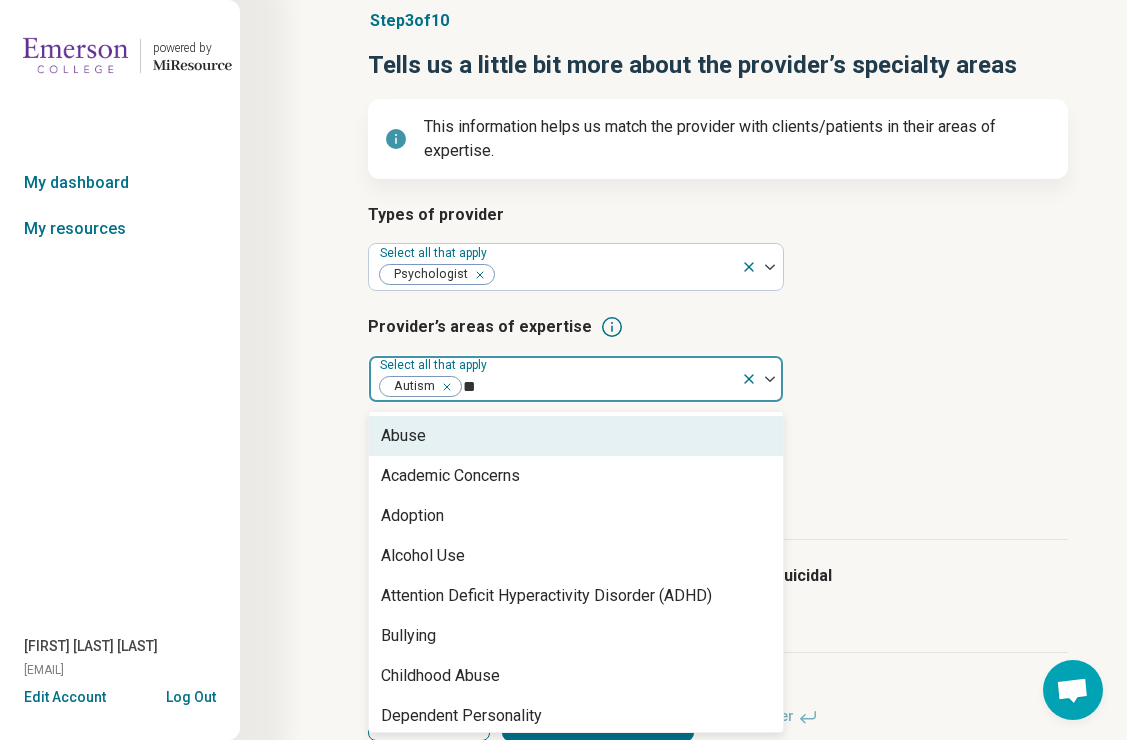 type on "***" 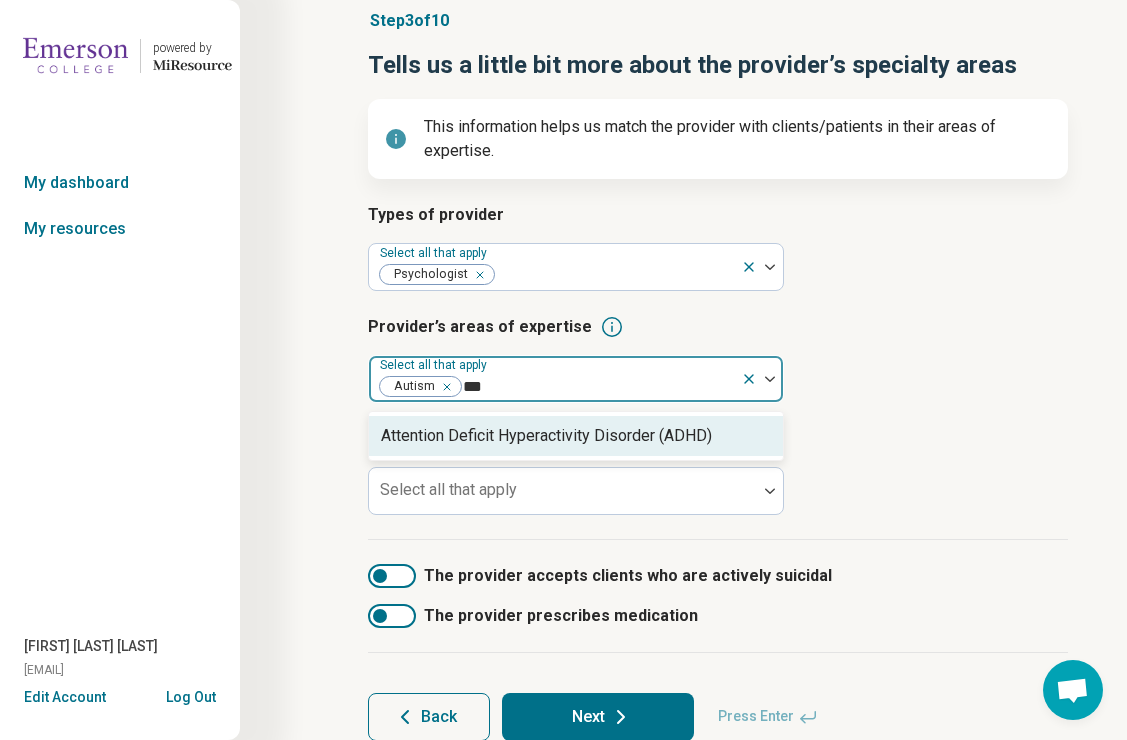 click on "Attention Deficit Hyperactivity Disorder (ADHD)" at bounding box center [546, 436] 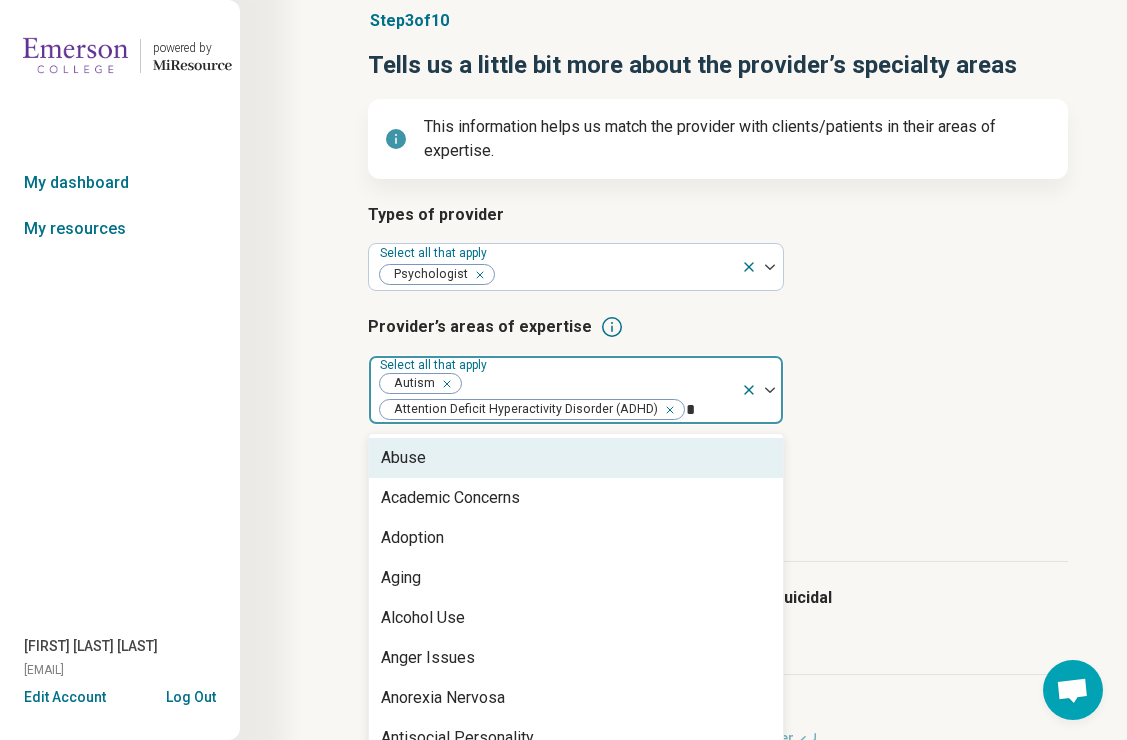 type on "**" 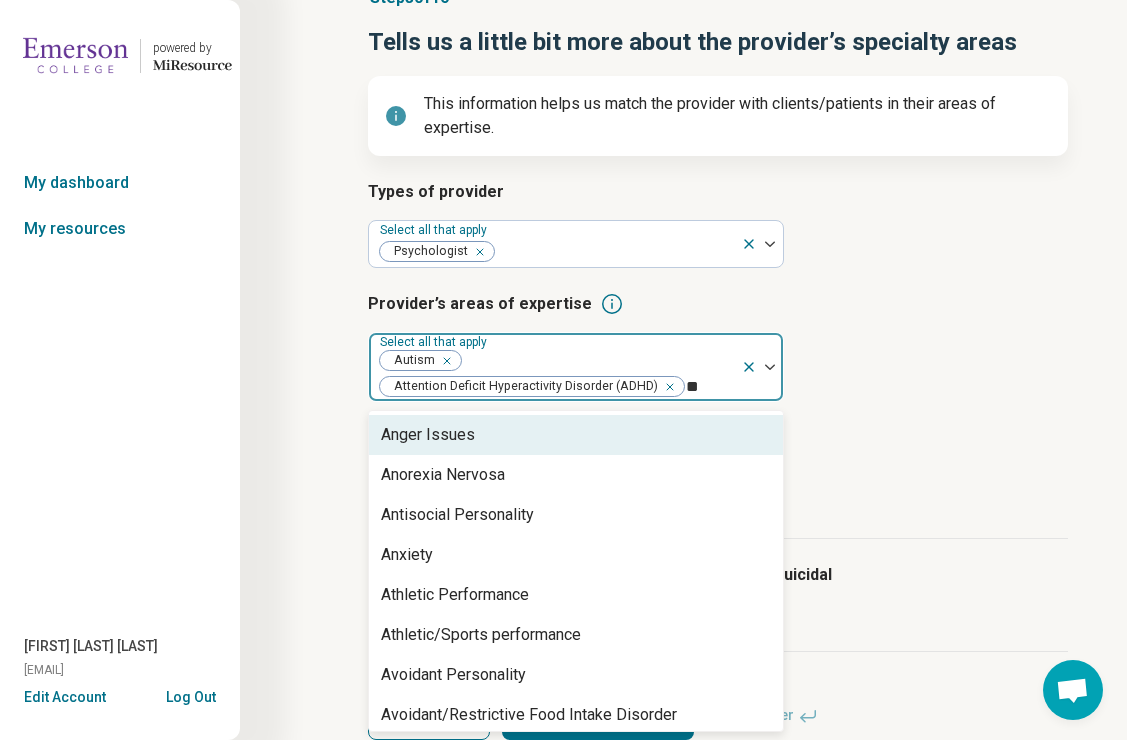 scroll, scrollTop: 106, scrollLeft: 0, axis: vertical 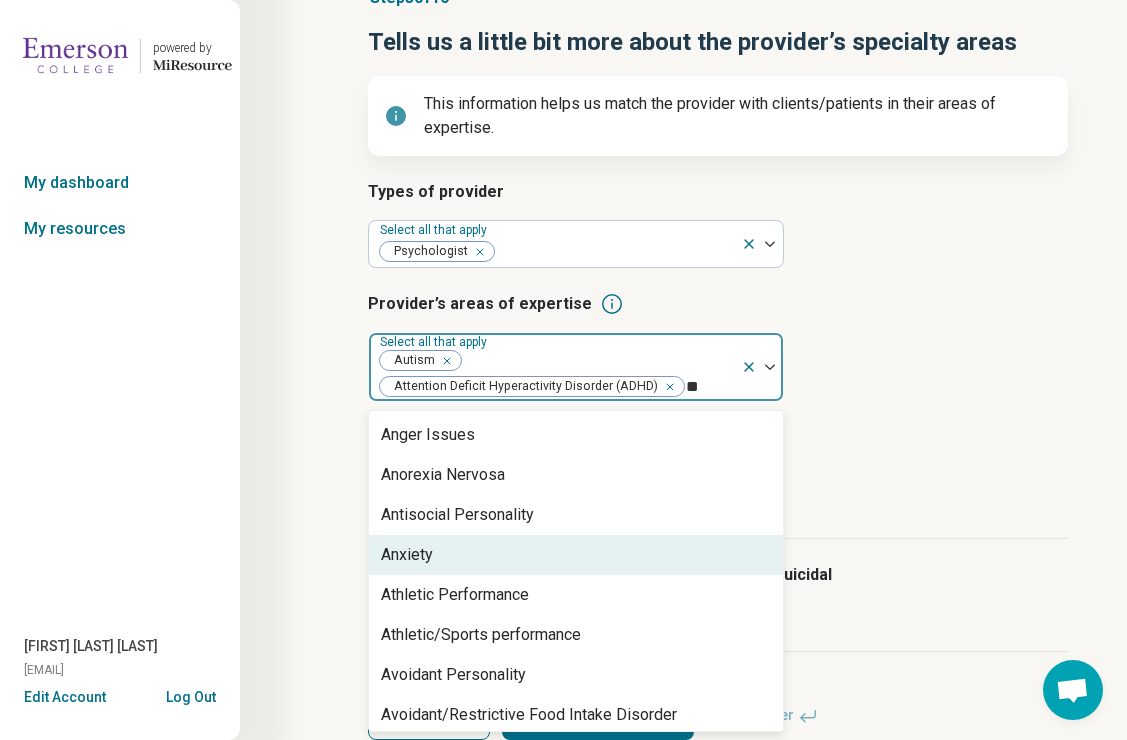 click on "Anxiety" at bounding box center (407, 555) 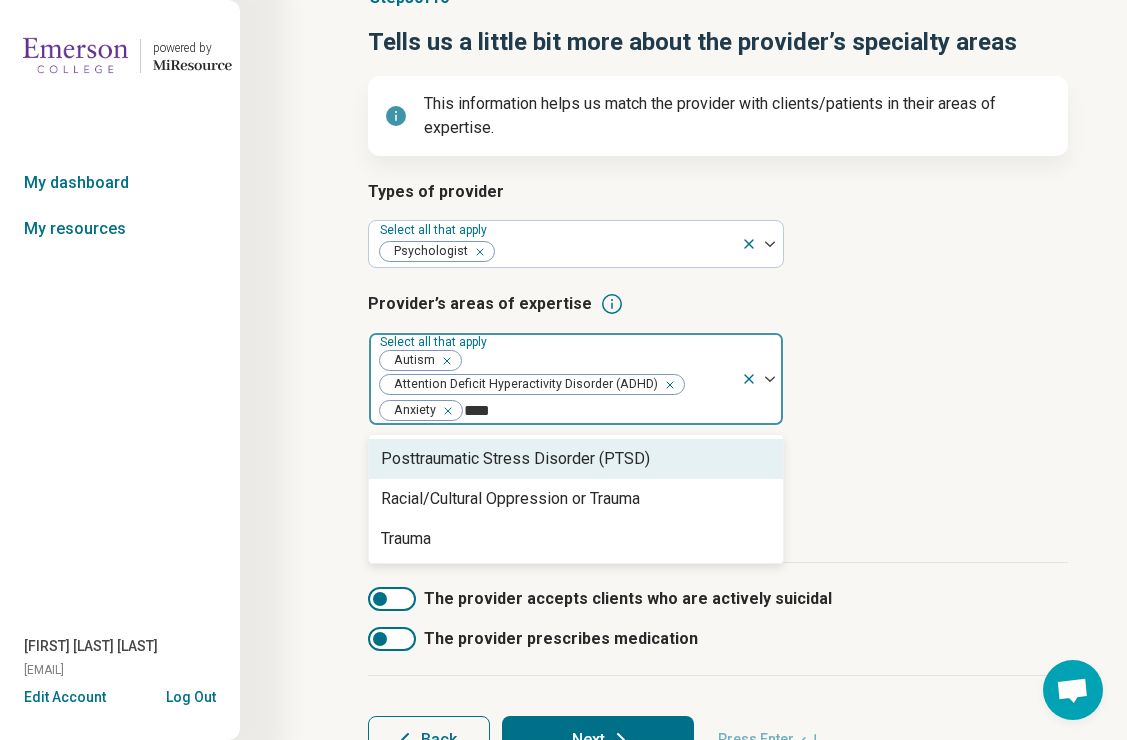 type on "*****" 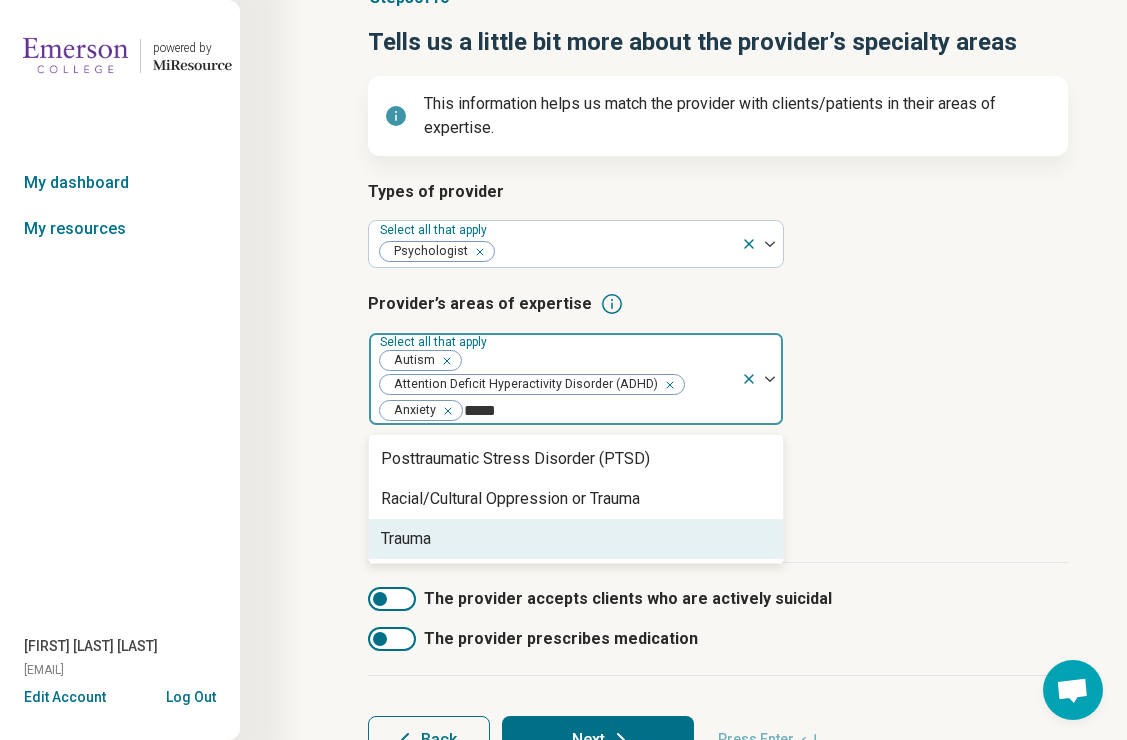 click on "Trauma" at bounding box center (406, 539) 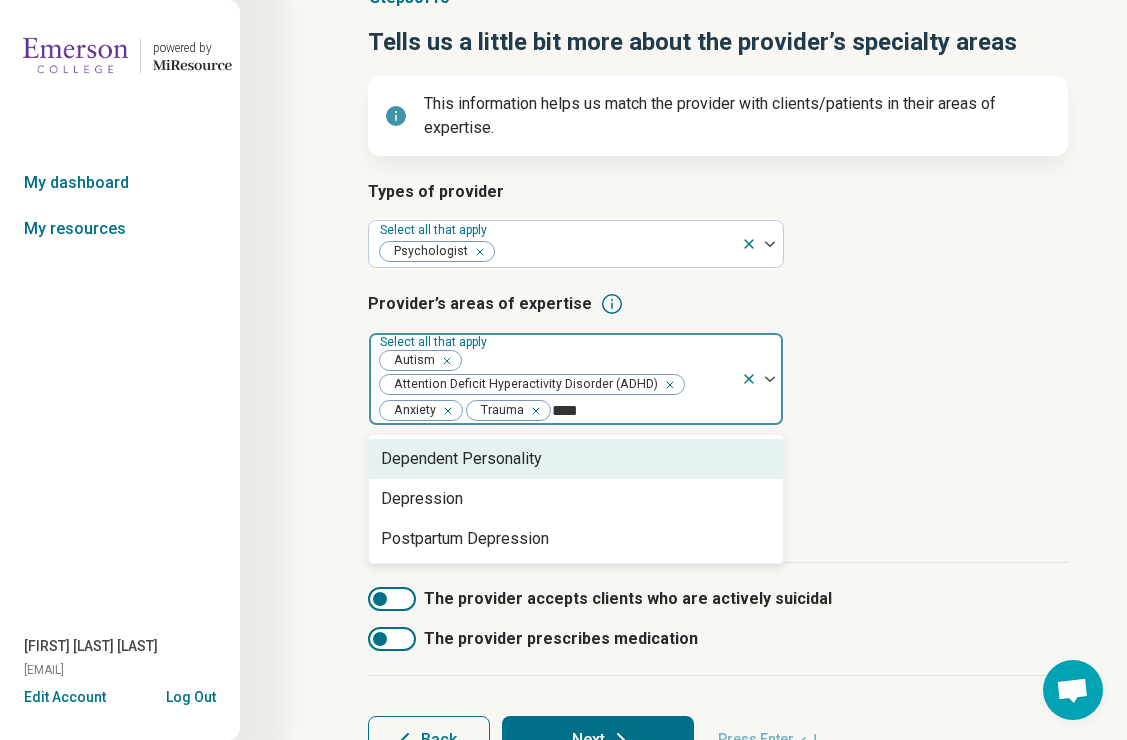type on "*****" 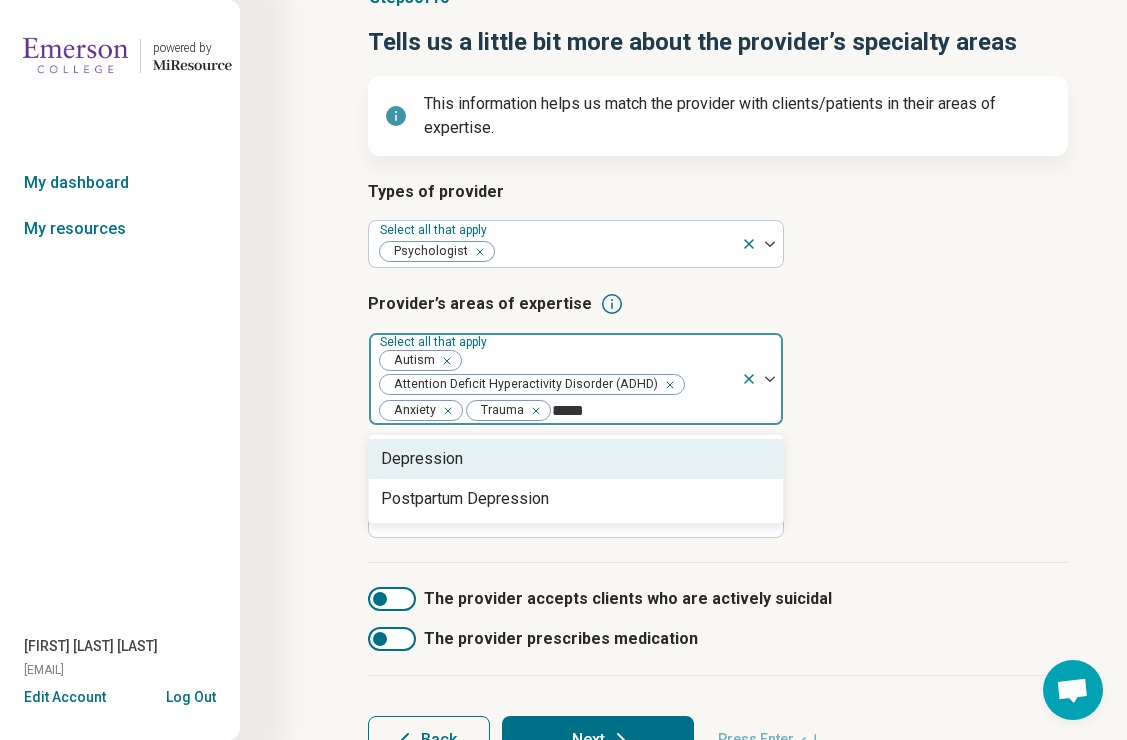 click on "Depression" at bounding box center (576, 459) 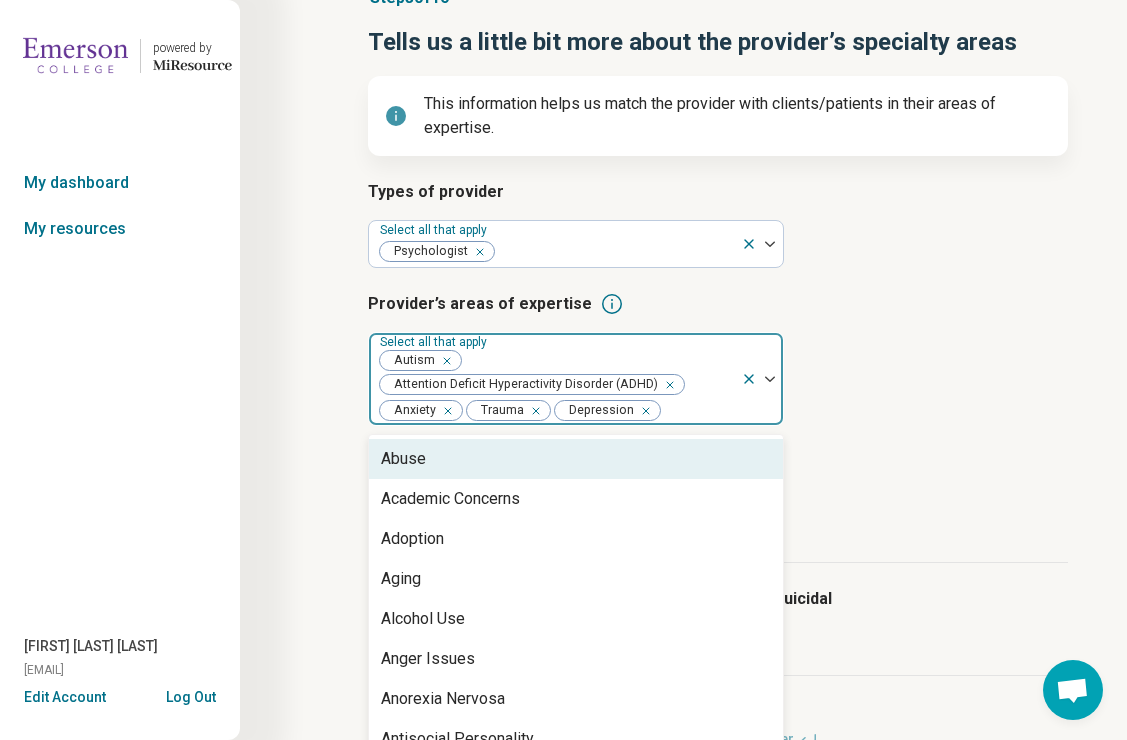 click on "Types of provider Select all that apply Psychologist Provider’s areas of expertise option Depression, selected. Abuse, 1 of 95. 95 results available. Use Up and Down to choose options, press Enter to select the currently focused option, press Escape to exit the menu, press Tab to select the option and exit the menu. Select all that apply Autism Attention Deficit Hyperactivity Disorder (ADHD) Anxiety Trauma Depression Abuse Academic Concerns Adoption Aging Alcohol Use Anger Issues Anorexia Nervosa Antisocial Personality Athletic Performance Athletic/Sports performance Avoidant Personality Avoidant/Restrictive Food Intake Disorder Binge-Eating Disorder Bipolar Disorder Body Image Borderline Personality Bulimia Nervosa Bullying Burnout Career Childhood Abuse Chronic Illness/Pain Cognitive Functioning College and School Placement Compulsive Exercise Conflict Resolution Dependent Personality Disability Divorce Drug Use Eating Concerns End of Life Excoriation Disorder (skin picking) Family Caregiving Stress Panic" at bounding box center (718, 371) 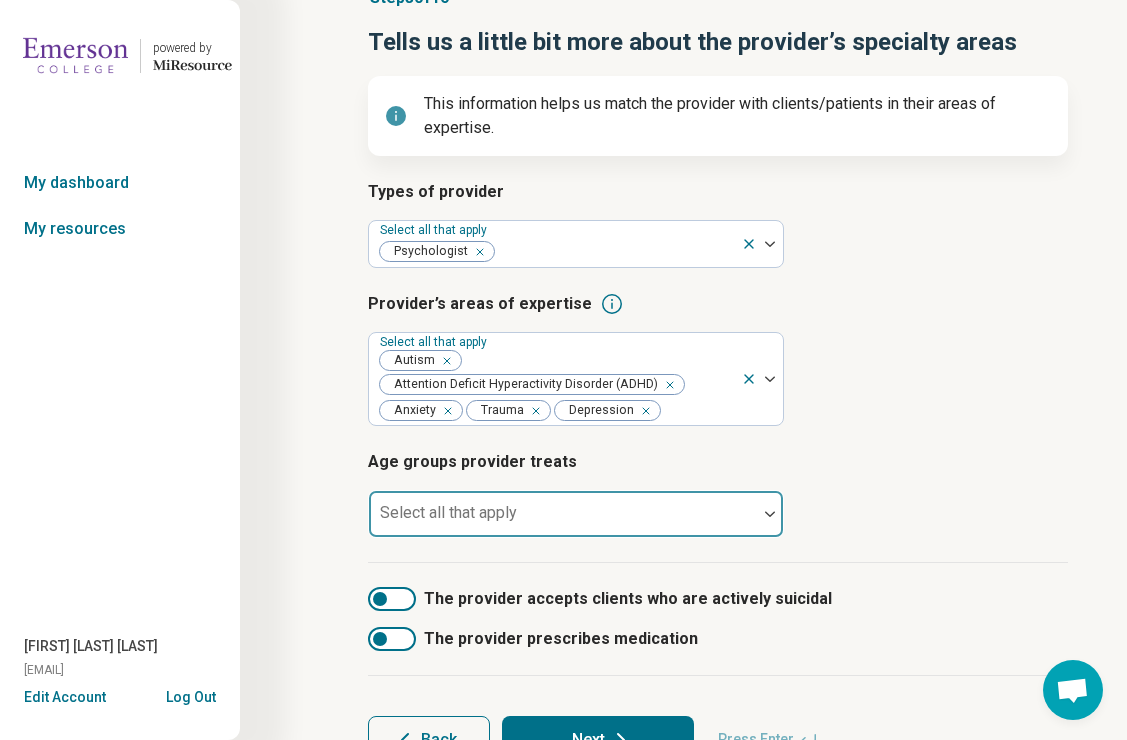click at bounding box center [563, 514] 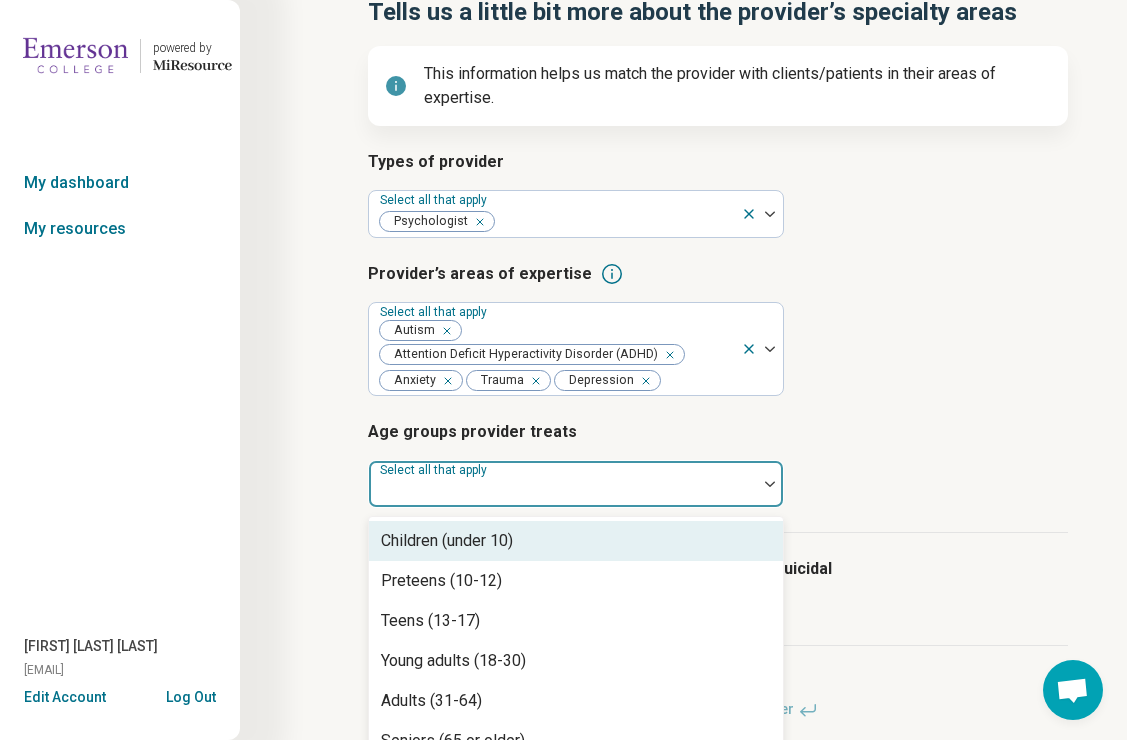 scroll, scrollTop: 171, scrollLeft: 0, axis: vertical 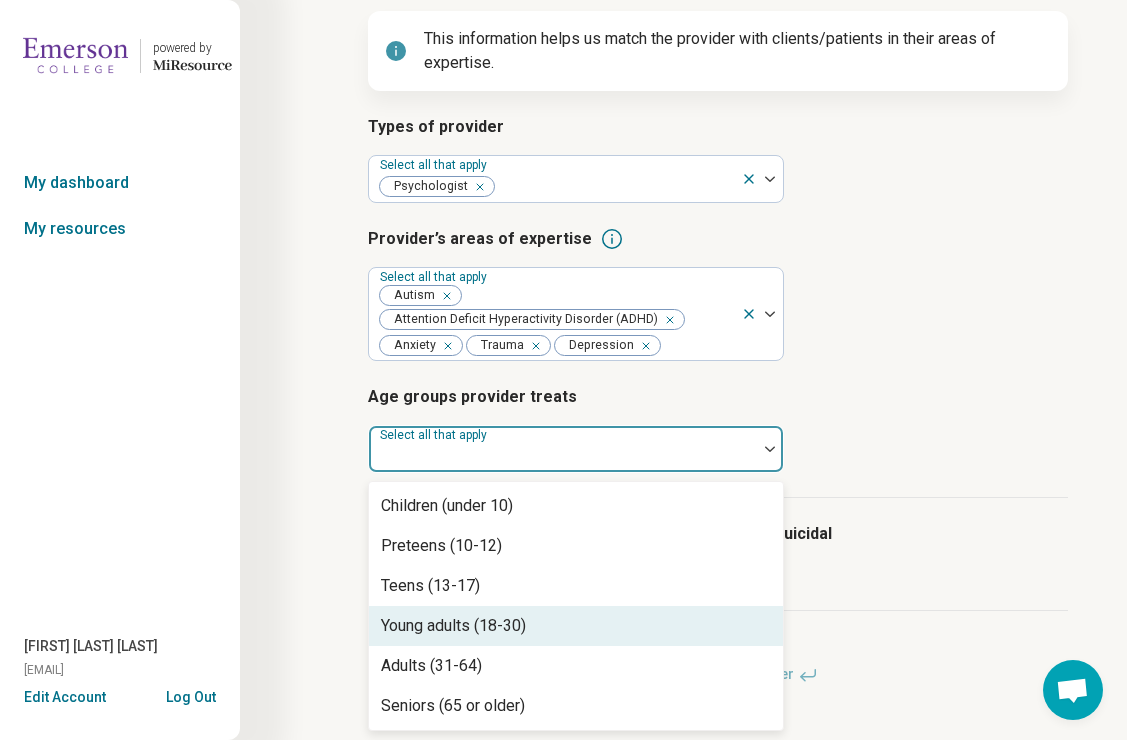 click on "Young adults (18-30)" at bounding box center (453, 626) 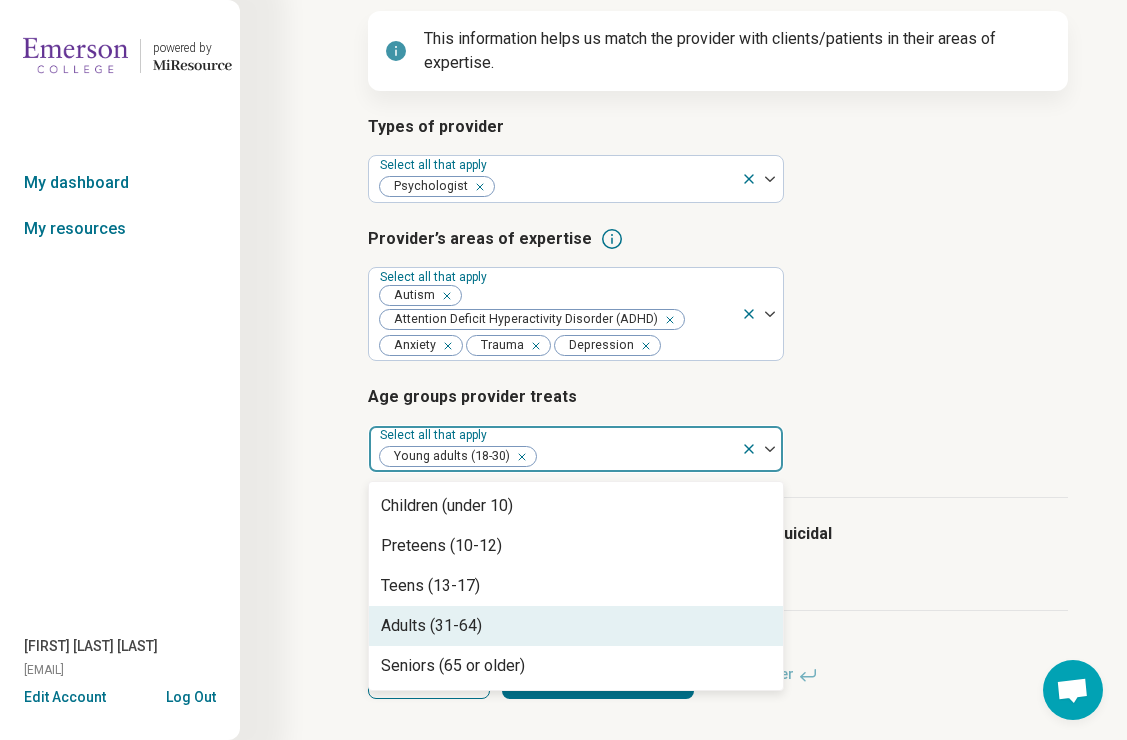 click on "Adults (31-64)" at bounding box center (431, 626) 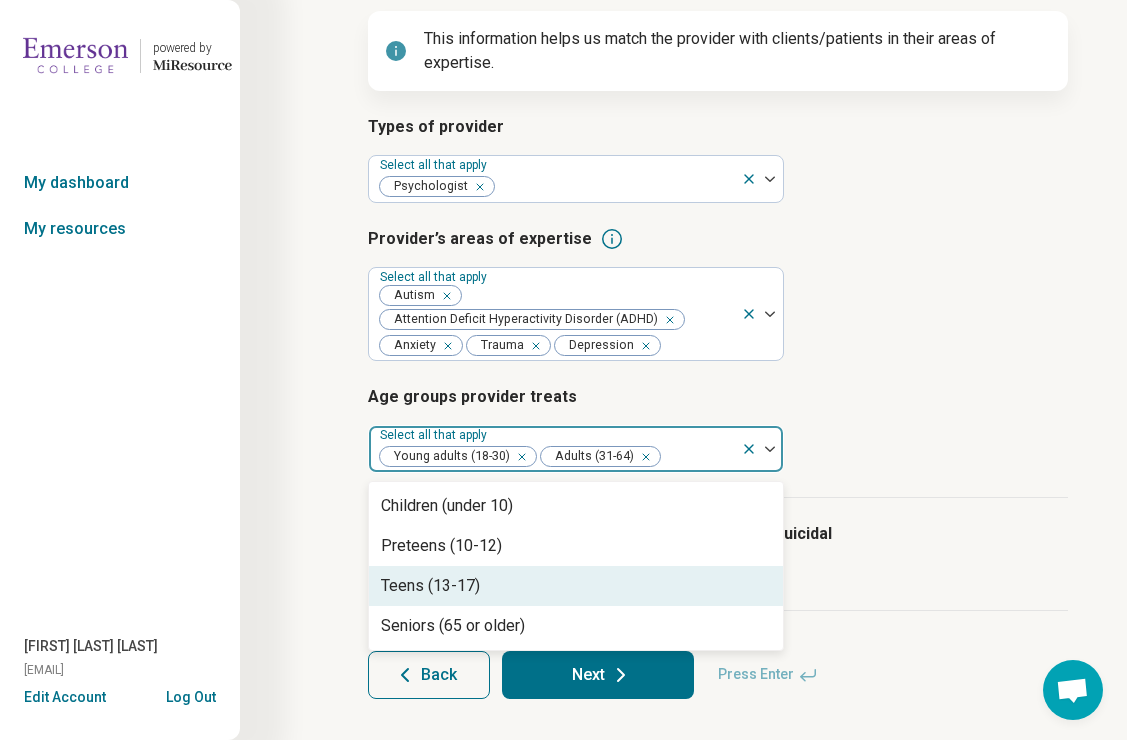 click on "Age groups provider treats option Adults ([NUMBER]-[NUMBER]), selected. Teens ([NUMBER]-[NUMBER]), [NUMBER] of [NUMBER]. [NUMBER] results available. Use Up and Down to choose options, press Enter to select the currently focused option, press Escape to exit the menu, press Tab to select the option and exit the menu. Select all that apply Young adults ([NUMBER]-[NUMBER]) Adults ([NUMBER]-[NUMBER]) Children (under [NUMBER]) Preteens ([NUMBER]-[NUMBER]) Teens ([NUMBER]-[NUMBER]) Seniors ([NUMBER] or older)" at bounding box center (718, 429) 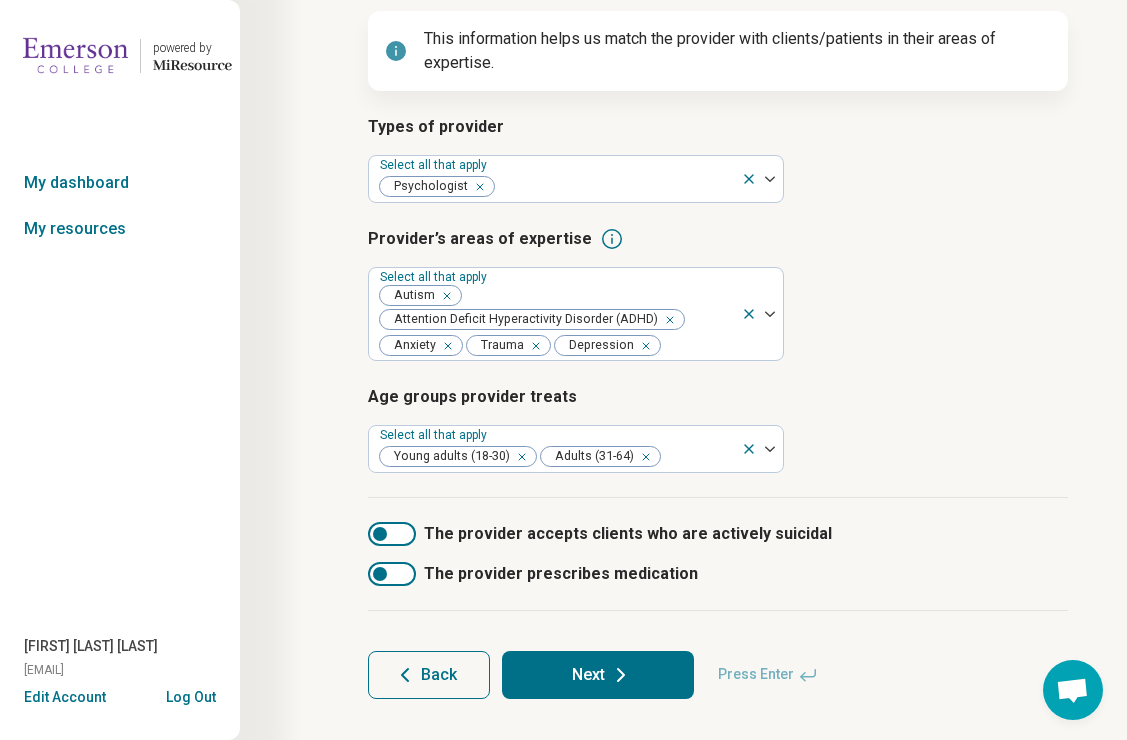 scroll, scrollTop: 203, scrollLeft: 0, axis: vertical 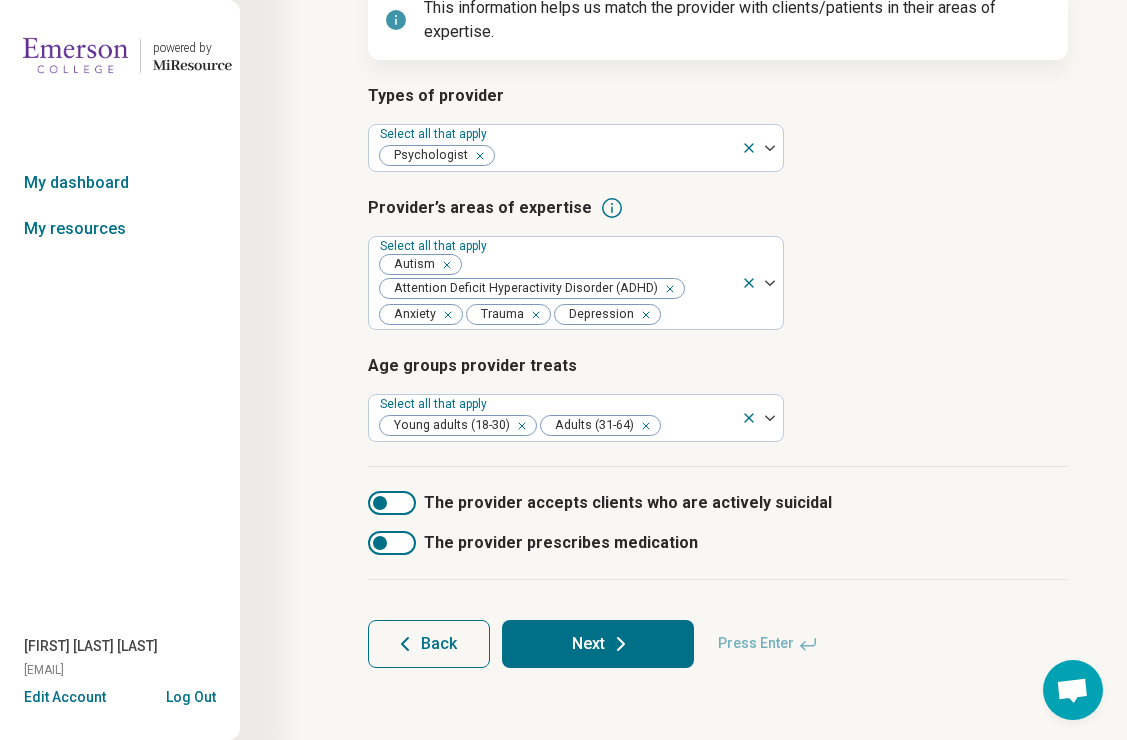 click on "Next" at bounding box center [598, 644] 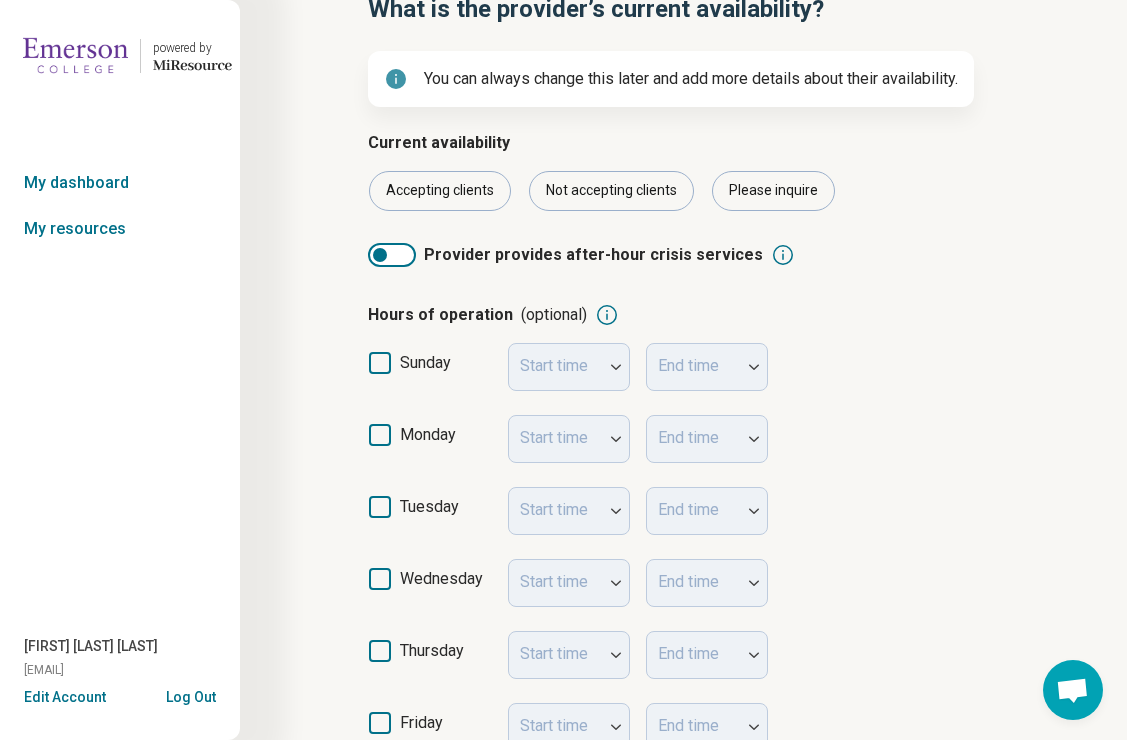 scroll, scrollTop: 117, scrollLeft: 0, axis: vertical 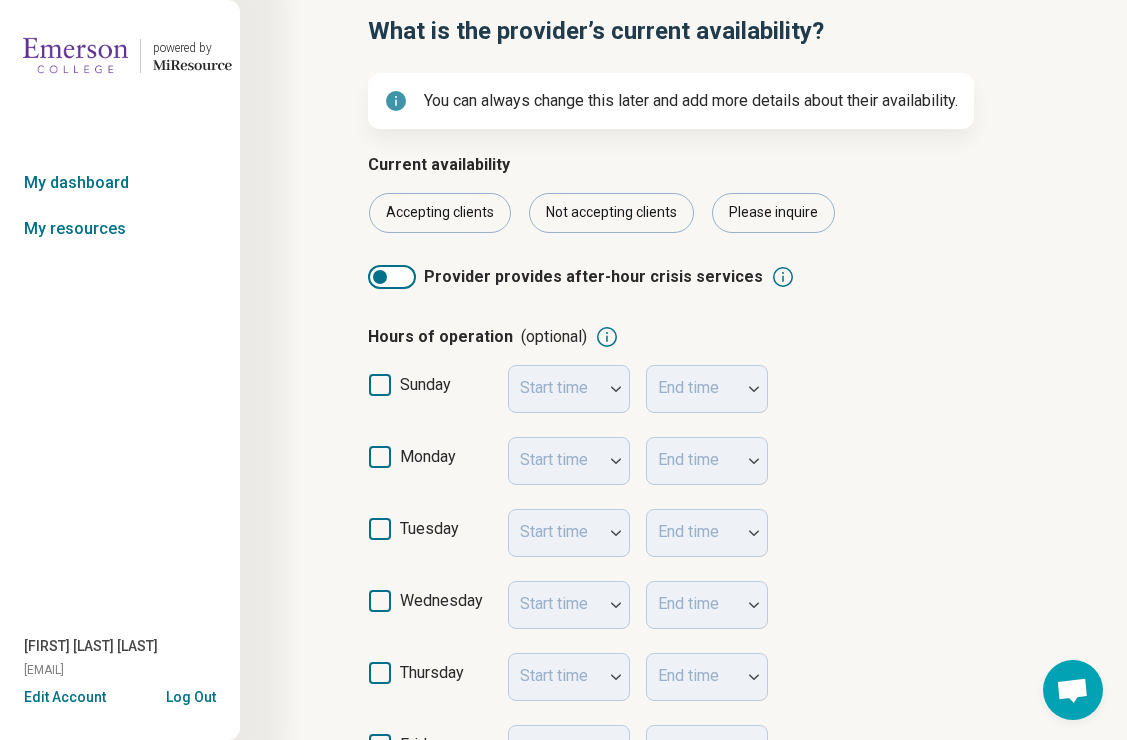 click 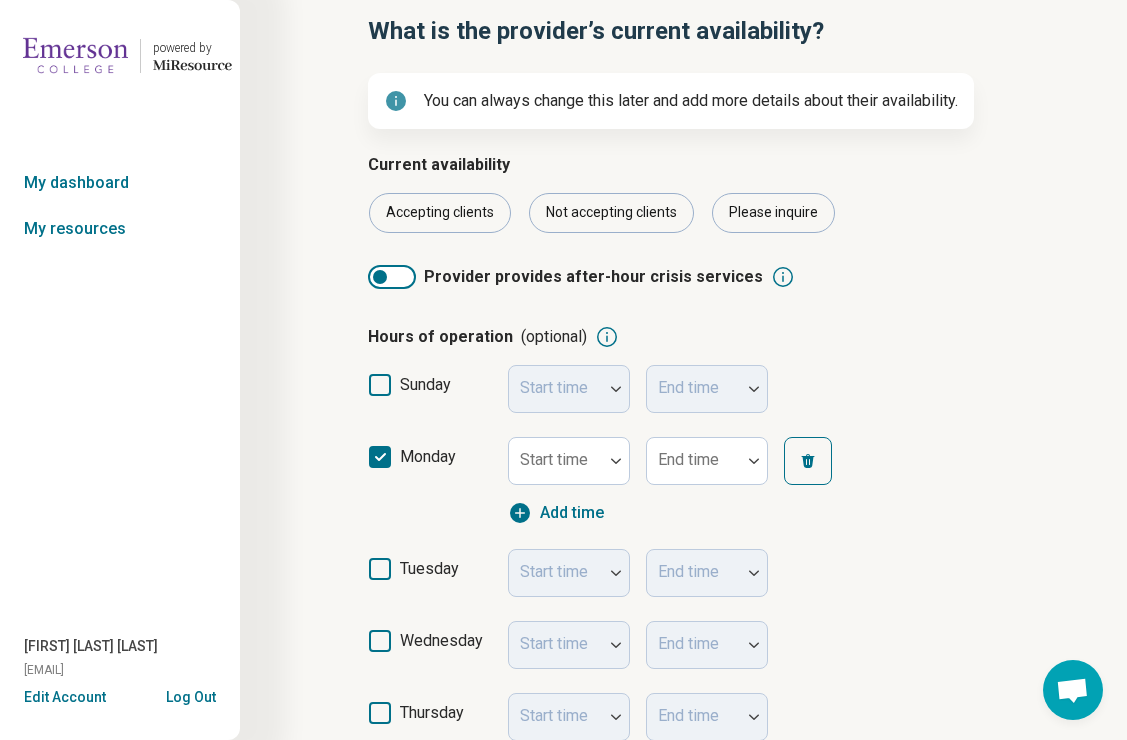 scroll, scrollTop: 10, scrollLeft: 0, axis: vertical 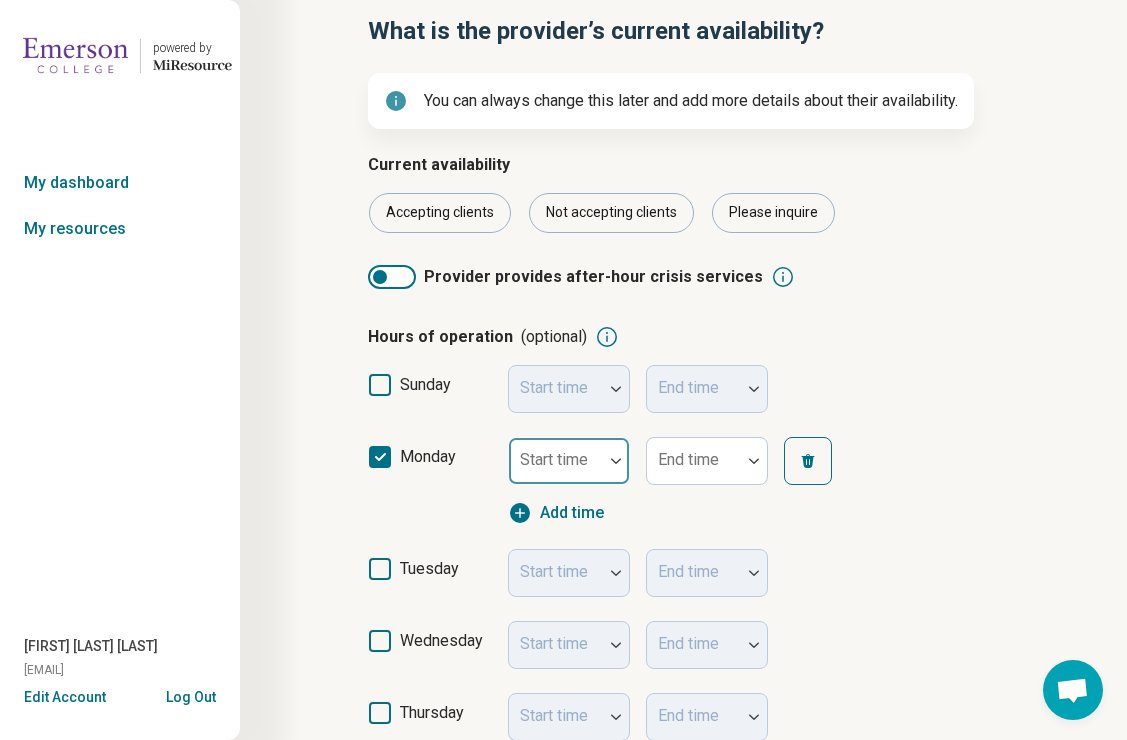 click at bounding box center [616, 461] 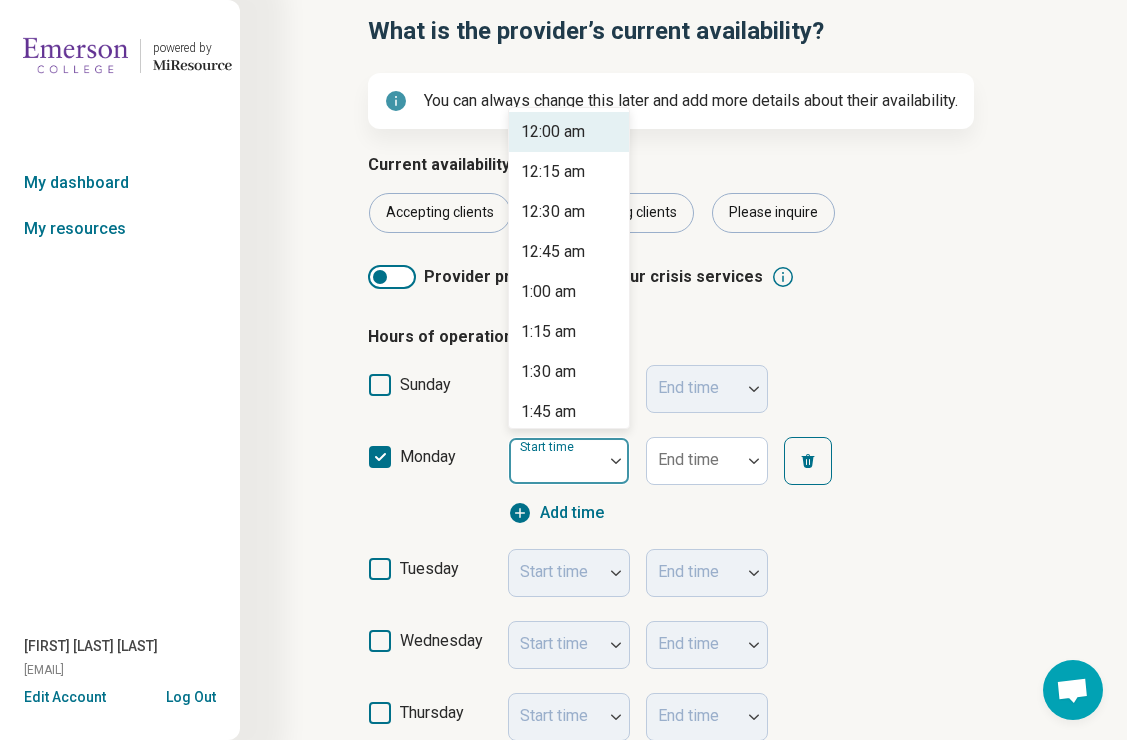 click at bounding box center (616, 461) 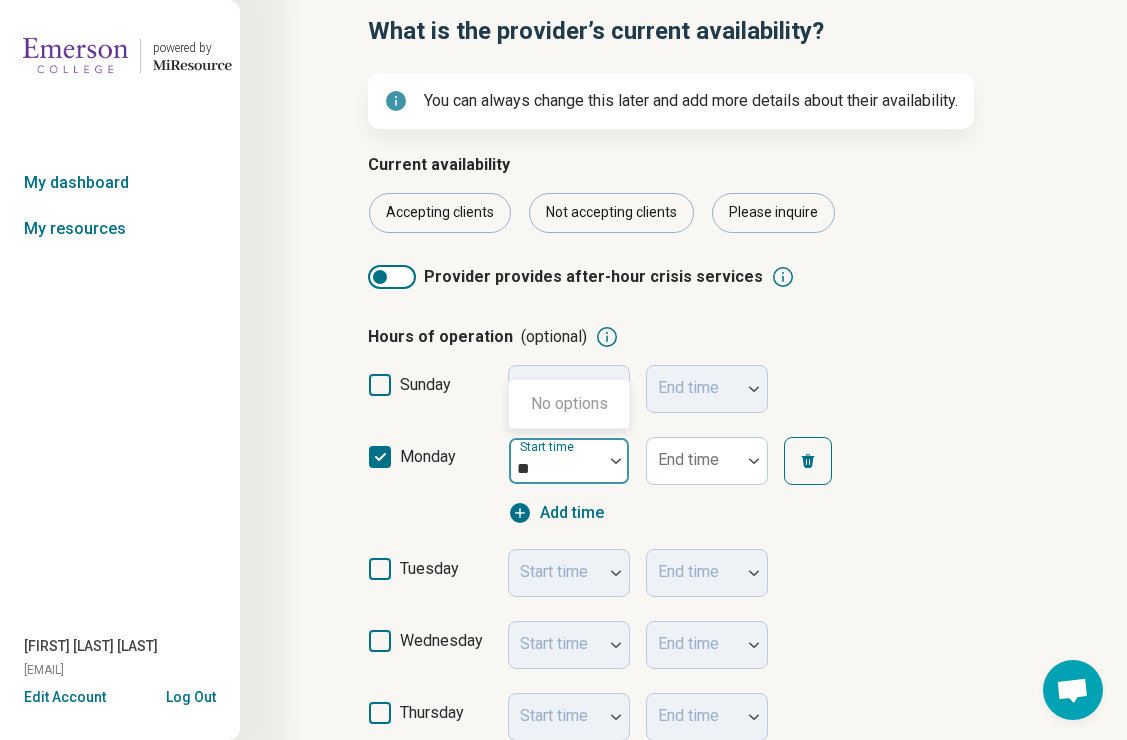 scroll, scrollTop: 0, scrollLeft: 0, axis: both 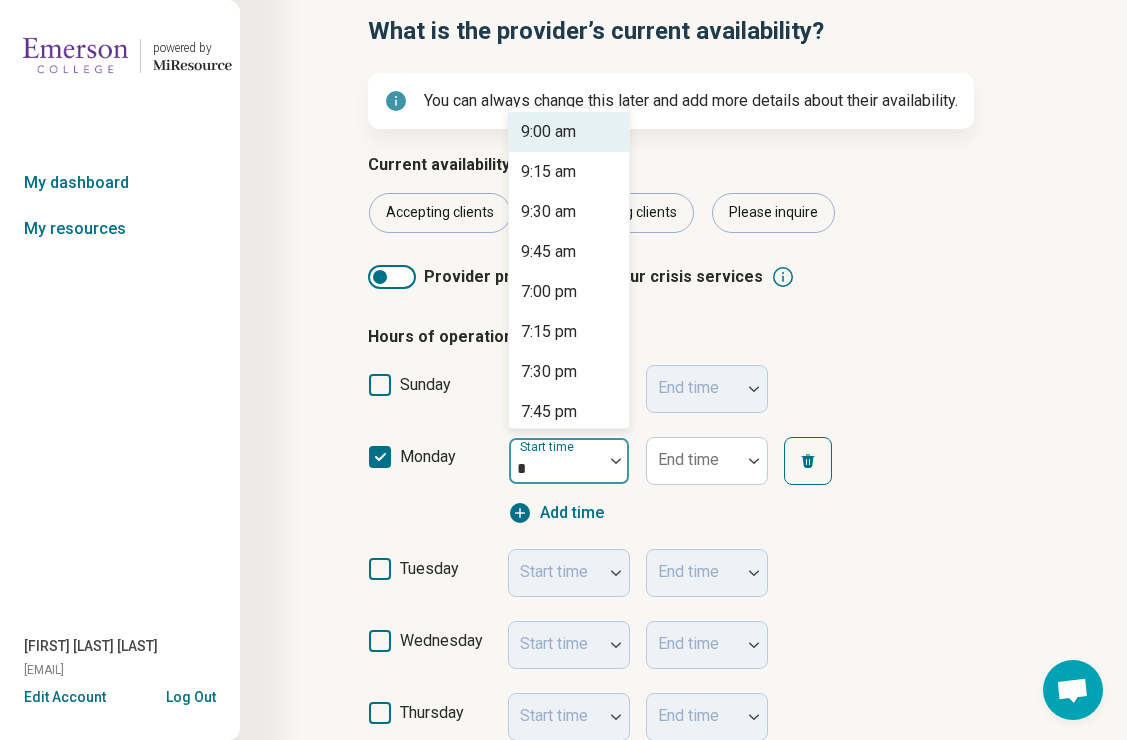 click on "9:00 am" at bounding box center [548, 132] 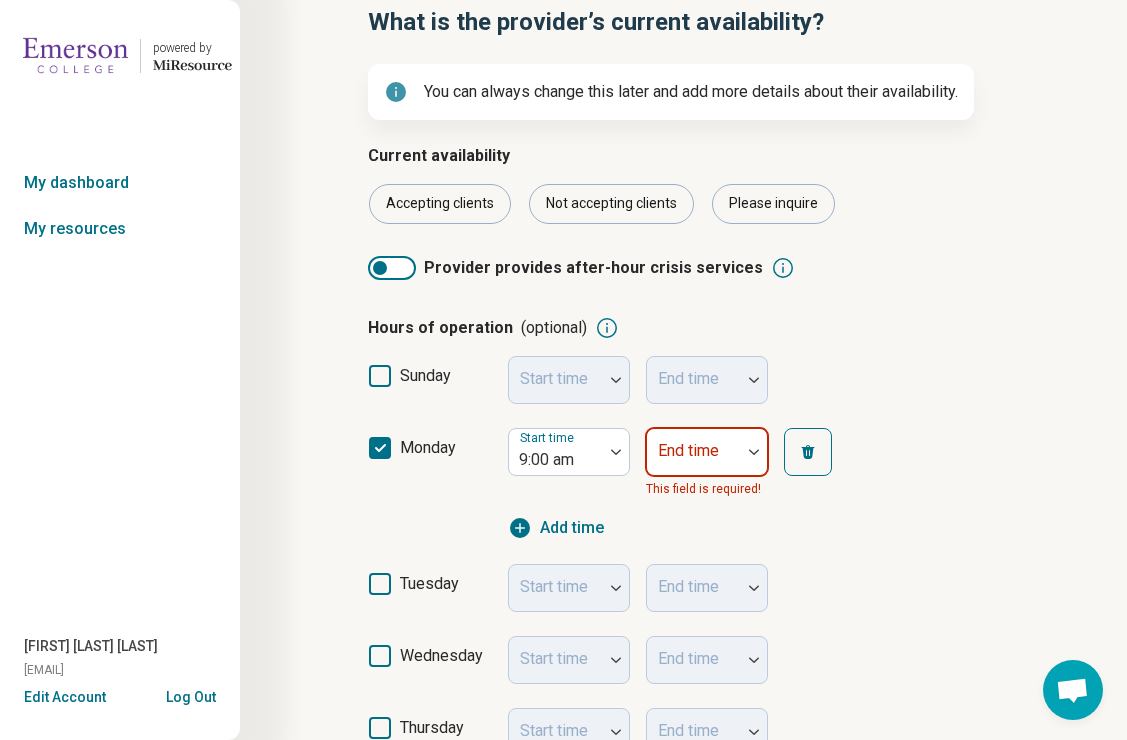 click on "End time" at bounding box center (707, 452) 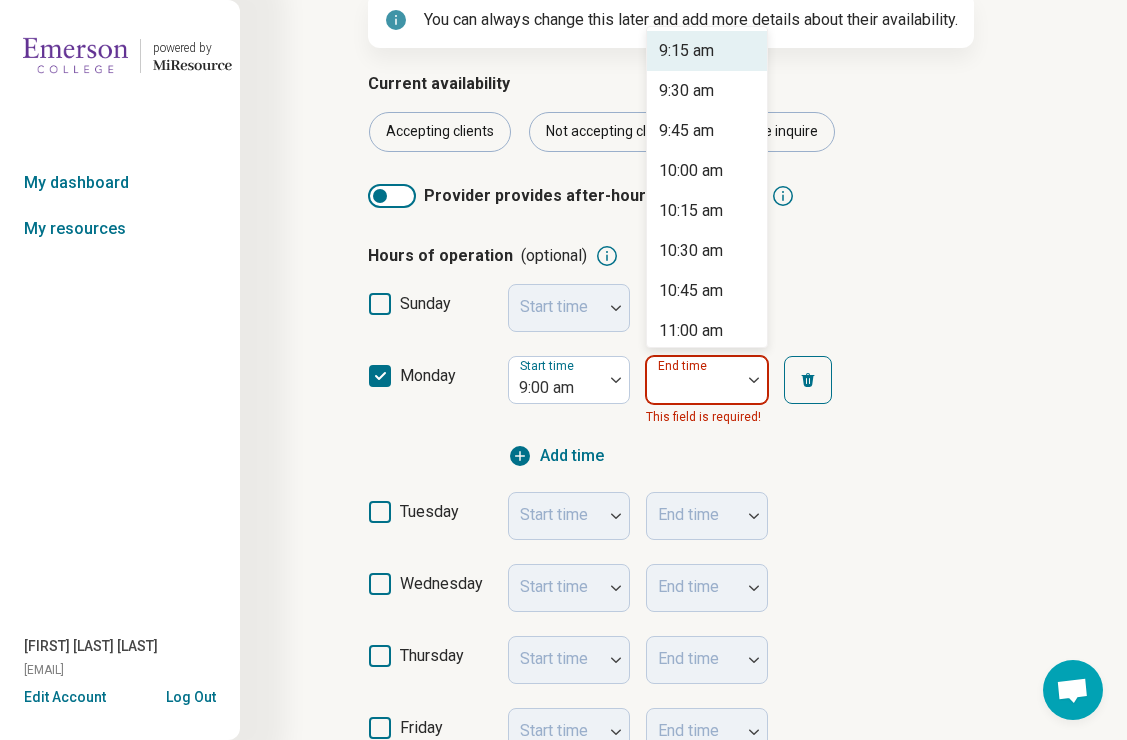 scroll, scrollTop: 199, scrollLeft: 0, axis: vertical 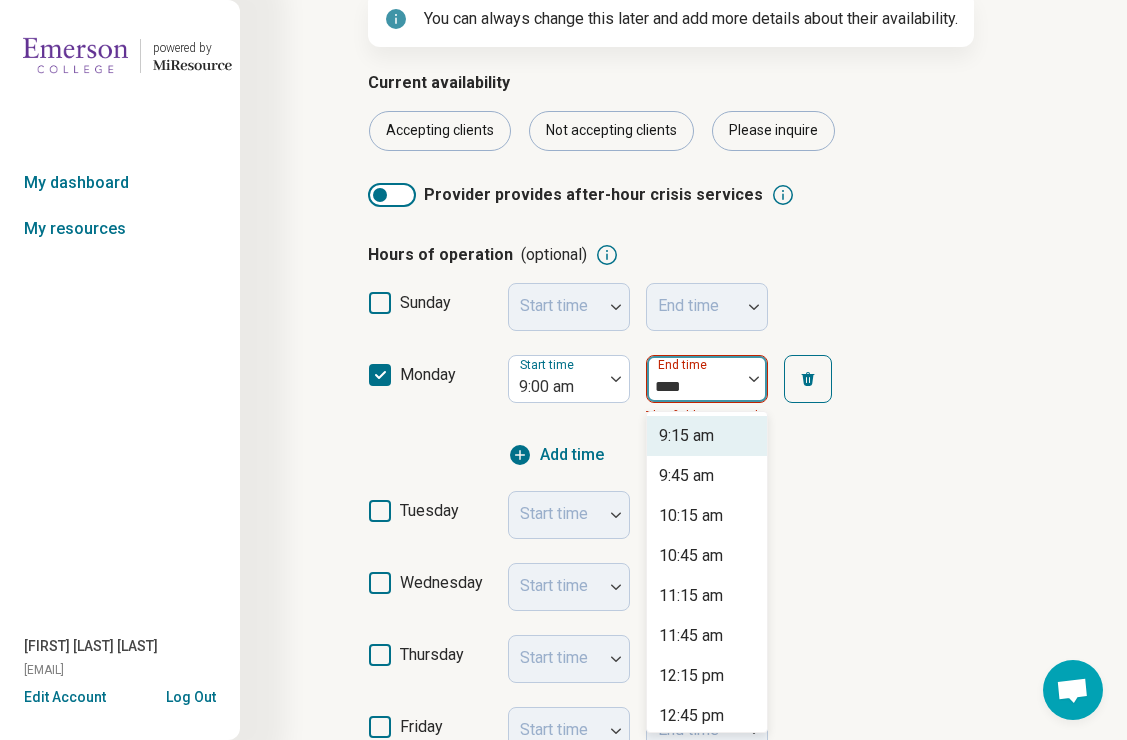 type on "****" 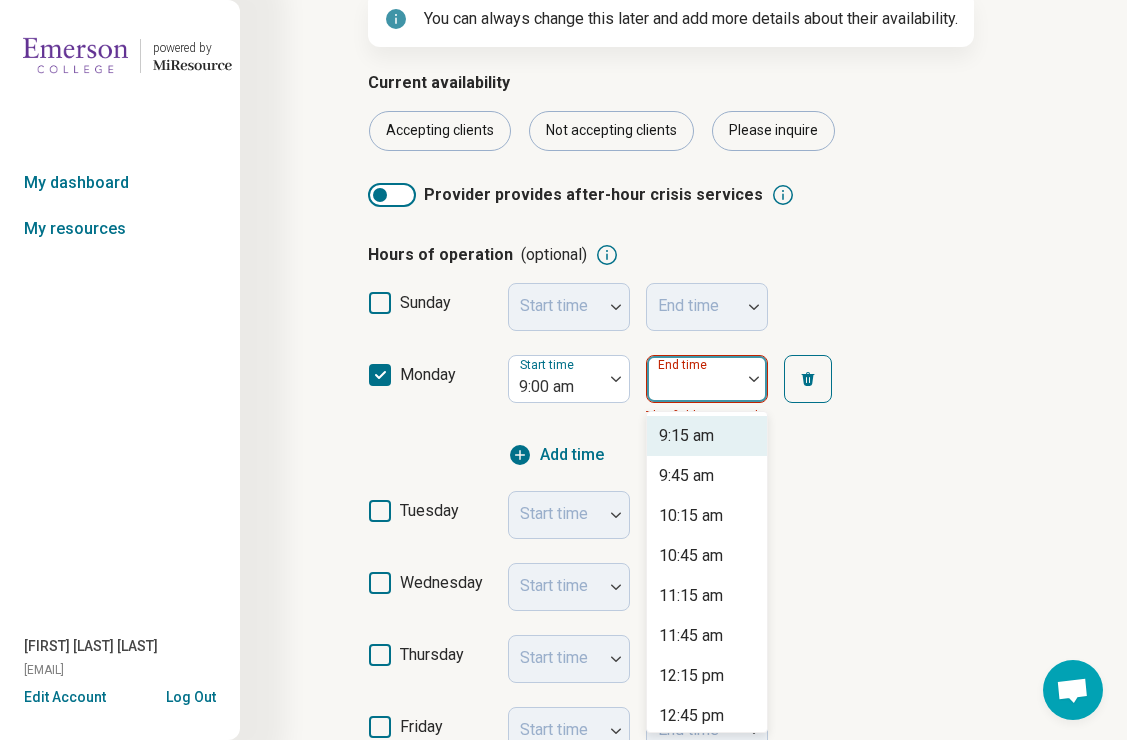 click on "monday Start time [TIME] [TIME], [NUMBER] of [NUMBER]. [NUMBER] results available for search term 5:00. Use Up and Down to choose options, press Enter to select the currently focused option, press Escape to exit the menu, press Tab to select the option and exit the menu. End time [TIME] [TIME] [TIME] [TIME] [TIME] [TIME] [TIME] [TIME] [TIME] [TIME] [TIME] [TIME] [TIME] [TIME] [TIME] [TIME] [TIME] [TIME] [TIME] [TIME] [TIME] [TIME] [TIME] [TIME] [TIME] [TIME] [TIME] [TIME] [TIME] [TIME] [TIME] [TIME] This field is required! Add time" at bounding box center (715, 411) 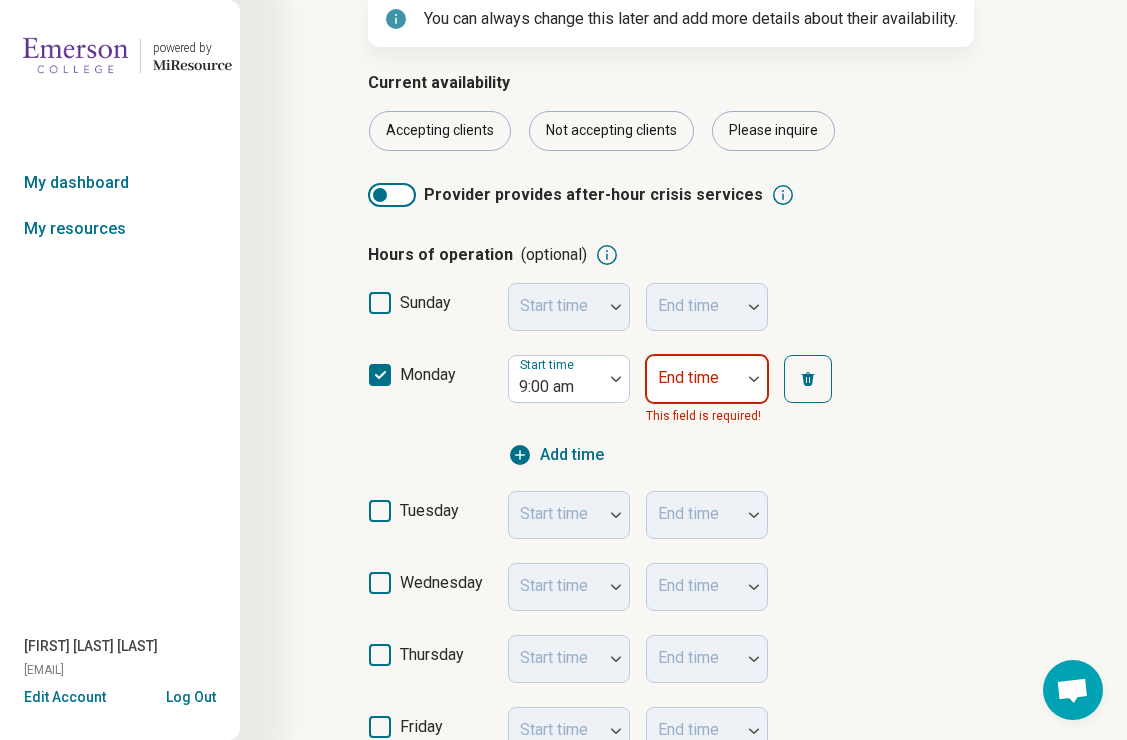 click at bounding box center [754, 379] 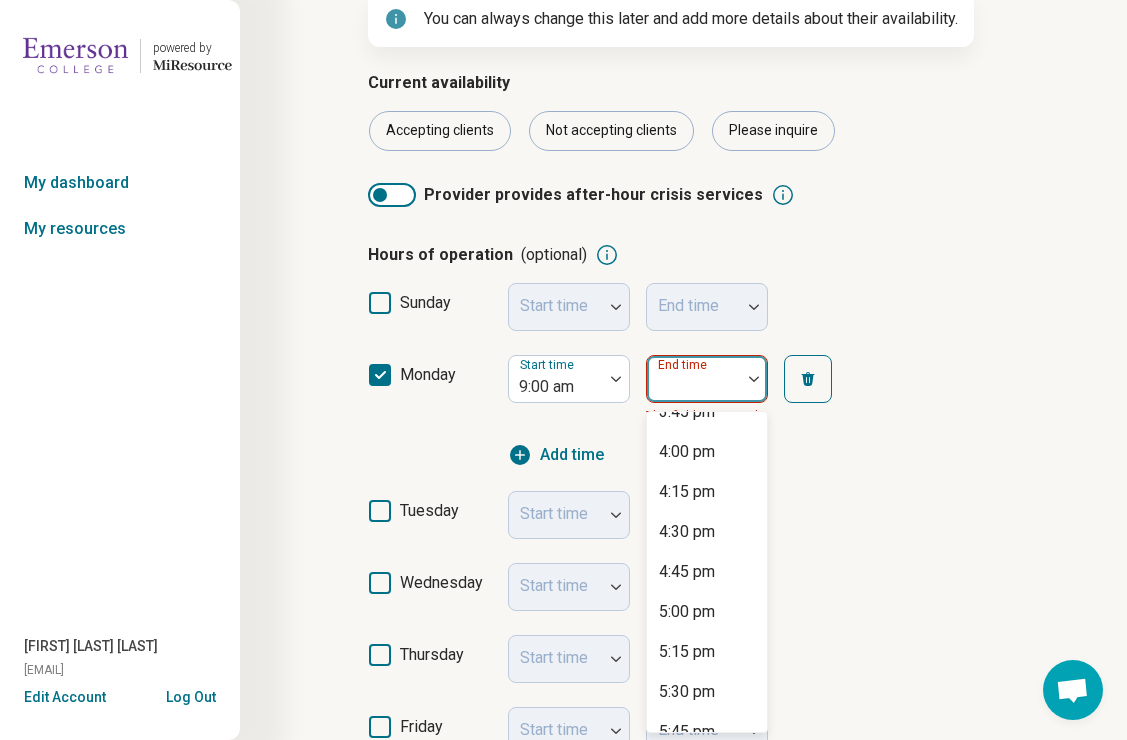 scroll, scrollTop: 1068, scrollLeft: 0, axis: vertical 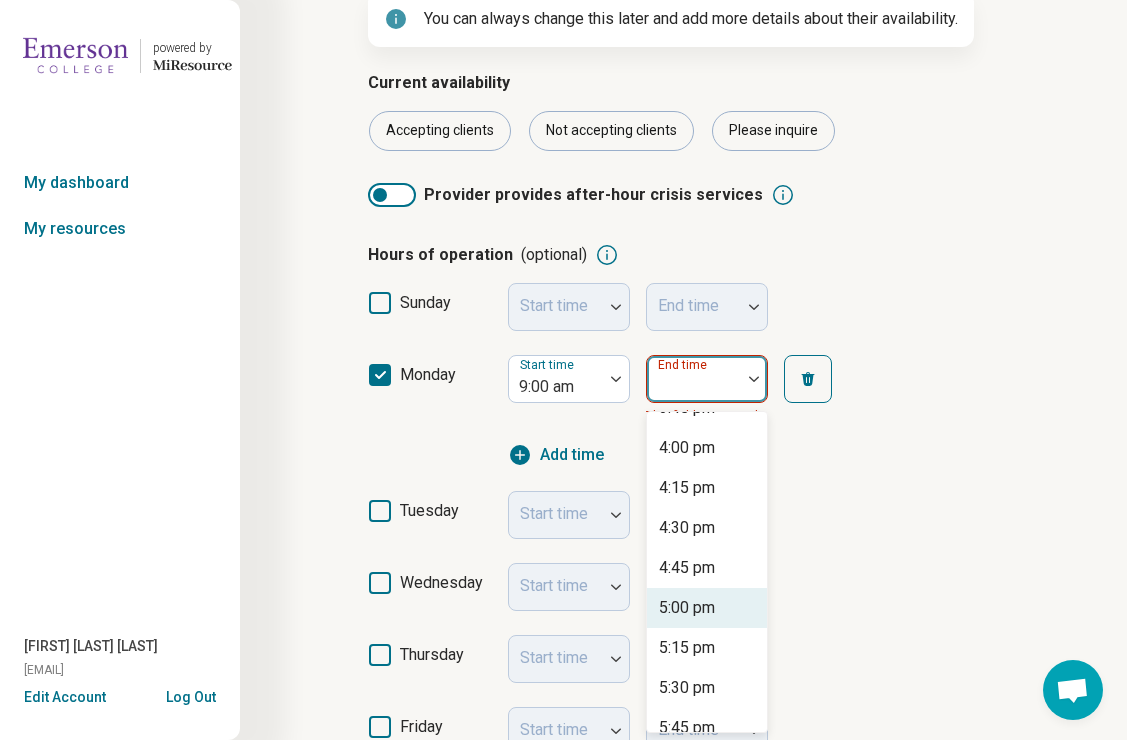 click on "5:00 pm" at bounding box center (707, 608) 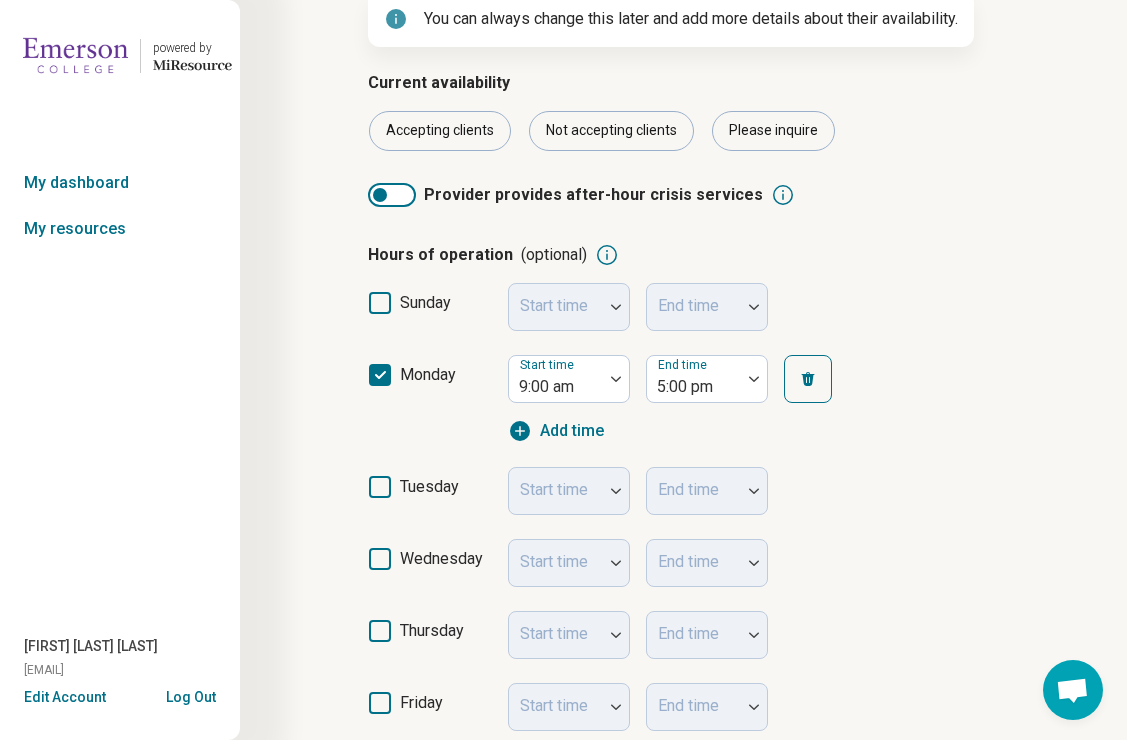 click 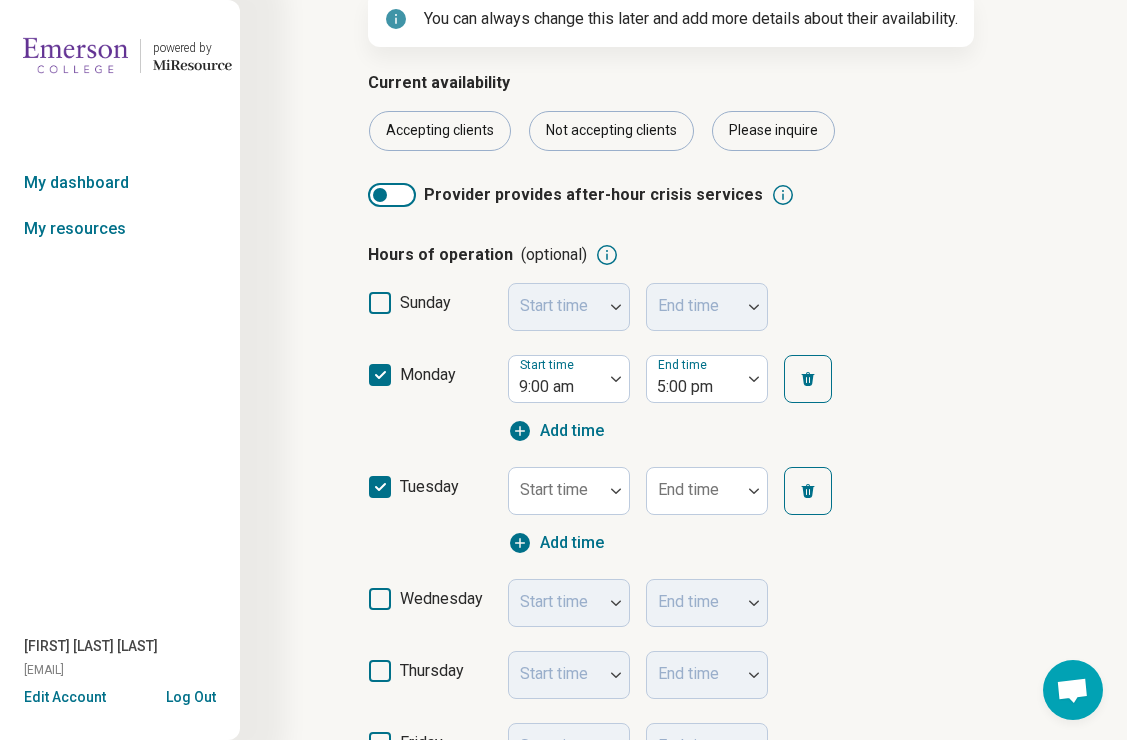 scroll, scrollTop: 10, scrollLeft: 0, axis: vertical 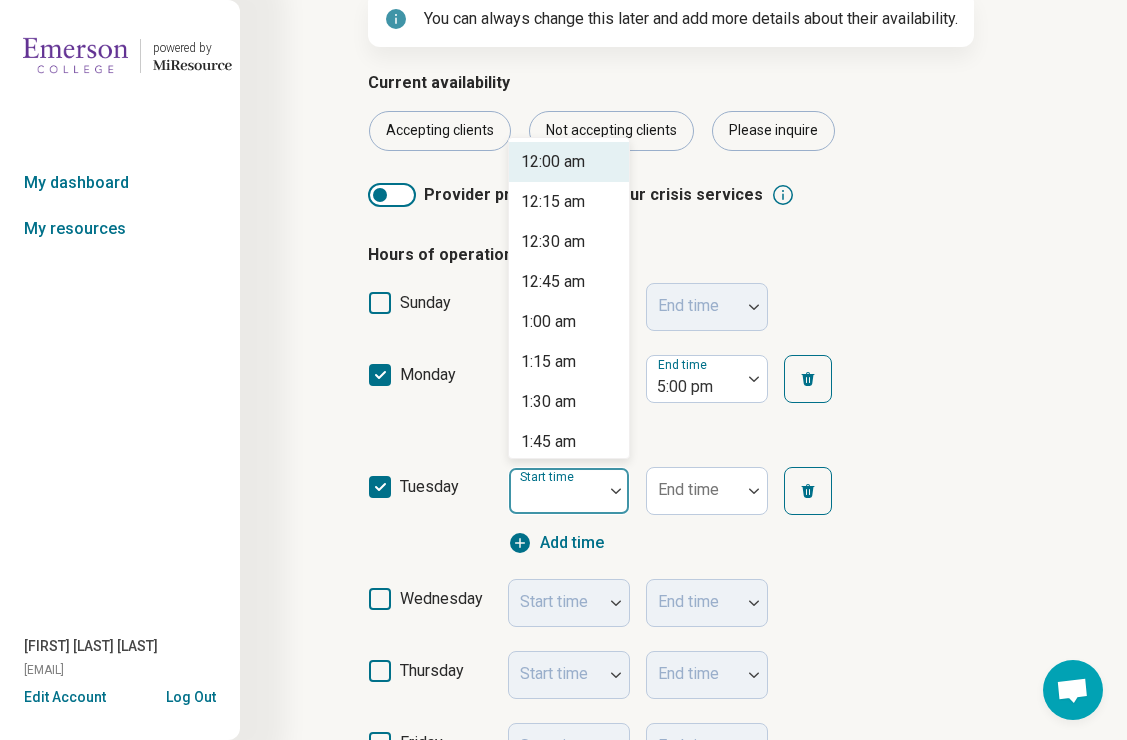 click at bounding box center [616, 491] 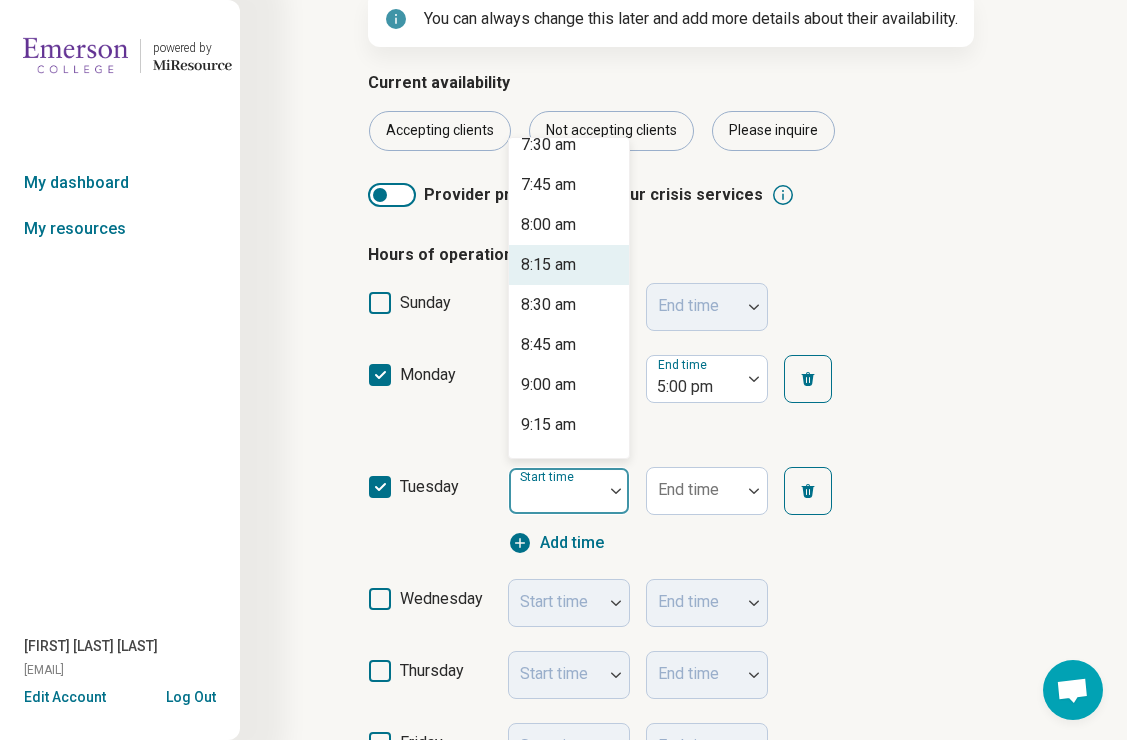 scroll, scrollTop: 1220, scrollLeft: 0, axis: vertical 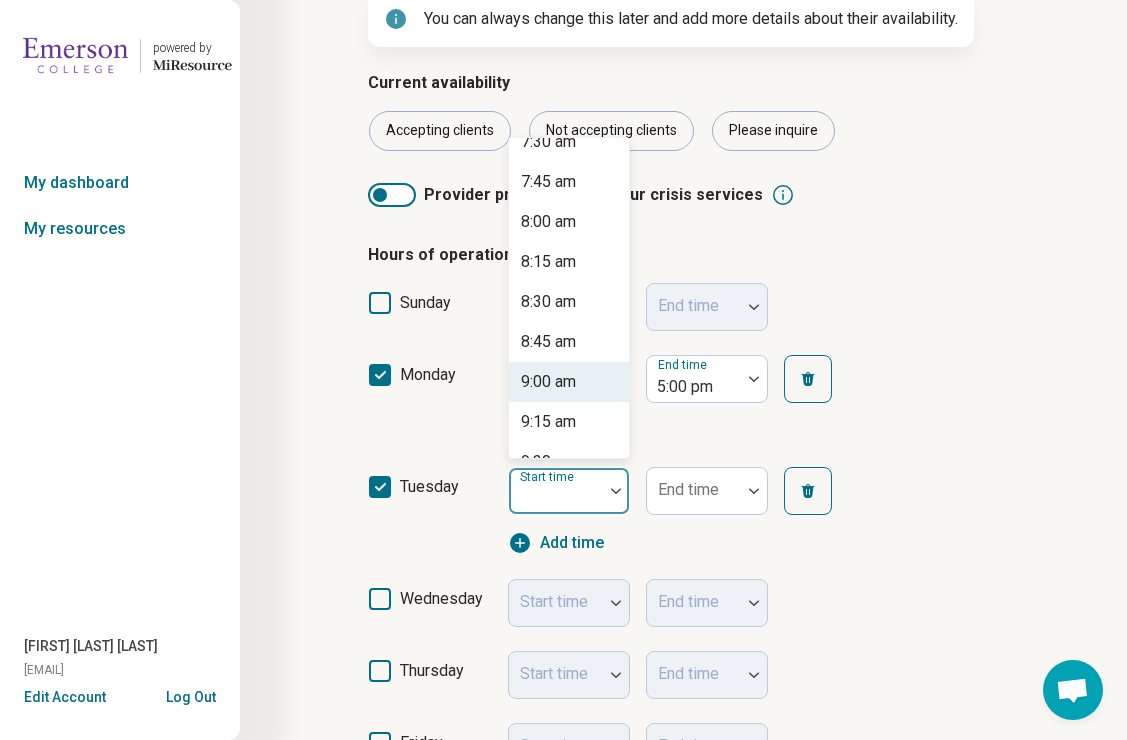click on "9:00 am" at bounding box center (548, 382) 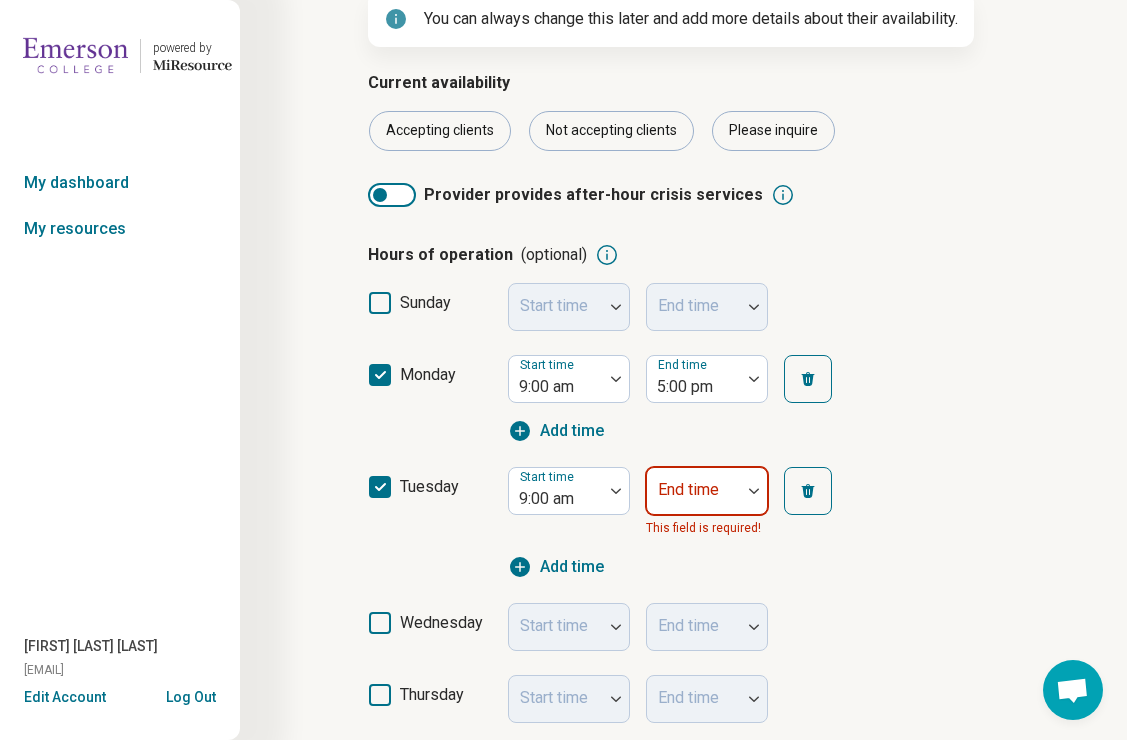 click at bounding box center [694, 491] 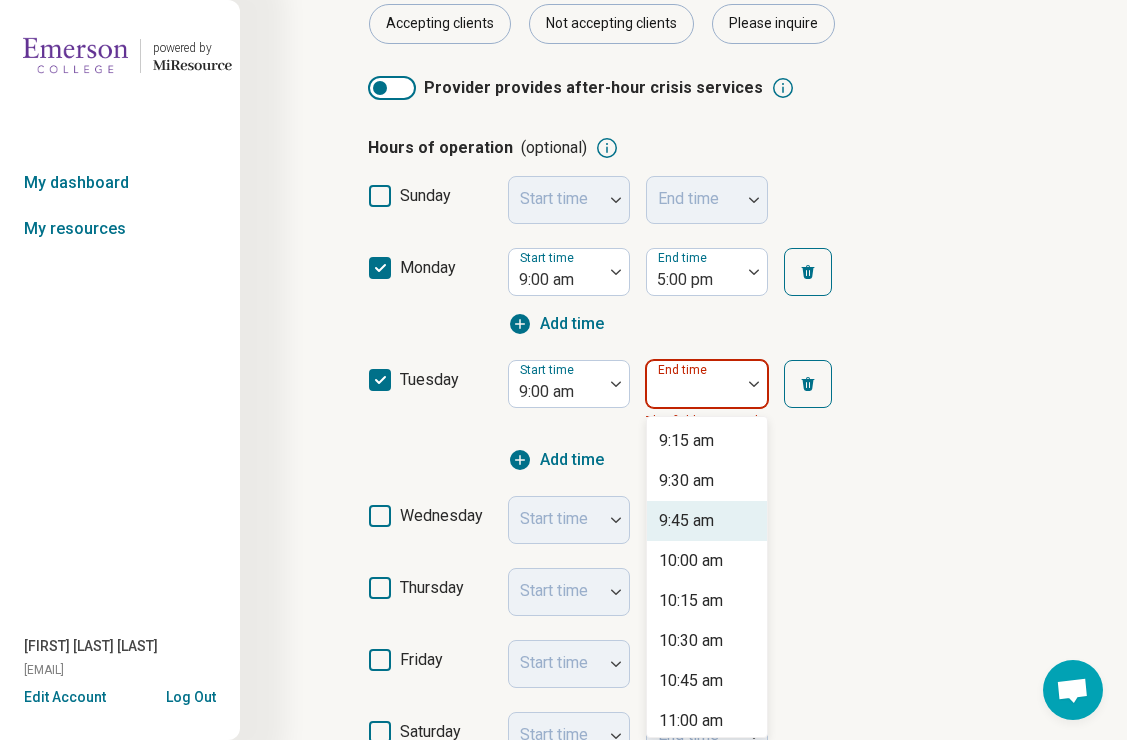 scroll, scrollTop: 311, scrollLeft: 0, axis: vertical 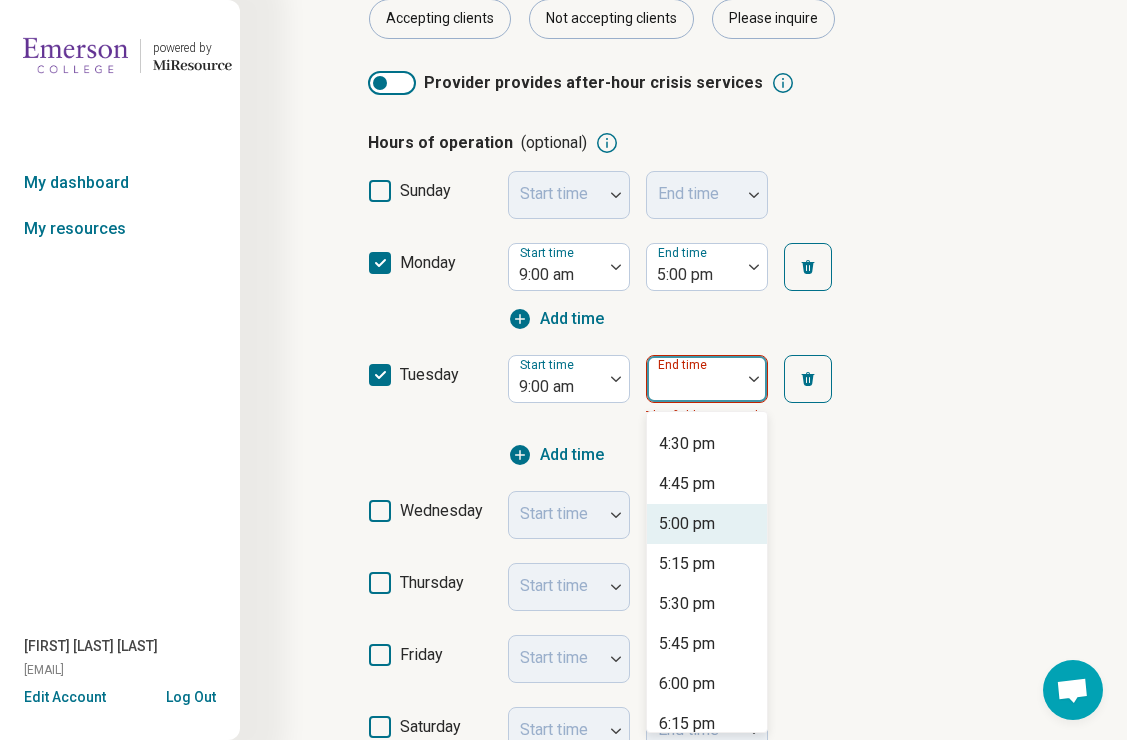 click on "5:00 pm" at bounding box center (687, 524) 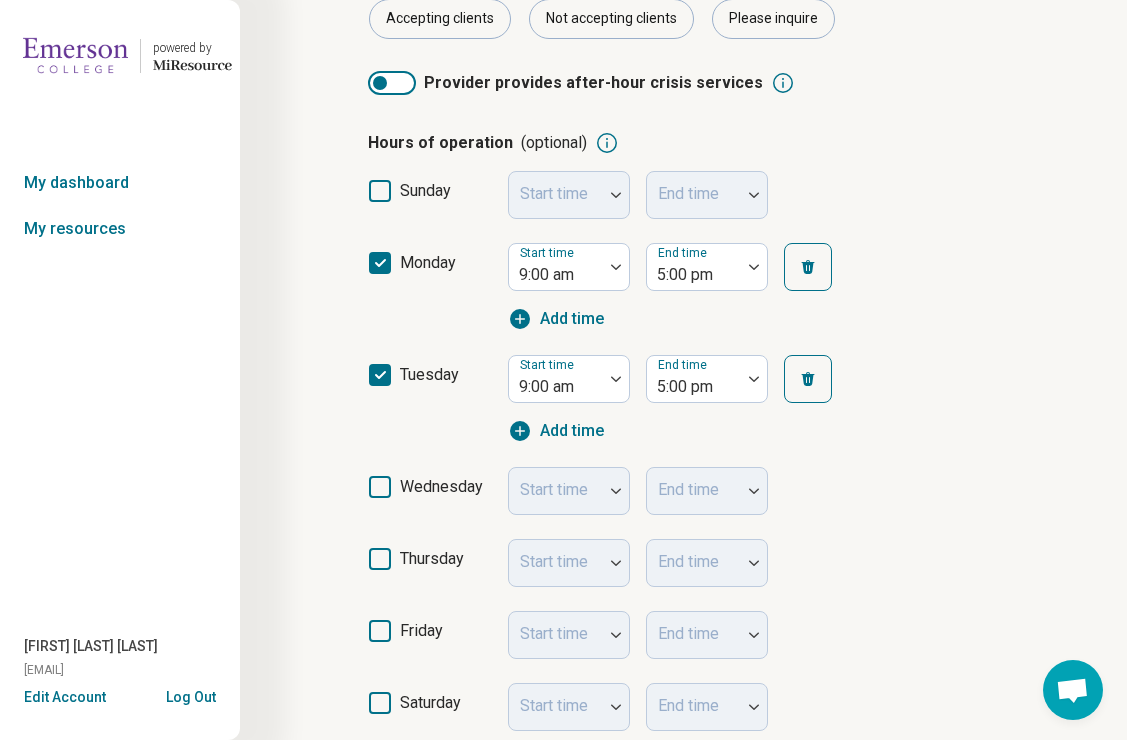 click on "Start time" at bounding box center [569, 491] 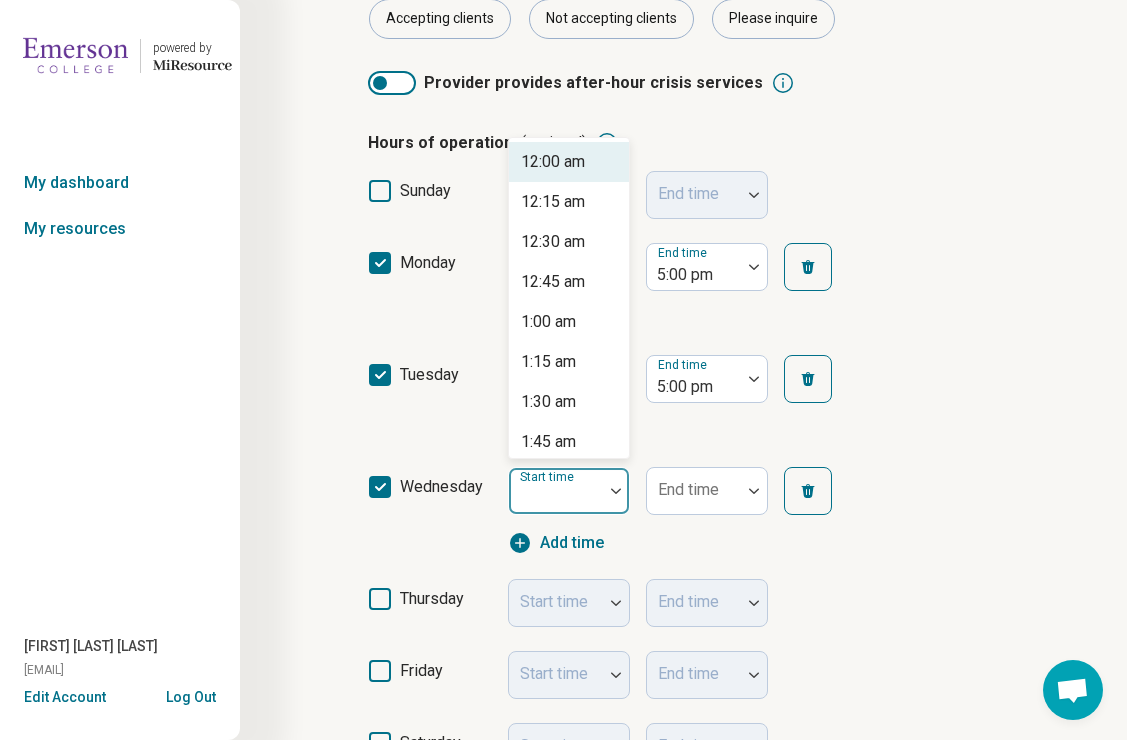 click at bounding box center (556, 491) 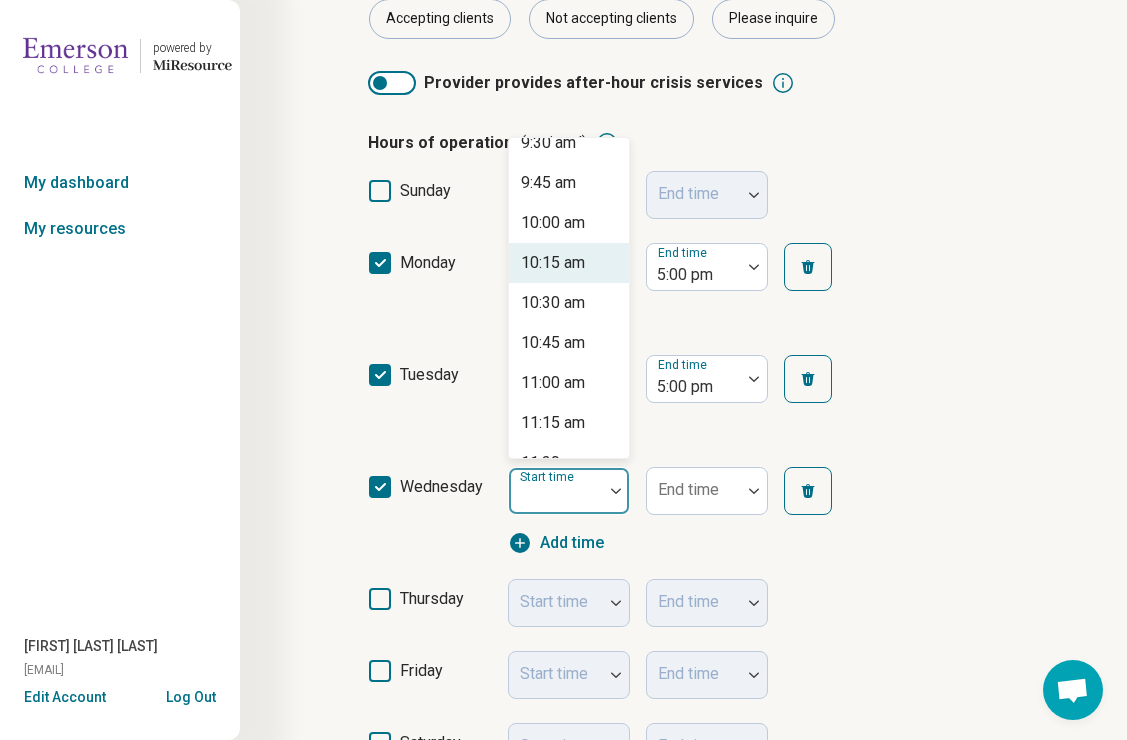 scroll, scrollTop: 1595, scrollLeft: 0, axis: vertical 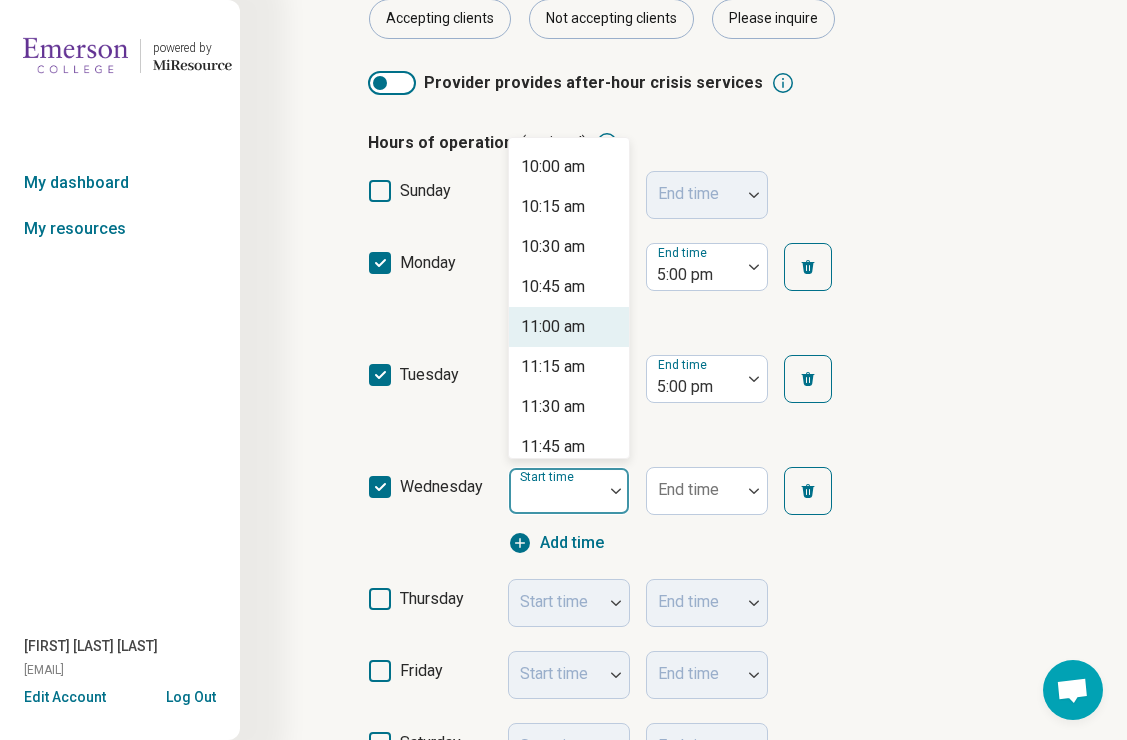 click on "11:00 am" at bounding box center (553, 327) 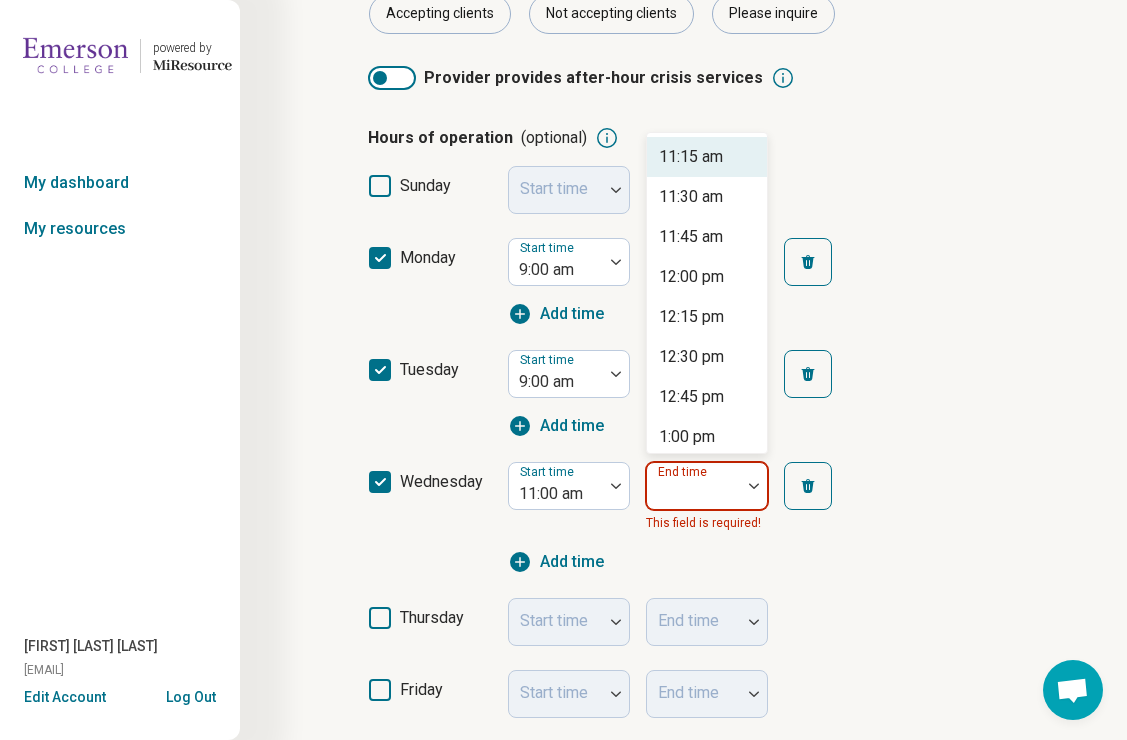 click on "End time" at bounding box center (707, 486) 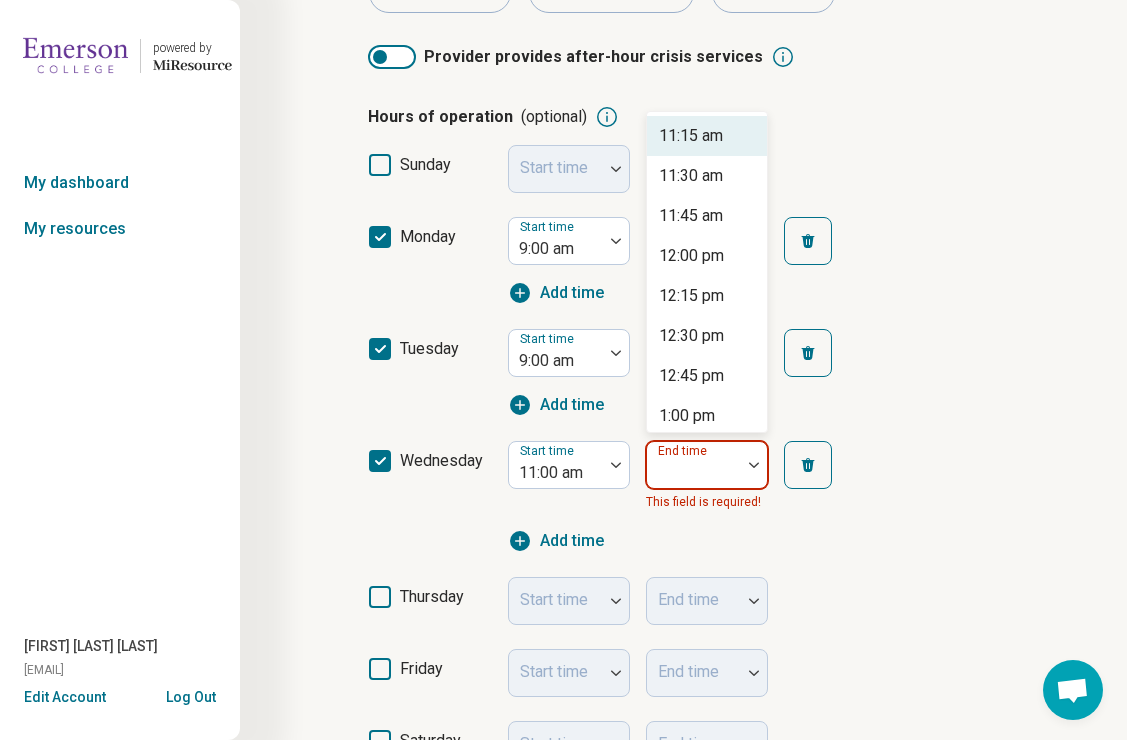 scroll, scrollTop: 423, scrollLeft: 0, axis: vertical 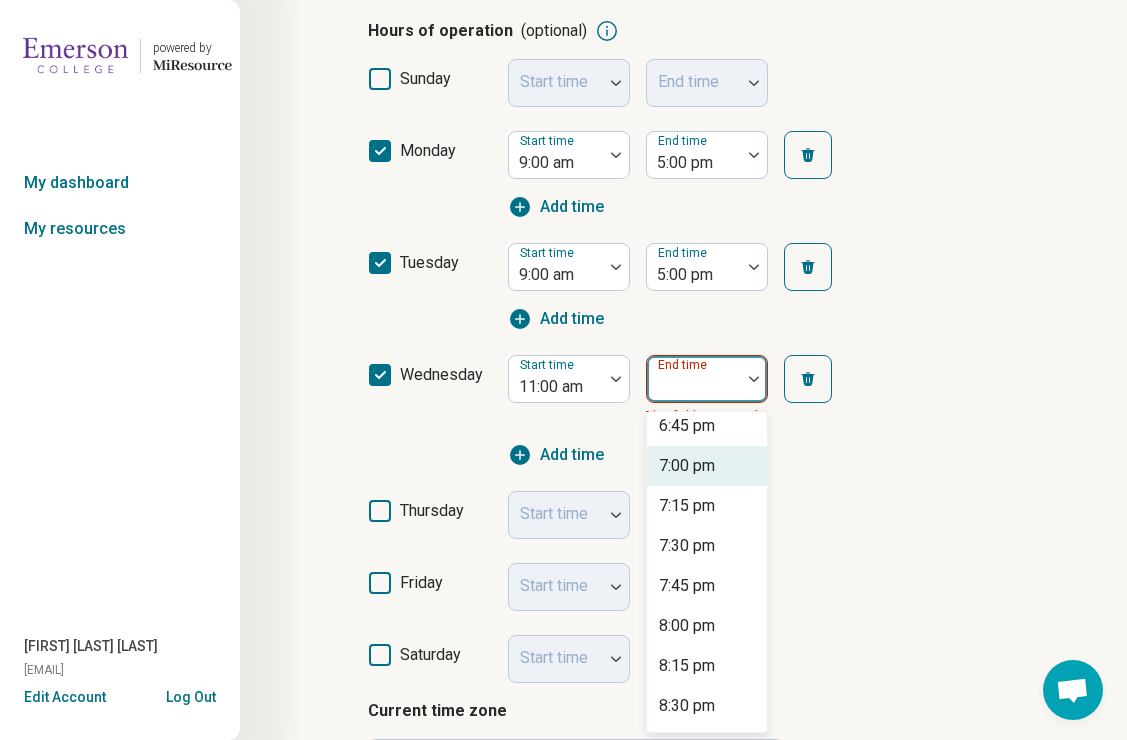 click on "7:00 pm" at bounding box center [687, 466] 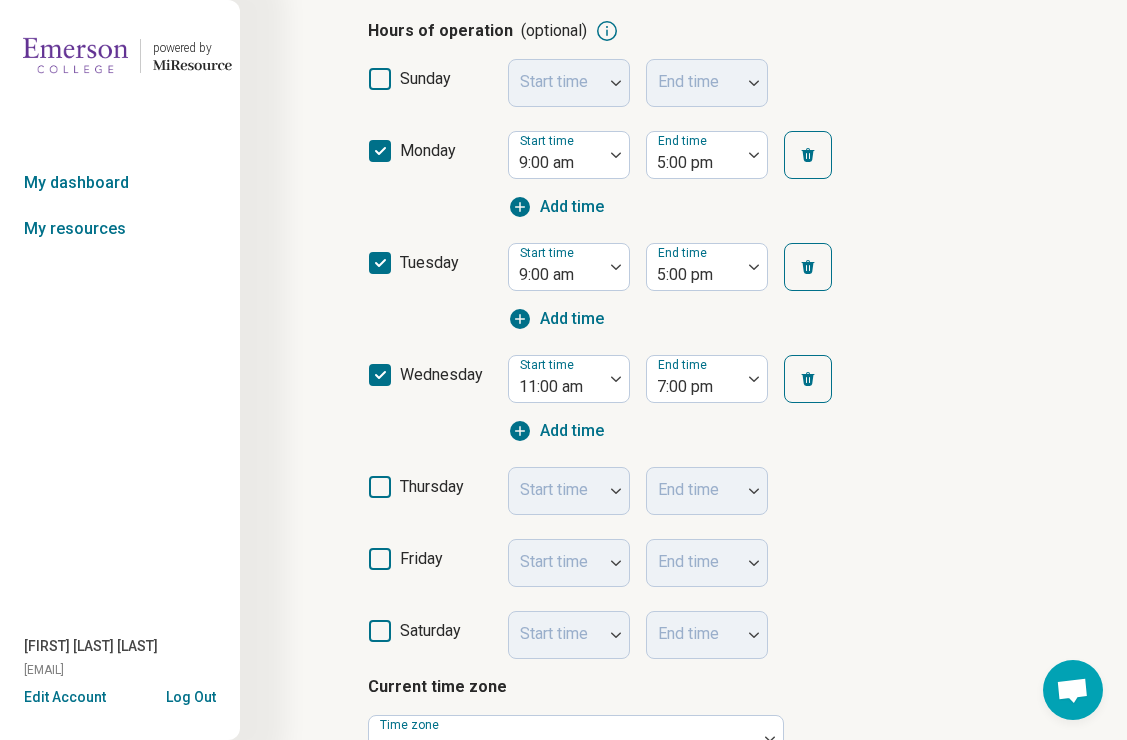click on "Start time" at bounding box center (569, 491) 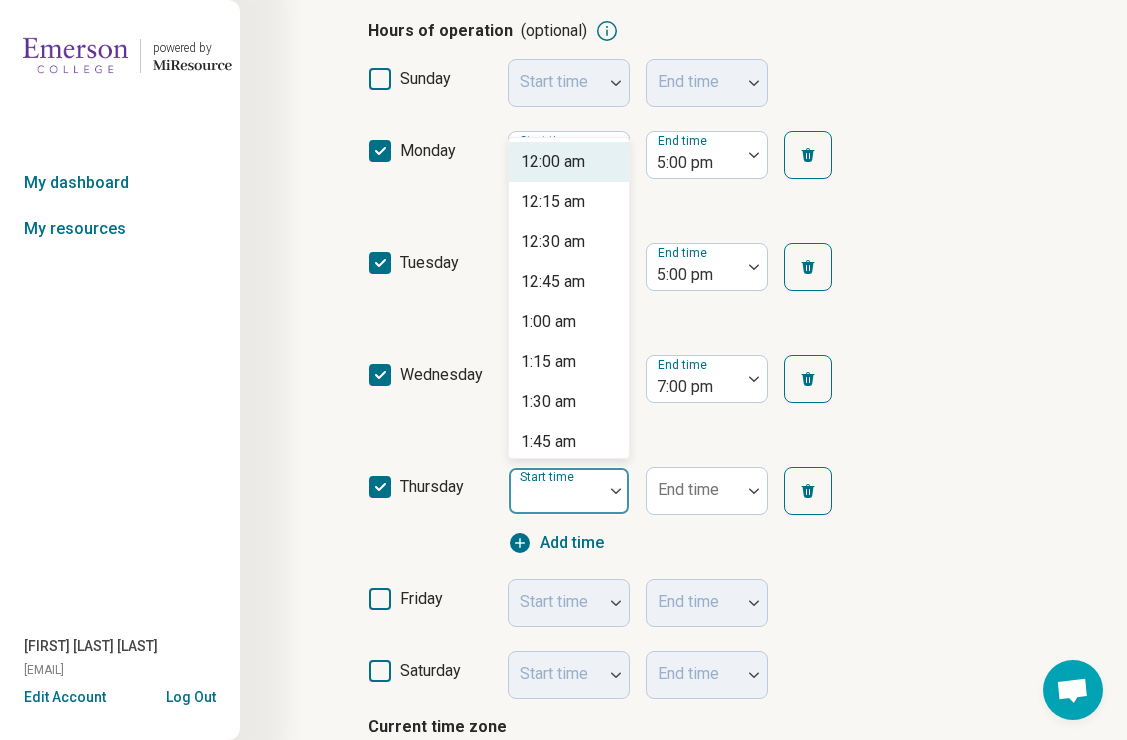 click at bounding box center (616, 491) 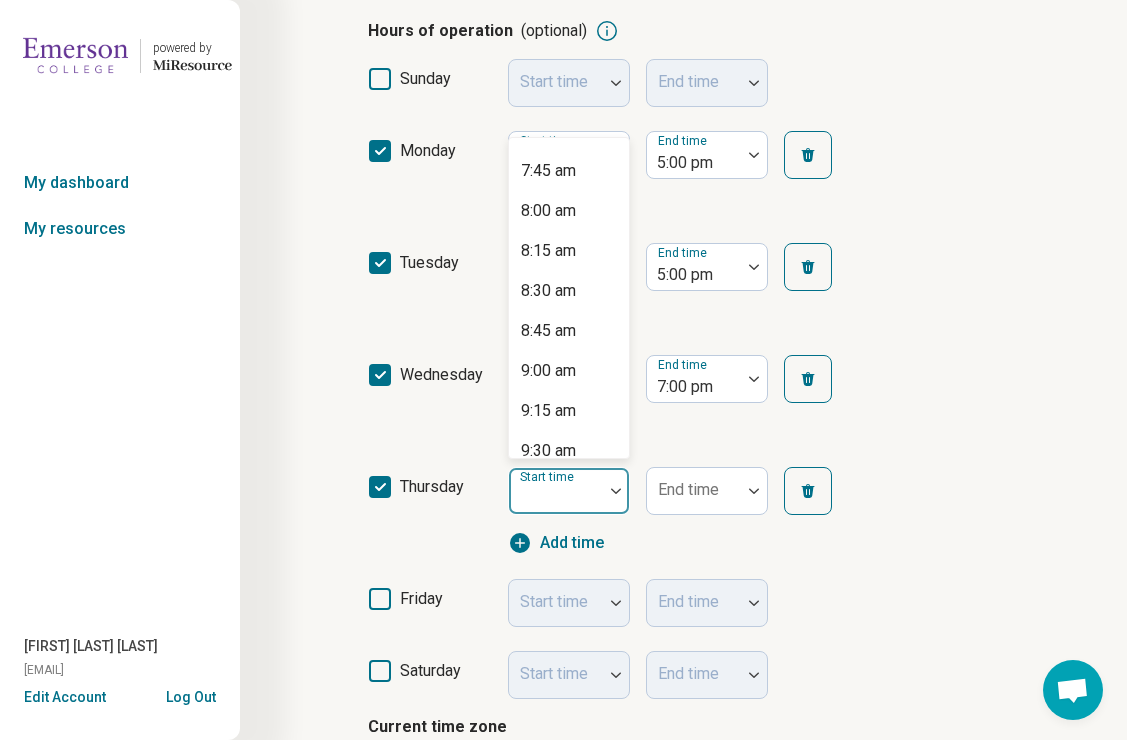 scroll, scrollTop: 1296, scrollLeft: 0, axis: vertical 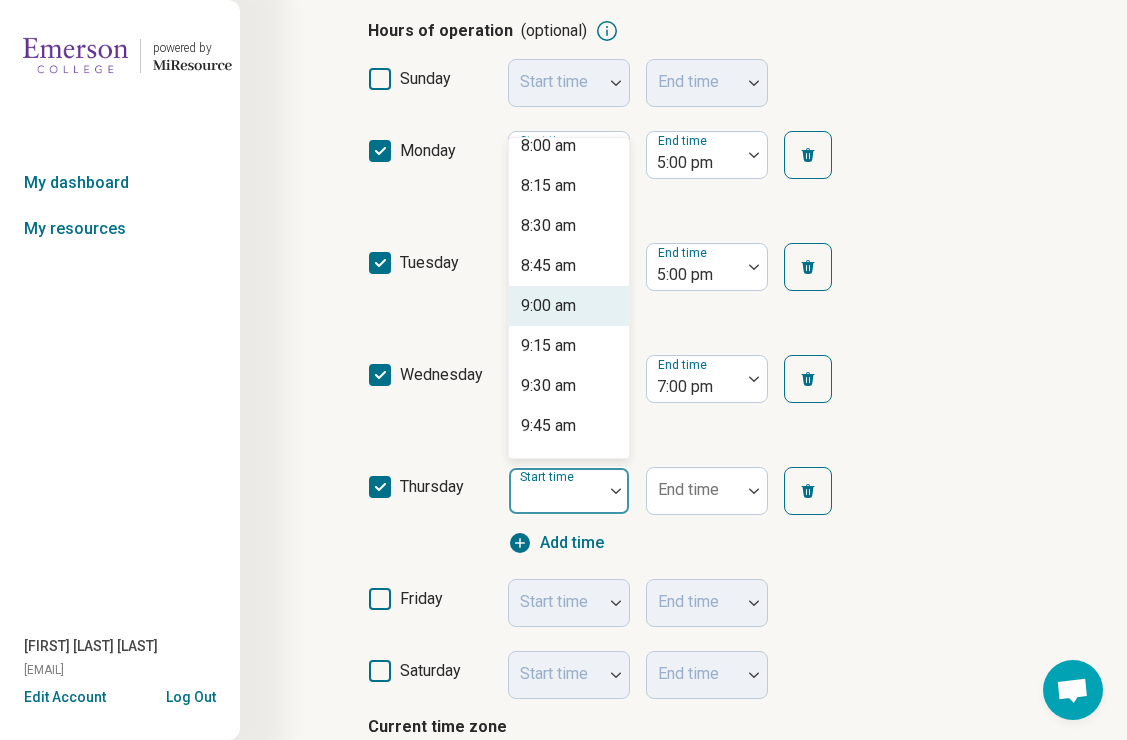 click on "9:00 am" at bounding box center (548, 306) 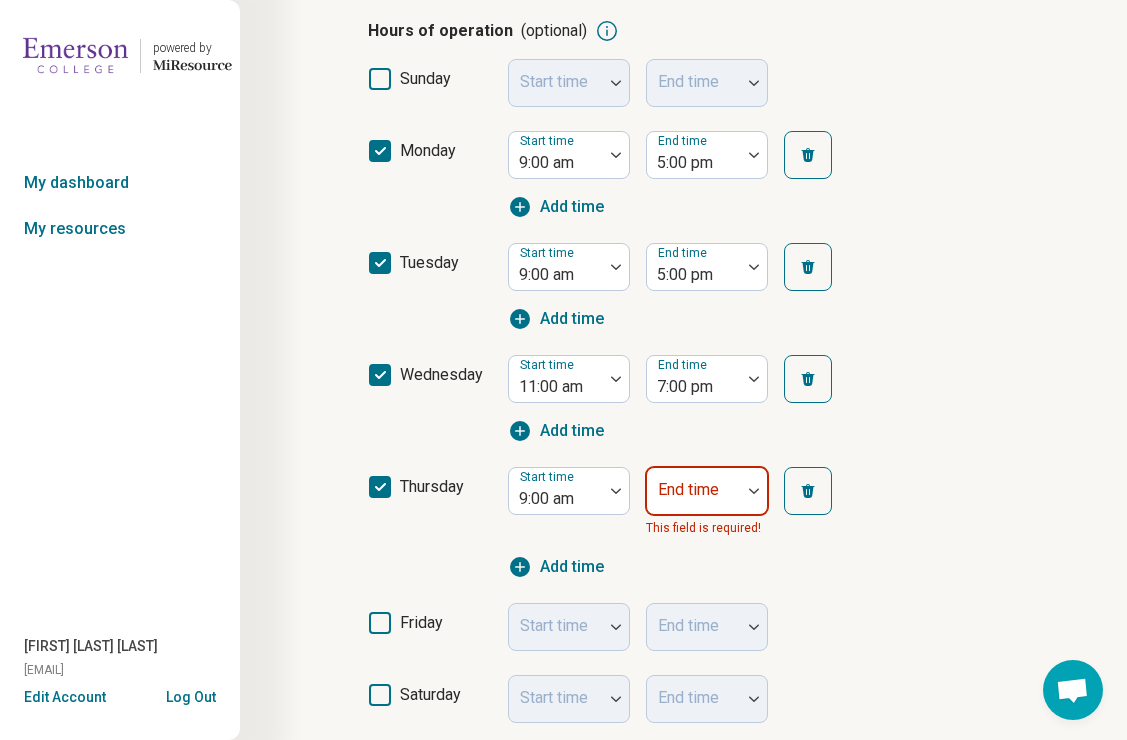 click on "End time" at bounding box center (707, 491) 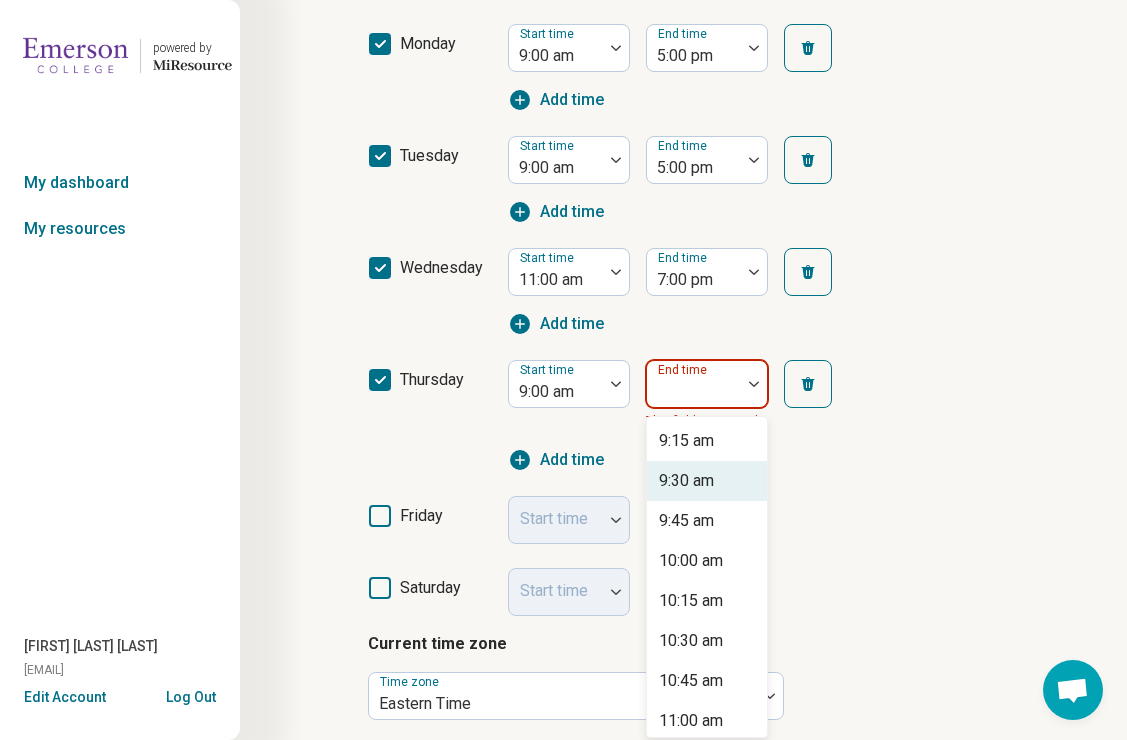 scroll, scrollTop: 535, scrollLeft: 0, axis: vertical 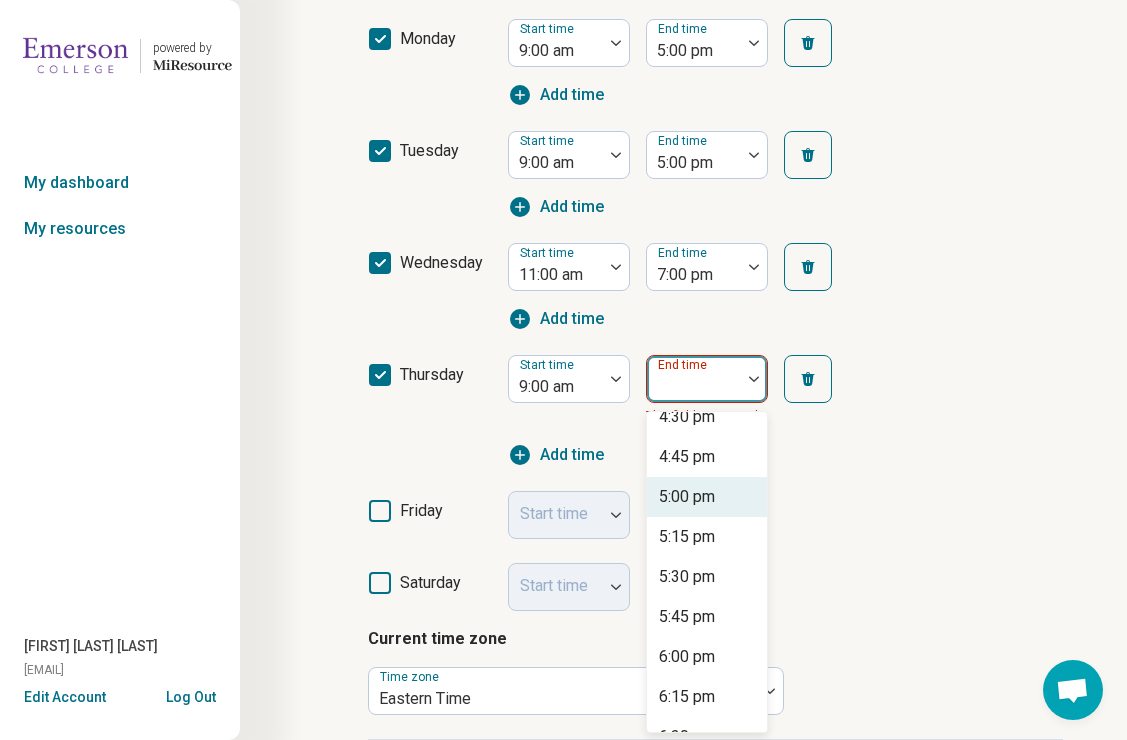 click on "5:00 pm" at bounding box center (687, 497) 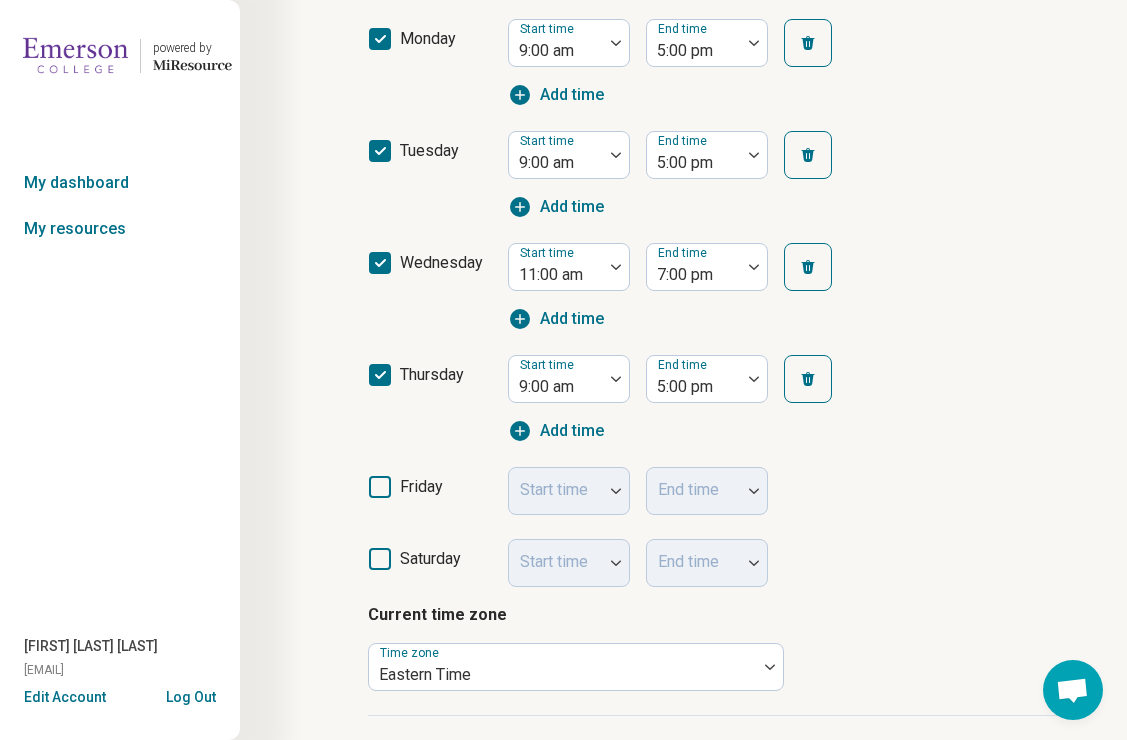 click 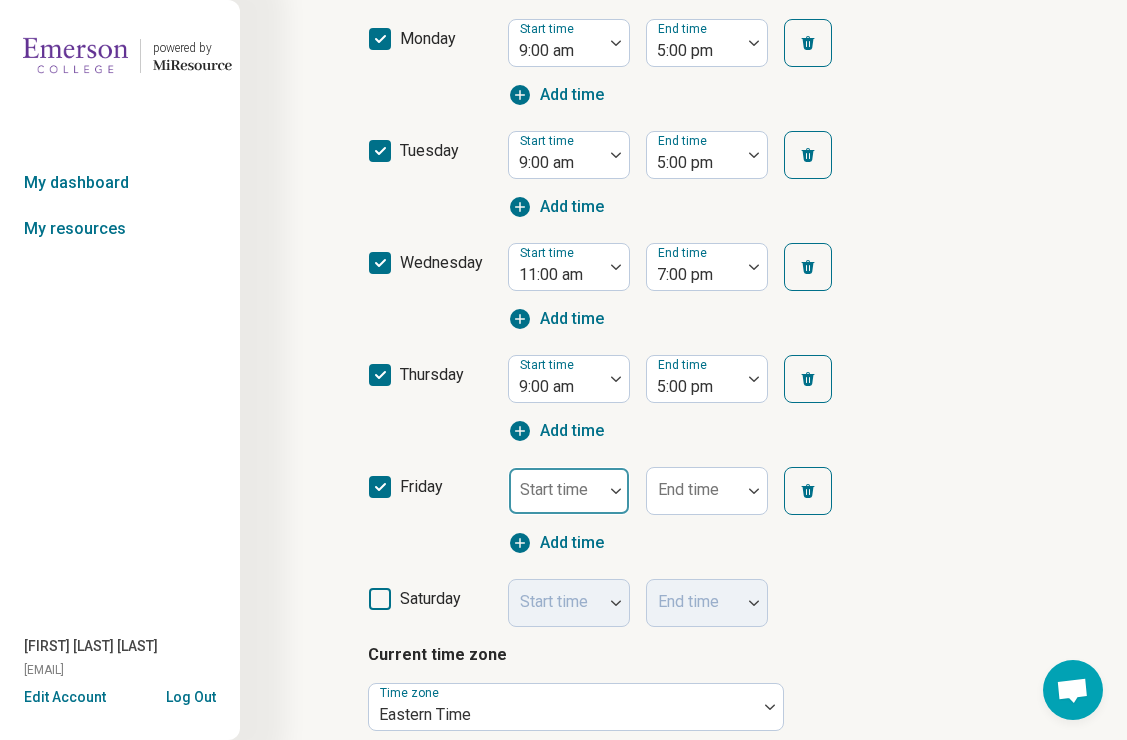 scroll, scrollTop: 10, scrollLeft: 0, axis: vertical 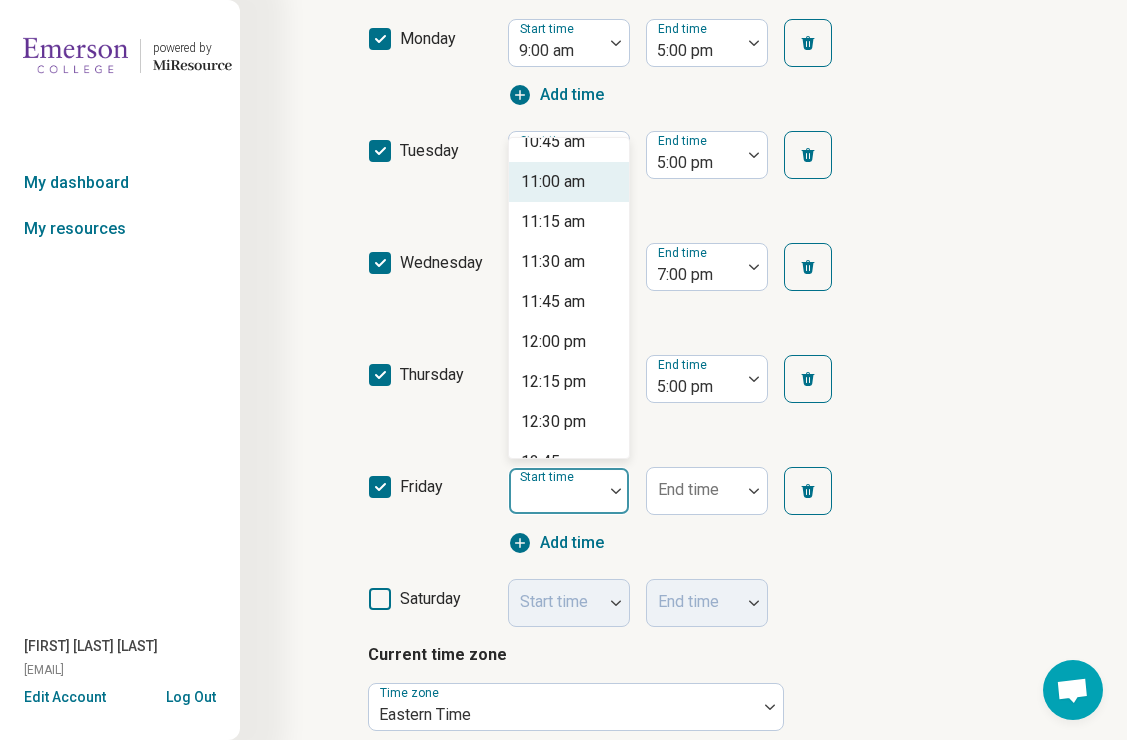 click on "11:00 am" at bounding box center (553, 182) 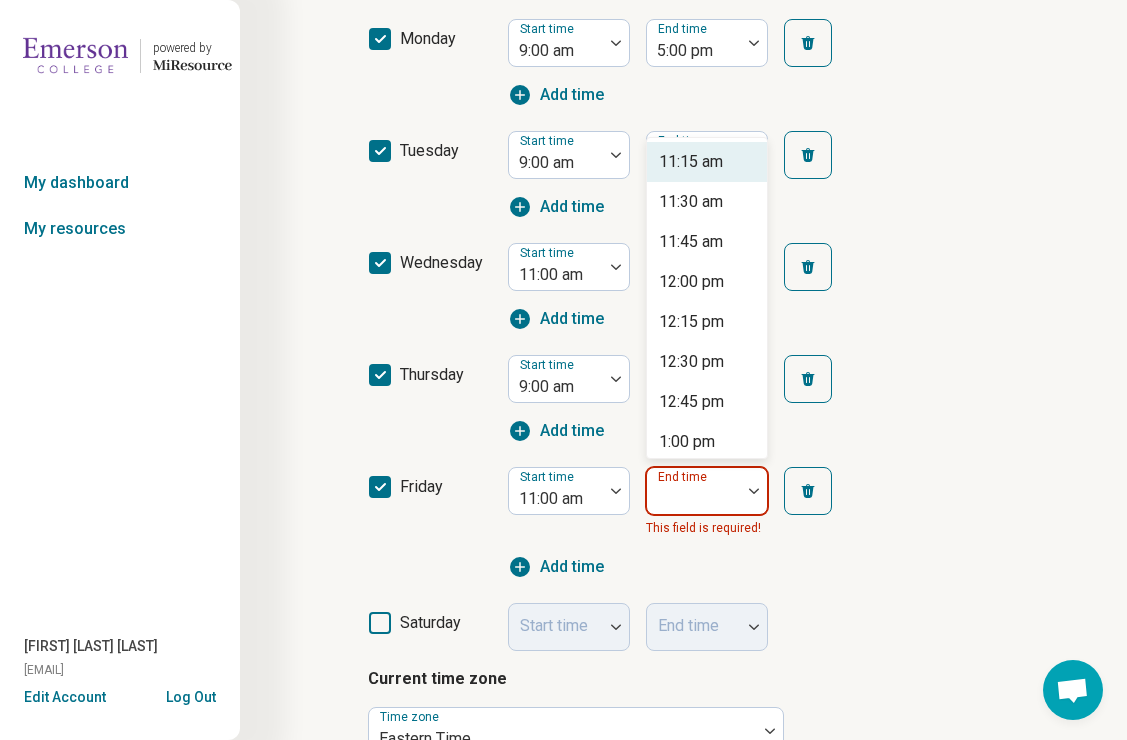 click at bounding box center (754, 491) 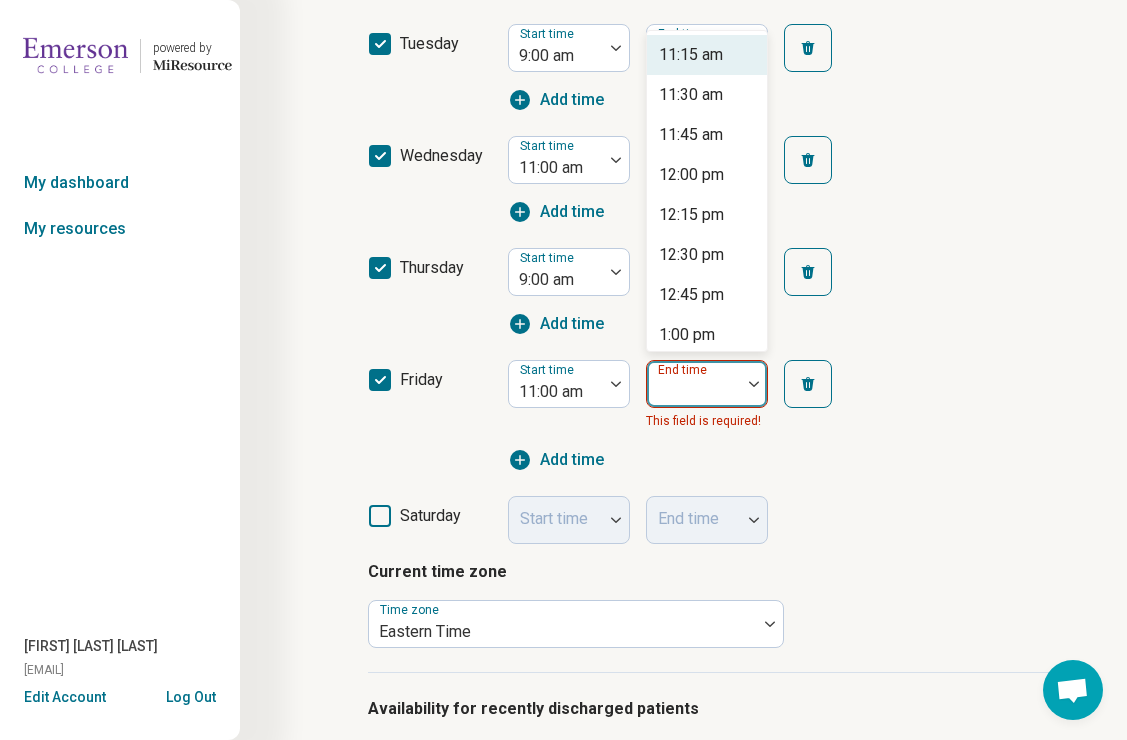 scroll, scrollTop: 647, scrollLeft: 0, axis: vertical 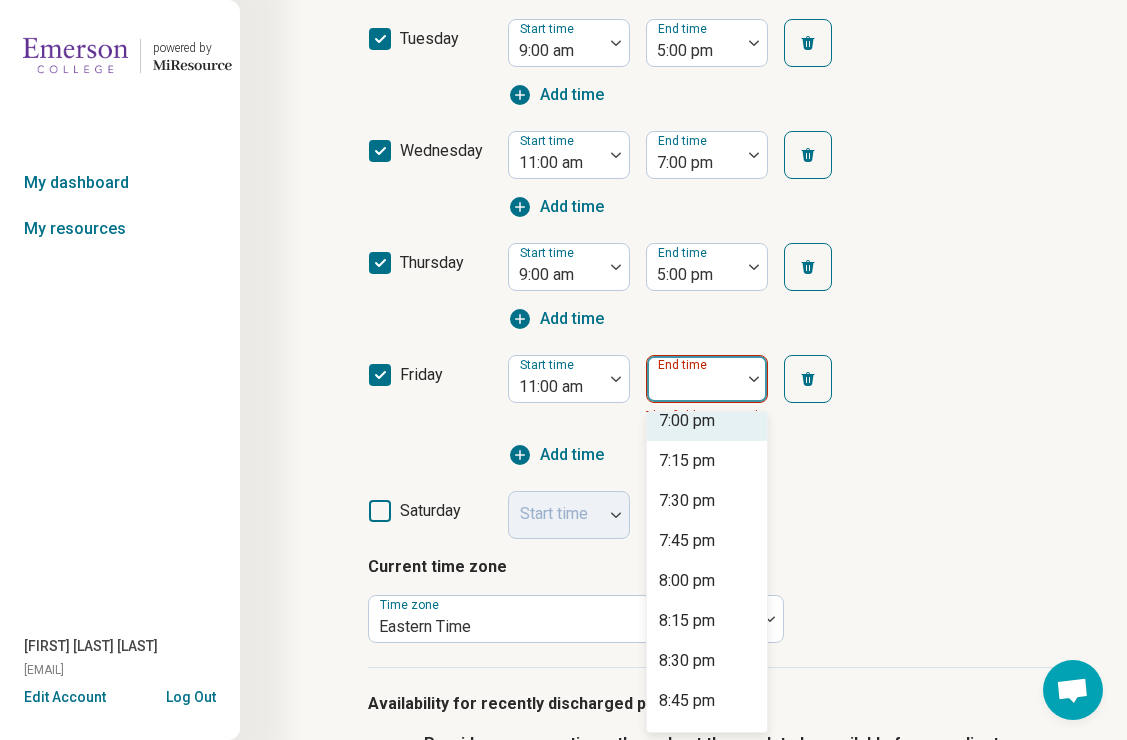 click on "7:00 pm" at bounding box center [687, 421] 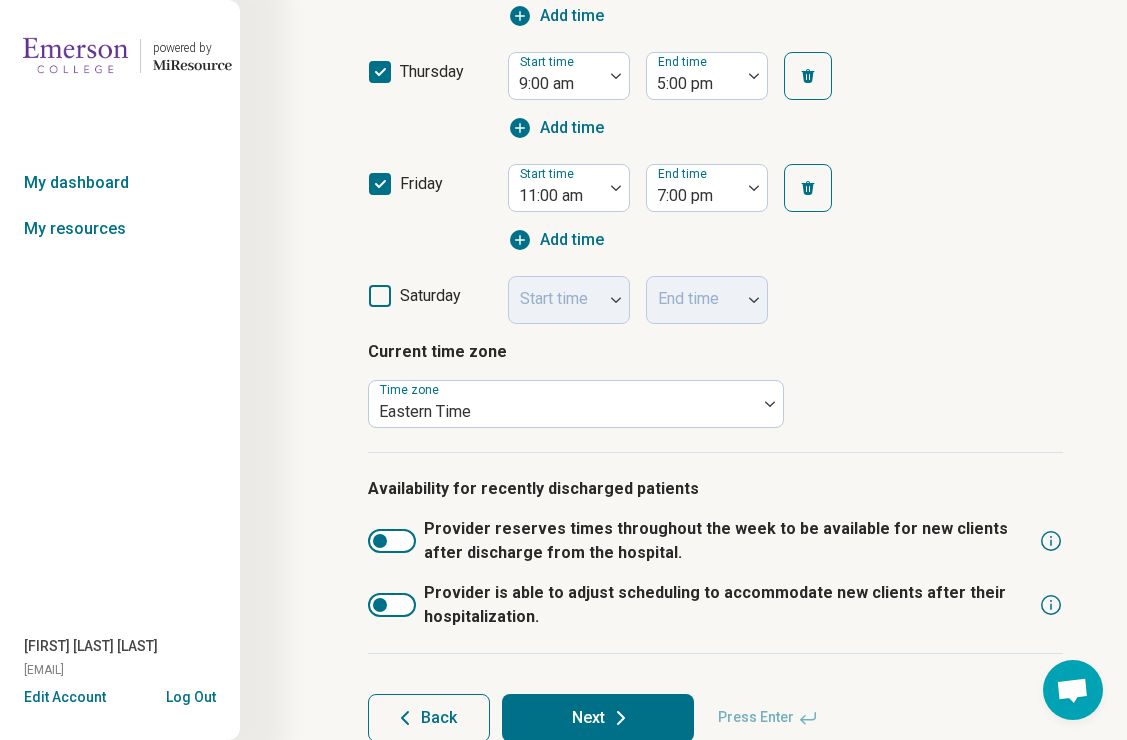 scroll, scrollTop: 911, scrollLeft: 0, axis: vertical 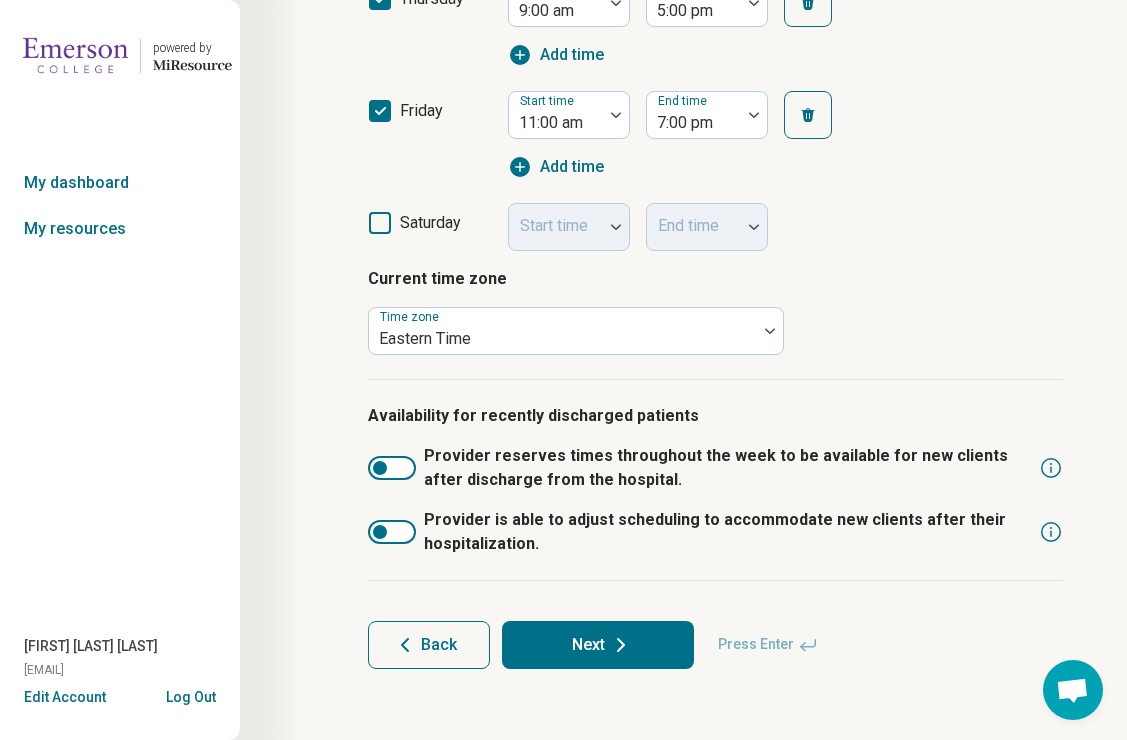 click on "Next" at bounding box center [598, 645] 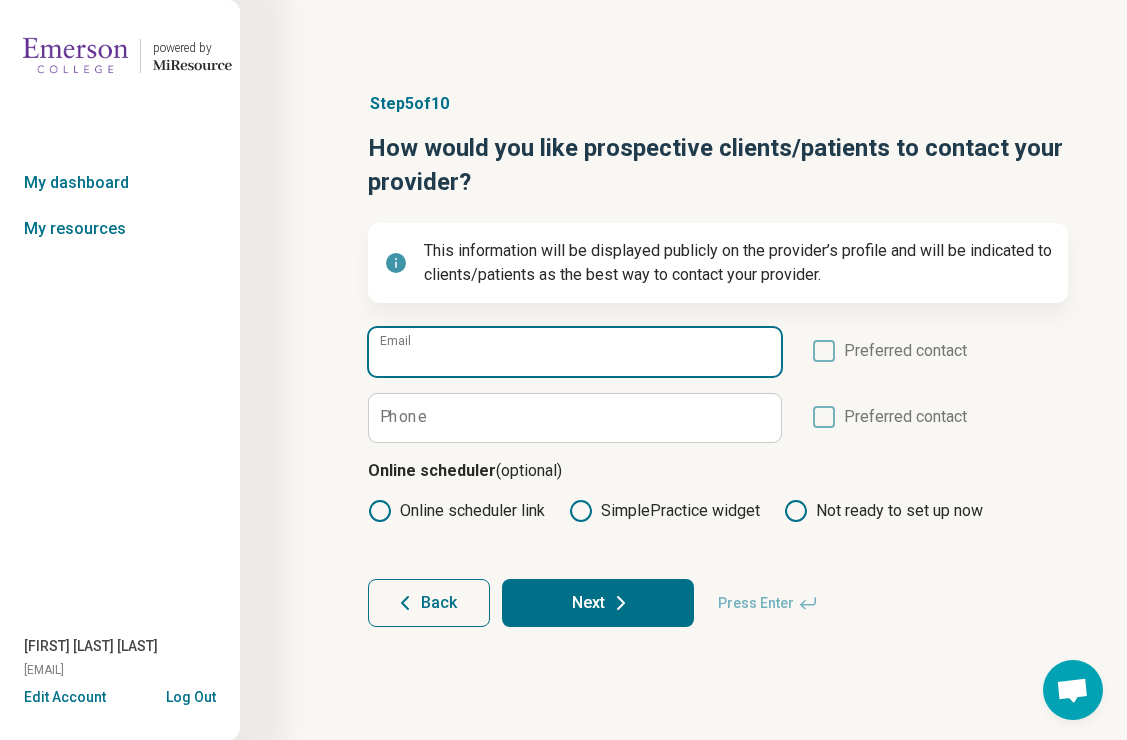 click on "Email" at bounding box center [575, 352] 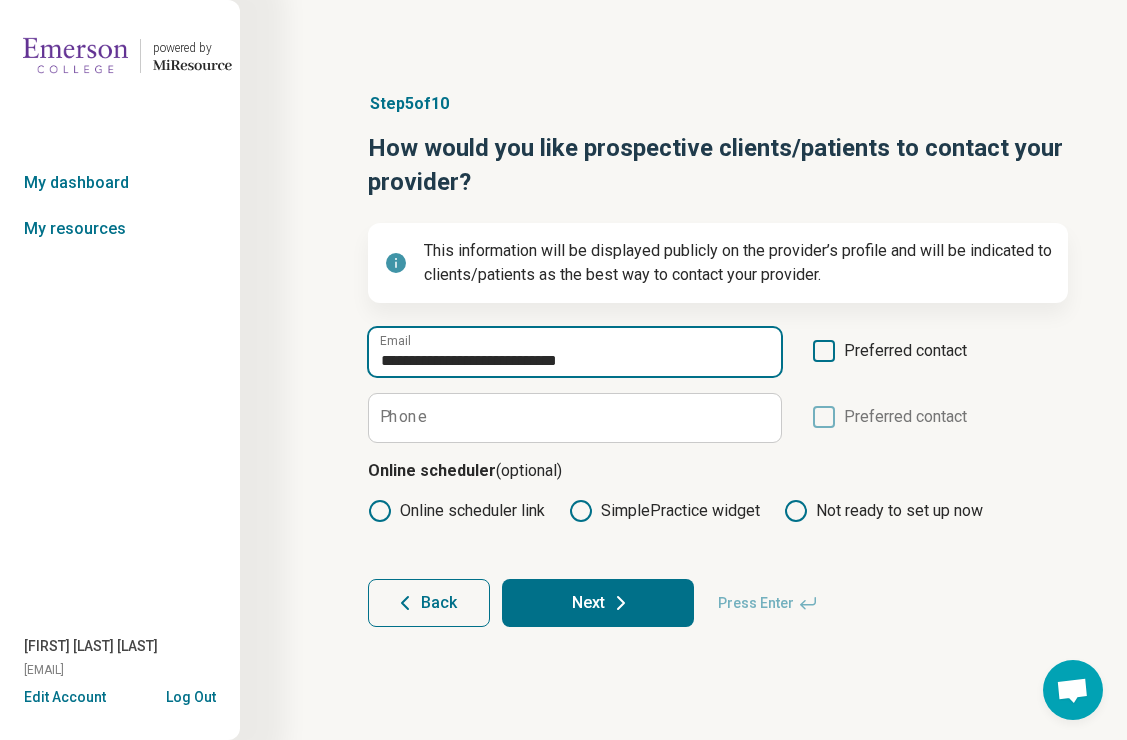 type on "**********" 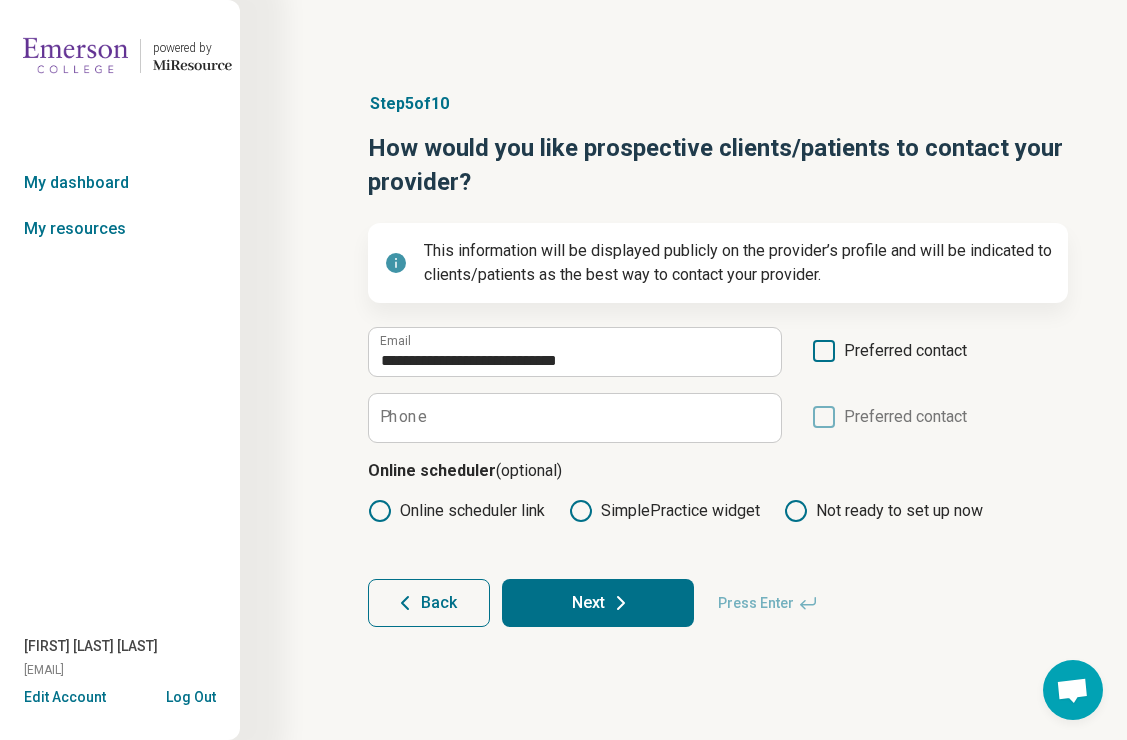 click on "Preferred contact" at bounding box center (889, 358) 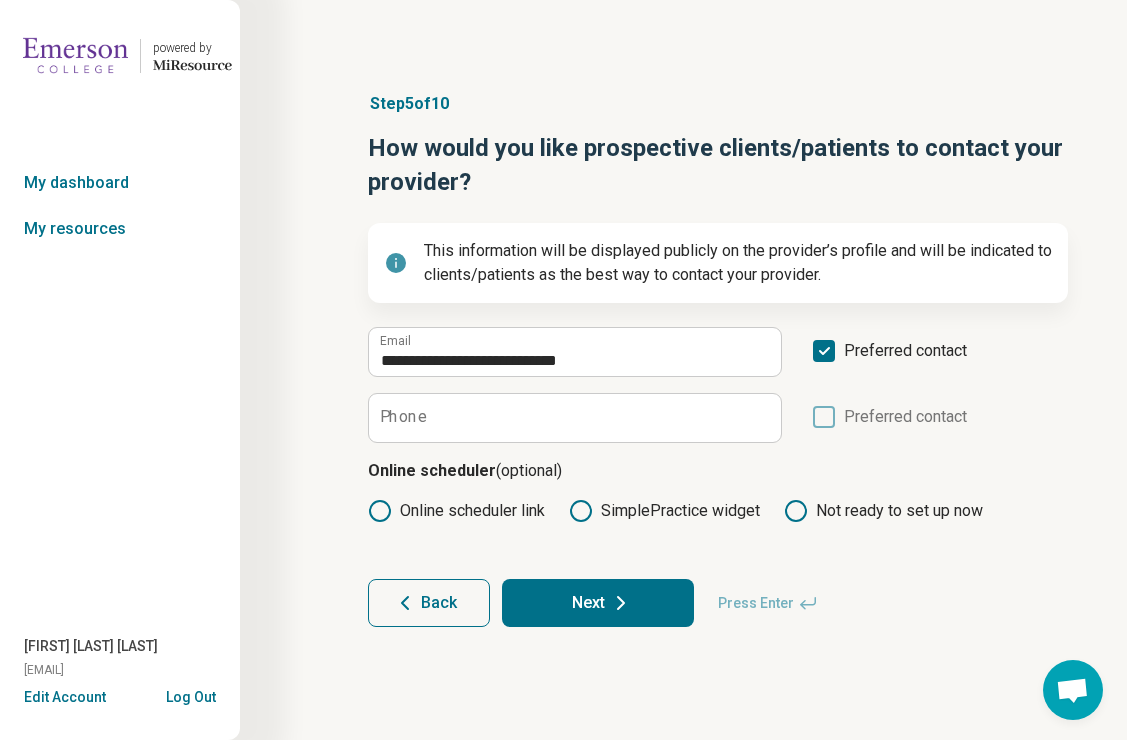 scroll, scrollTop: 10, scrollLeft: 0, axis: vertical 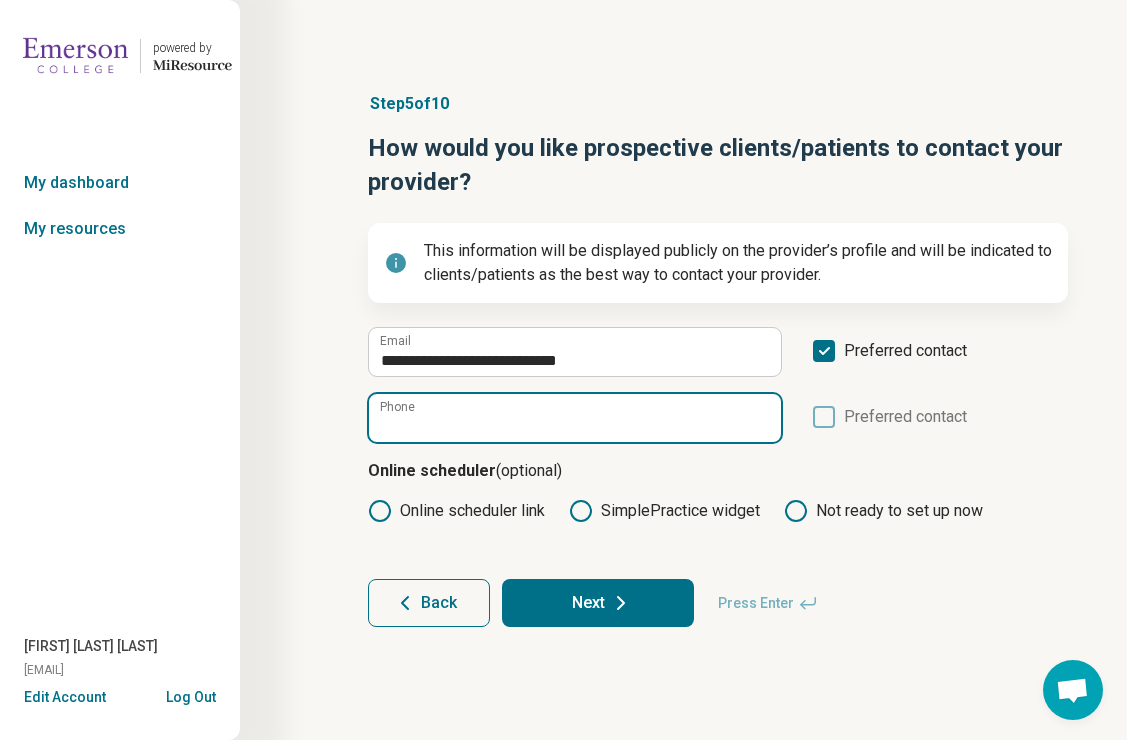 click on "Phone" at bounding box center [575, 418] 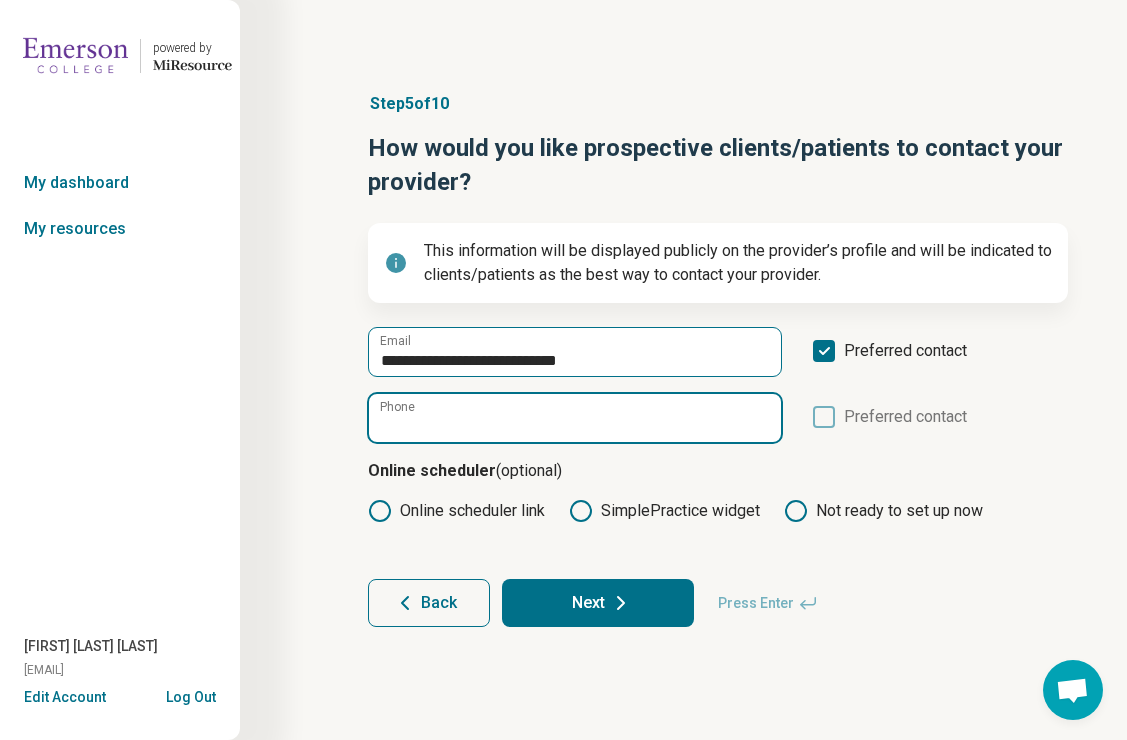 paste on "**********" 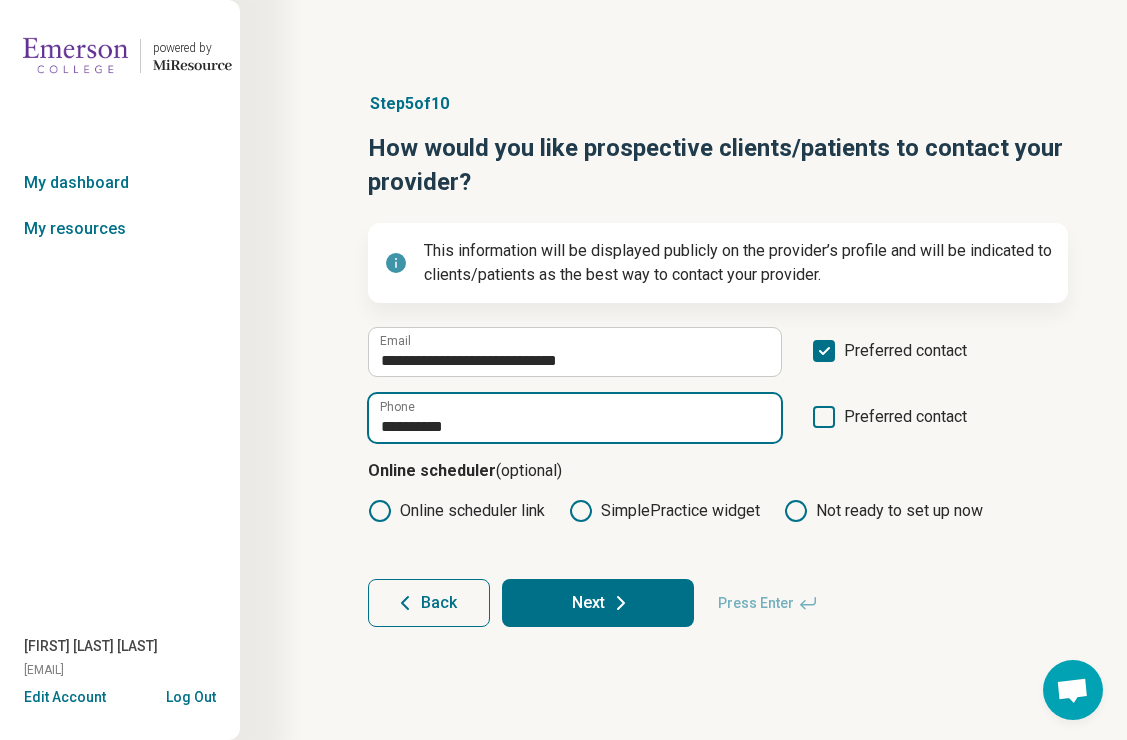 type on "**********" 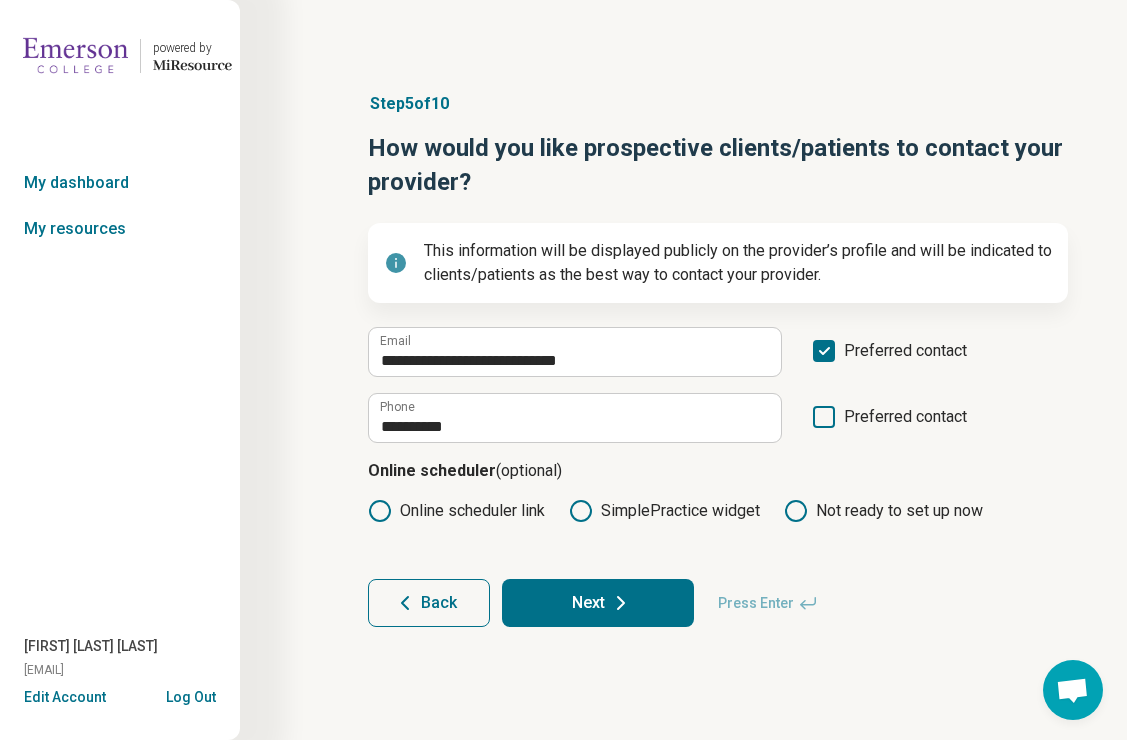 click on "SimplePractice widget" at bounding box center (664, 511) 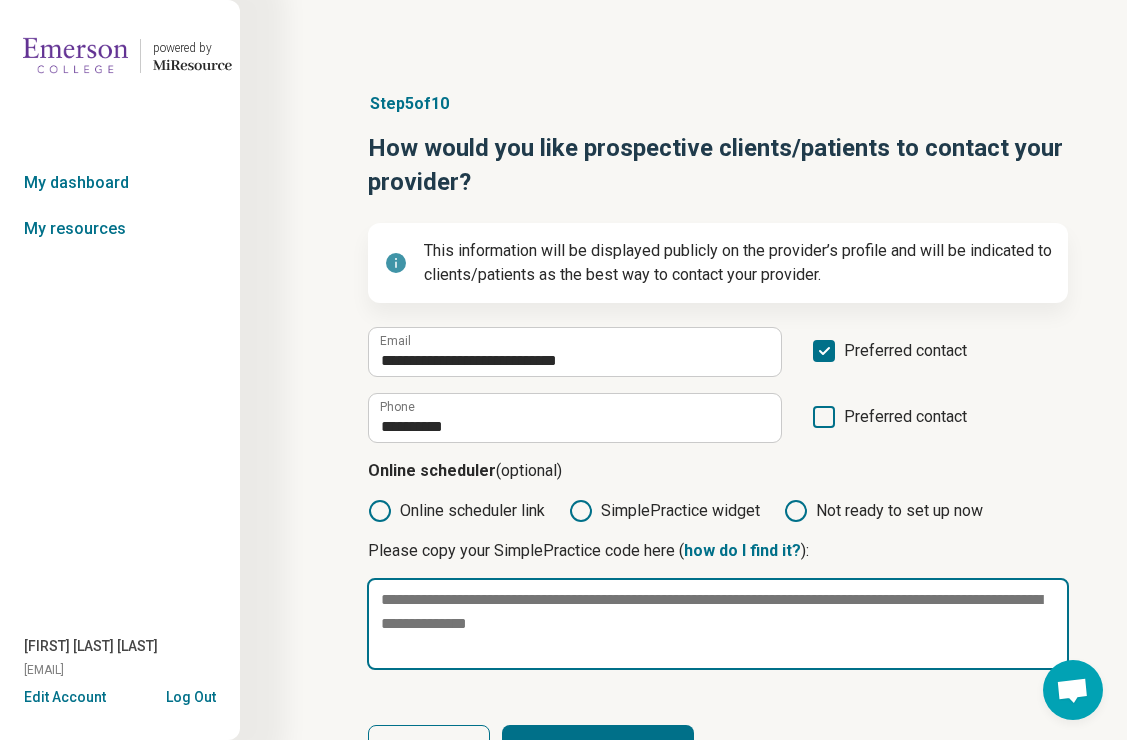 click at bounding box center [718, 624] 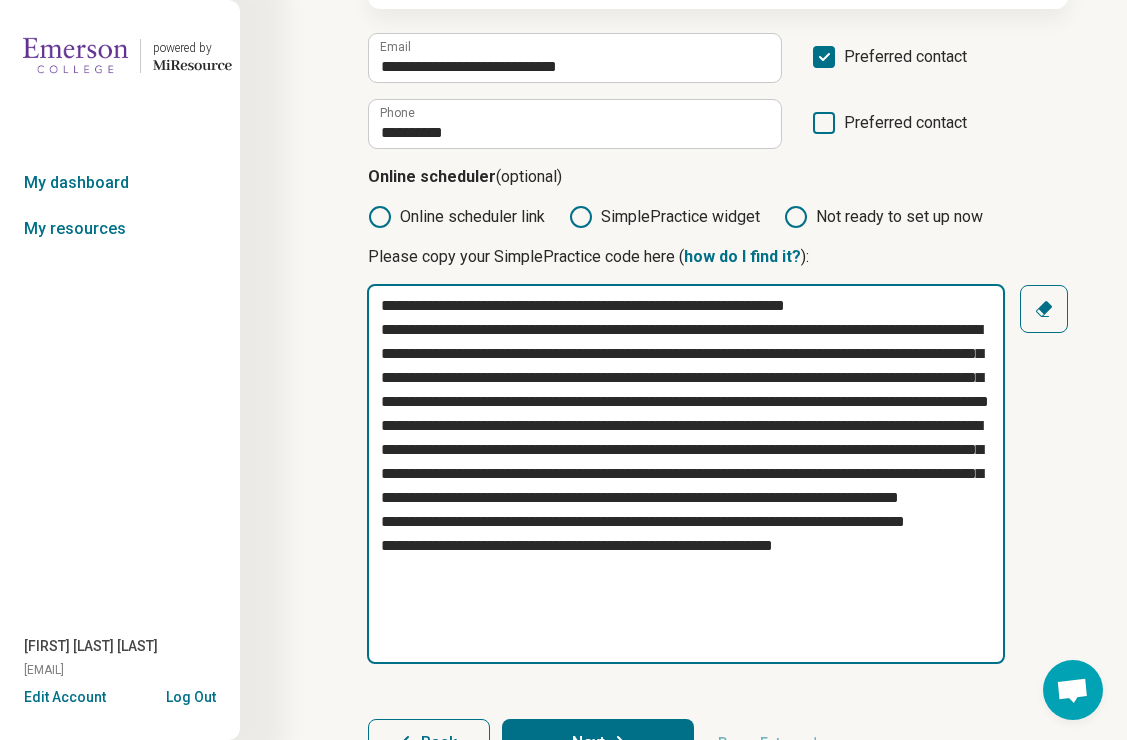 scroll, scrollTop: 393, scrollLeft: 0, axis: vertical 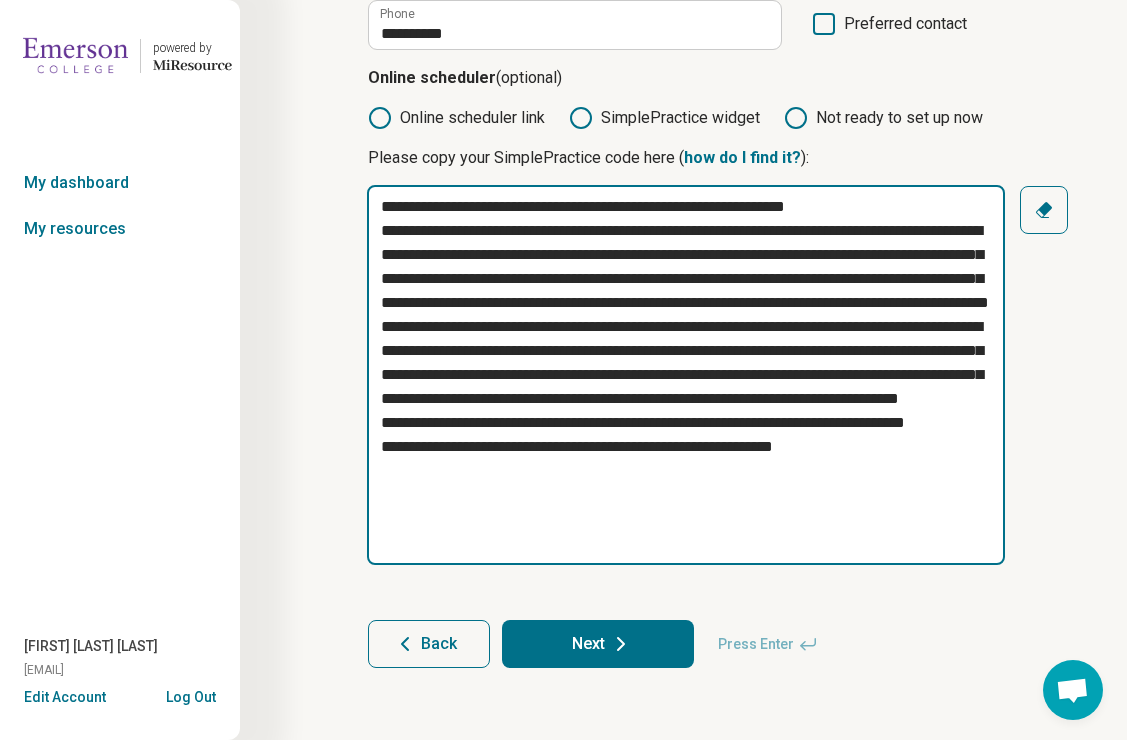 type on "**********" 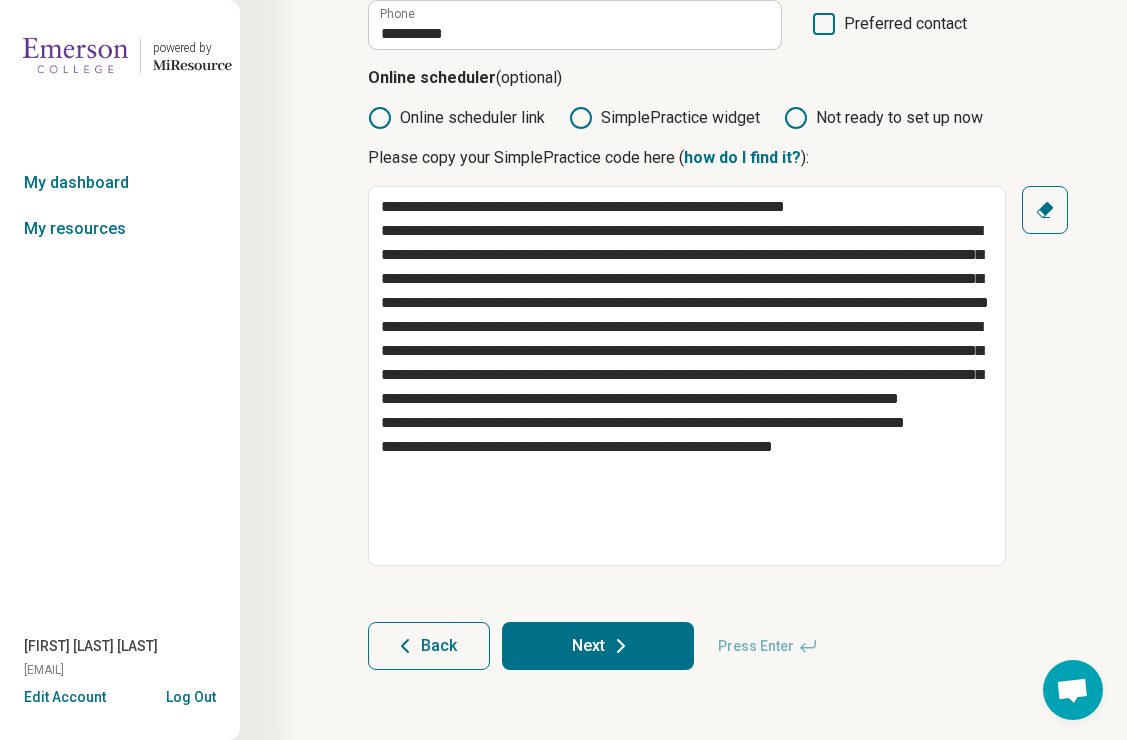 click on "Next" at bounding box center (598, 646) 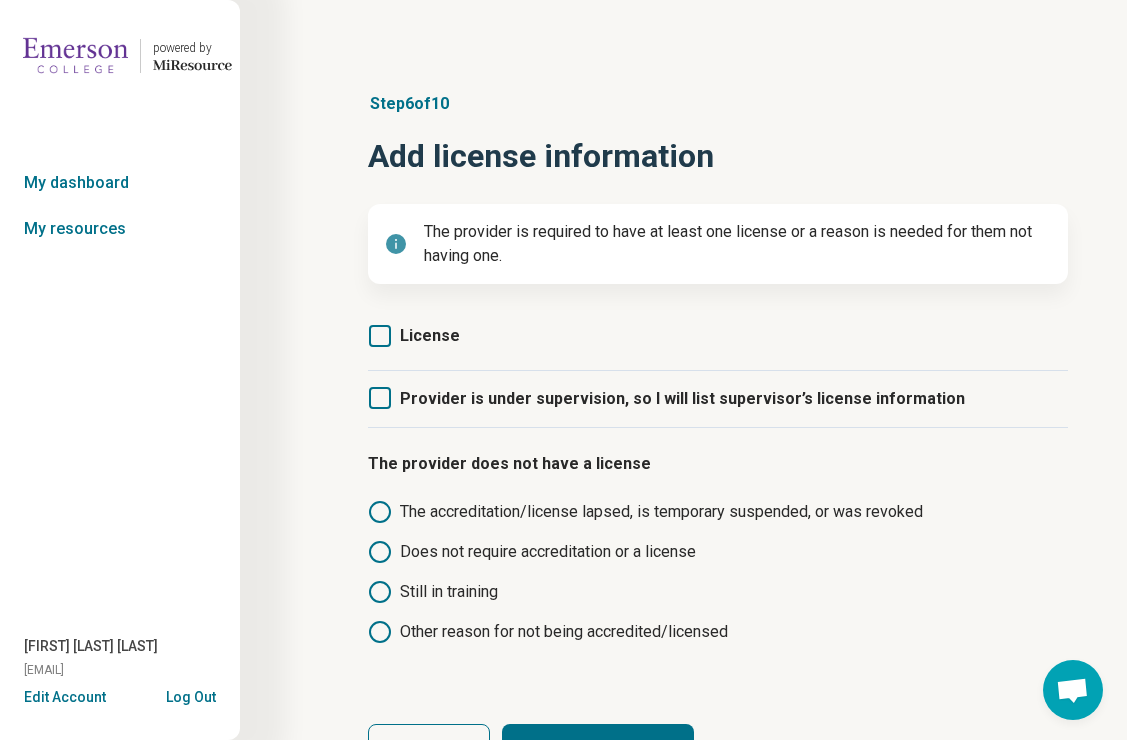 click 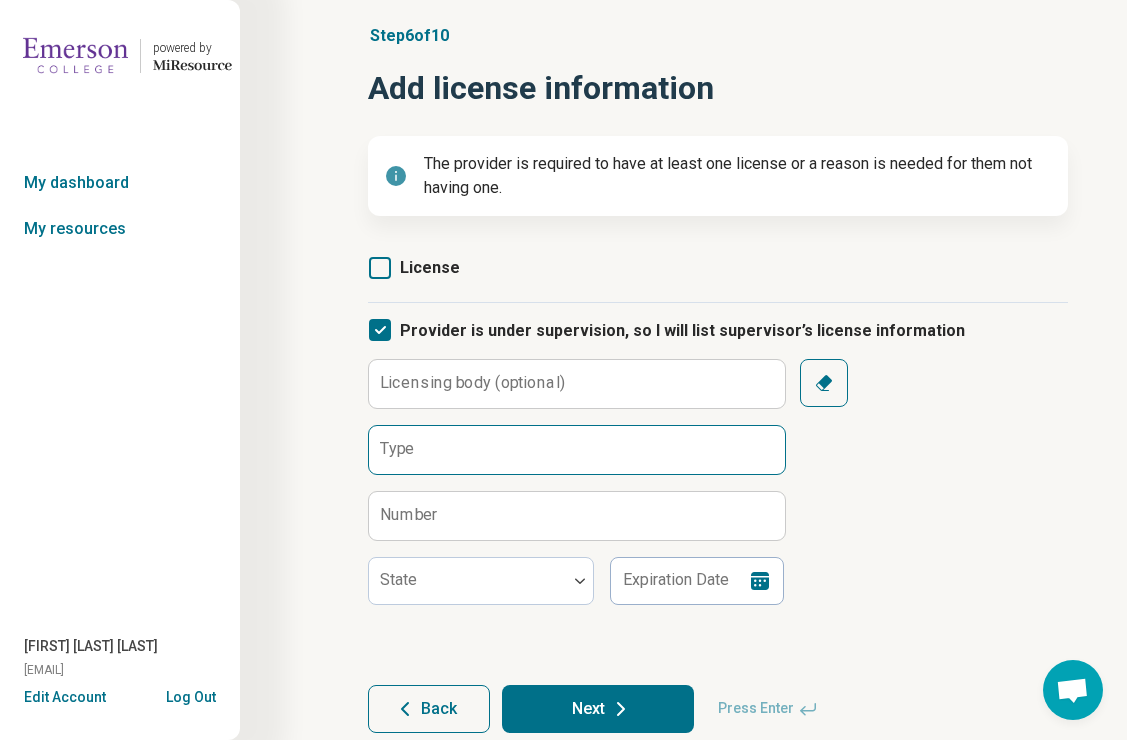scroll, scrollTop: 69, scrollLeft: 0, axis: vertical 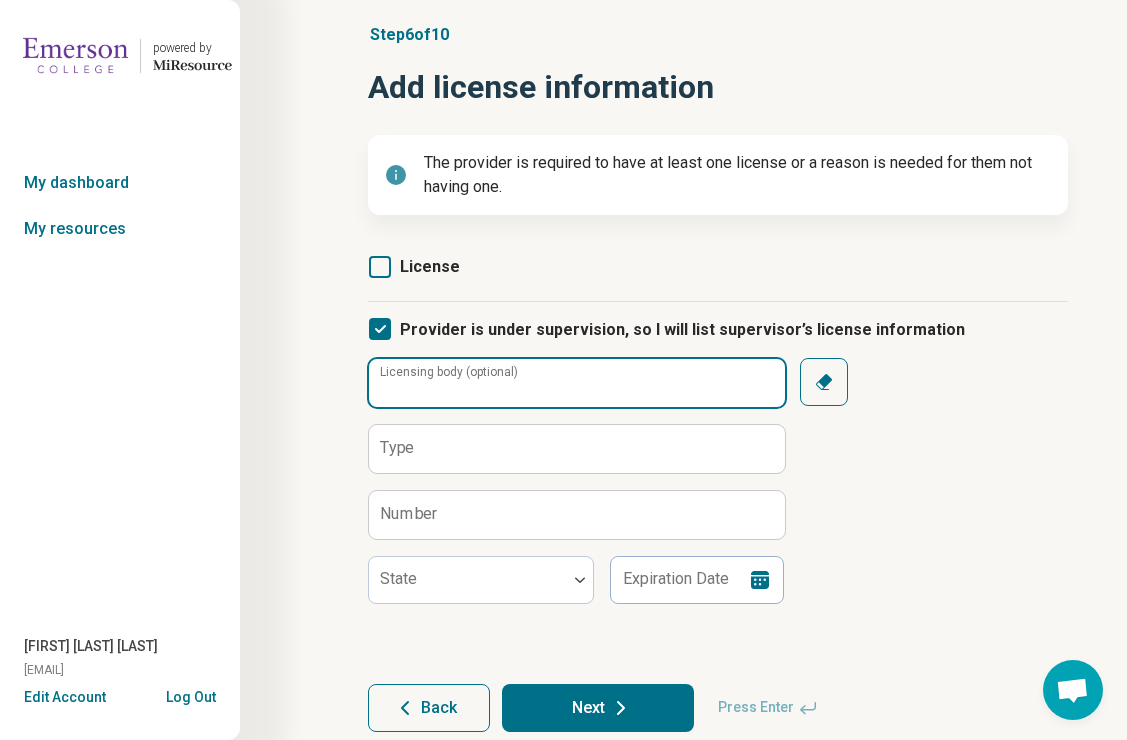 click on "Licensing body (optional)" at bounding box center (577, 383) 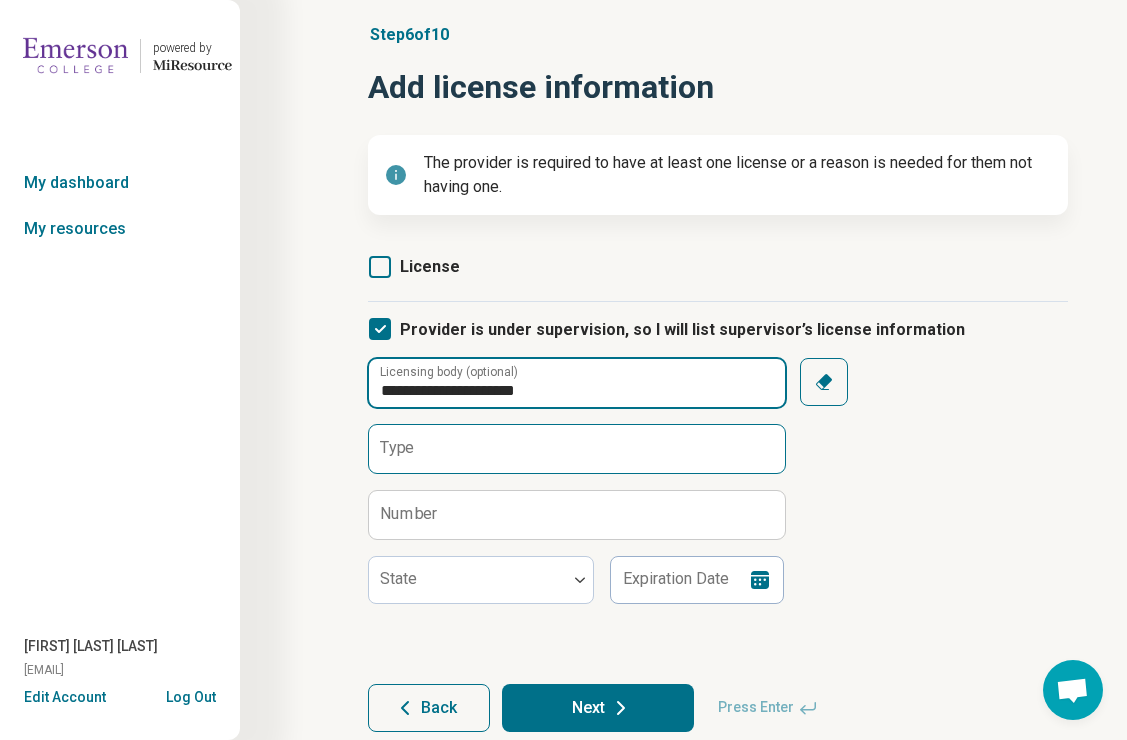 type on "**********" 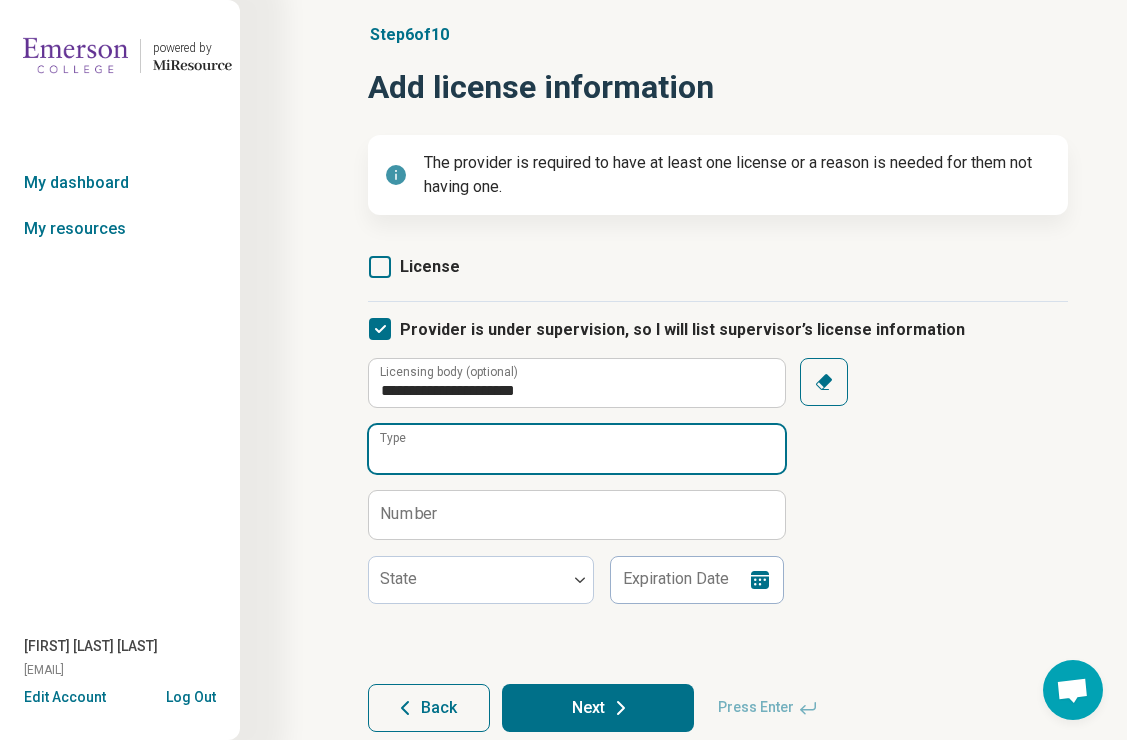 click on "Type" at bounding box center [577, 449] 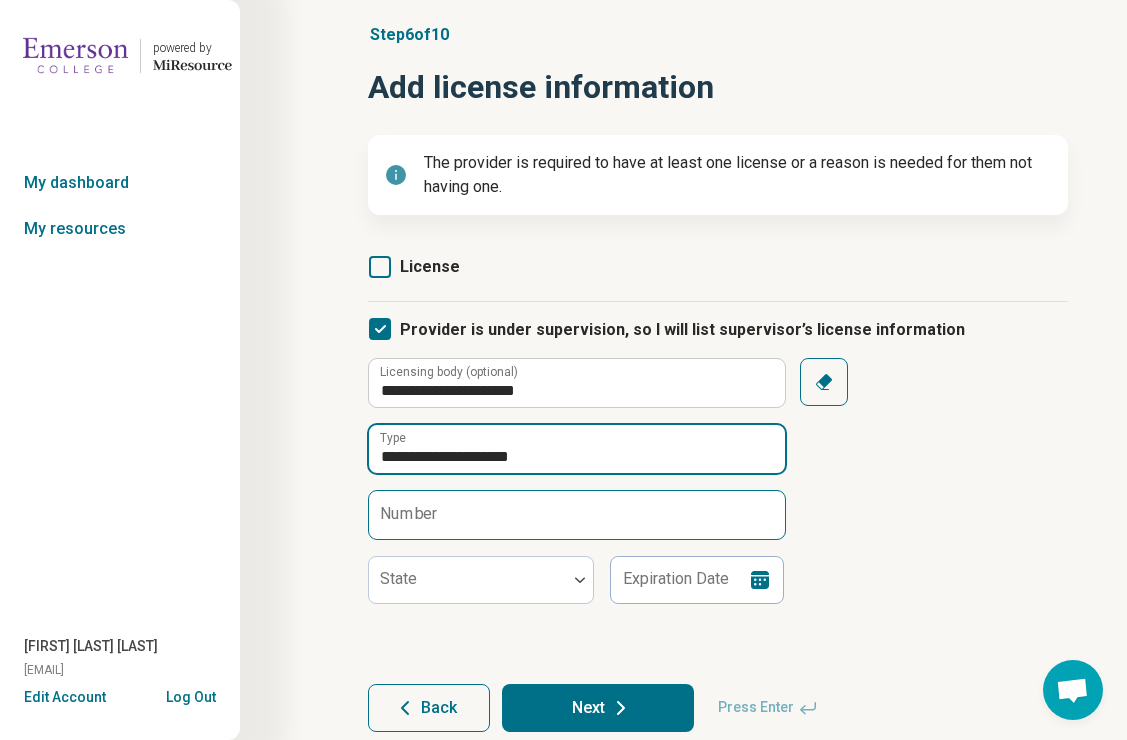 type on "**********" 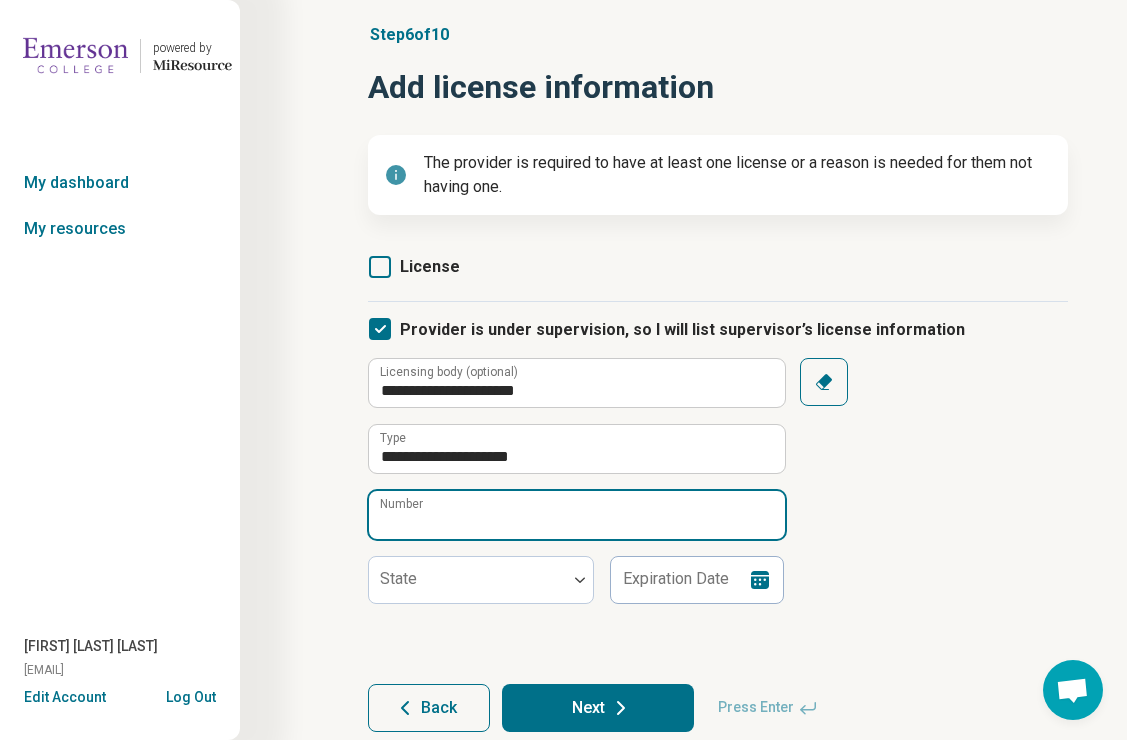 click on "Number" at bounding box center (577, 515) 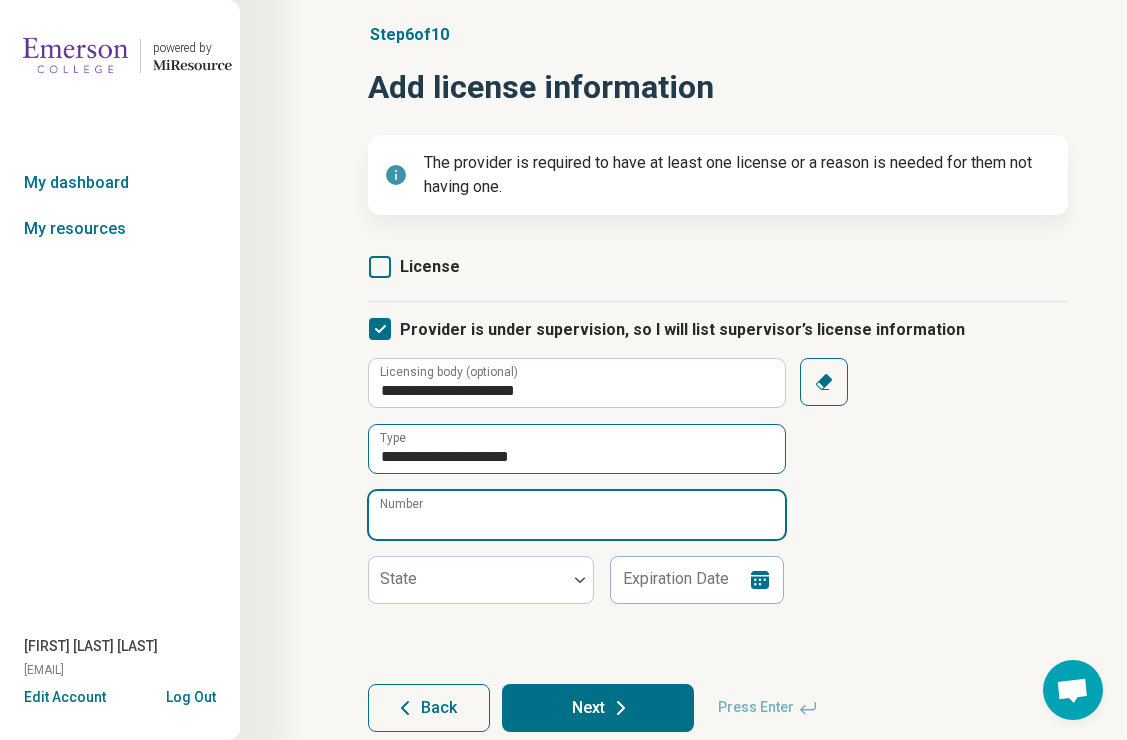 paste on "*****" 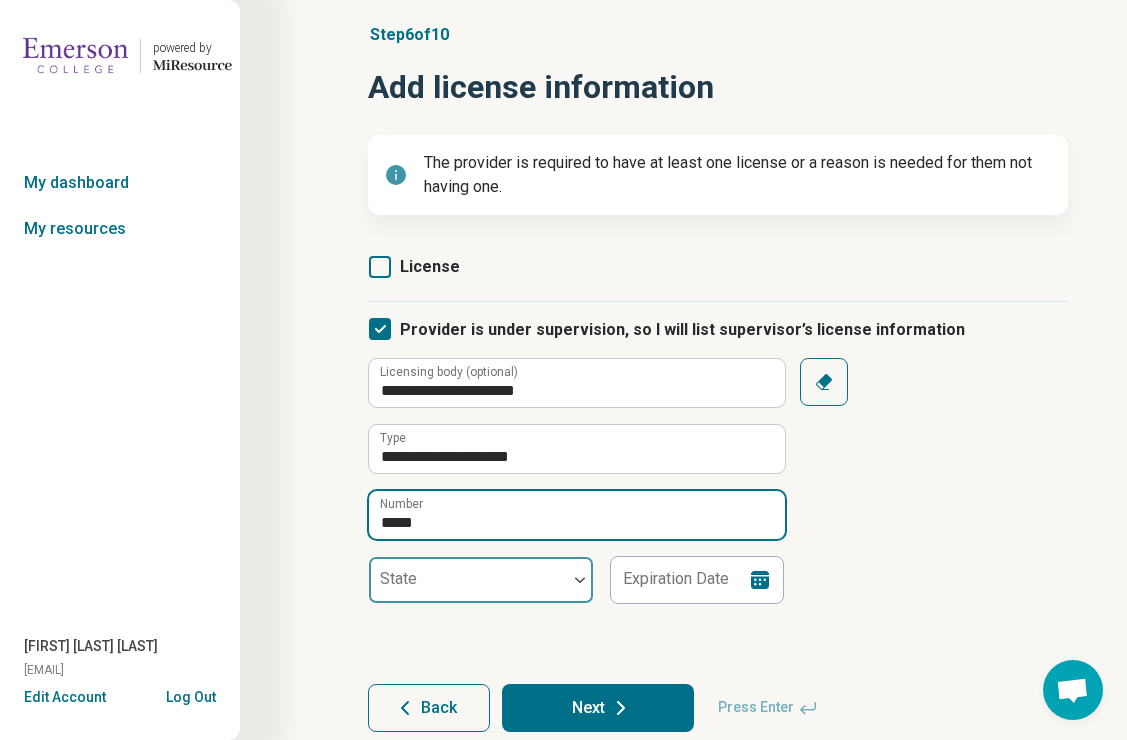 type on "*****" 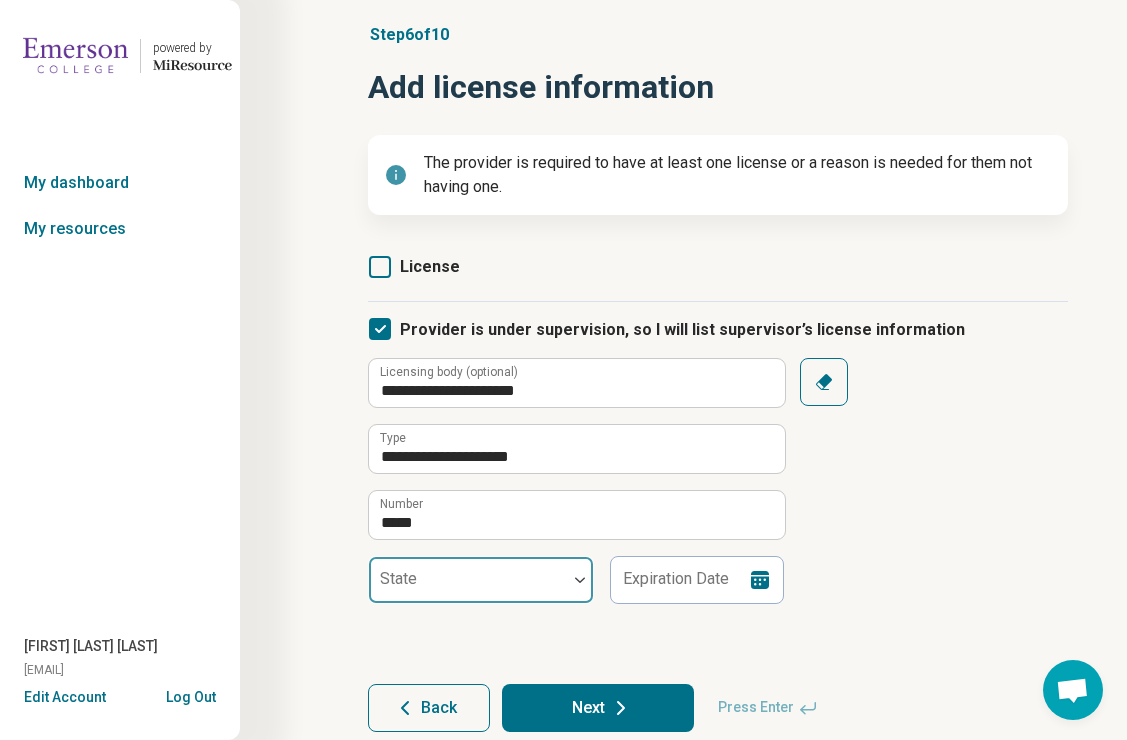 click at bounding box center (468, 580) 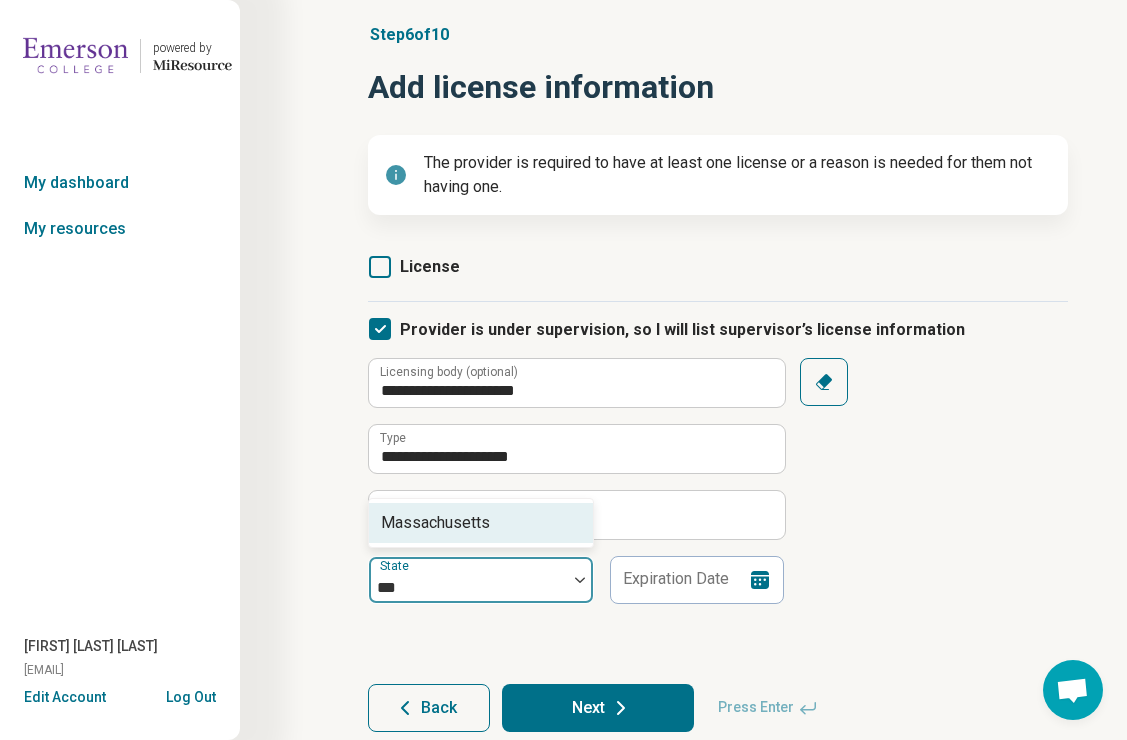 type on "****" 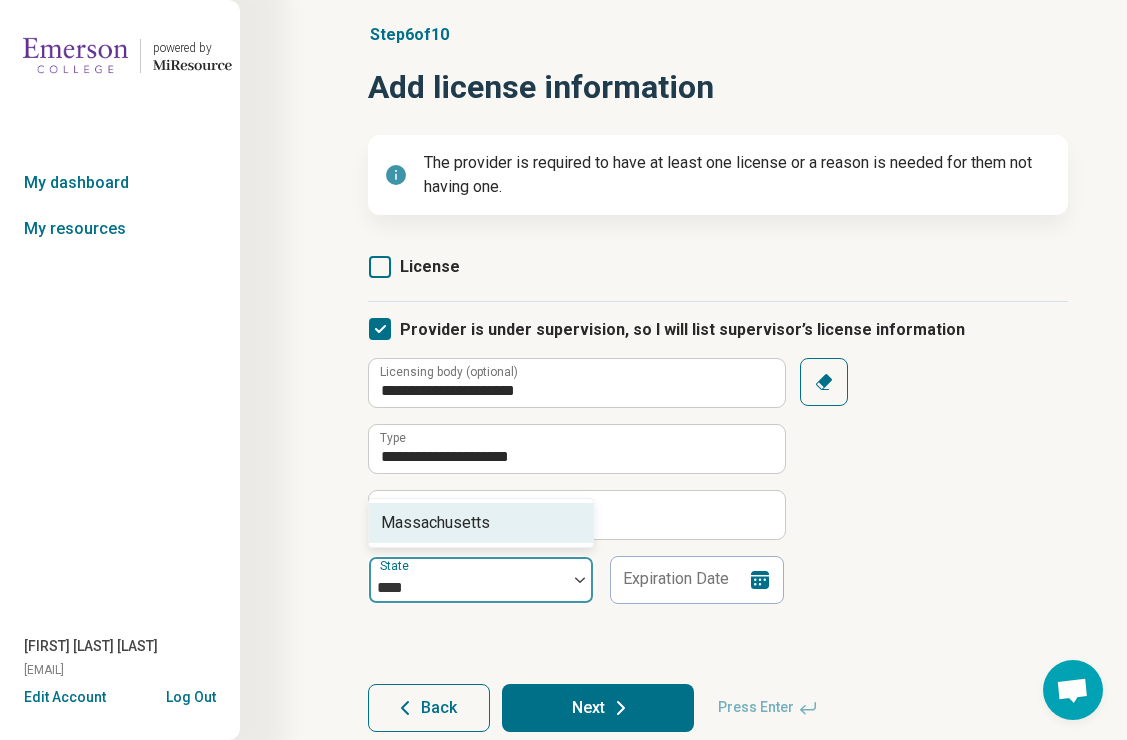click on "Massachusetts" at bounding box center (481, 523) 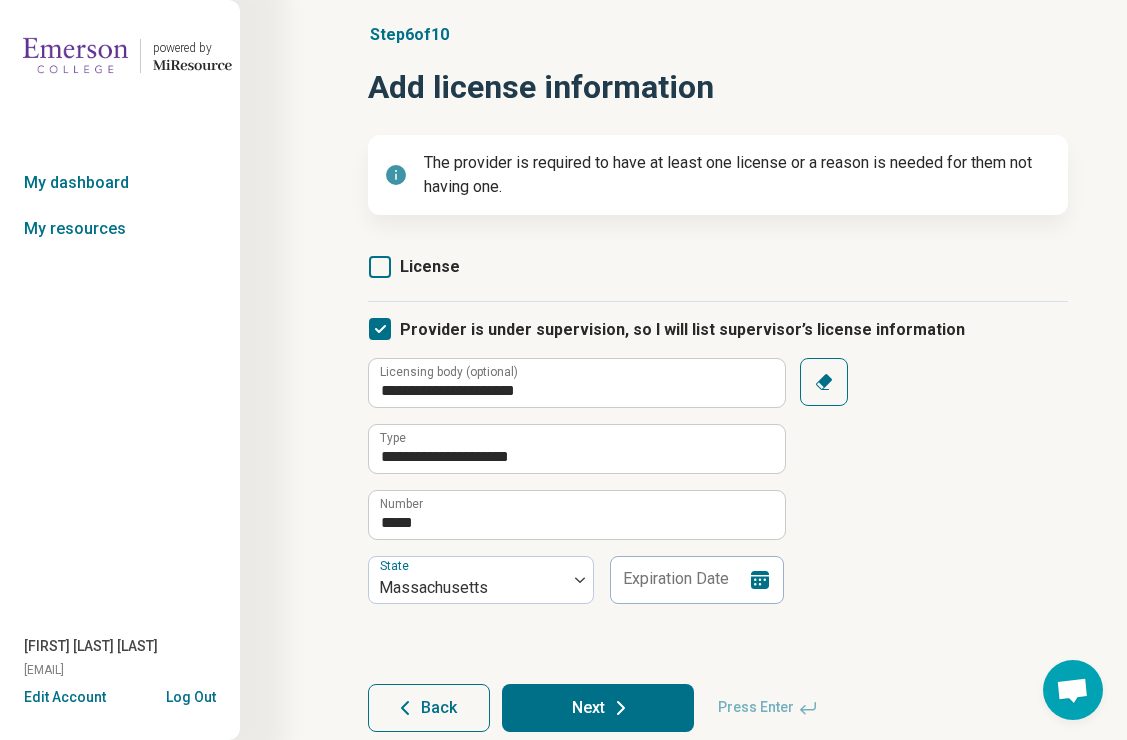 click 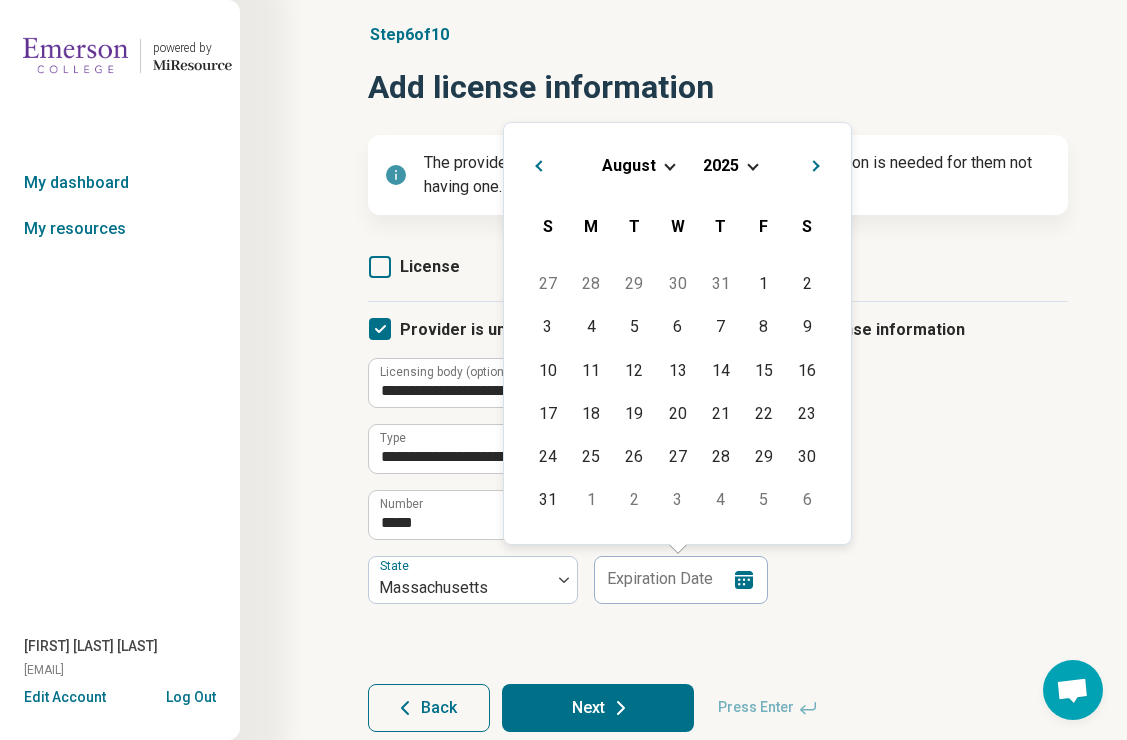 click on "August 2025" at bounding box center [677, 165] 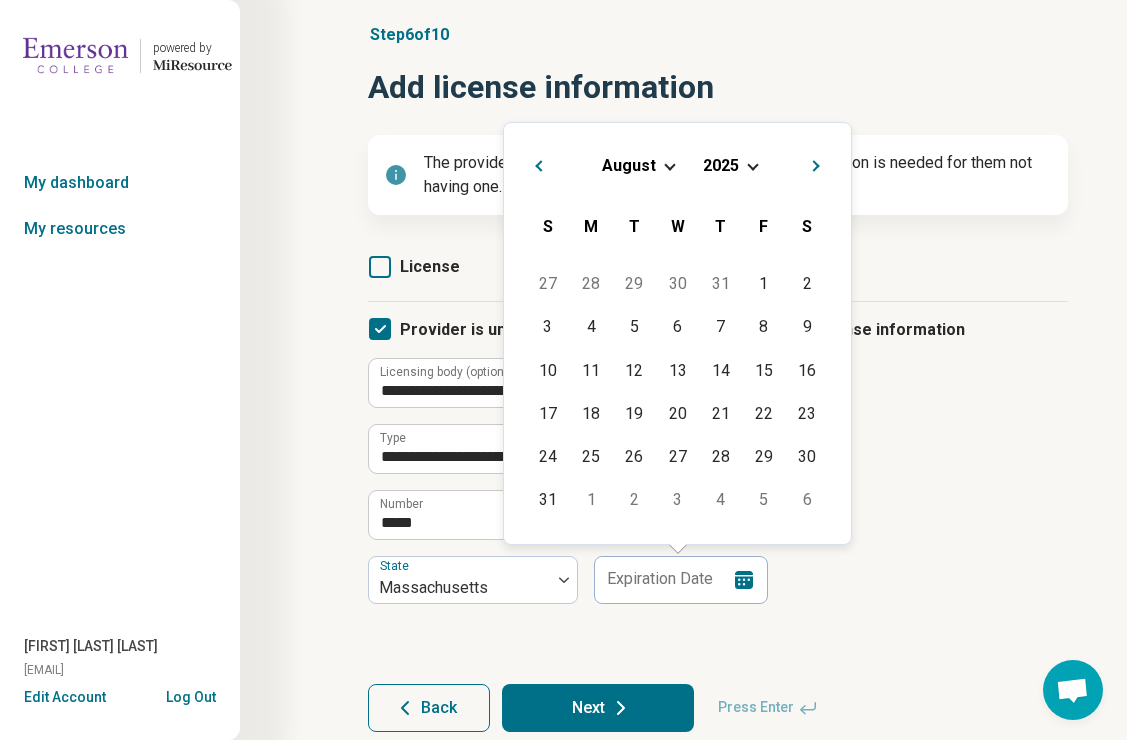 click at bounding box center [669, 164] 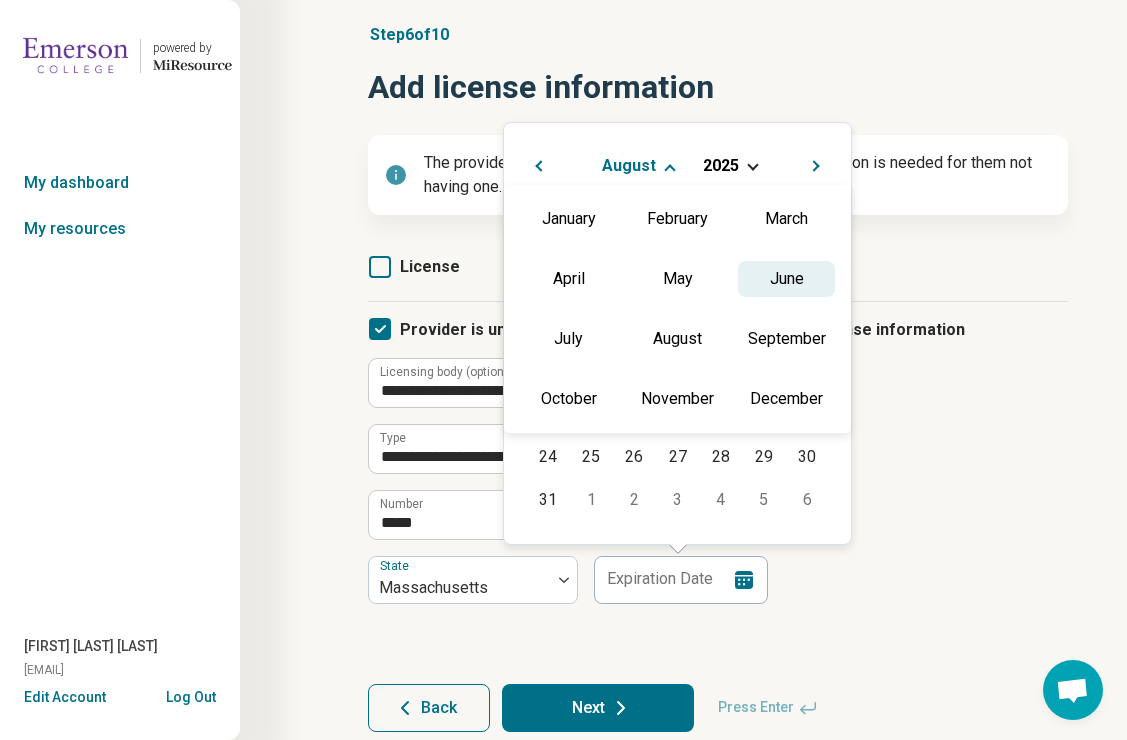 click on "June" at bounding box center [786, 279] 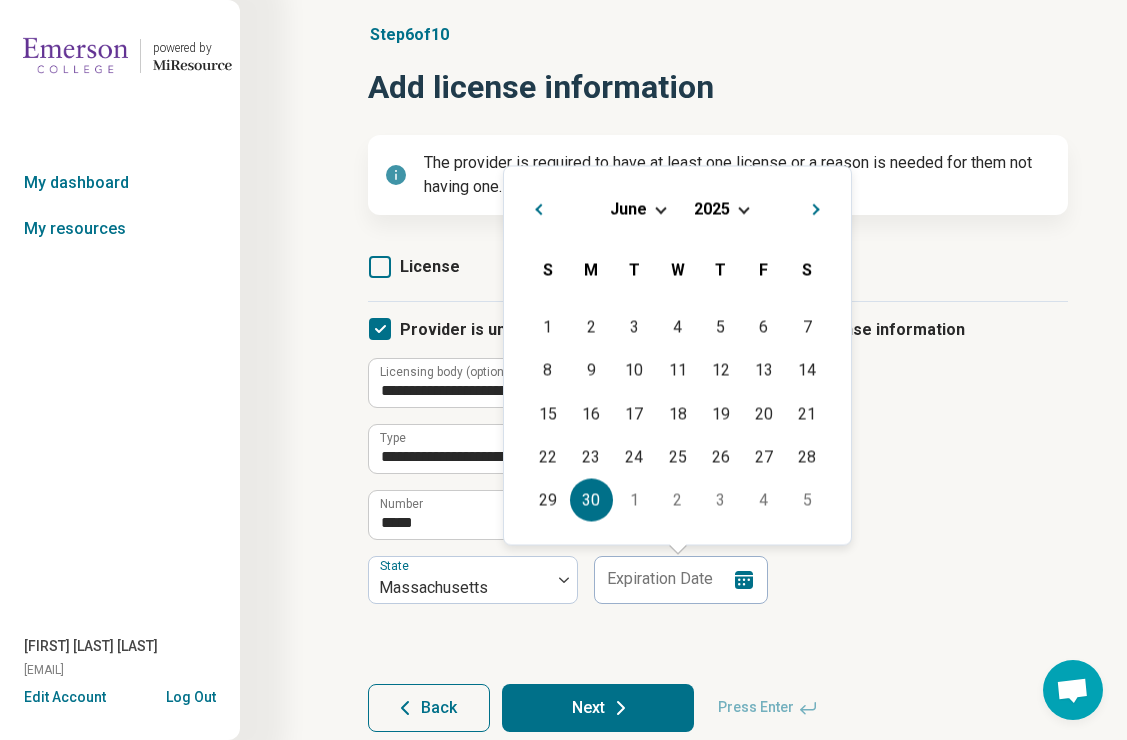 click on "30" at bounding box center (591, 500) 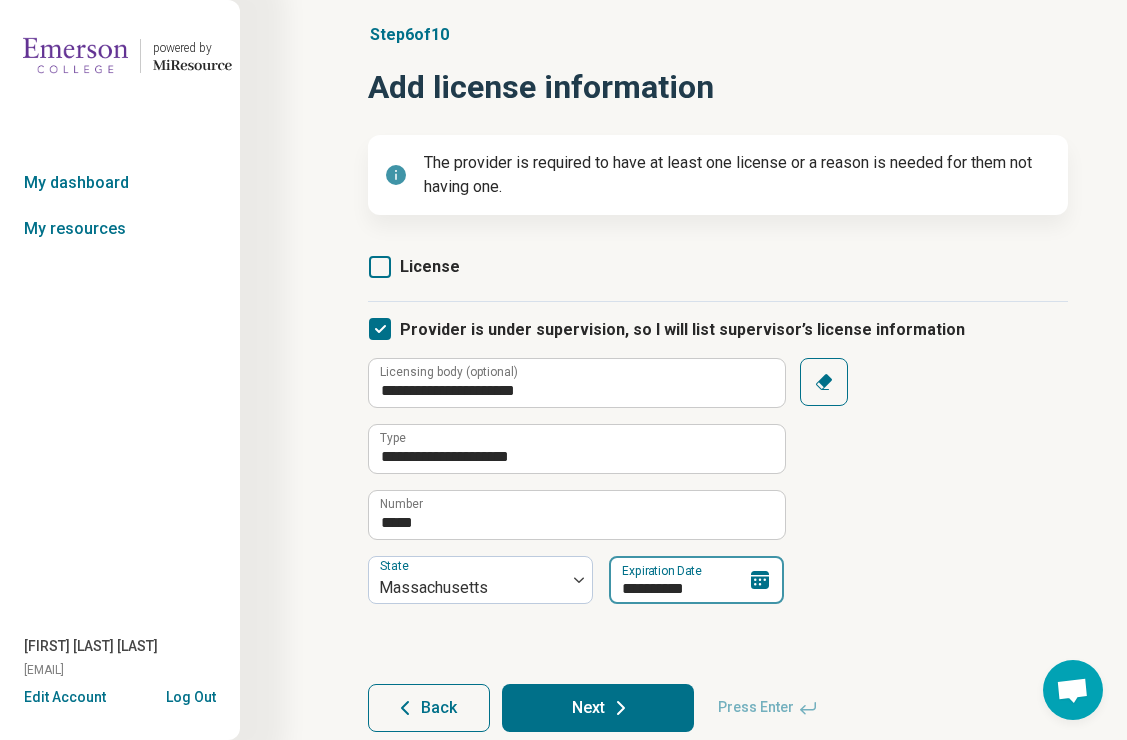 type on "**********" 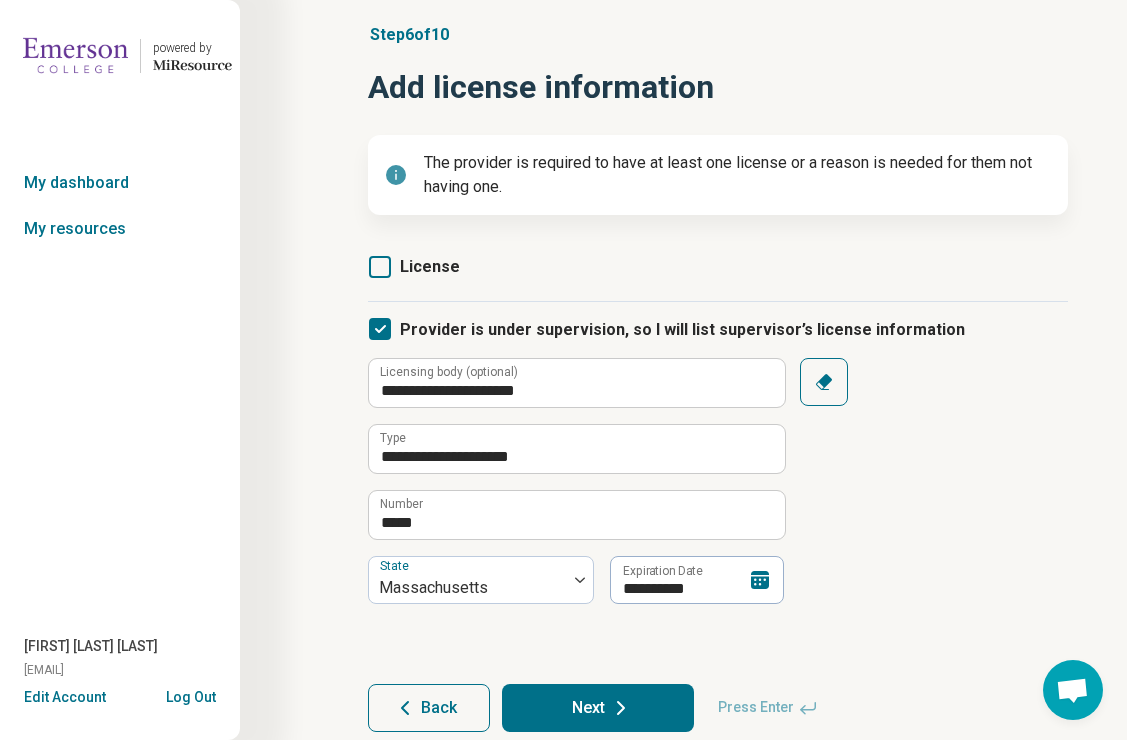 click on "Next" at bounding box center (598, 708) 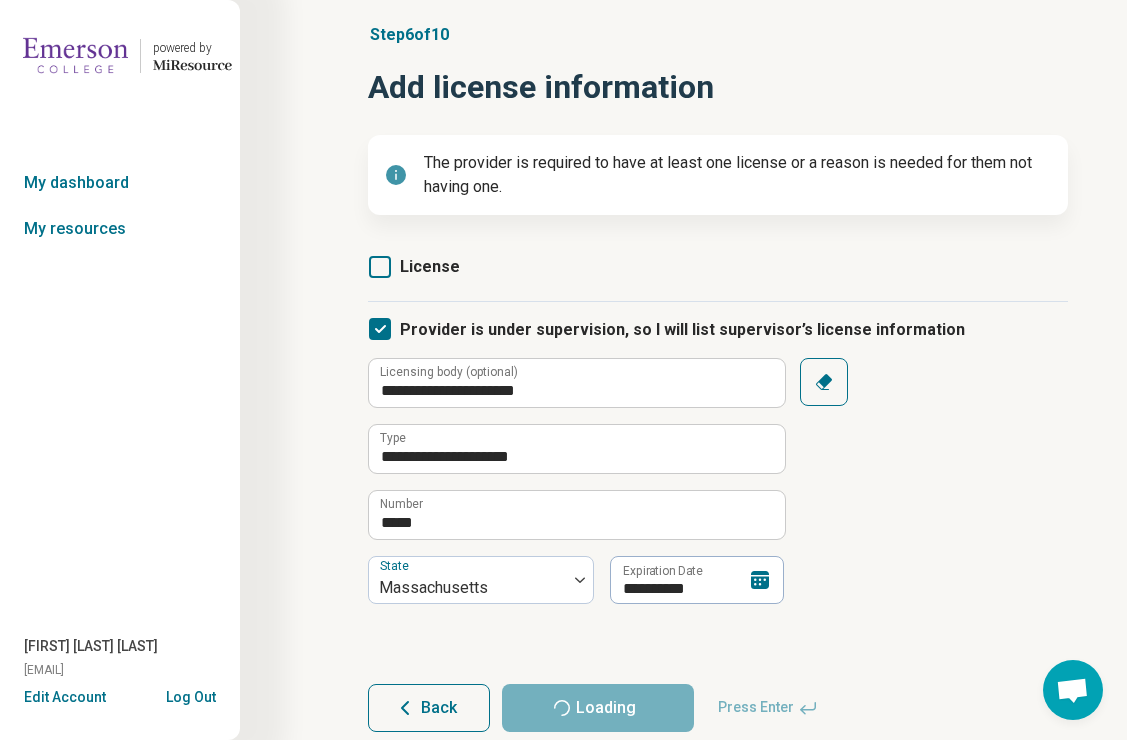 scroll, scrollTop: 0, scrollLeft: 0, axis: both 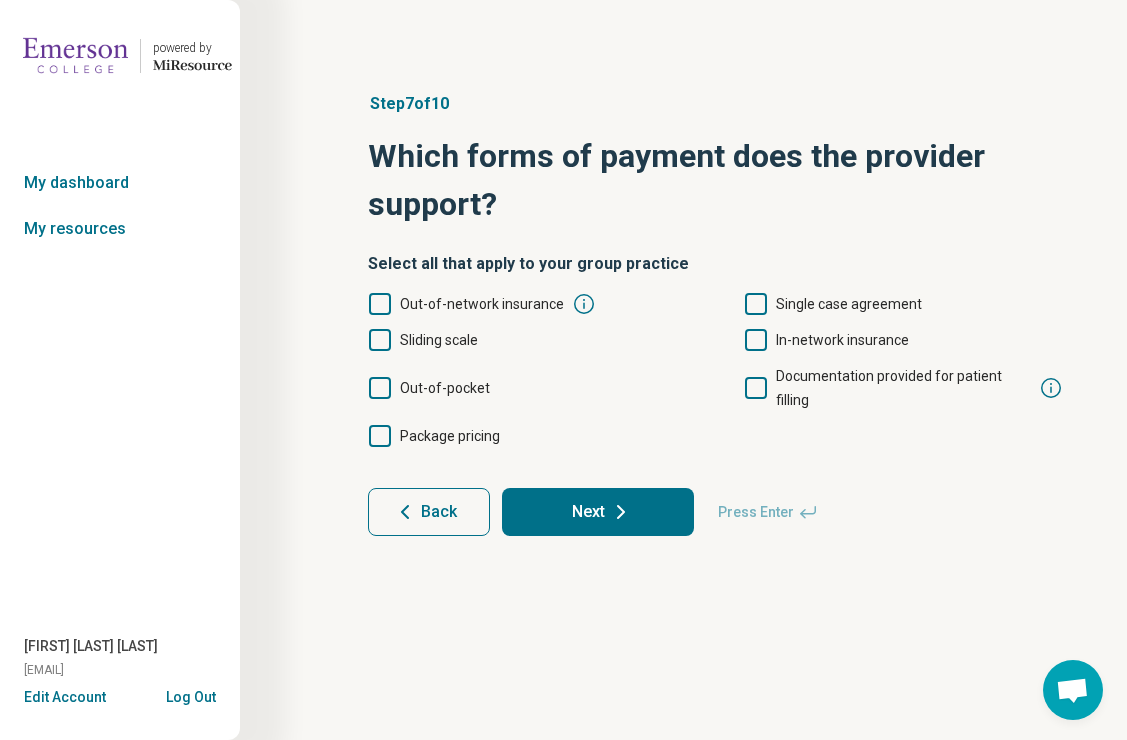 click 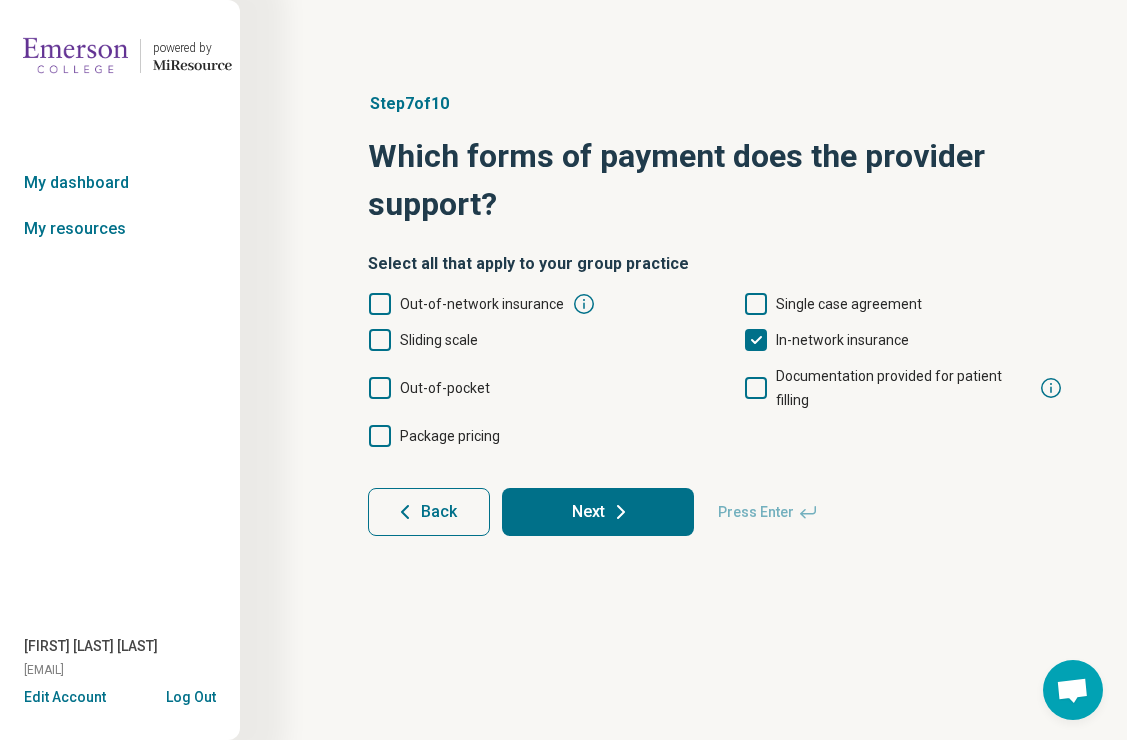 scroll, scrollTop: 10, scrollLeft: 0, axis: vertical 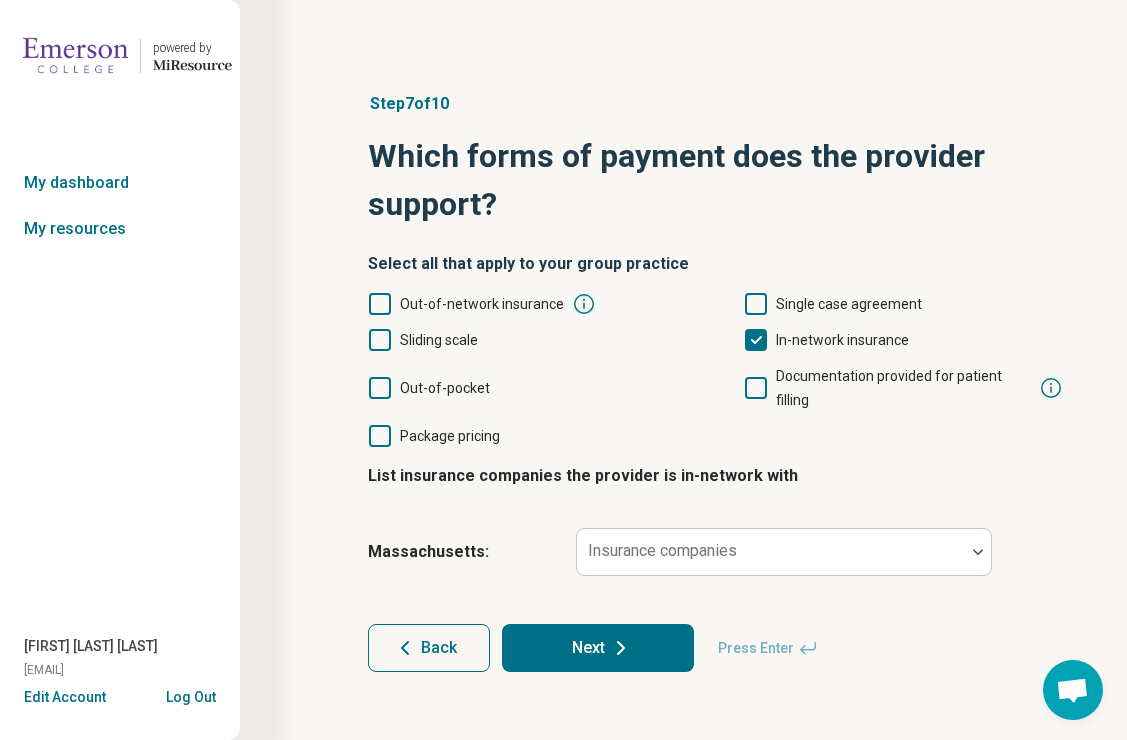 click 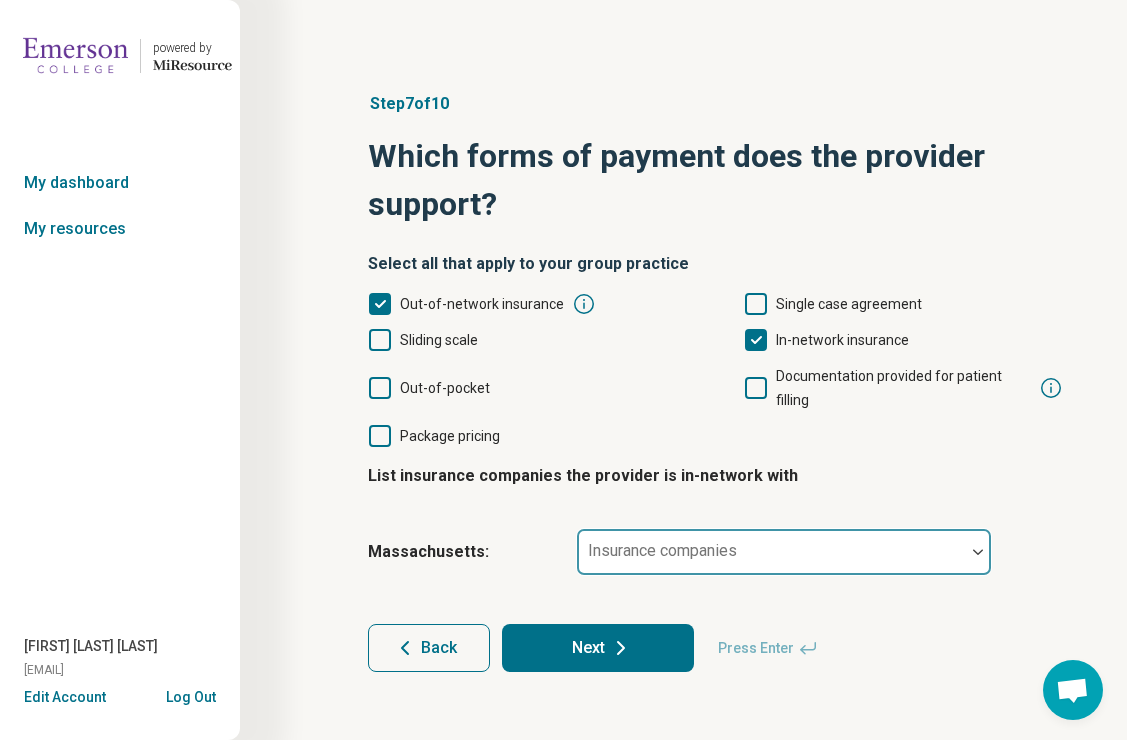 click on "Insurance companies" at bounding box center (662, 550) 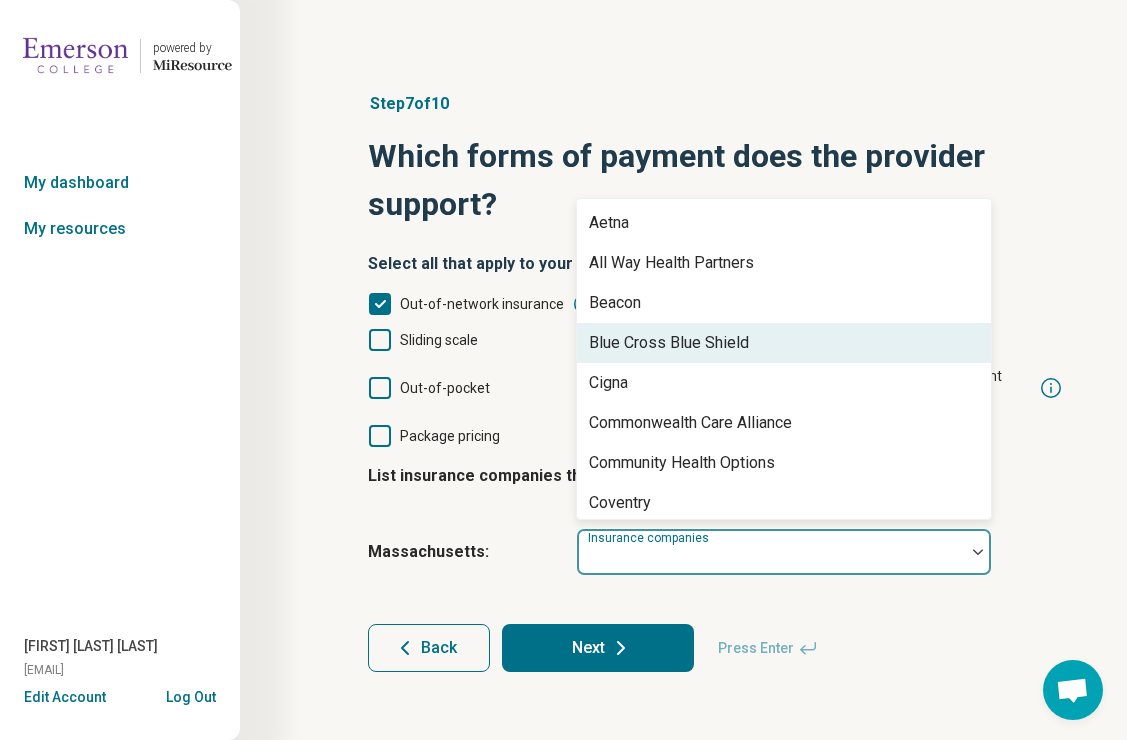 click on "Blue Cross Blue Shield" at bounding box center (669, 343) 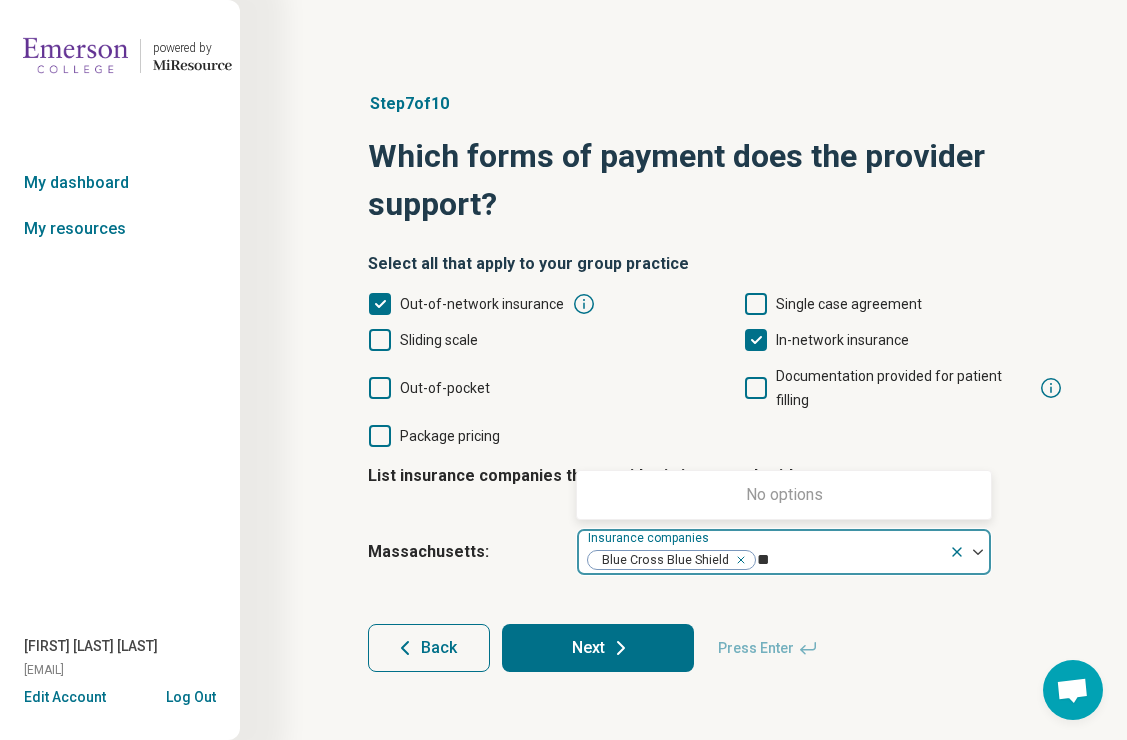 type on "*" 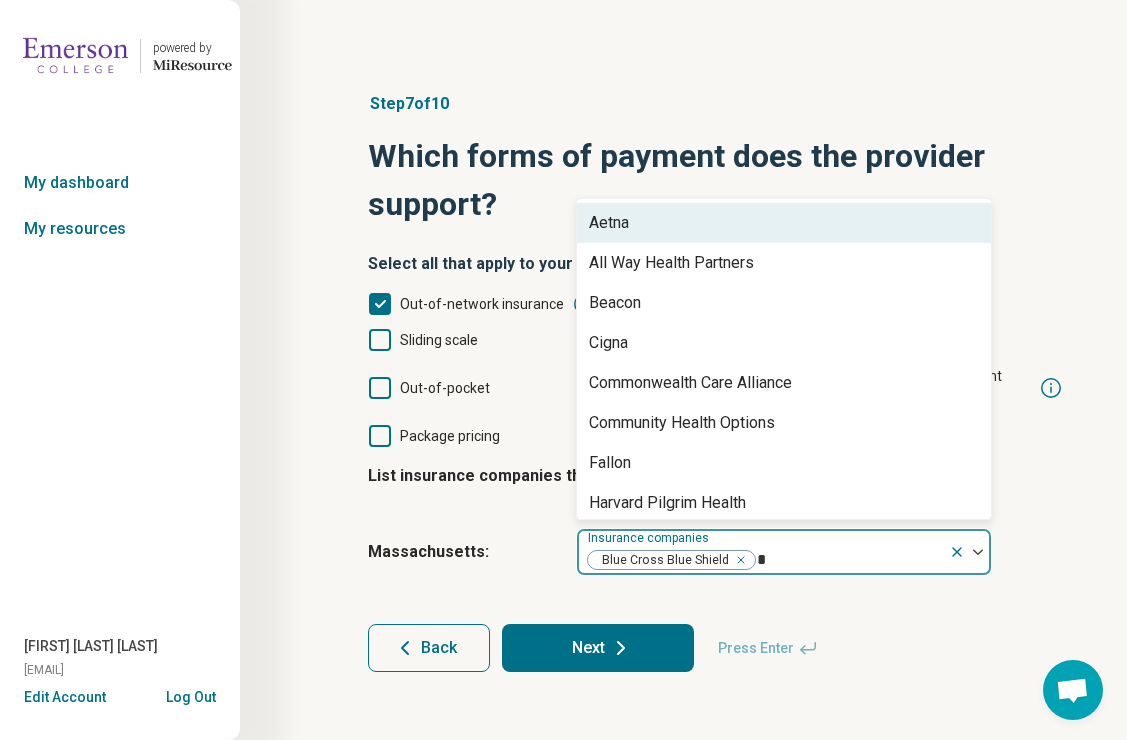 click on "Aetna" at bounding box center (609, 223) 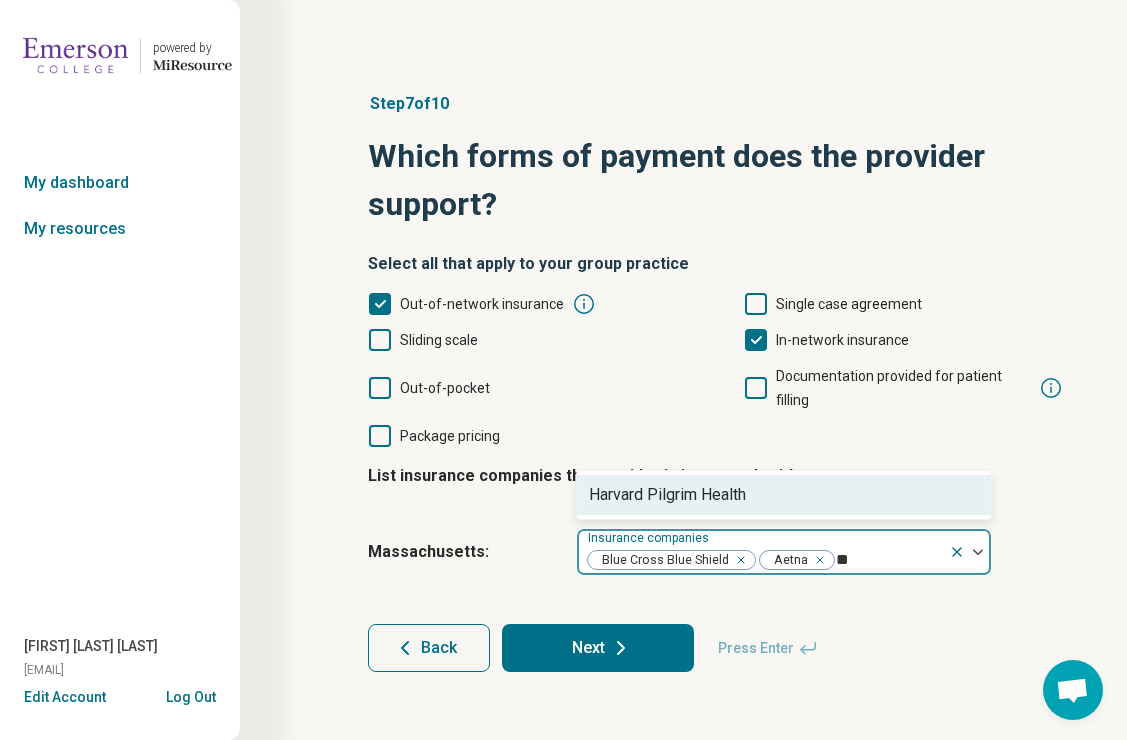 type on "*" 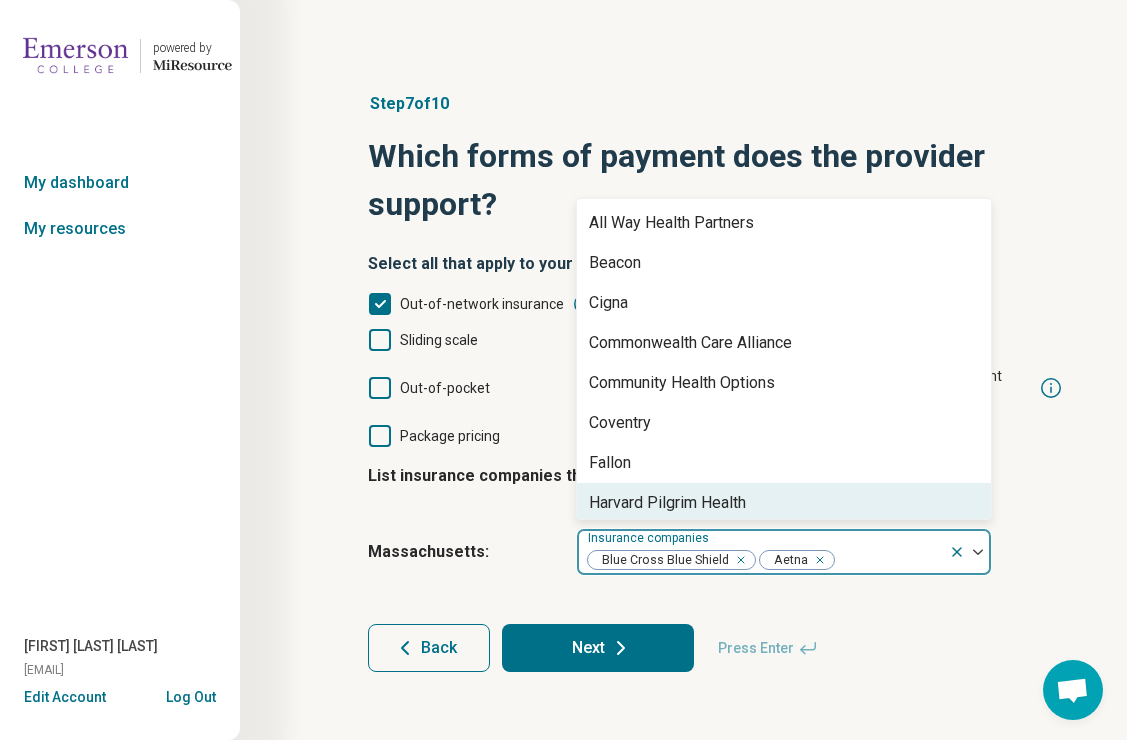 type on "*" 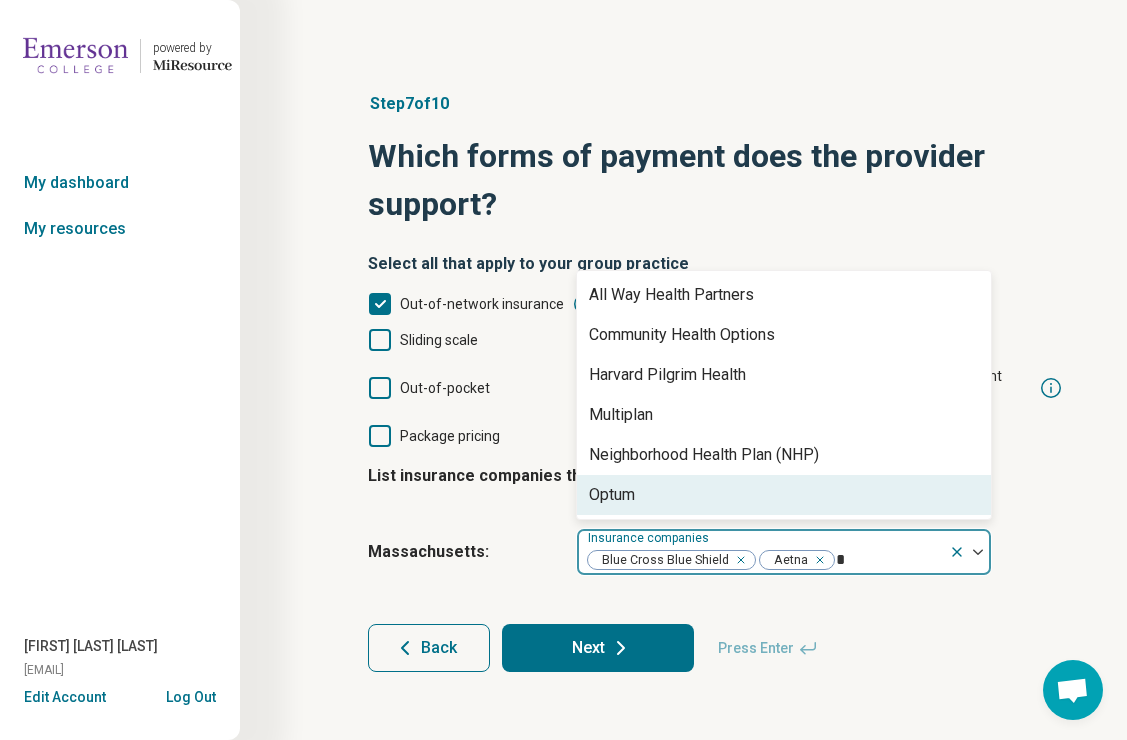 type 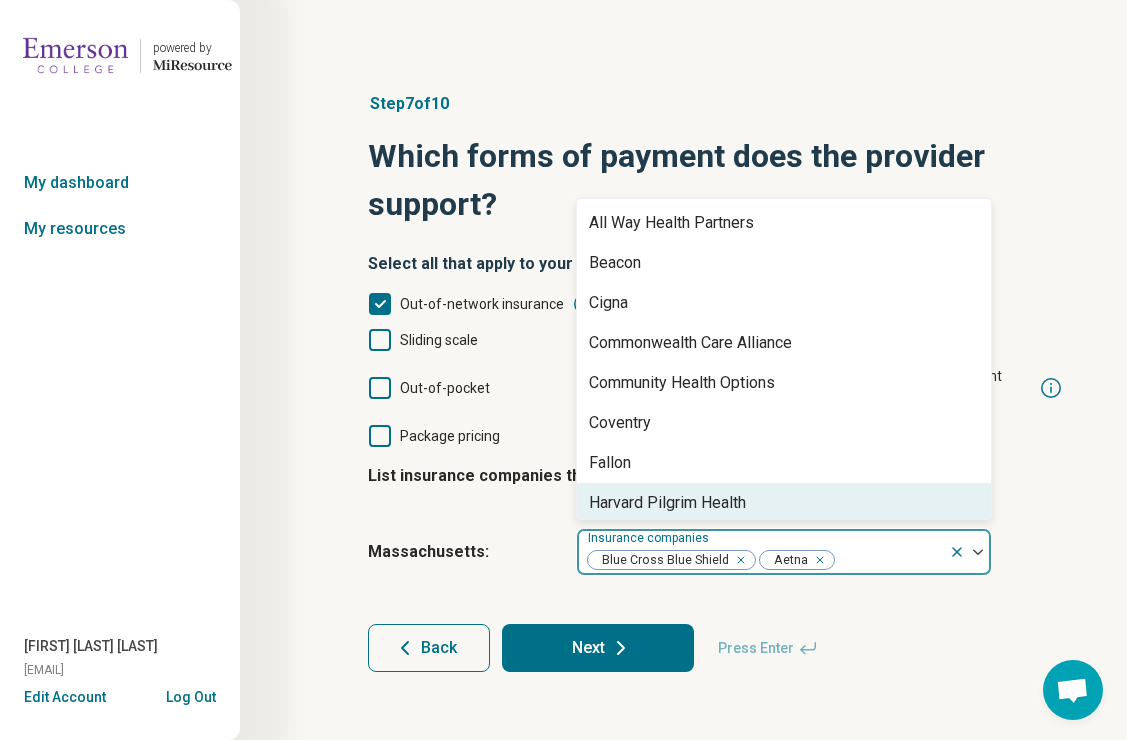 click at bounding box center (816, 560) 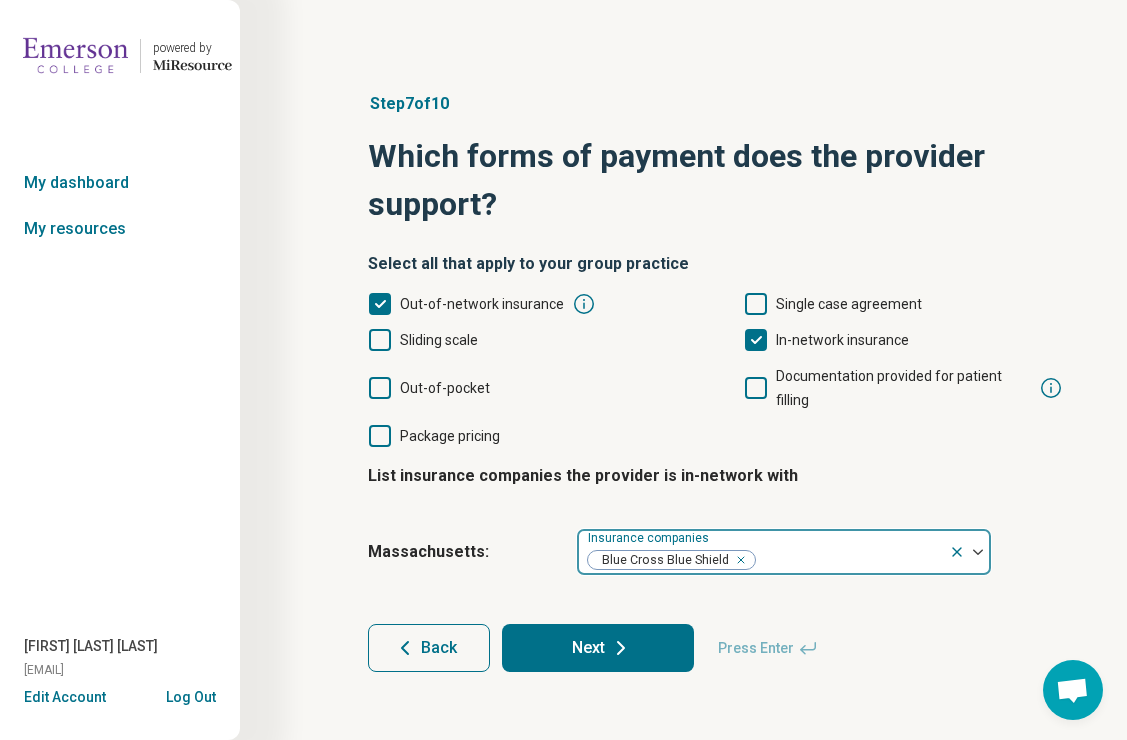 click on "Next" at bounding box center (598, 648) 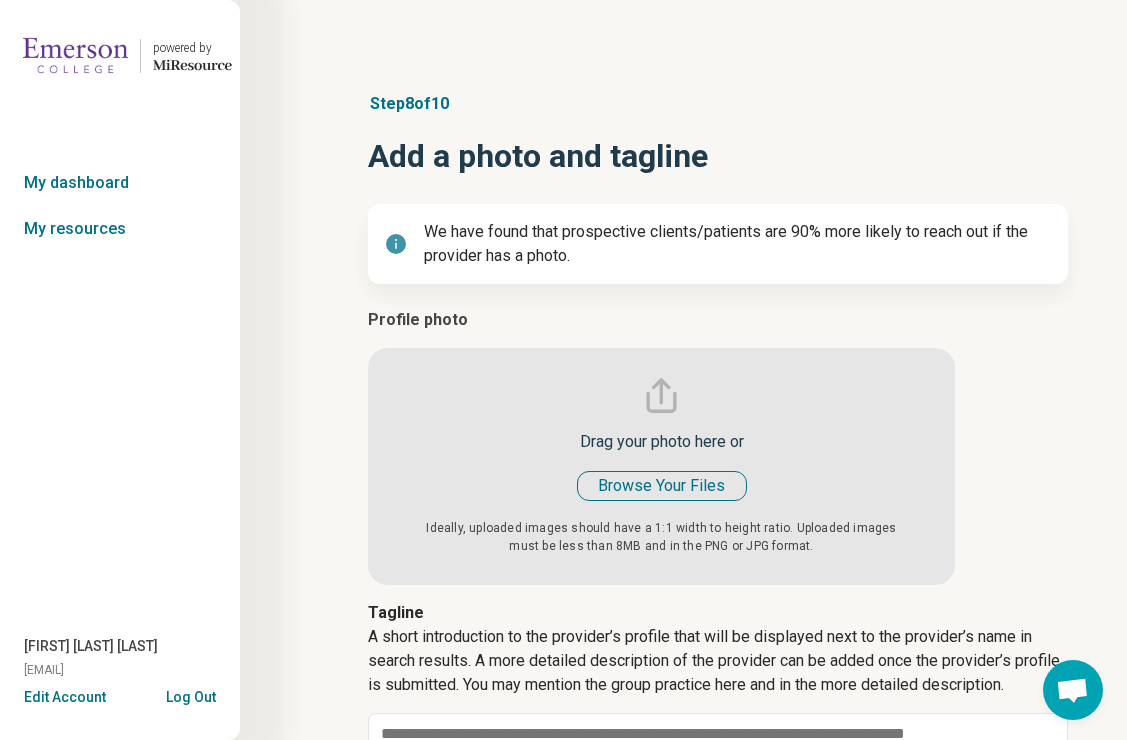 type on "*" 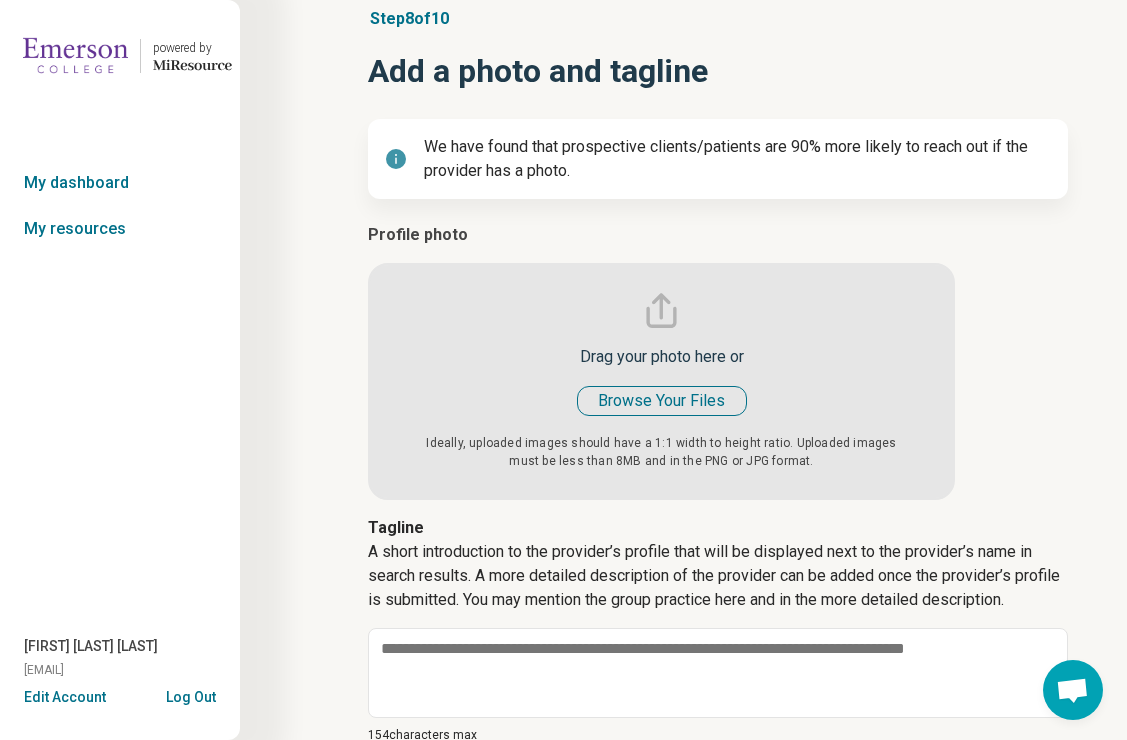 scroll, scrollTop: 89, scrollLeft: 0, axis: vertical 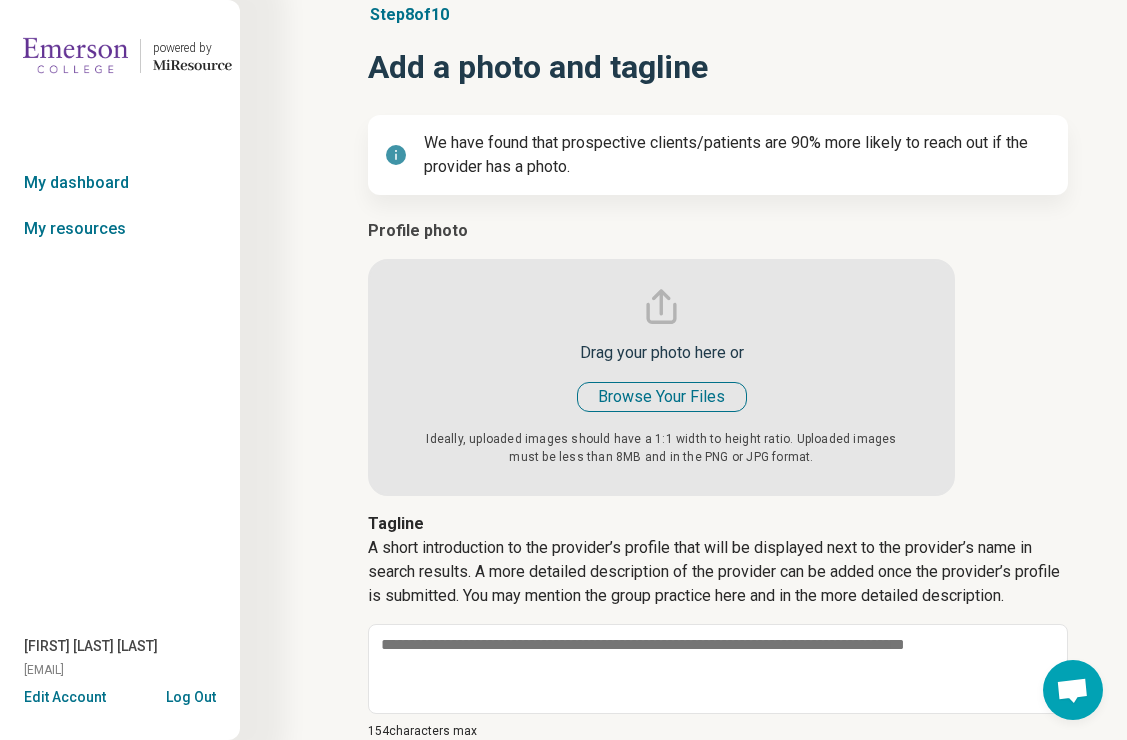 click at bounding box center [661, 357] 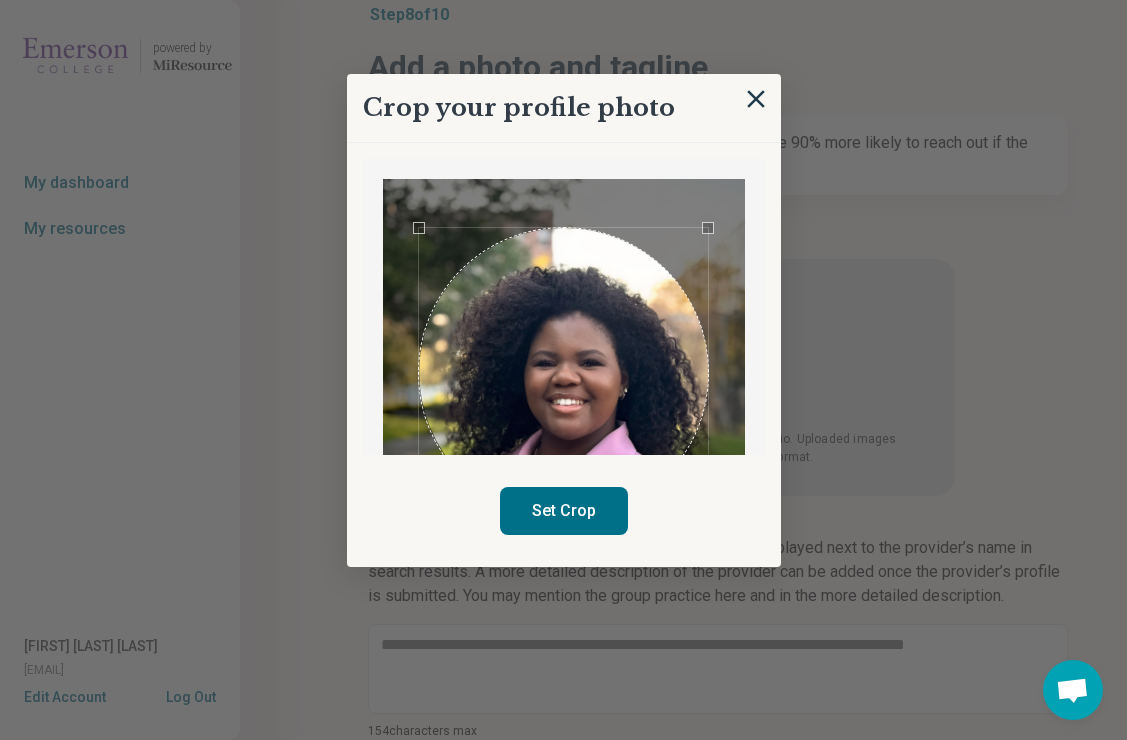 click at bounding box center (564, 373) 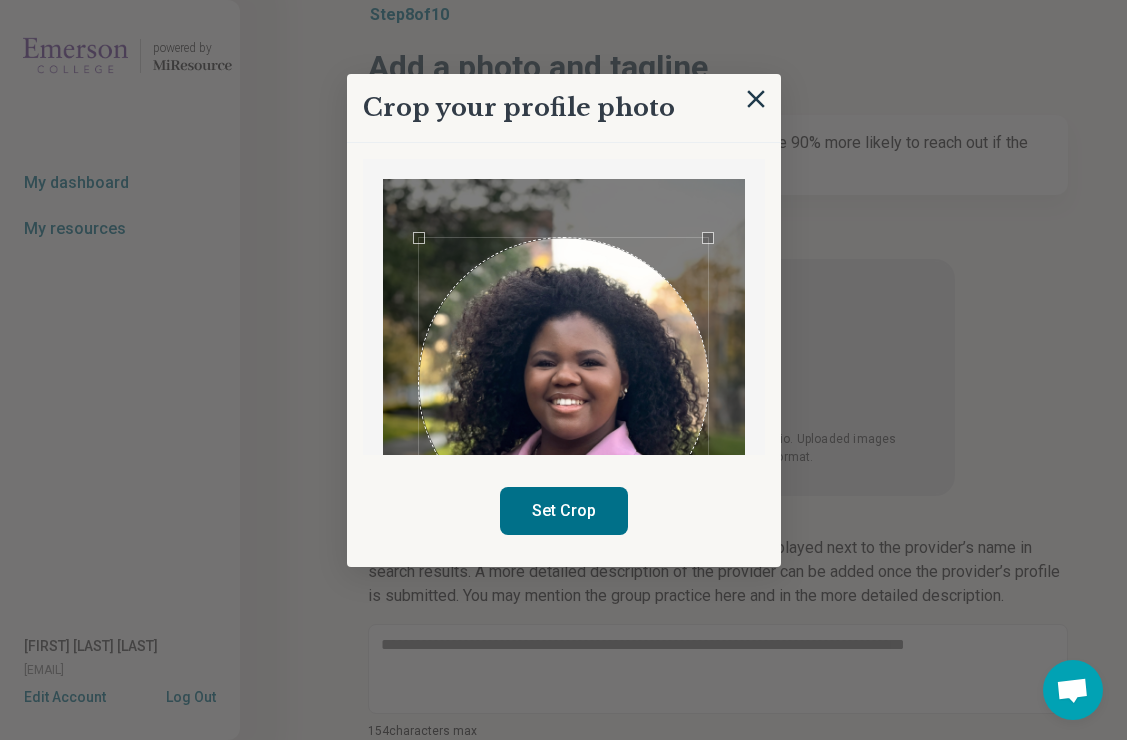click at bounding box center [564, 383] 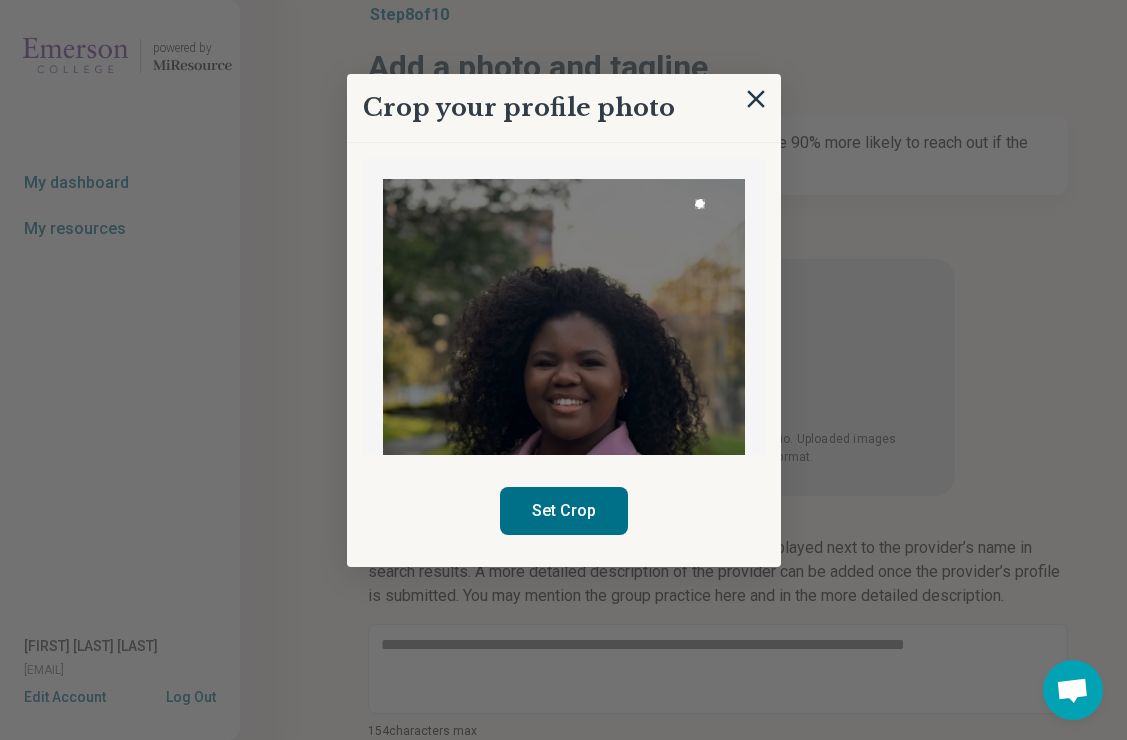 click on "Crop your profile photo Set Crop" at bounding box center (564, 320) 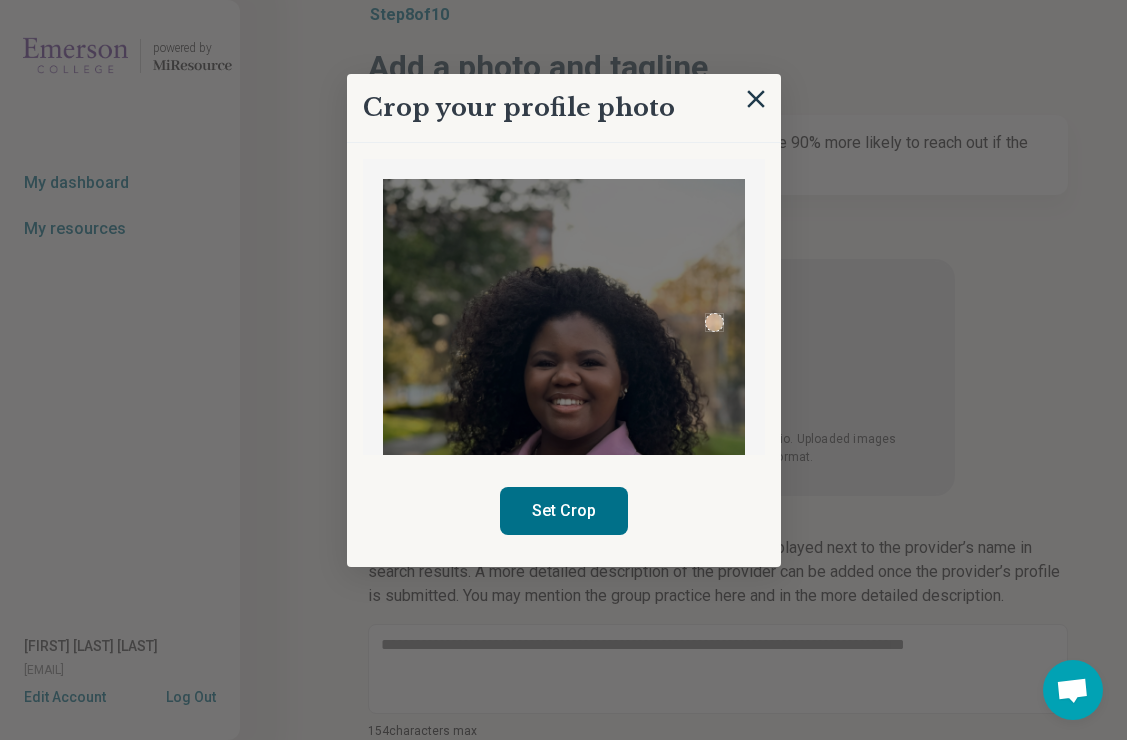 click at bounding box center (564, 372) 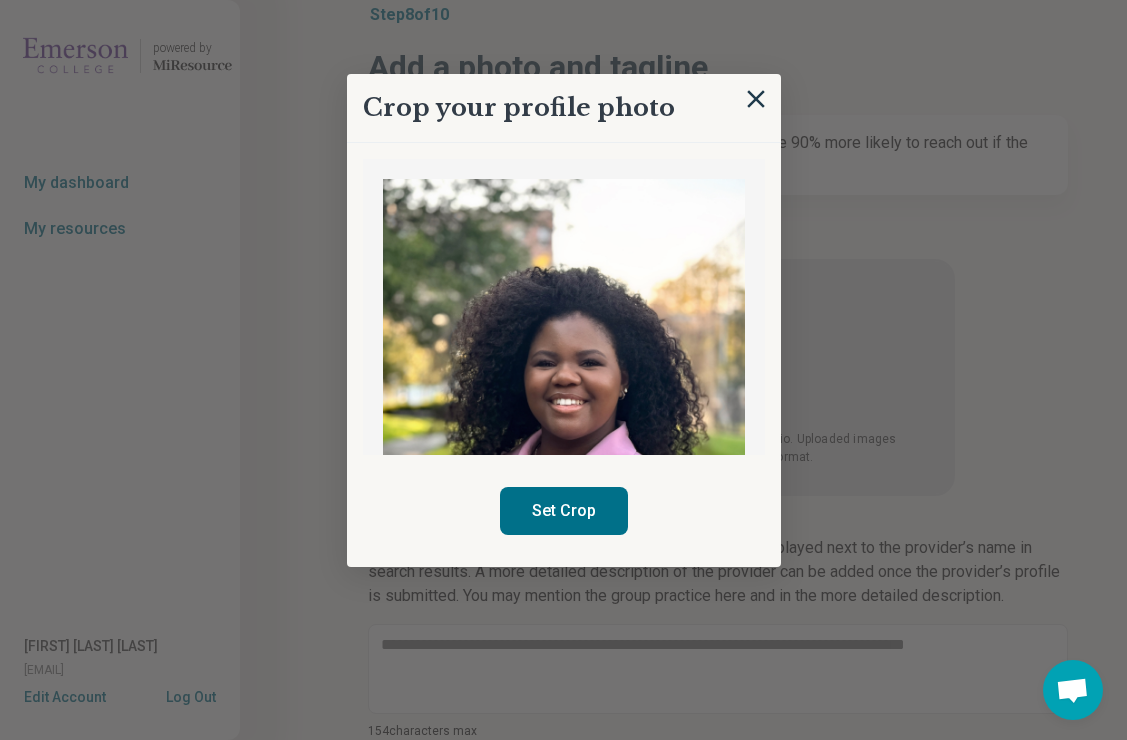click at bounding box center (564, 372) 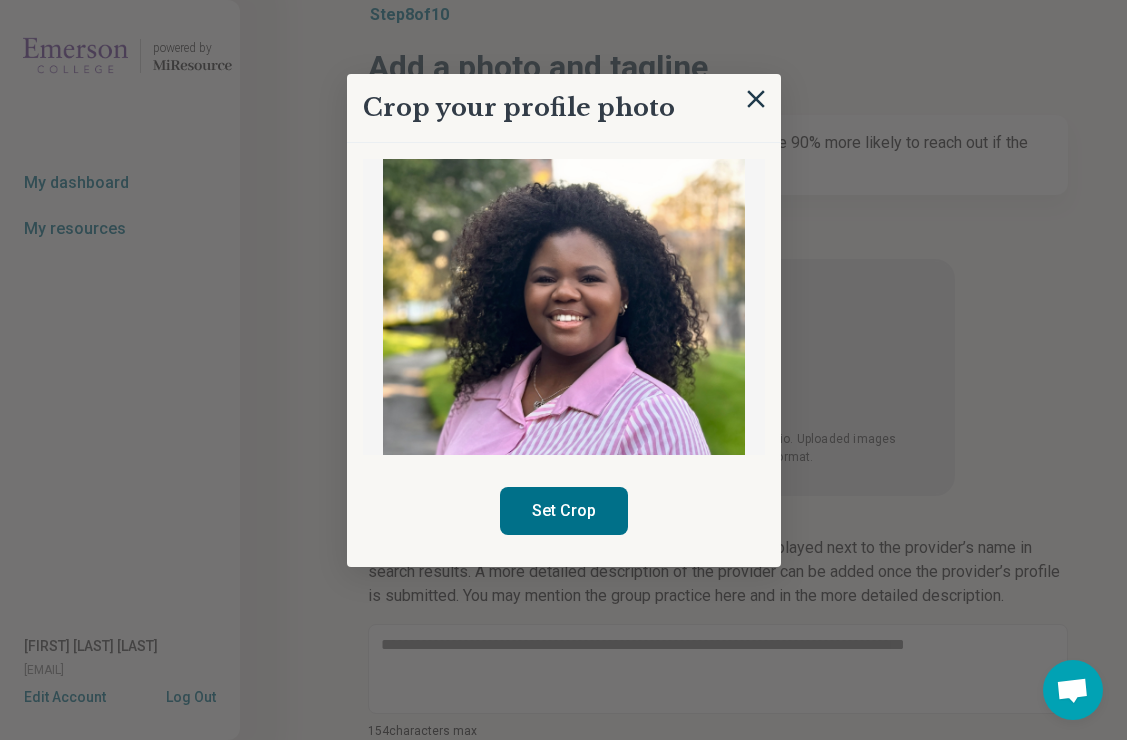 scroll, scrollTop: 83, scrollLeft: 0, axis: vertical 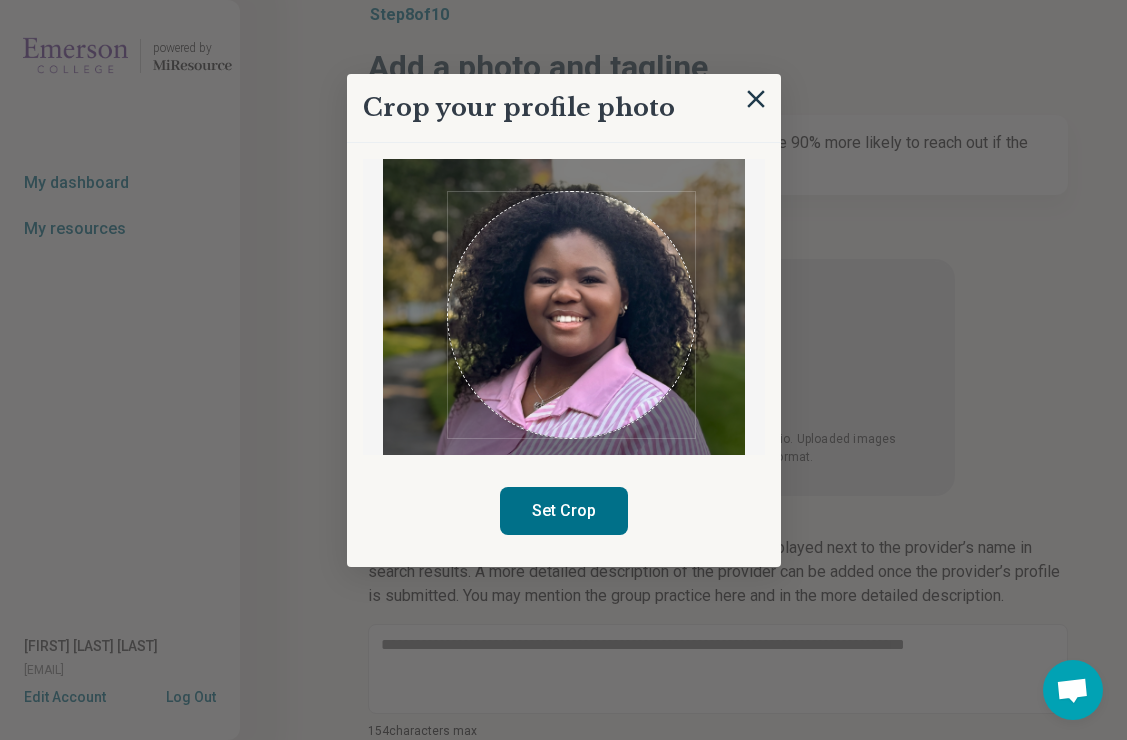 click at bounding box center (564, 289) 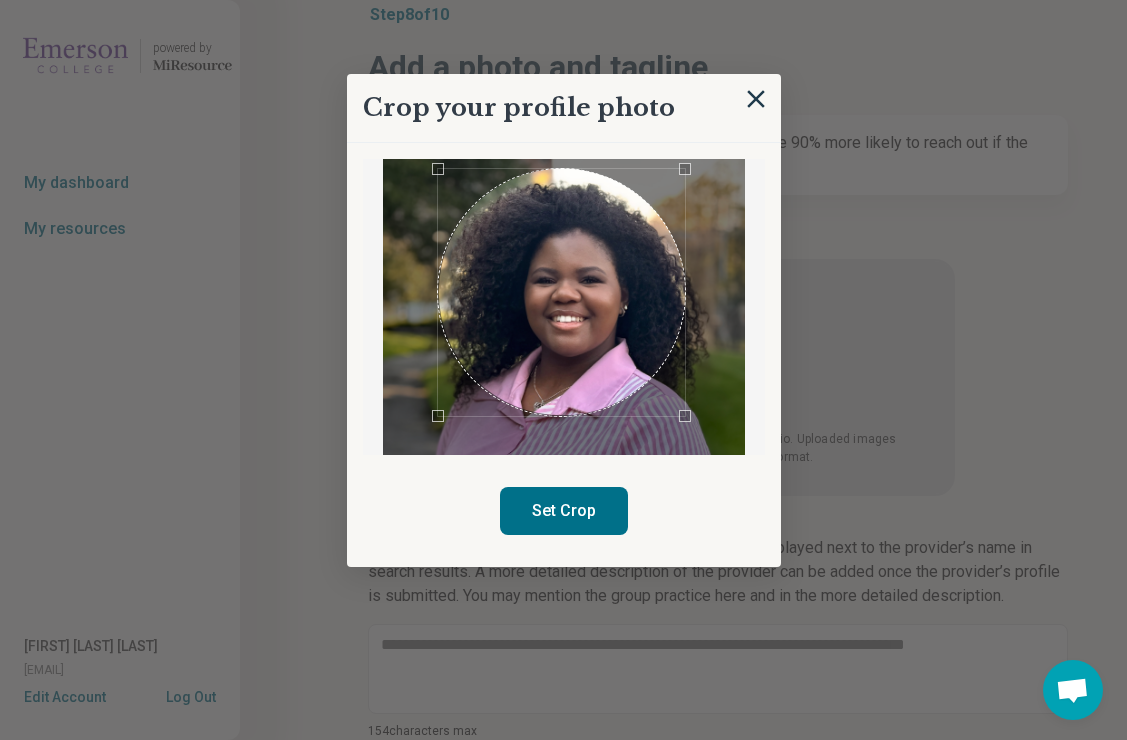 click at bounding box center [561, 292] 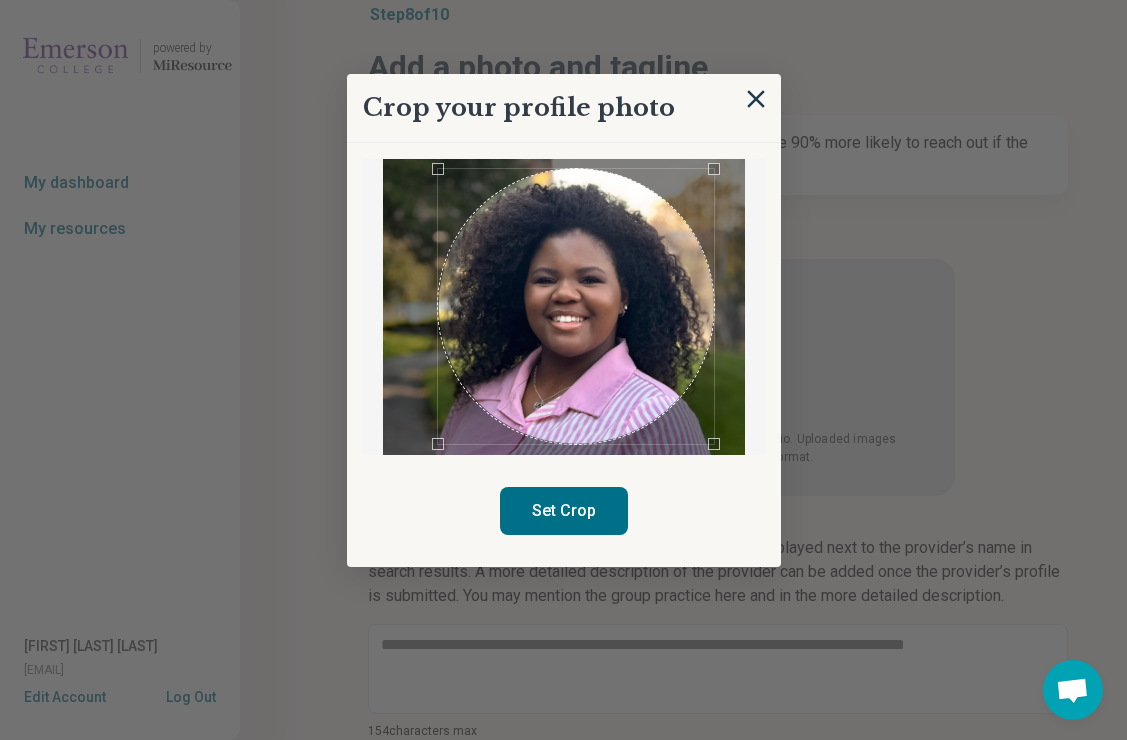 click at bounding box center (564, 289) 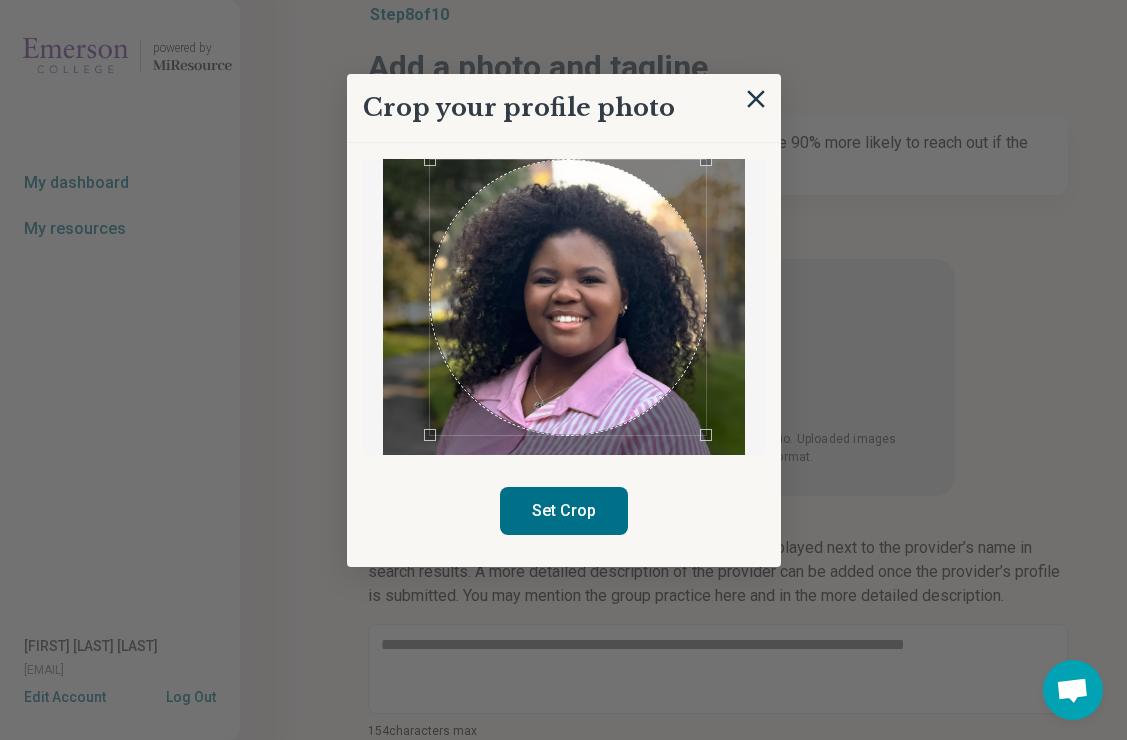 click at bounding box center (568, 298) 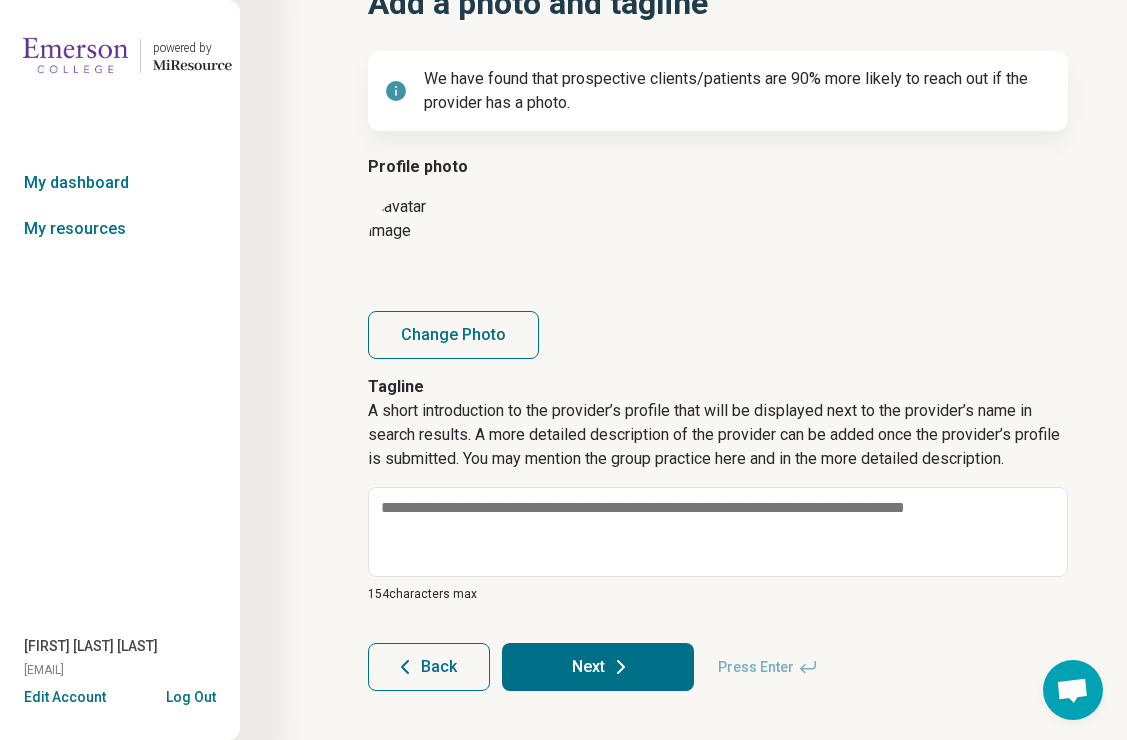 scroll, scrollTop: 176, scrollLeft: 0, axis: vertical 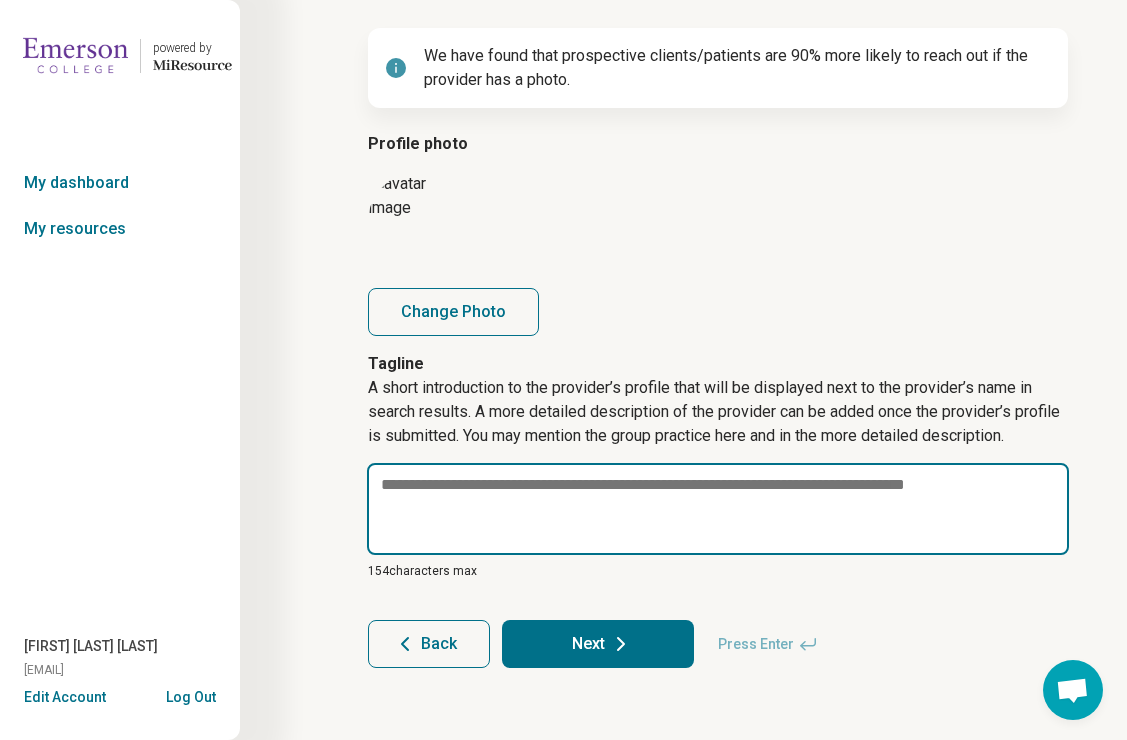 click at bounding box center [718, 509] 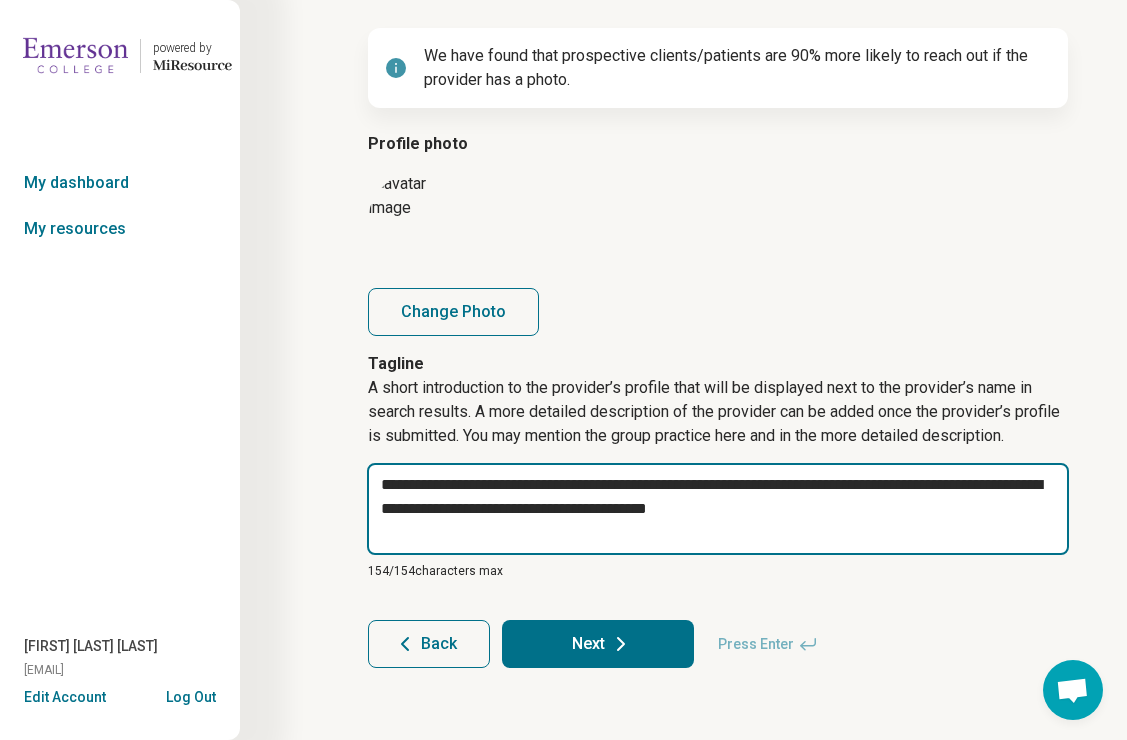 drag, startPoint x: 938, startPoint y: 518, endPoint x: 290, endPoint y: 472, distance: 649.6307 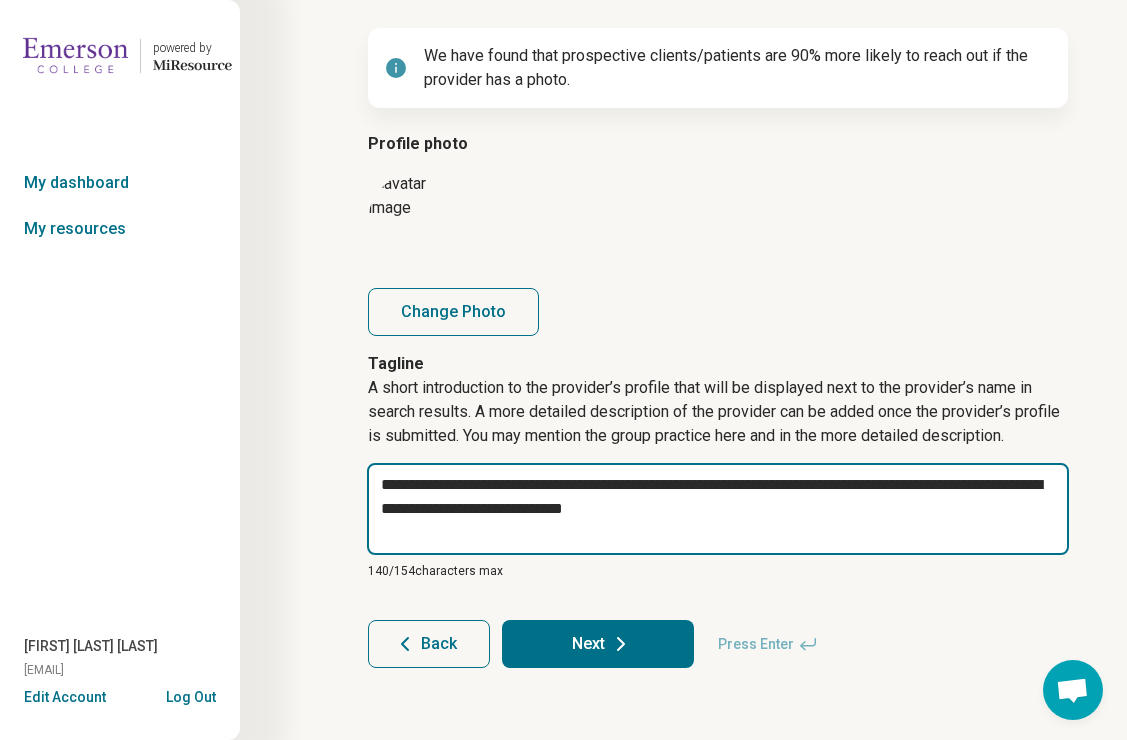 type on "**********" 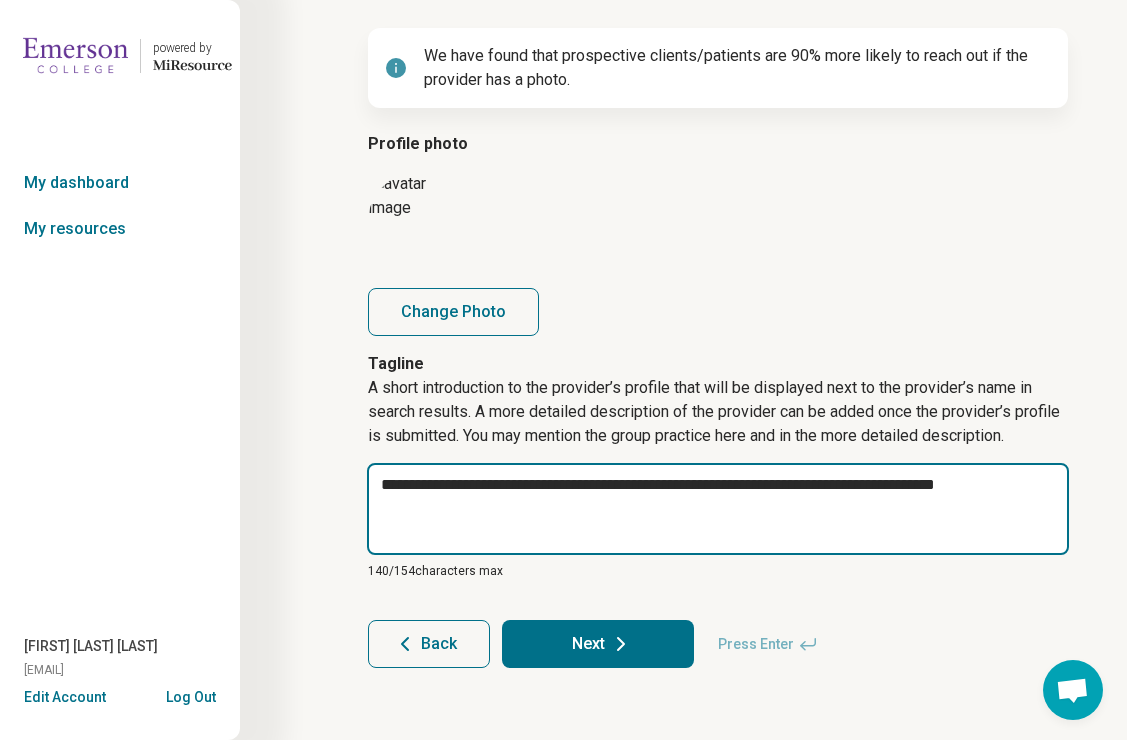type on "*" 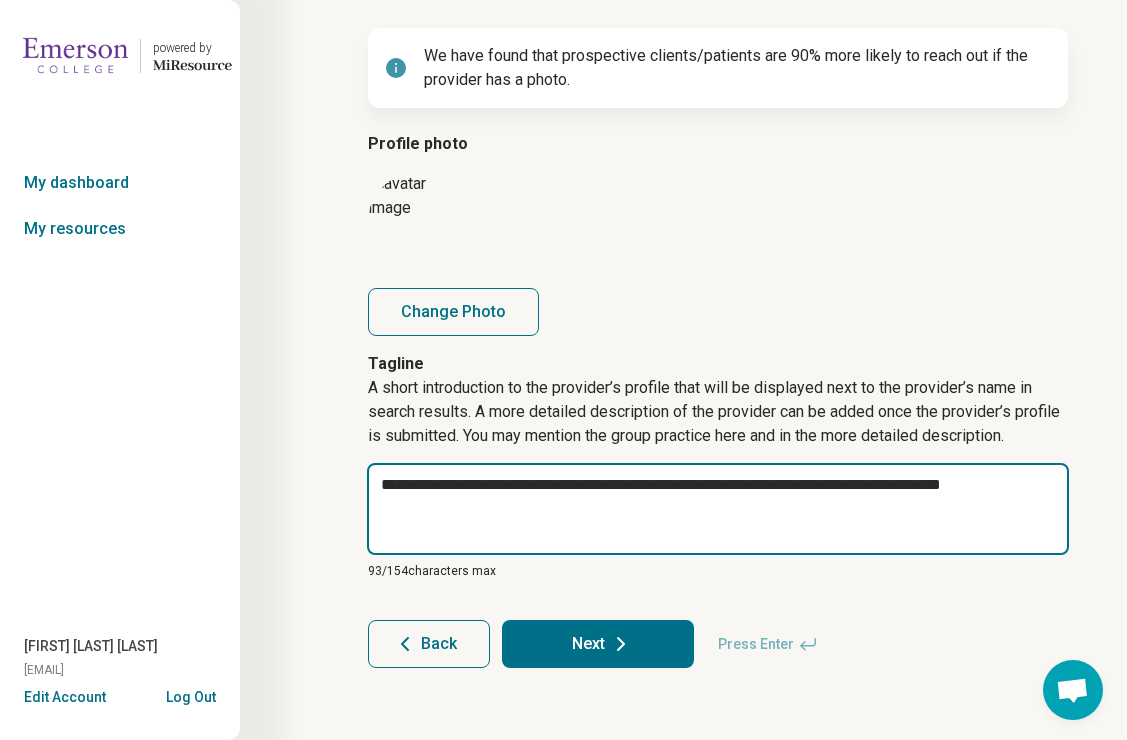 type on "**********" 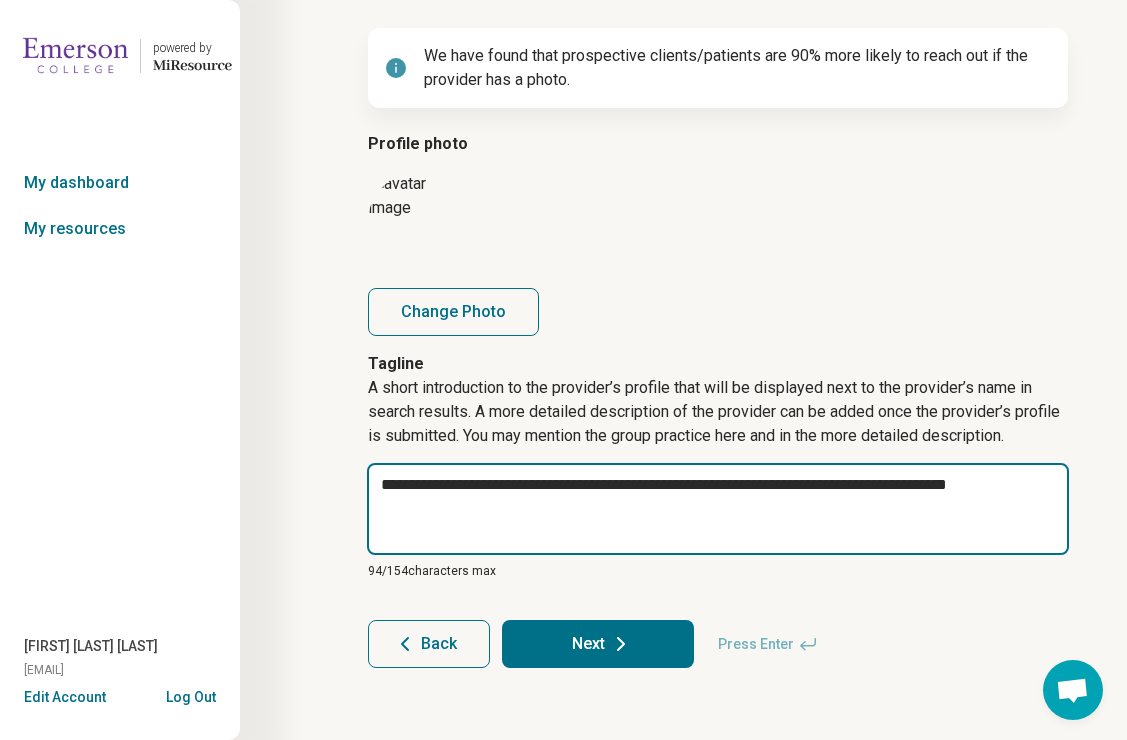 type on "*" 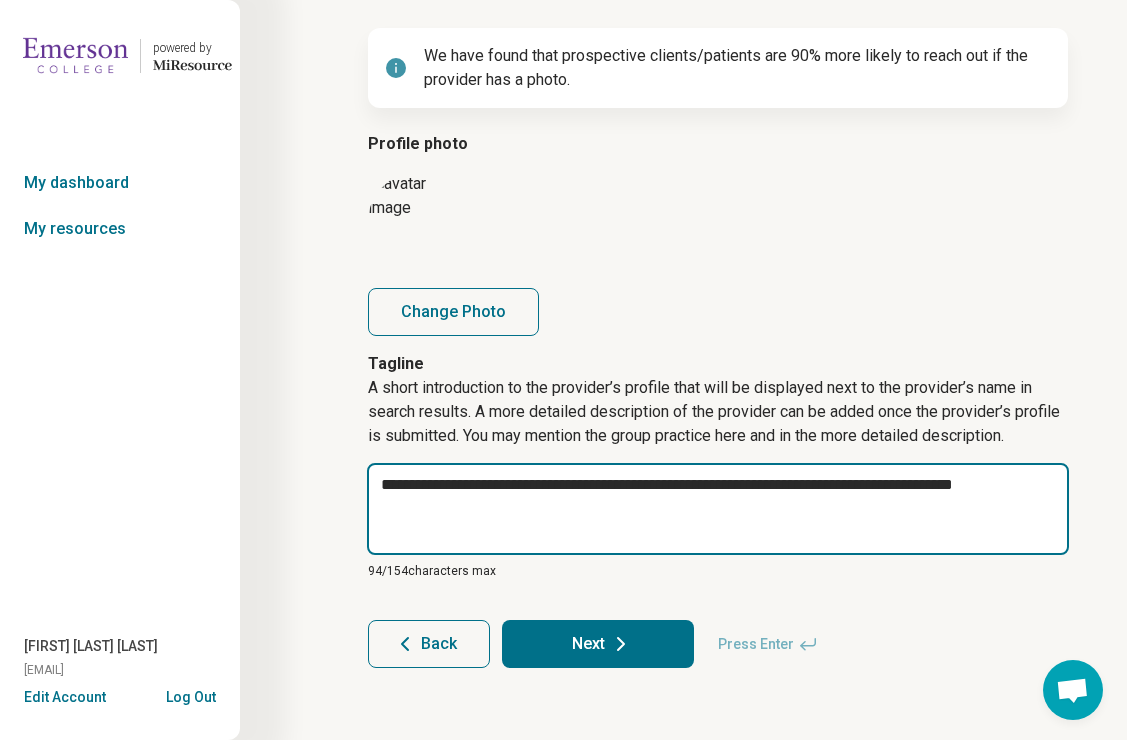 type on "*" 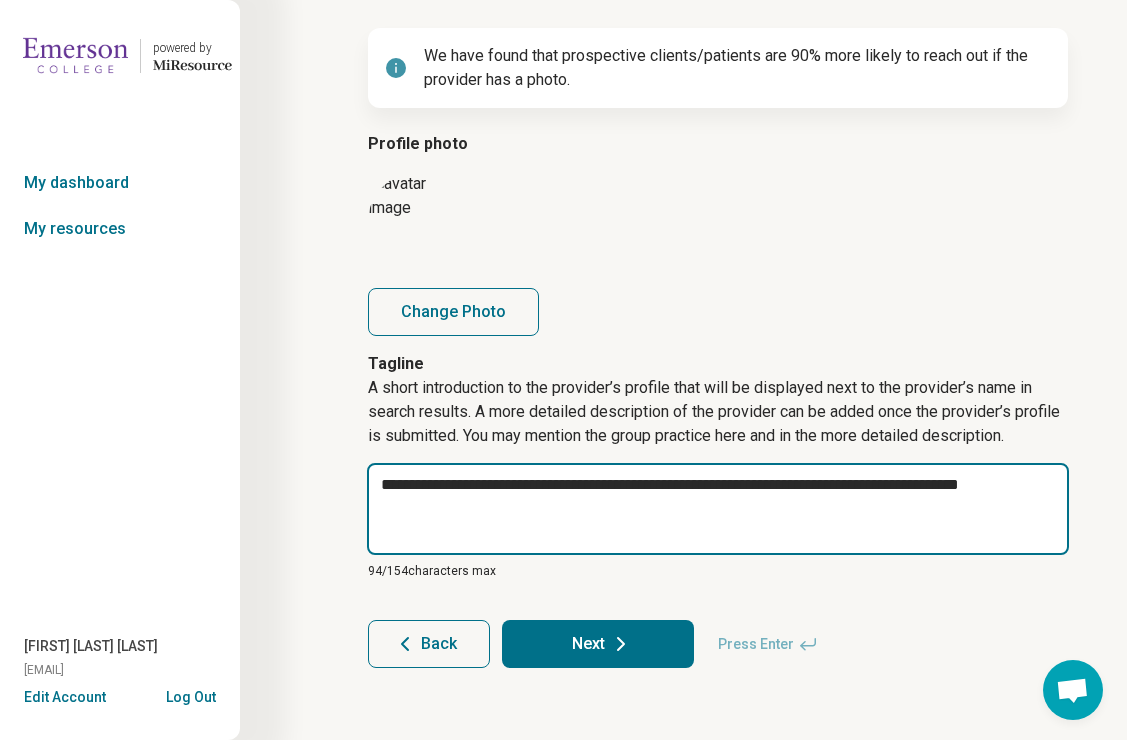 type on "*" 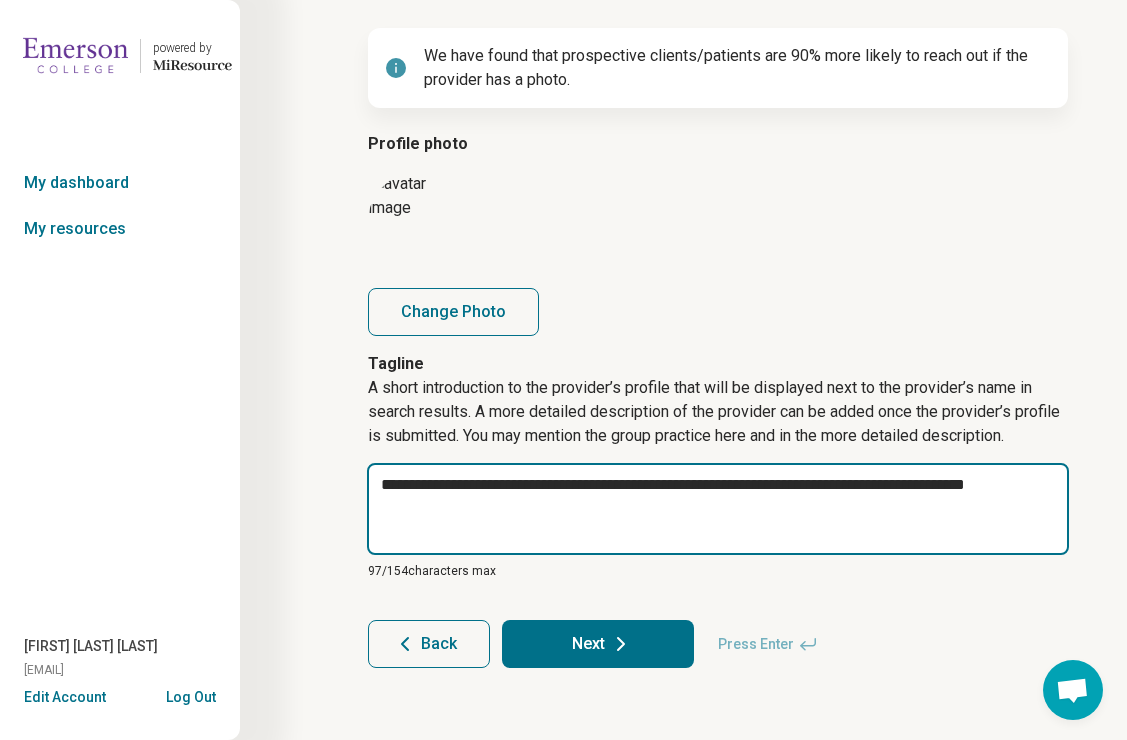 type on "*" 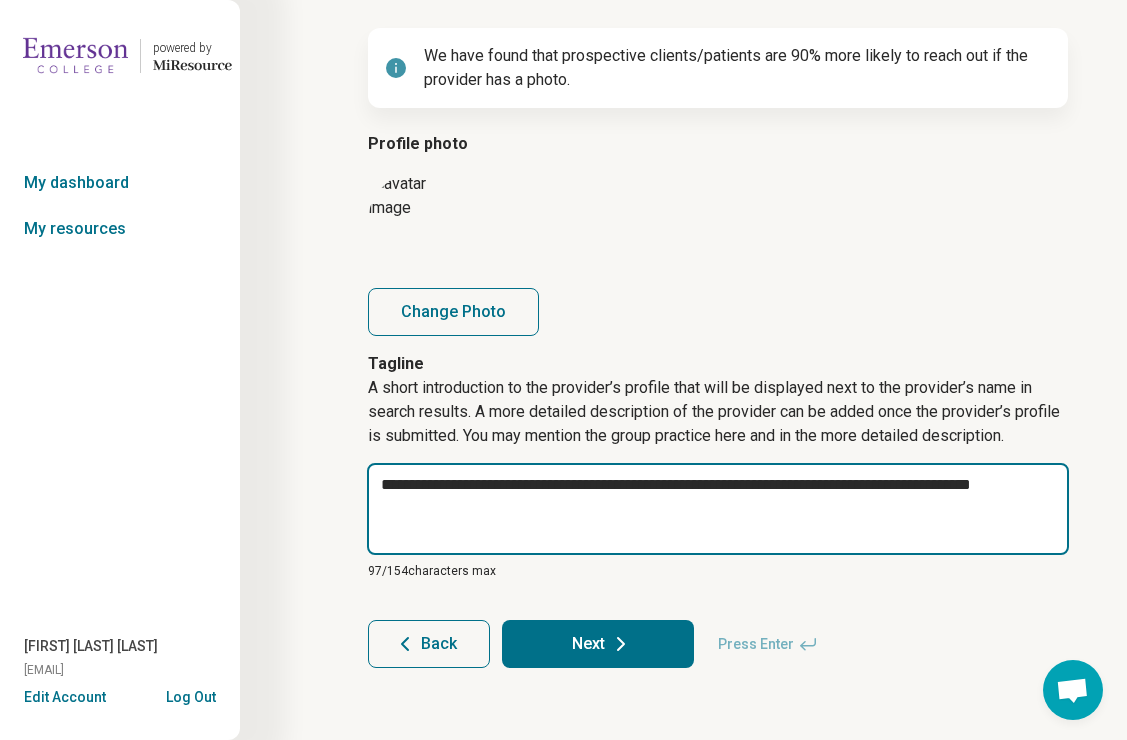 type on "*" 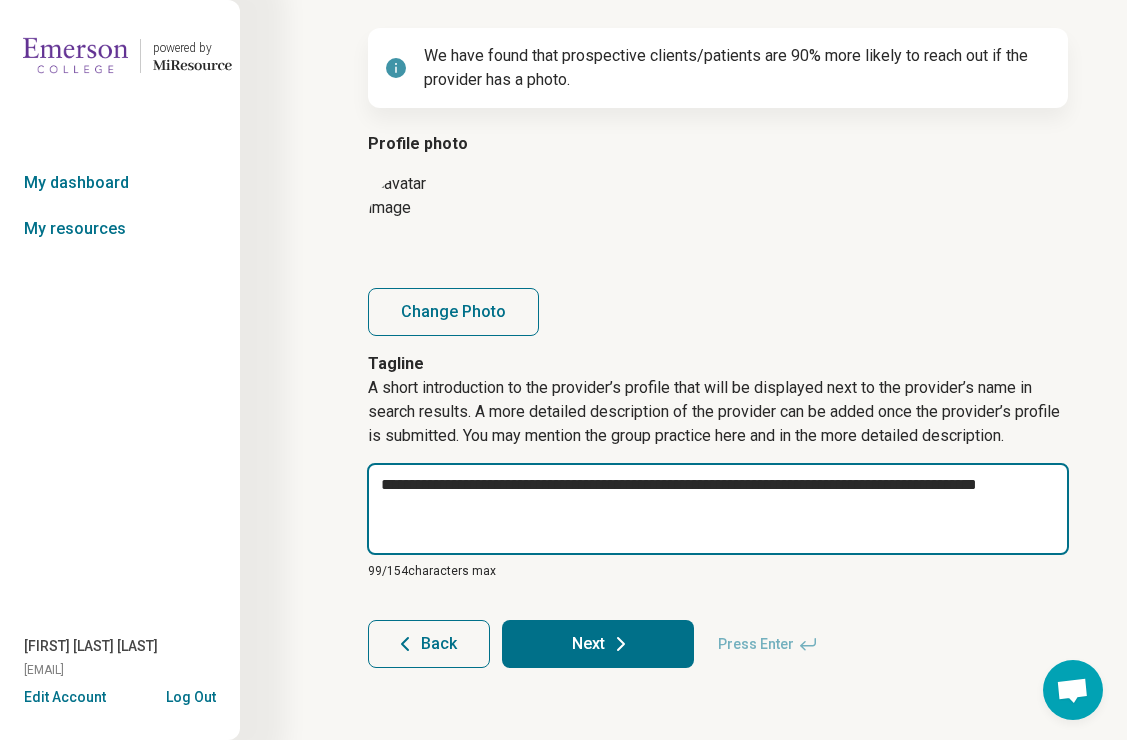 paste on "**********" 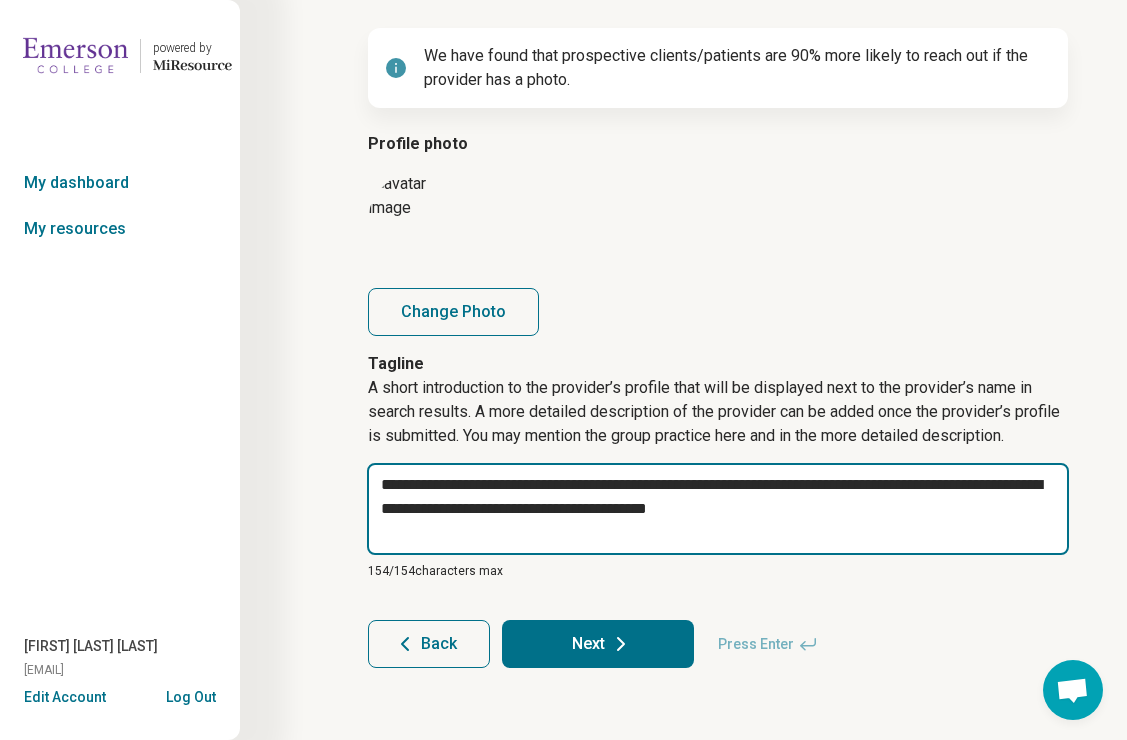 drag, startPoint x: 924, startPoint y: 507, endPoint x: 479, endPoint y: 488, distance: 445.40543 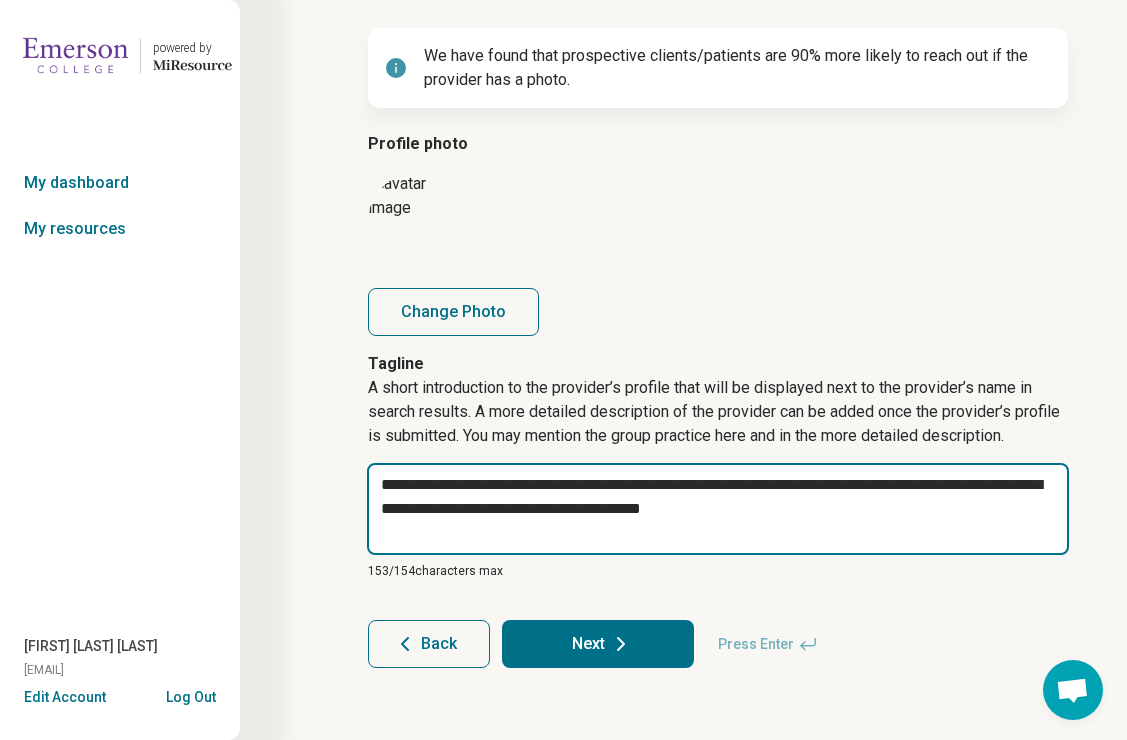 type on "*" 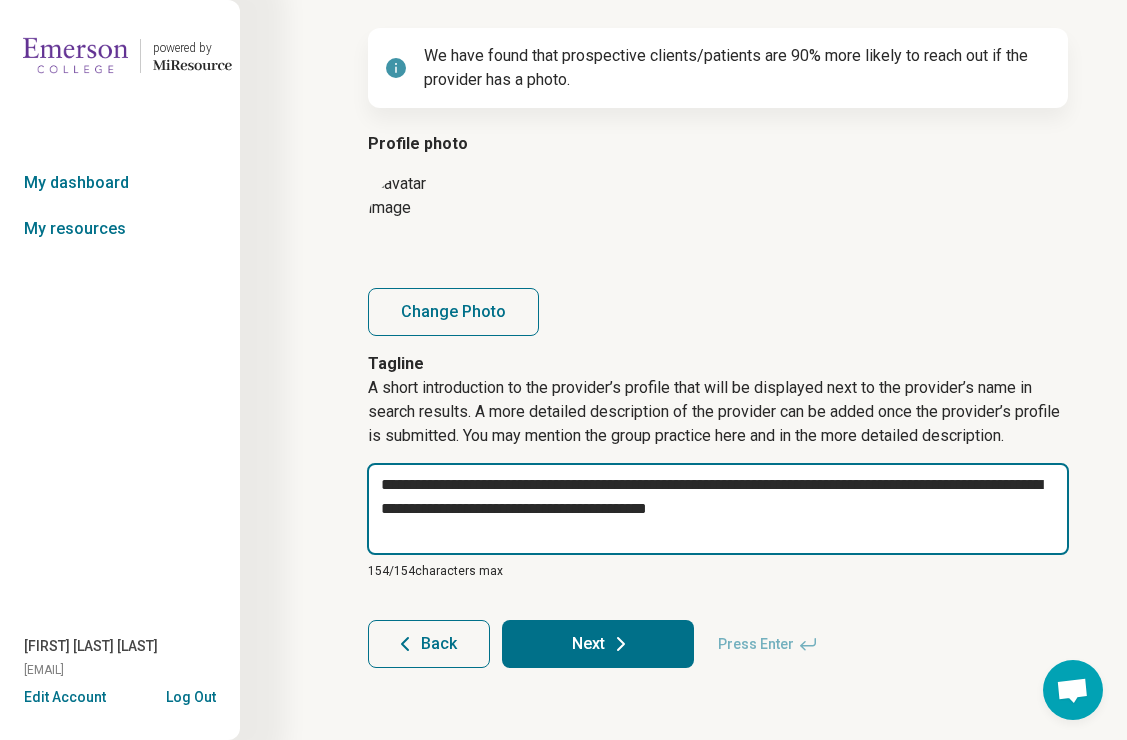 drag, startPoint x: 501, startPoint y: 509, endPoint x: 602, endPoint y: 512, distance: 101.04455 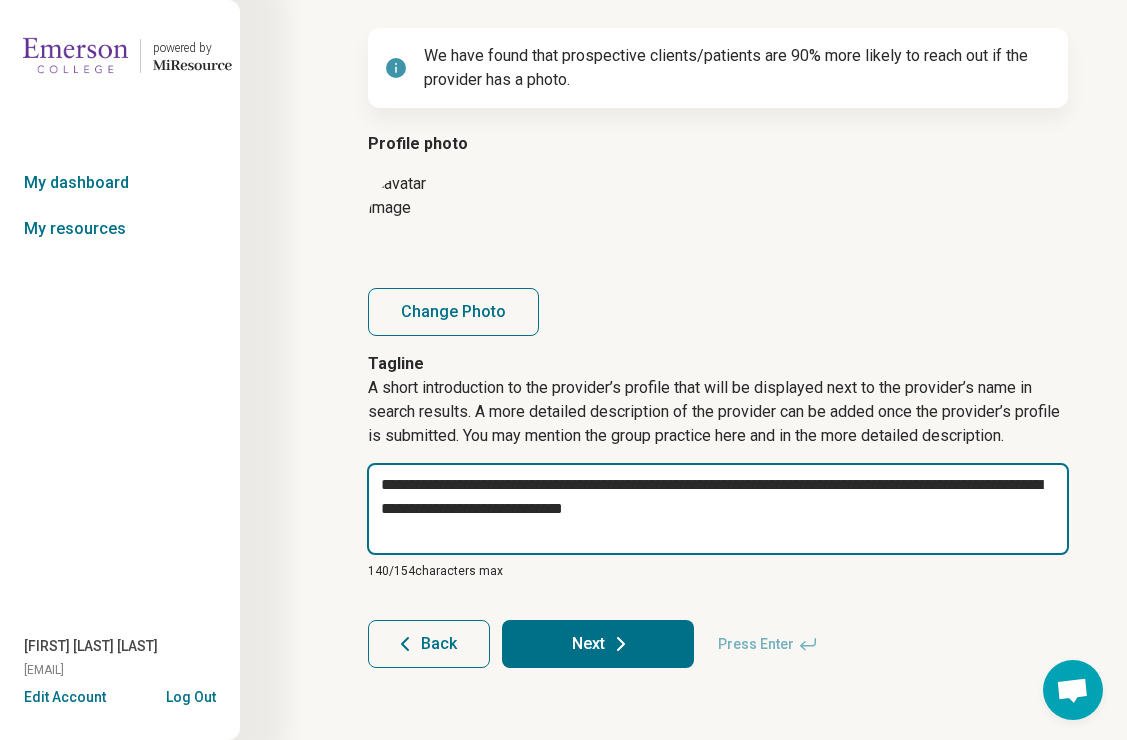 type on "*" 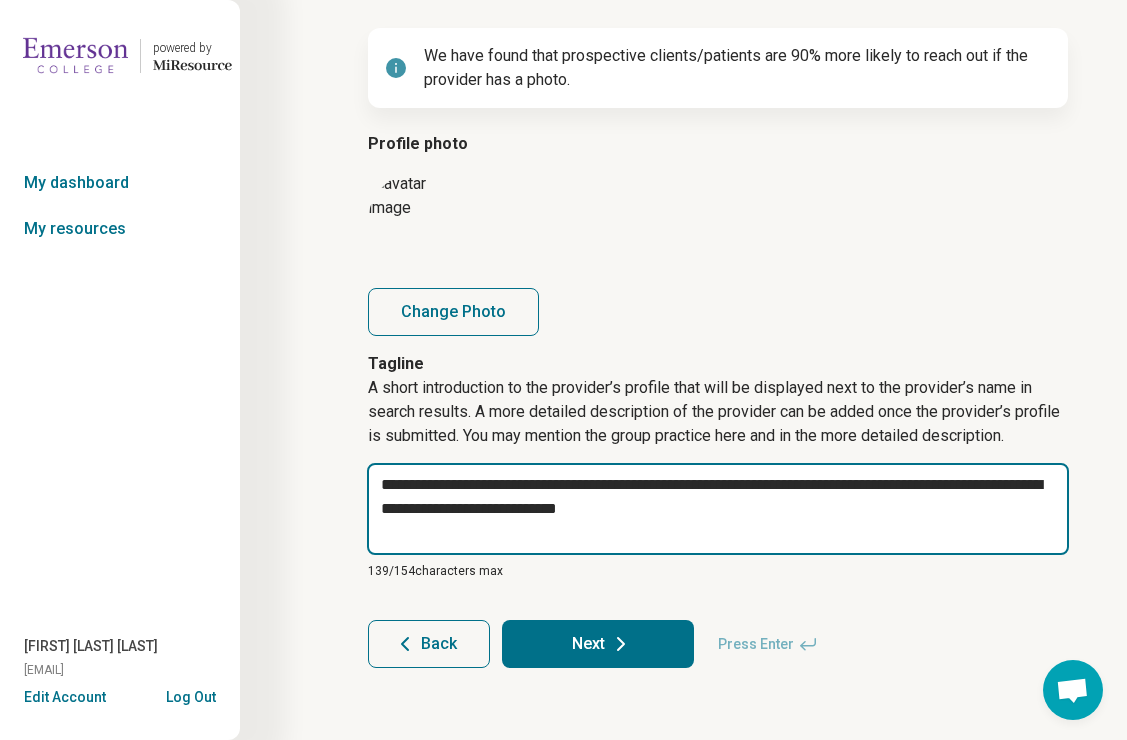 type on "*" 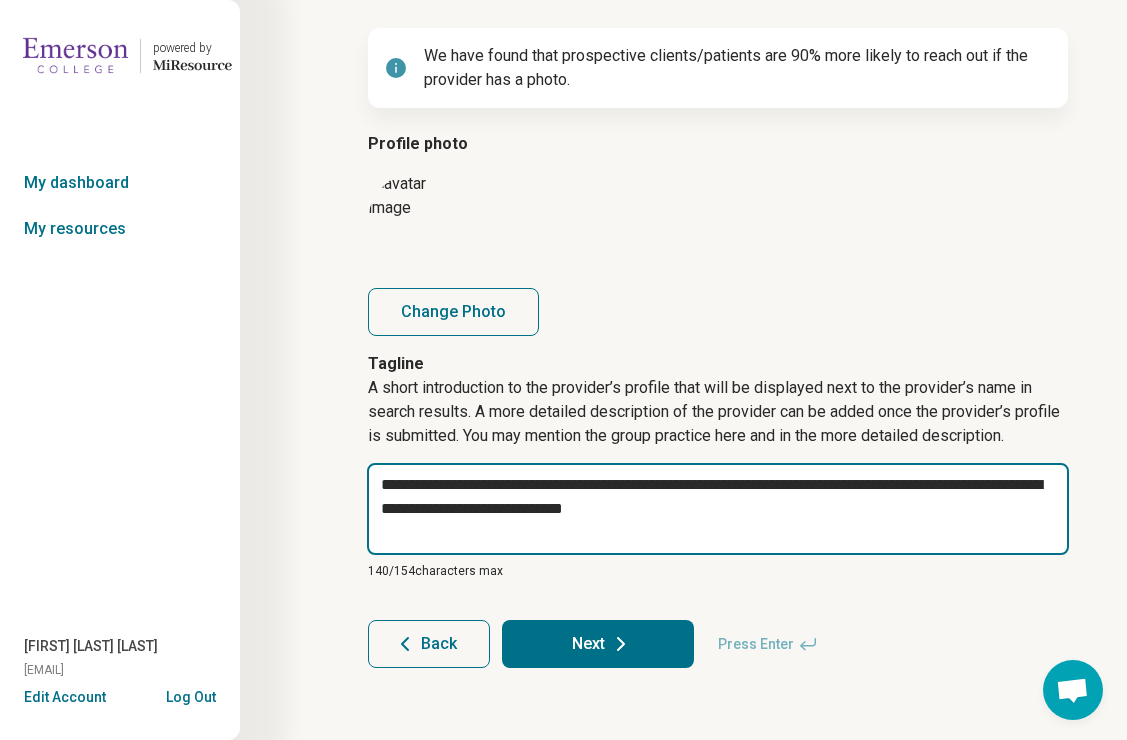 drag, startPoint x: 590, startPoint y: 517, endPoint x: 534, endPoint y: 517, distance: 56 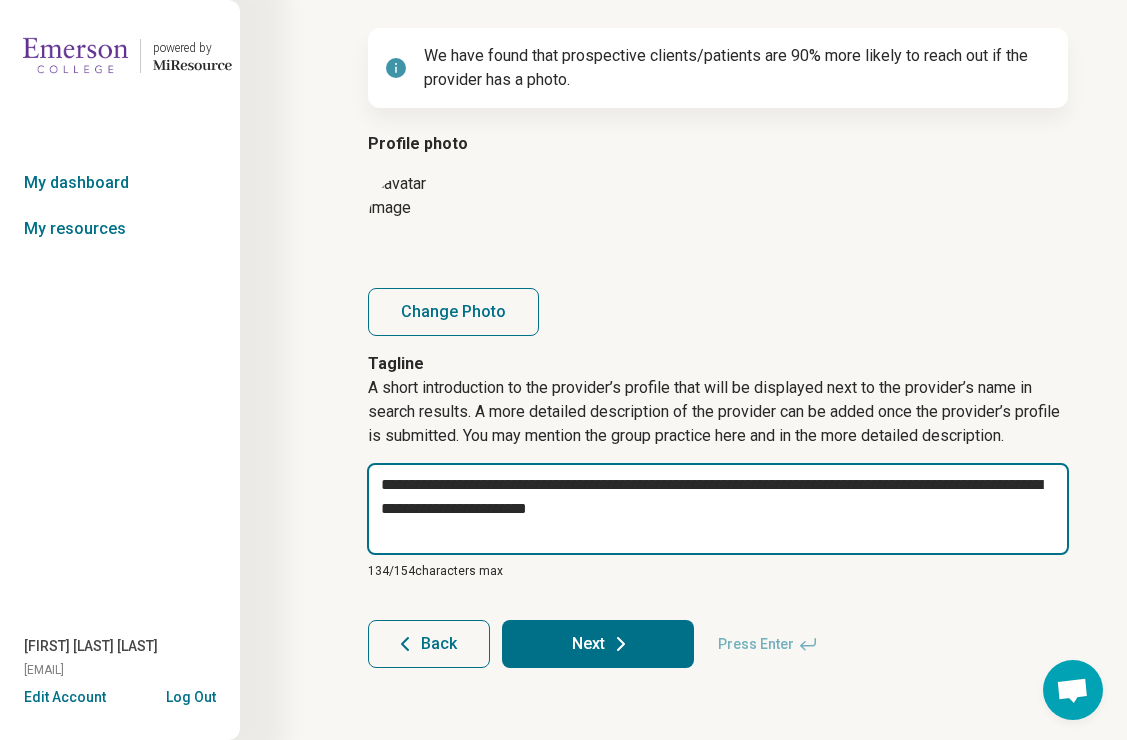 type on "*" 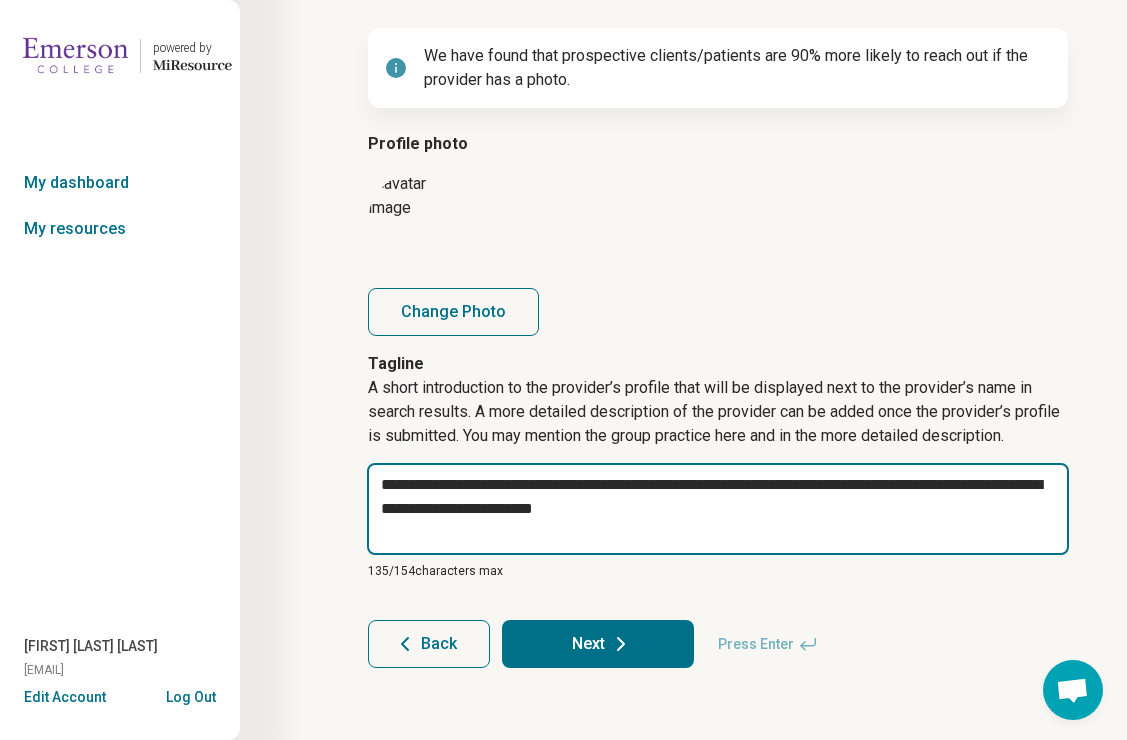 type on "*" 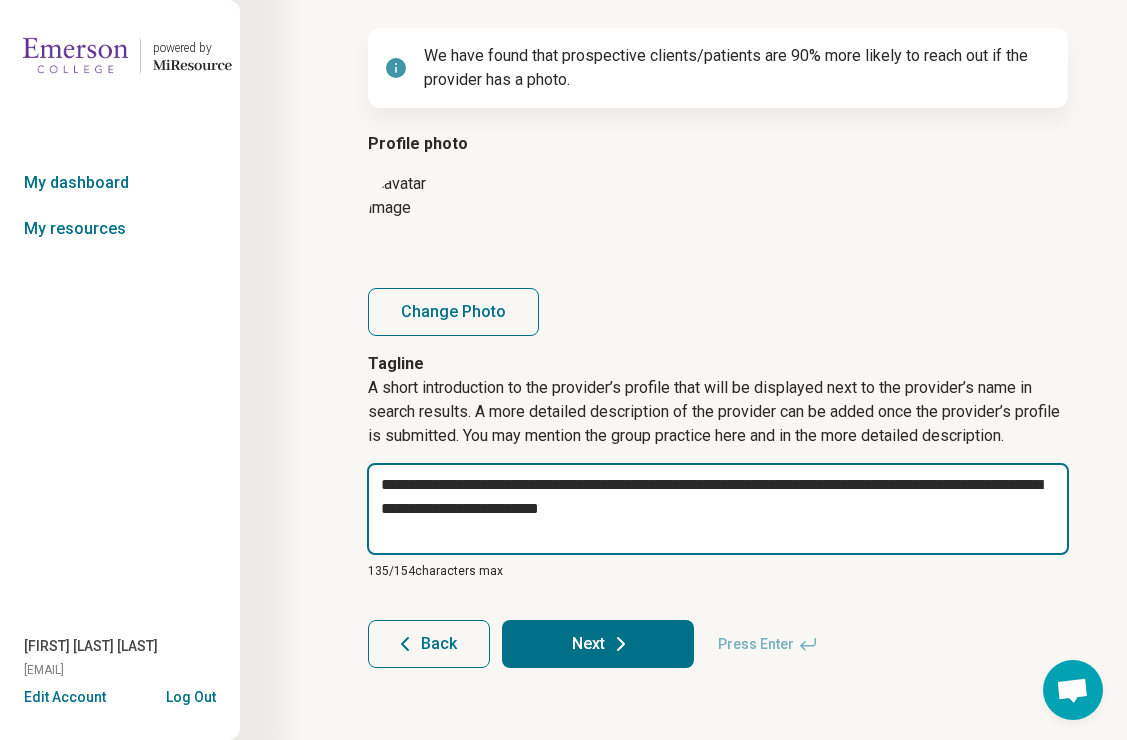 type on "*" 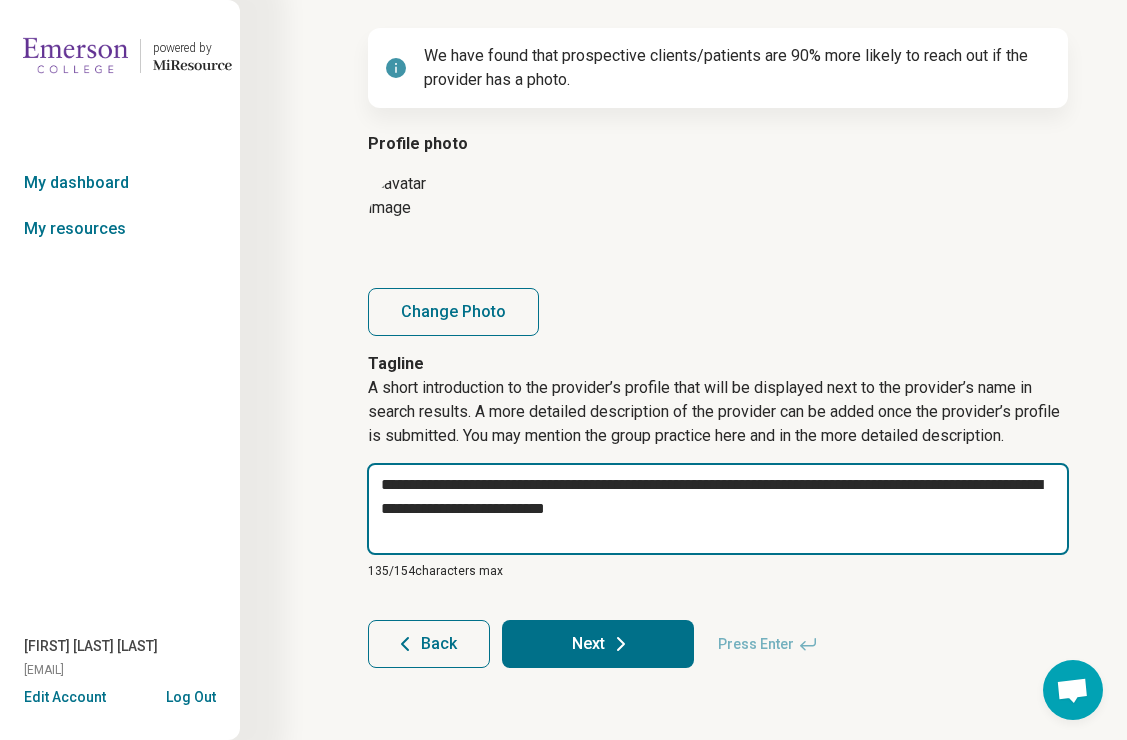 type on "*" 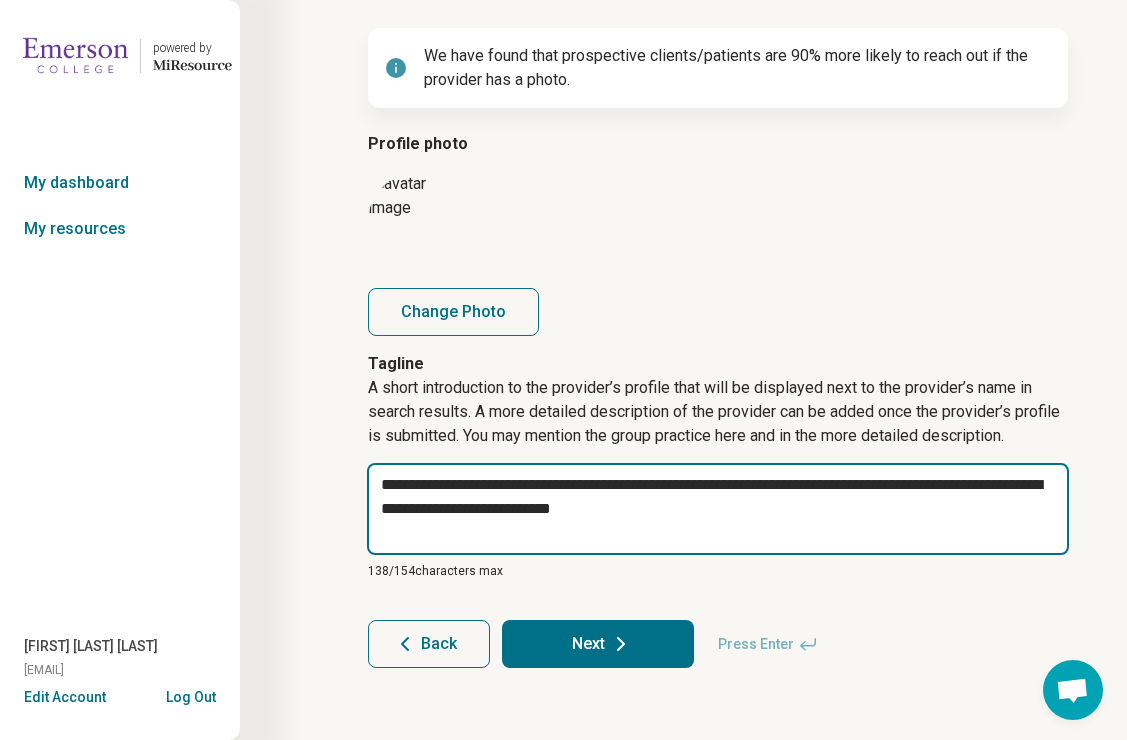 click on "**********" at bounding box center [718, 509] 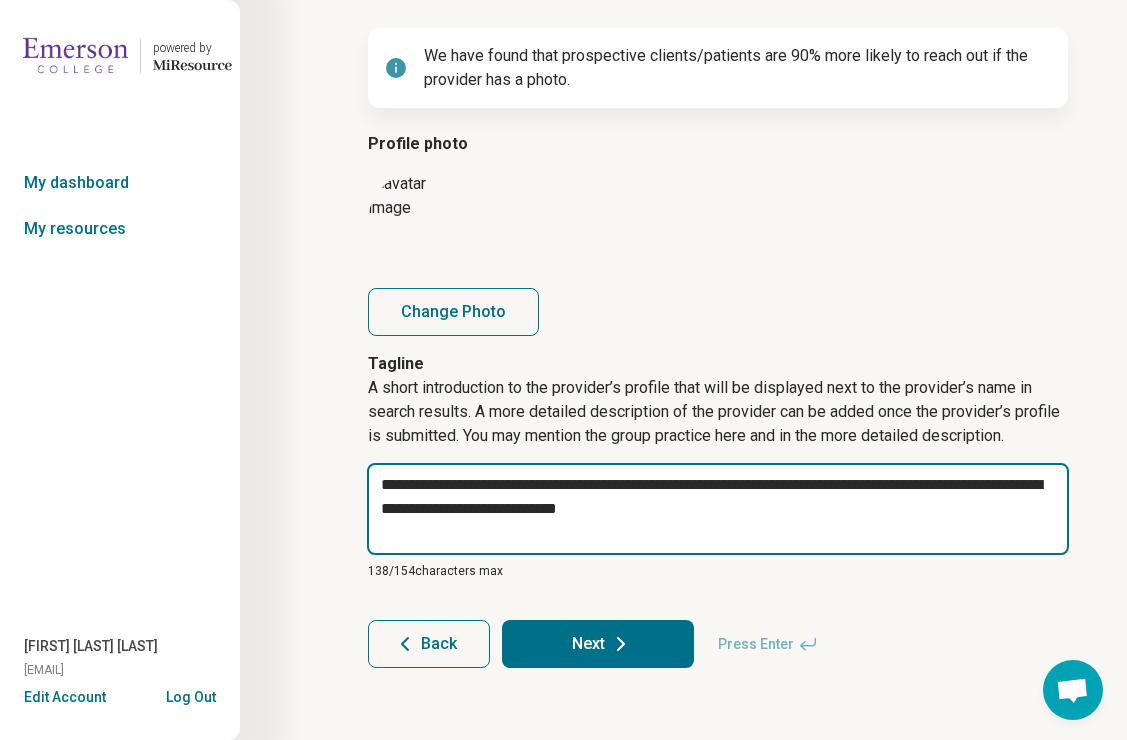 type on "*" 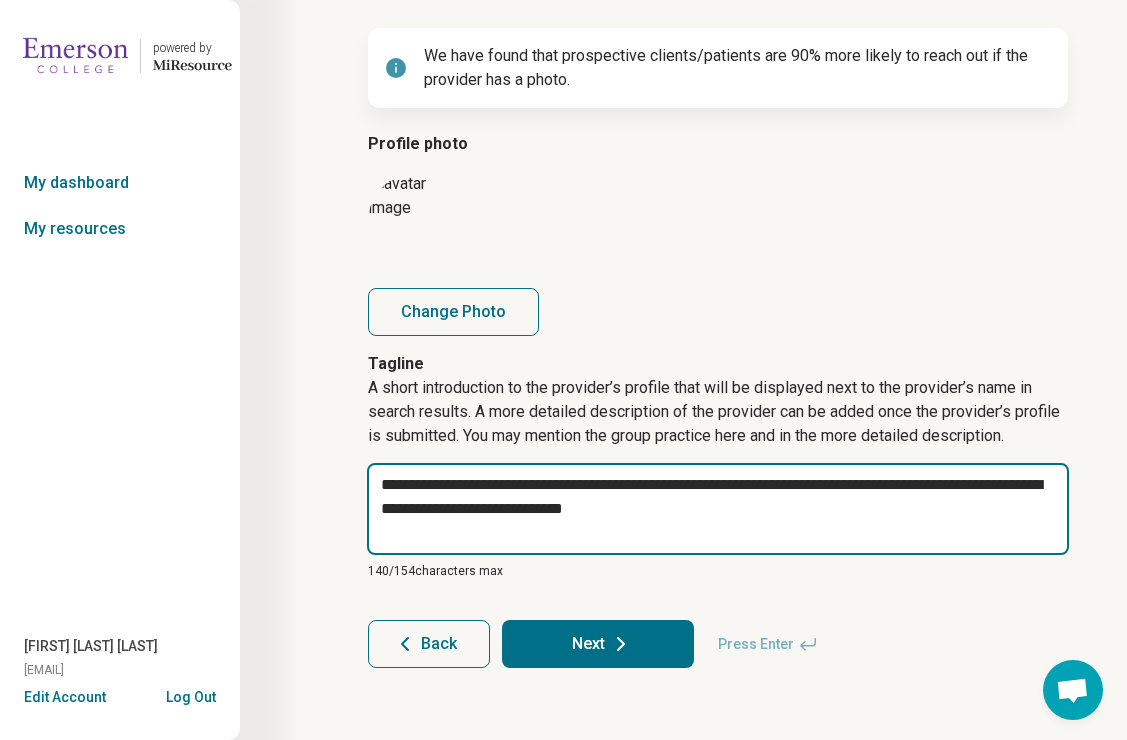 type on "*" 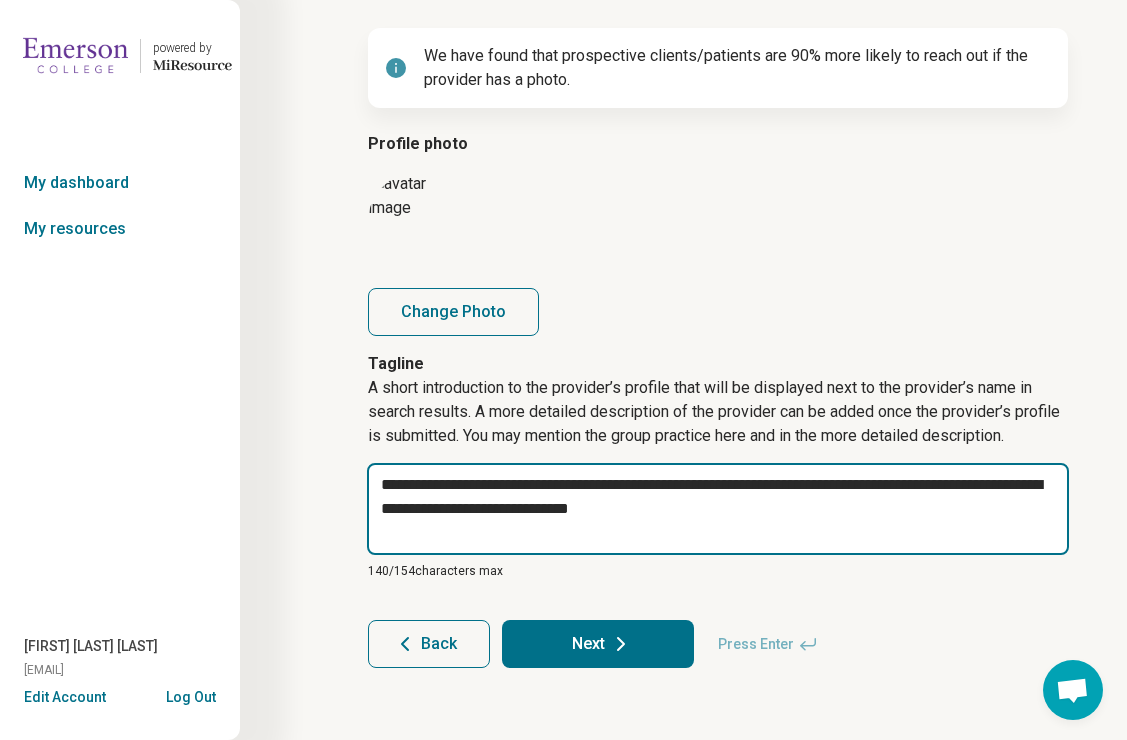 type on "*" 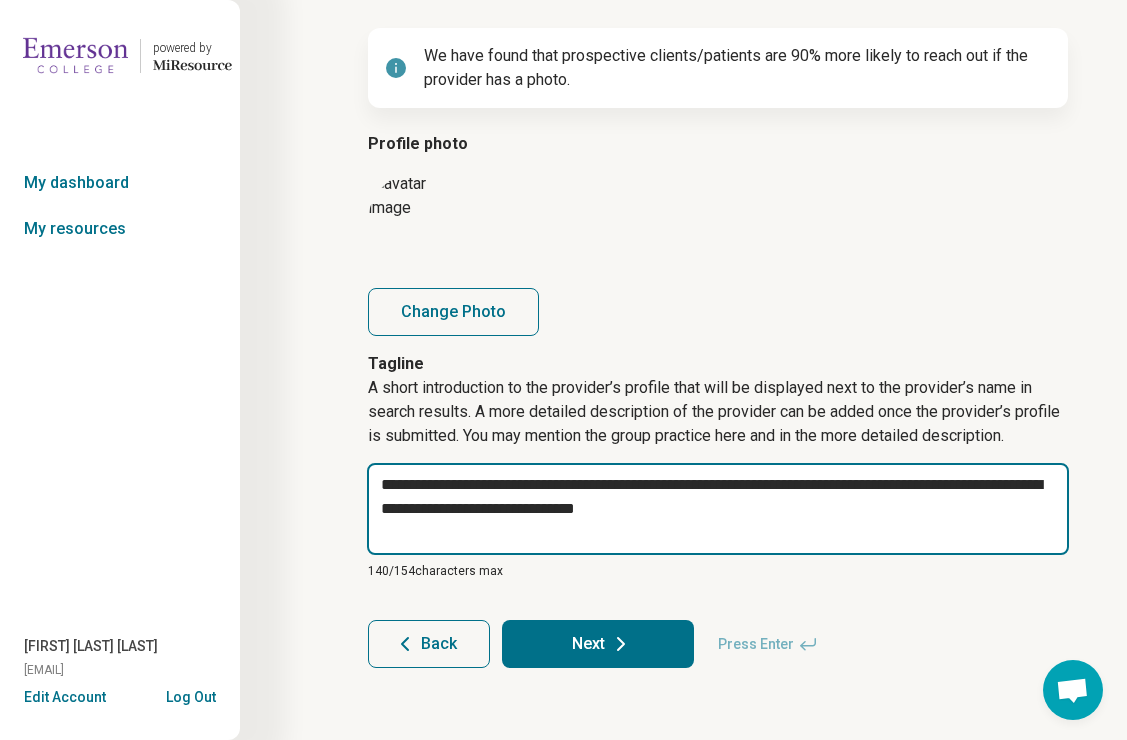type on "*" 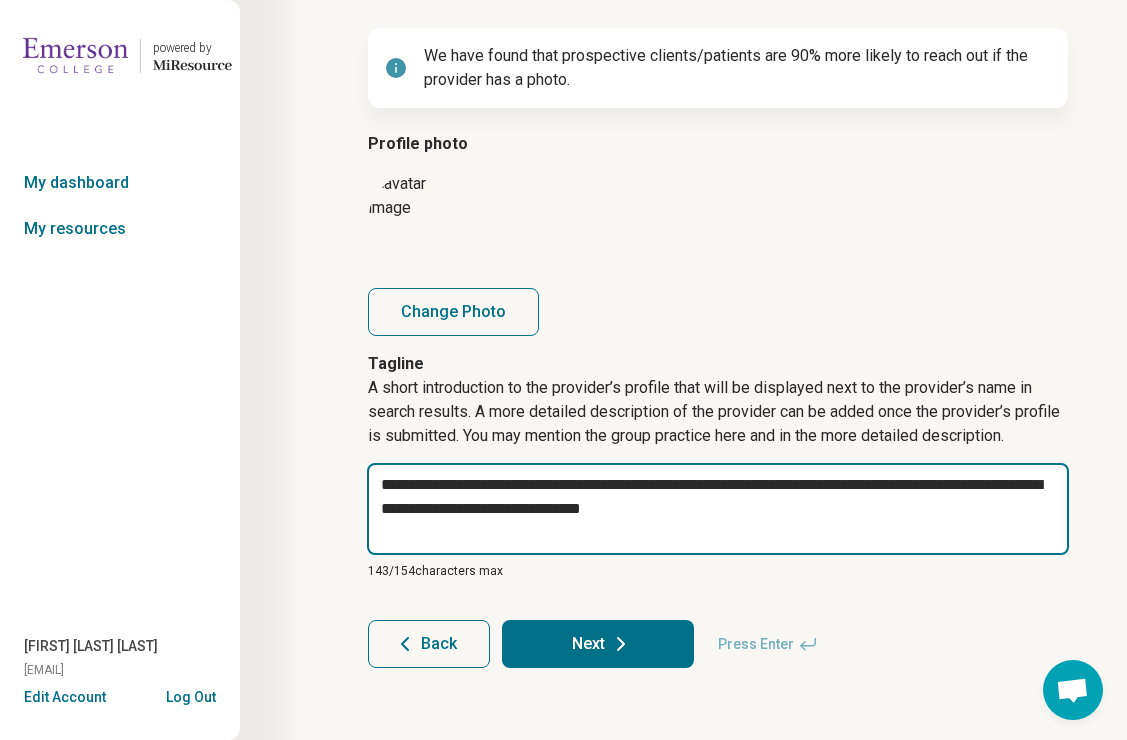 type on "*" 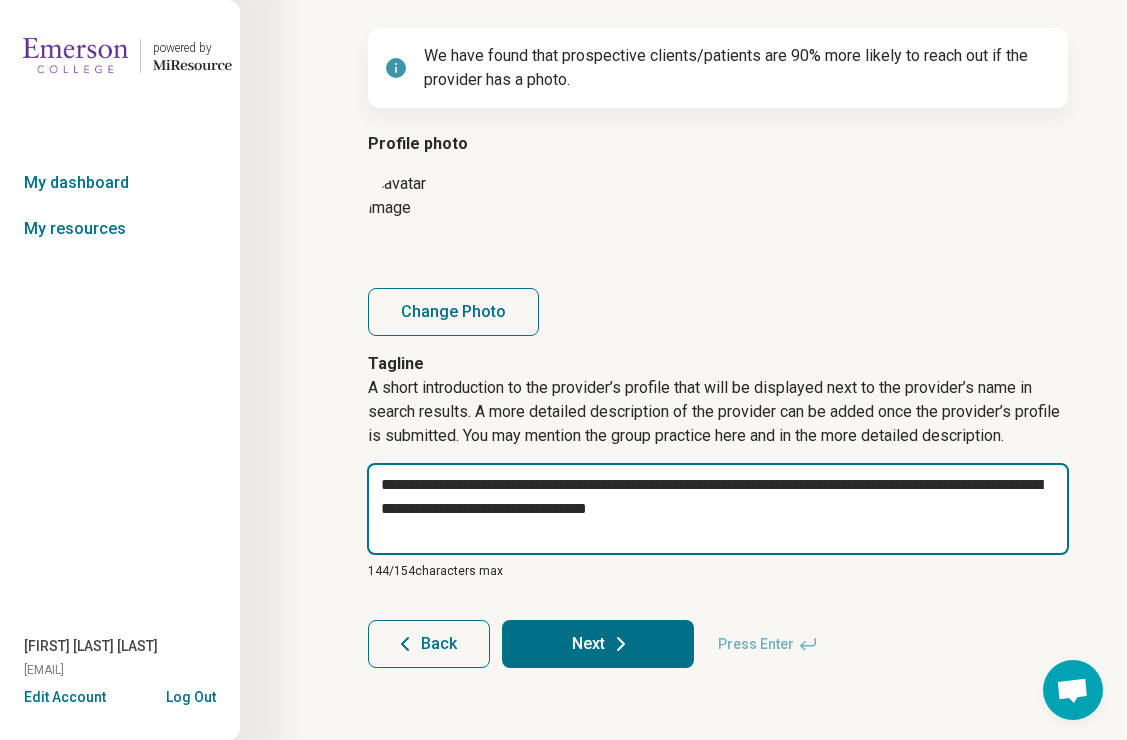 type on "*" 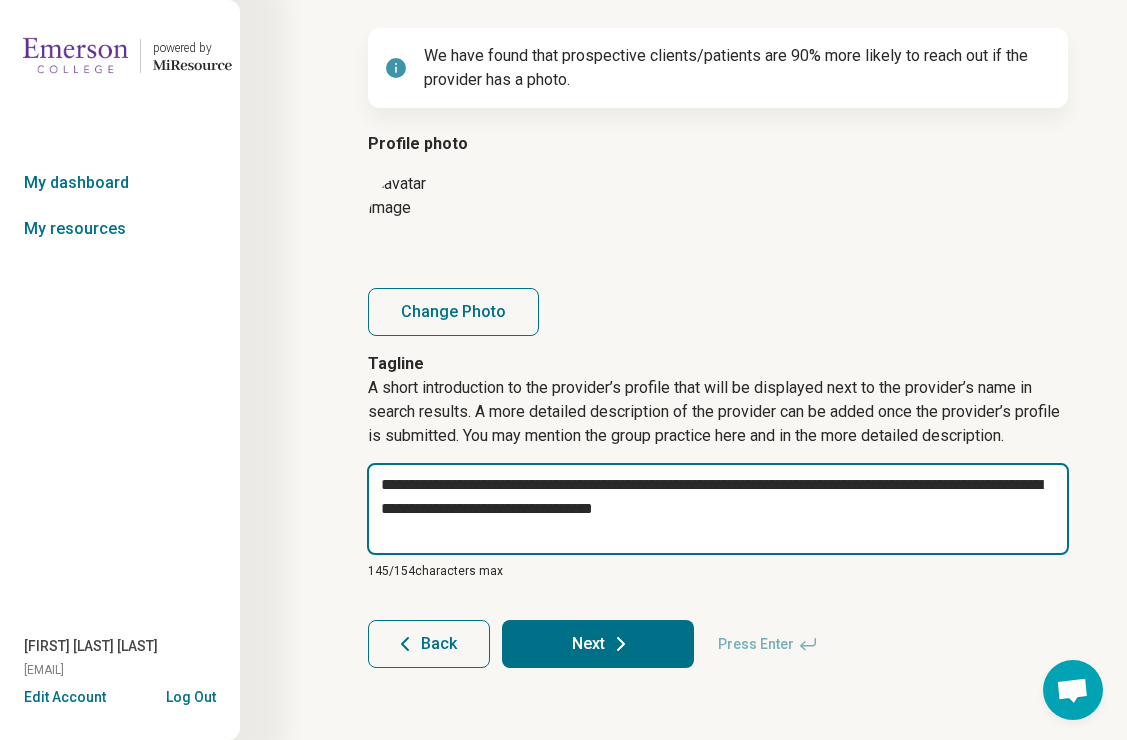 type on "*" 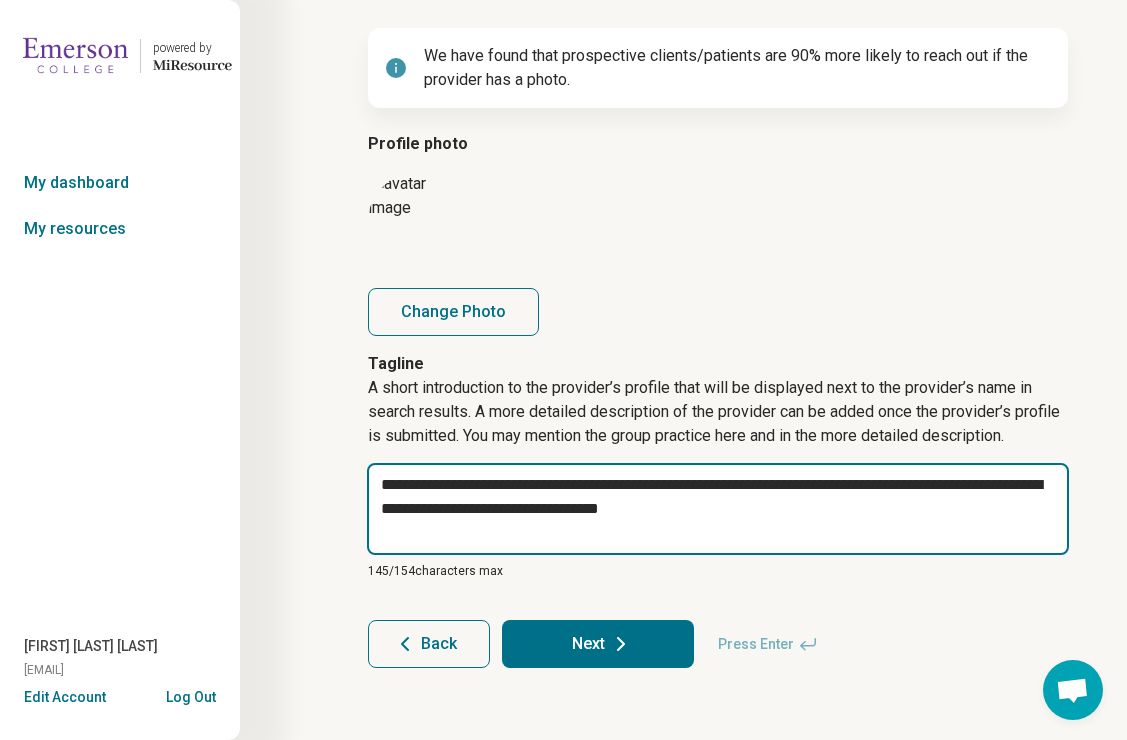 type on "*" 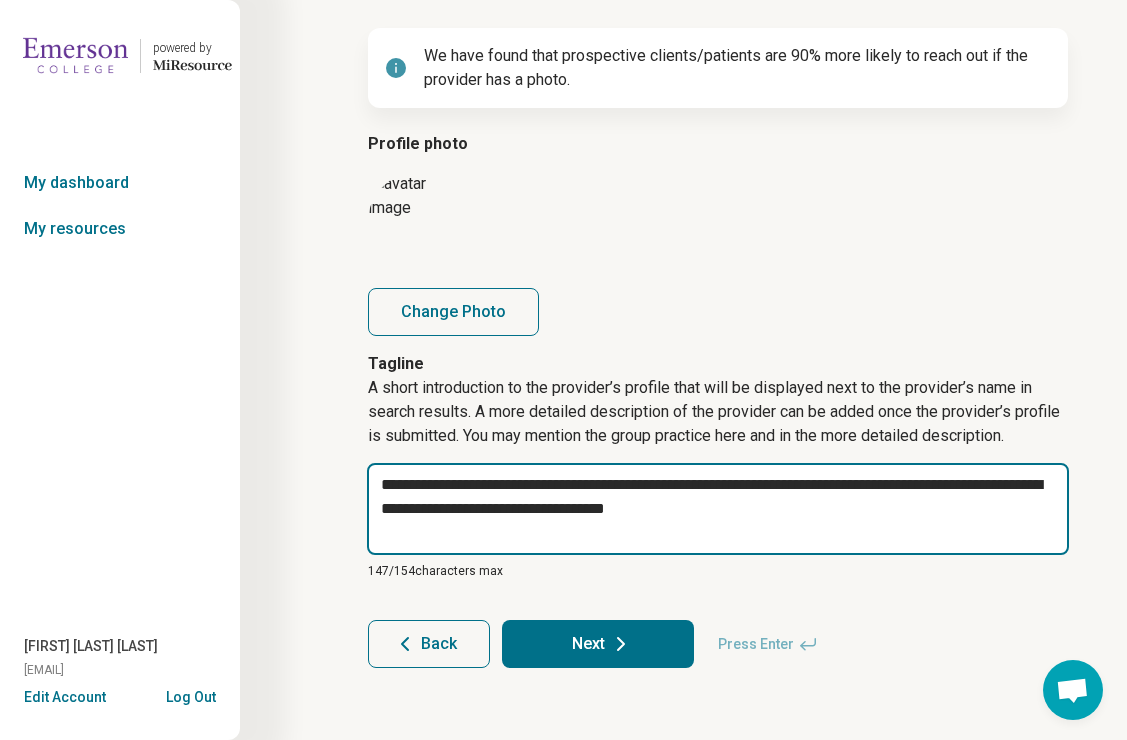 type on "*" 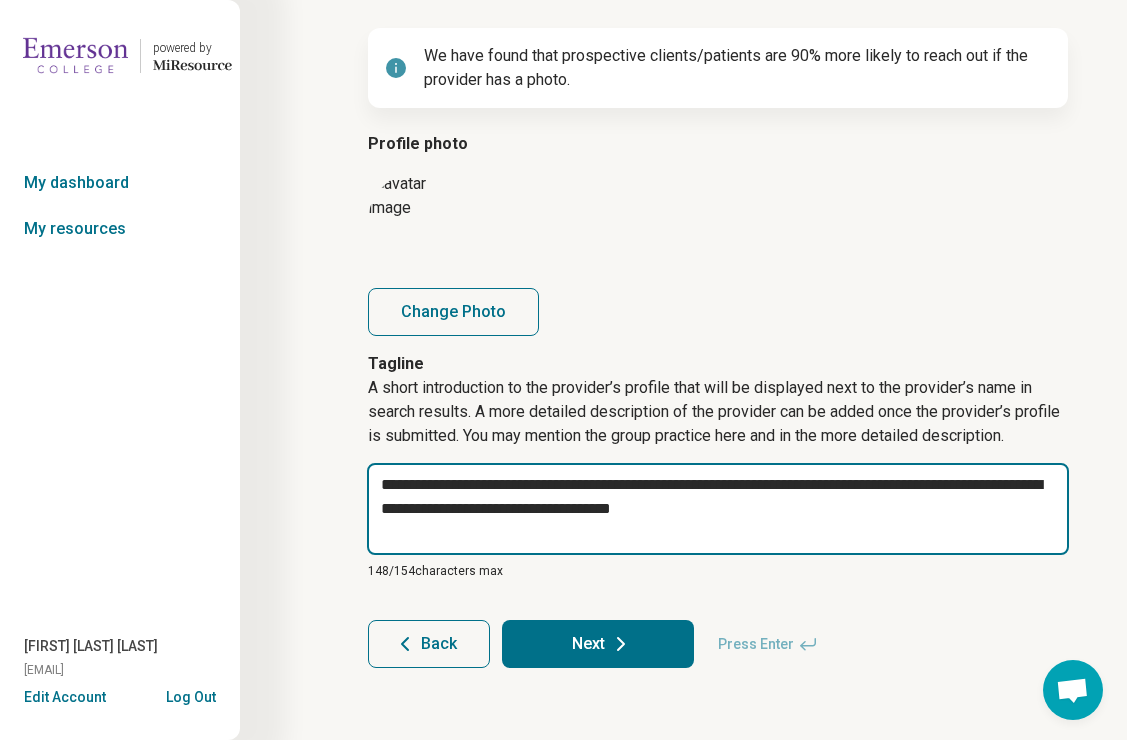 type on "*" 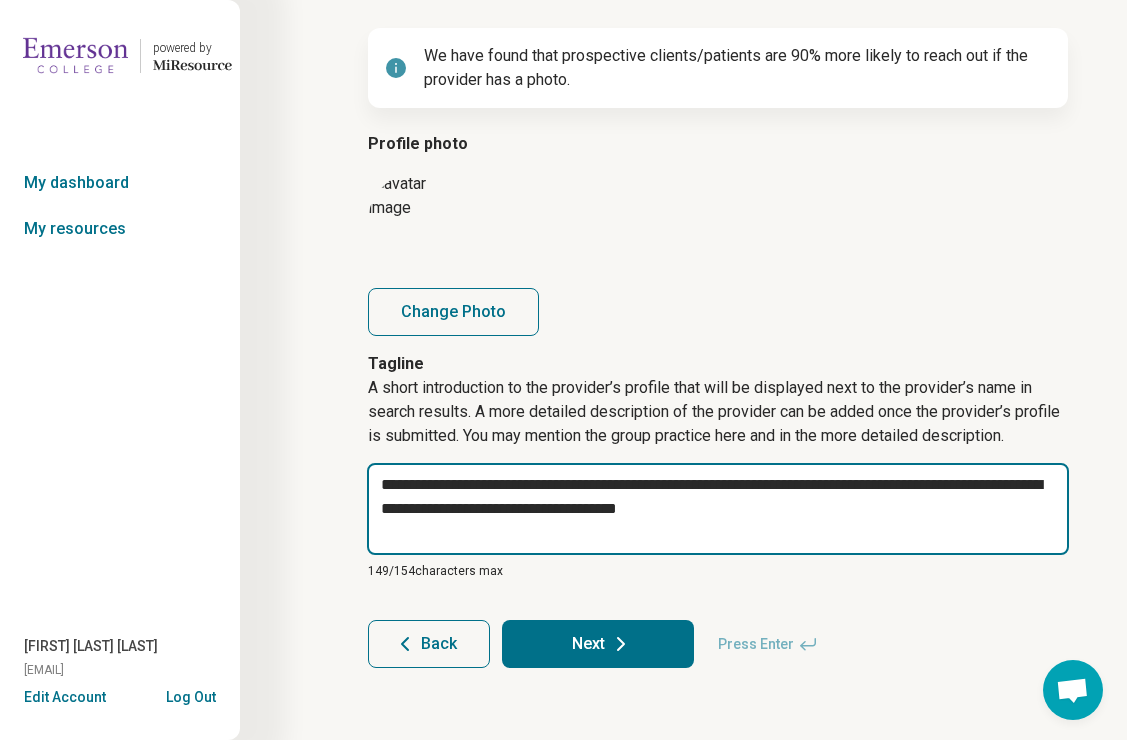 type on "*" 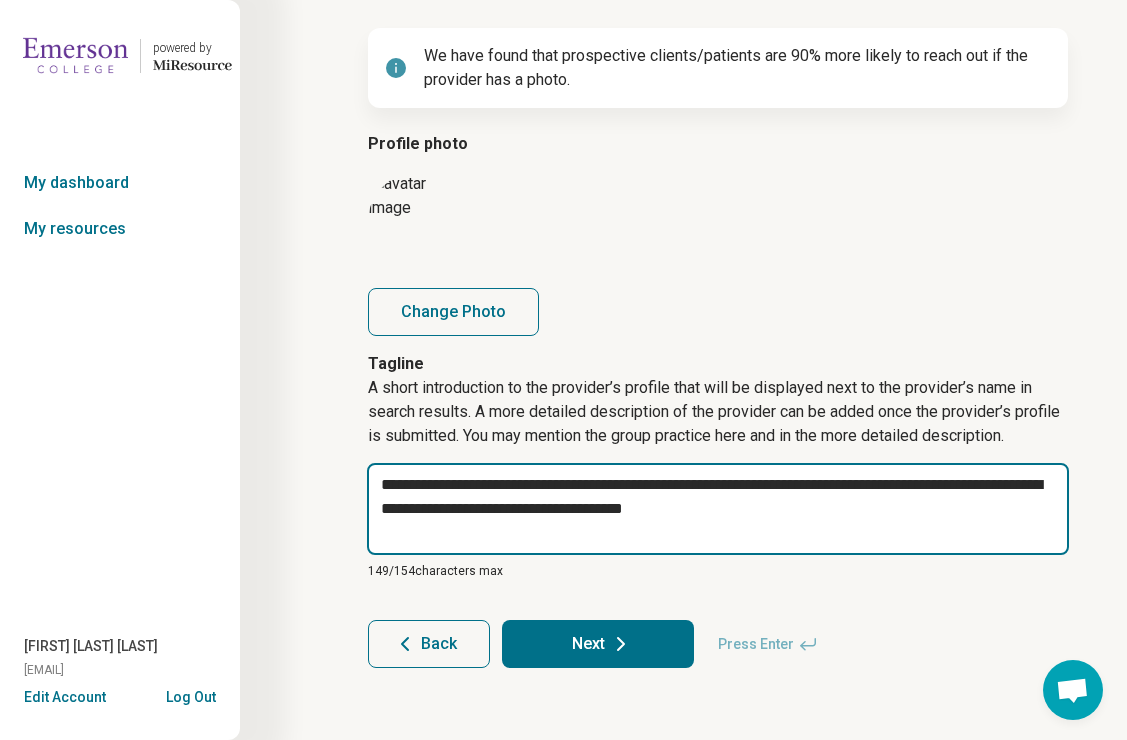 type on "*" 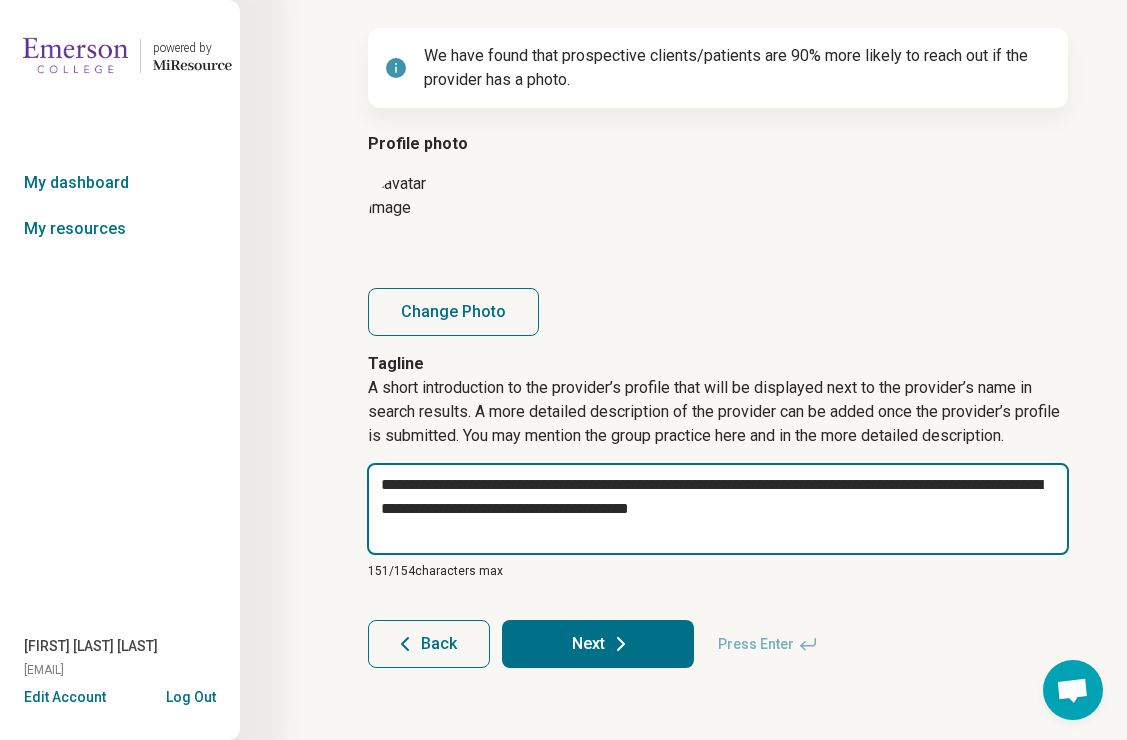 type on "*" 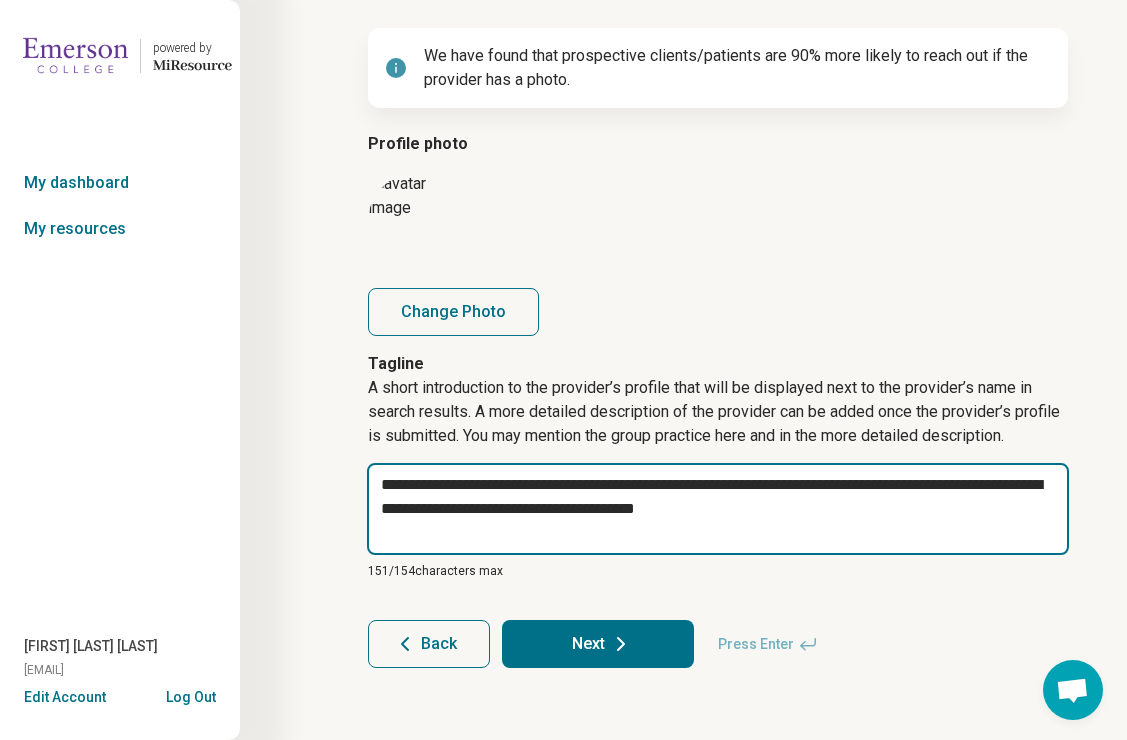 type on "*" 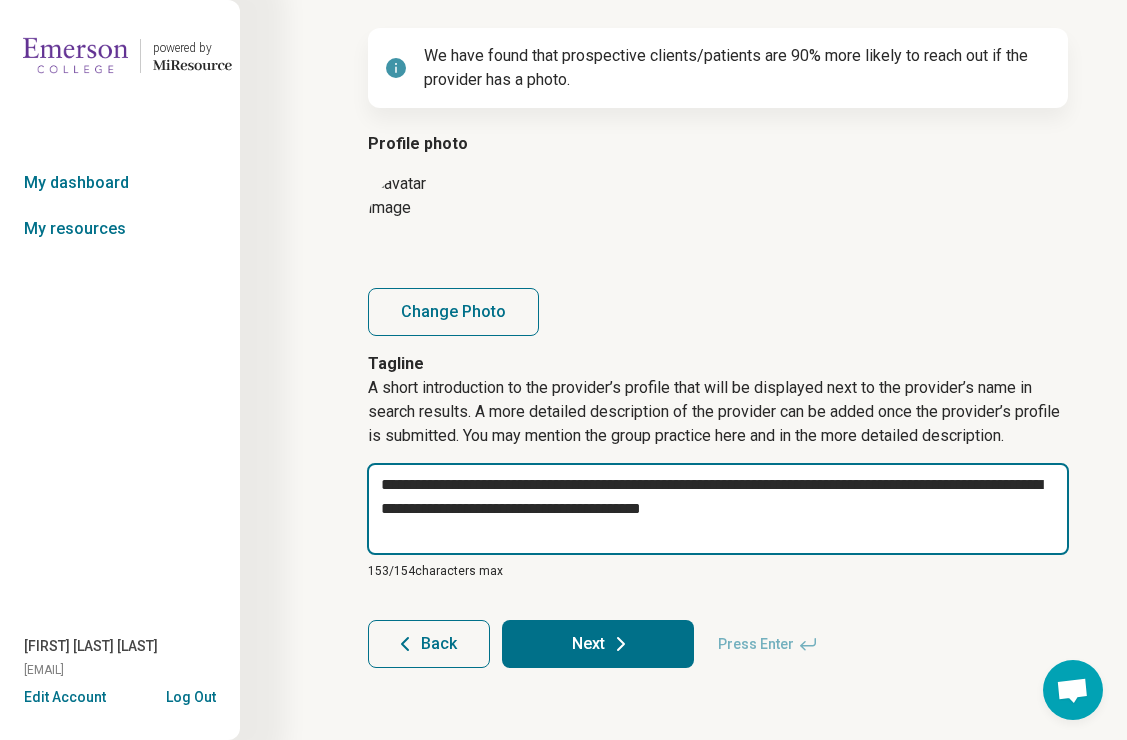 type on "*" 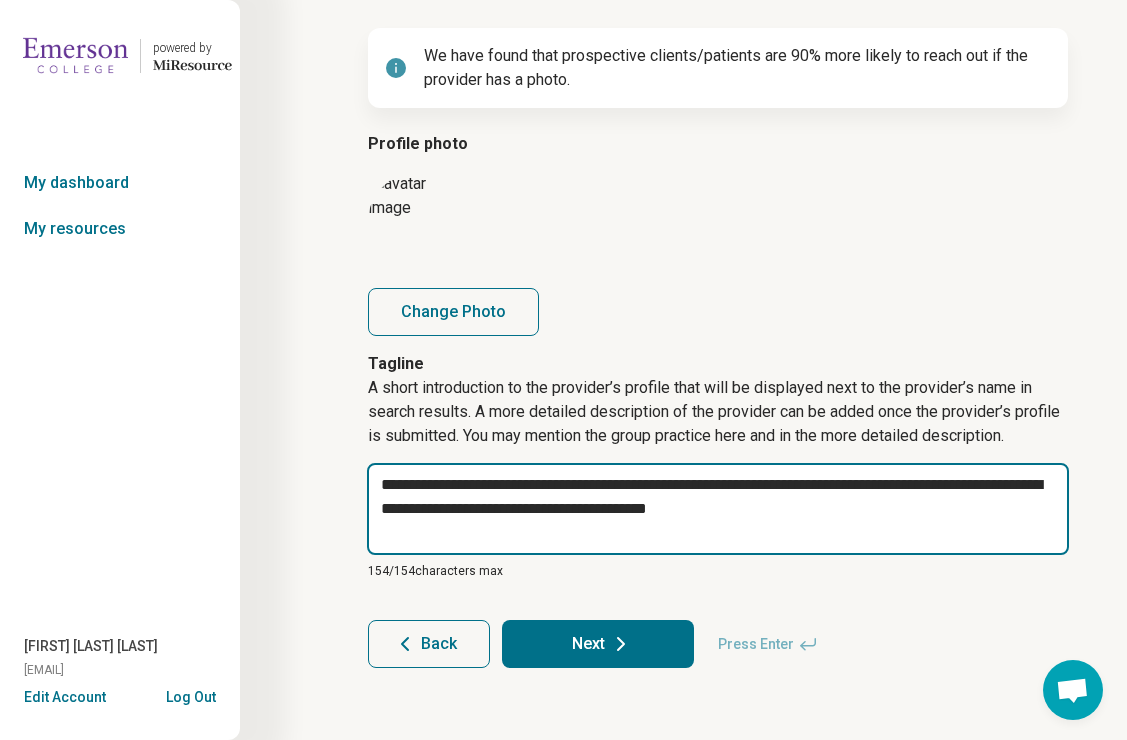 drag, startPoint x: 627, startPoint y: 508, endPoint x: 565, endPoint y: 509, distance: 62.008064 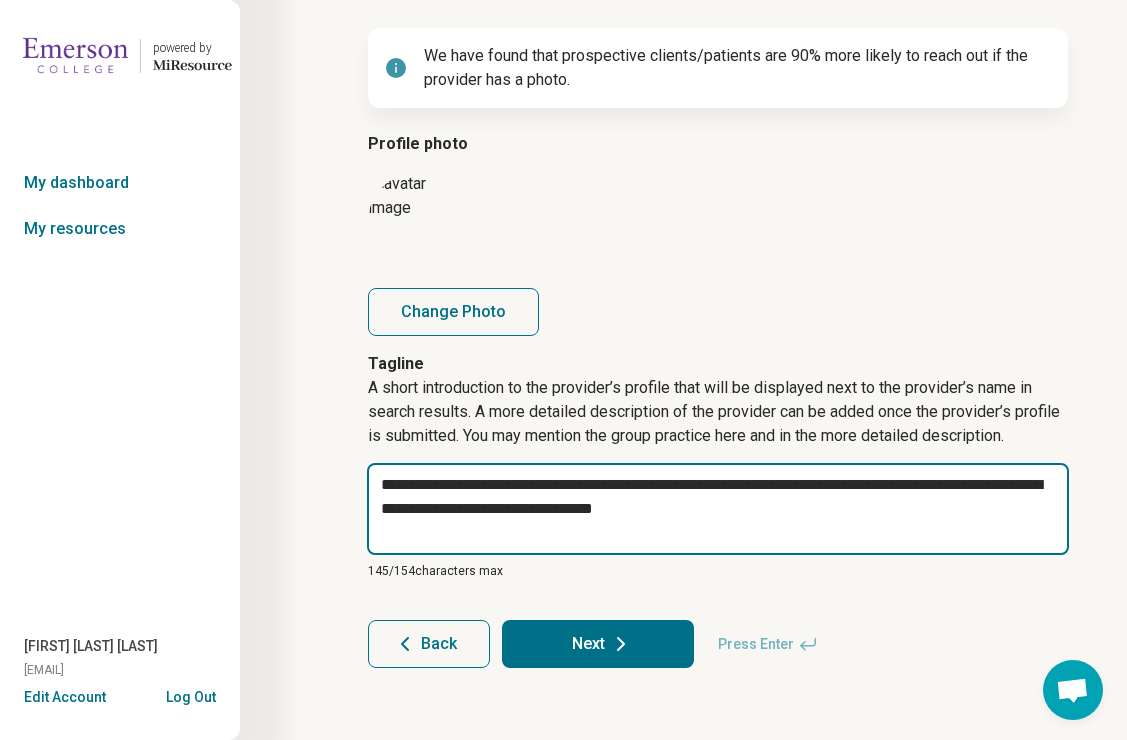 type on "*" 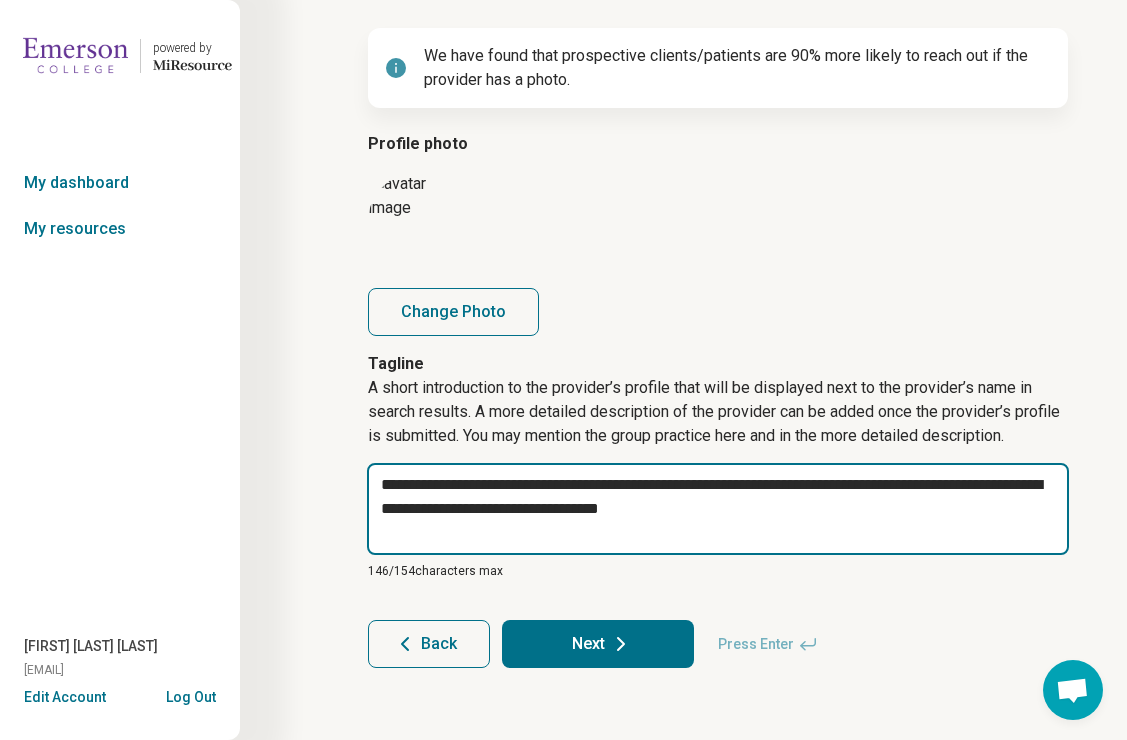 type on "**********" 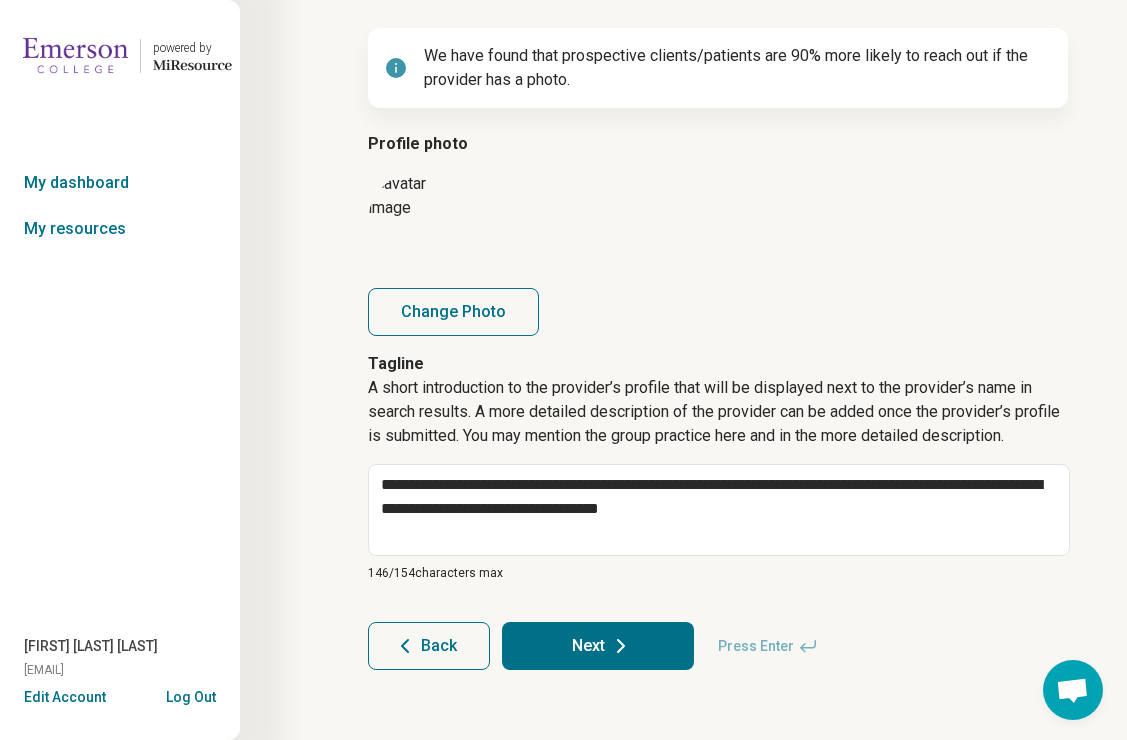 click on "Next" at bounding box center [598, 646] 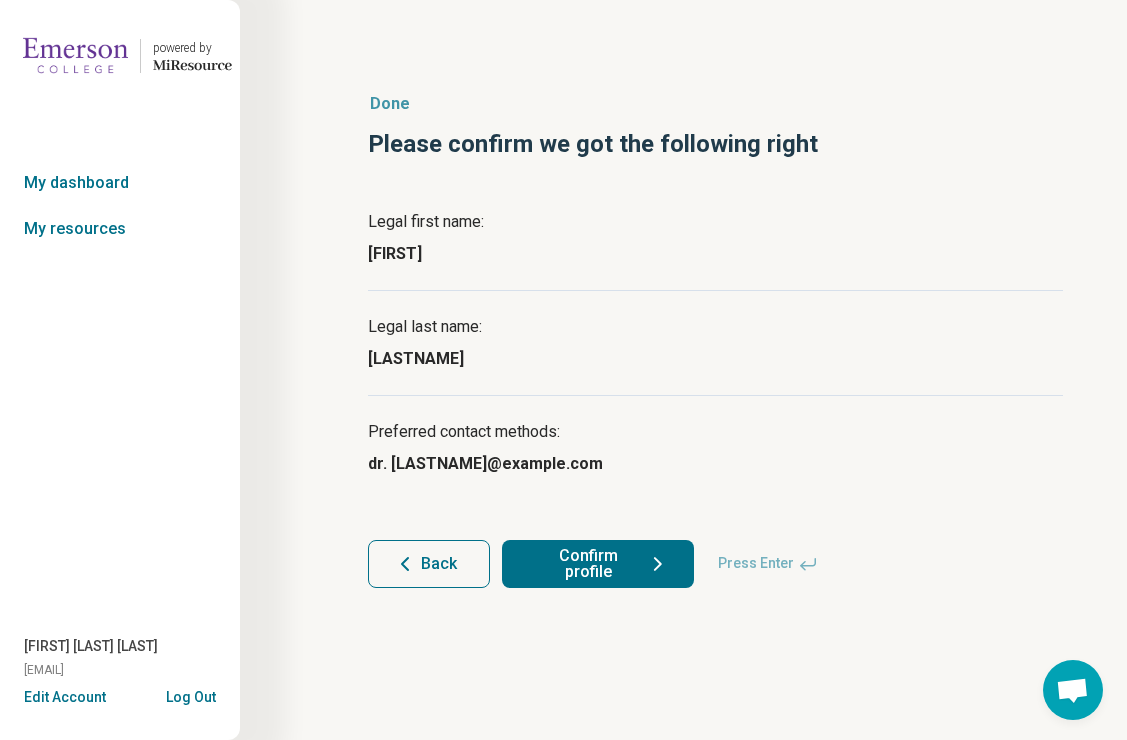 scroll, scrollTop: 0, scrollLeft: 0, axis: both 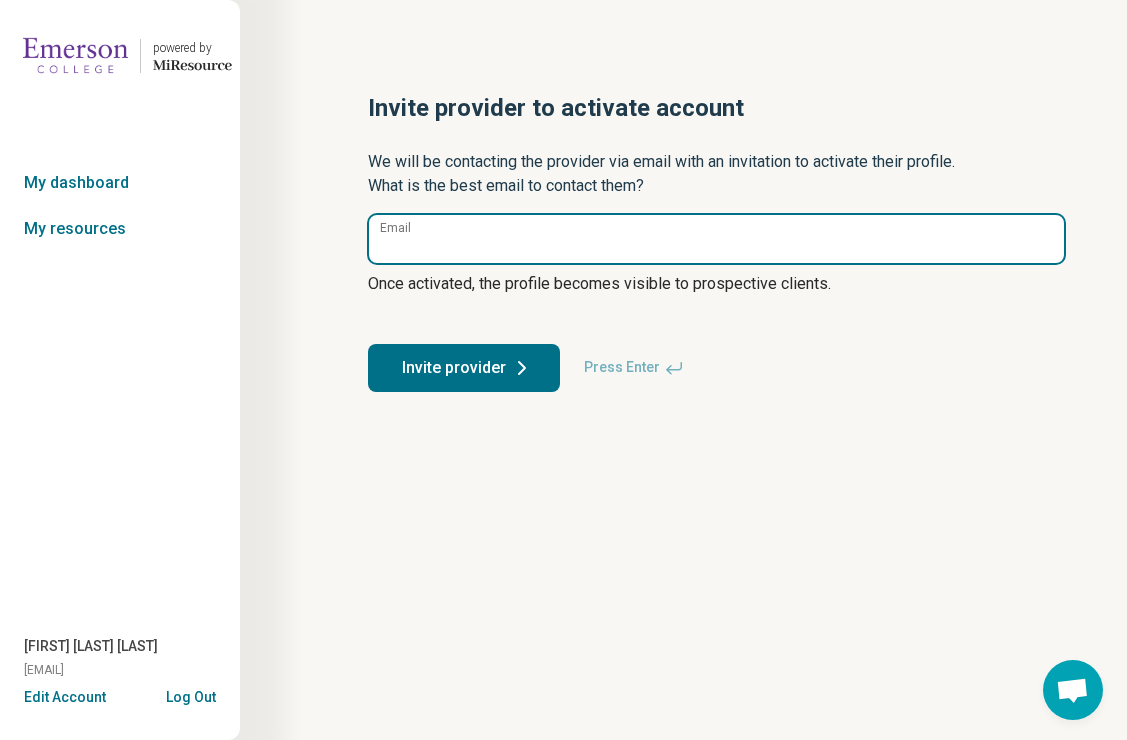 click on "Email" at bounding box center (716, 239) 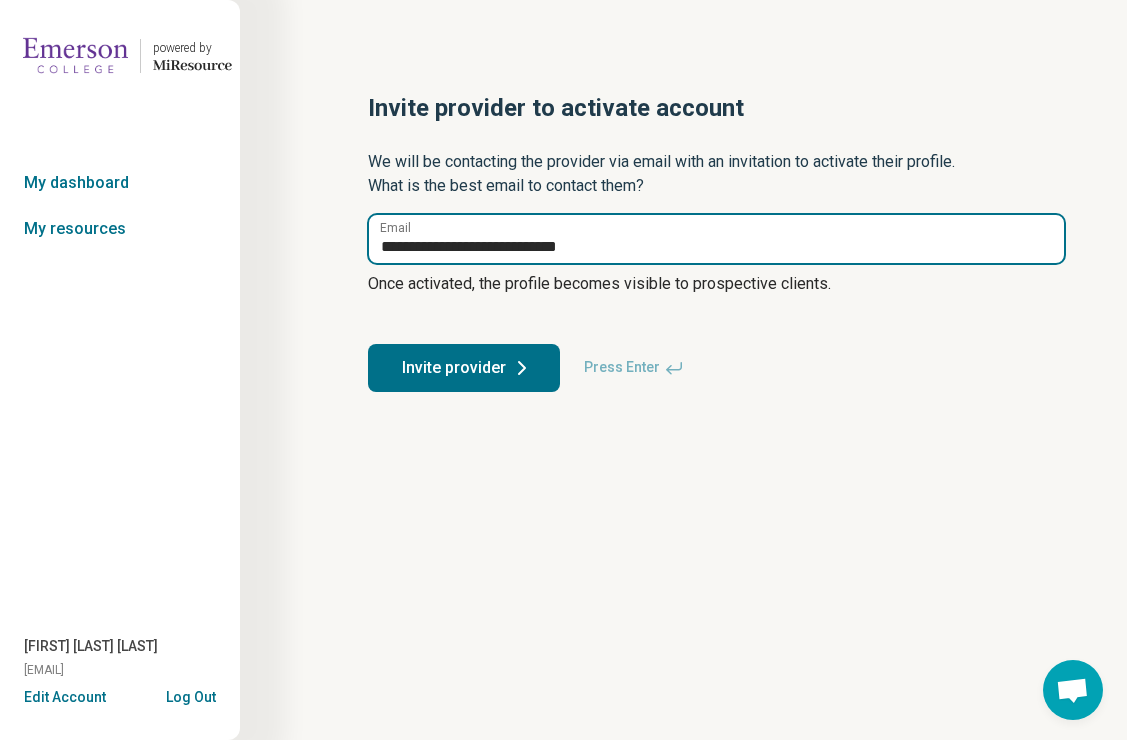 type on "**********" 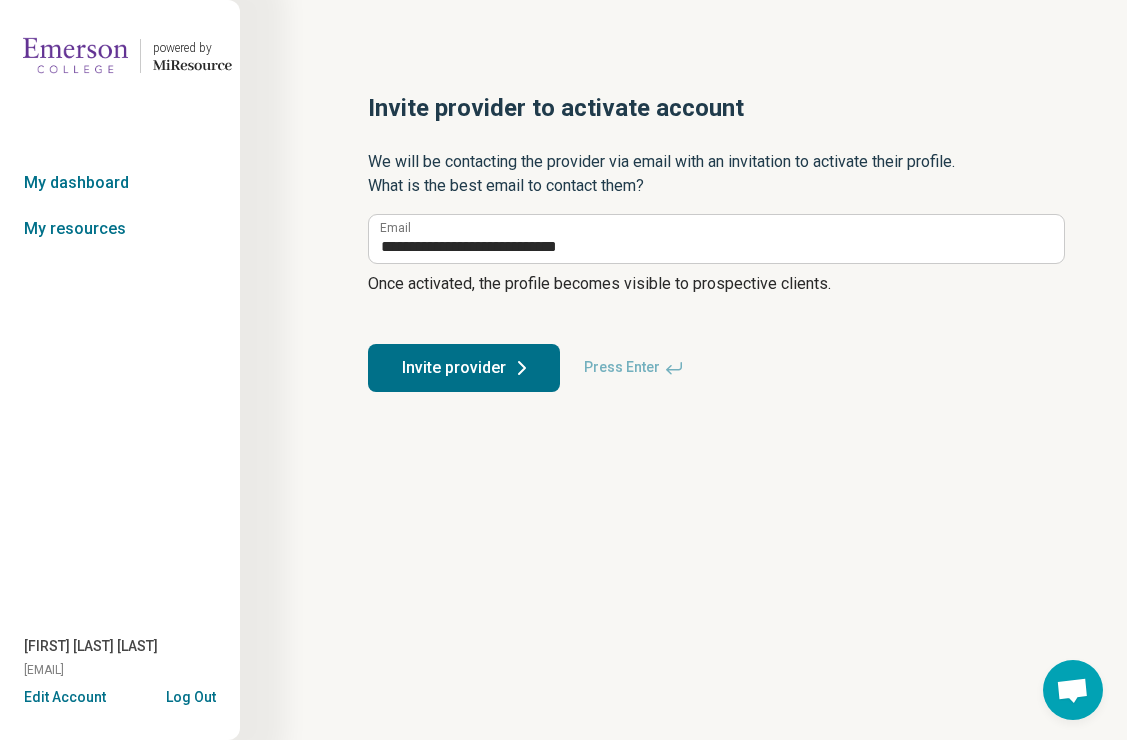click on "Invite provider" at bounding box center [464, 368] 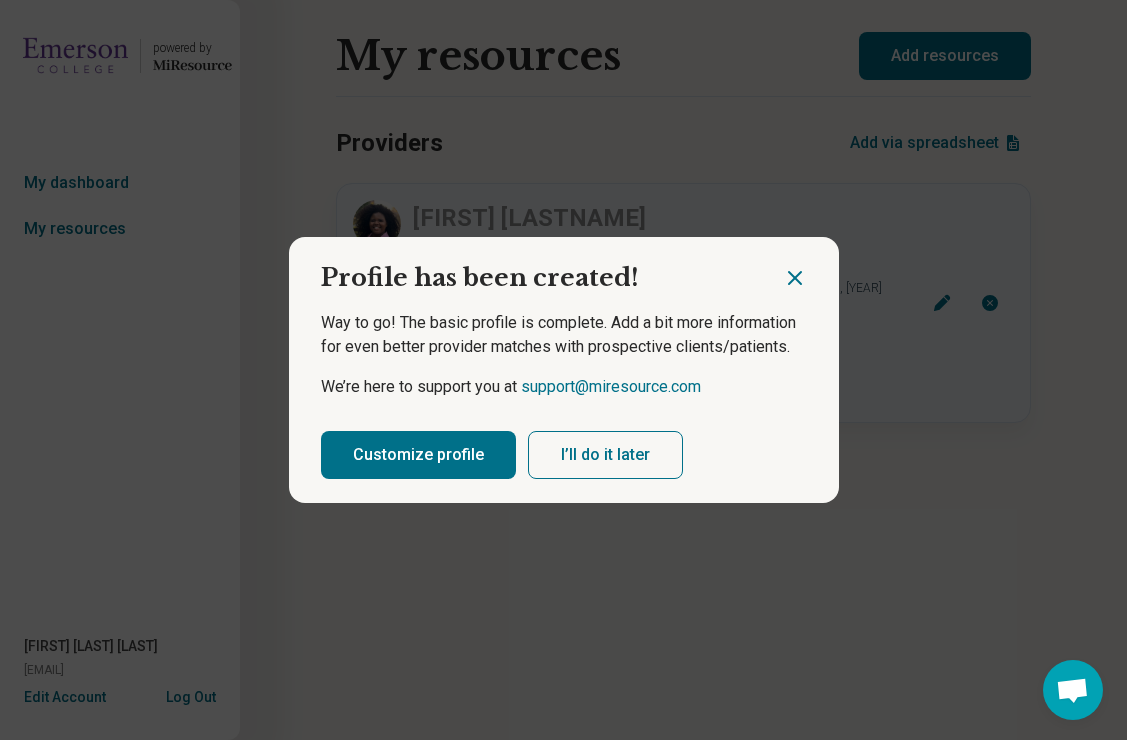 click on "I’ll do it later" at bounding box center [605, 455] 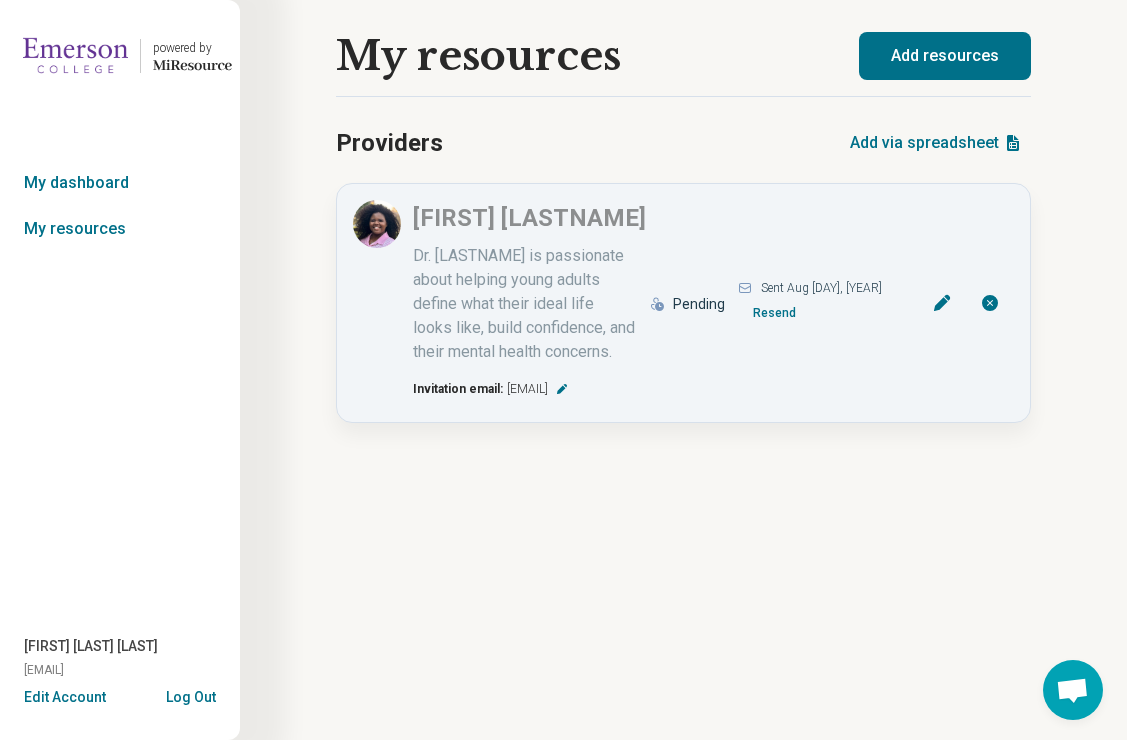 click on "Add resources" at bounding box center [945, 56] 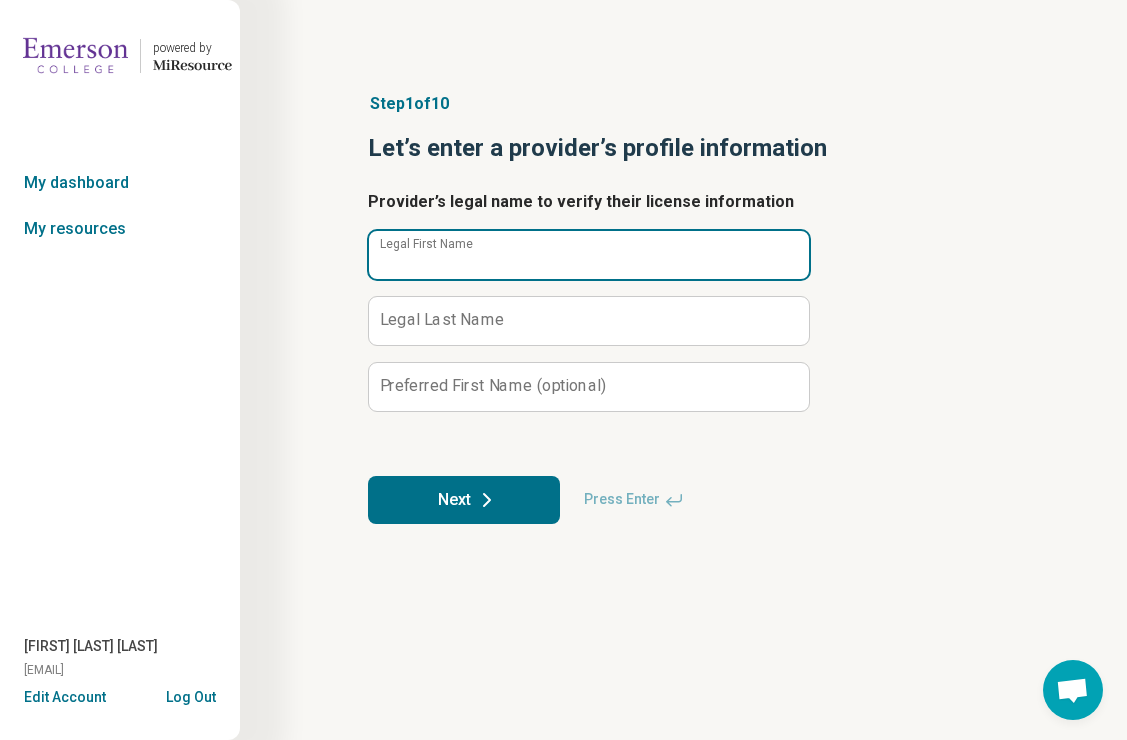 click on "Legal First Name" at bounding box center (588, 255) 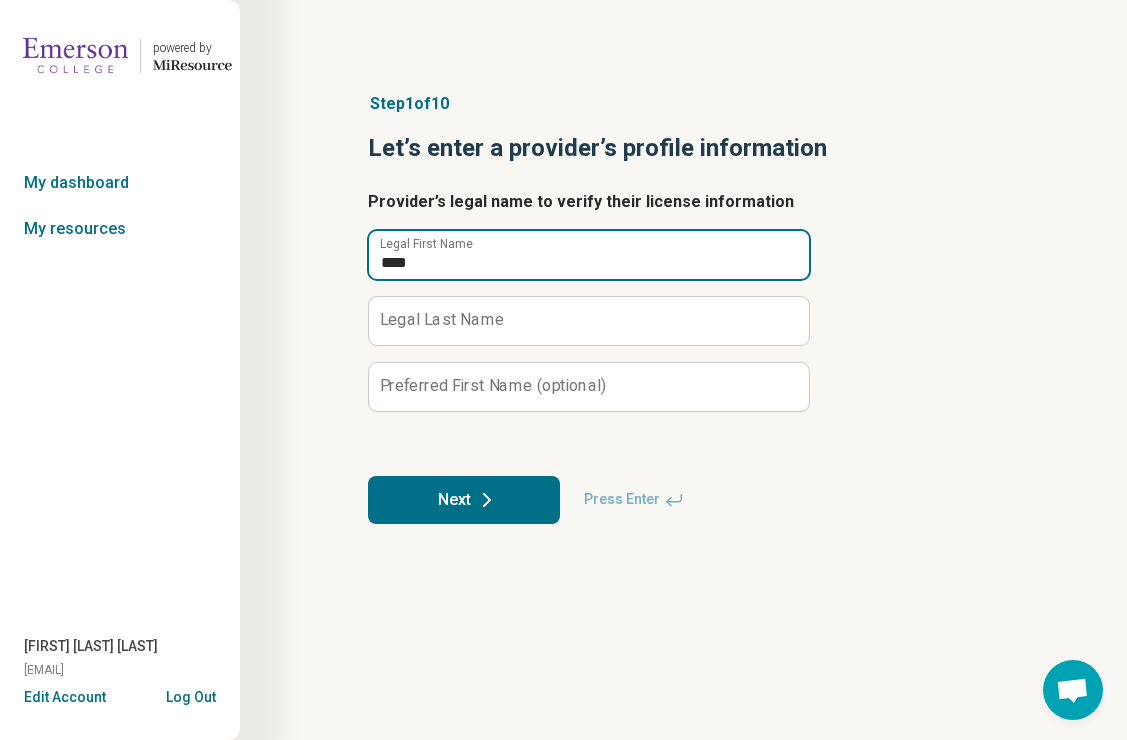 type on "****" 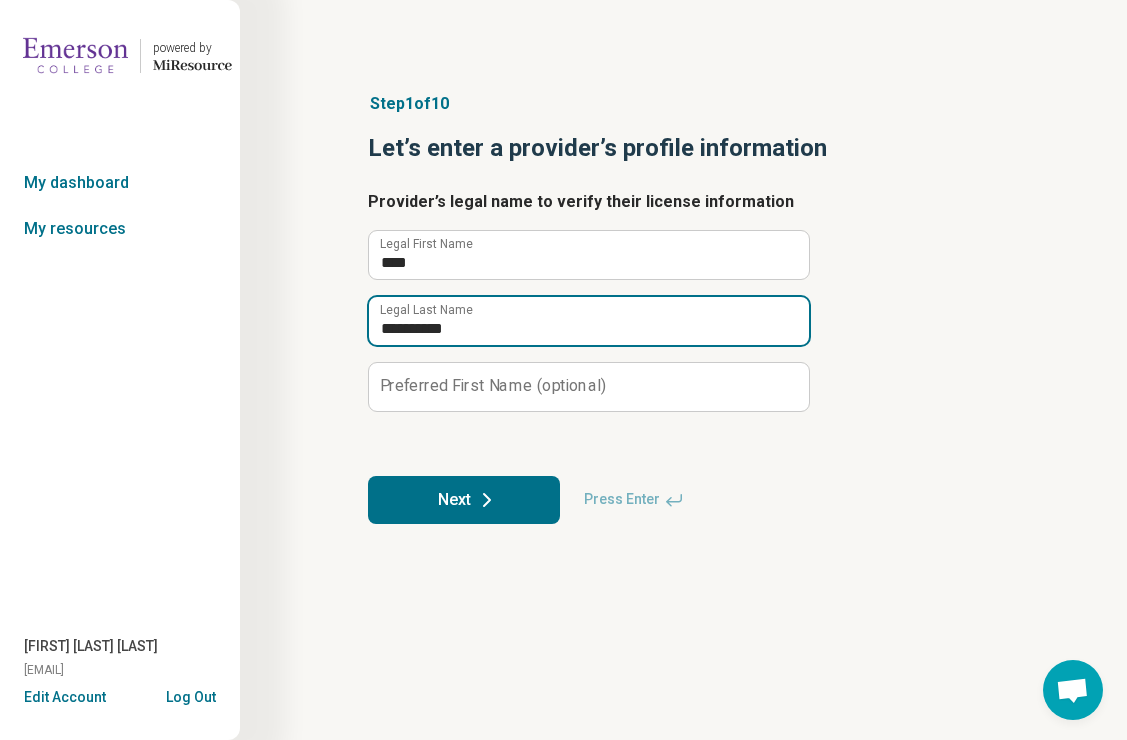 type on "**********" 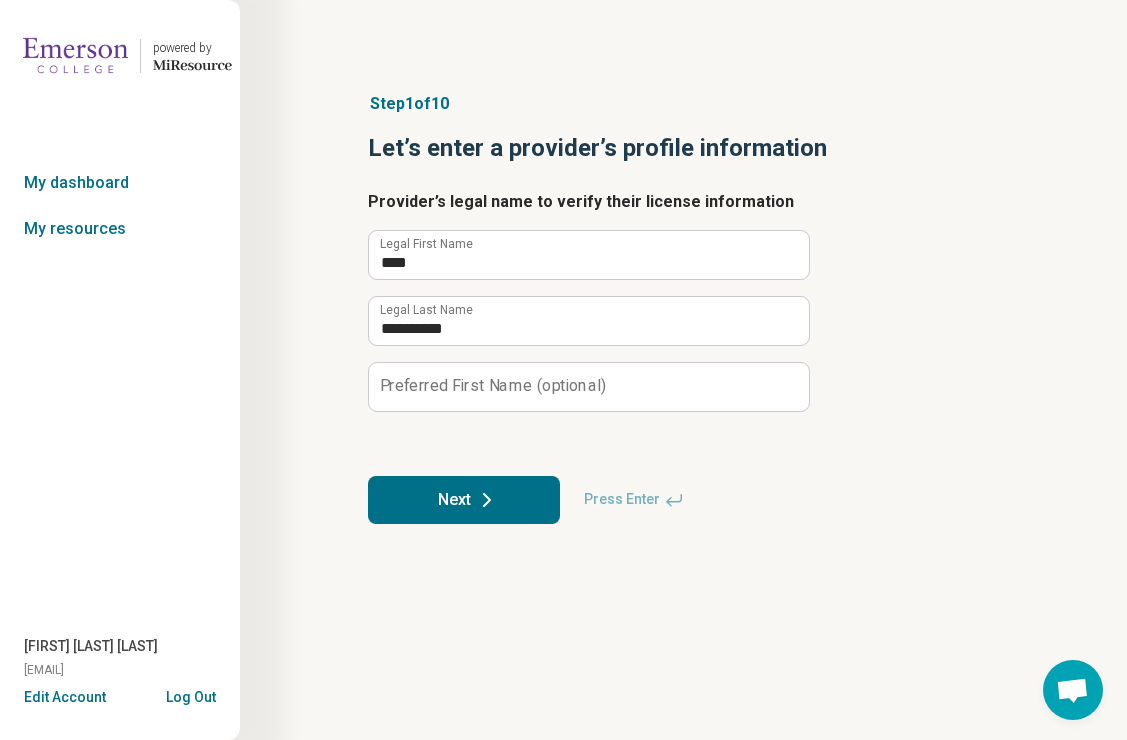 click on "Next" at bounding box center [464, 500] 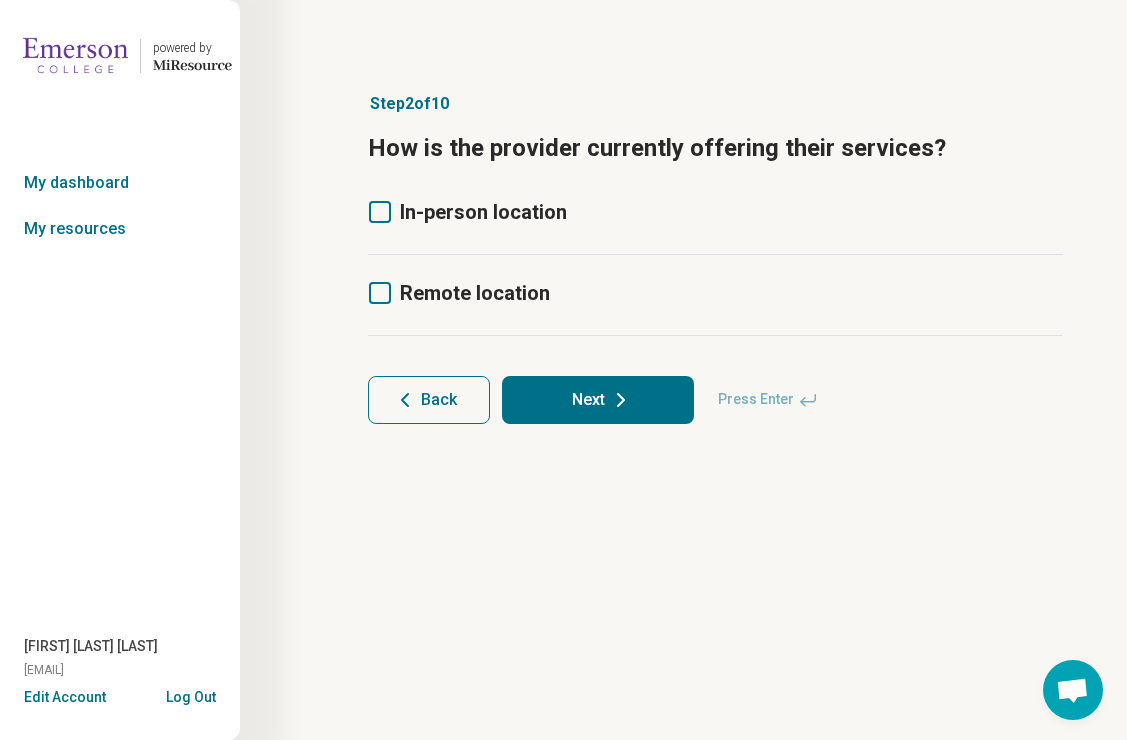 click 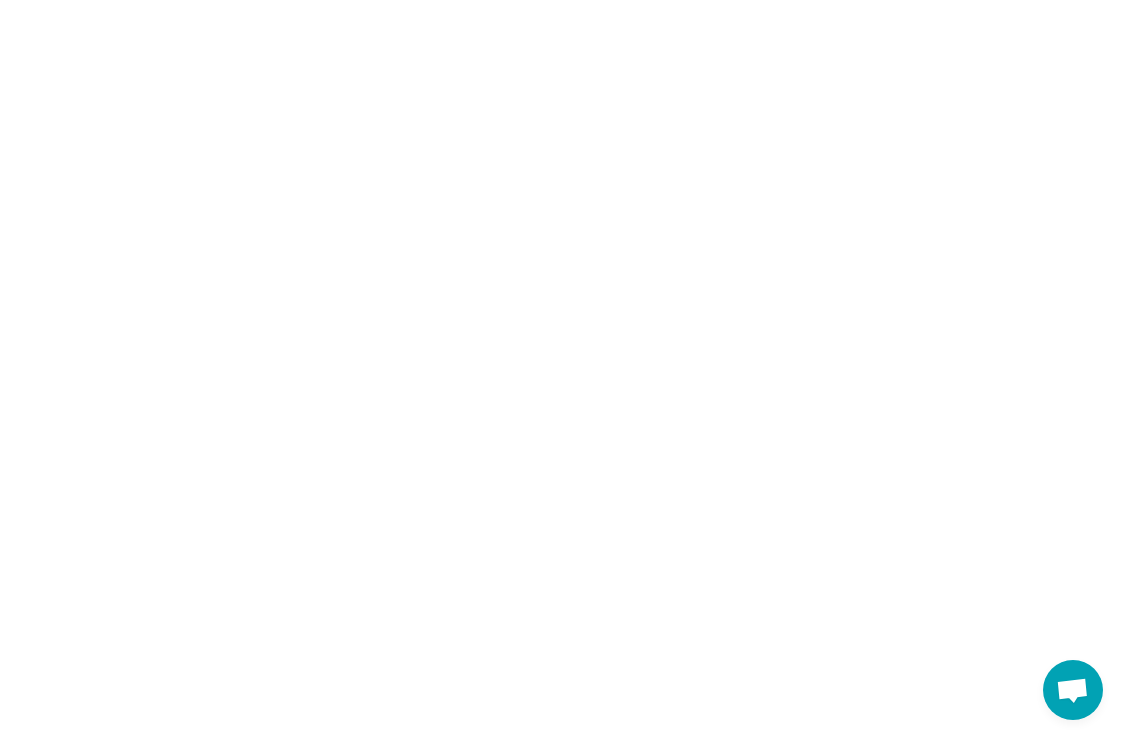 scroll, scrollTop: 0, scrollLeft: 0, axis: both 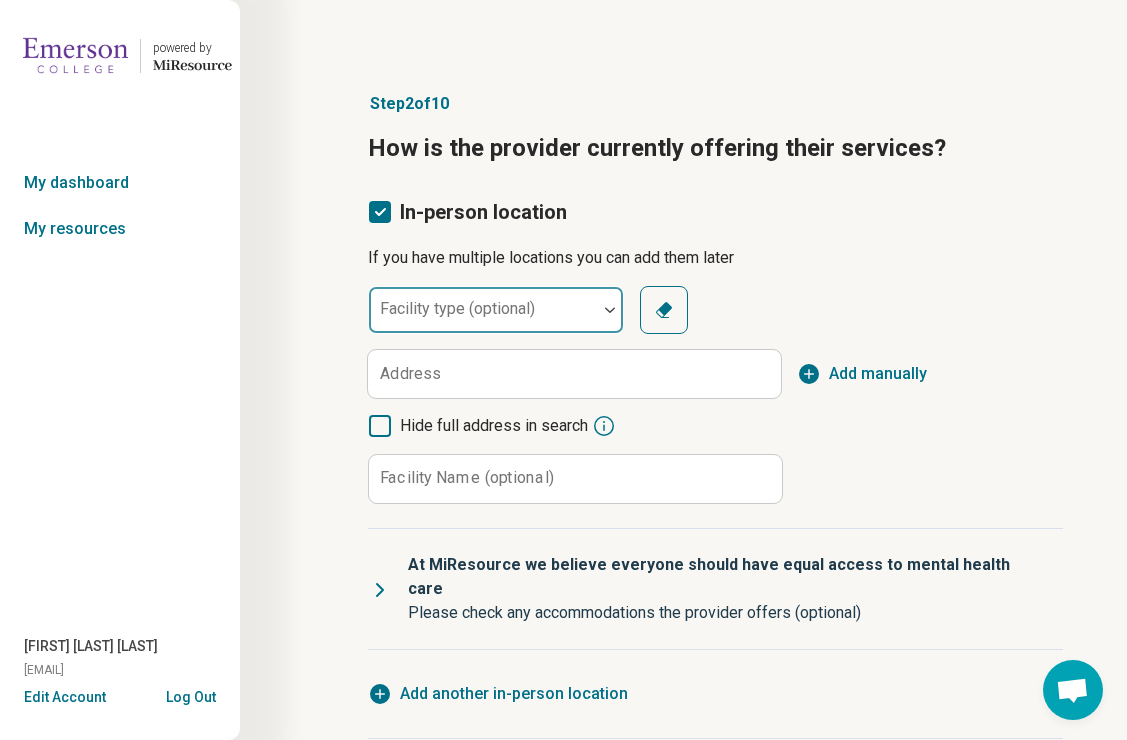 click at bounding box center (483, 318) 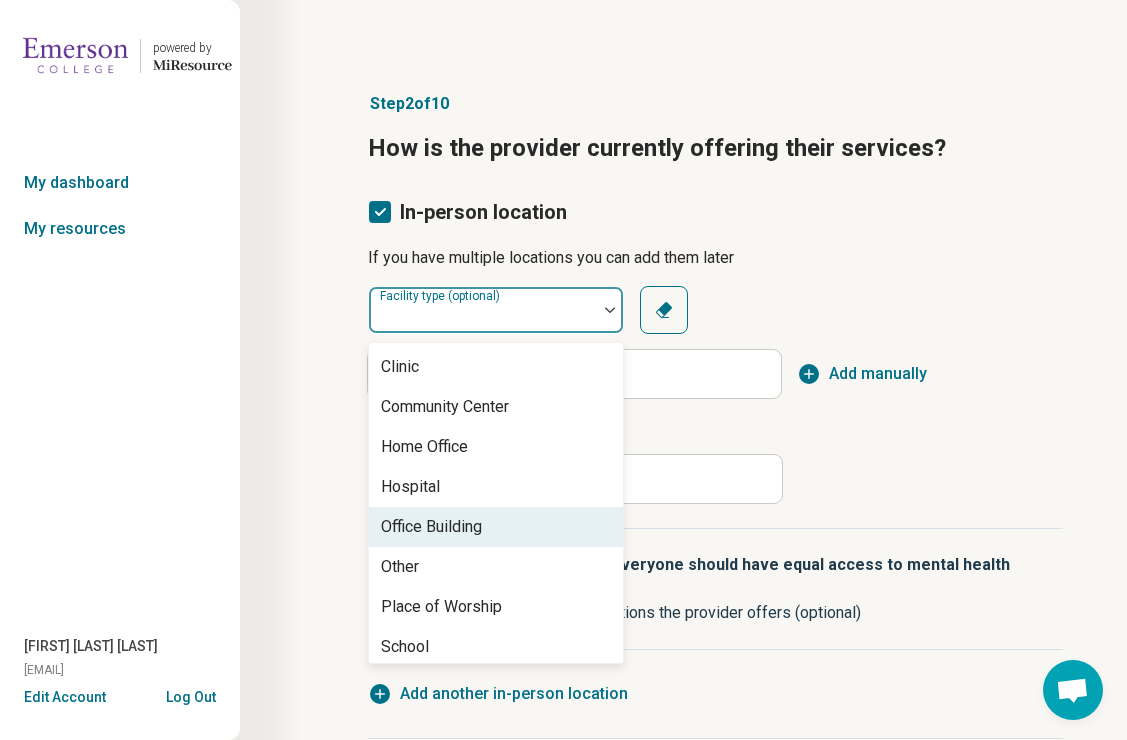 click on "Office Building" at bounding box center [496, 527] 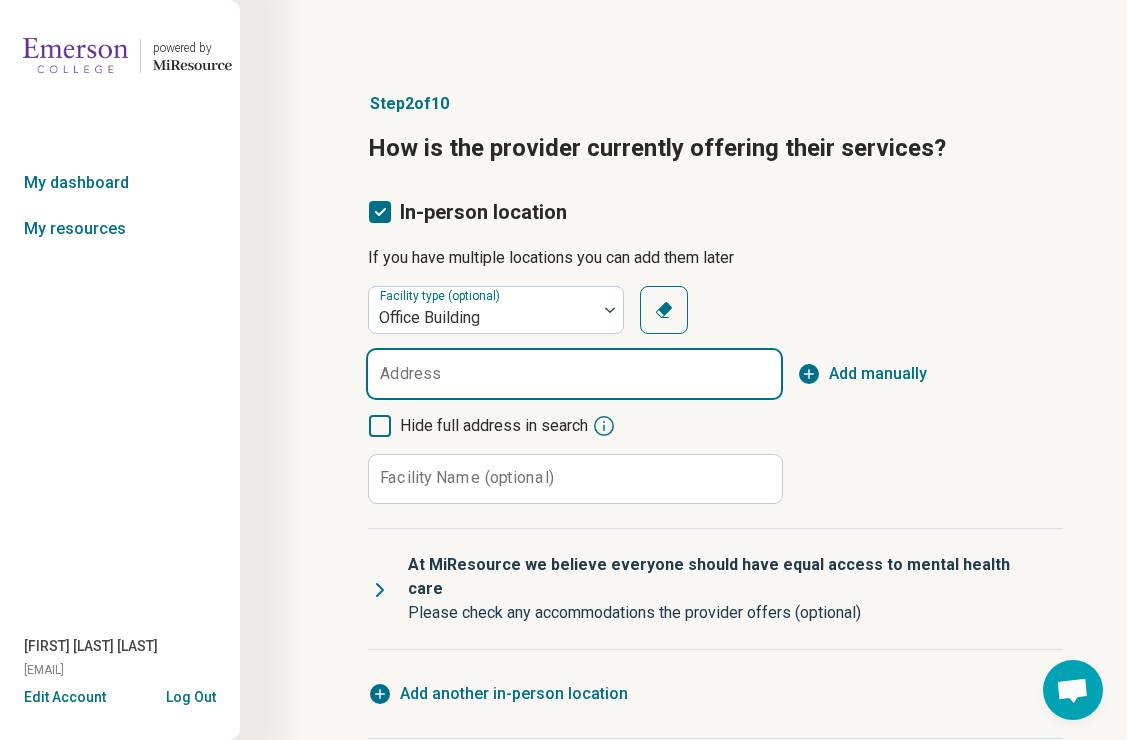 click on "Address" at bounding box center [574, 374] 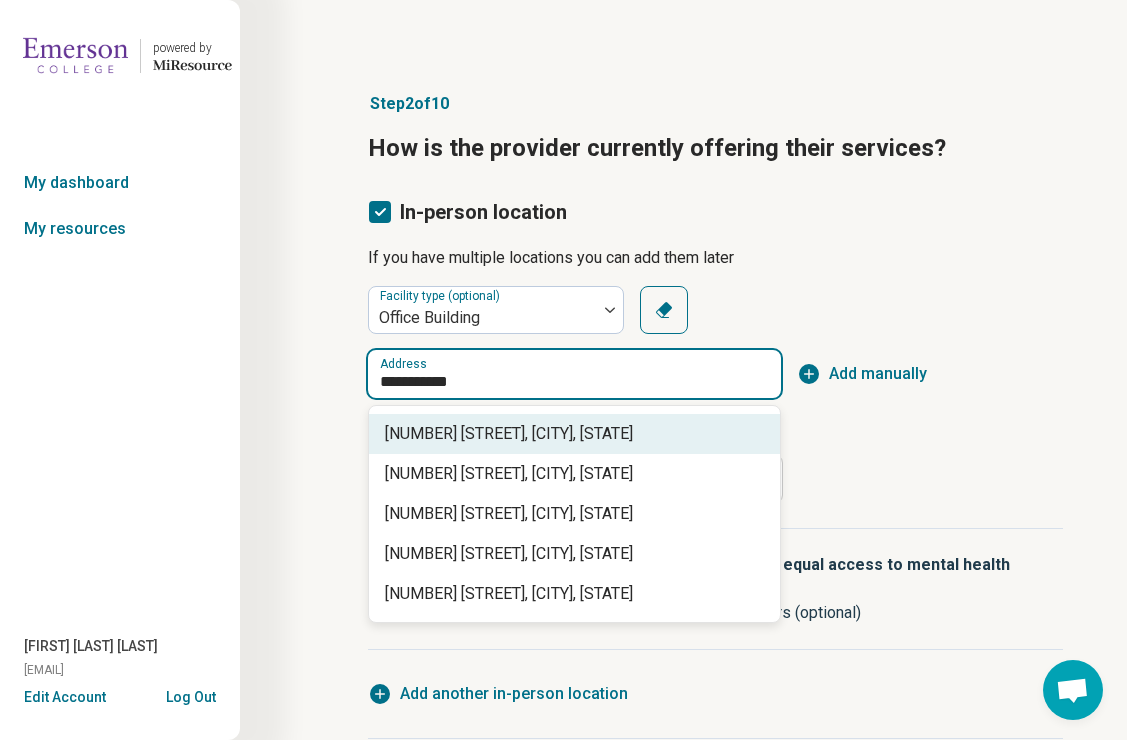 click on "[NUMBER] [STREET], [CITY], [STATE]" at bounding box center [578, 434] 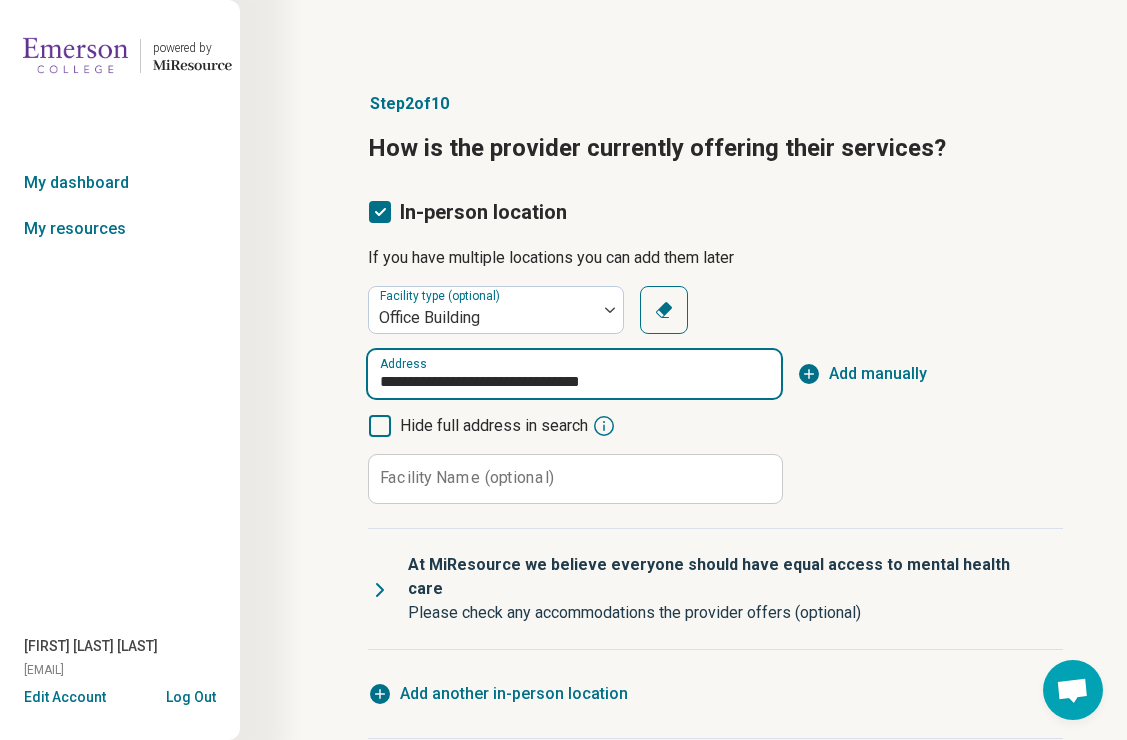 click on "**********" at bounding box center (574, 374) 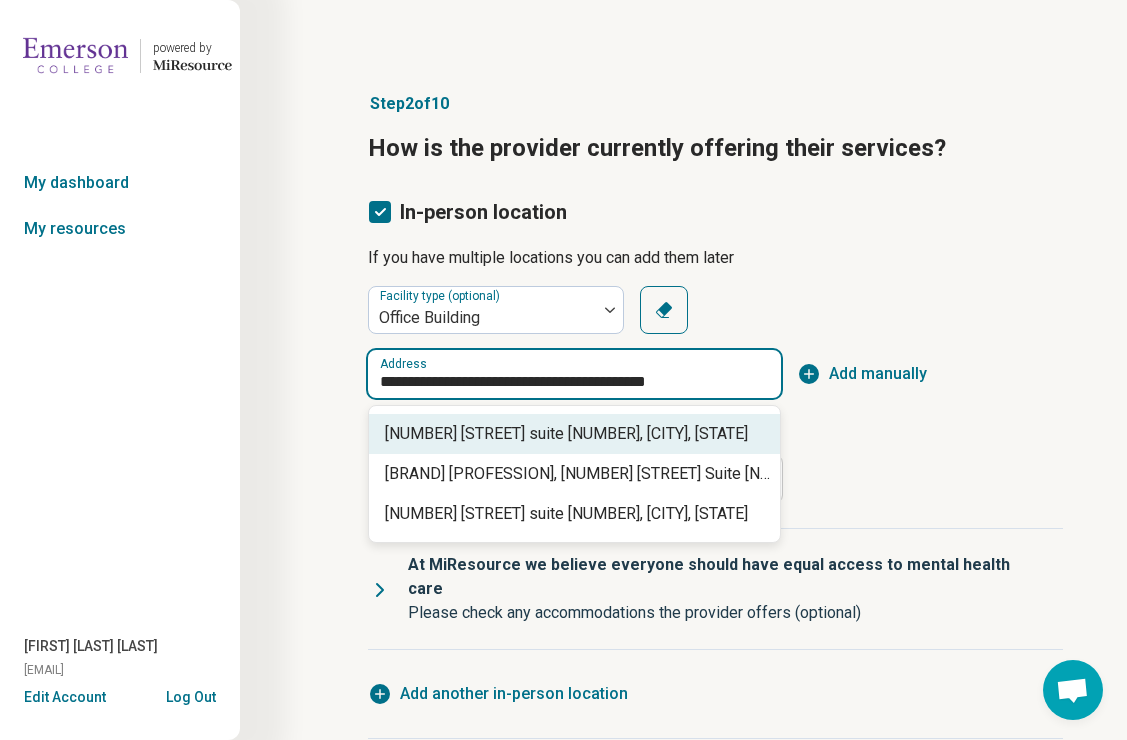 click on "[NUMBER] [STREET] suite [NUMBER], [CITY], [STATE]" at bounding box center (578, 434) 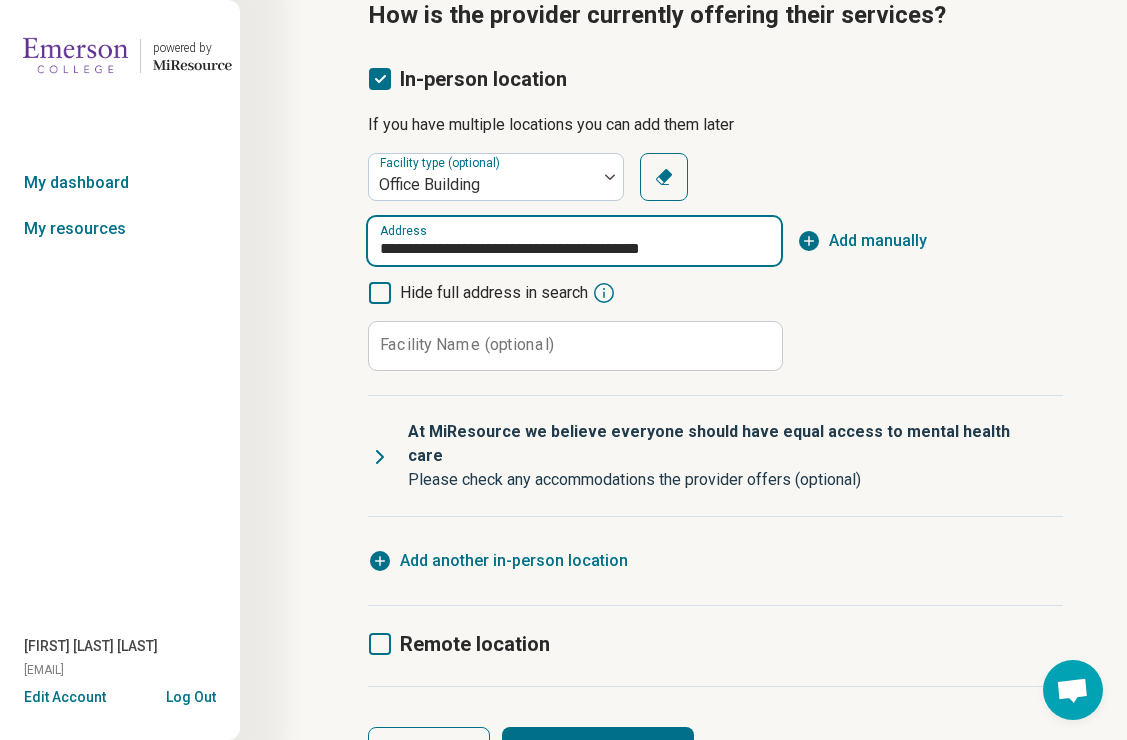 scroll, scrollTop: 158, scrollLeft: 0, axis: vertical 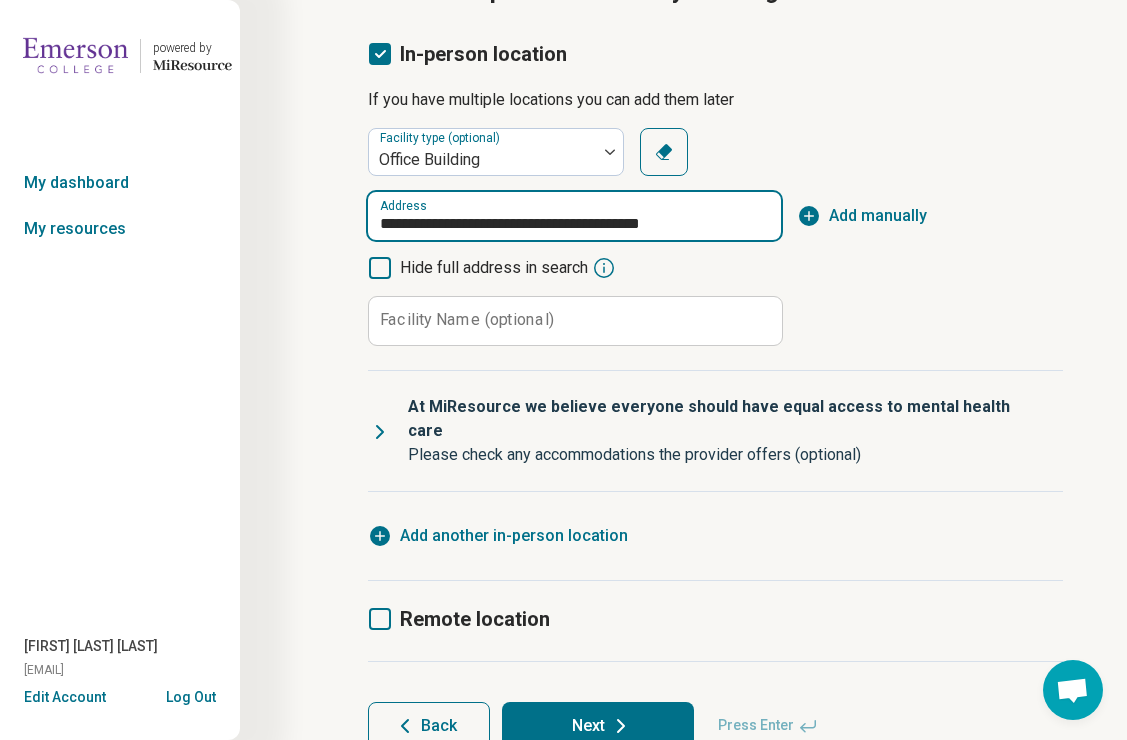 type on "**********" 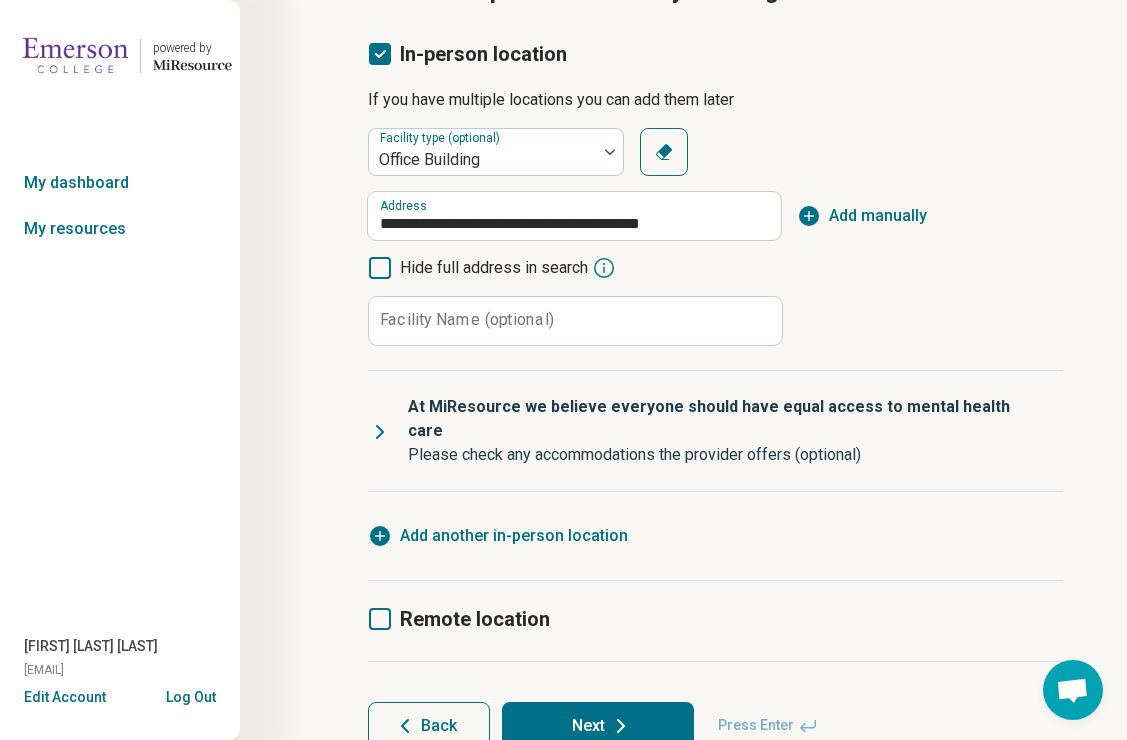click 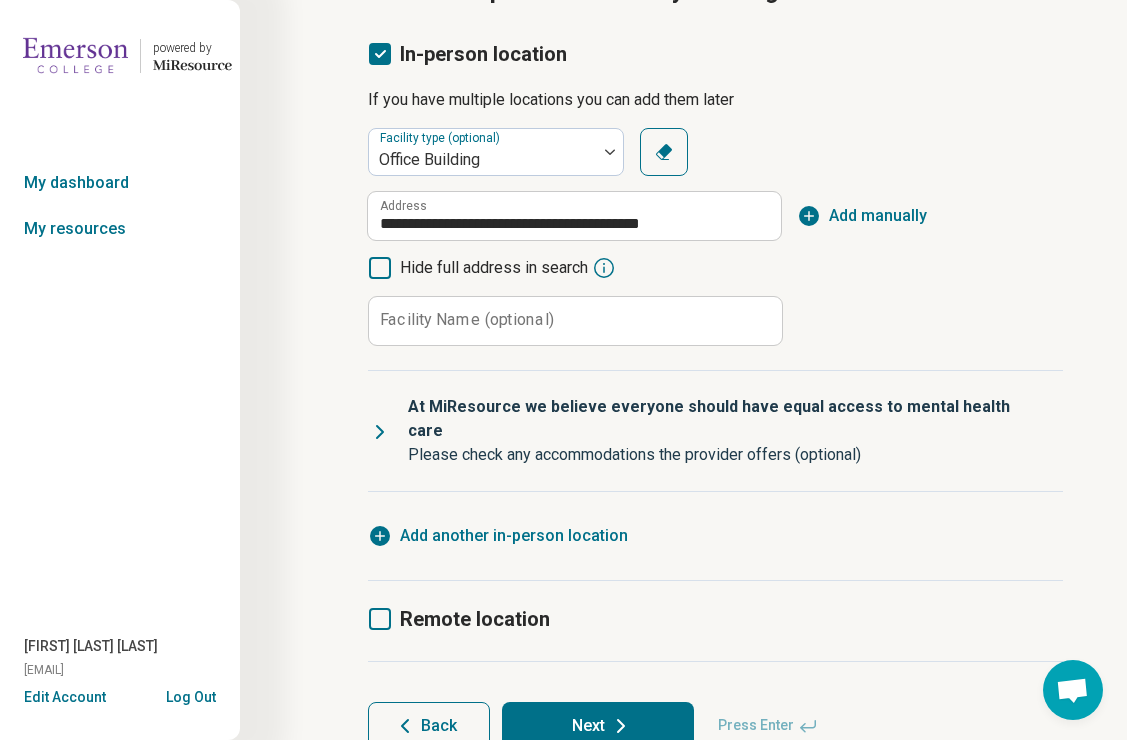 click on "**********" at bounding box center [715, 237] 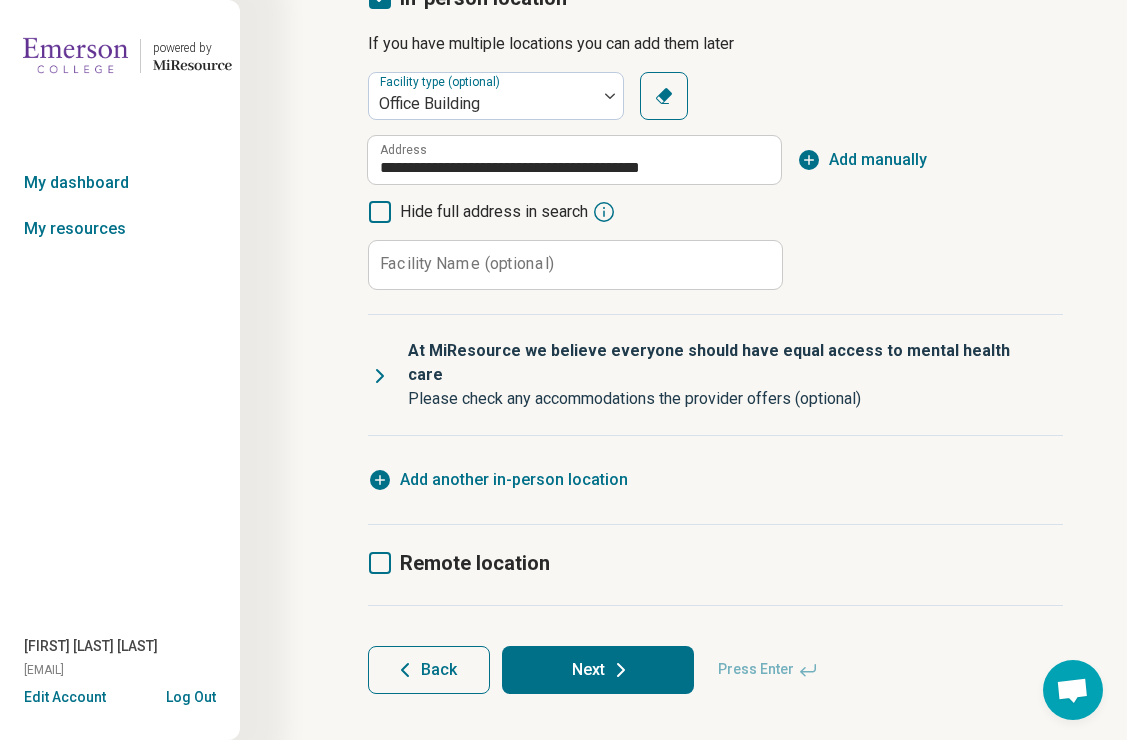 click 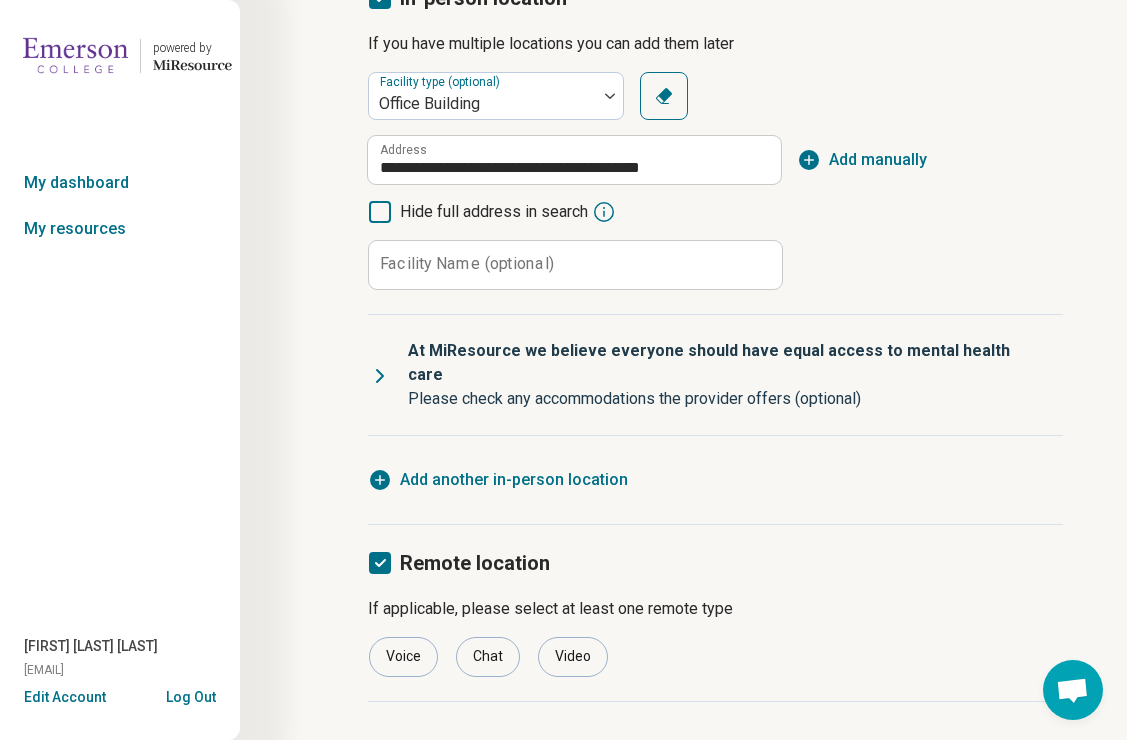 scroll, scrollTop: 310, scrollLeft: 0, axis: vertical 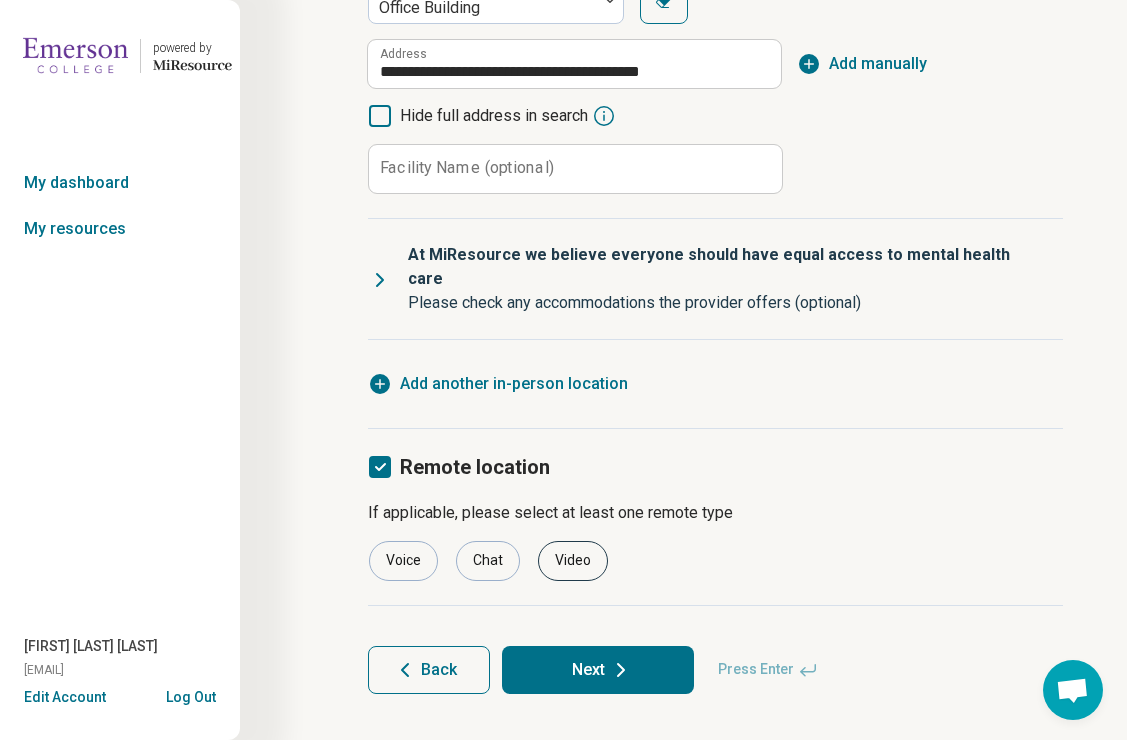 click on "Video" at bounding box center [573, 561] 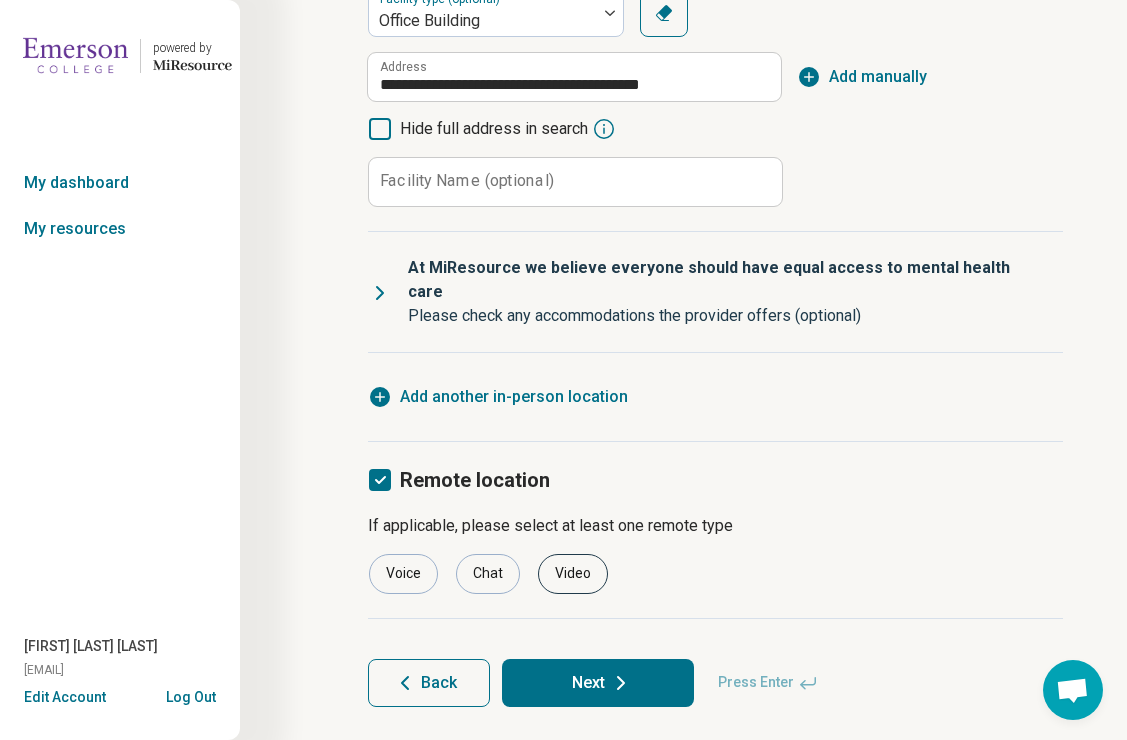 scroll, scrollTop: 310, scrollLeft: 0, axis: vertical 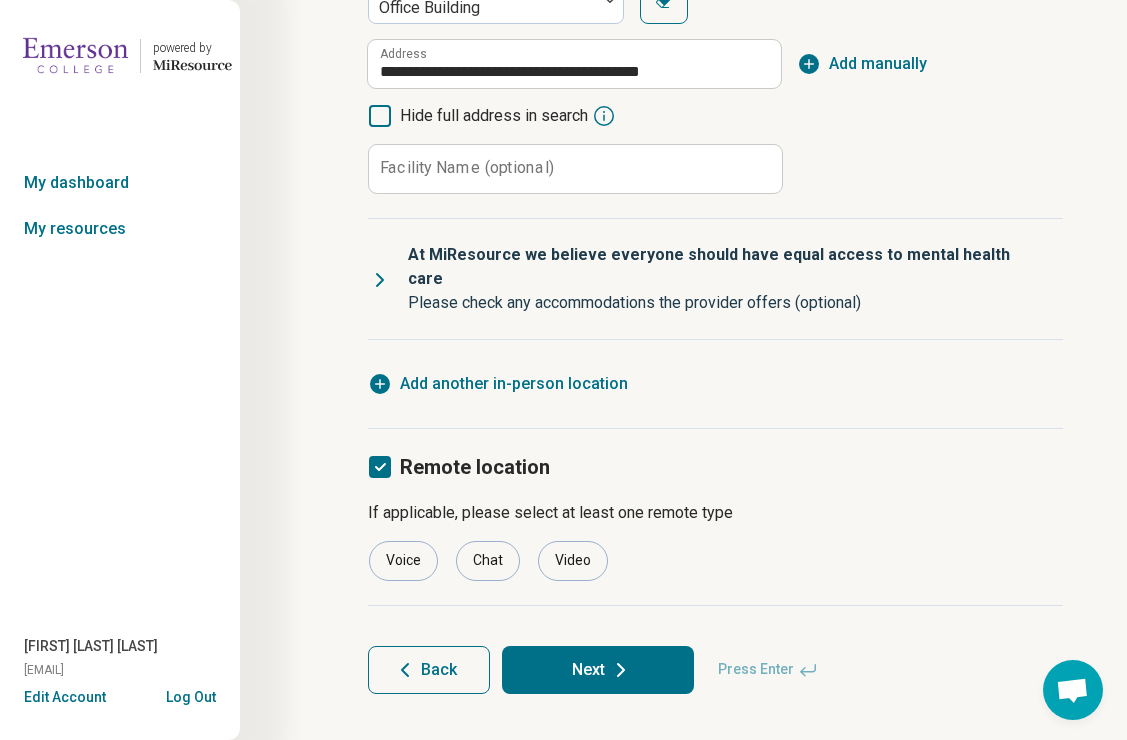 click on "Next" at bounding box center (598, 670) 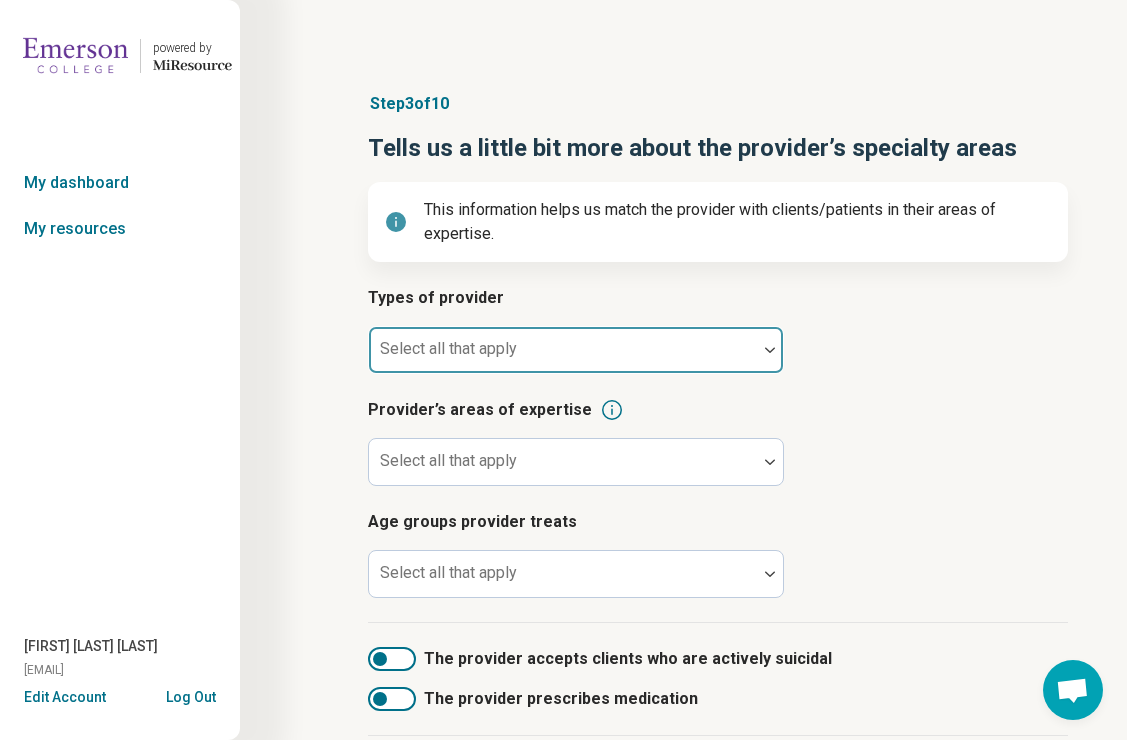click at bounding box center (563, 358) 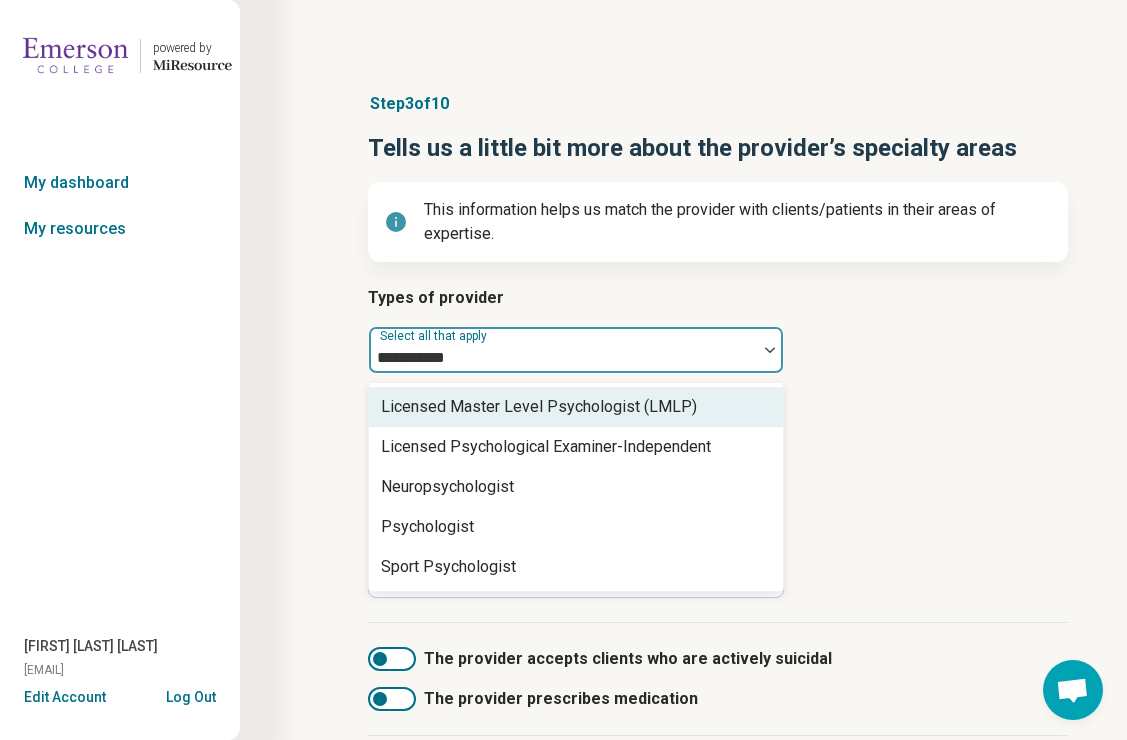 type on "**********" 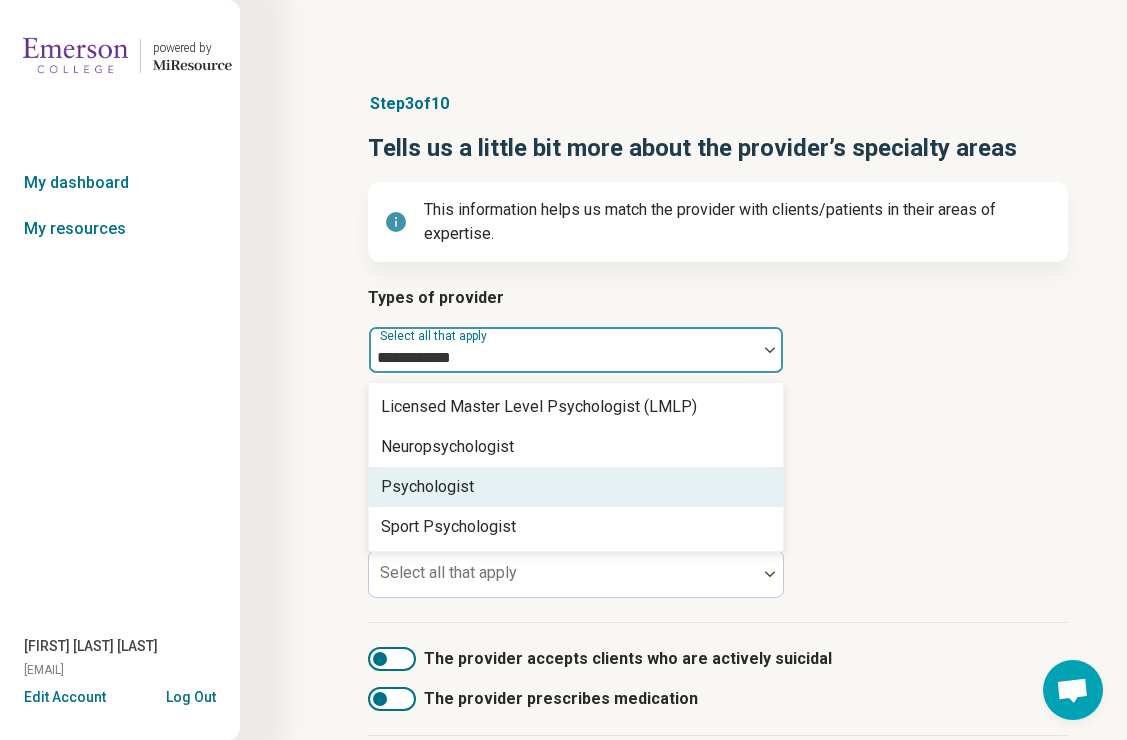 click on "Psychologist" at bounding box center [576, 487] 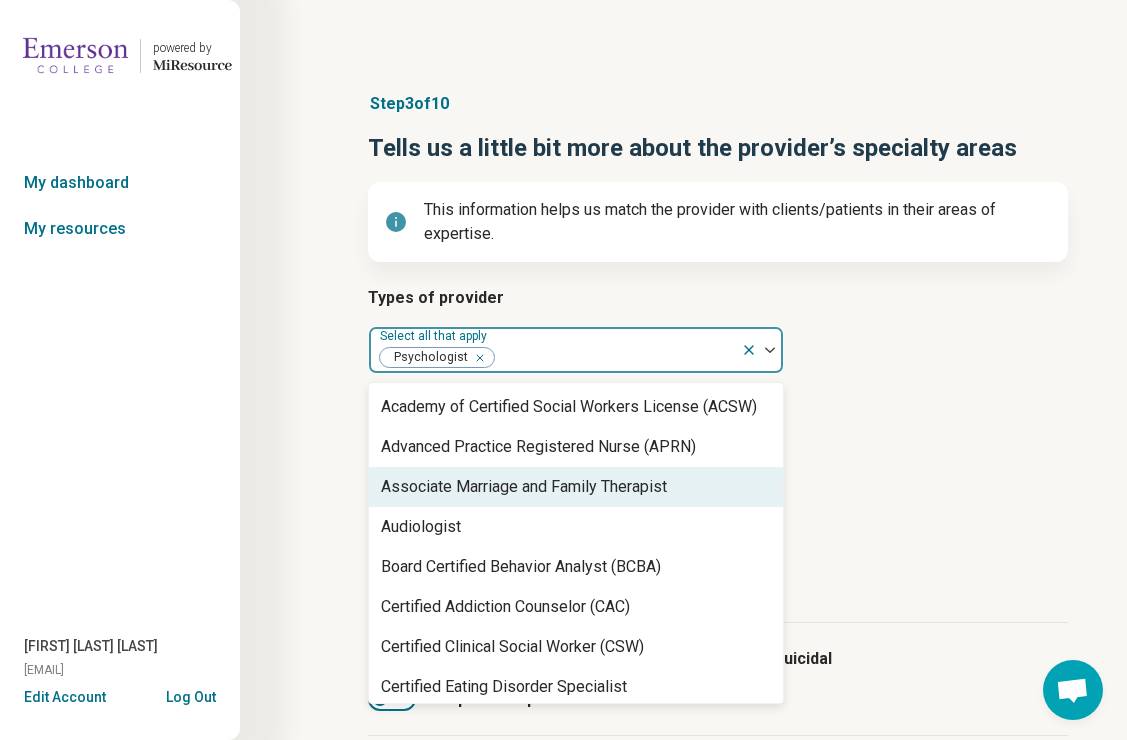 click on "Types of provider option Psychologist, selected. Associate Marriage and Family Therapist, [NUMBER] of [NUMBER]. [NUMBER] results available. Use Up and Down to choose options, press Enter to select the currently focused option, press Escape to exit the menu, press Tab to select the option and exit the menu. Select all that apply Psychologist Academy of Certified Social Workers License (ACSW) Advanced Practice Registered Nurse (APRN) Associate Marriage and Family Therapist Audiologist Board Certified Behavior Analyst (BCBA) Certified Addiction Counselor (CAC) Certified Clinical Social Worker (CSW) Certified Eating Disorder Specialist Certified Group Psychotherapist (CGP) Certified Mental Performance Consultant Certified Social Worker (CSW) Certified Trauma Professional Community Resource Counselor Credentialed Sexual Abuse Youth Clinician (CSAYC) Diplomate in Clinical Social Work (DCSW) Education Specialist (EdS) Executive Function Coach Hypnotherapist Independent Substance Abuse Counselor Licensed Addiction Counselor (LAC) Other" at bounding box center (718, 454) 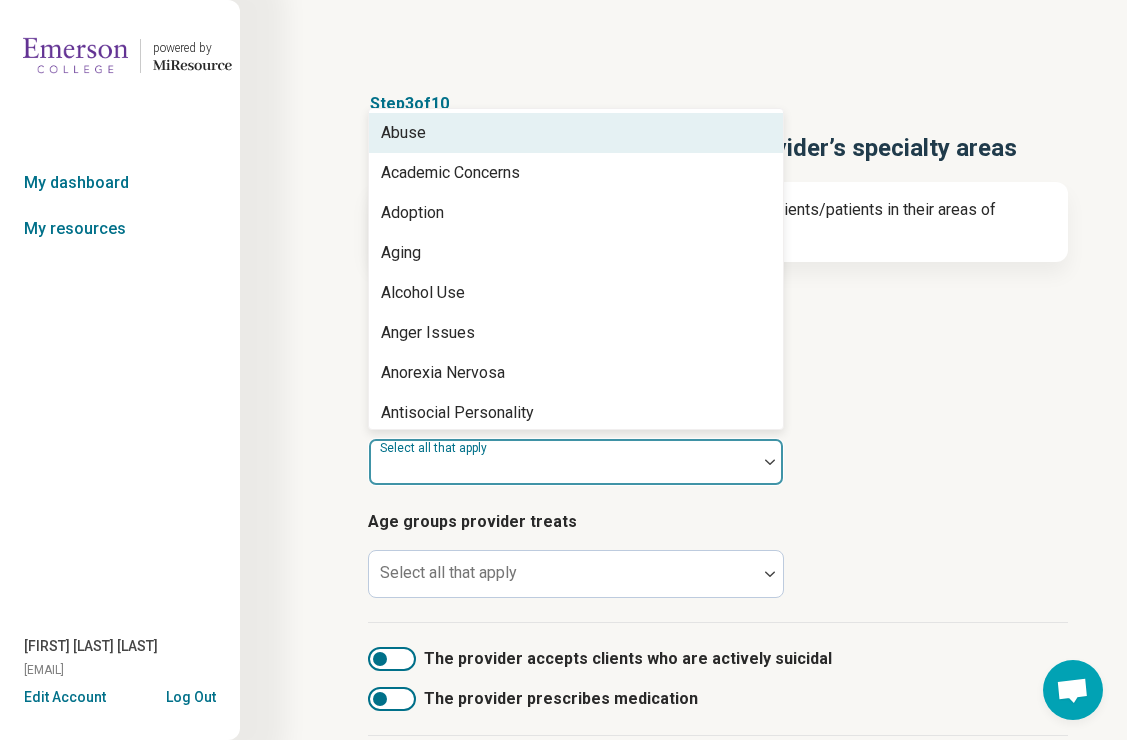 click at bounding box center (563, 470) 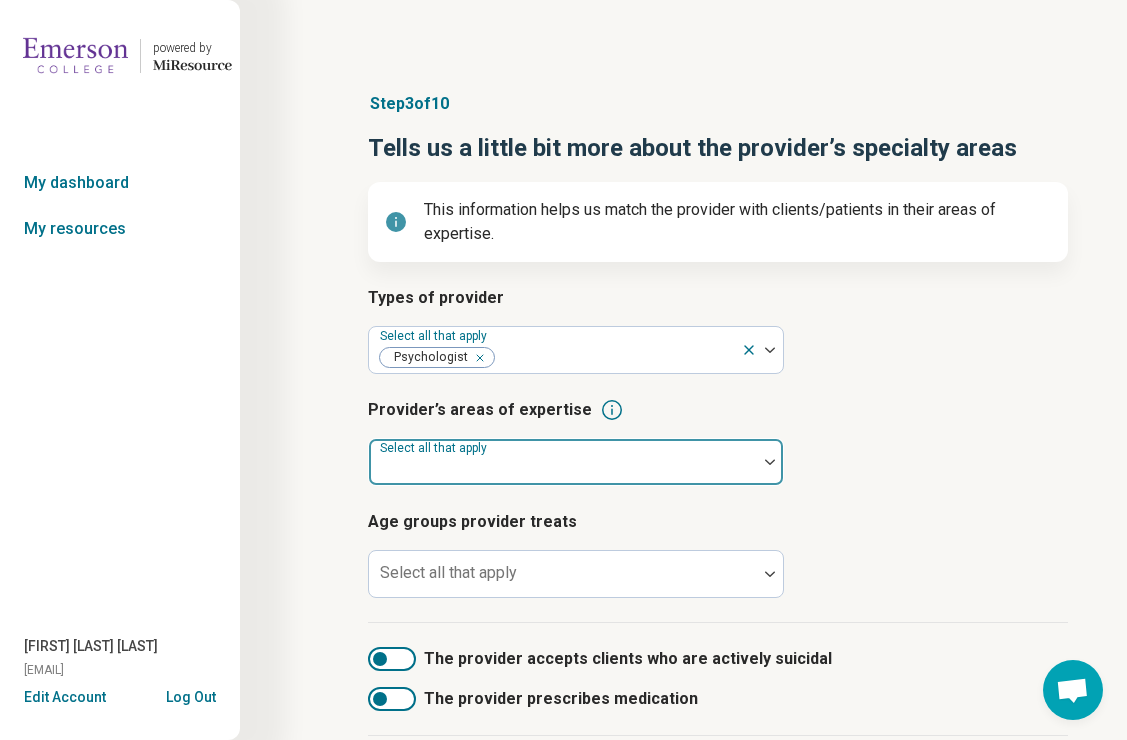 click at bounding box center [563, 470] 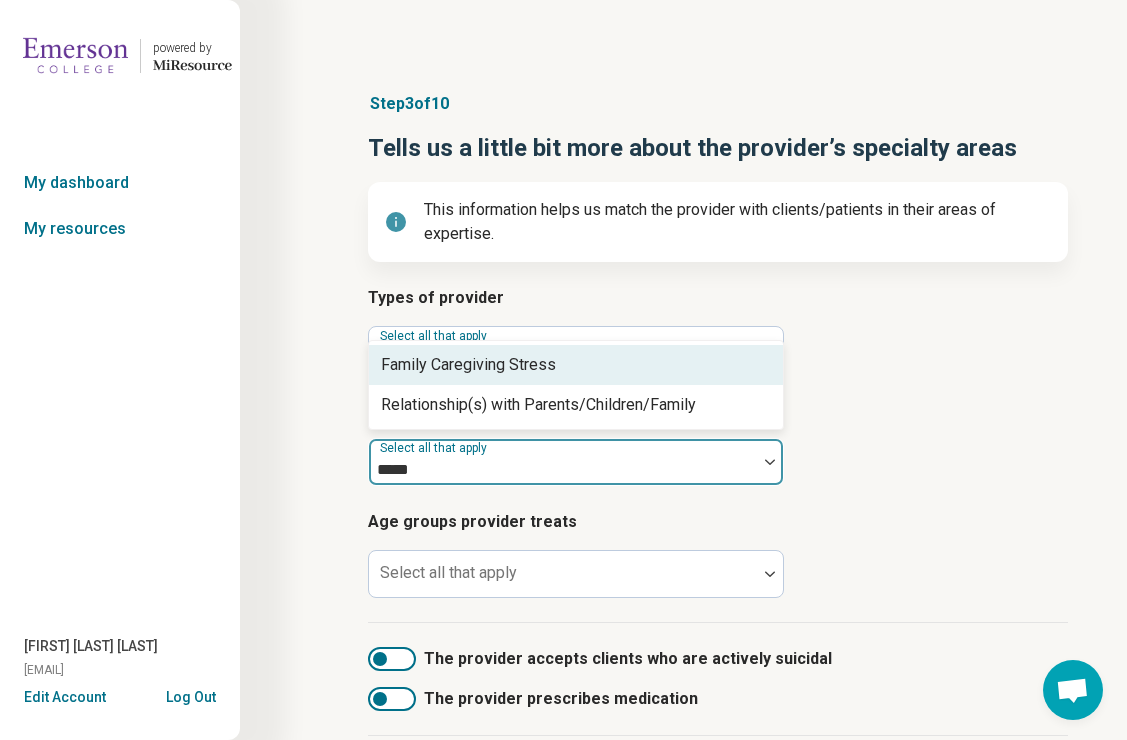 type on "******" 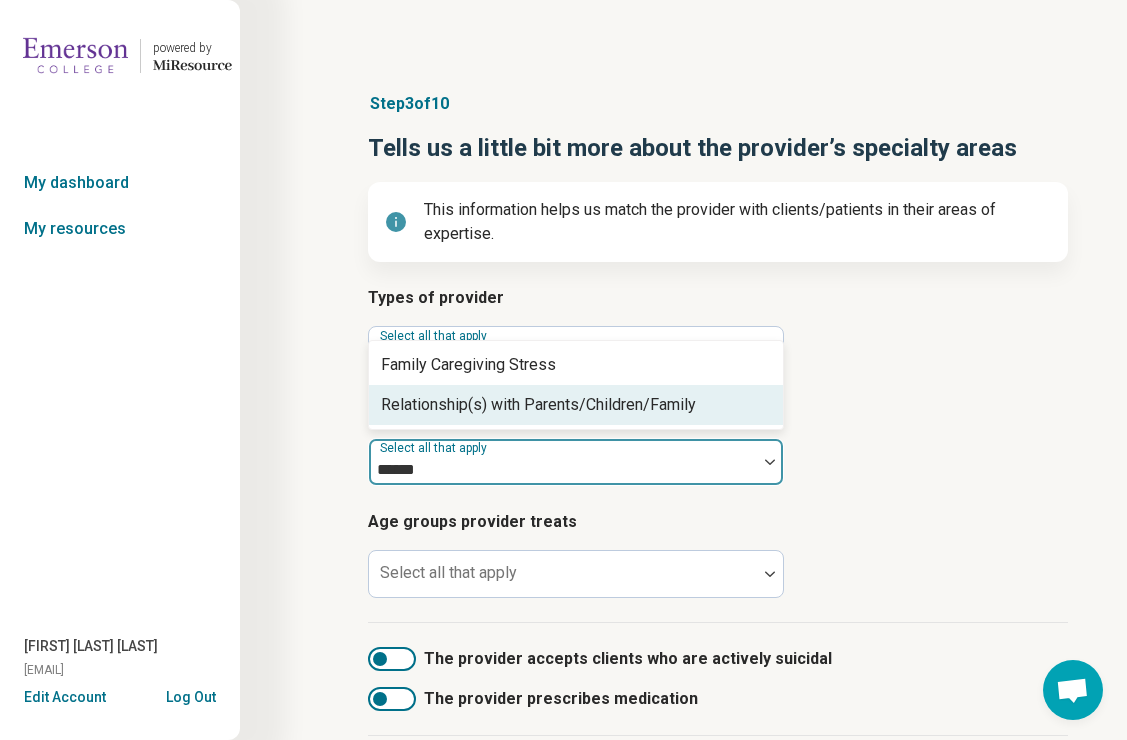click on "Relationship(s) with Parents/Children/Family" at bounding box center [576, 405] 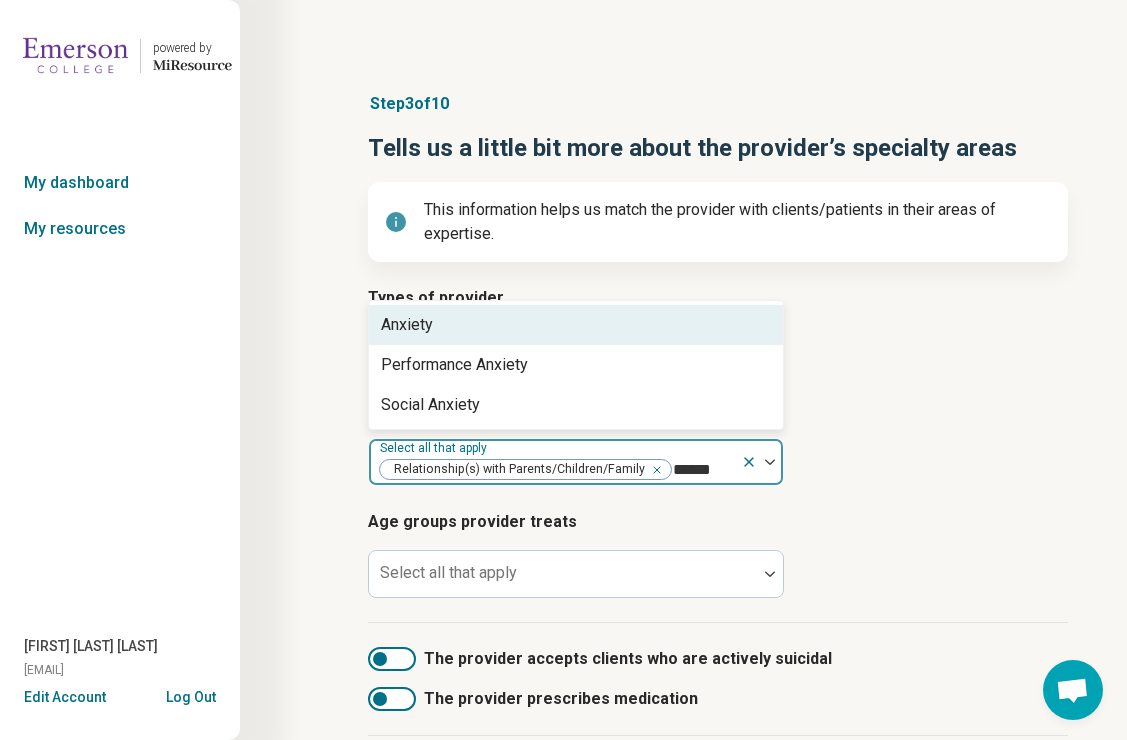 type on "*******" 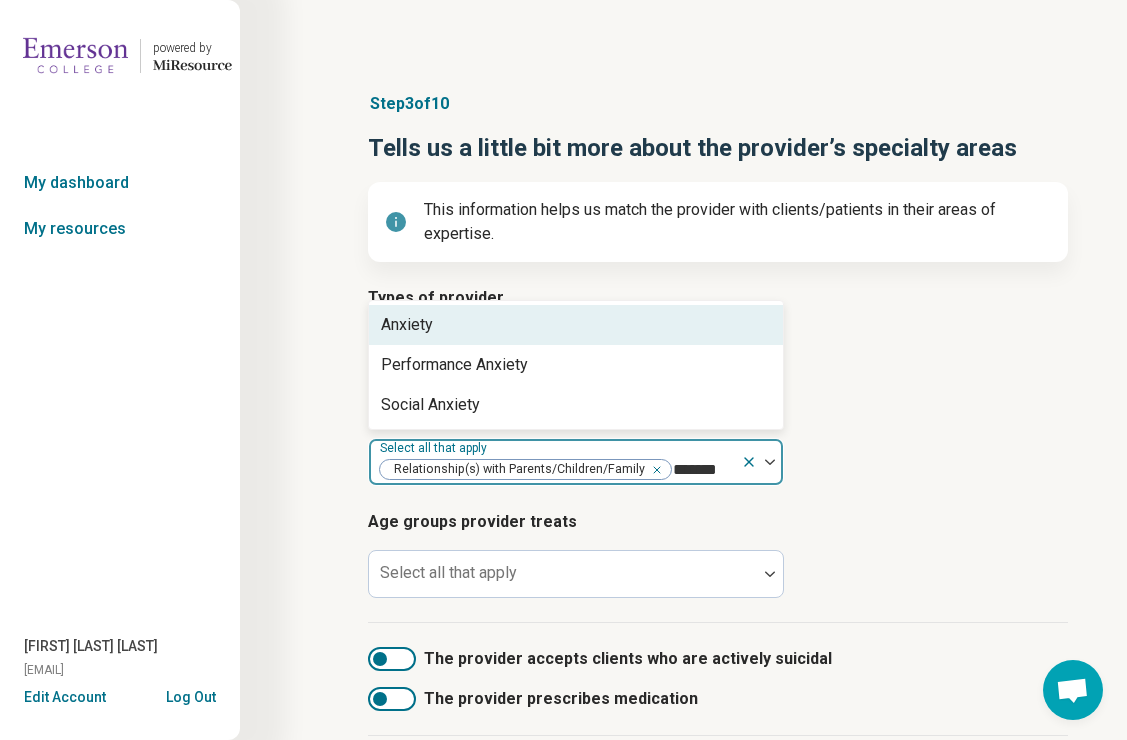 click on "Anxiety" at bounding box center [576, 325] 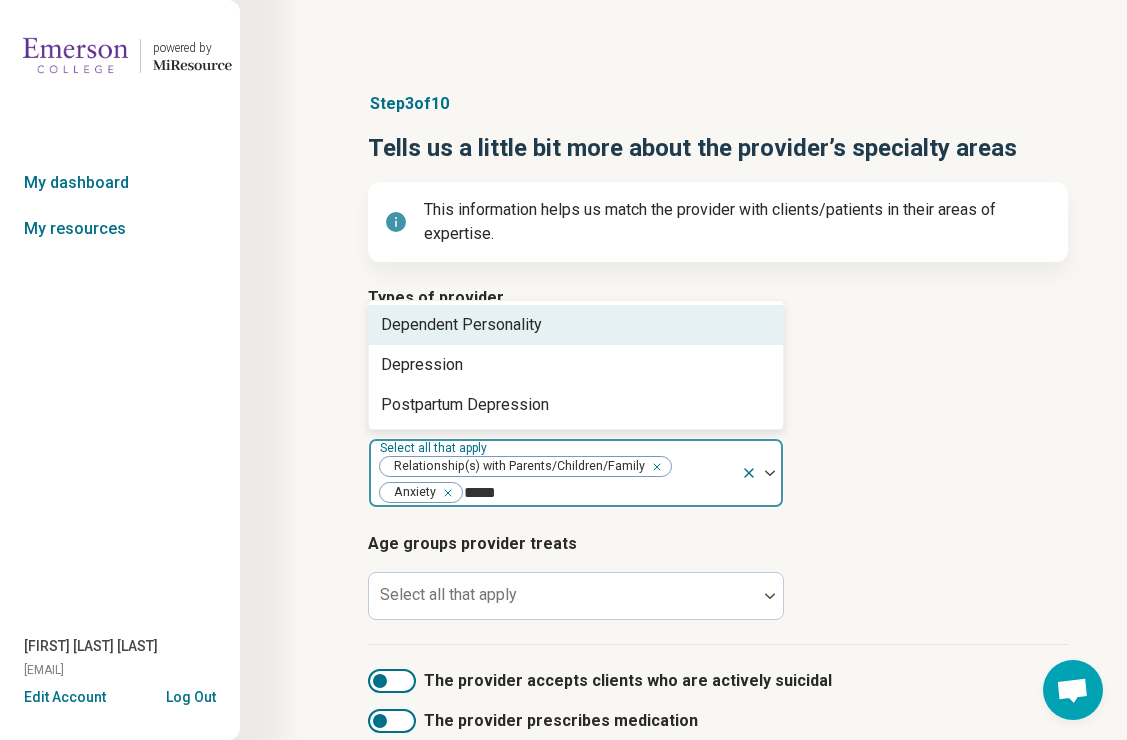 type on "******" 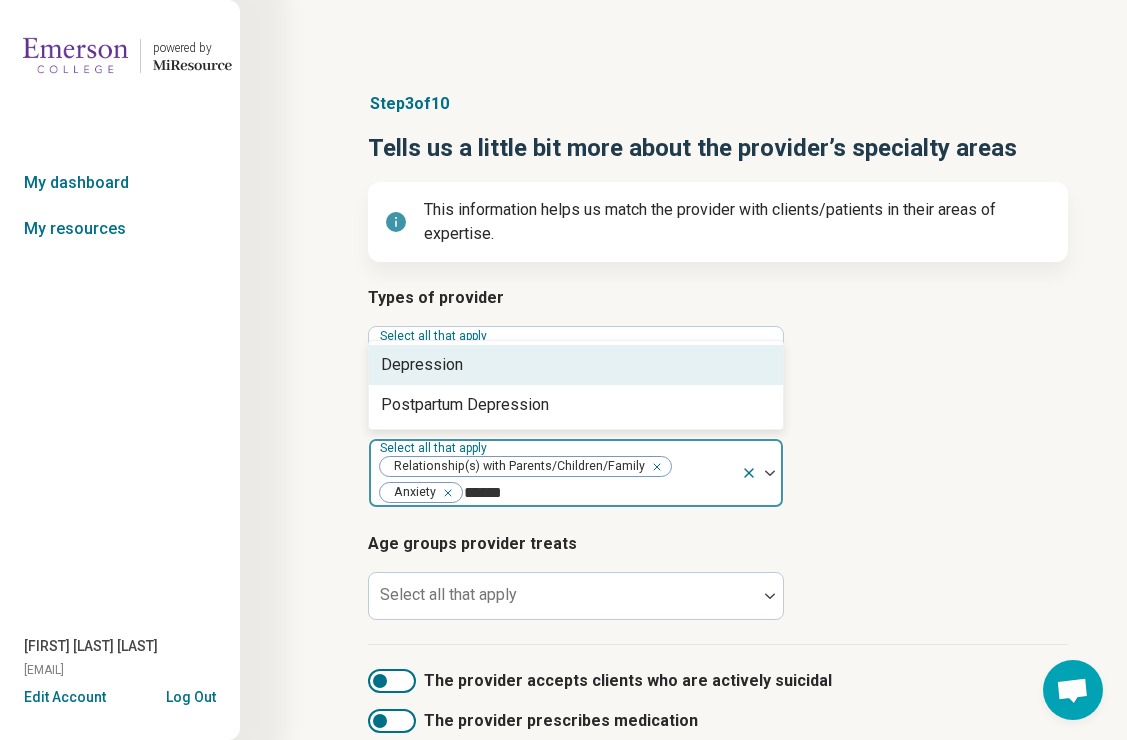 click on "Depression" at bounding box center (576, 365) 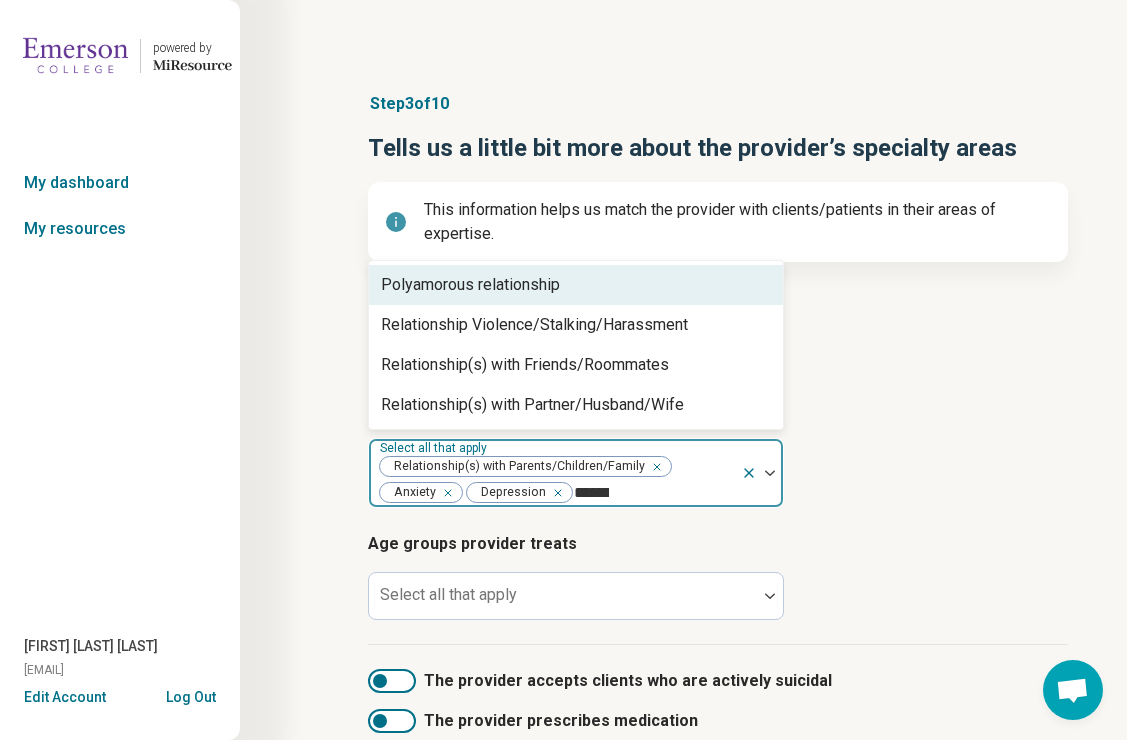 type on "********" 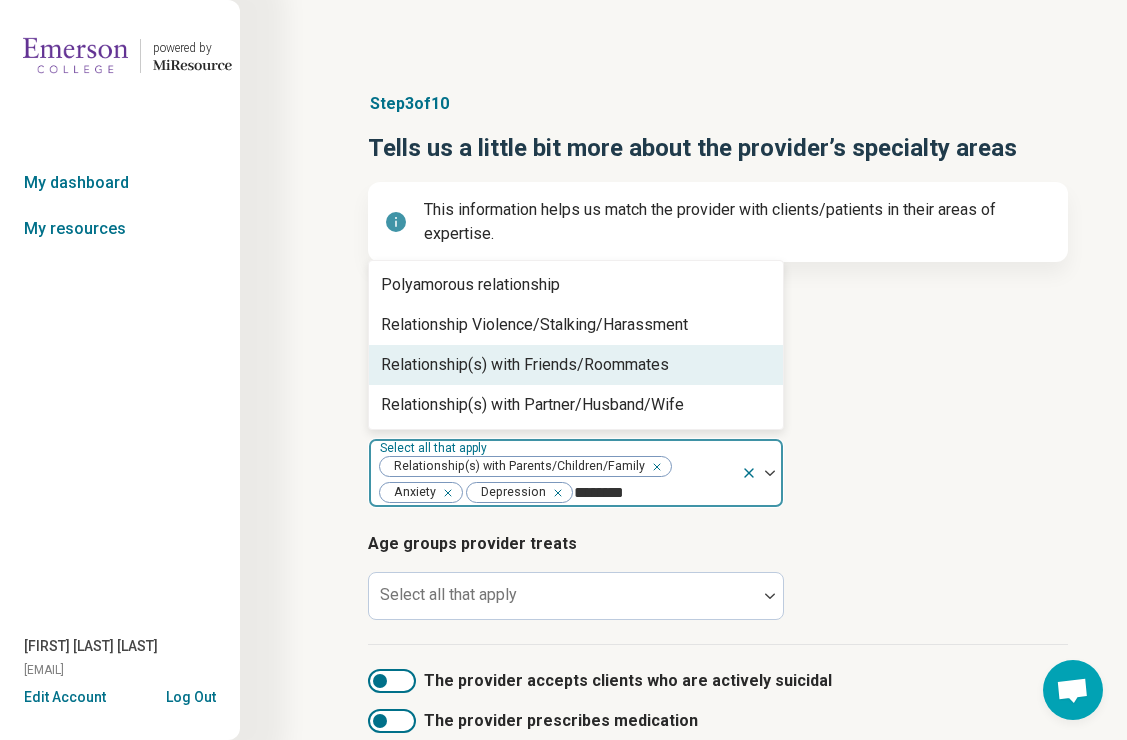 click on "Relationship(s) with Friends/Roommates" at bounding box center [525, 365] 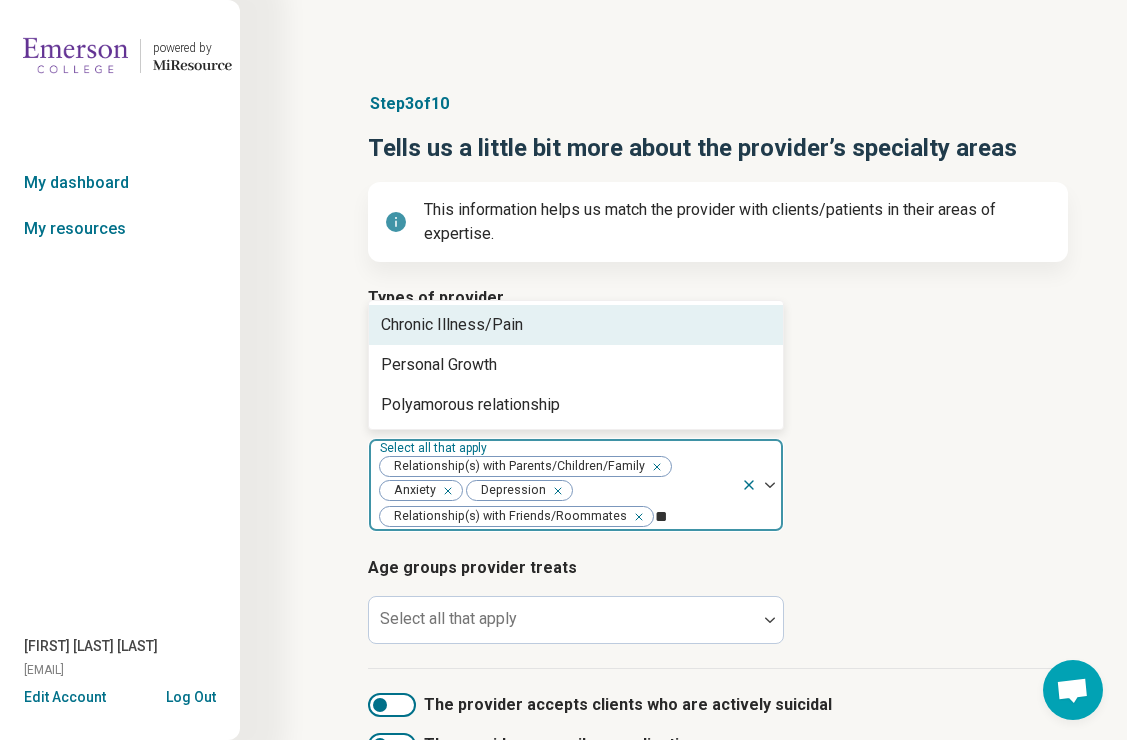 type on "*" 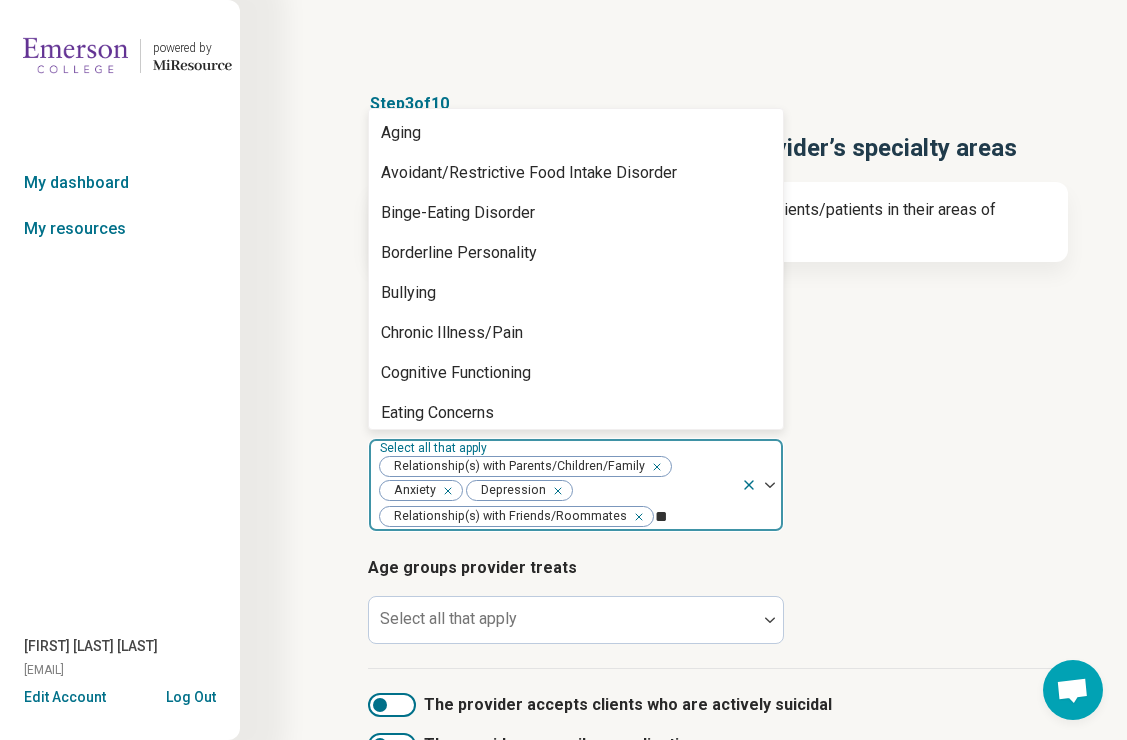 type on "*" 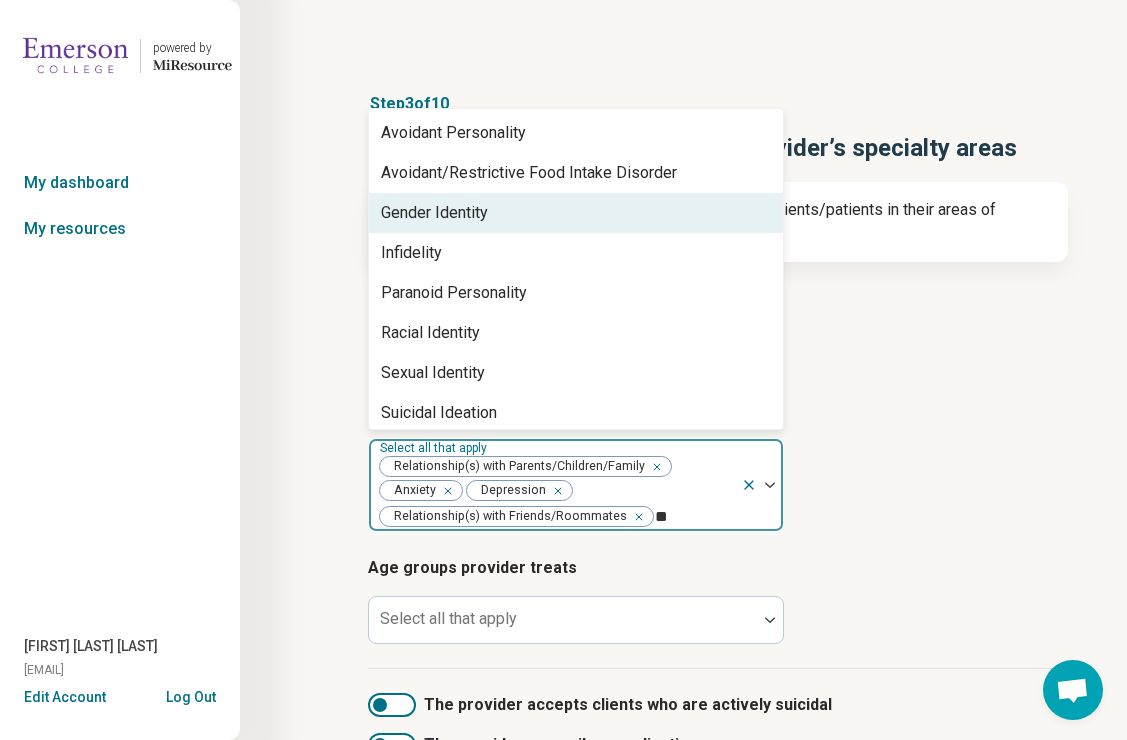 type on "*" 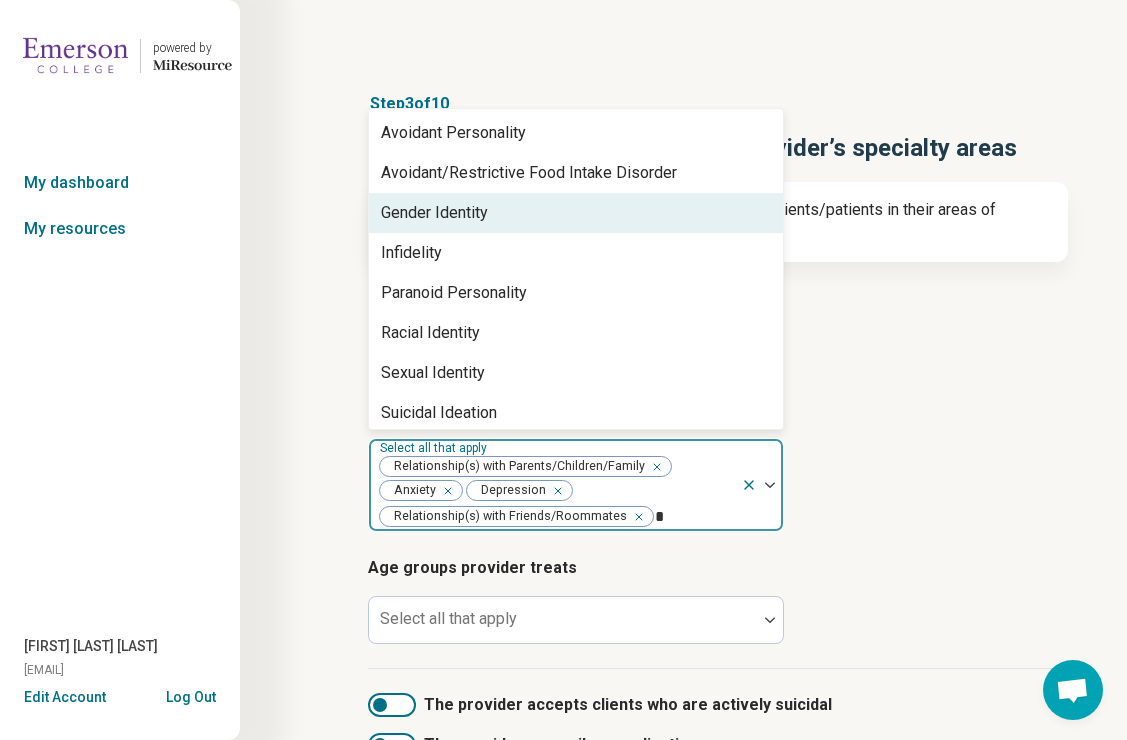 type 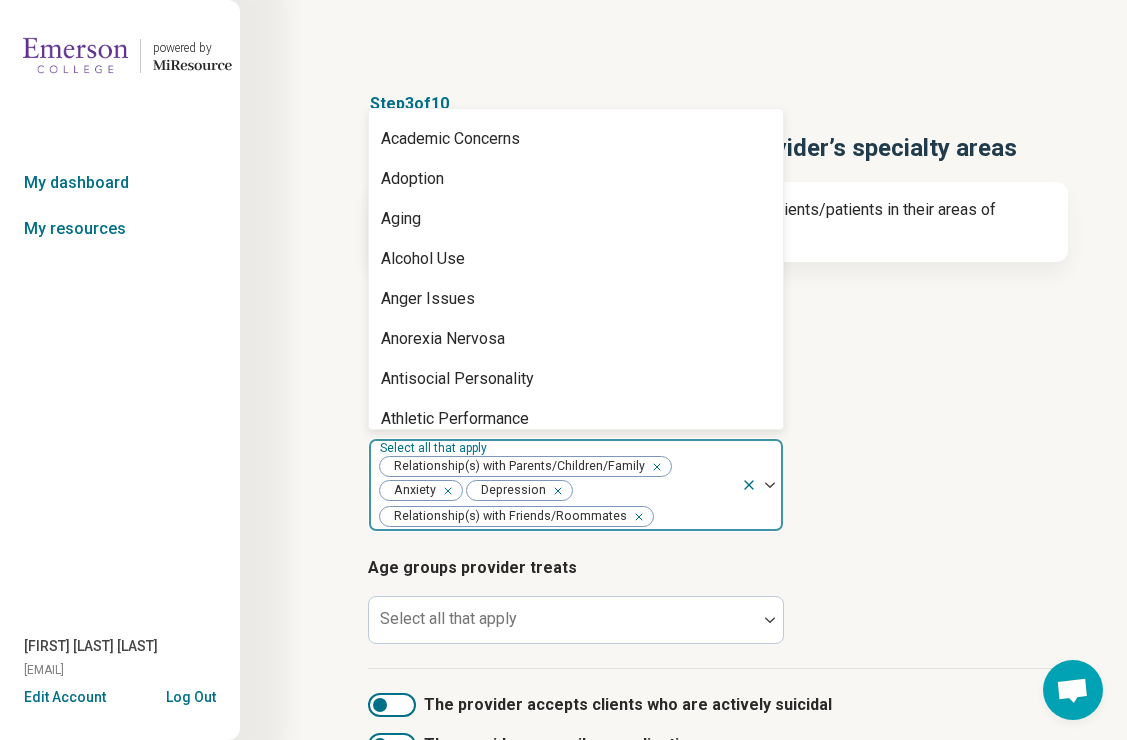 scroll, scrollTop: 0, scrollLeft: 0, axis: both 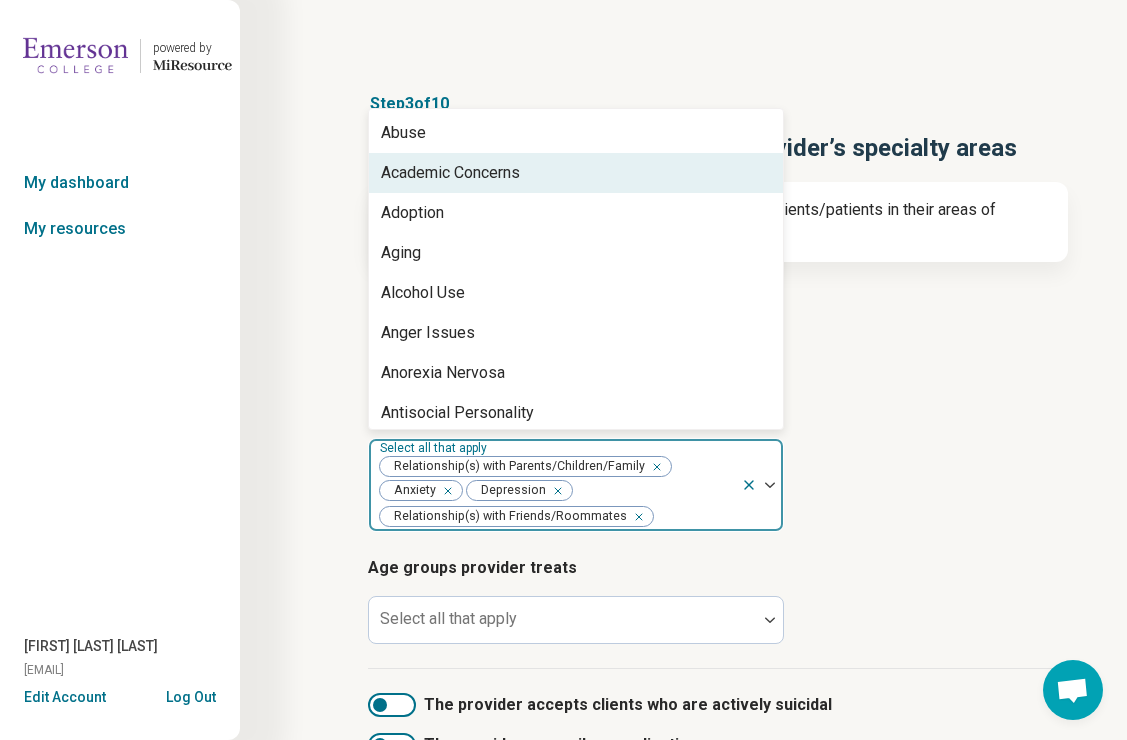 click on "Academic Concerns" at bounding box center [450, 173] 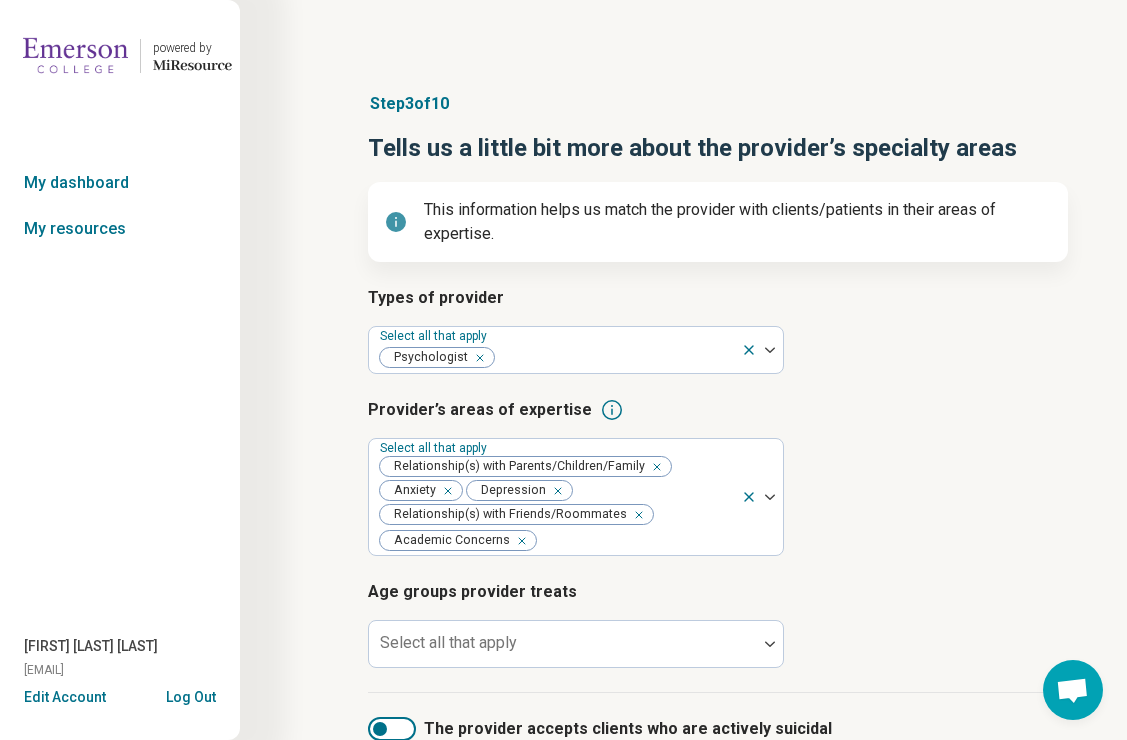 click on "Provider’s areas of expertise Select all that apply Relationship(s) with Parents/Children/Family Anxiety Depression Relationship(s) with Friends/Roommates Academic Concerns" at bounding box center (718, 477) 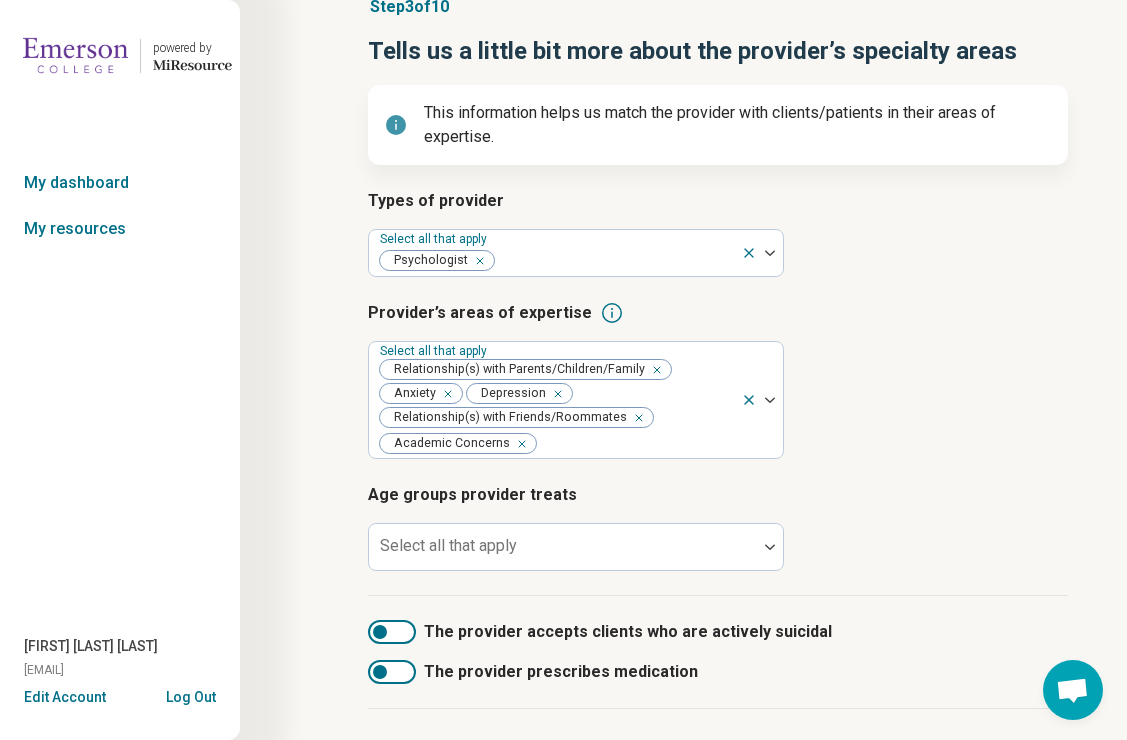 scroll, scrollTop: 228, scrollLeft: 0, axis: vertical 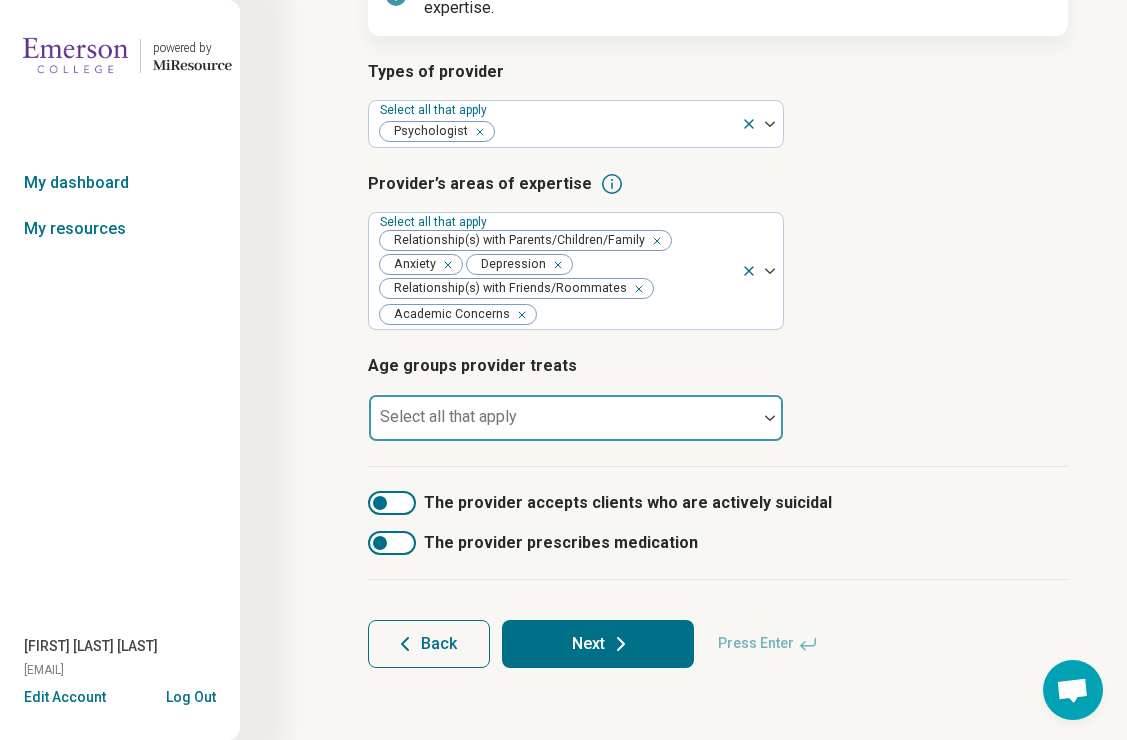 click at bounding box center [563, 426] 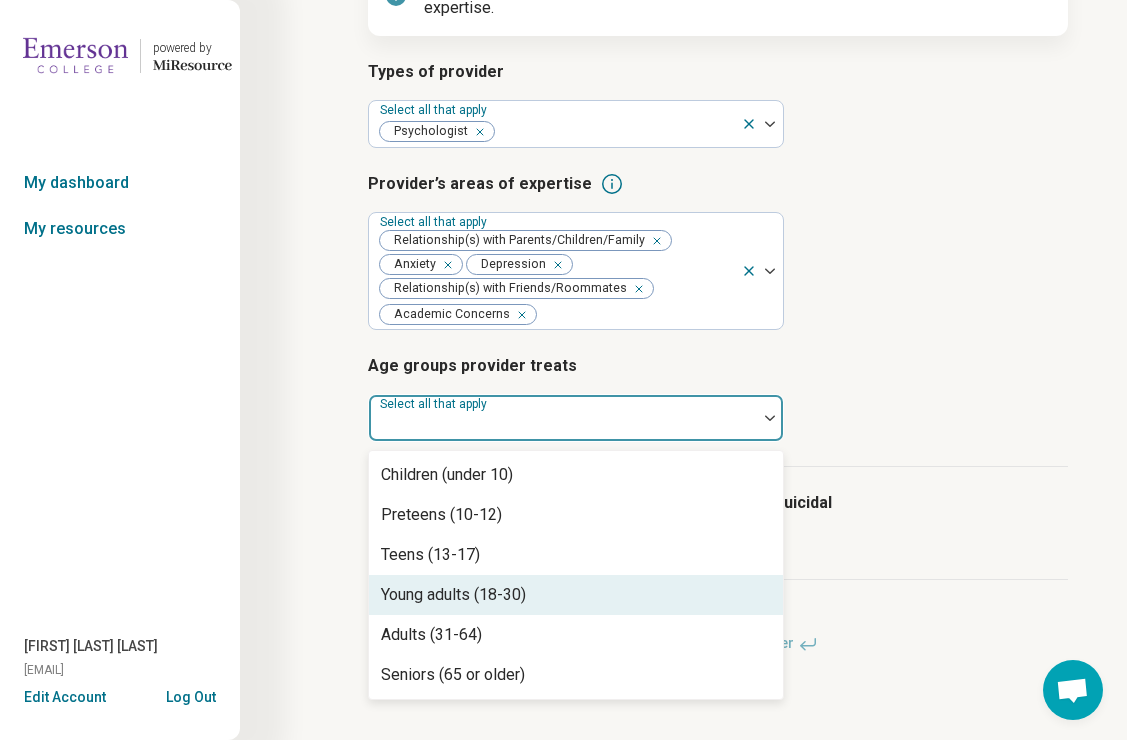 click on "Young adults (18-30)" at bounding box center [453, 595] 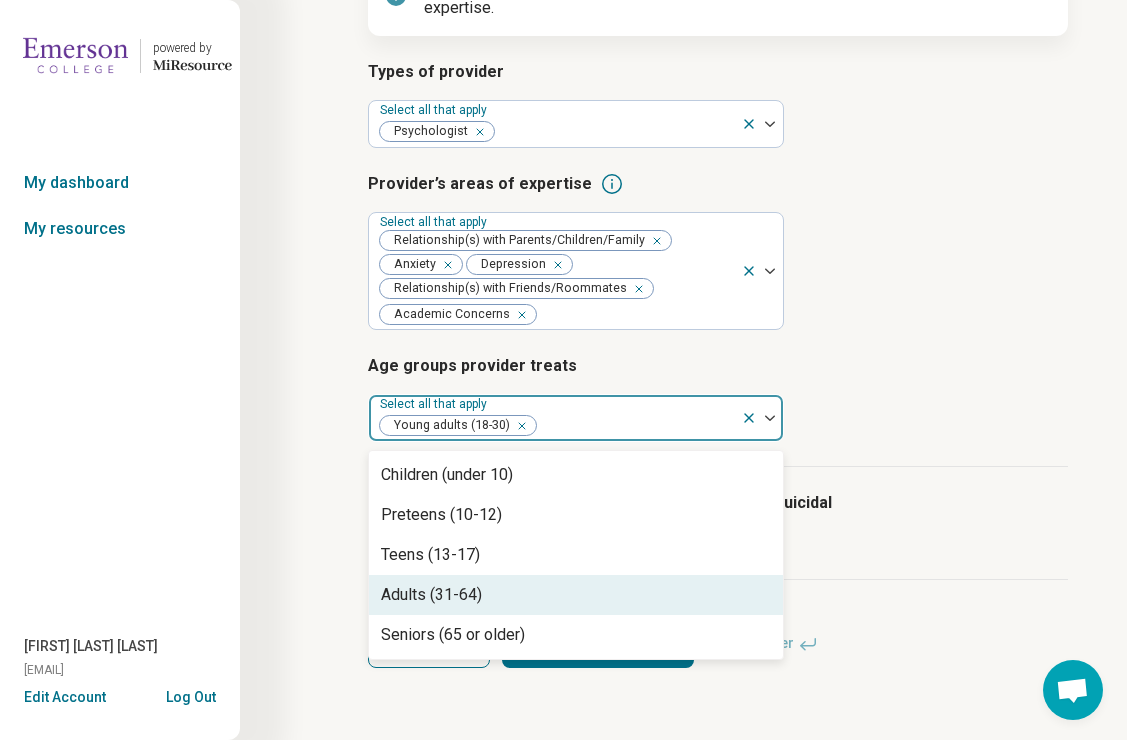 click on "Adults (31-64)" at bounding box center (431, 595) 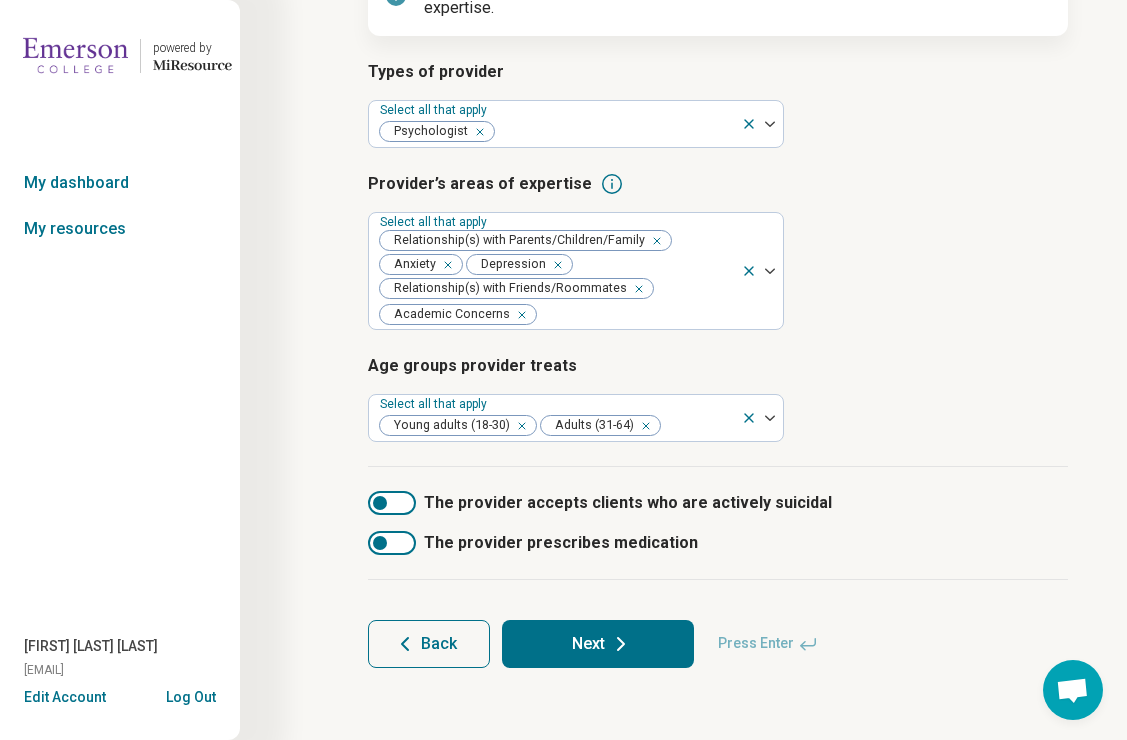 click 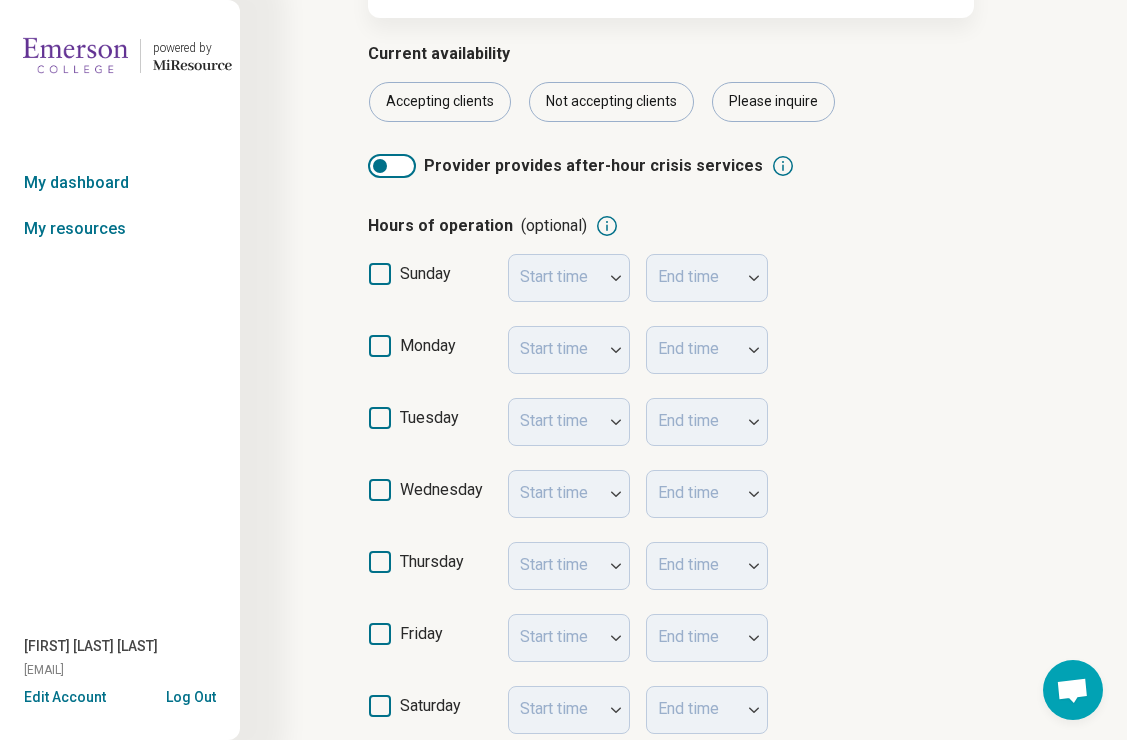 scroll, scrollTop: 0, scrollLeft: 0, axis: both 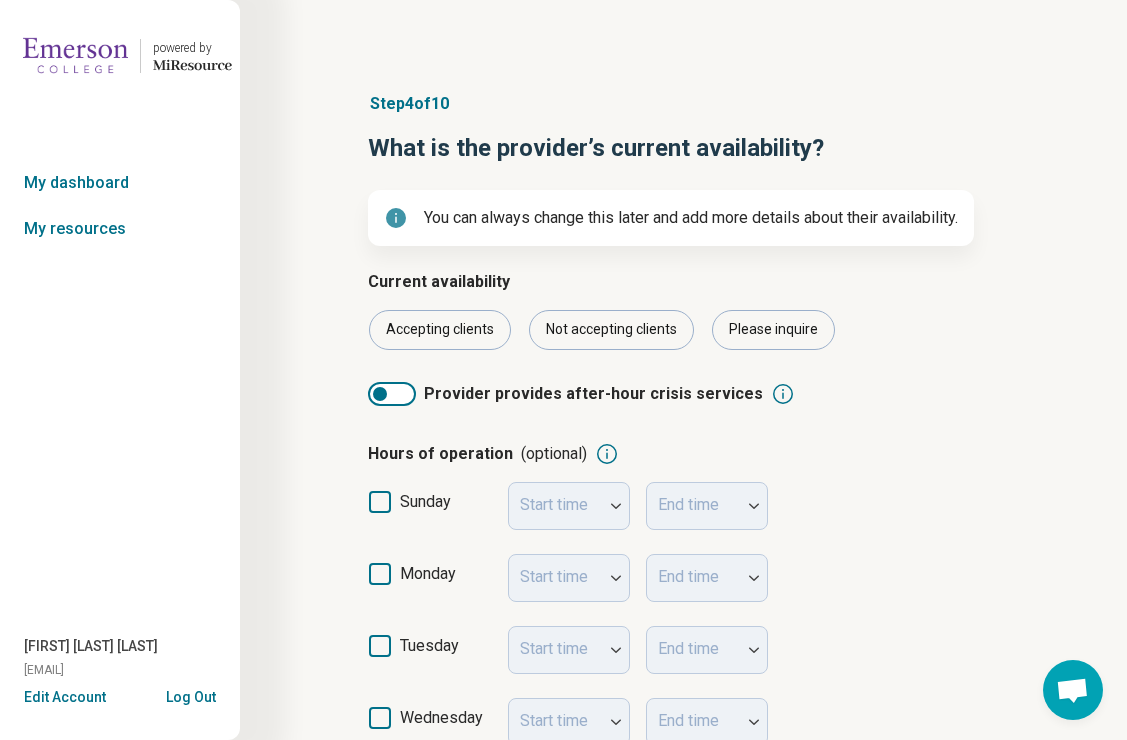 click 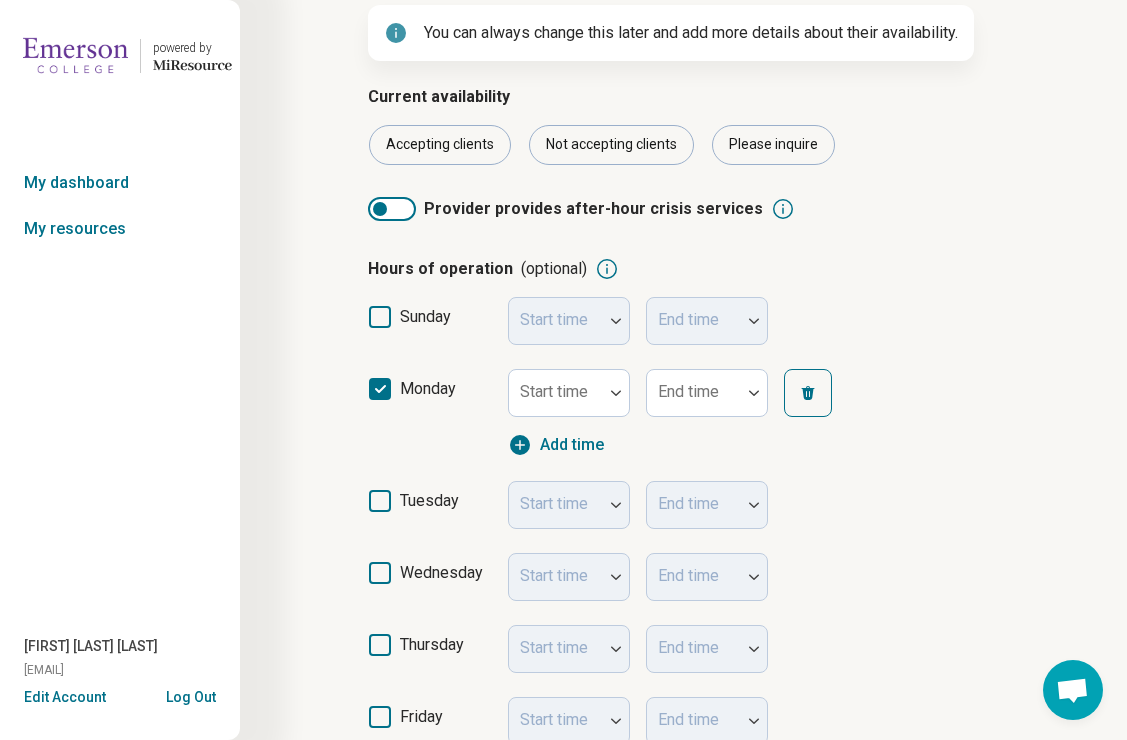 scroll, scrollTop: 240, scrollLeft: 0, axis: vertical 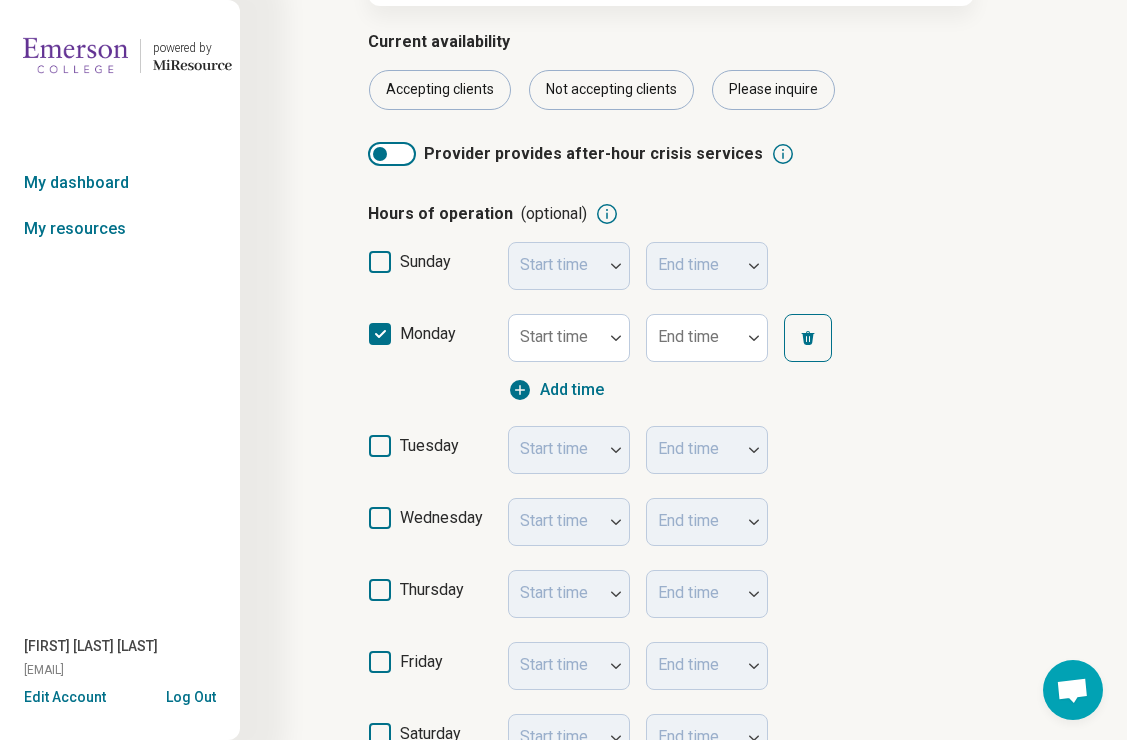 click 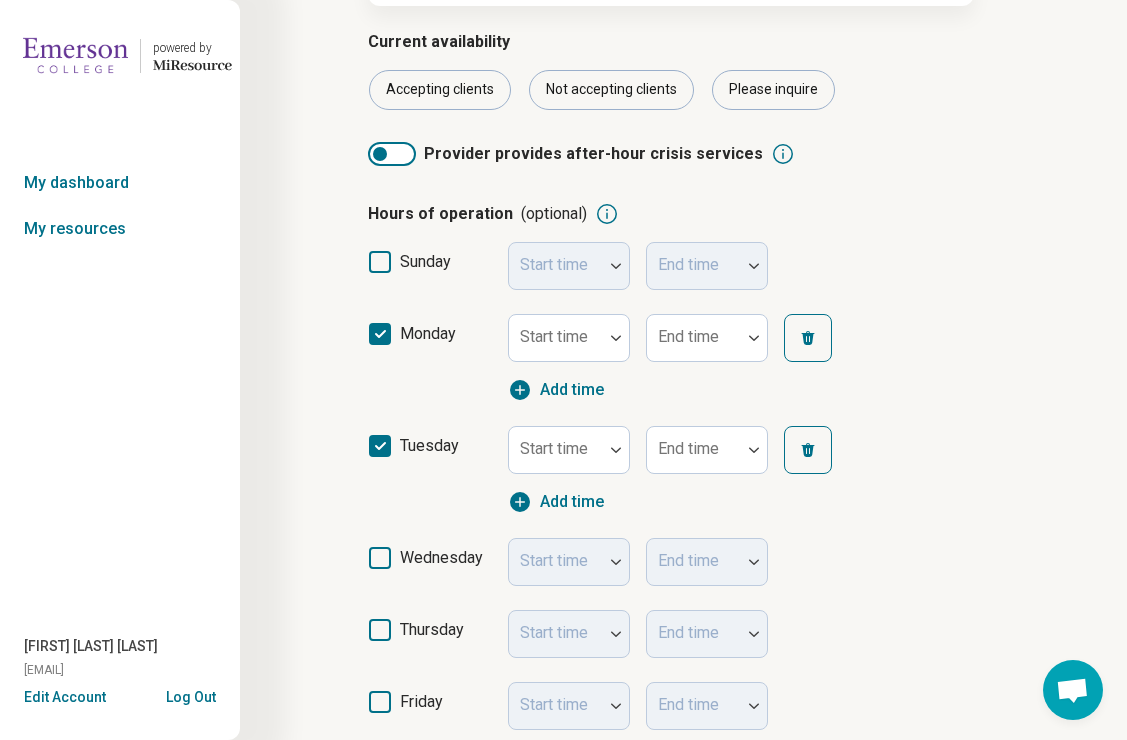 click 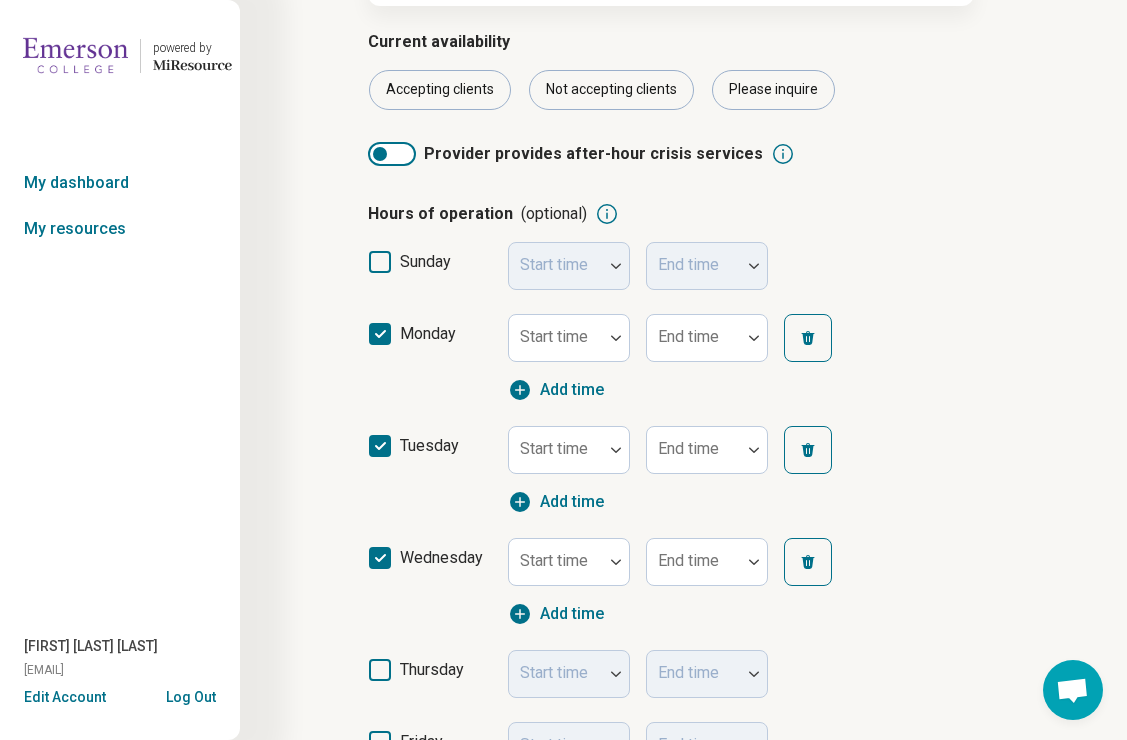 scroll, scrollTop: 10, scrollLeft: 0, axis: vertical 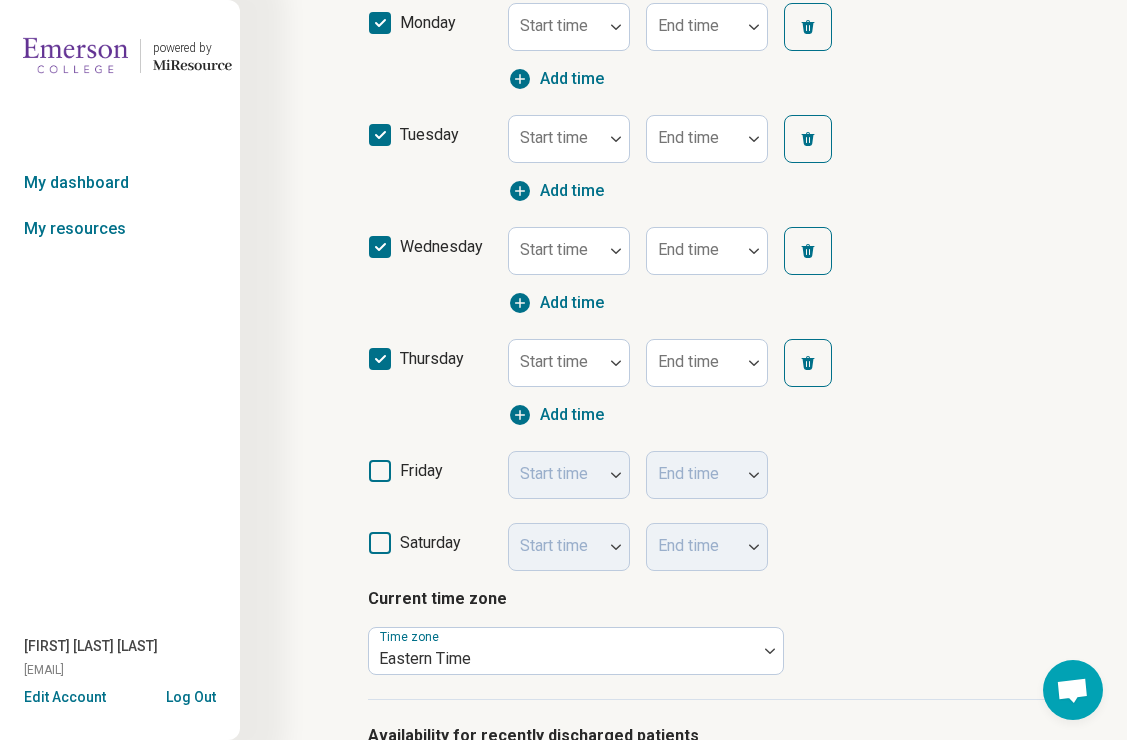 click 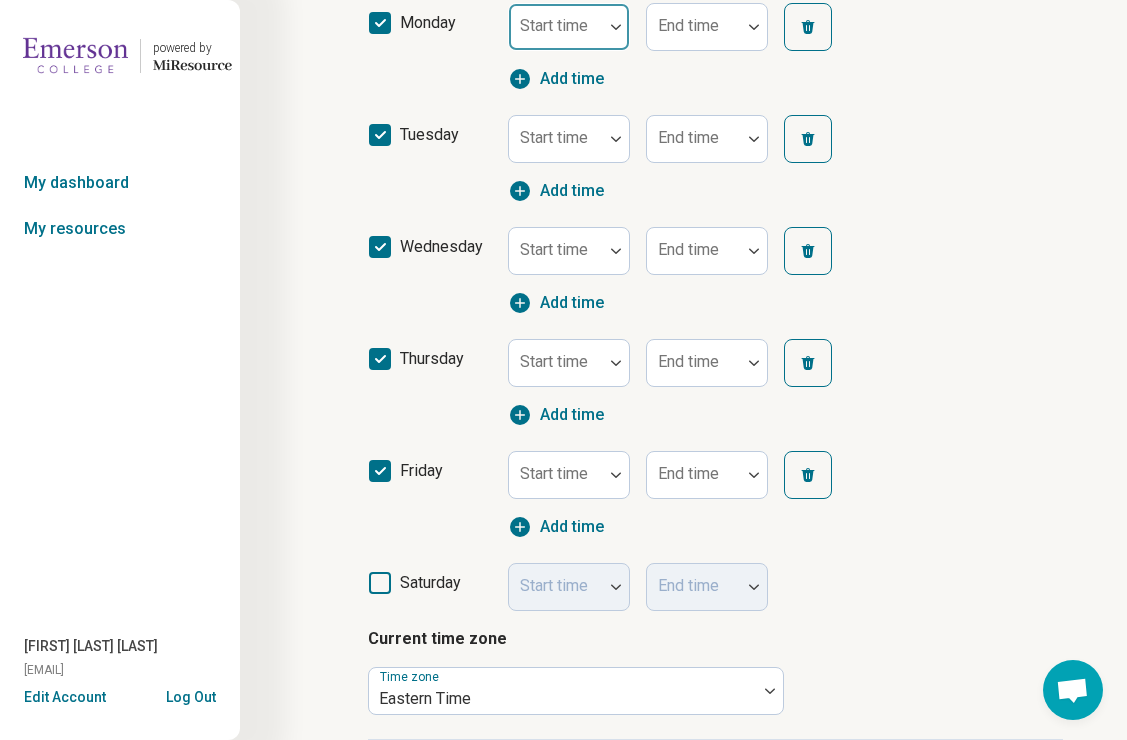 click at bounding box center (616, 27) 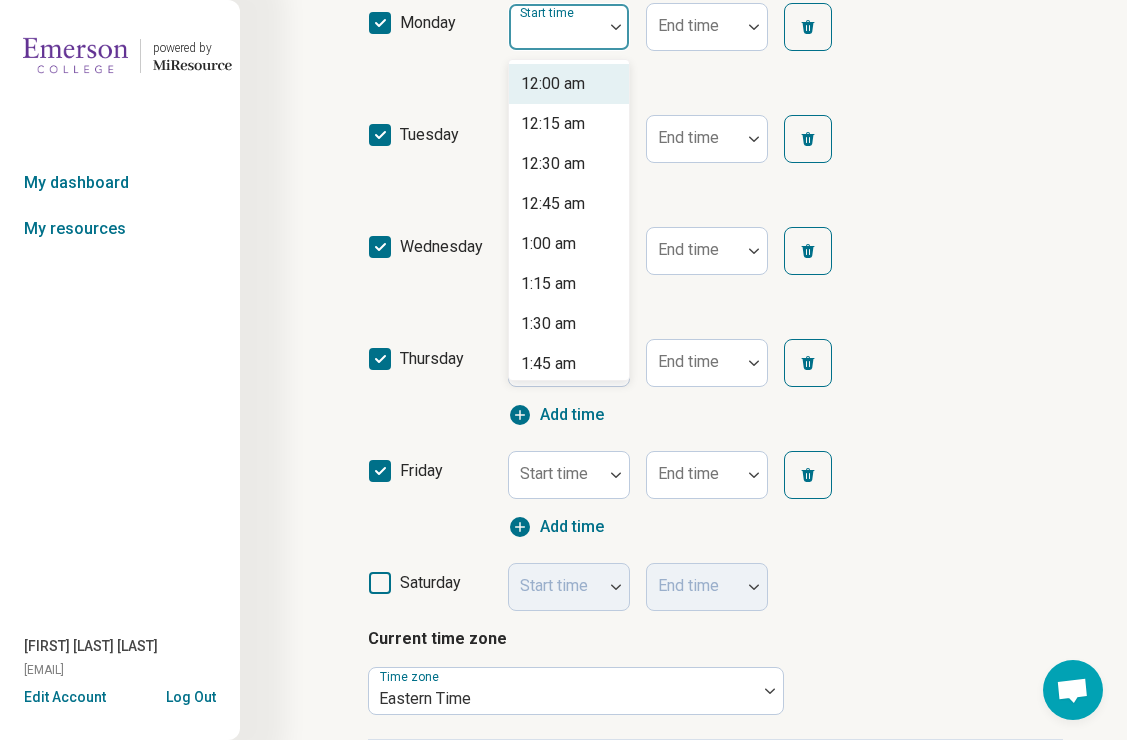 type on "*" 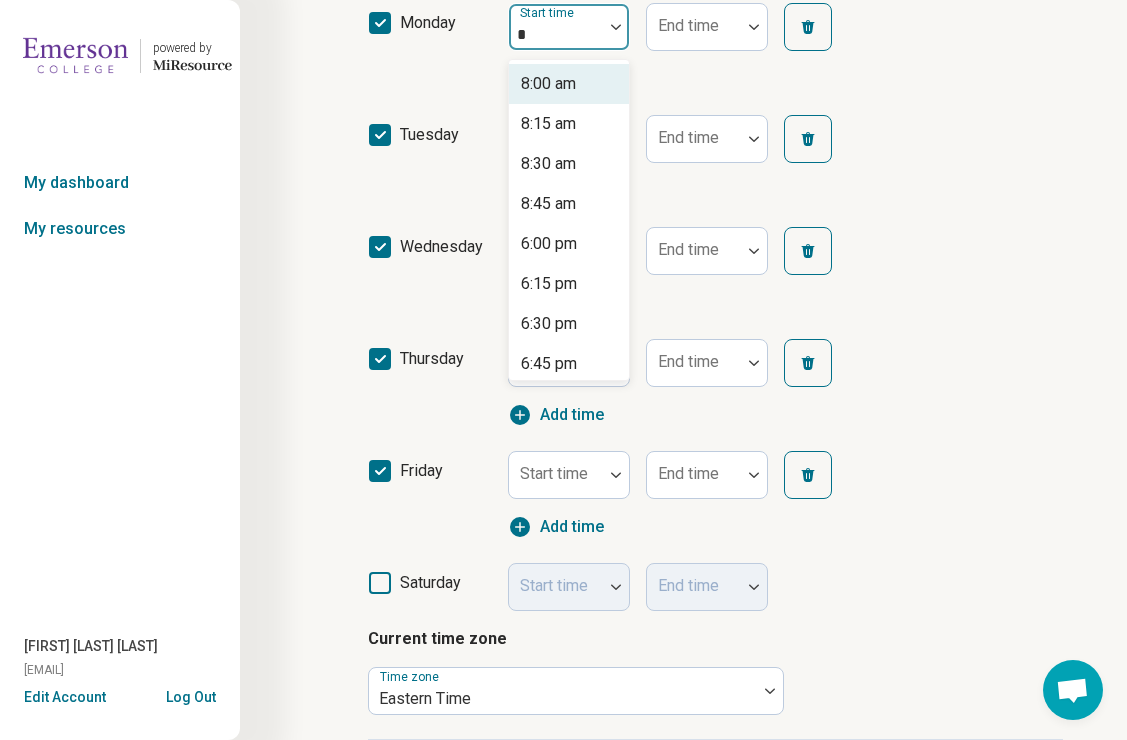 click on "8:00 am" at bounding box center (548, 84) 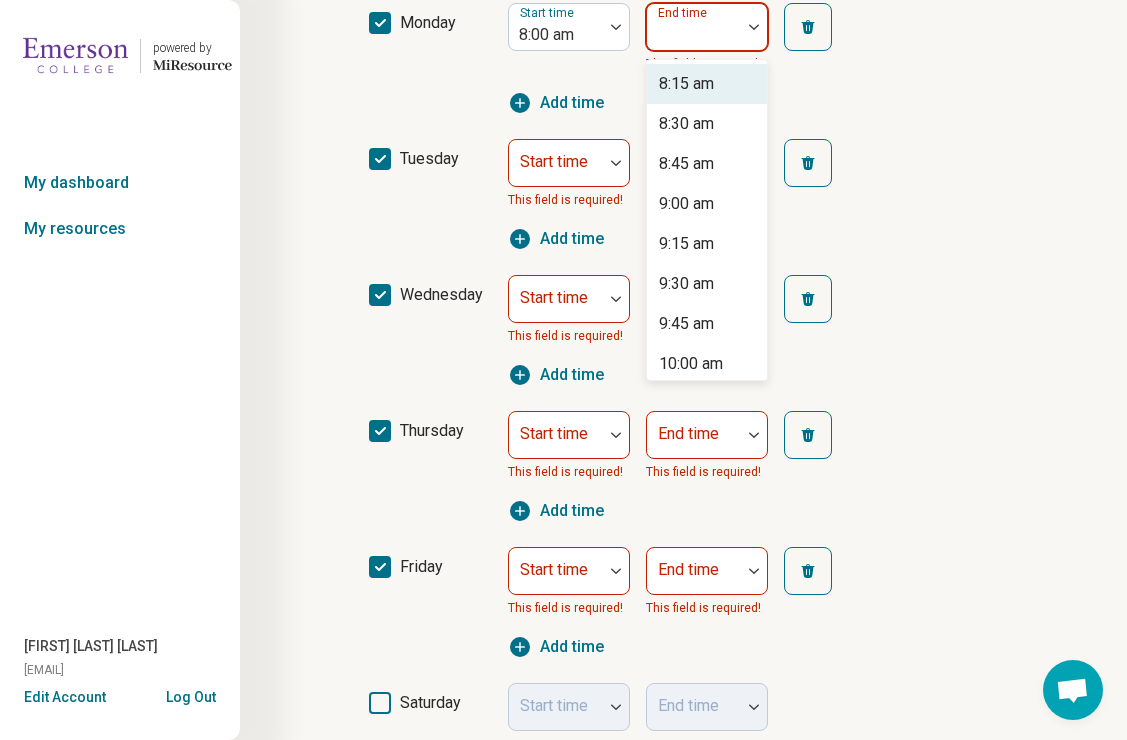 click on "End time" at bounding box center (707, 27) 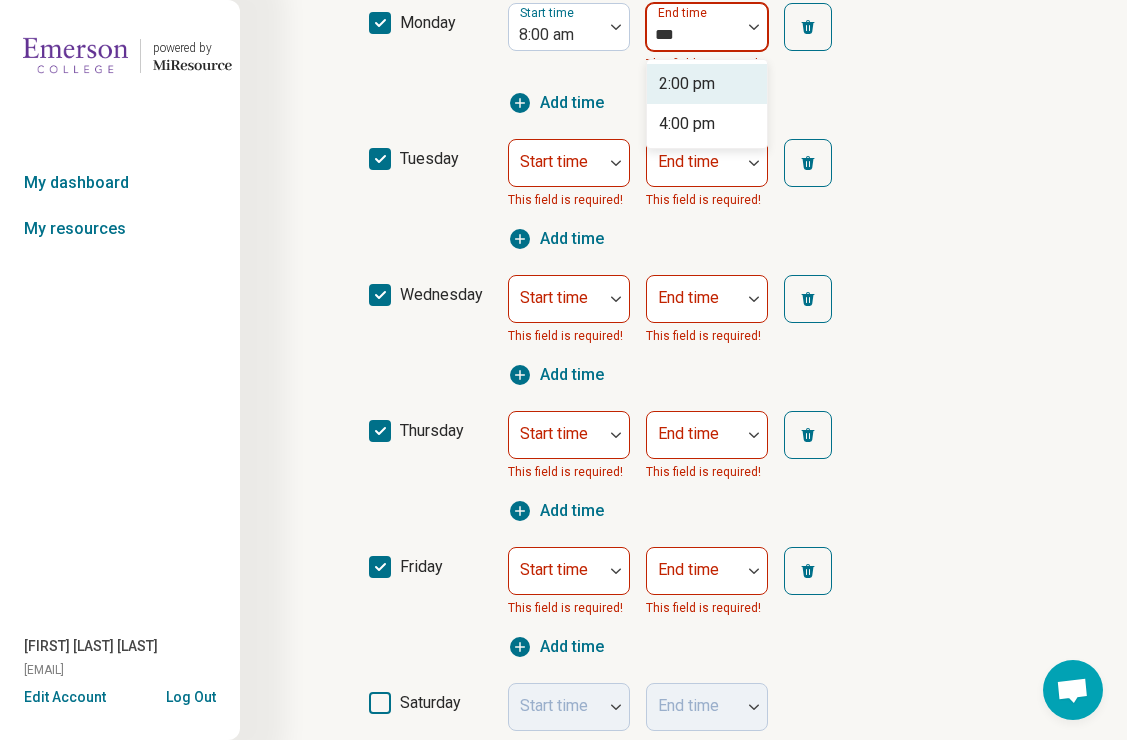 type on "****" 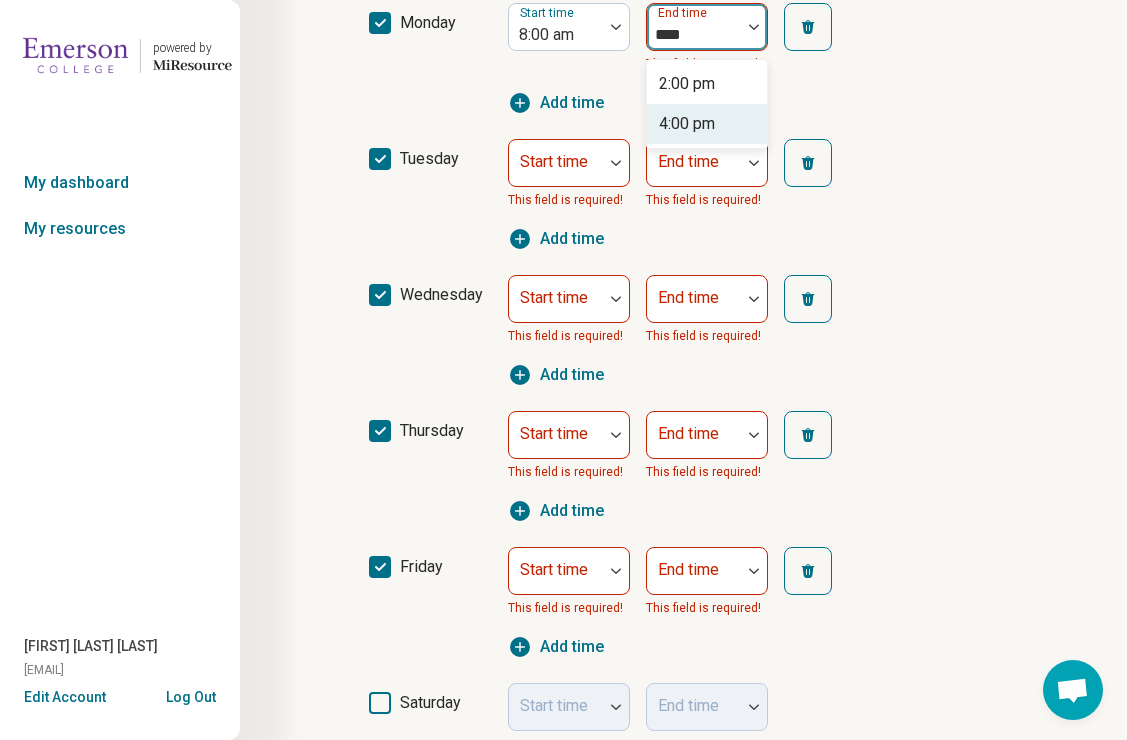 click on "4:00 pm" at bounding box center [707, 124] 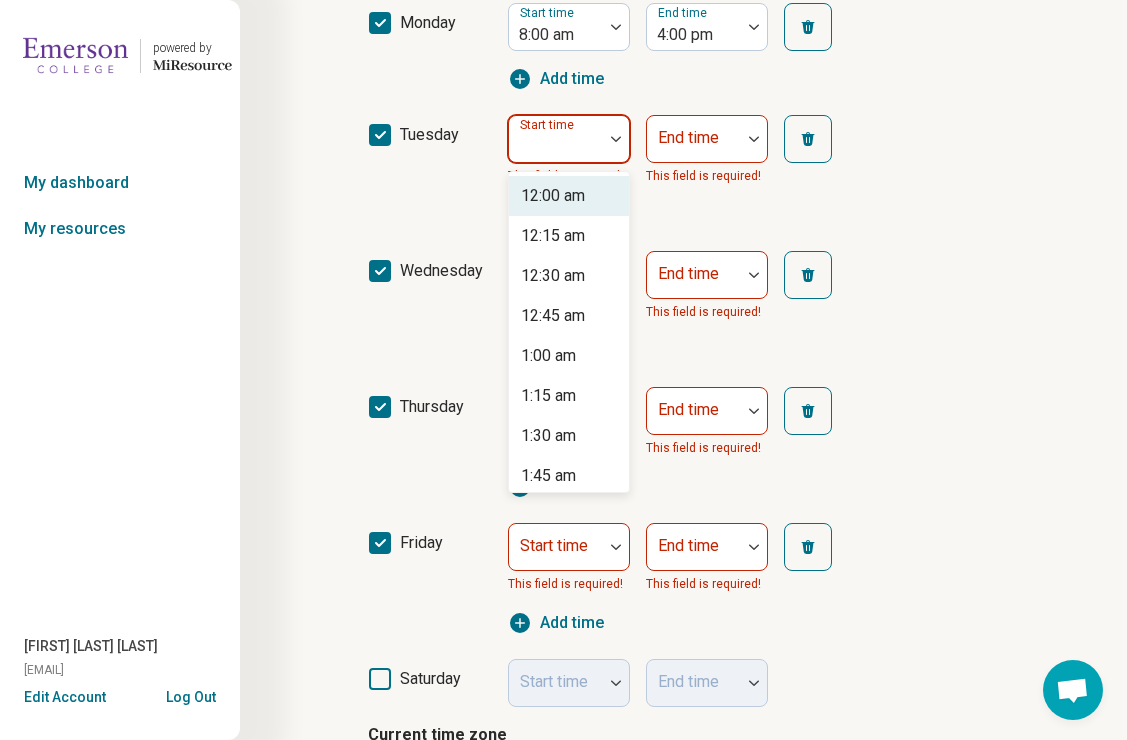 click at bounding box center [556, 147] 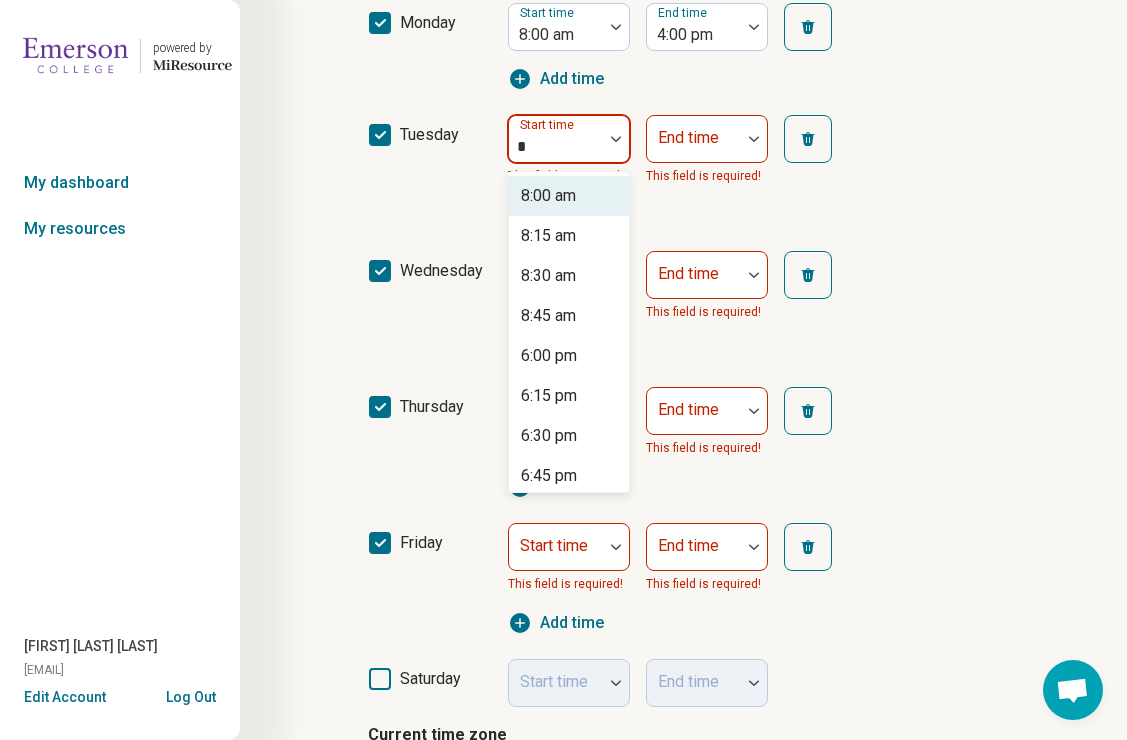 type on "**" 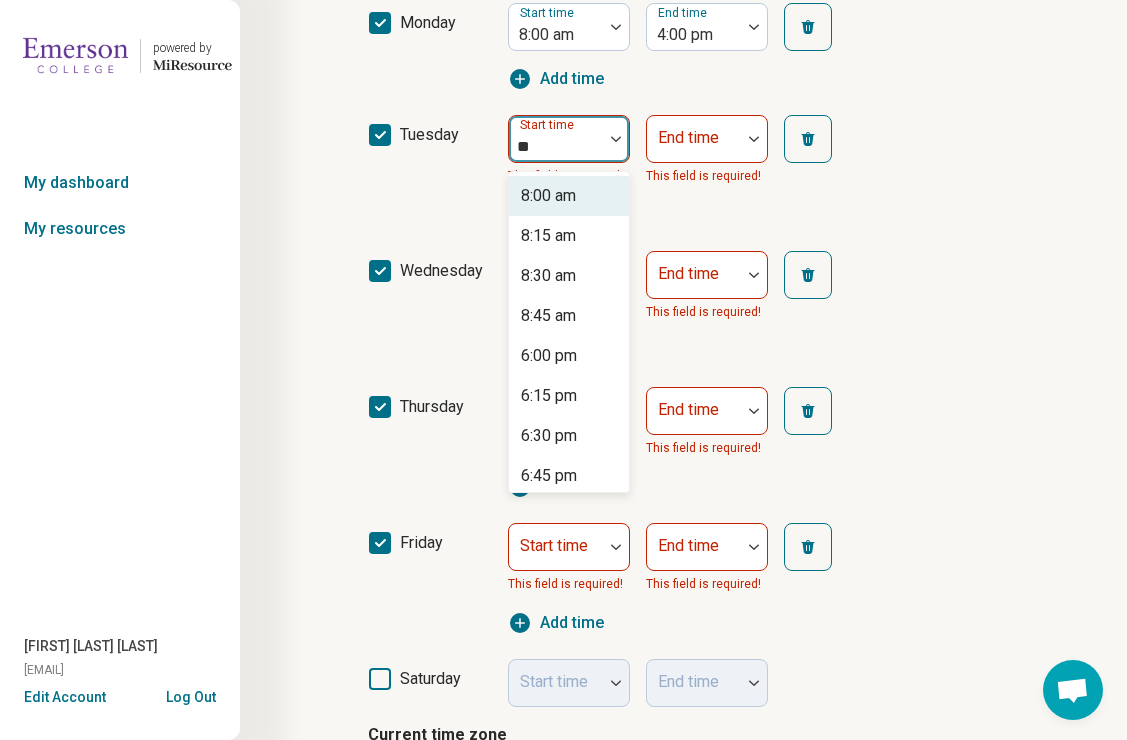 click on "8:00 am" at bounding box center (569, 196) 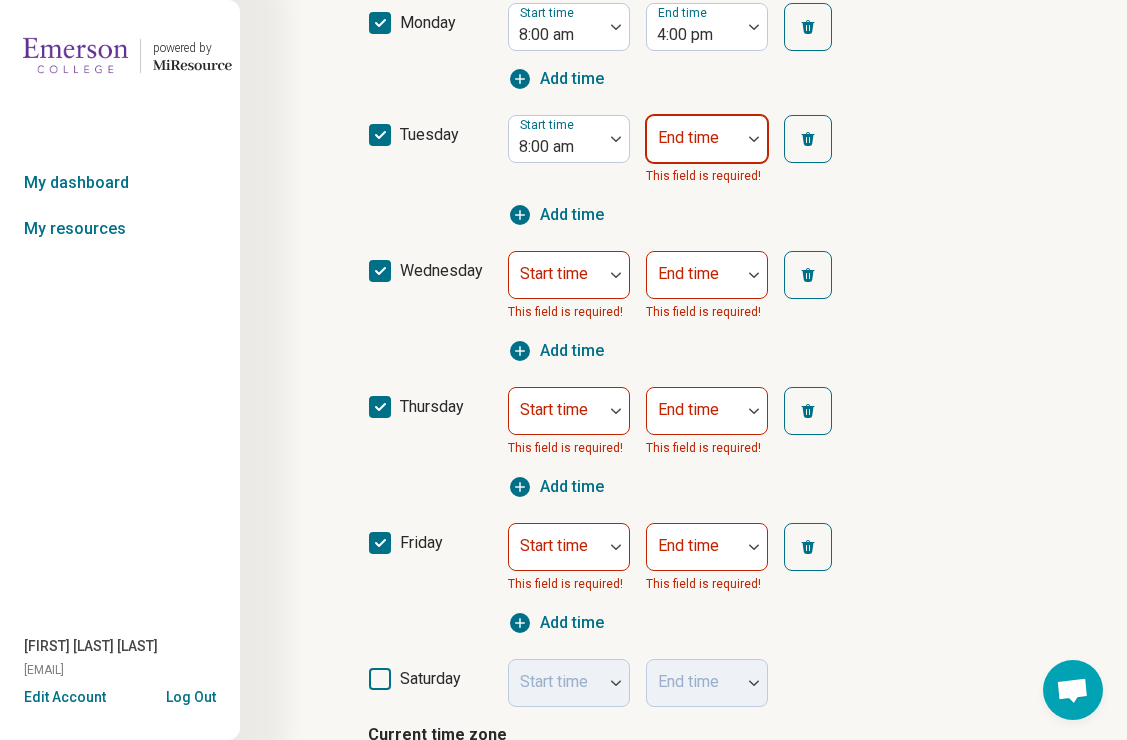 click on "End time" at bounding box center (707, 139) 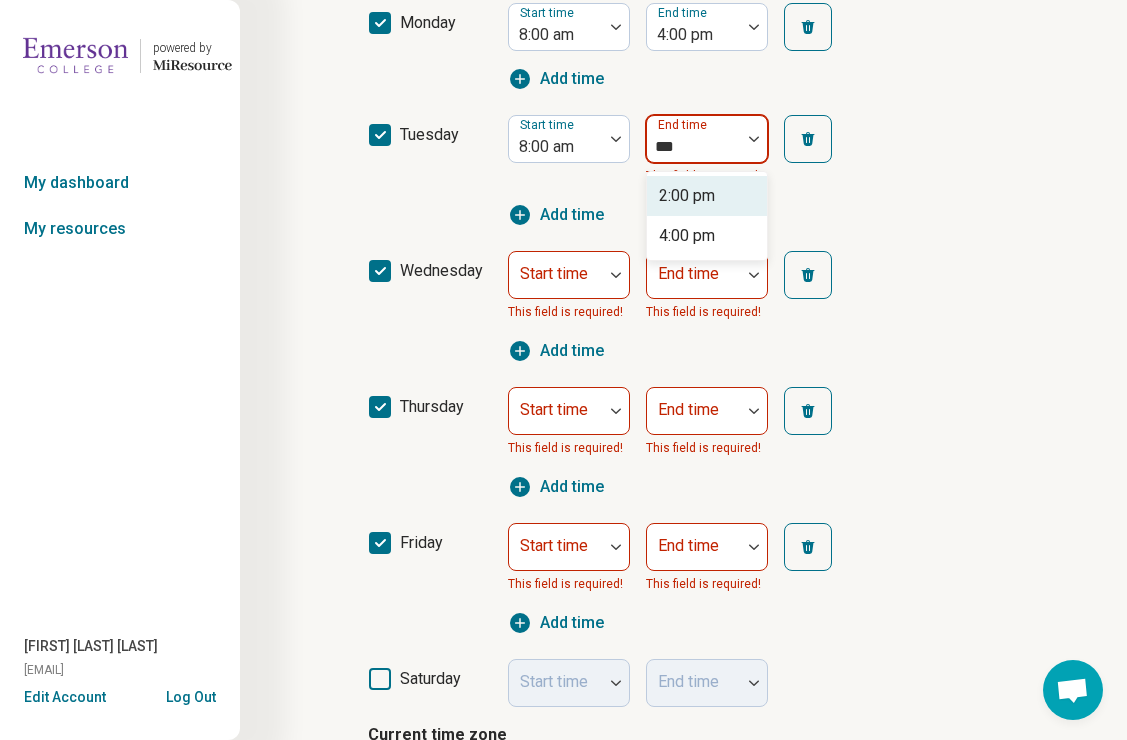 type on "****" 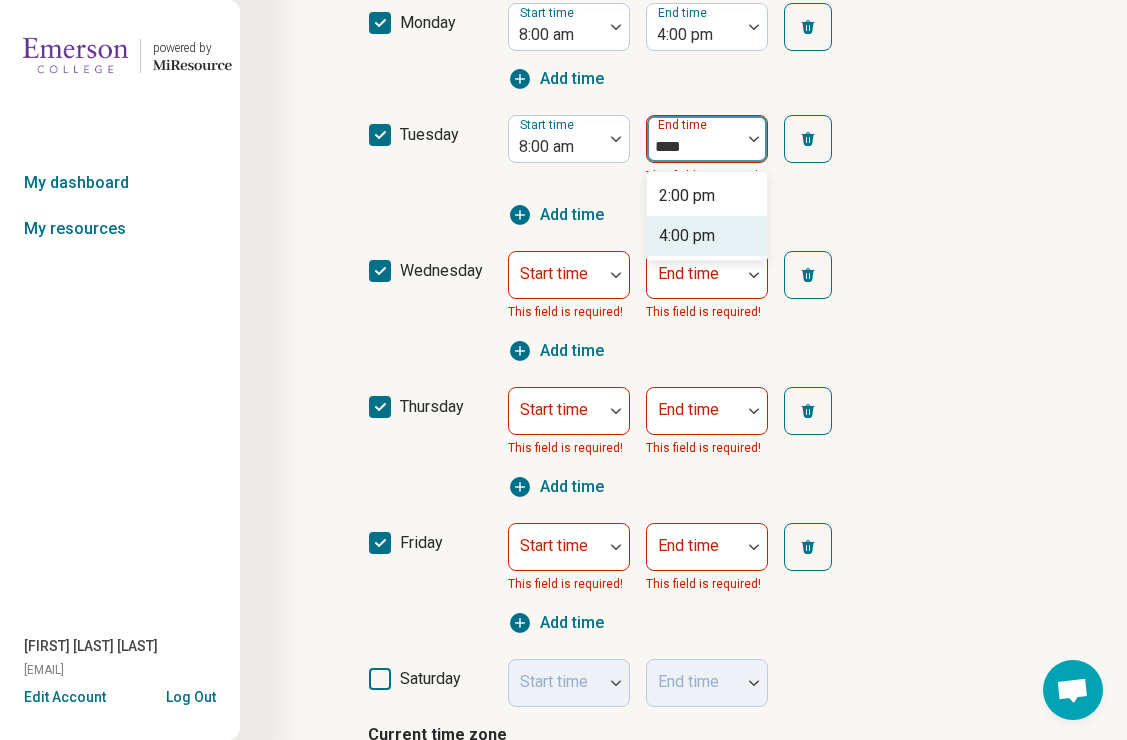 click on "4:00 pm" at bounding box center [687, 236] 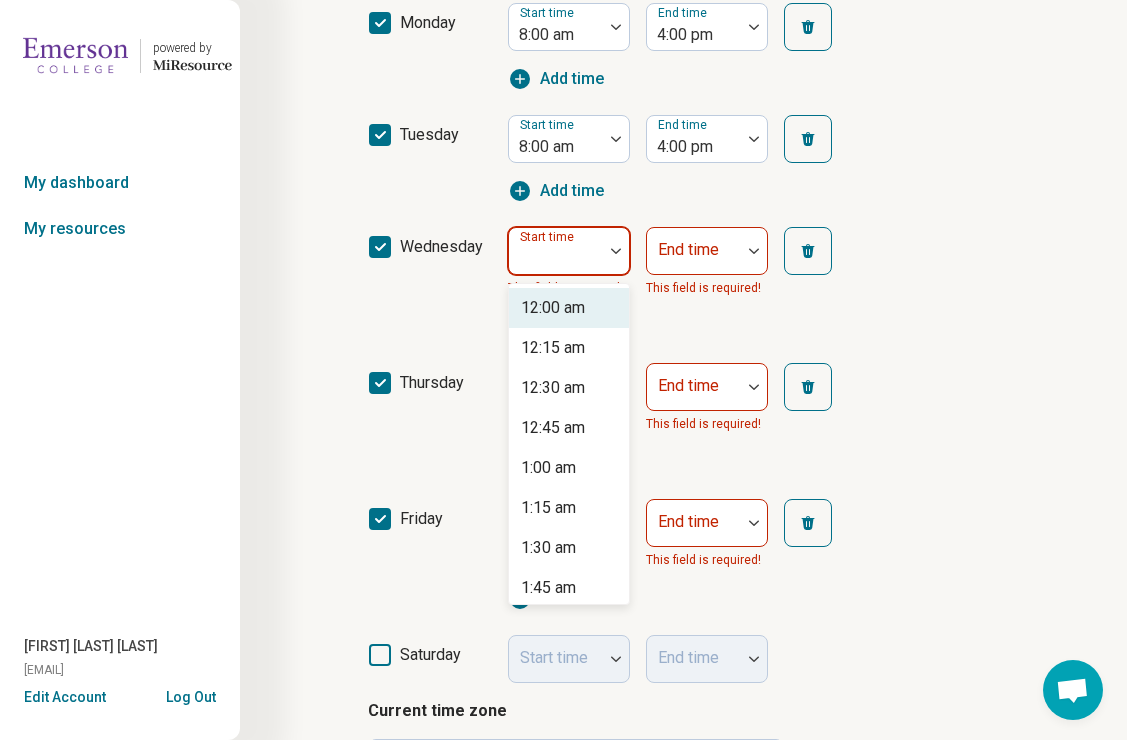 click on "Start time" at bounding box center (569, 251) 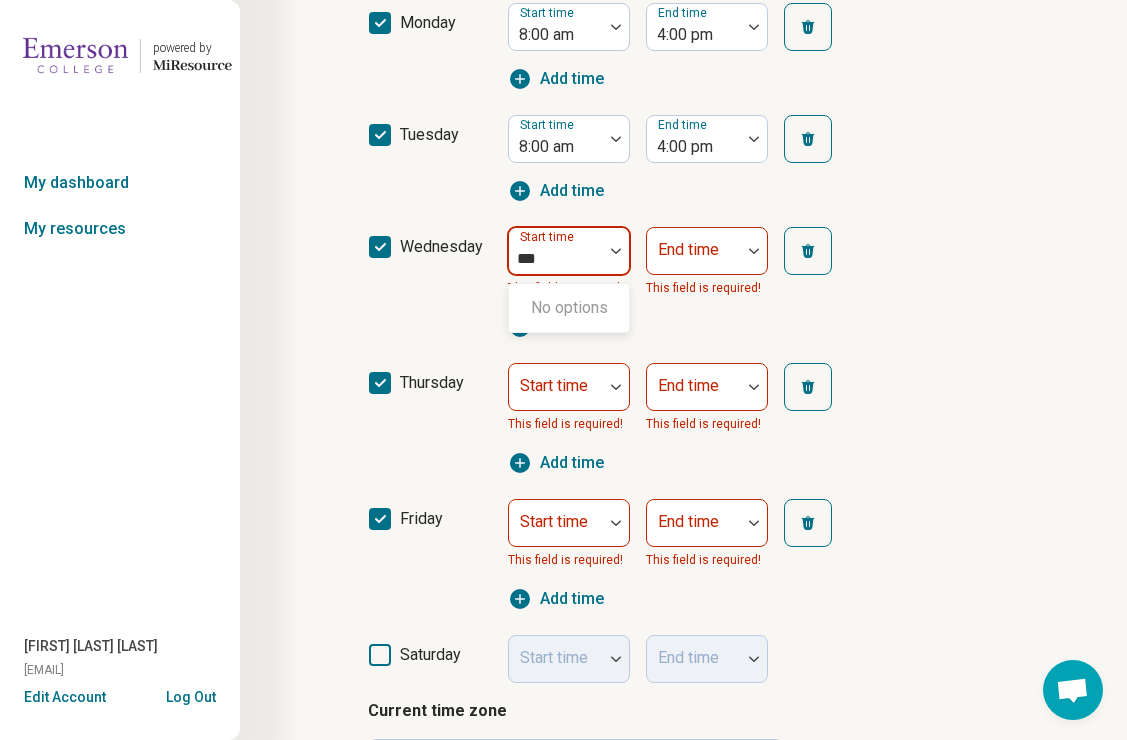 type on "**" 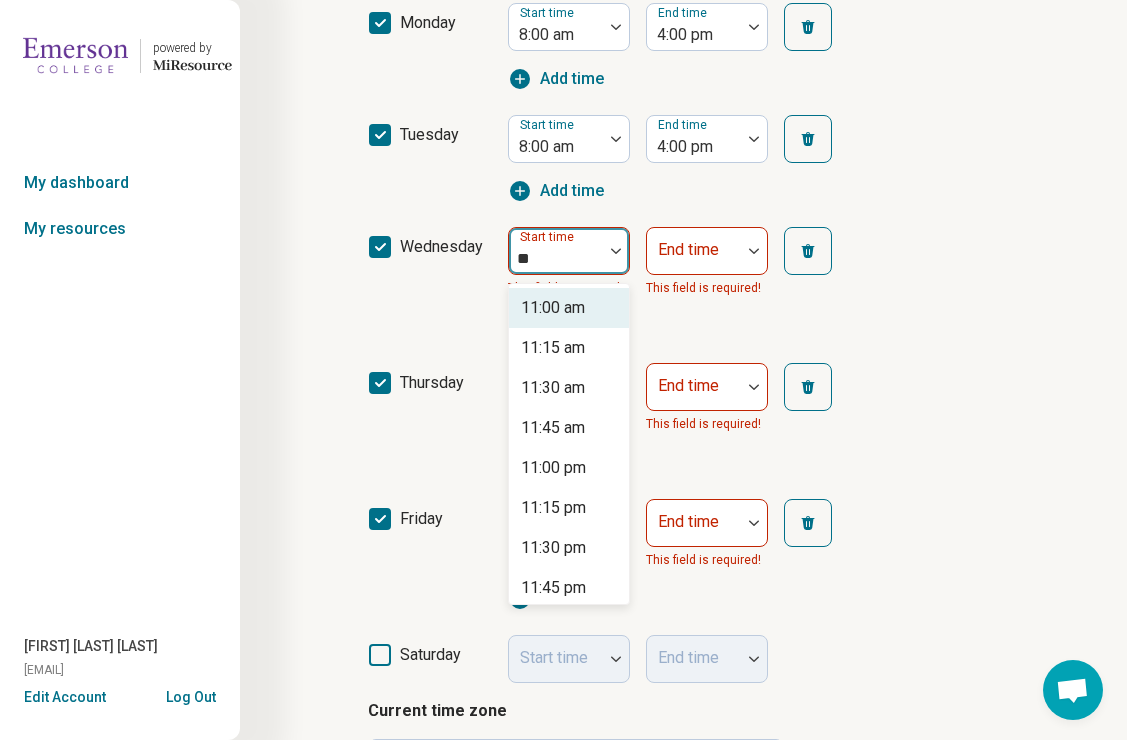 click on "11:00 am" at bounding box center (553, 308) 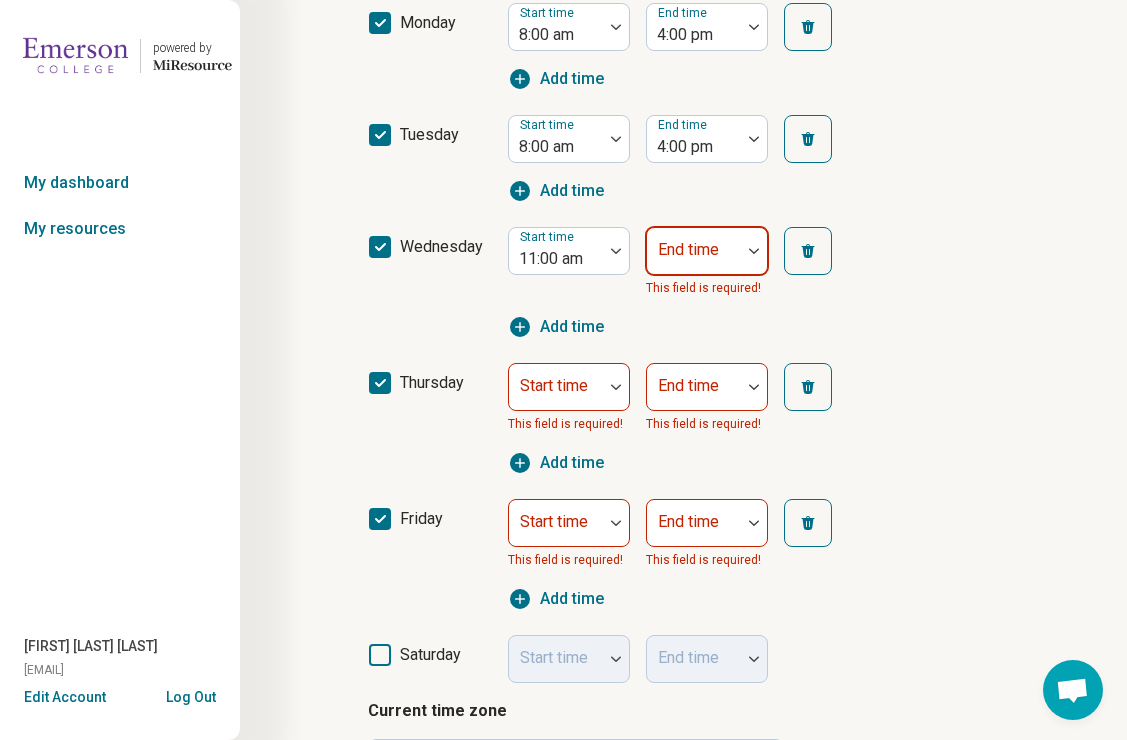 click at bounding box center (694, 259) 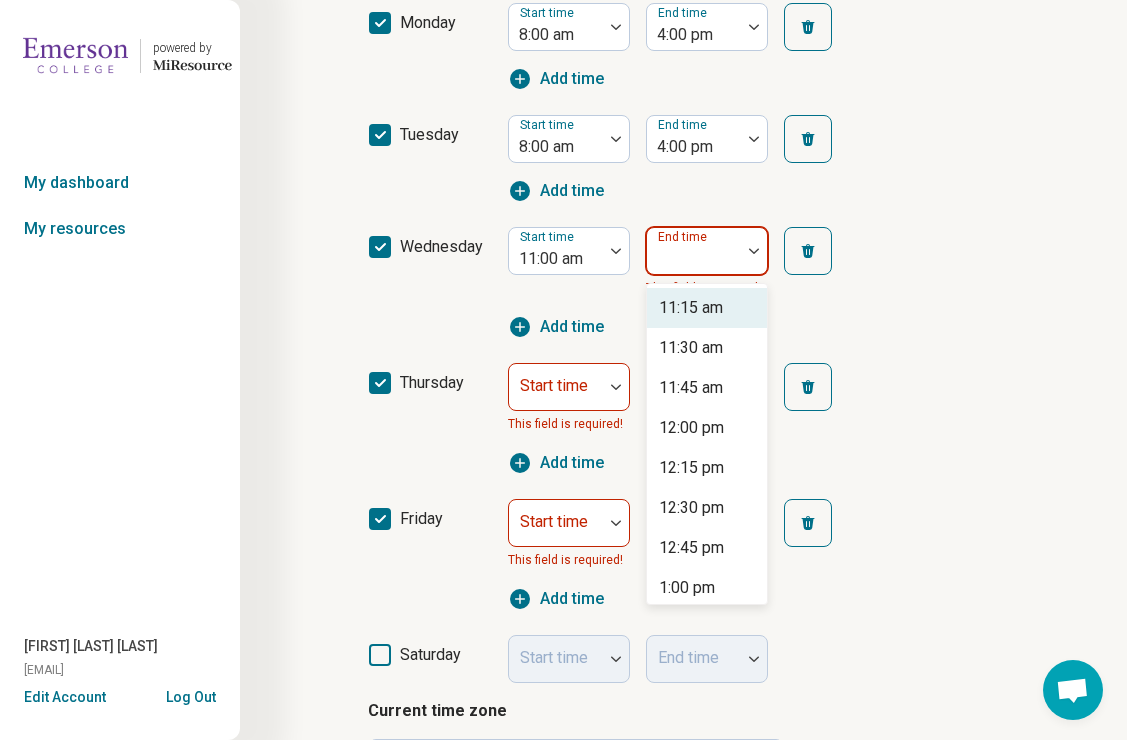 type on "*" 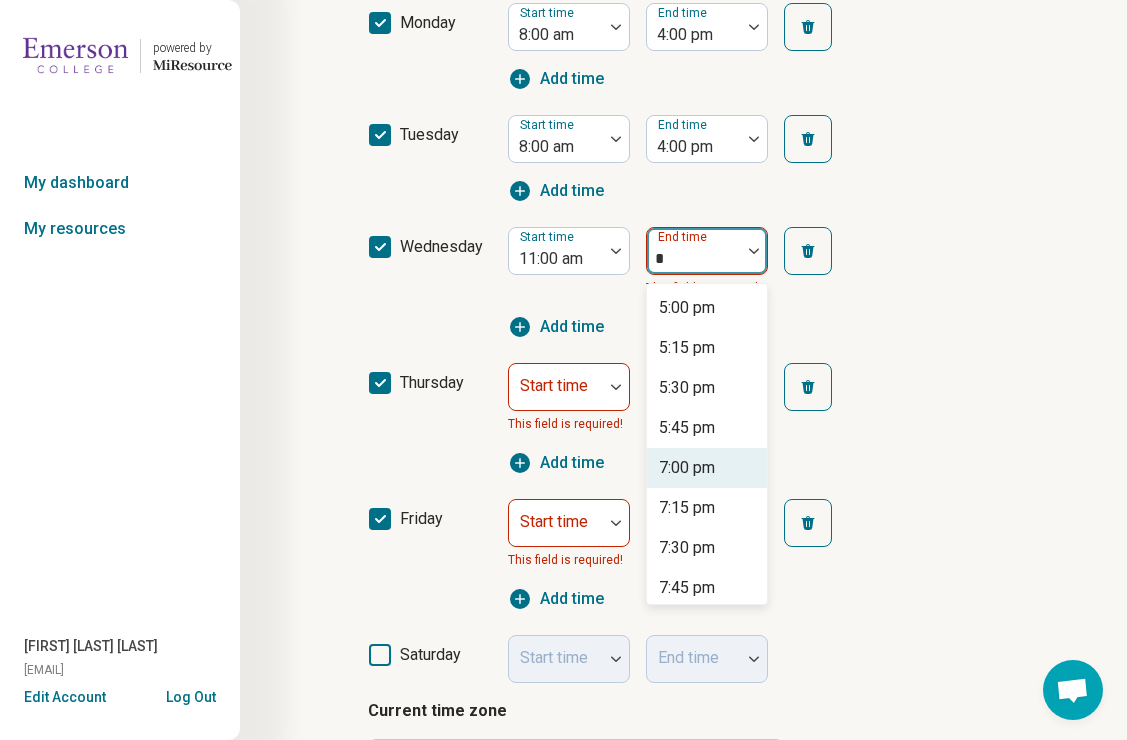 click on "7:00 pm" at bounding box center [707, 468] 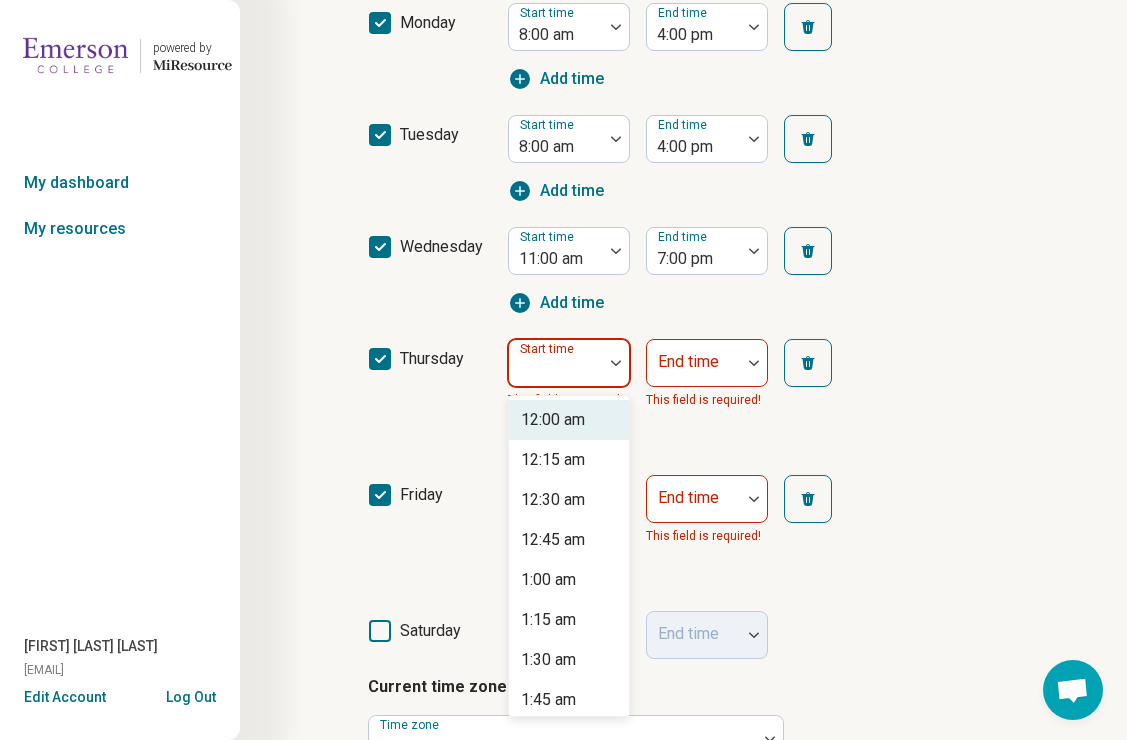 click at bounding box center (556, 371) 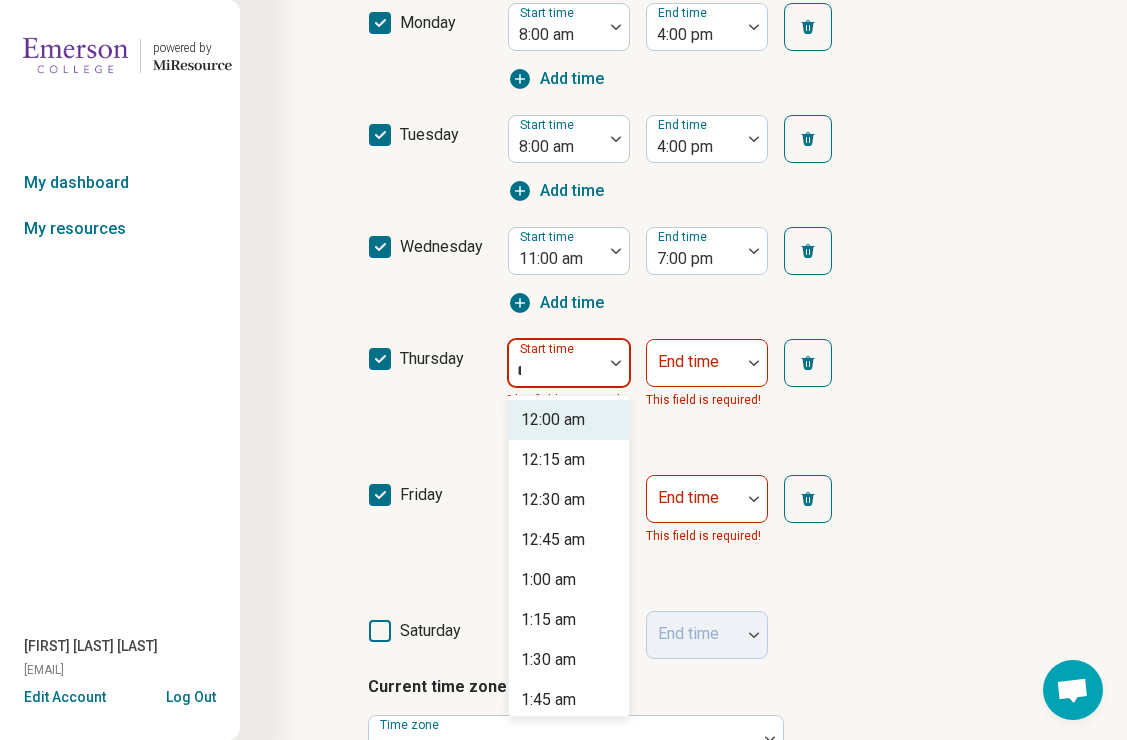 type on "**" 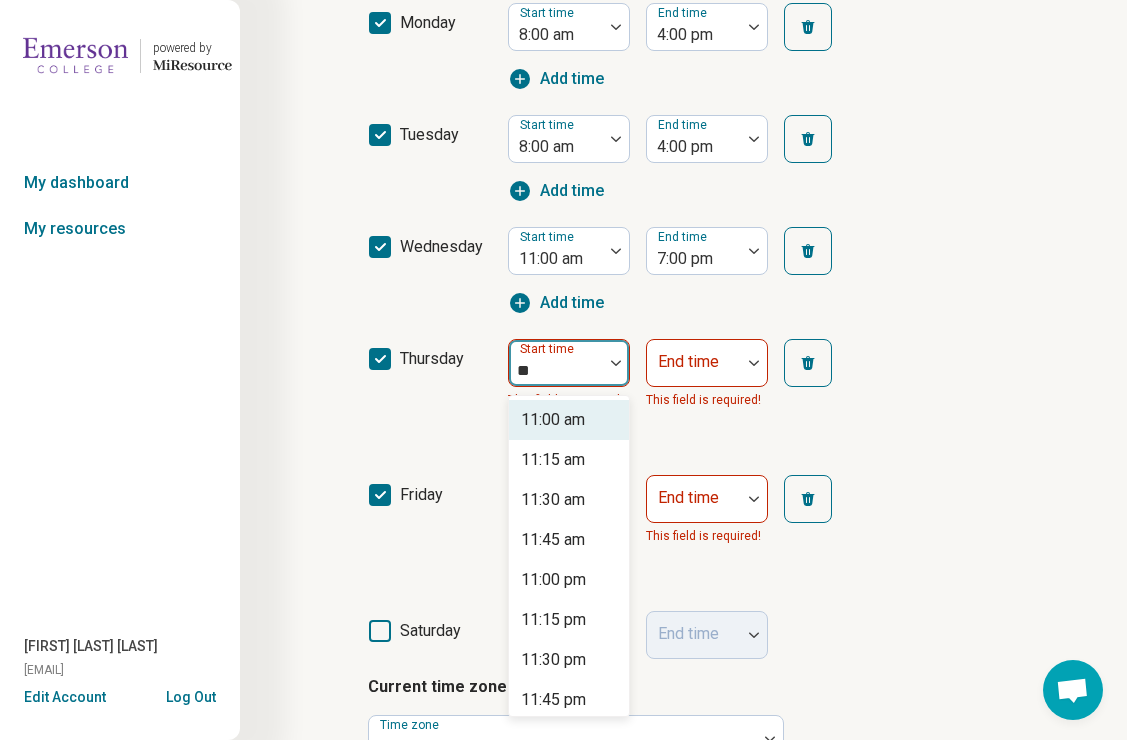 click on "11:00 am" at bounding box center [553, 420] 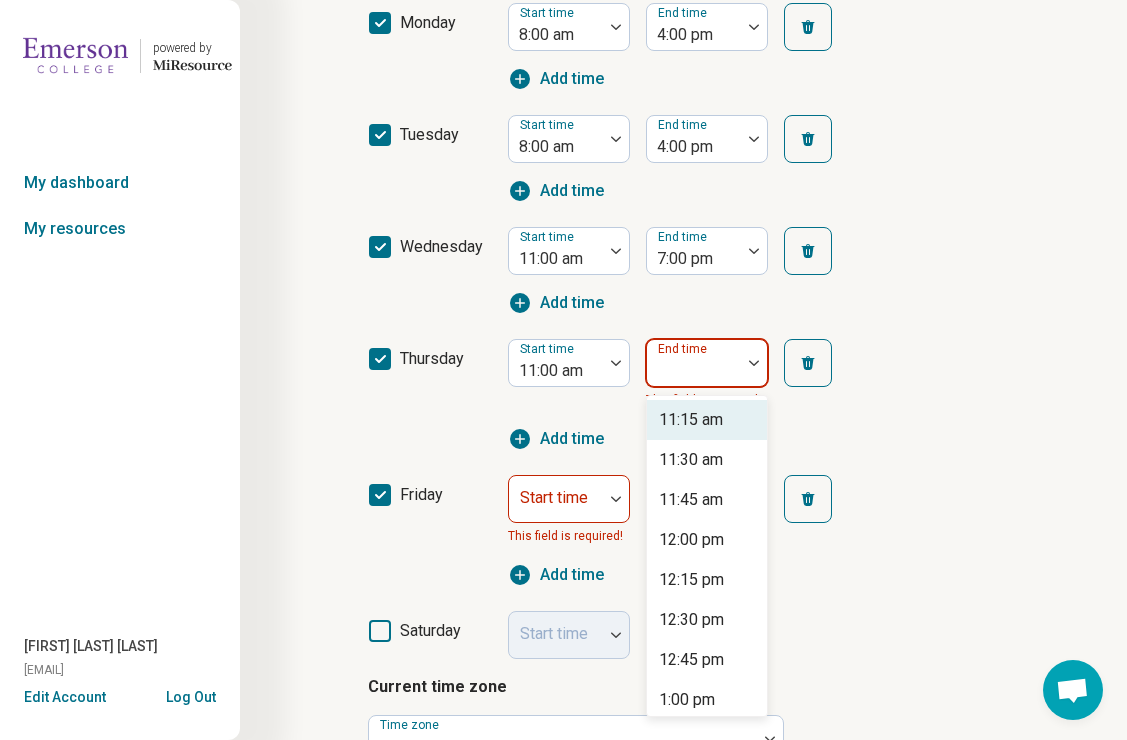 click on "End time" at bounding box center [707, 363] 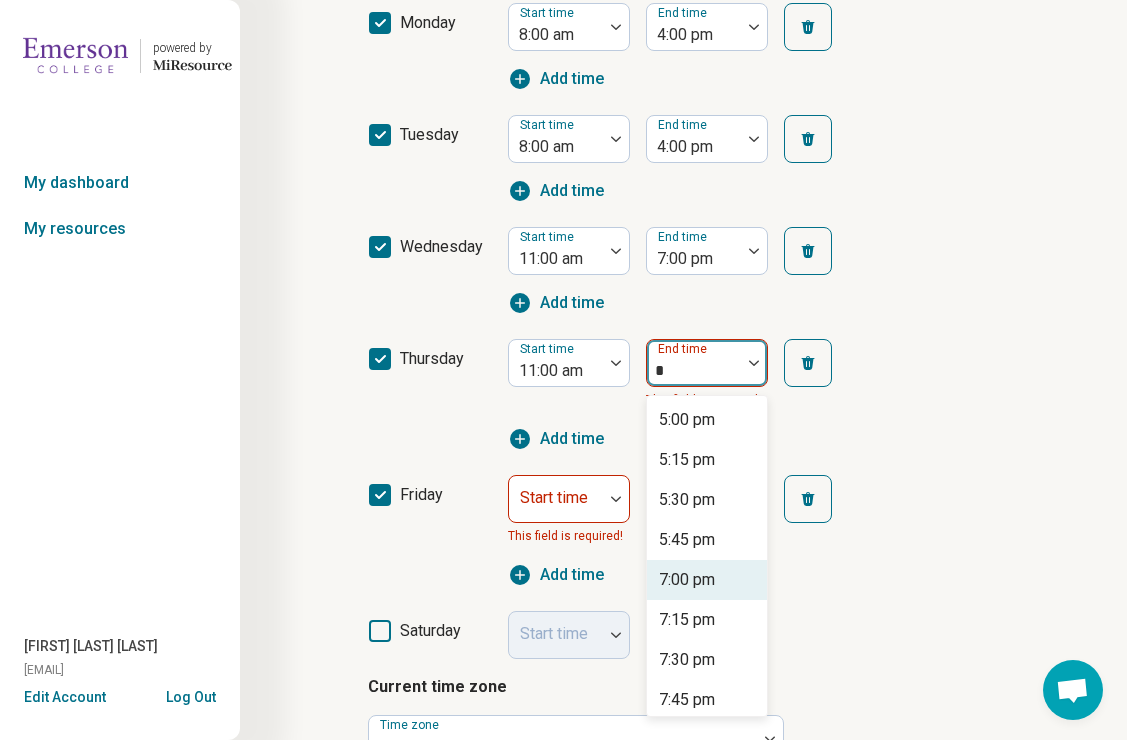 click on "7:00 pm" at bounding box center [707, 580] 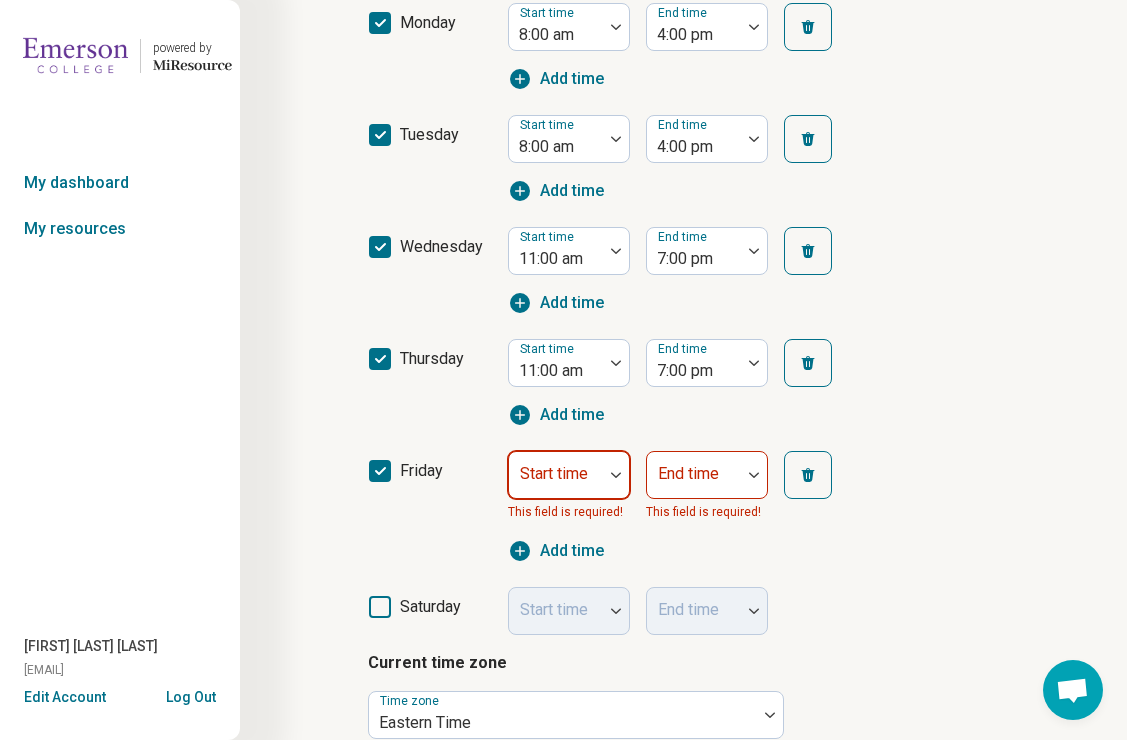 click on "Start time" at bounding box center (569, 475) 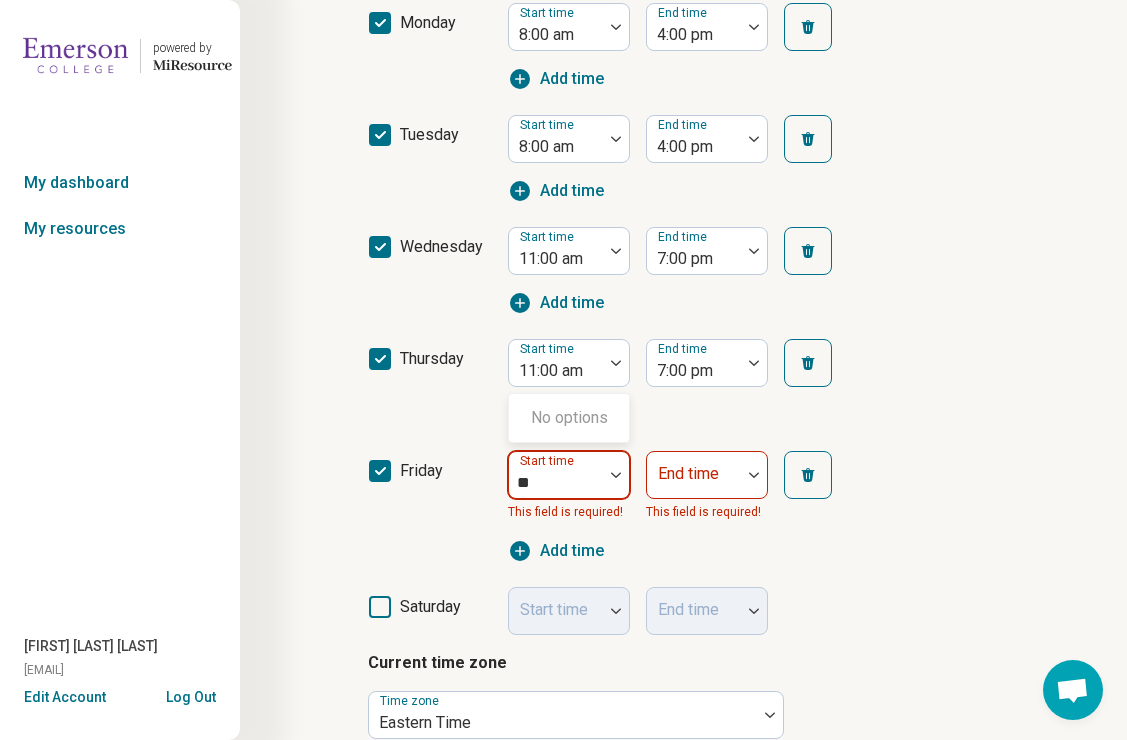 type on "*" 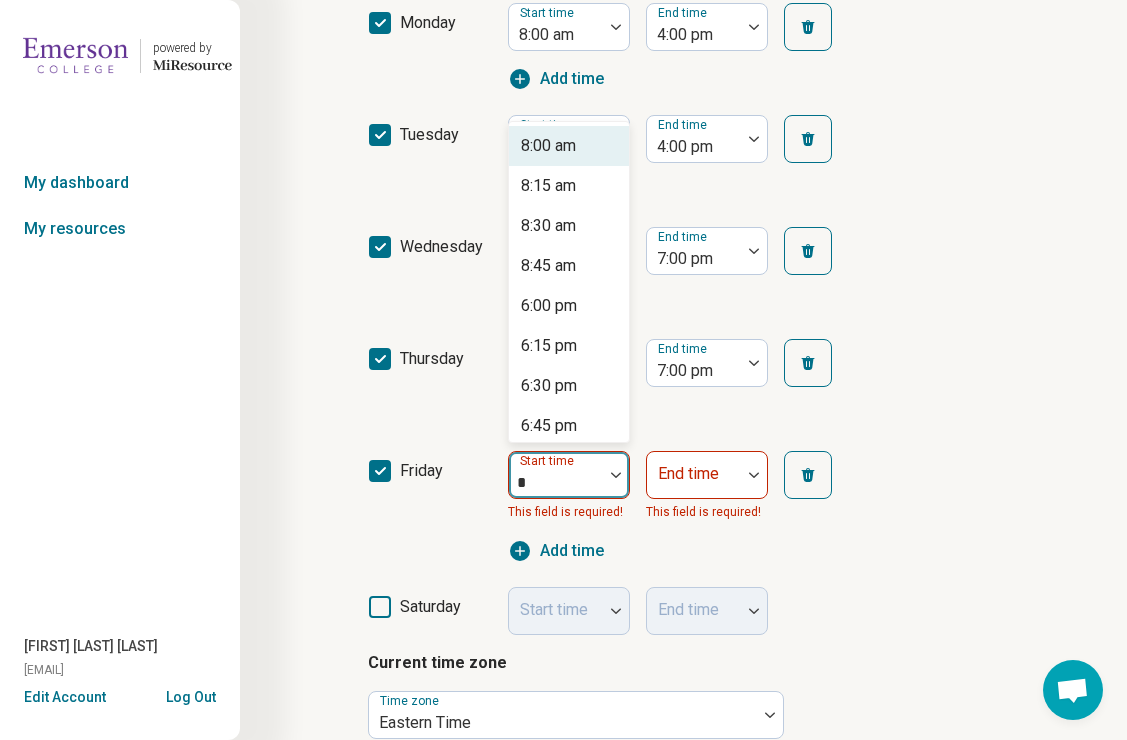 click on "8:00 am" at bounding box center (548, 146) 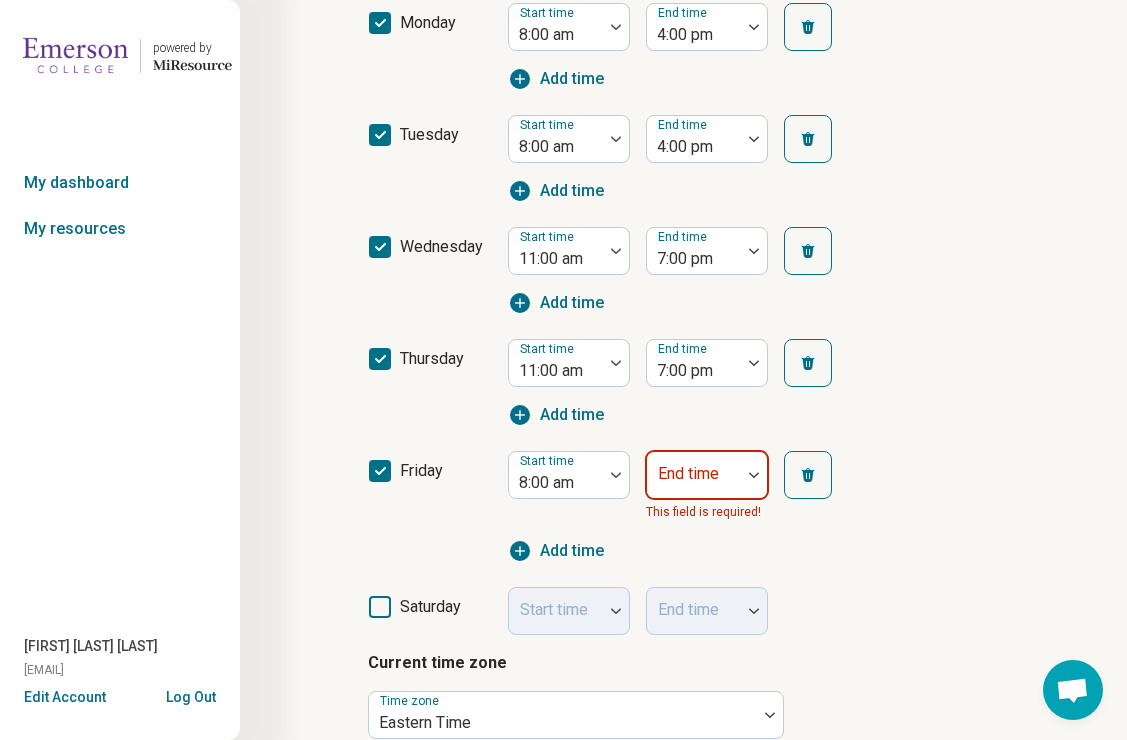 click on "End time" at bounding box center [707, 475] 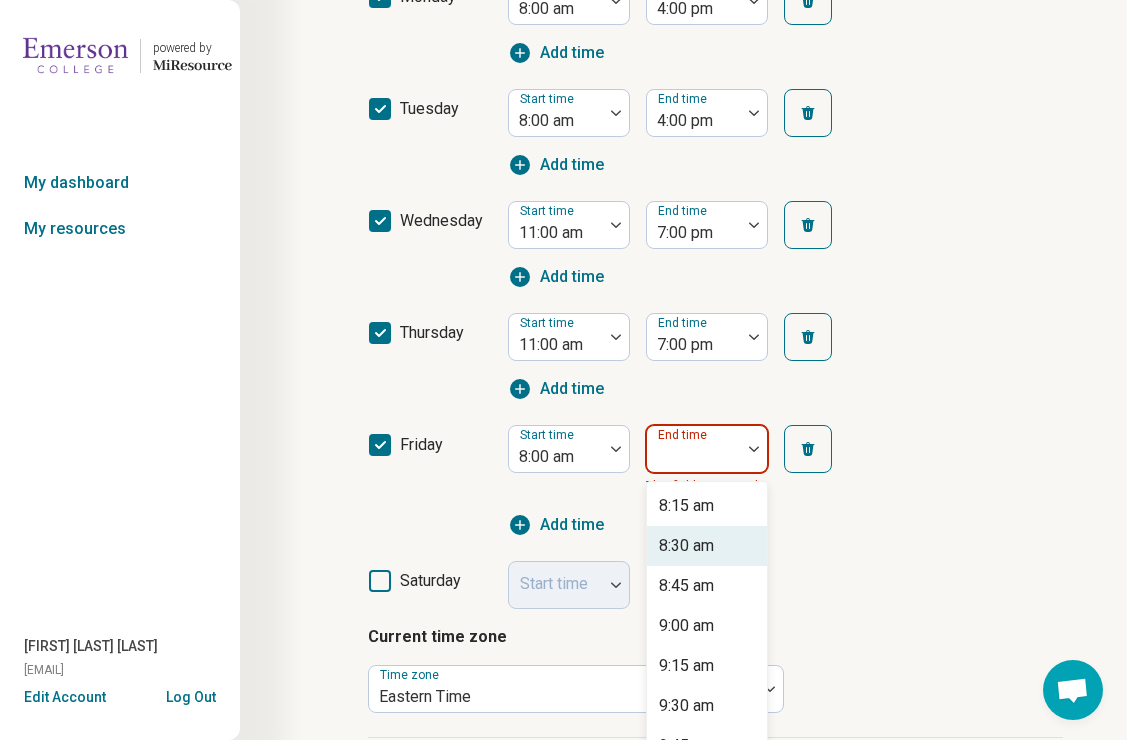 scroll, scrollTop: 647, scrollLeft: 0, axis: vertical 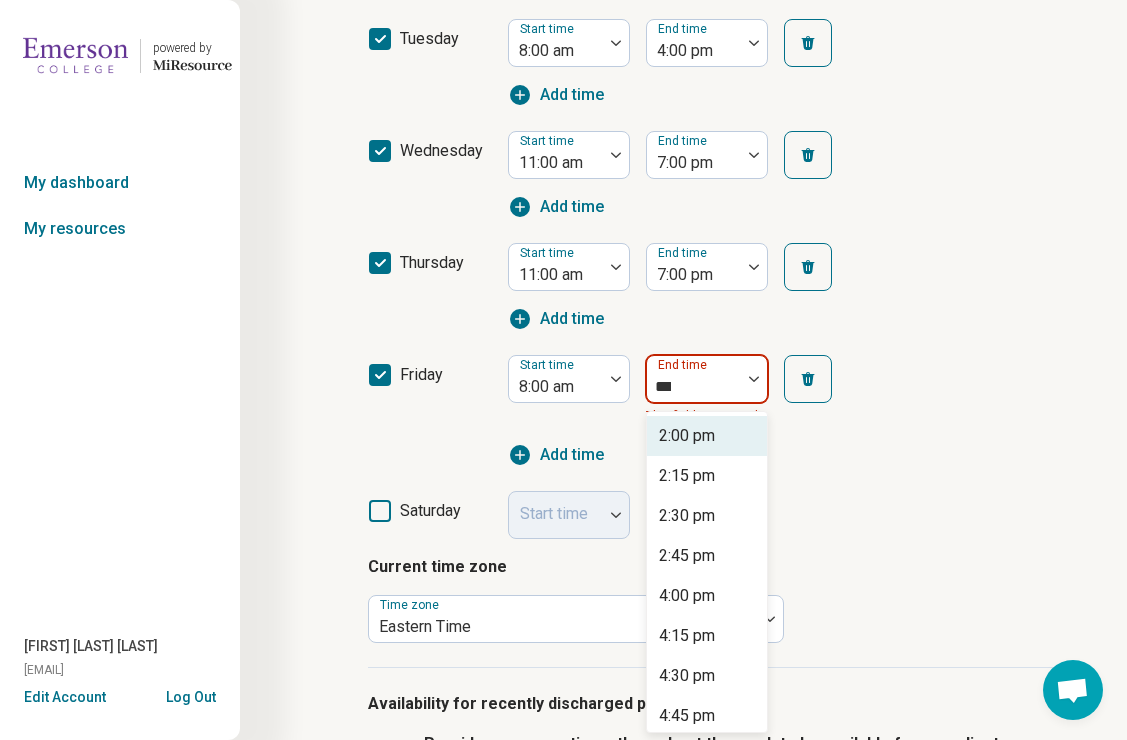 type on "****" 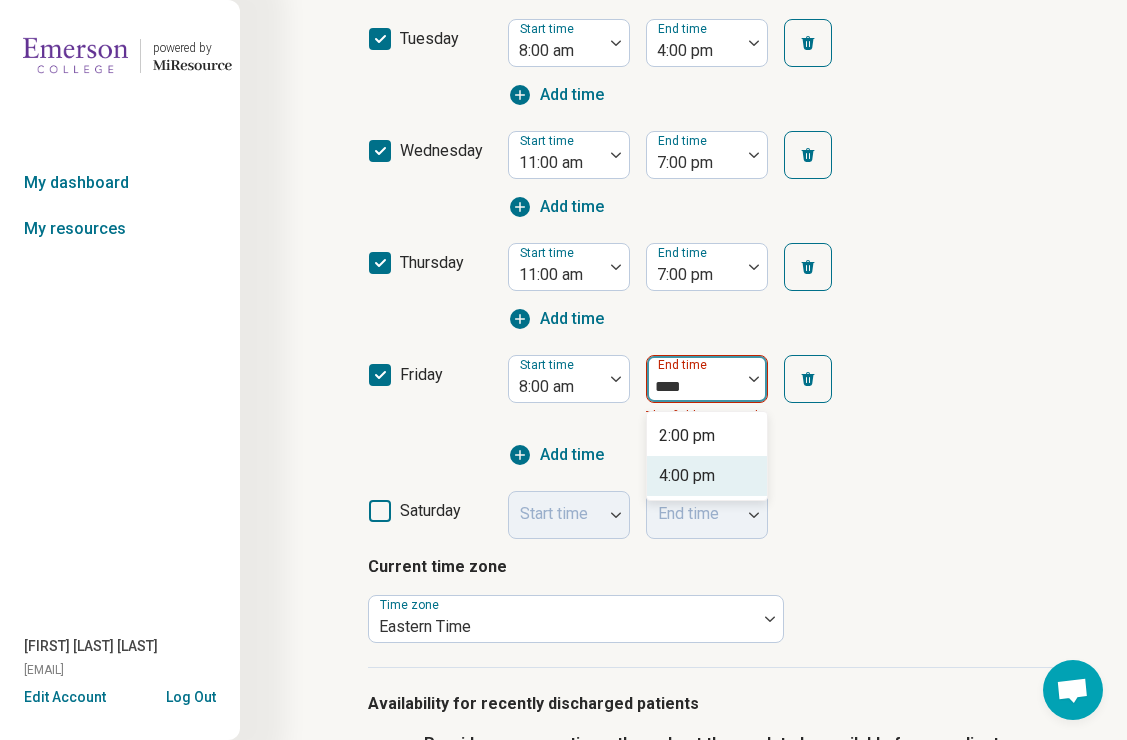 click on "4:00 pm" at bounding box center [687, 476] 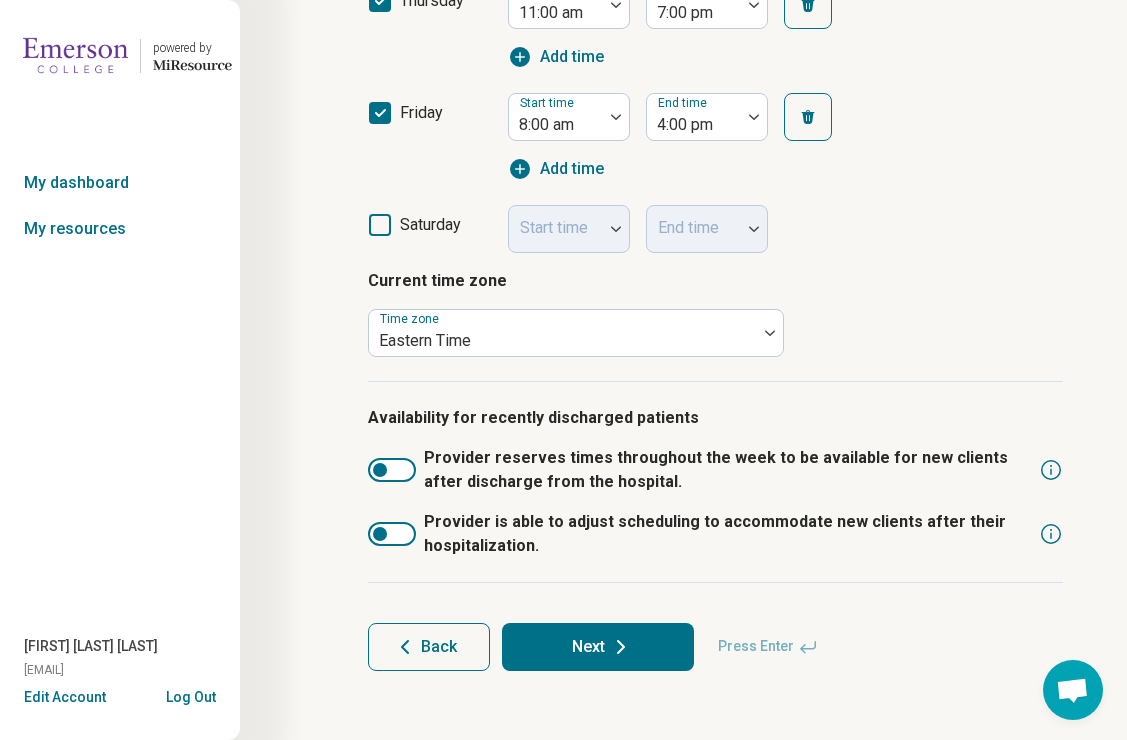 scroll, scrollTop: 911, scrollLeft: 0, axis: vertical 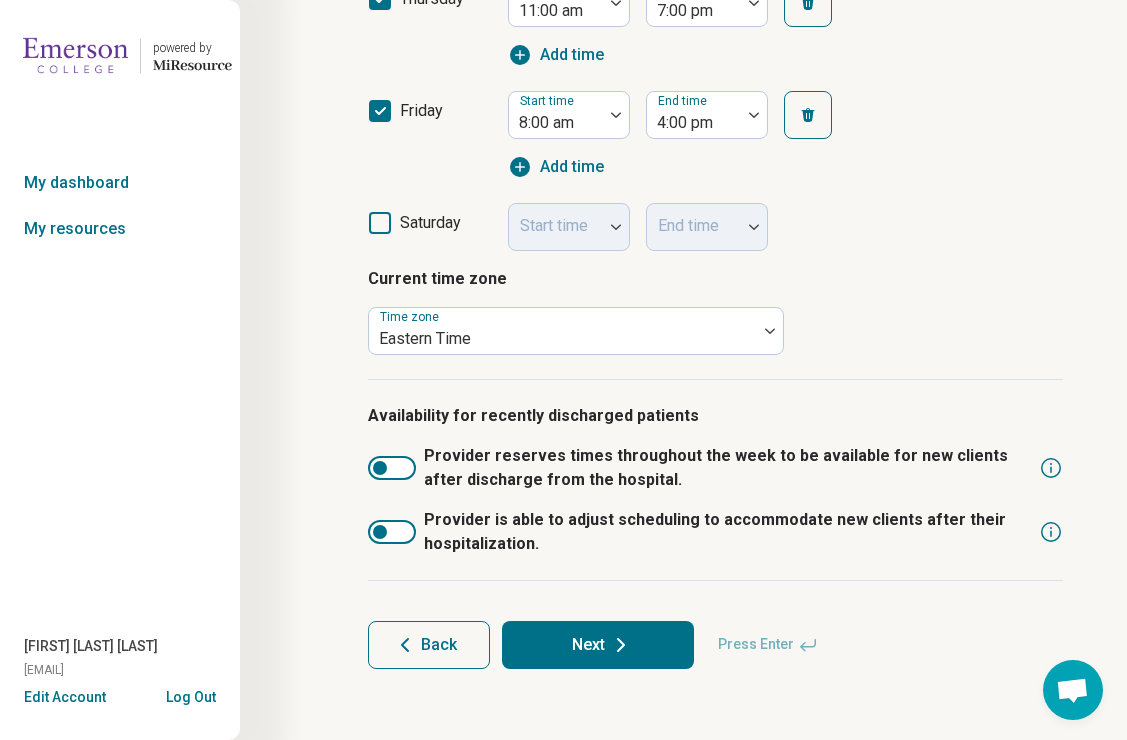 click on "Next" at bounding box center [598, 645] 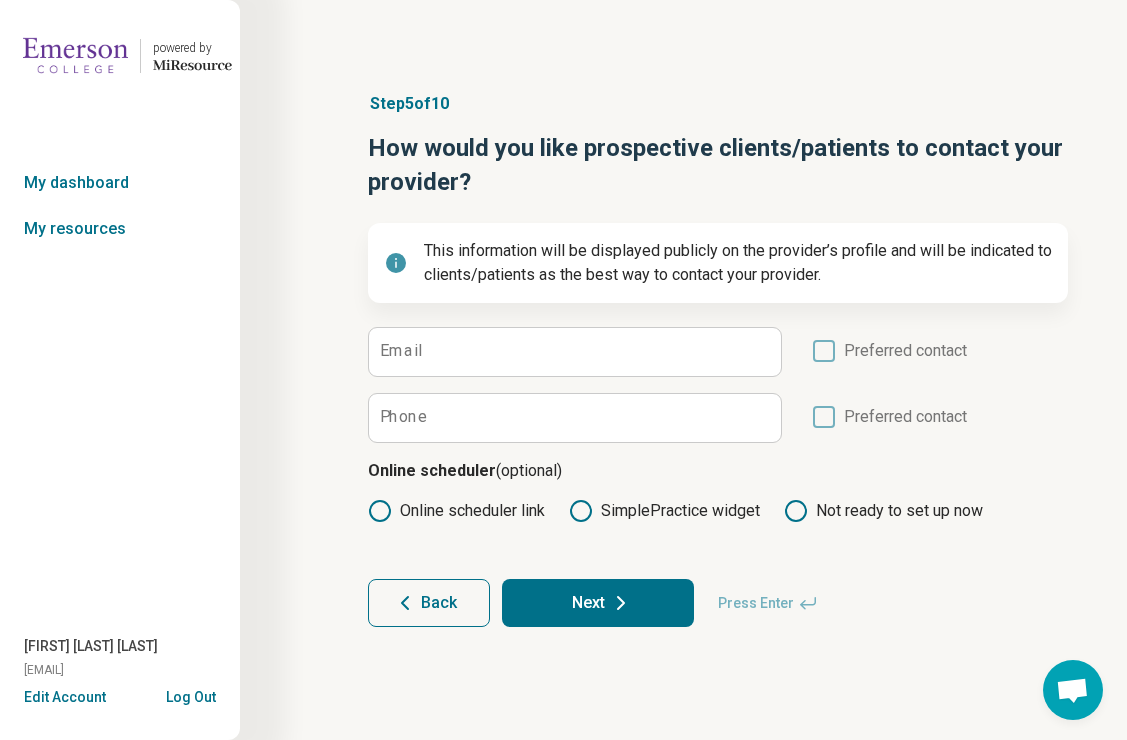 scroll, scrollTop: 0, scrollLeft: 0, axis: both 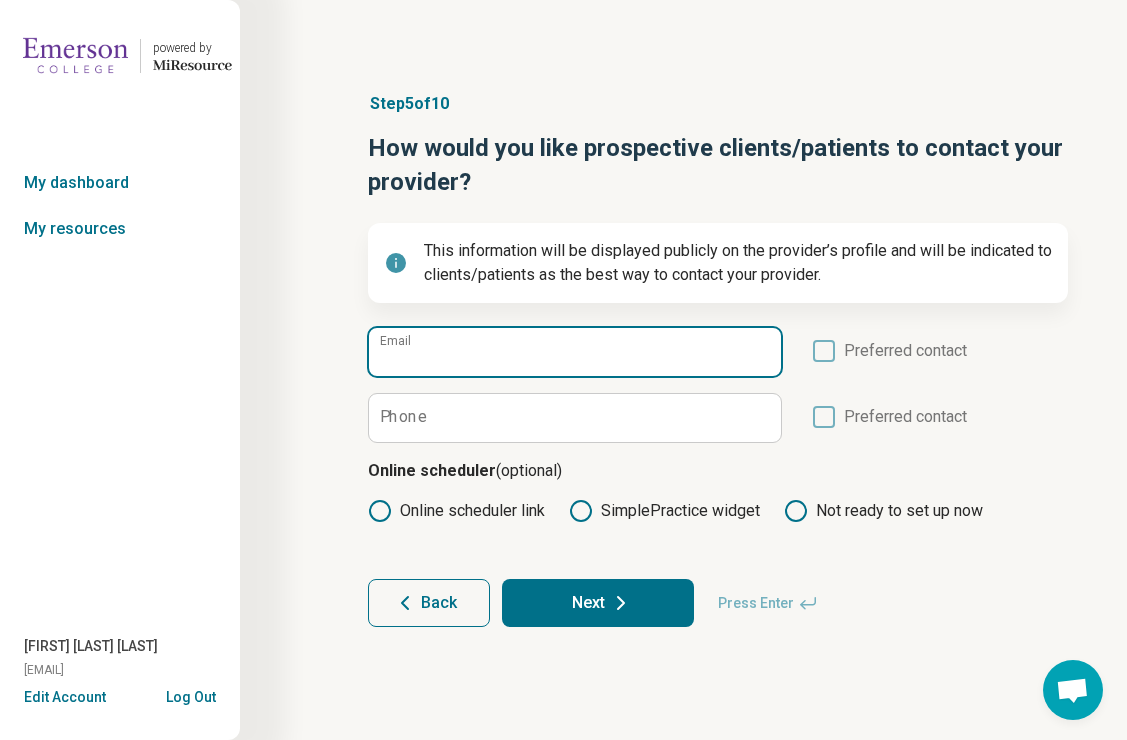 click on "Email" at bounding box center (575, 352) 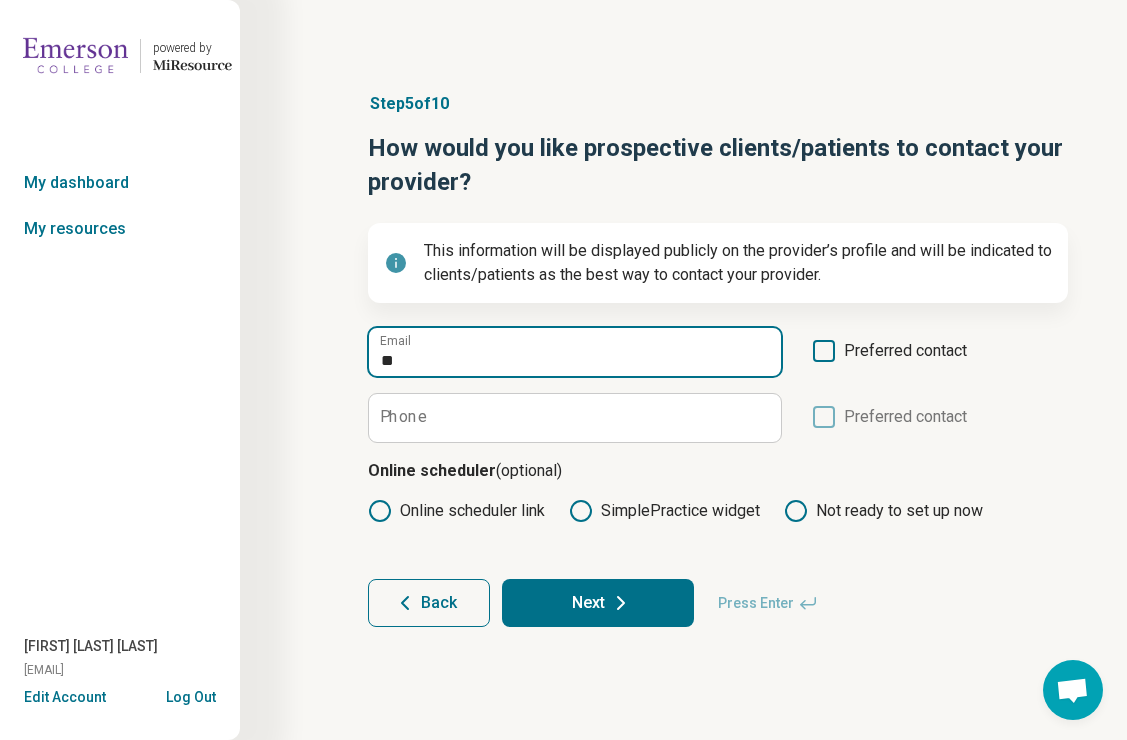 type on "*" 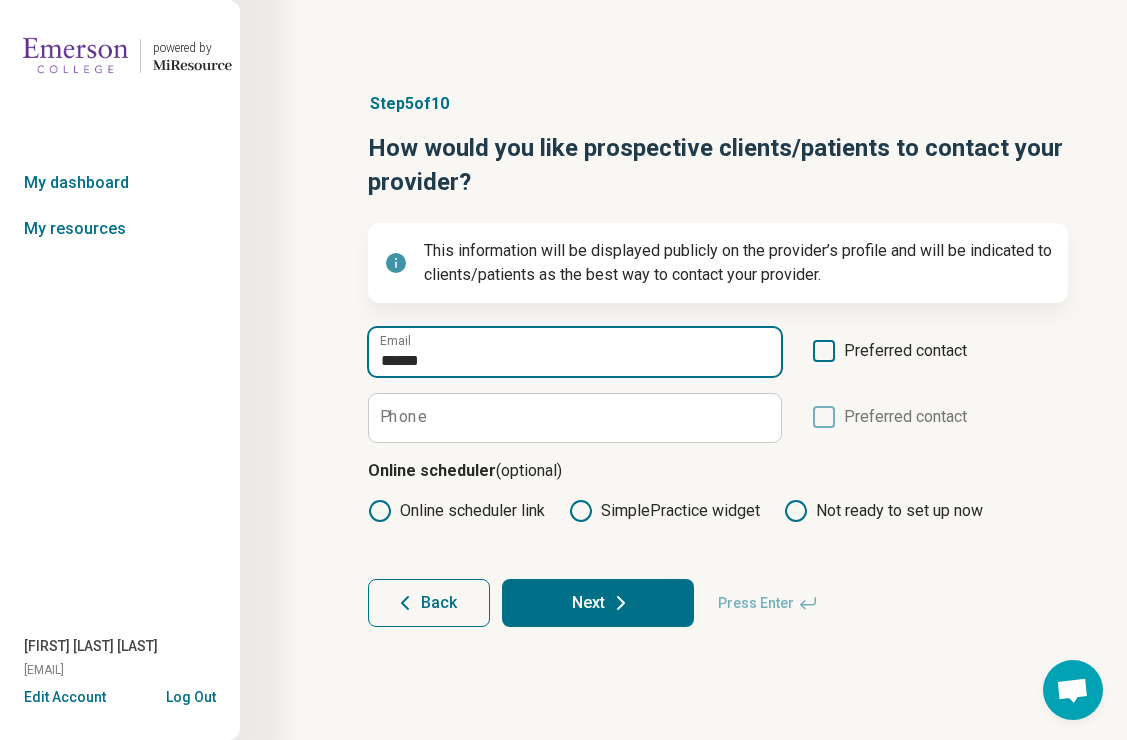 type on "**********" 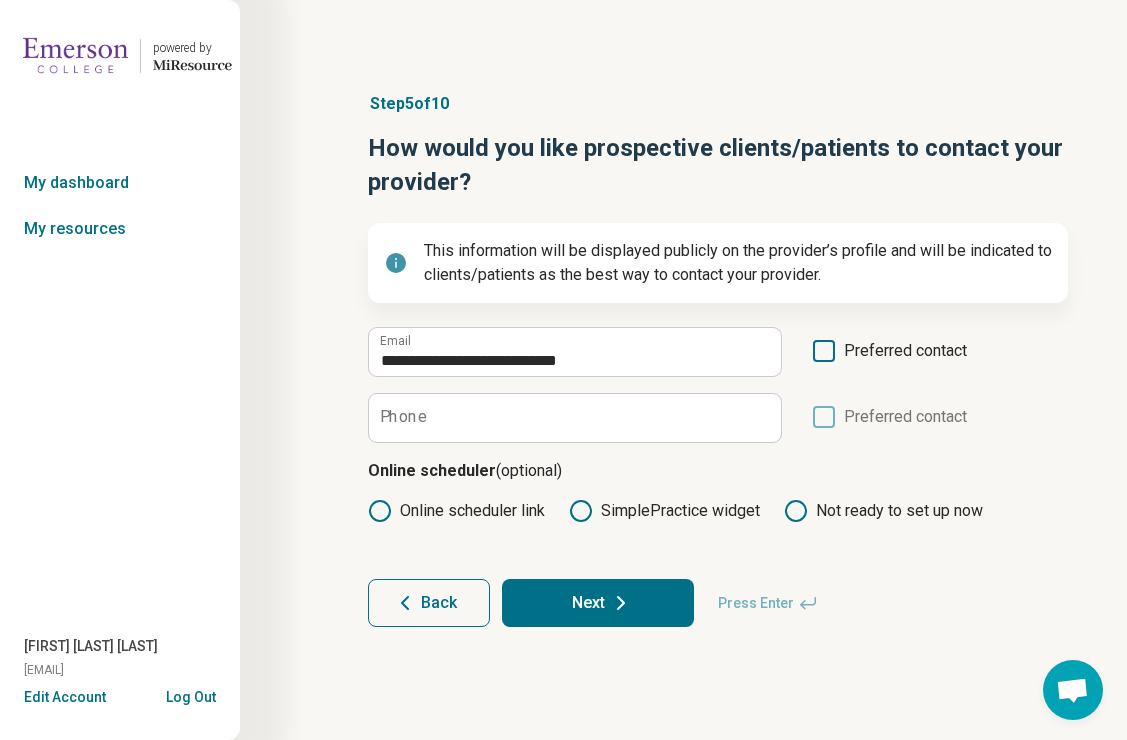 click 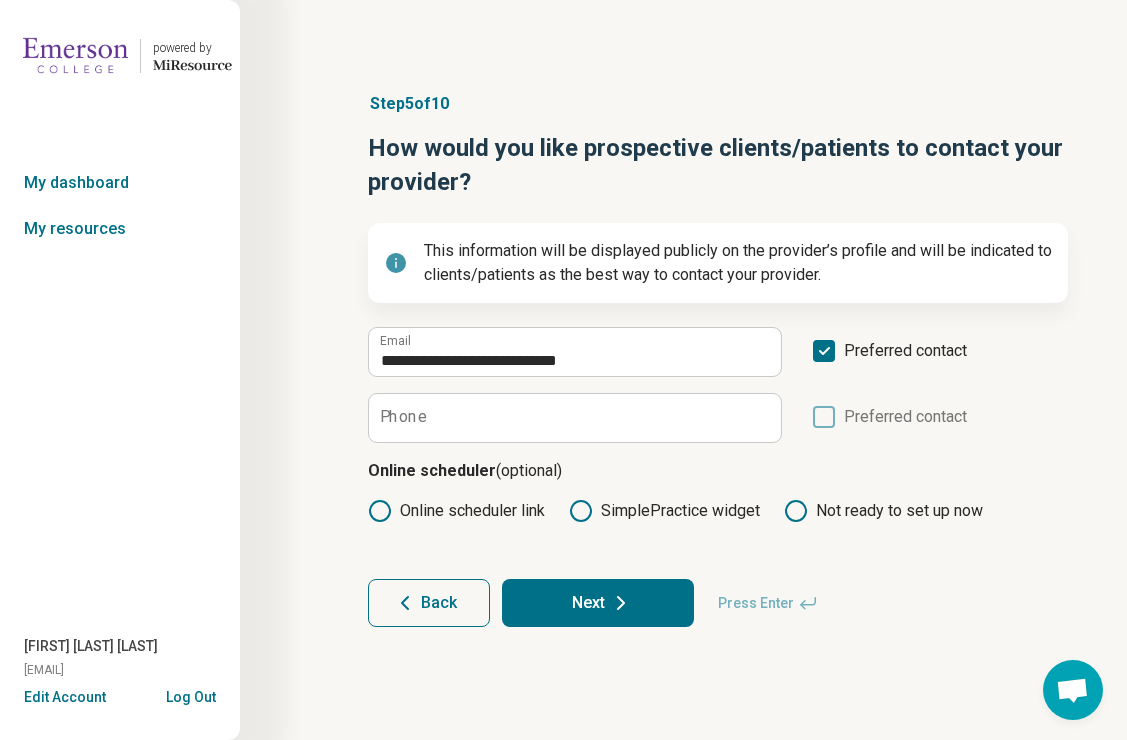 scroll, scrollTop: 10, scrollLeft: 0, axis: vertical 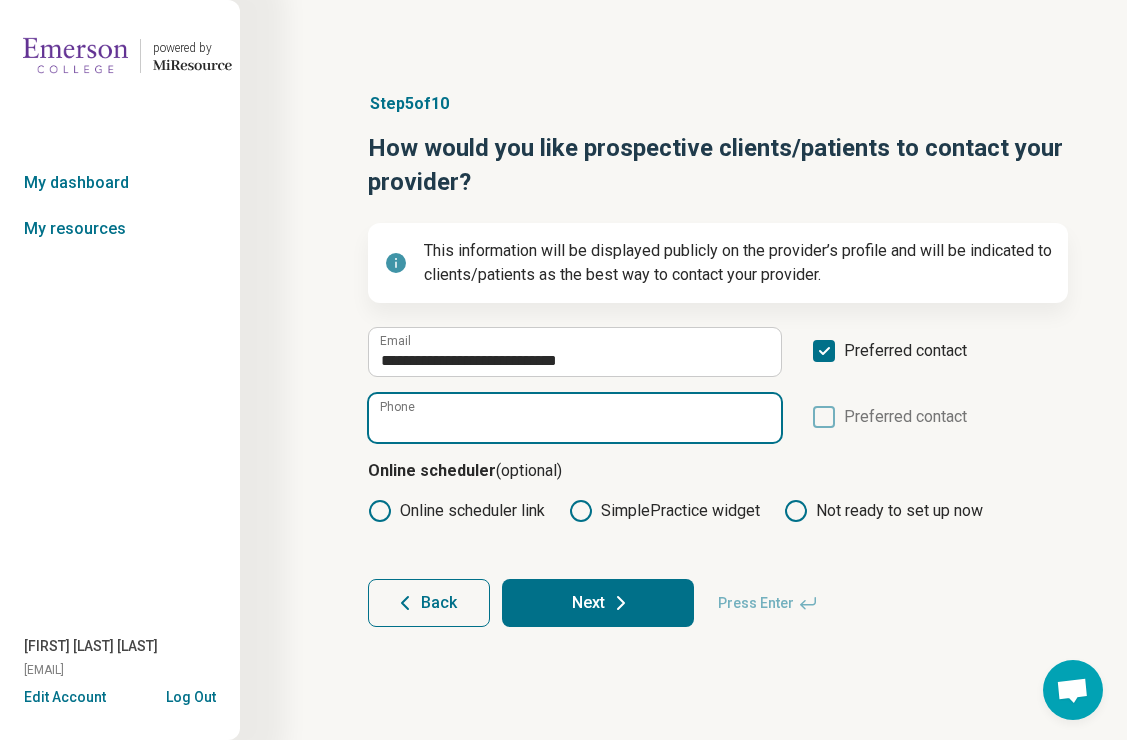 click on "Phone" at bounding box center [575, 418] 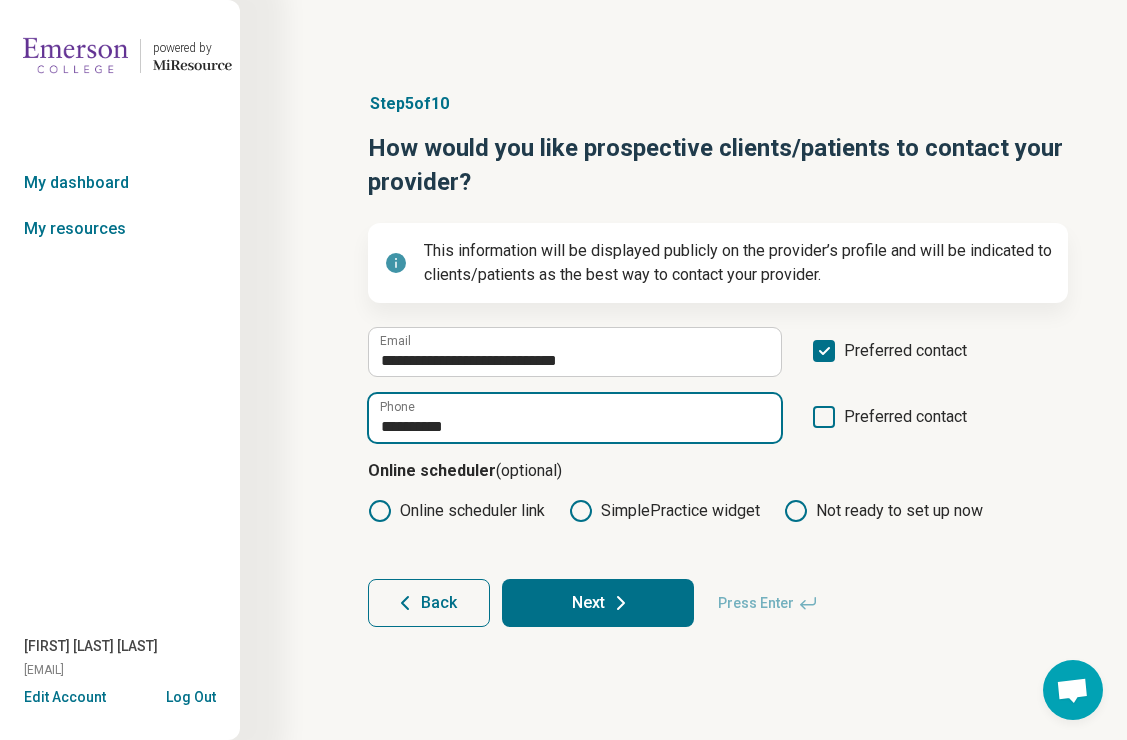 type on "**********" 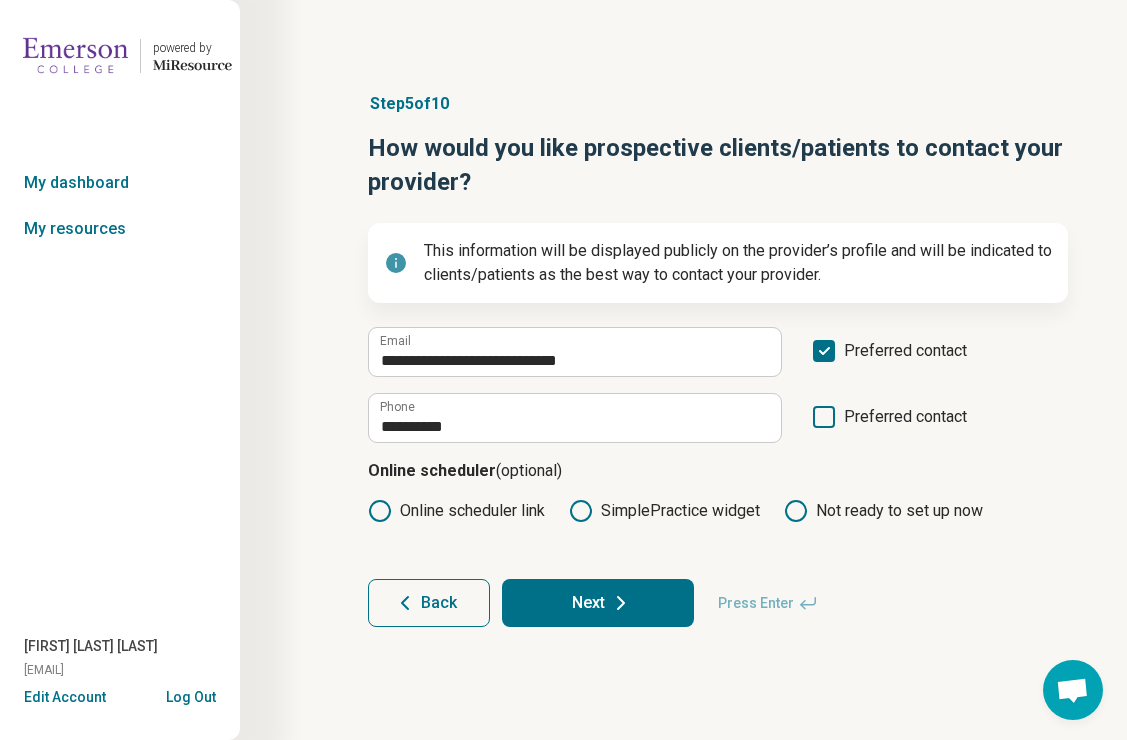 click on "SimplePractice widget" at bounding box center (664, 511) 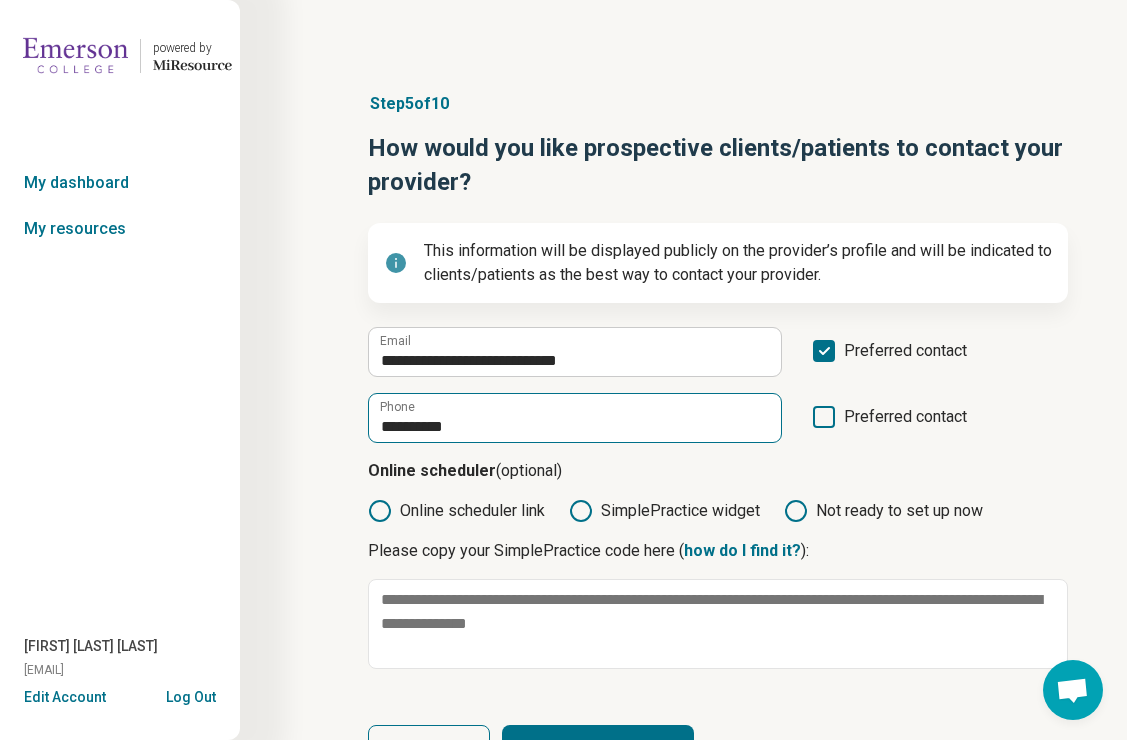 scroll, scrollTop: 105, scrollLeft: 0, axis: vertical 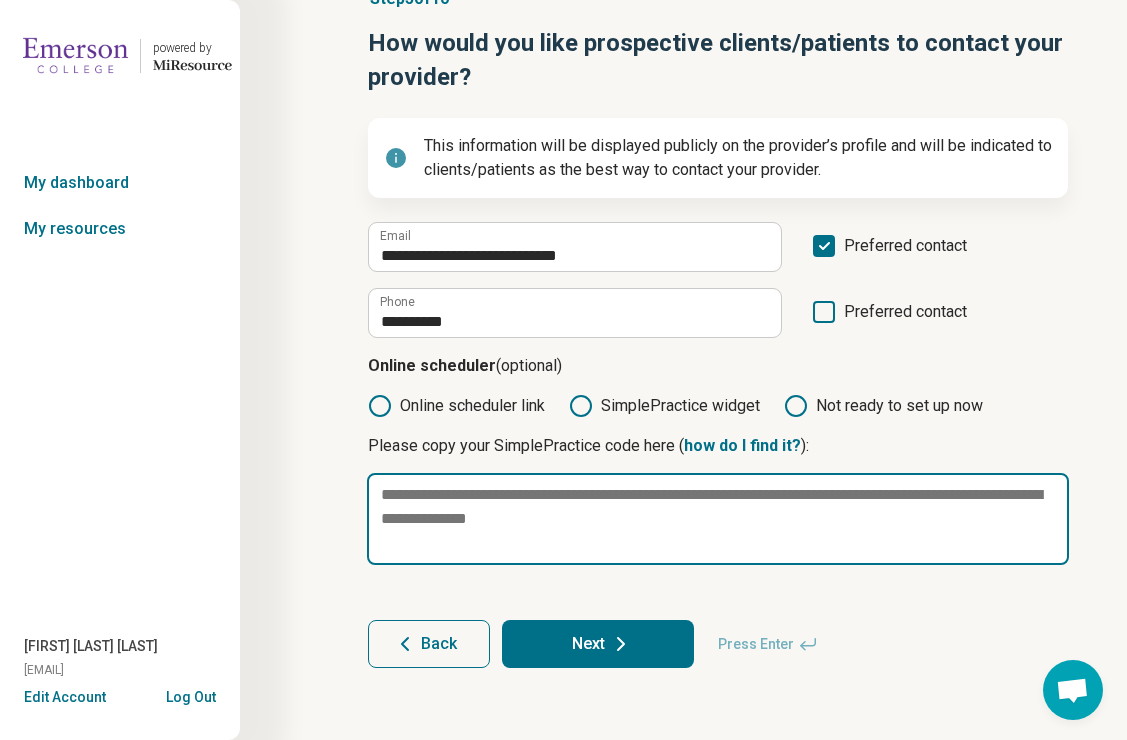 click at bounding box center (718, 519) 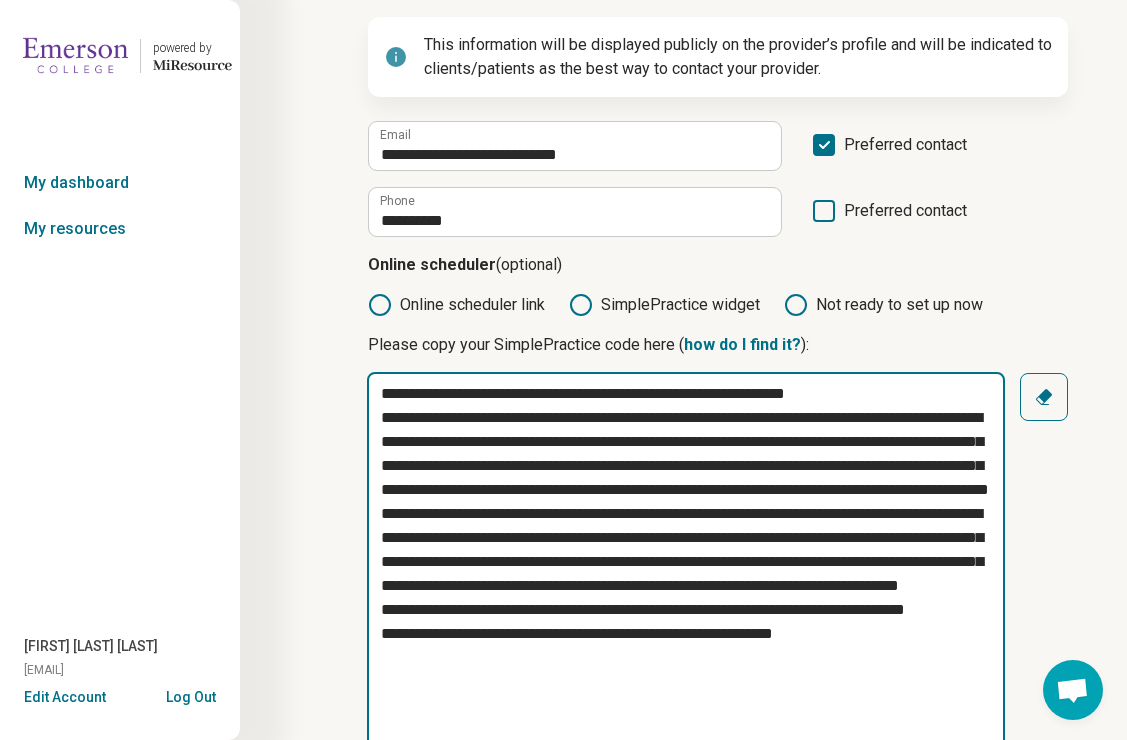 scroll, scrollTop: 393, scrollLeft: 0, axis: vertical 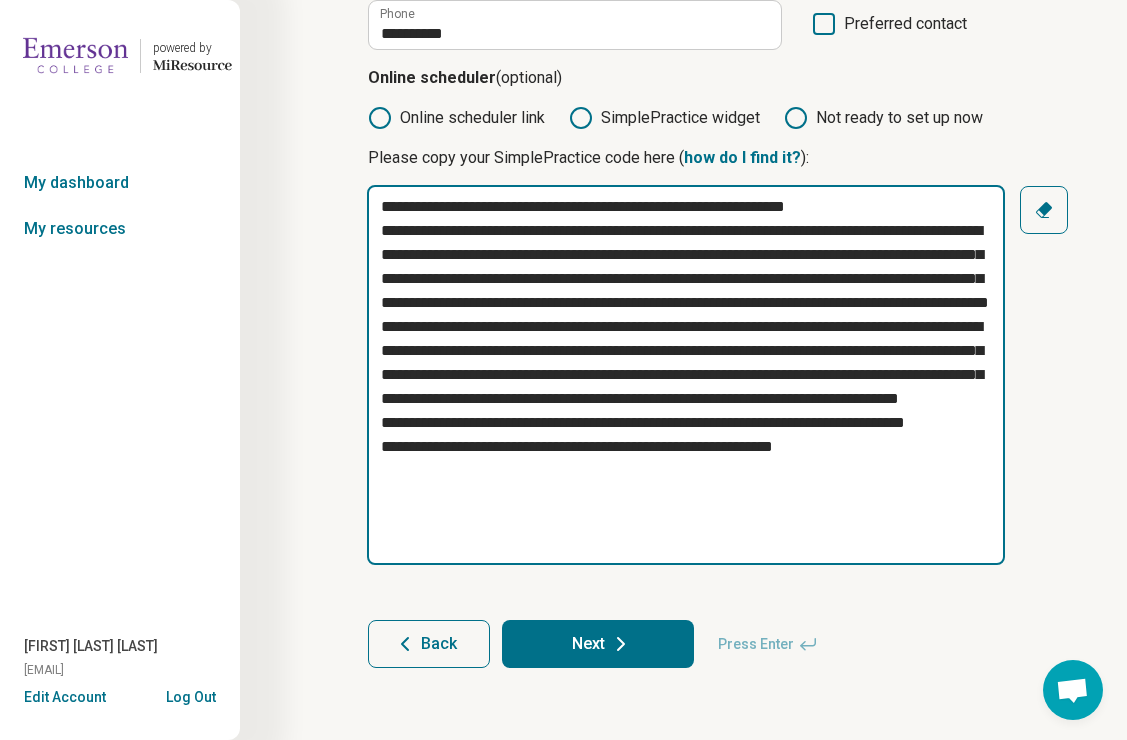 type on "**********" 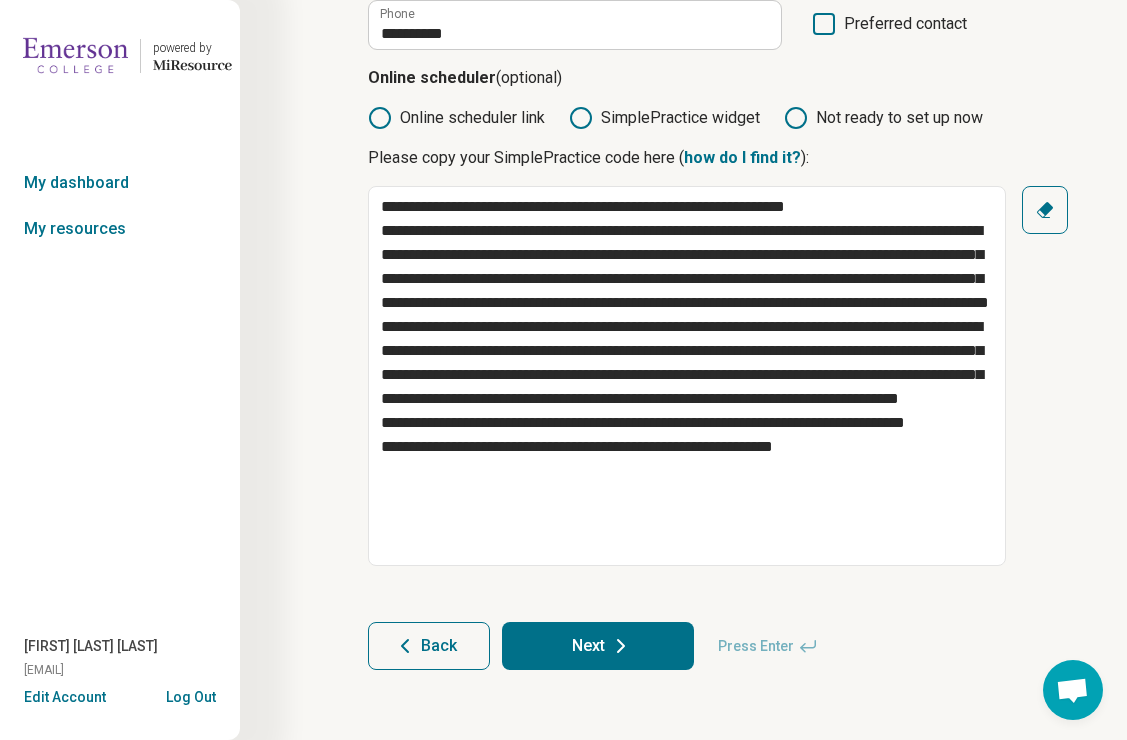 click 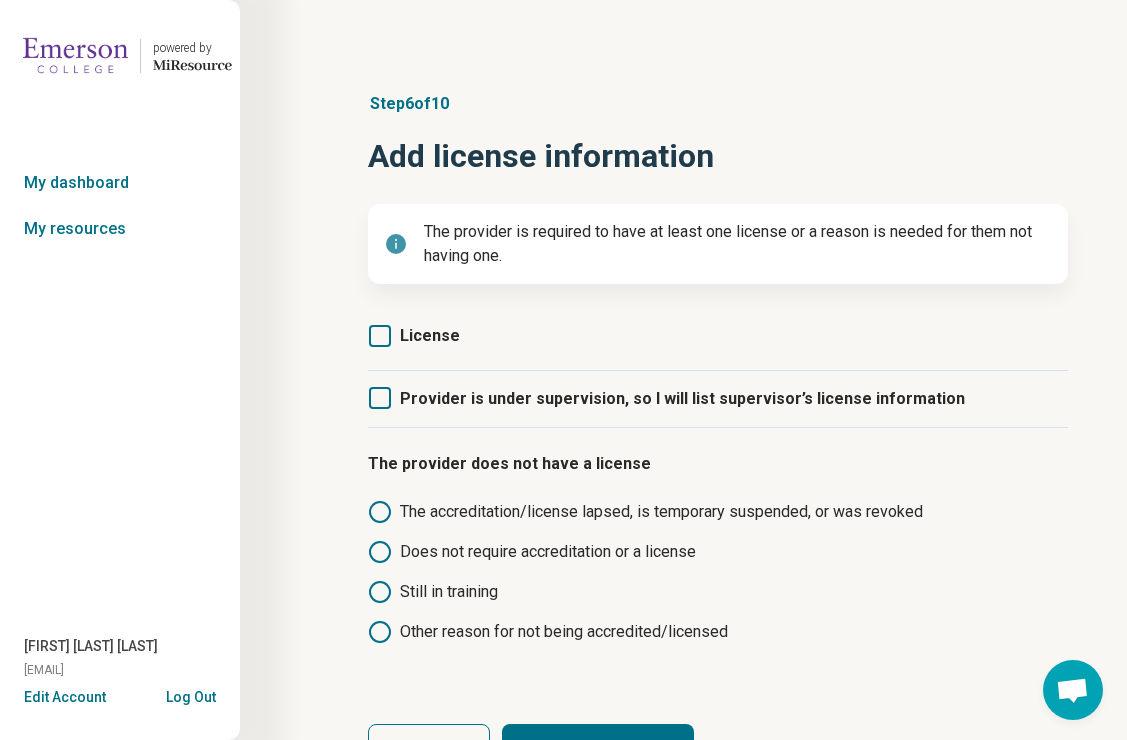 click 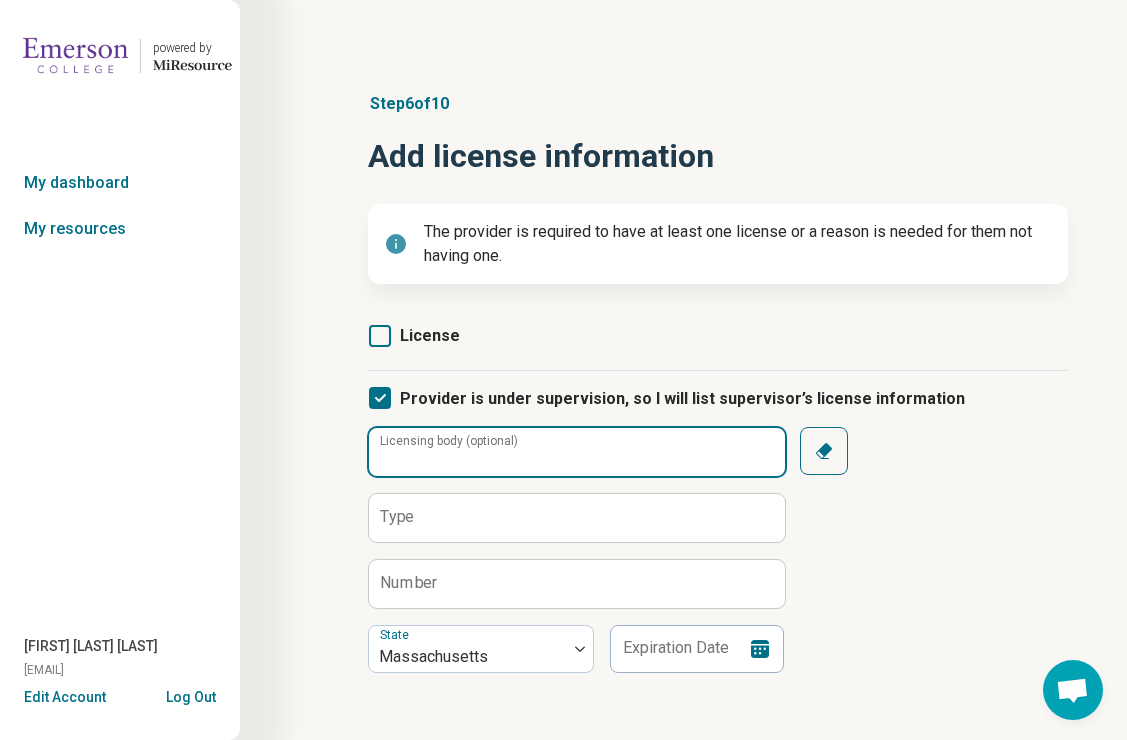 click on "Licensing body (optional)" at bounding box center (577, 452) 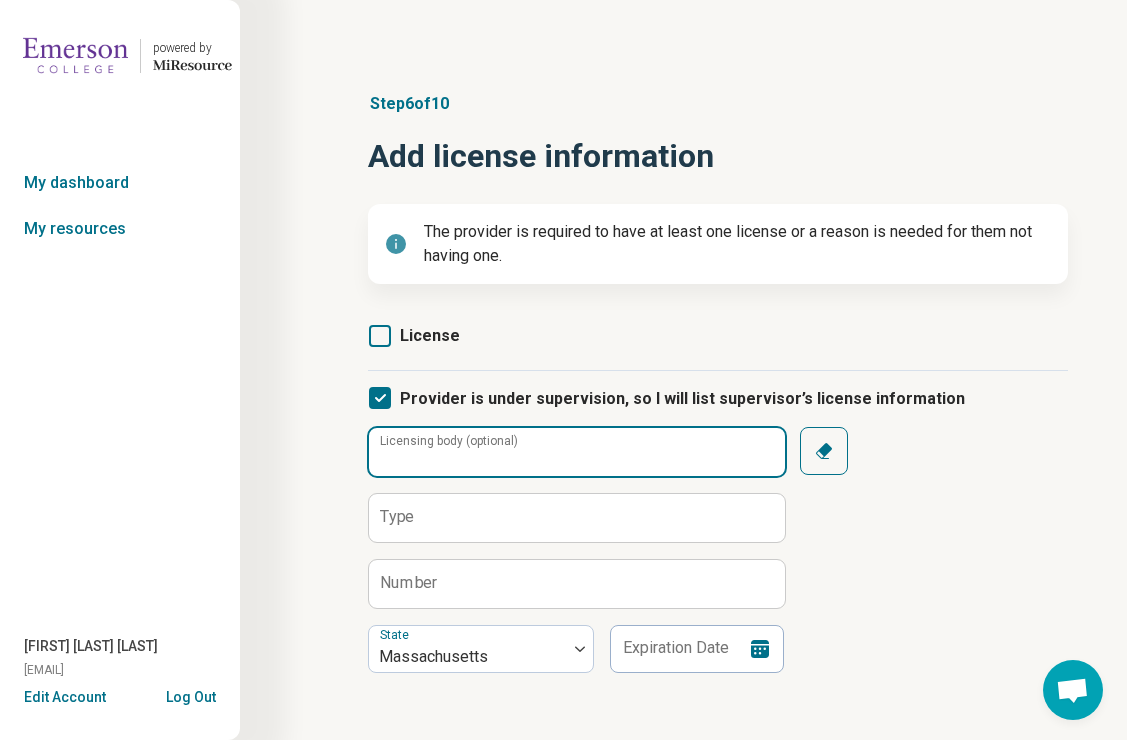 type on "**********" 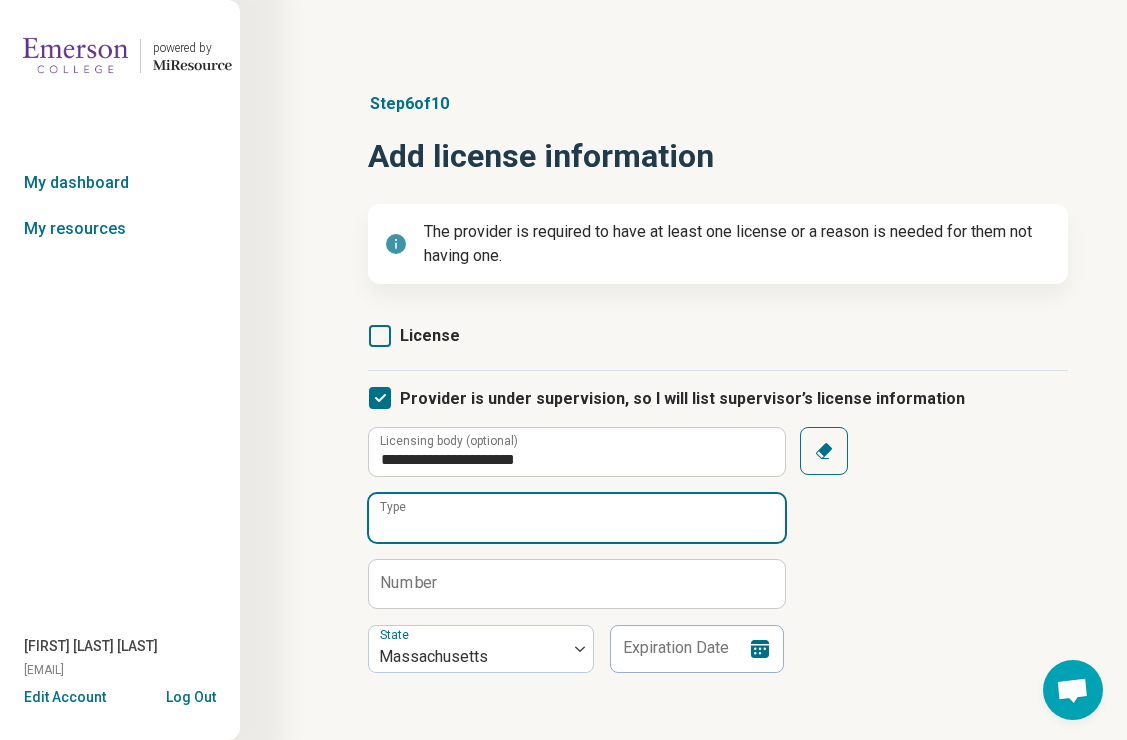 click on "Type" at bounding box center [577, 518] 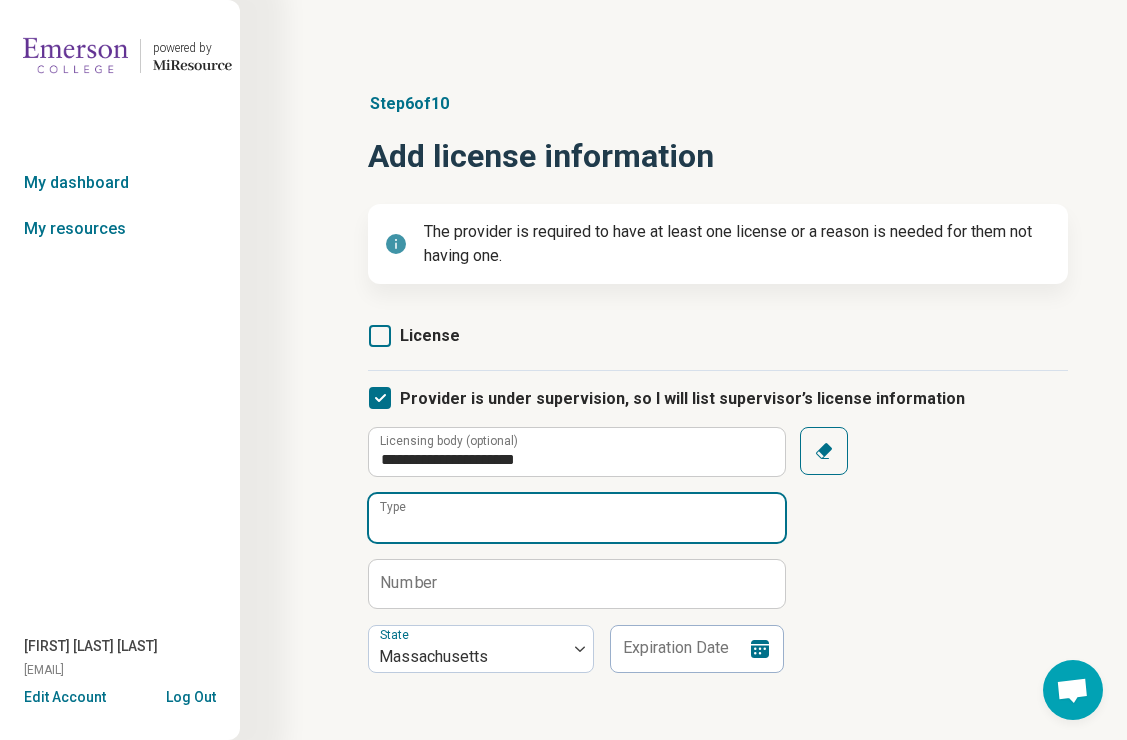 type on "**********" 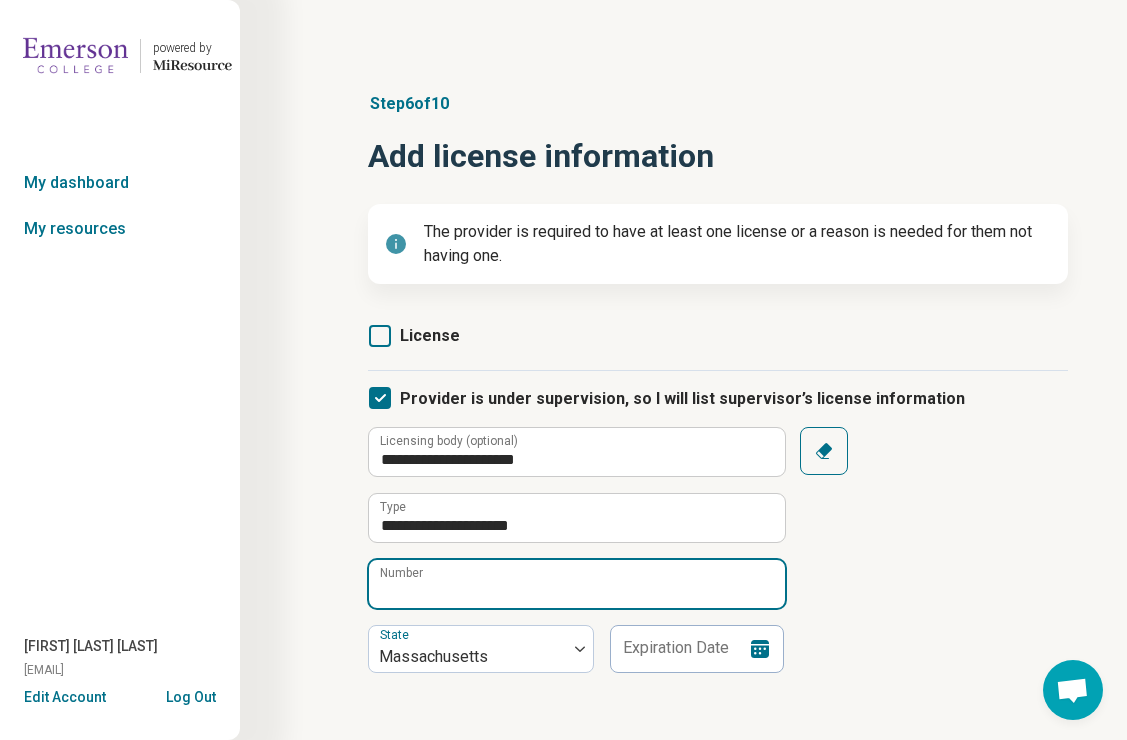 click on "Number" at bounding box center (577, 584) 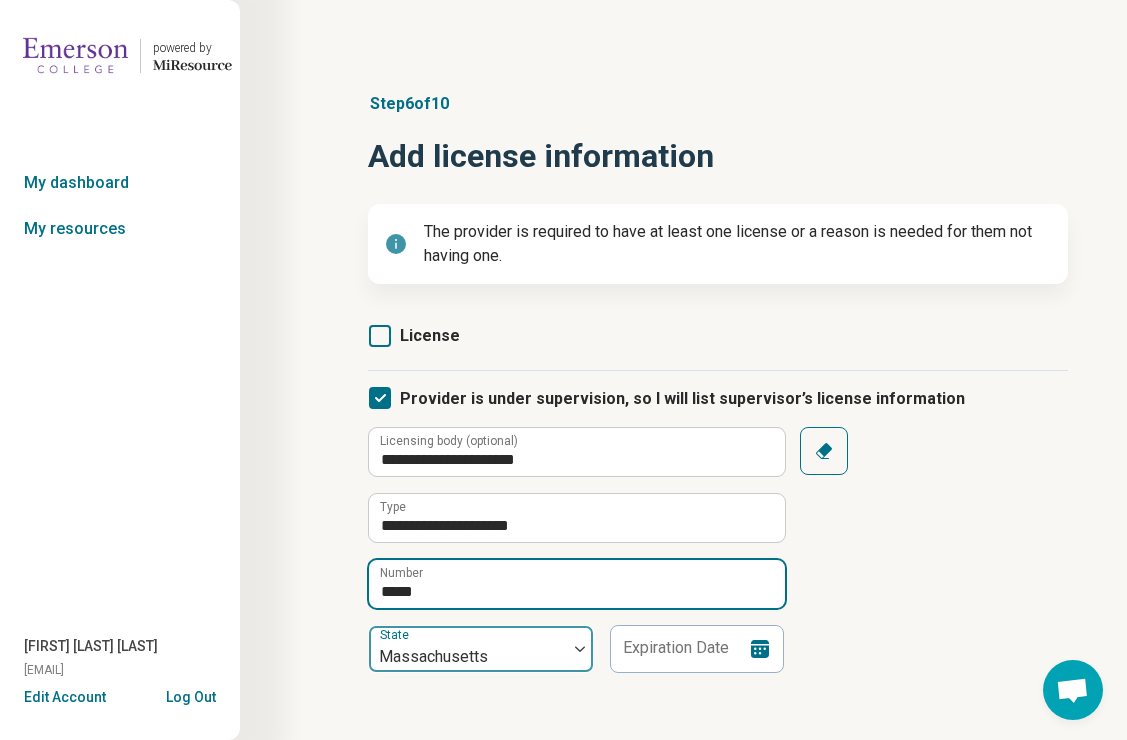 scroll, scrollTop: 132, scrollLeft: 0, axis: vertical 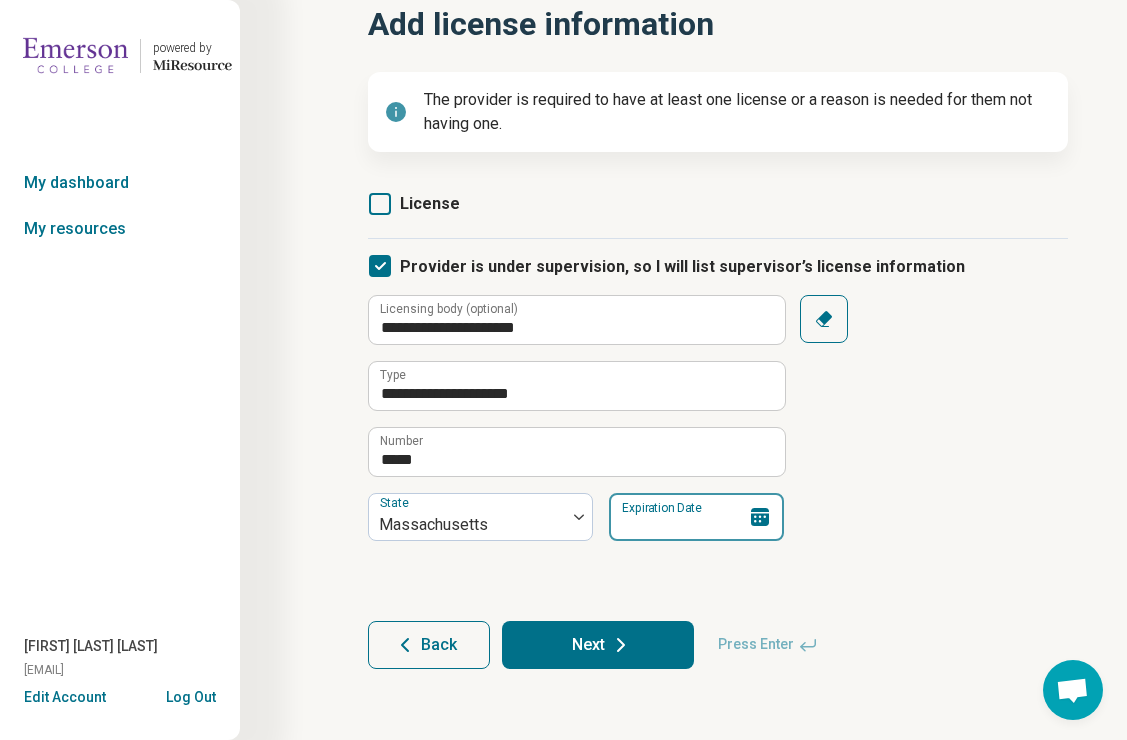 click on "Expiration Date" at bounding box center (696, 517) 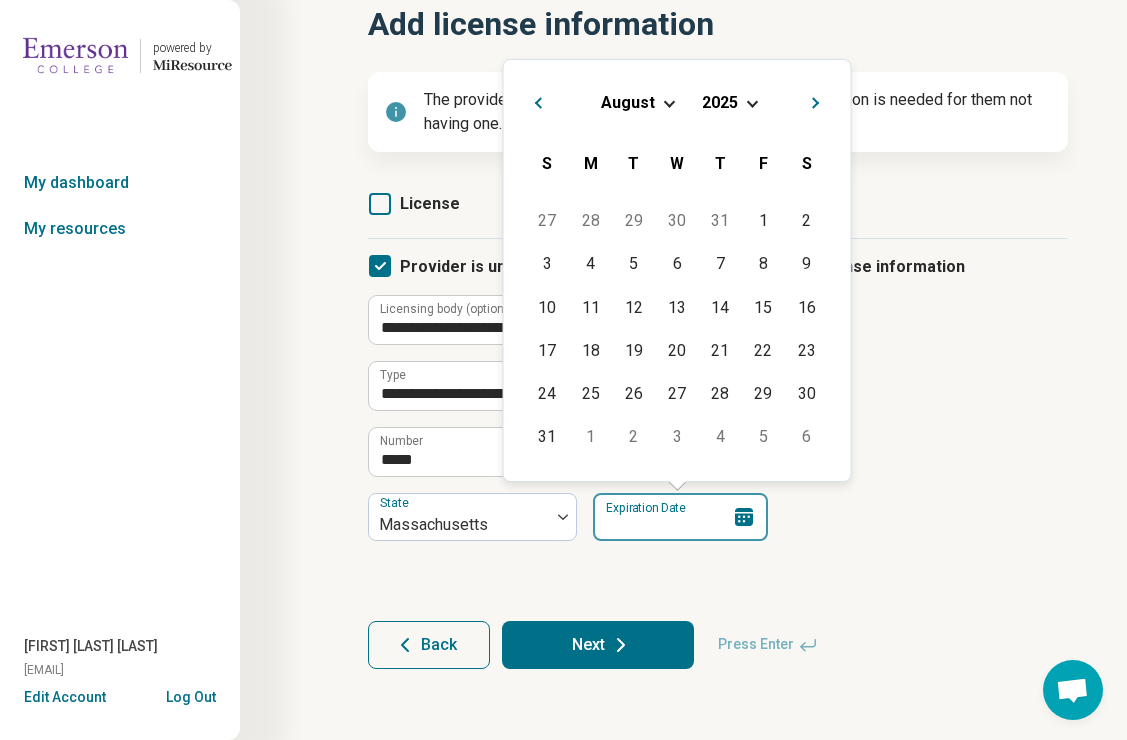 type on "**********" 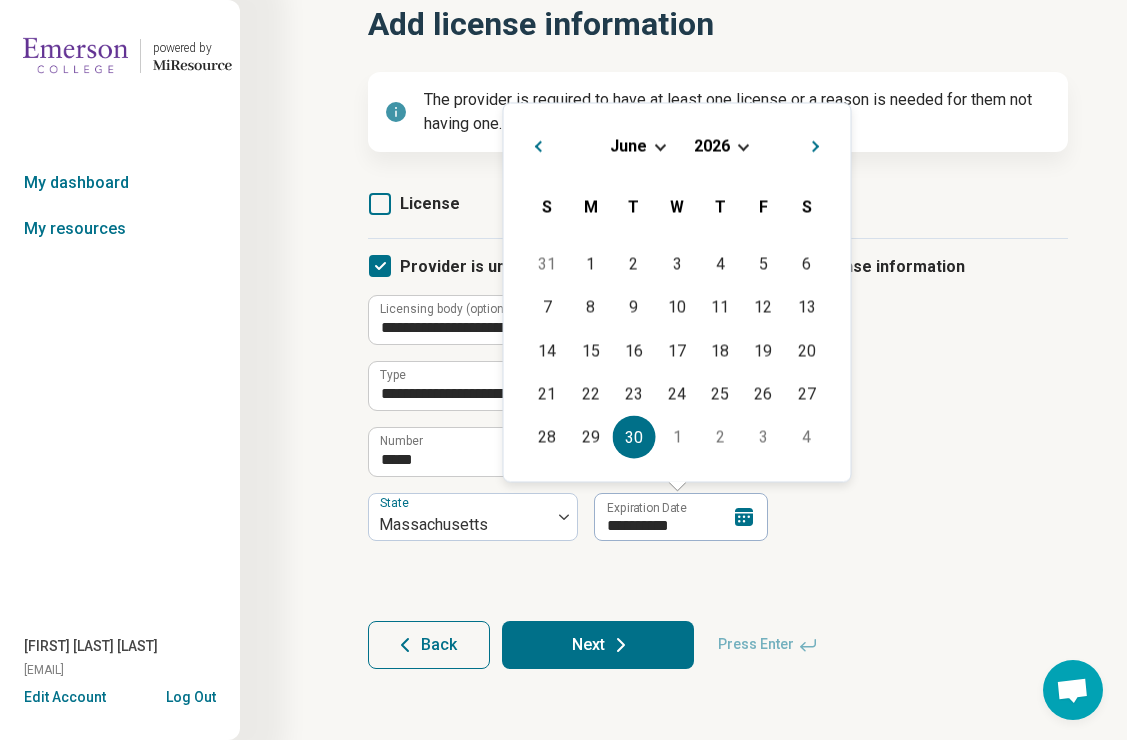 click 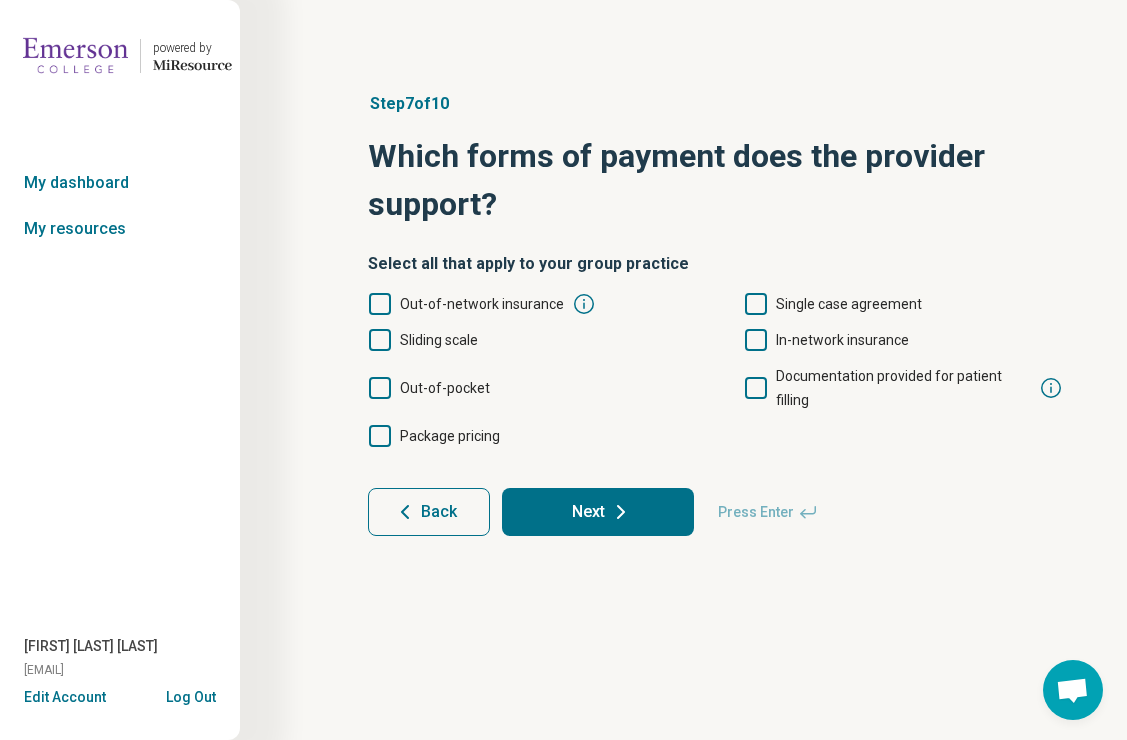 scroll, scrollTop: 0, scrollLeft: 0, axis: both 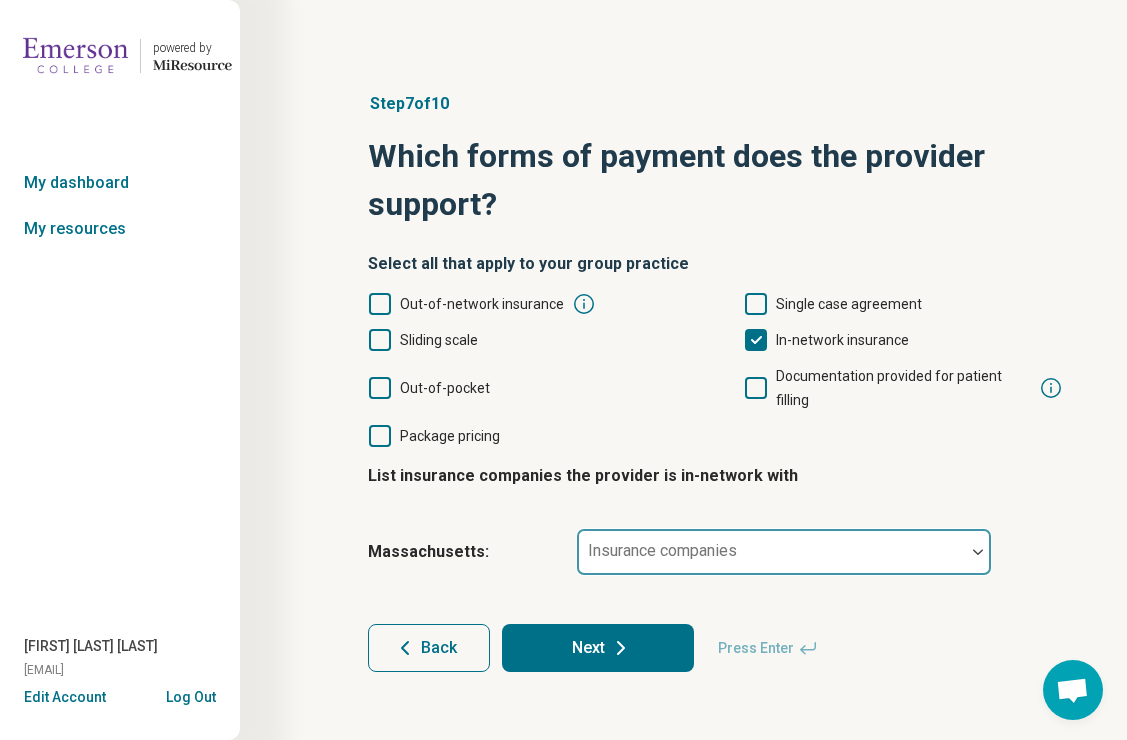 click on "Insurance companies" at bounding box center [784, 552] 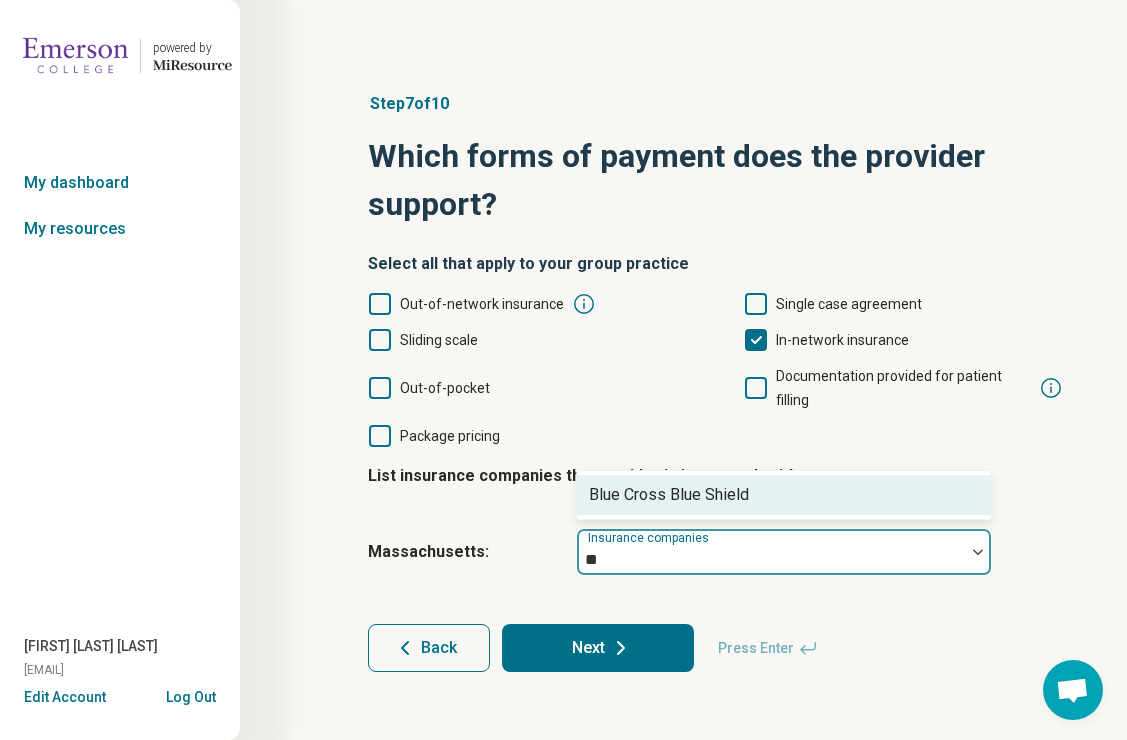 type on "***" 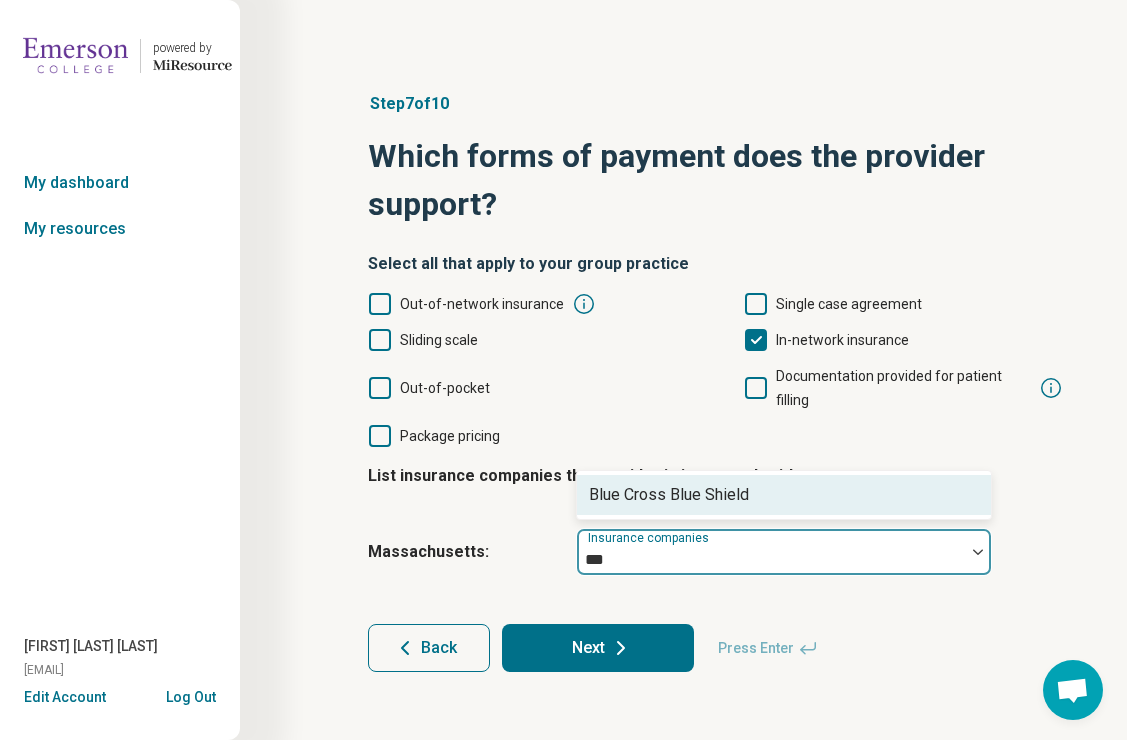 click on "Blue Cross Blue Shield" at bounding box center (669, 495) 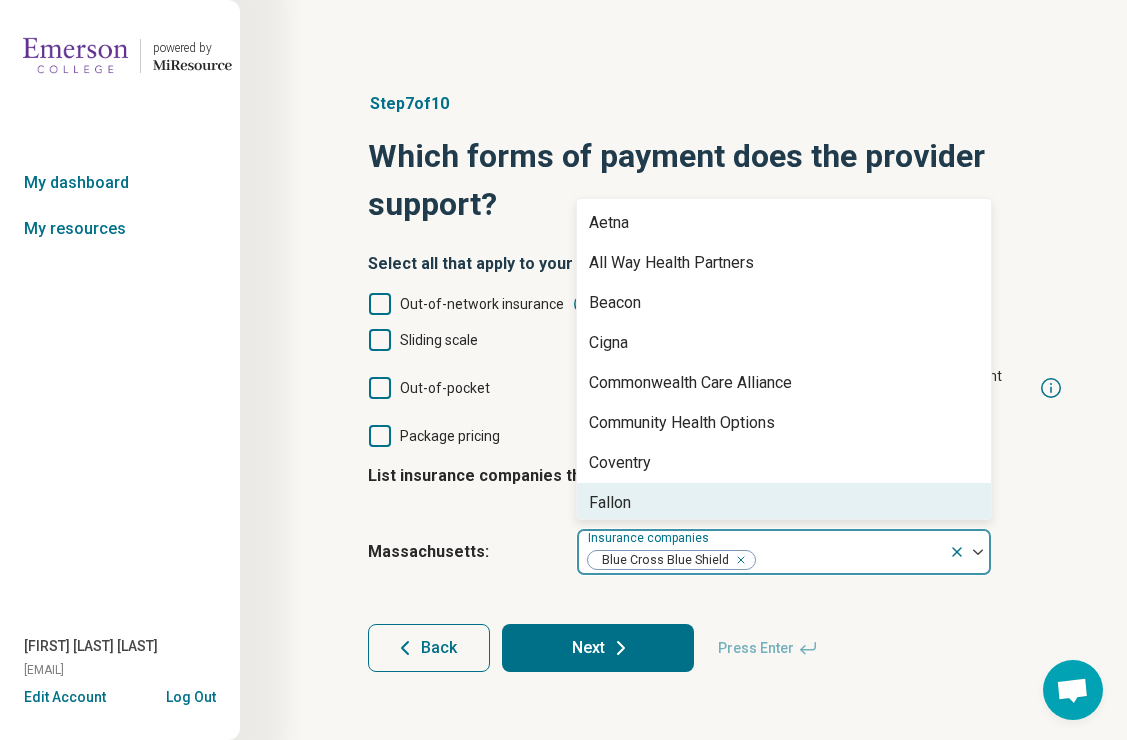 click on "Next" at bounding box center (598, 648) 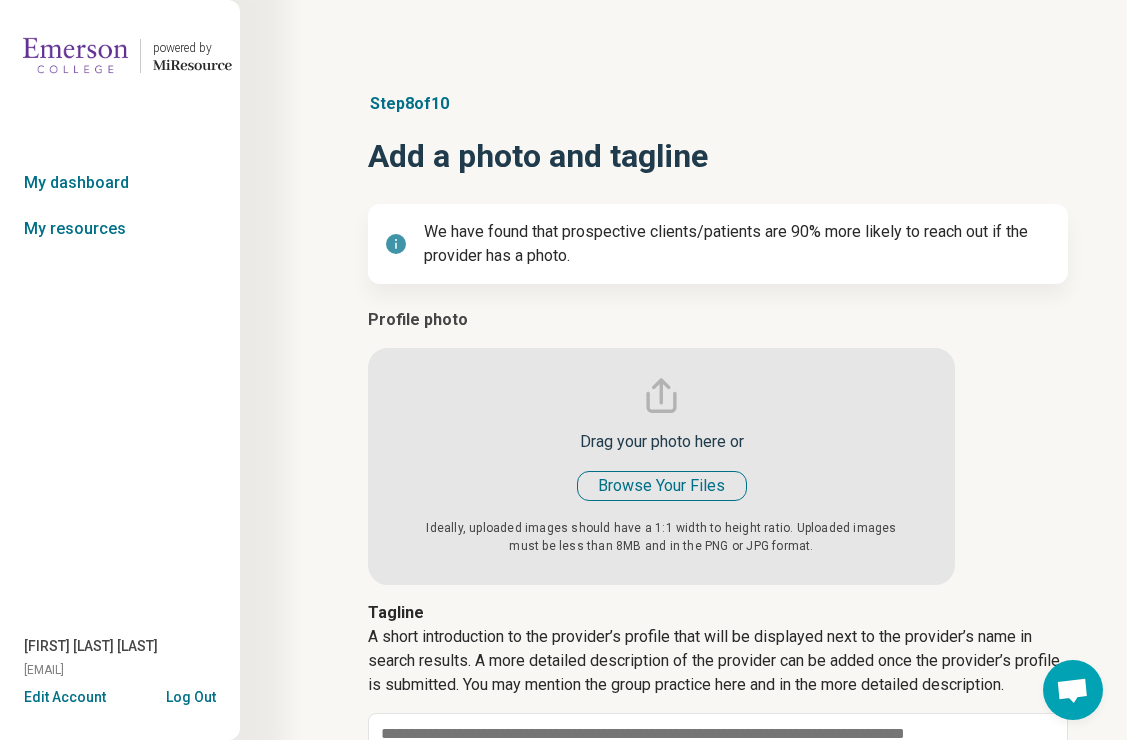 type on "*" 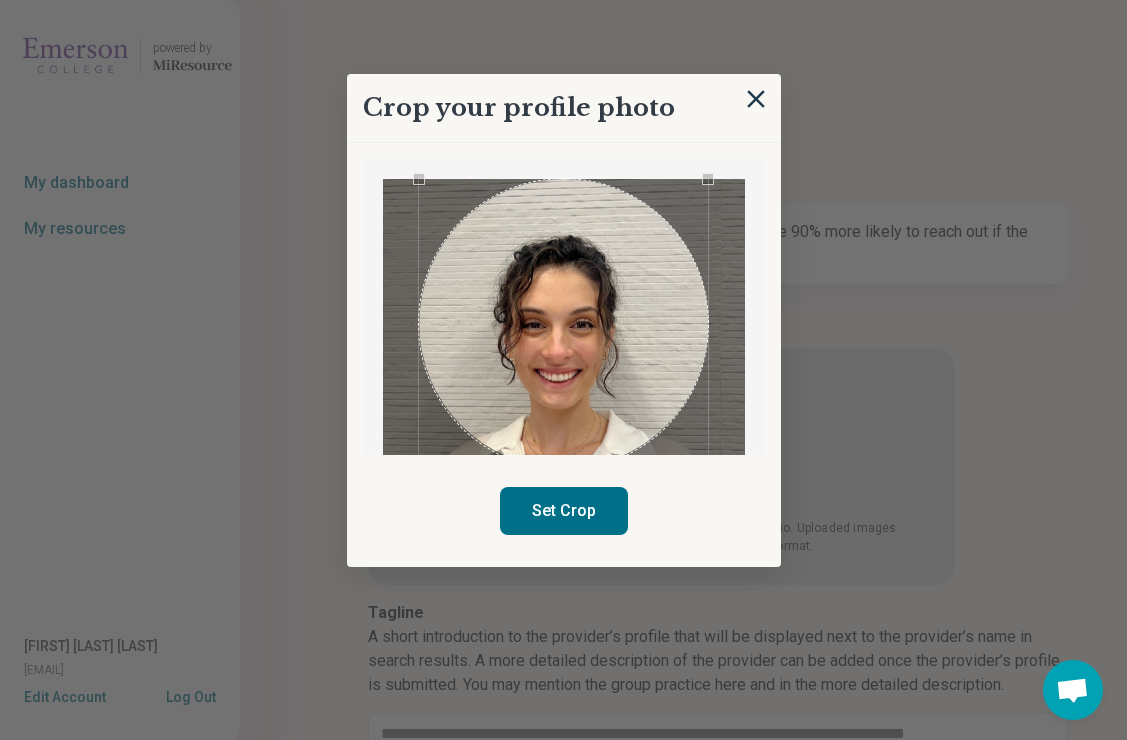 click at bounding box center [564, 324] 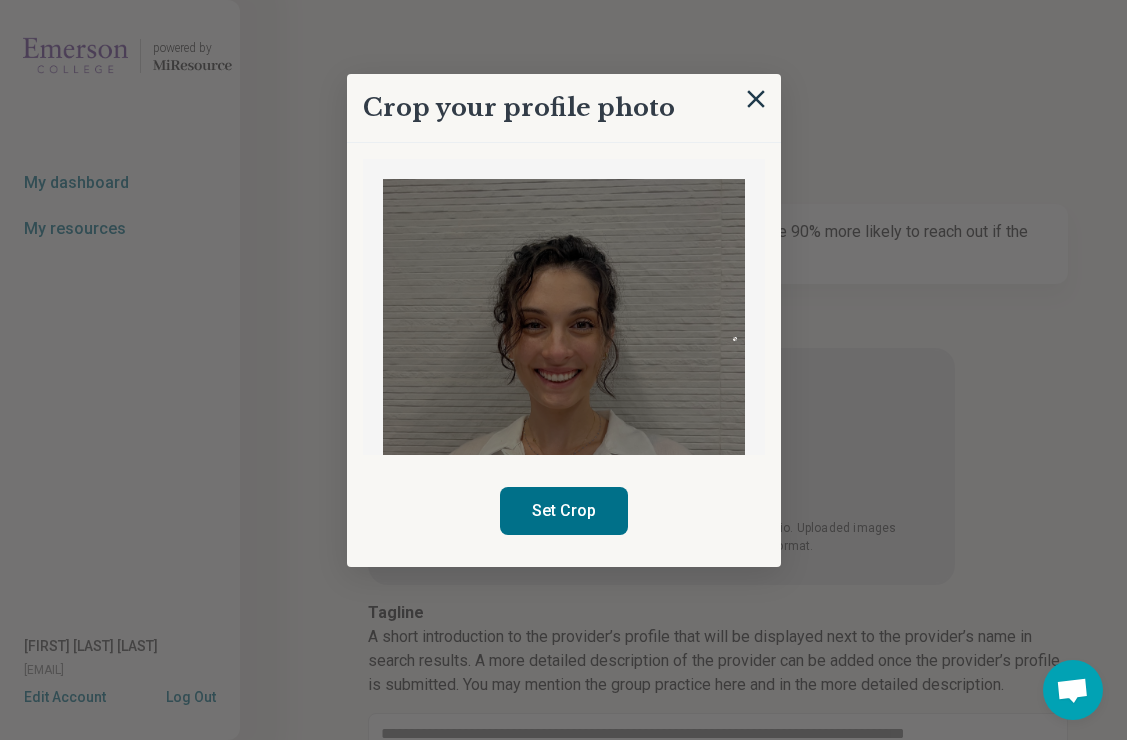 click at bounding box center [564, 379] 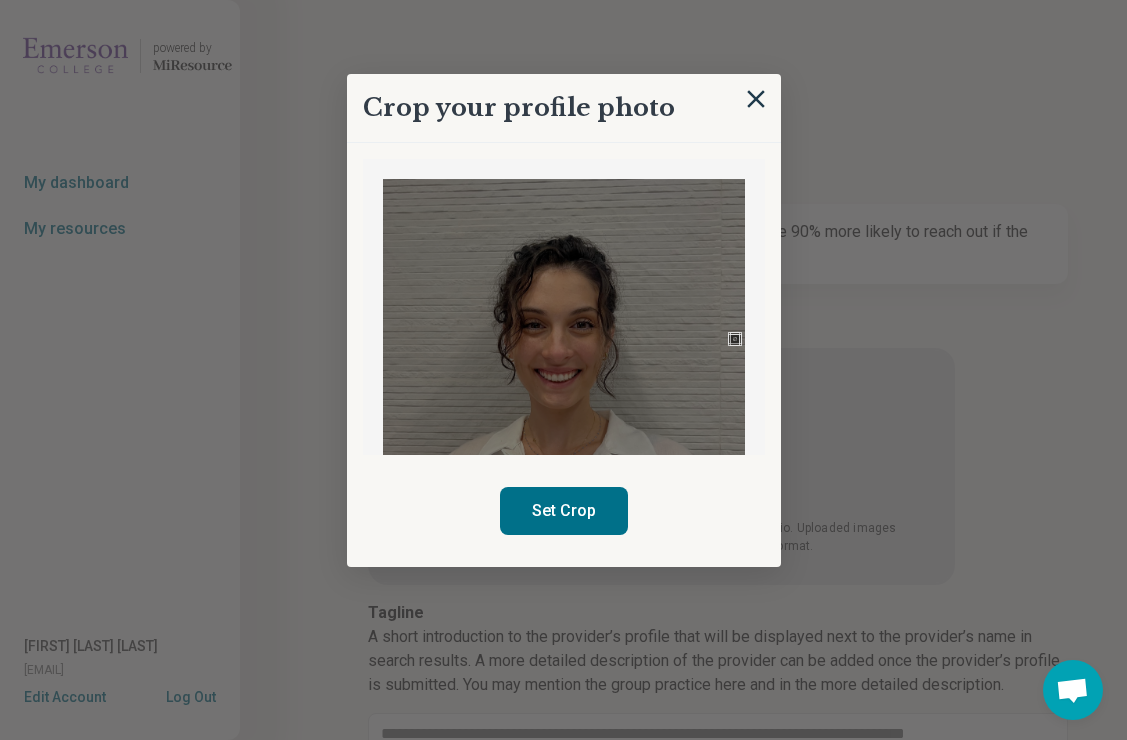 click at bounding box center (564, 379) 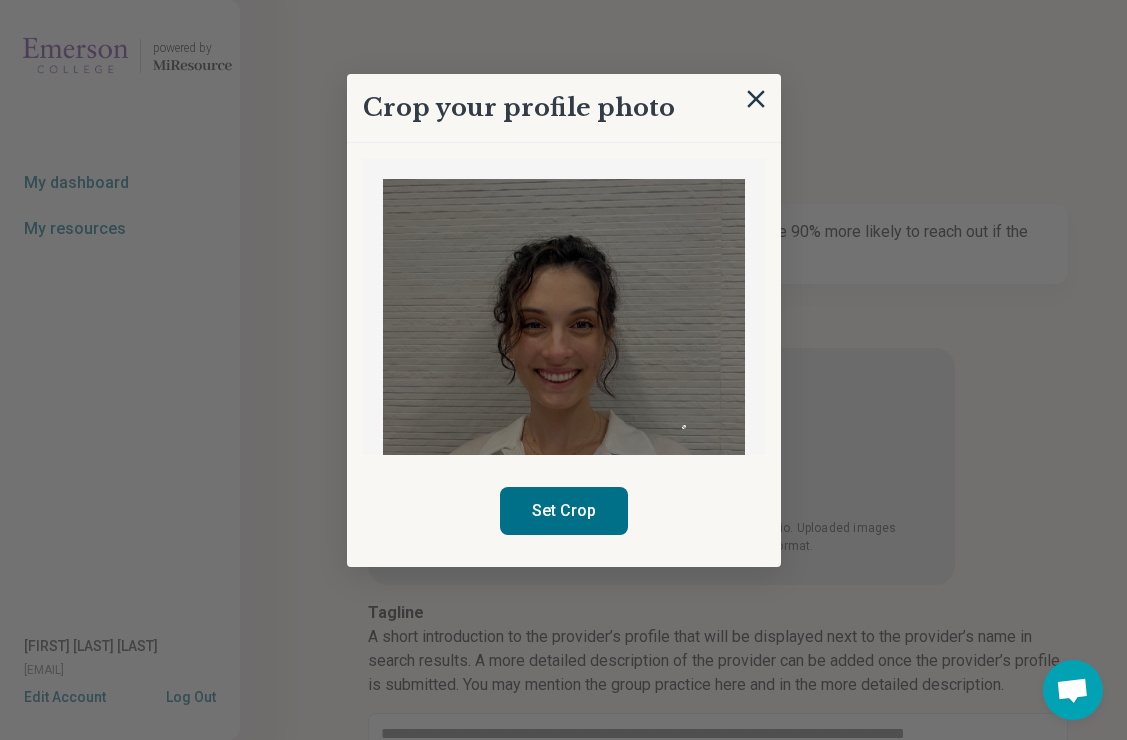 click at bounding box center (564, 379) 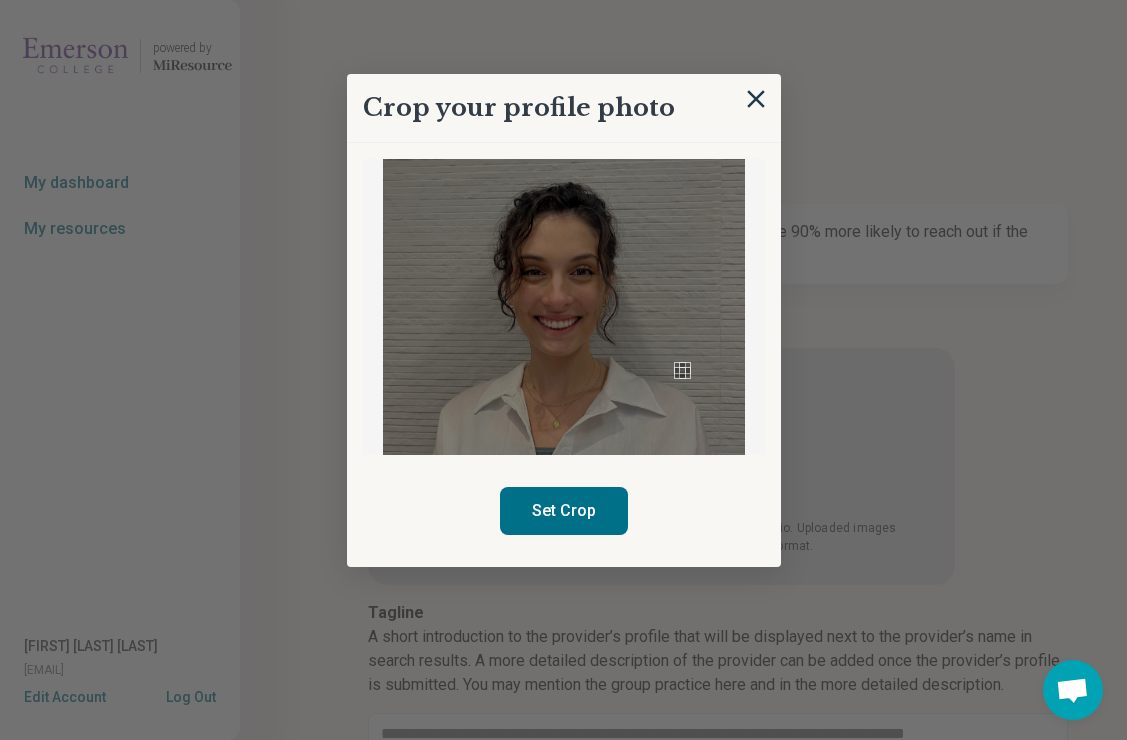 scroll, scrollTop: 45, scrollLeft: 0, axis: vertical 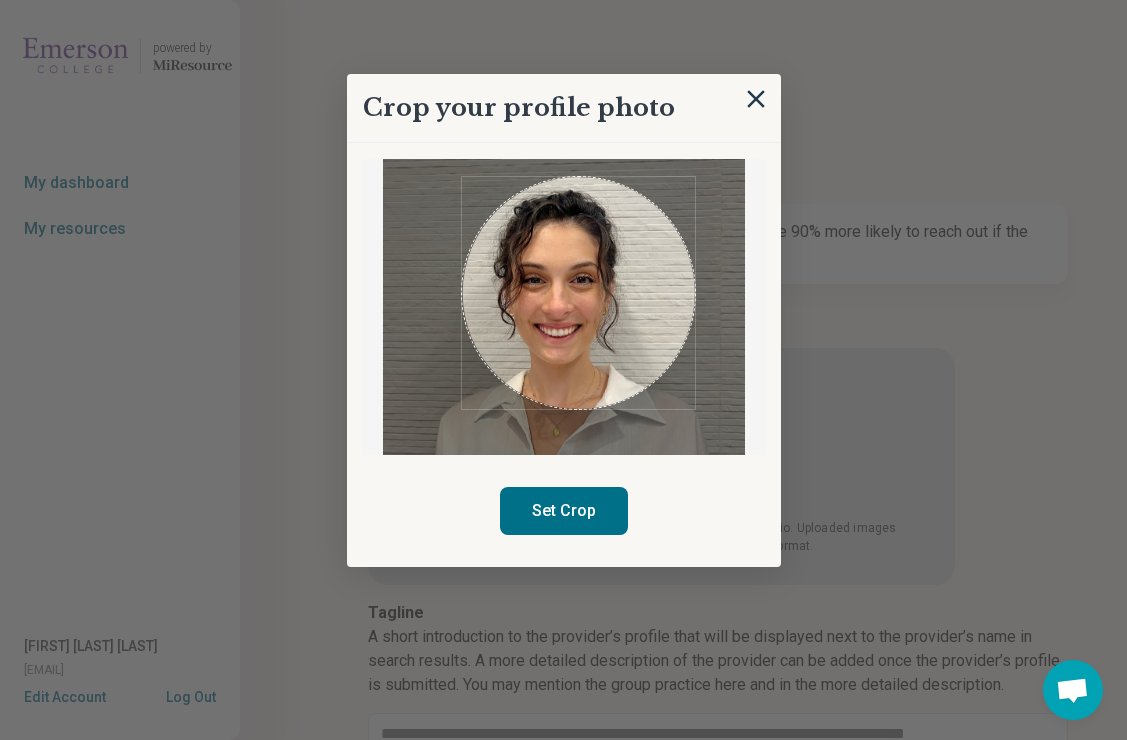 click at bounding box center [564, 334] 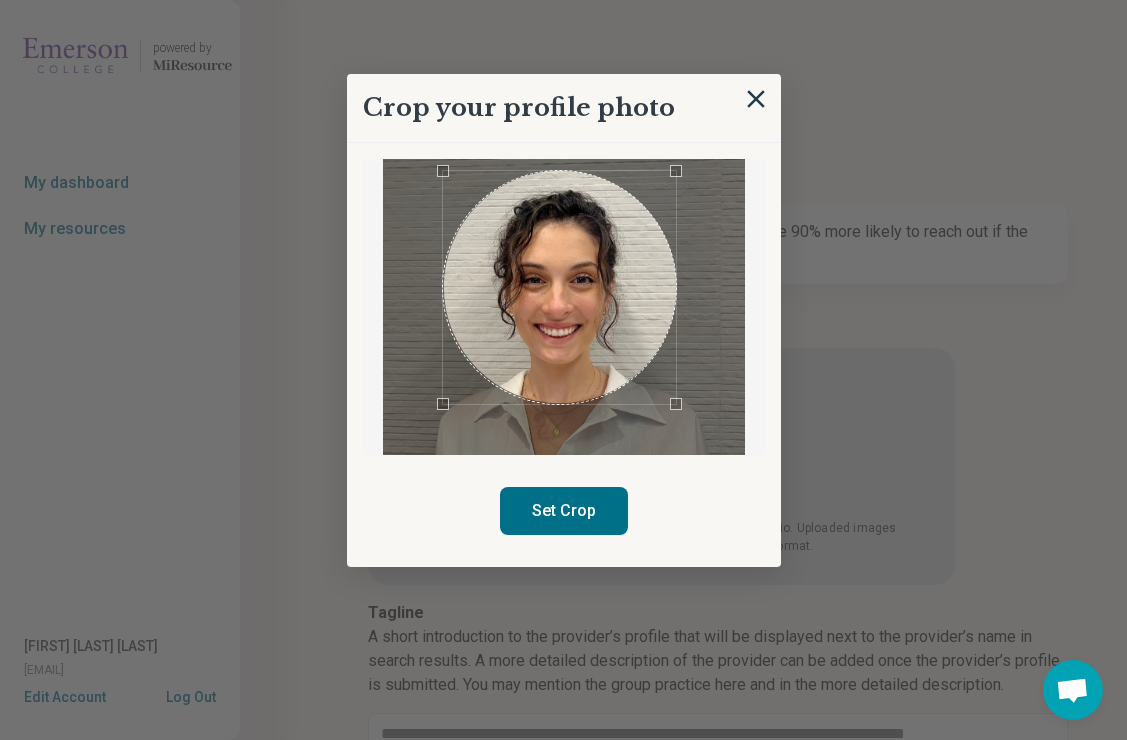 click at bounding box center [559, 287] 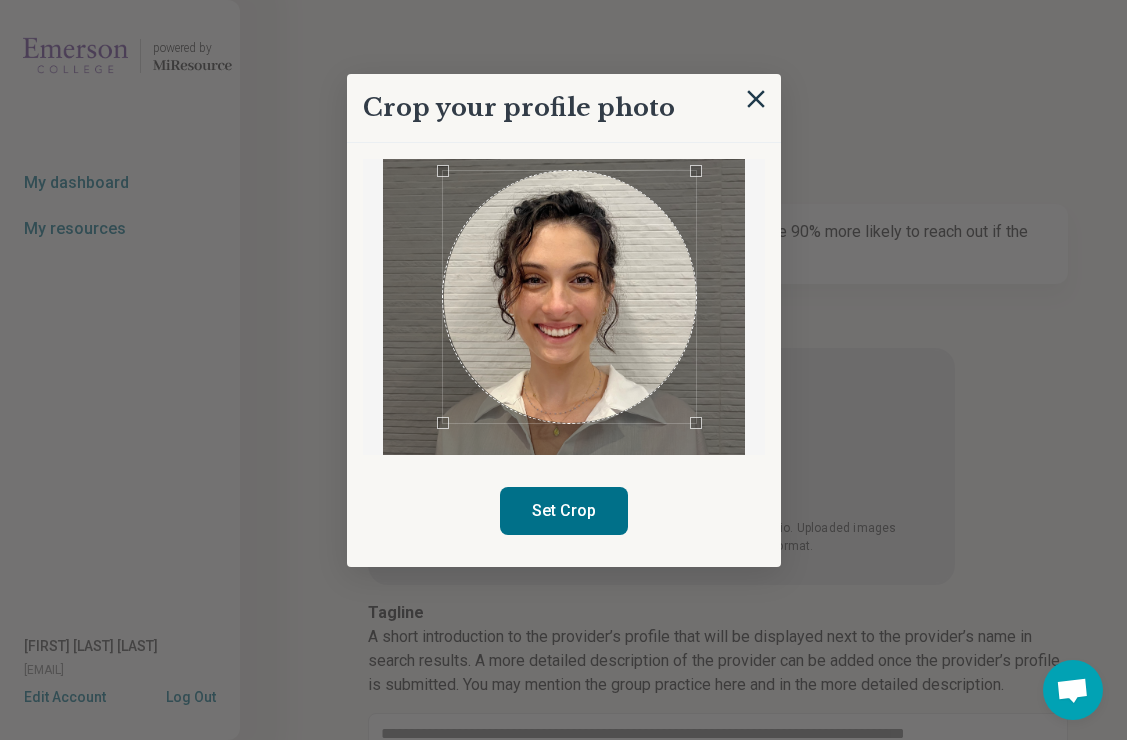click at bounding box center [564, 334] 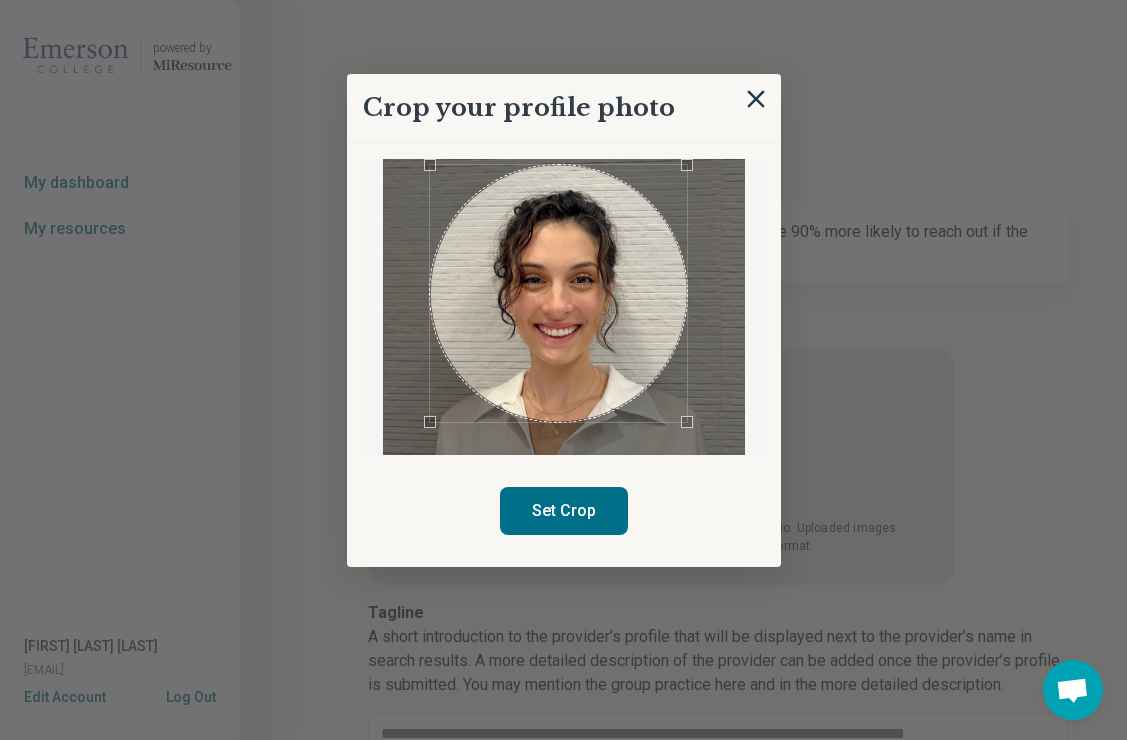 click at bounding box center (558, 293) 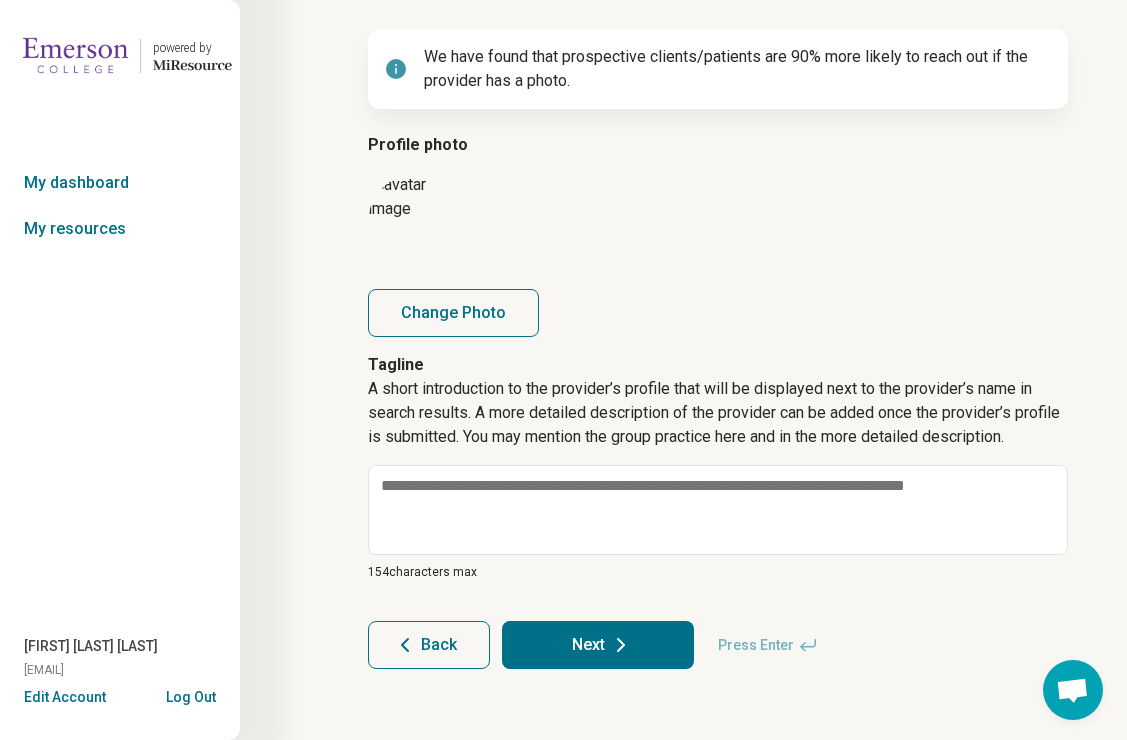 scroll, scrollTop: 176, scrollLeft: 0, axis: vertical 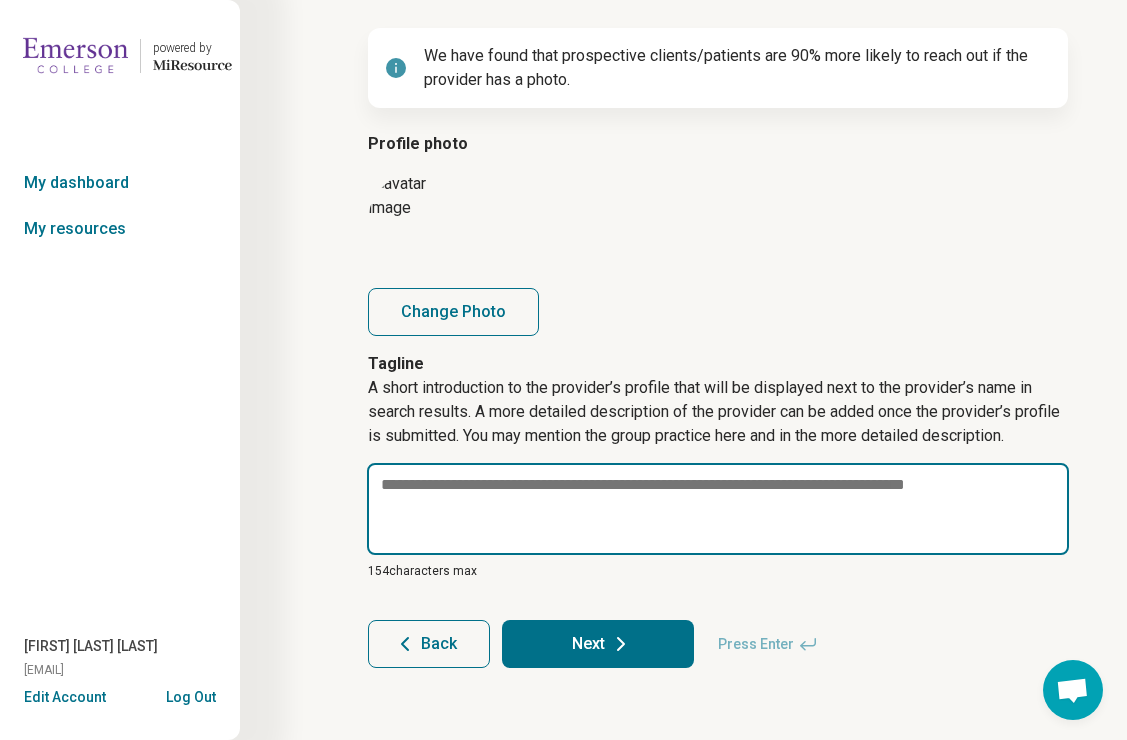 click at bounding box center (718, 509) 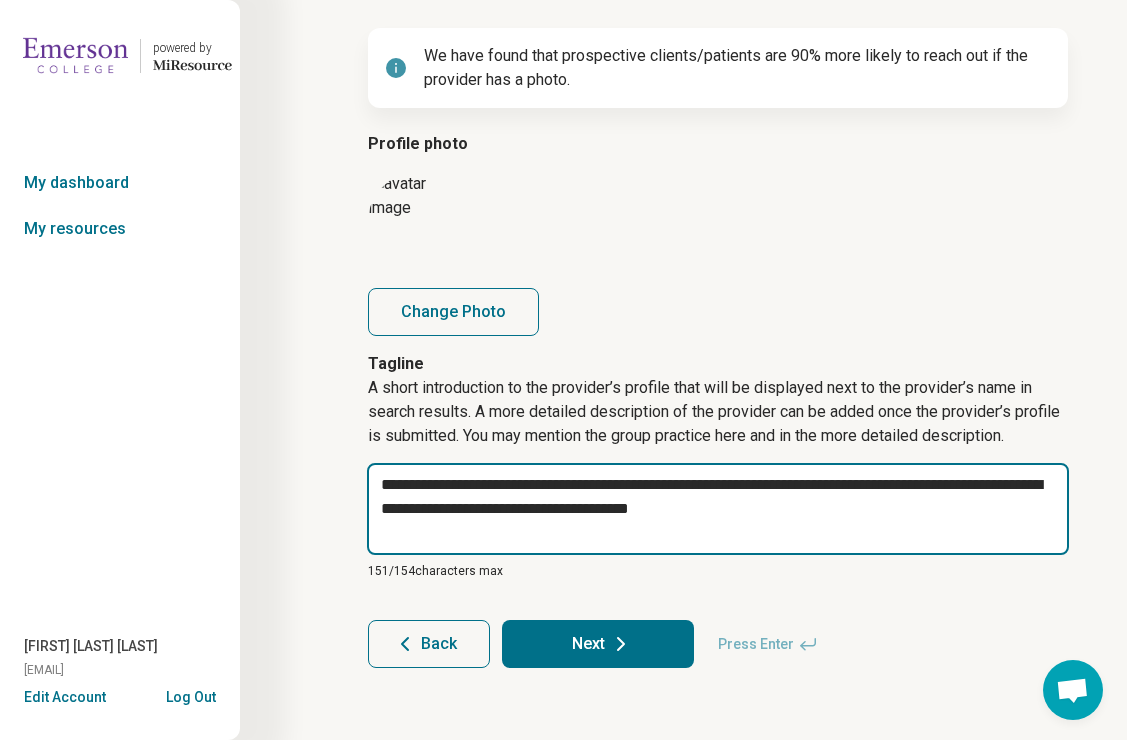 drag, startPoint x: 408, startPoint y: 489, endPoint x: 366, endPoint y: 489, distance: 42 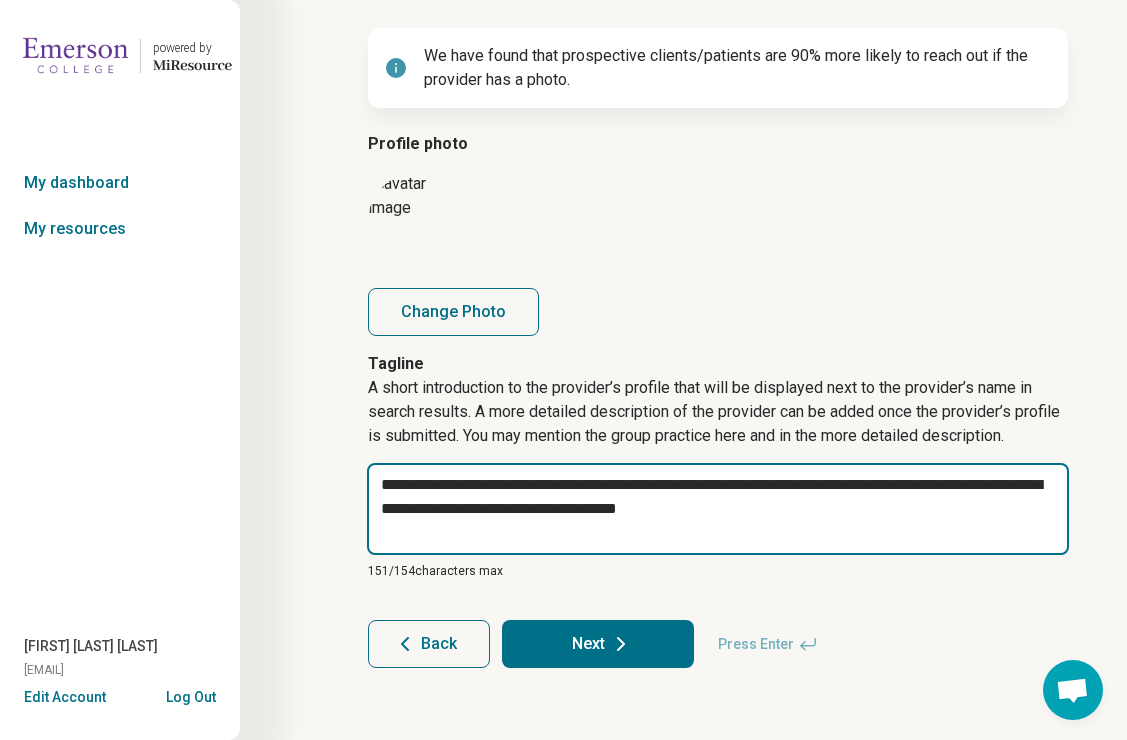 type on "*" 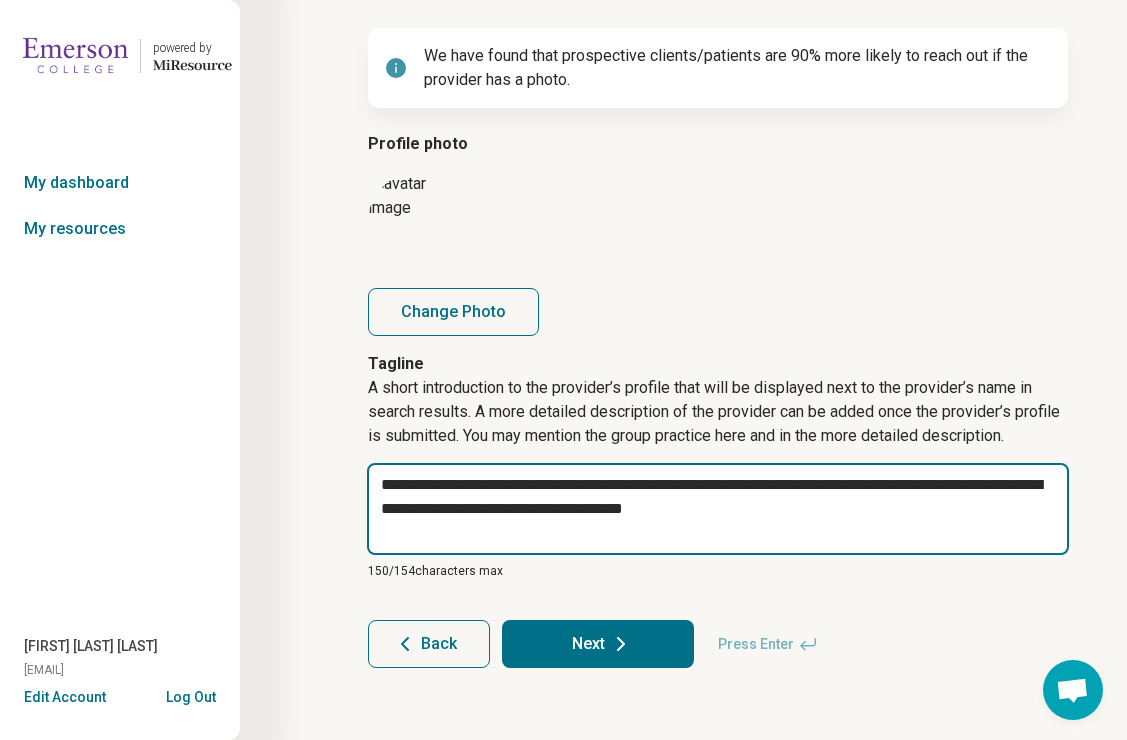 type on "*" 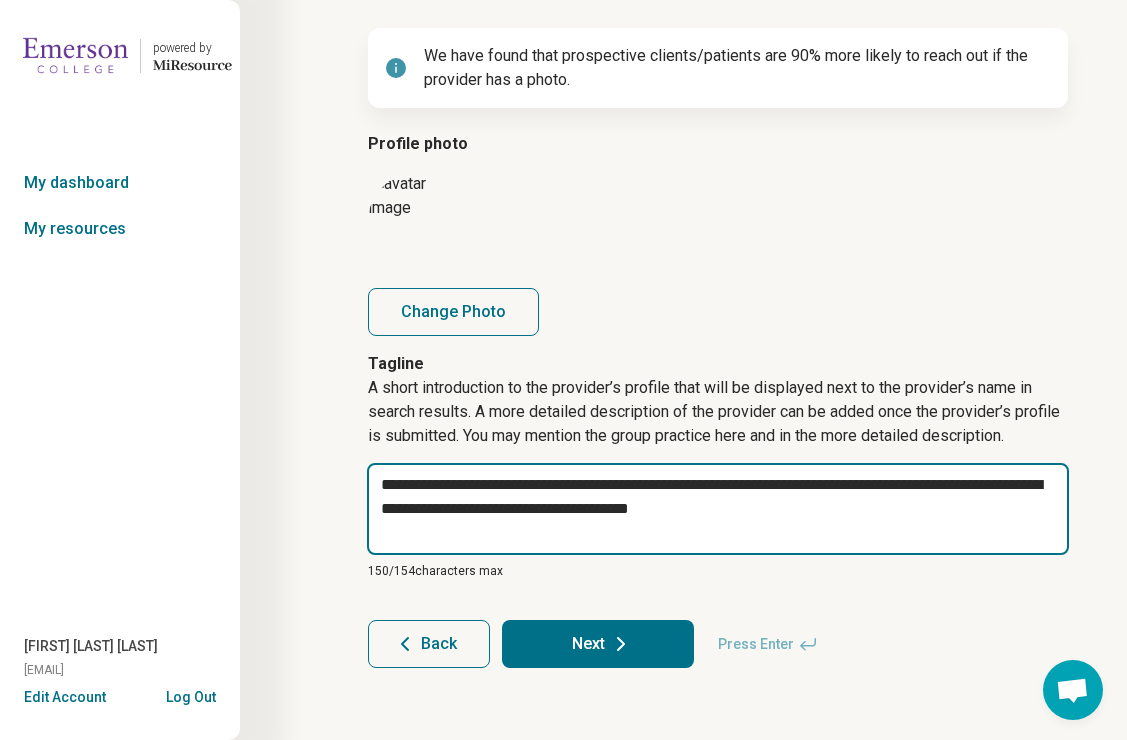 type on "*" 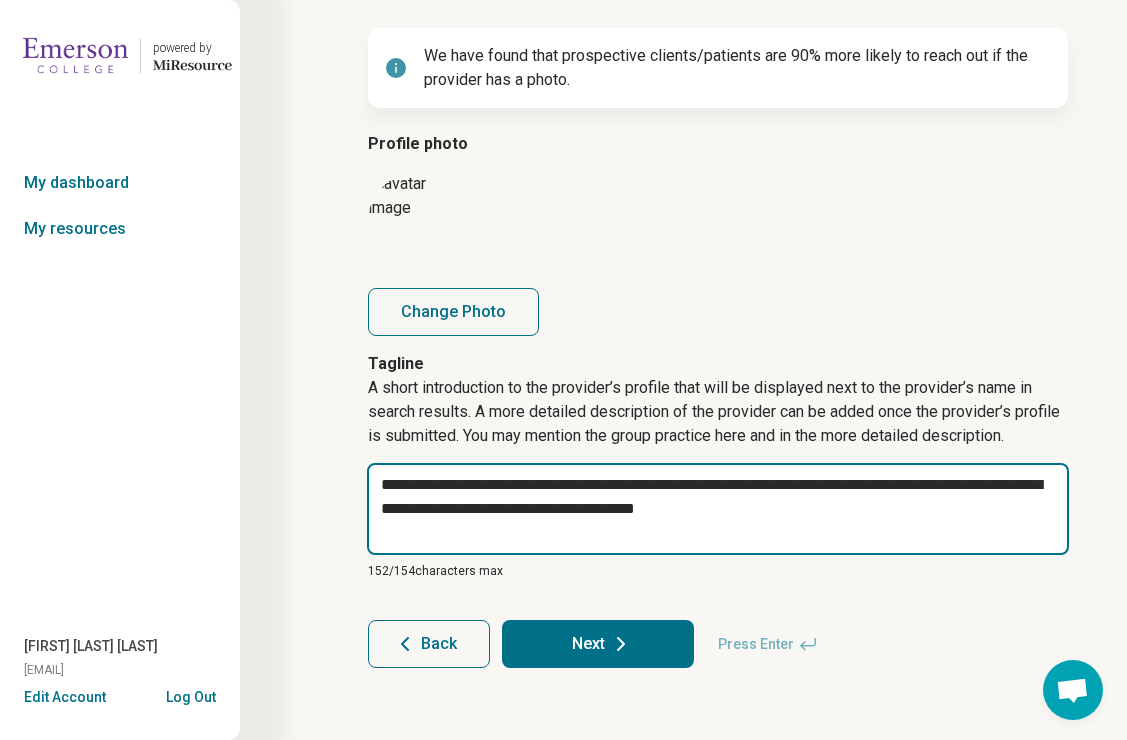 type on "*" 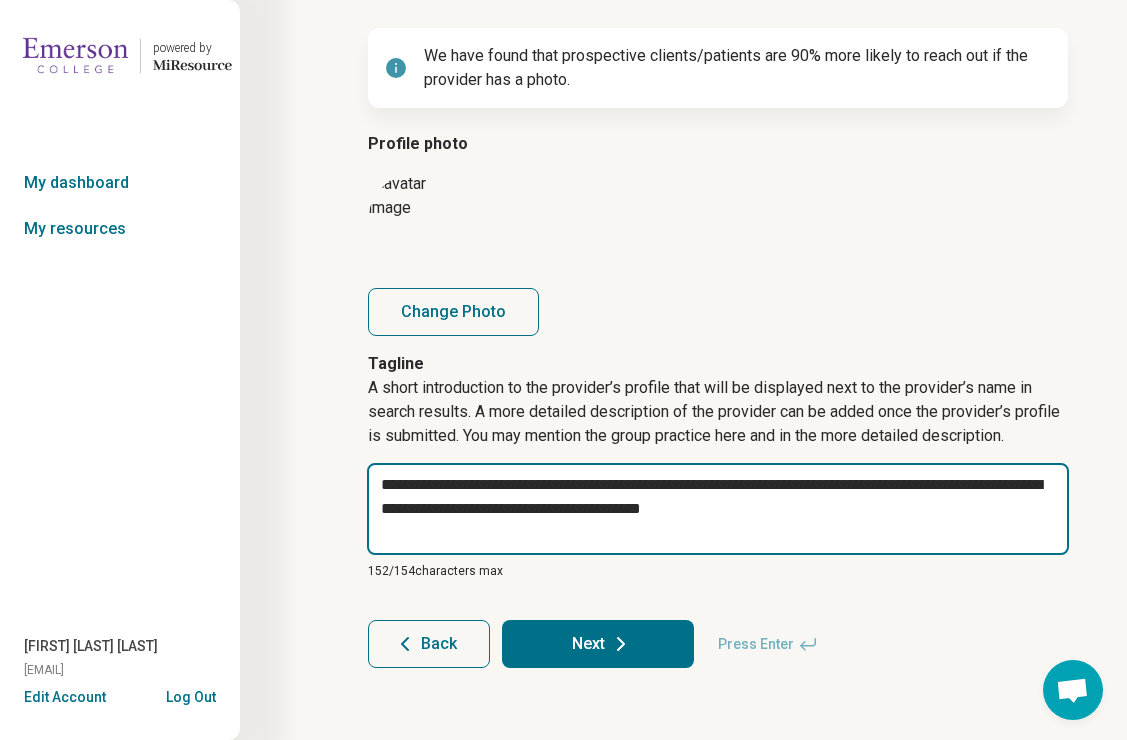 type on "*" 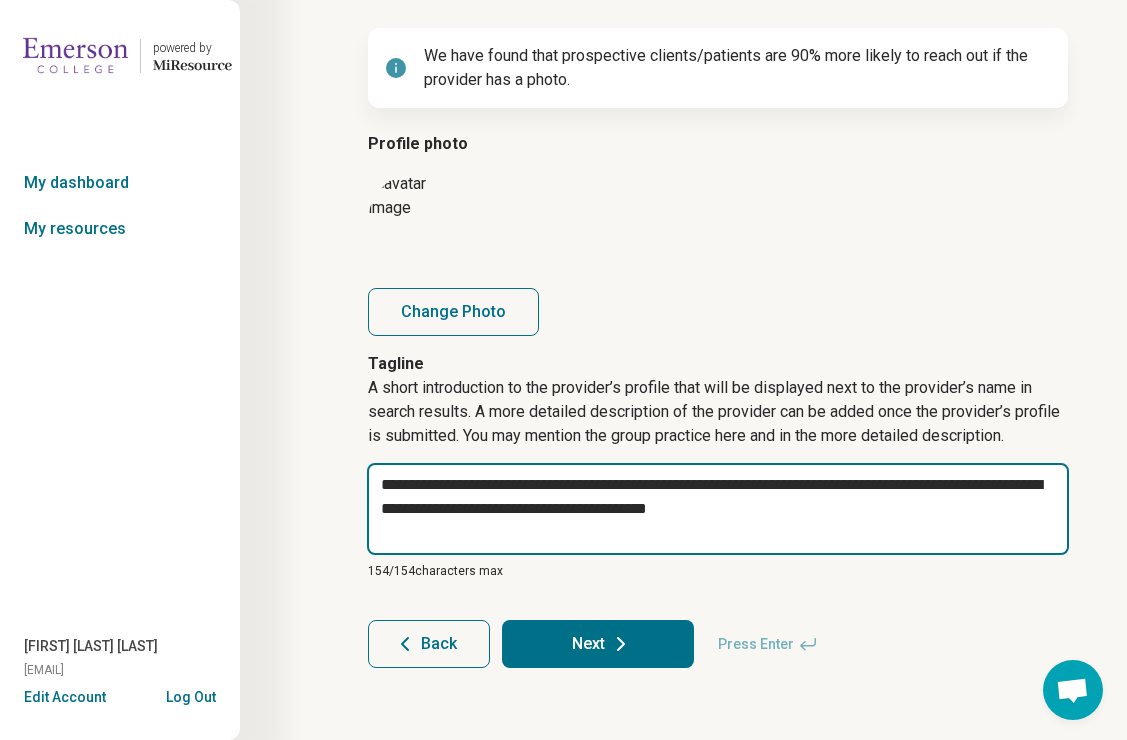 drag, startPoint x: 699, startPoint y: 509, endPoint x: 820, endPoint y: 516, distance: 121.20231 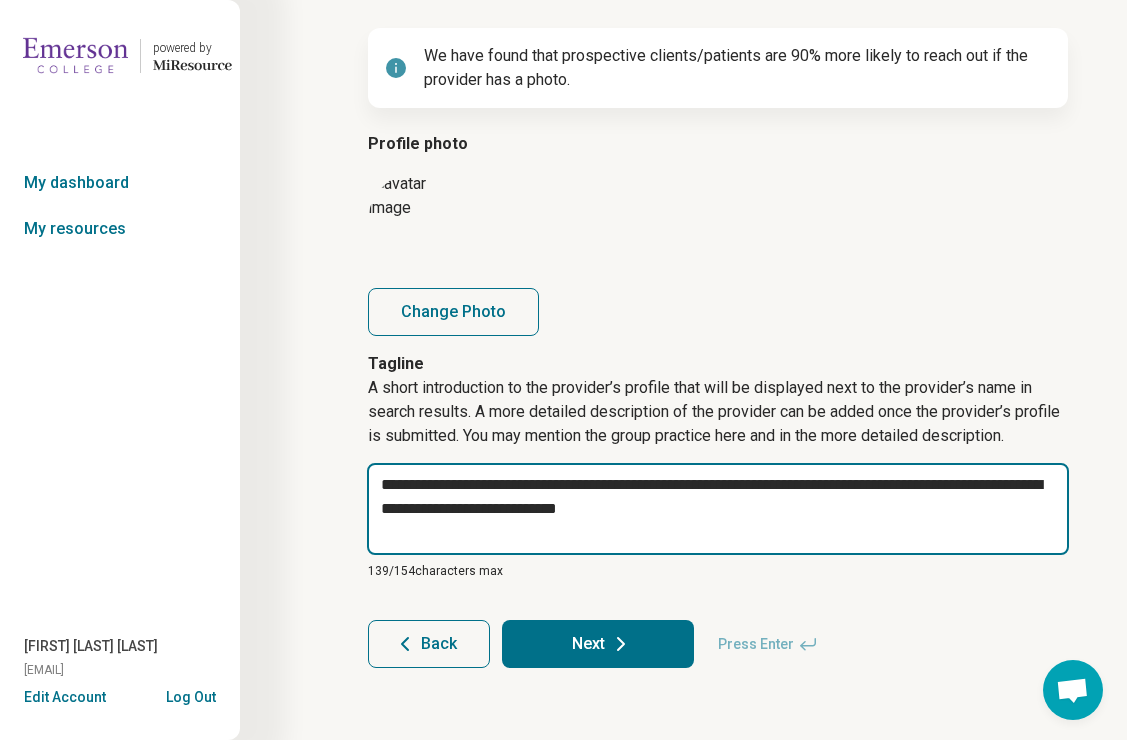 type on "*" 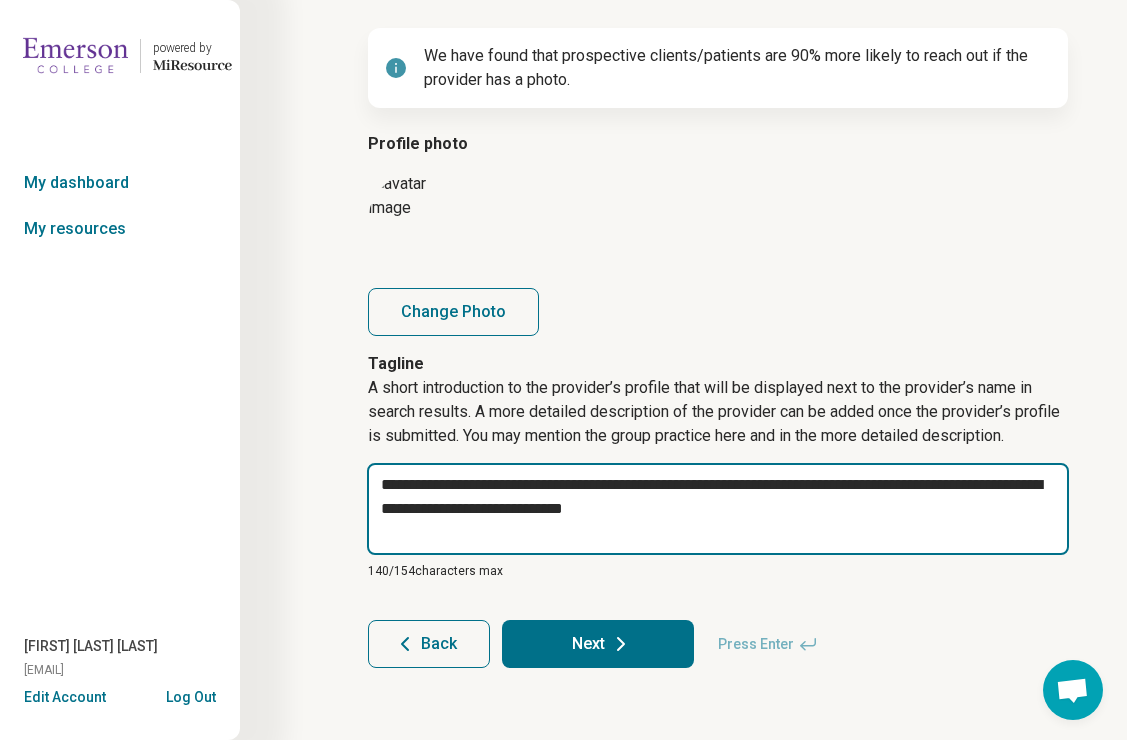 click on "**********" at bounding box center [718, 509] 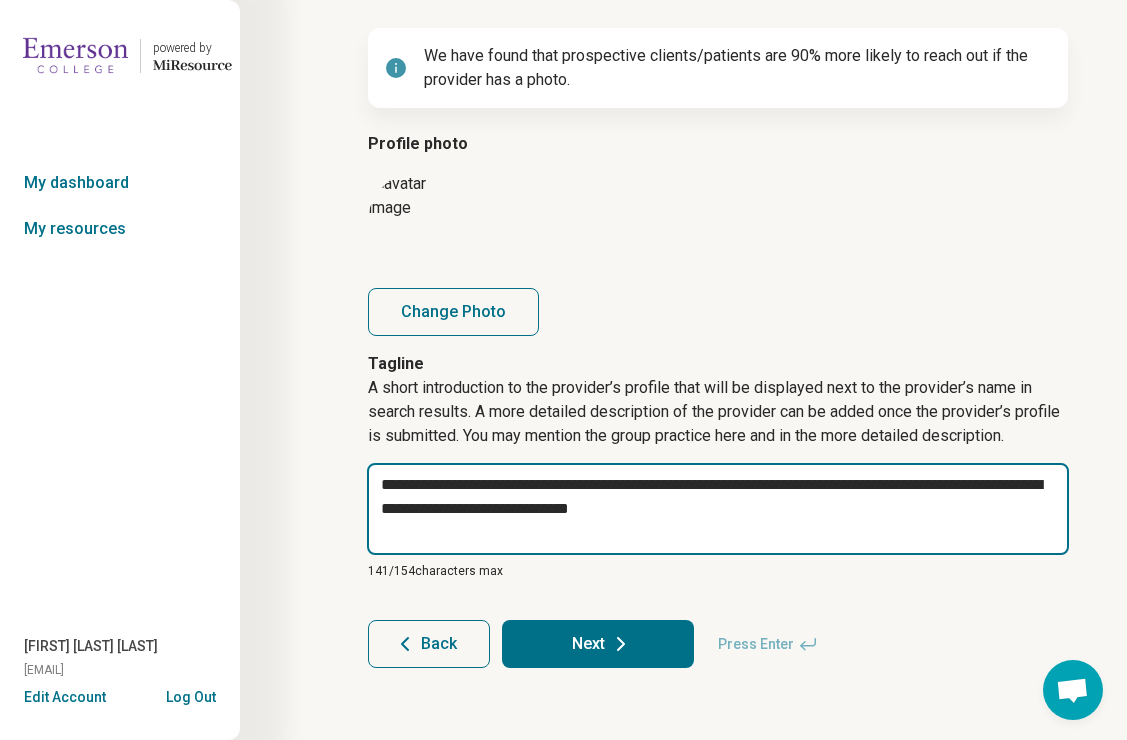 type on "*" 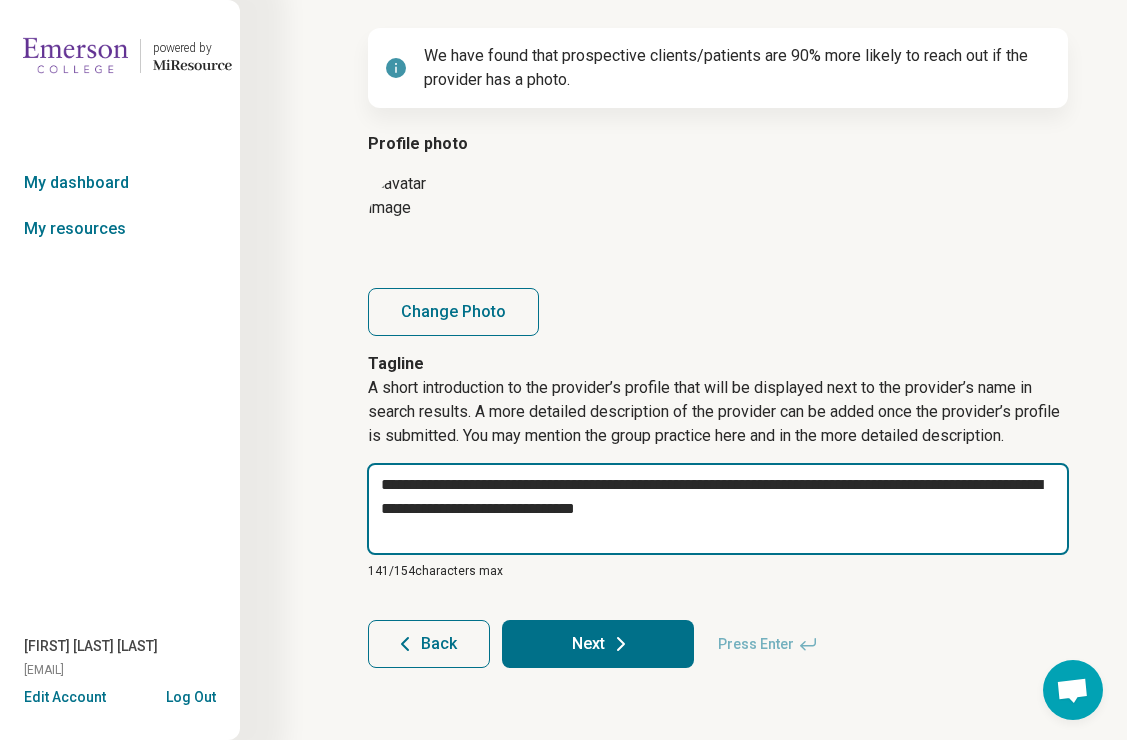 type on "*" 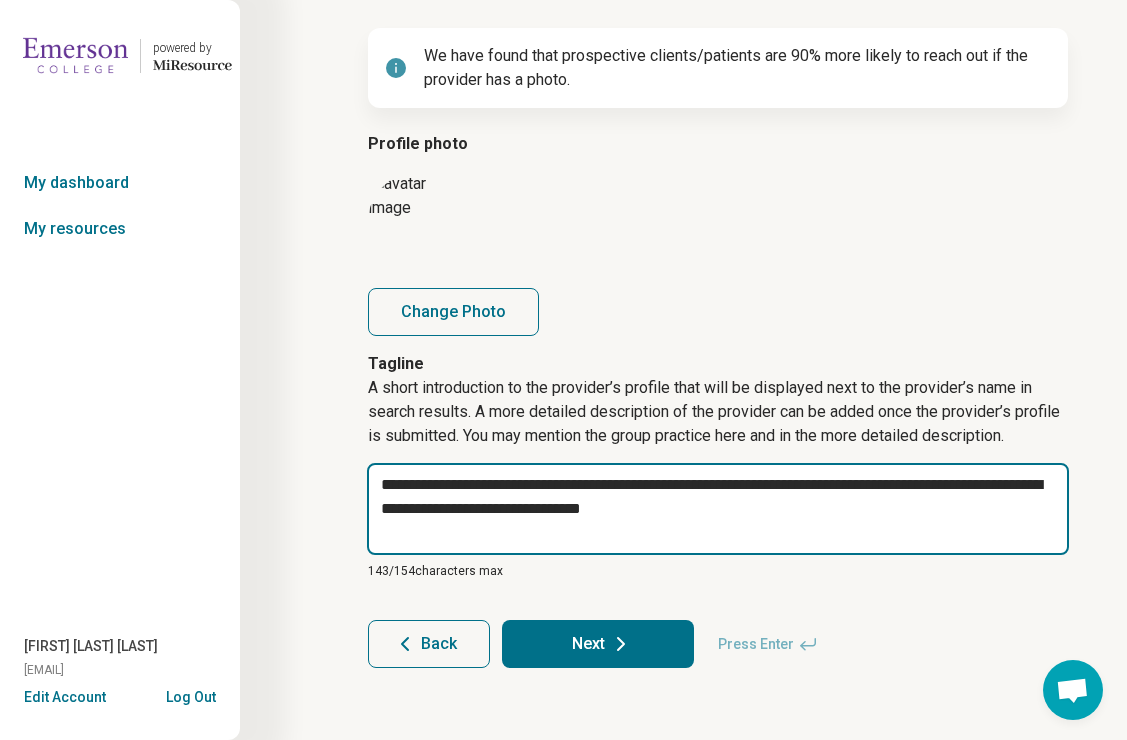 type on "*" 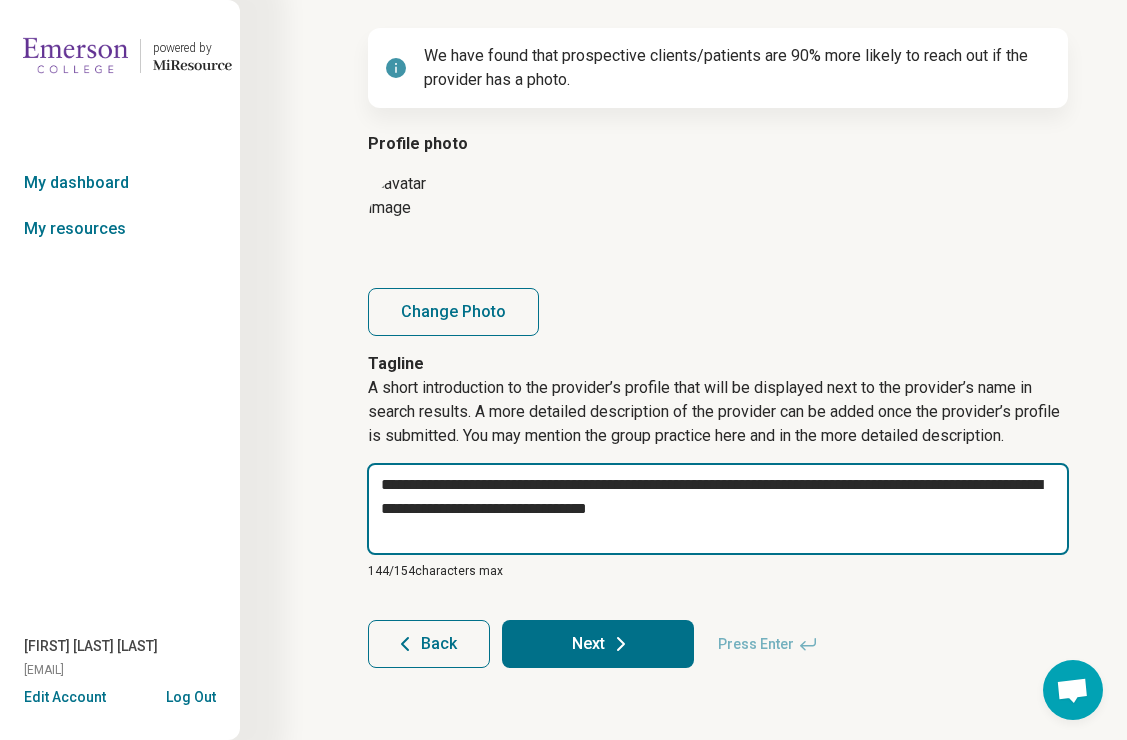 type on "*" 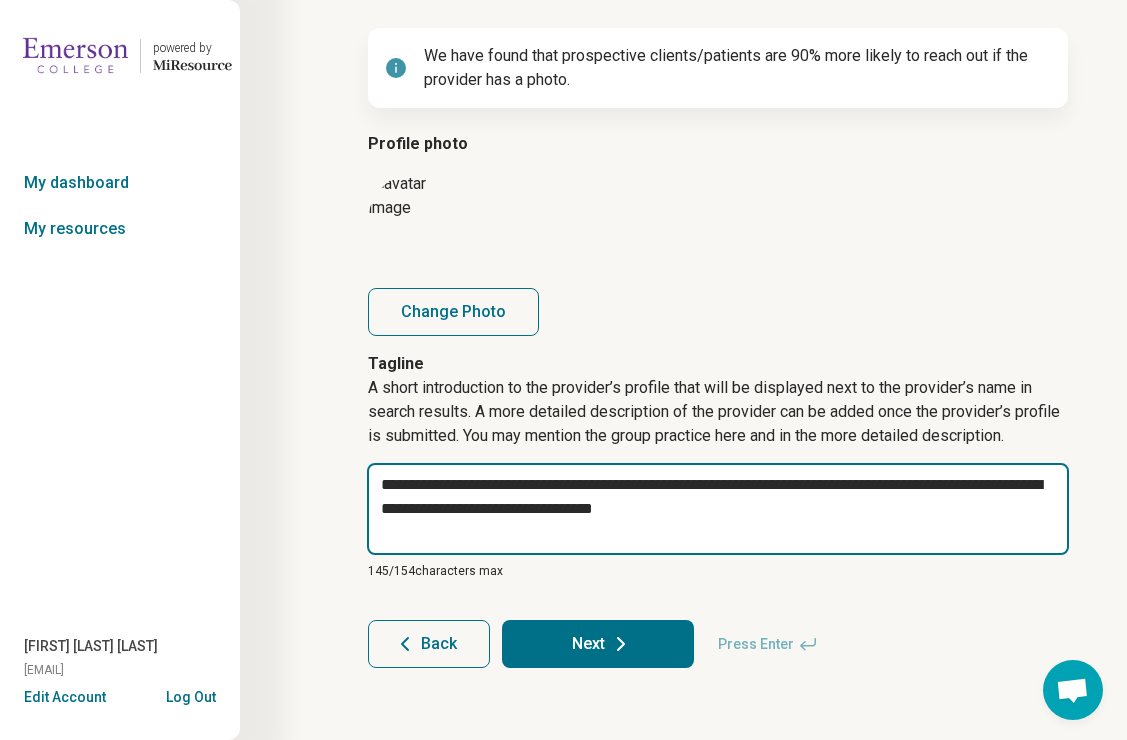 type on "*" 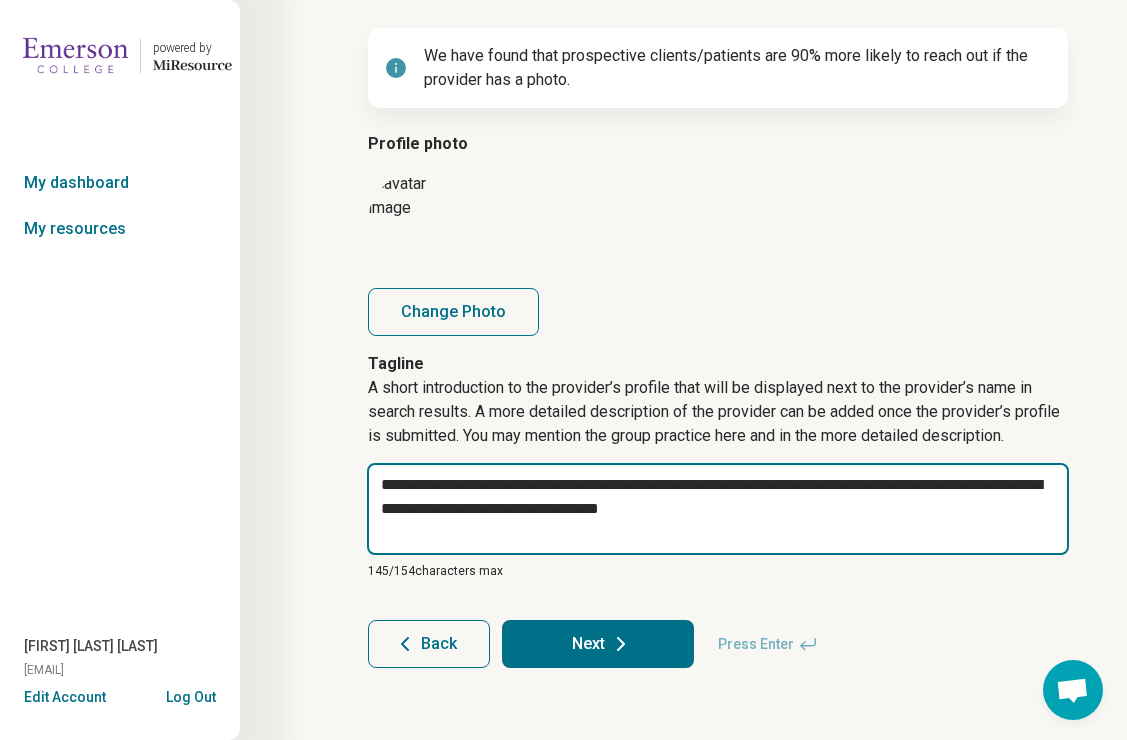 type on "*" 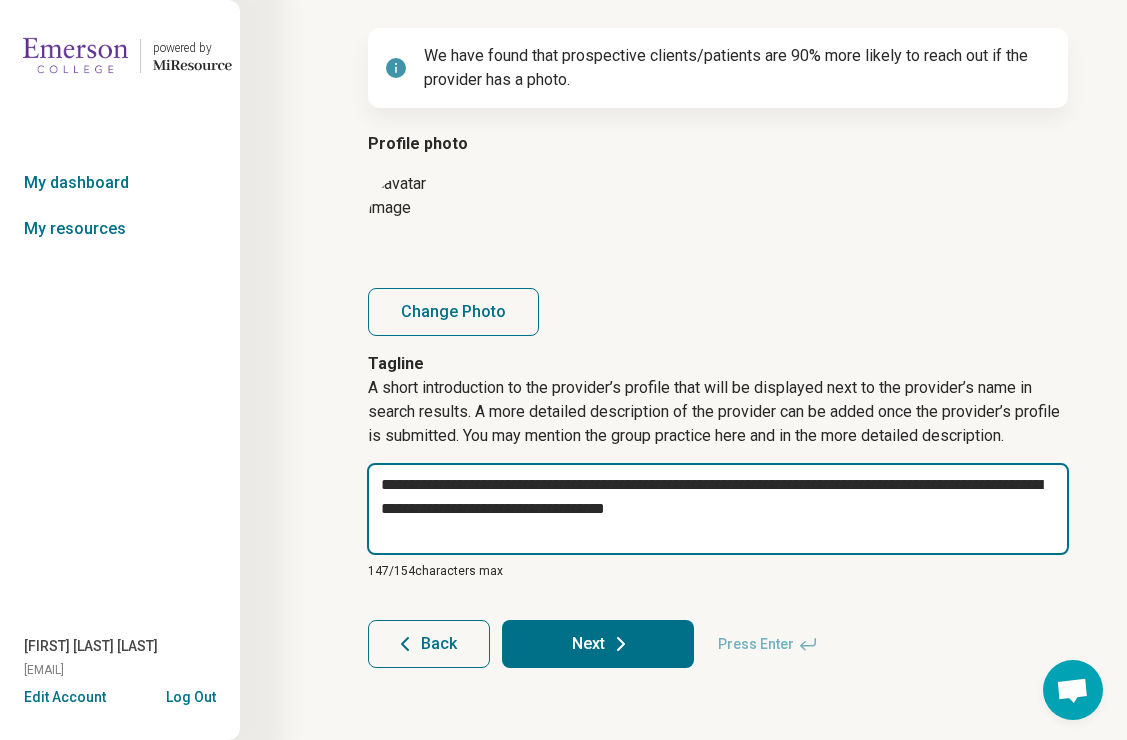 type on "*" 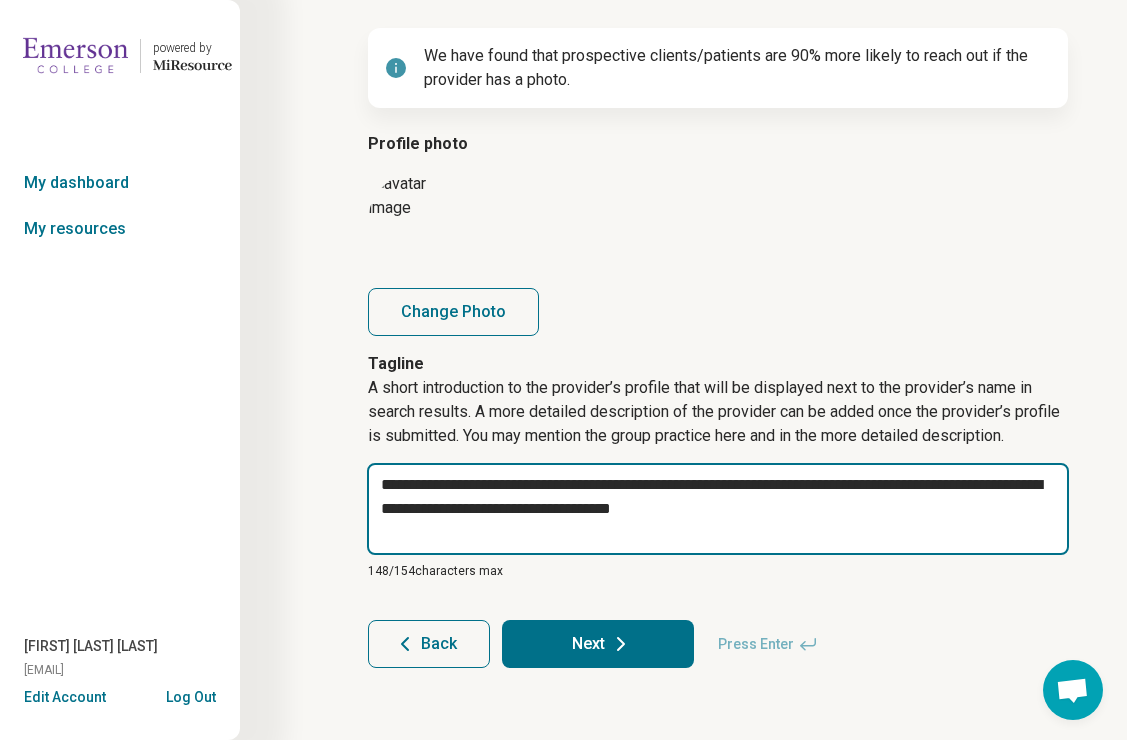 type on "**********" 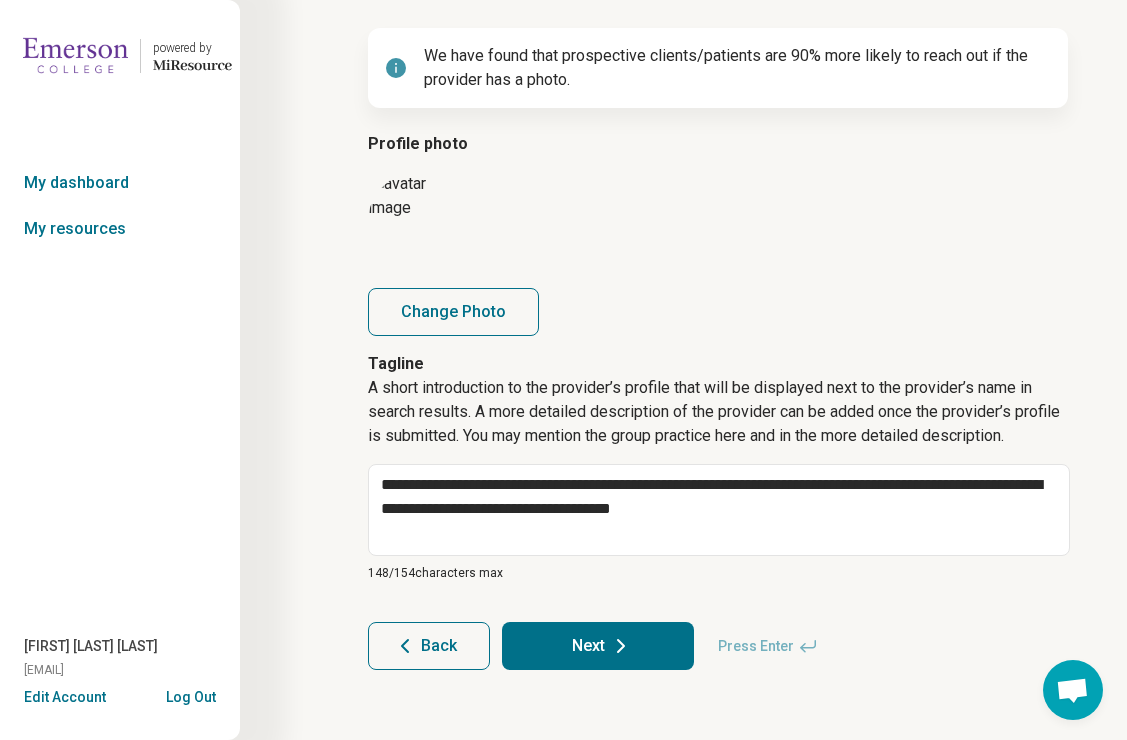 click 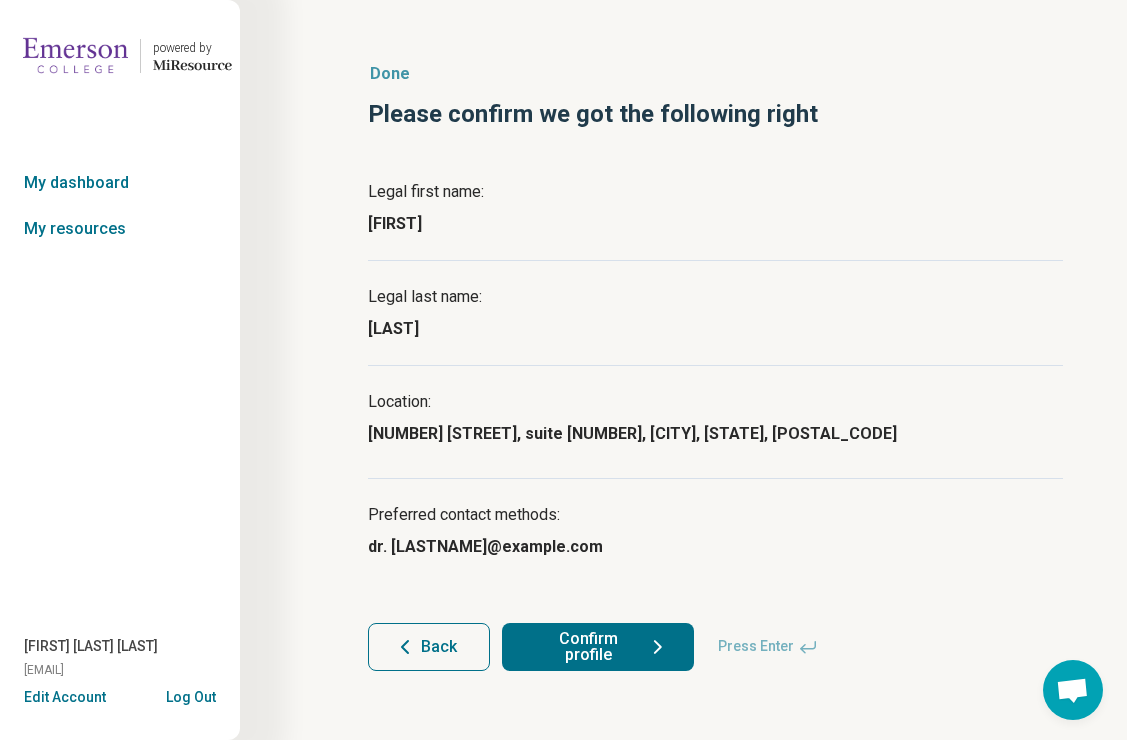 scroll, scrollTop: 32, scrollLeft: 0, axis: vertical 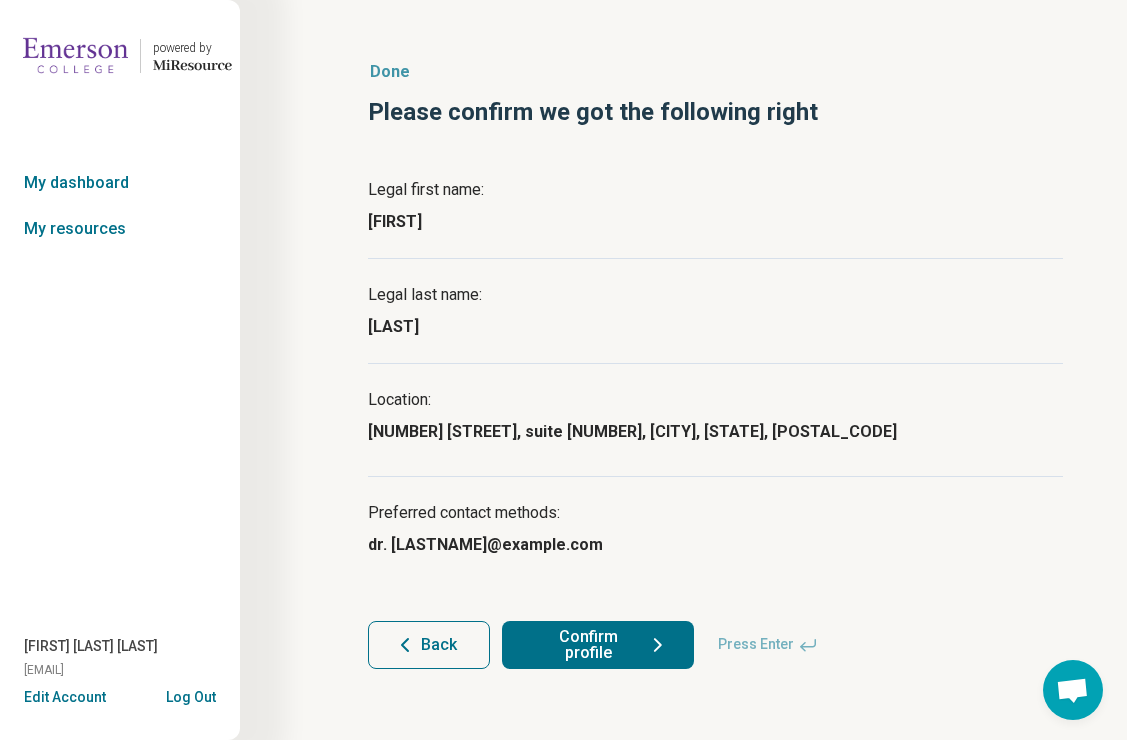 click on "Confirm profile" at bounding box center [598, 645] 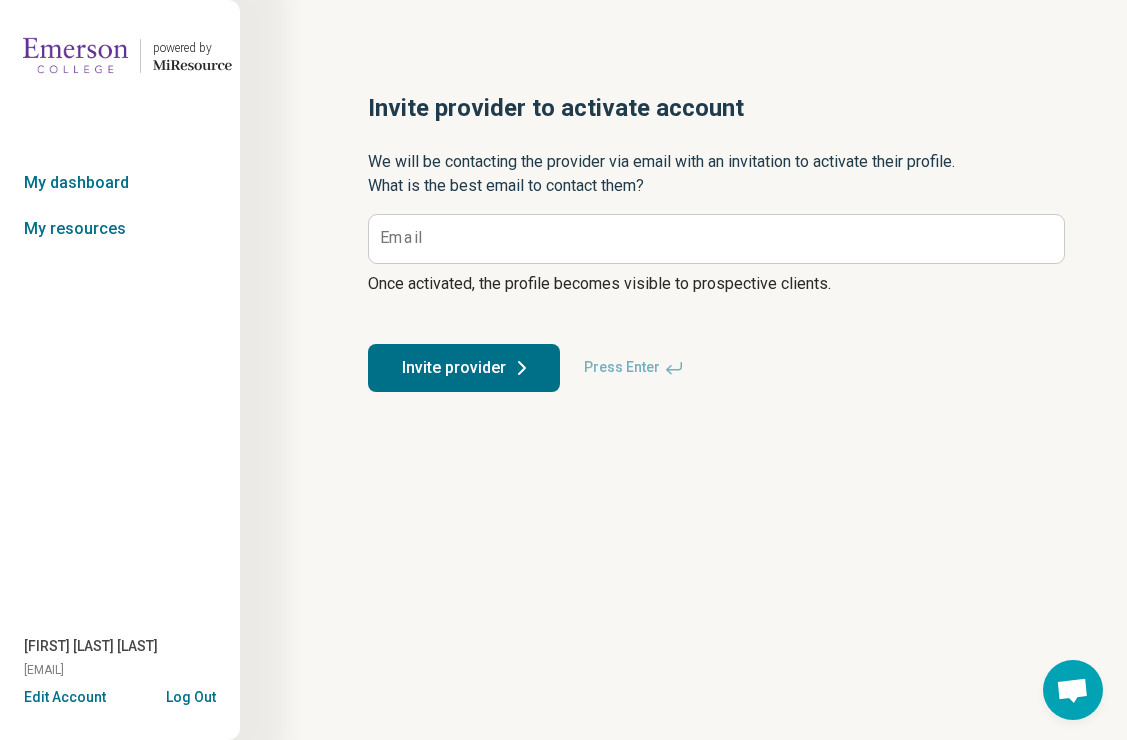 scroll, scrollTop: 0, scrollLeft: 0, axis: both 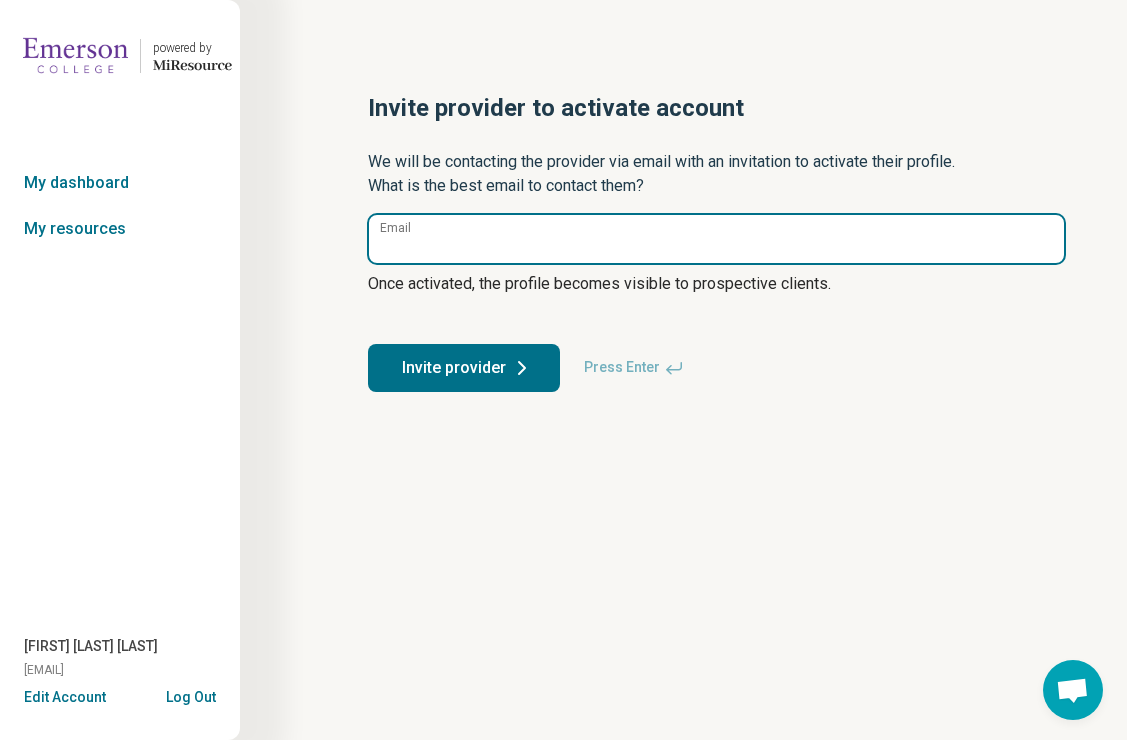 click on "Email" at bounding box center (716, 239) 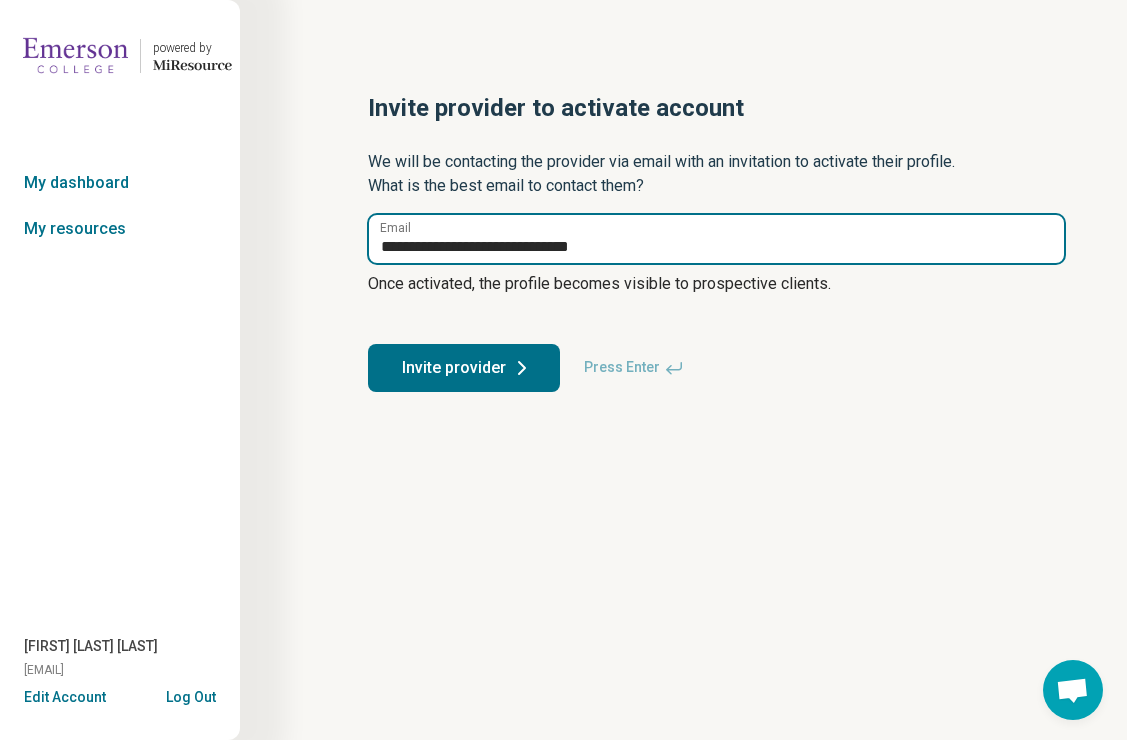 type on "**********" 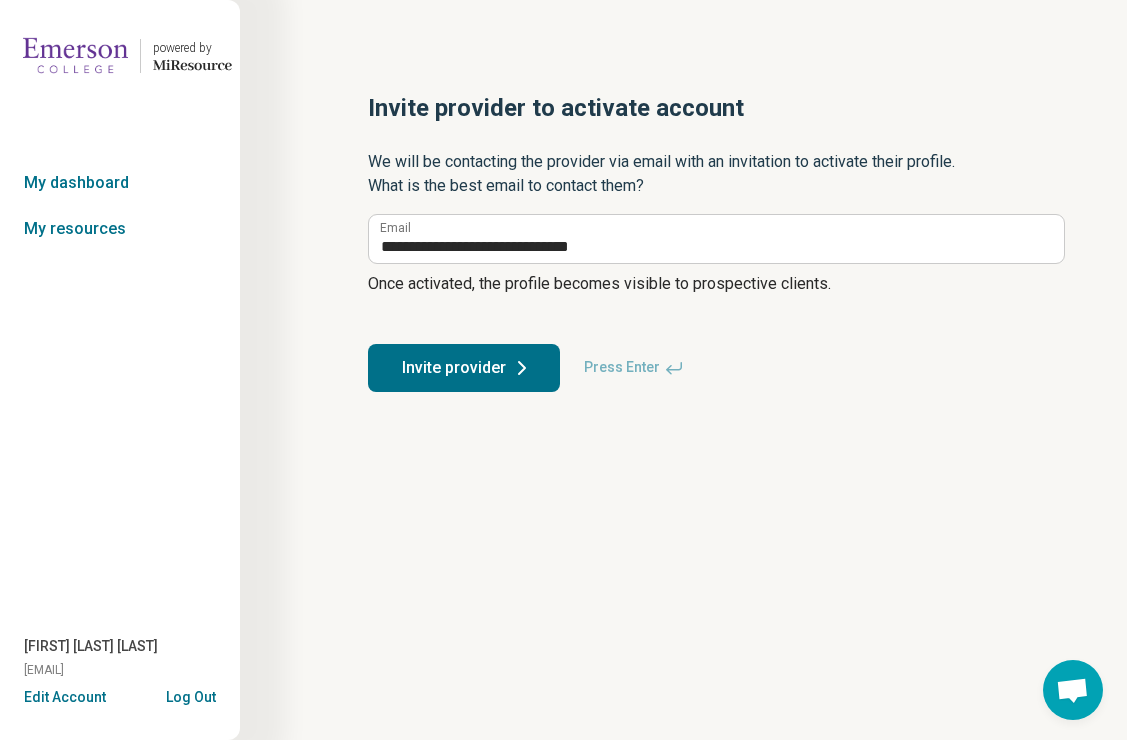 click on "Invite provider" at bounding box center (464, 368) 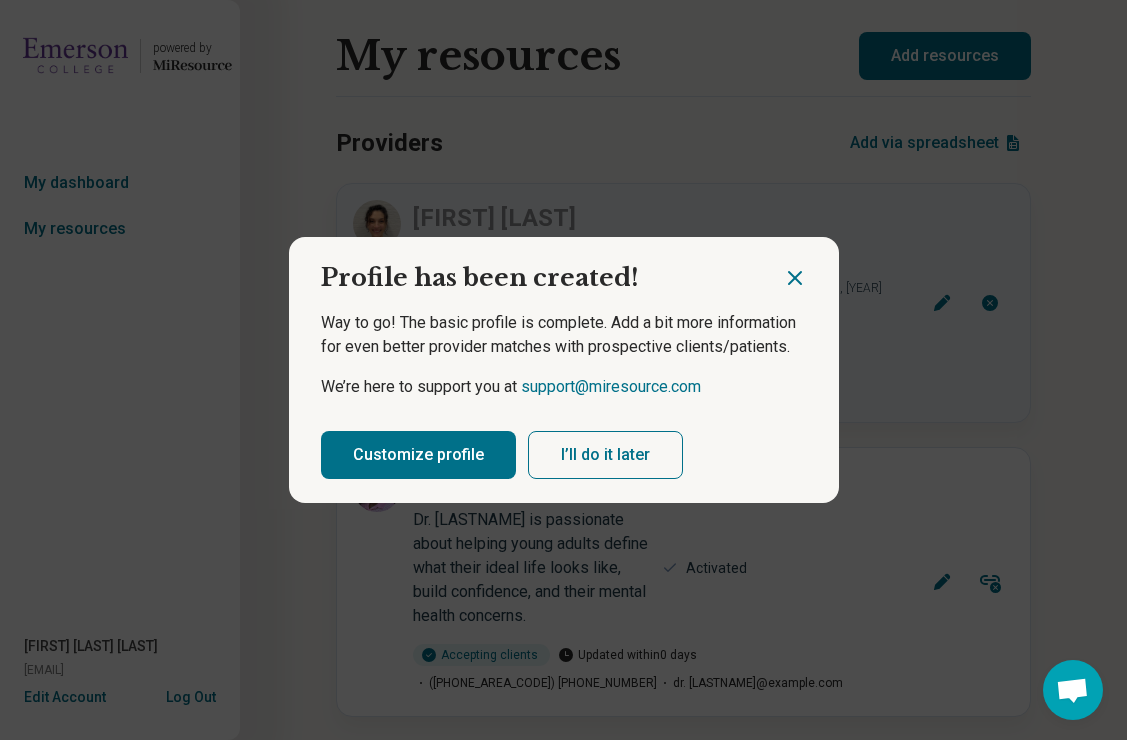 click on "Customize profile" at bounding box center [418, 455] 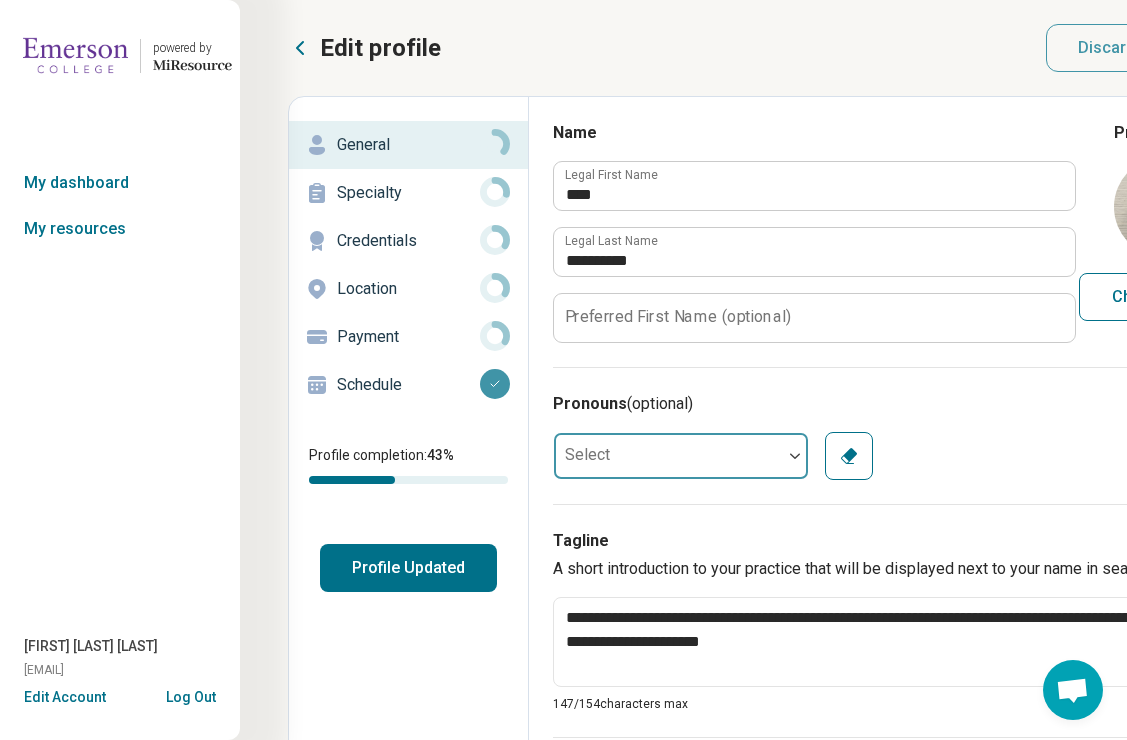 click at bounding box center (668, 456) 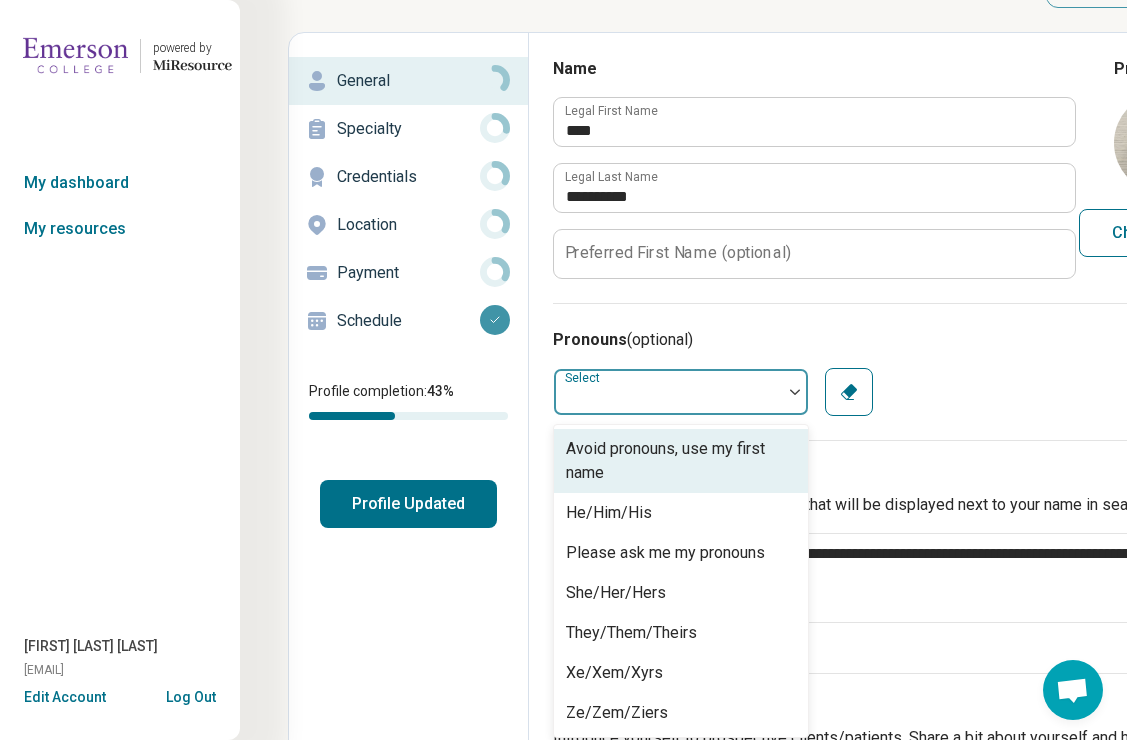 scroll, scrollTop: 70, scrollLeft: 0, axis: vertical 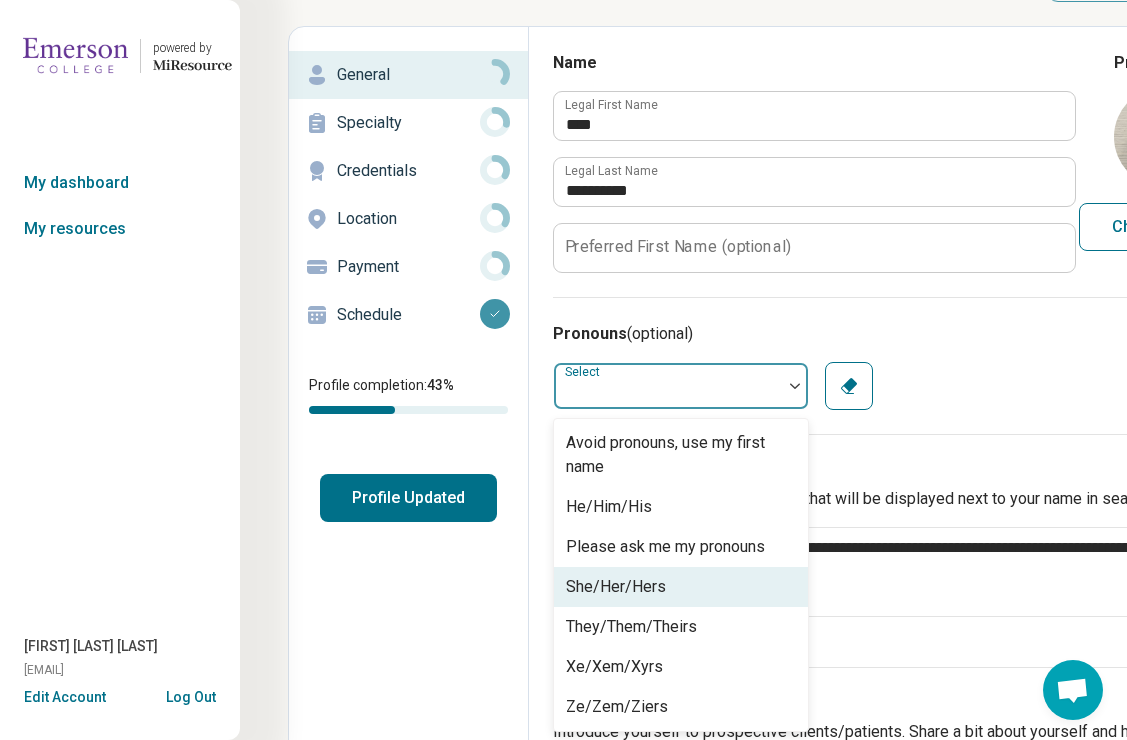 click on "She/Her/Hers" at bounding box center [616, 587] 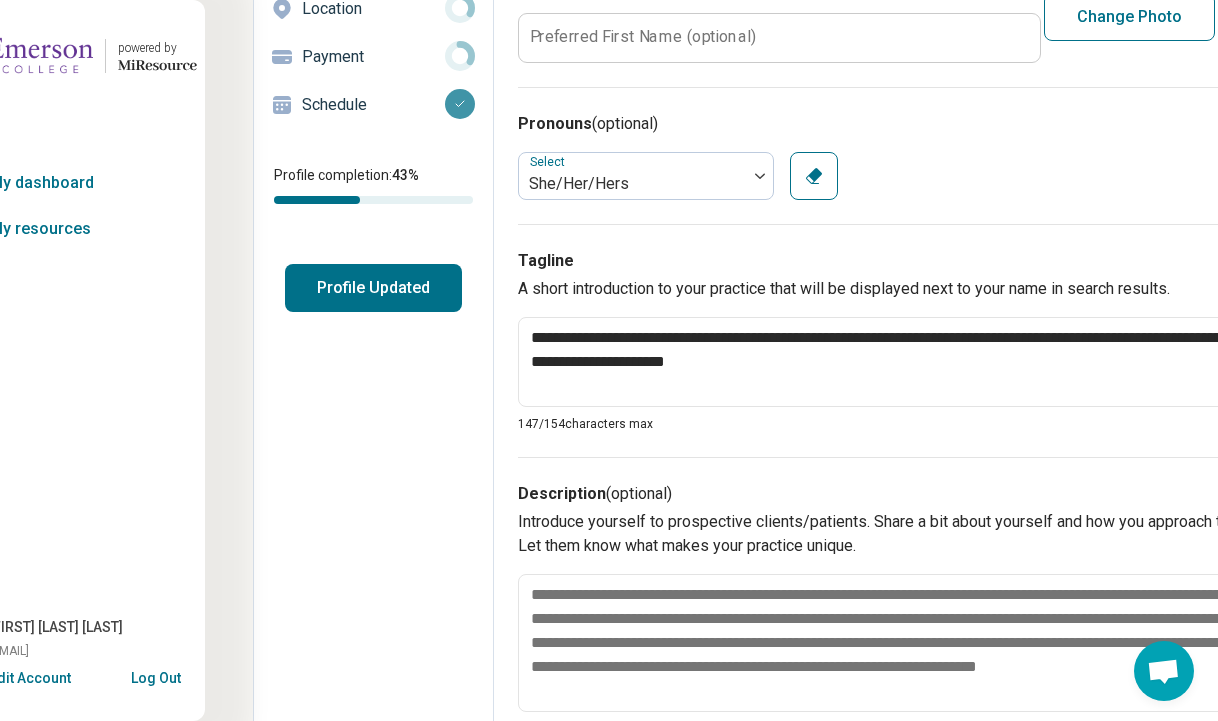 scroll, scrollTop: 280, scrollLeft: 0, axis: vertical 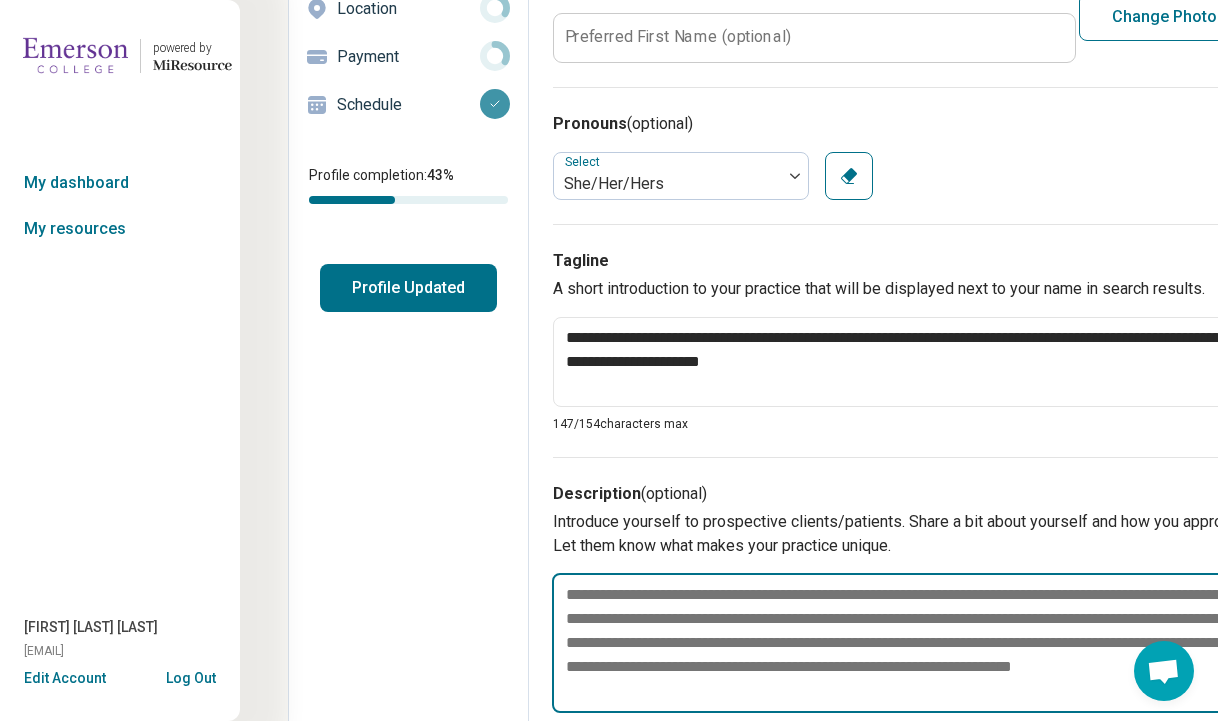 click at bounding box center [944, 643] 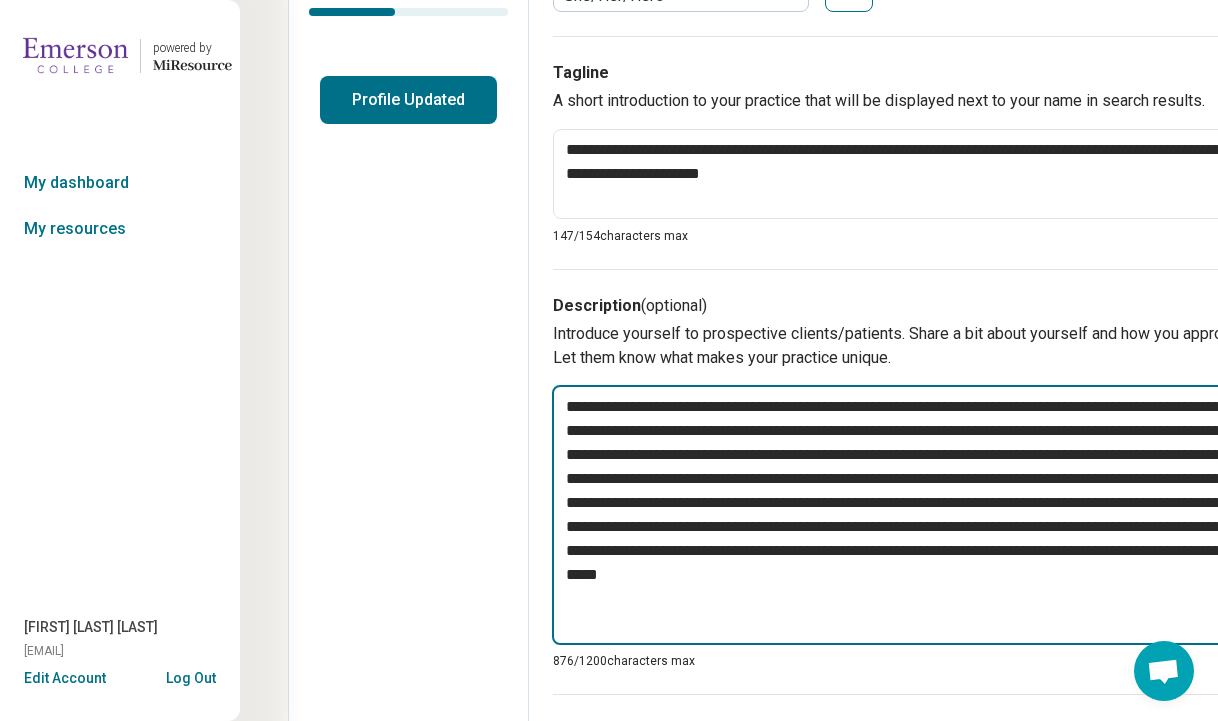 scroll, scrollTop: 500, scrollLeft: 0, axis: vertical 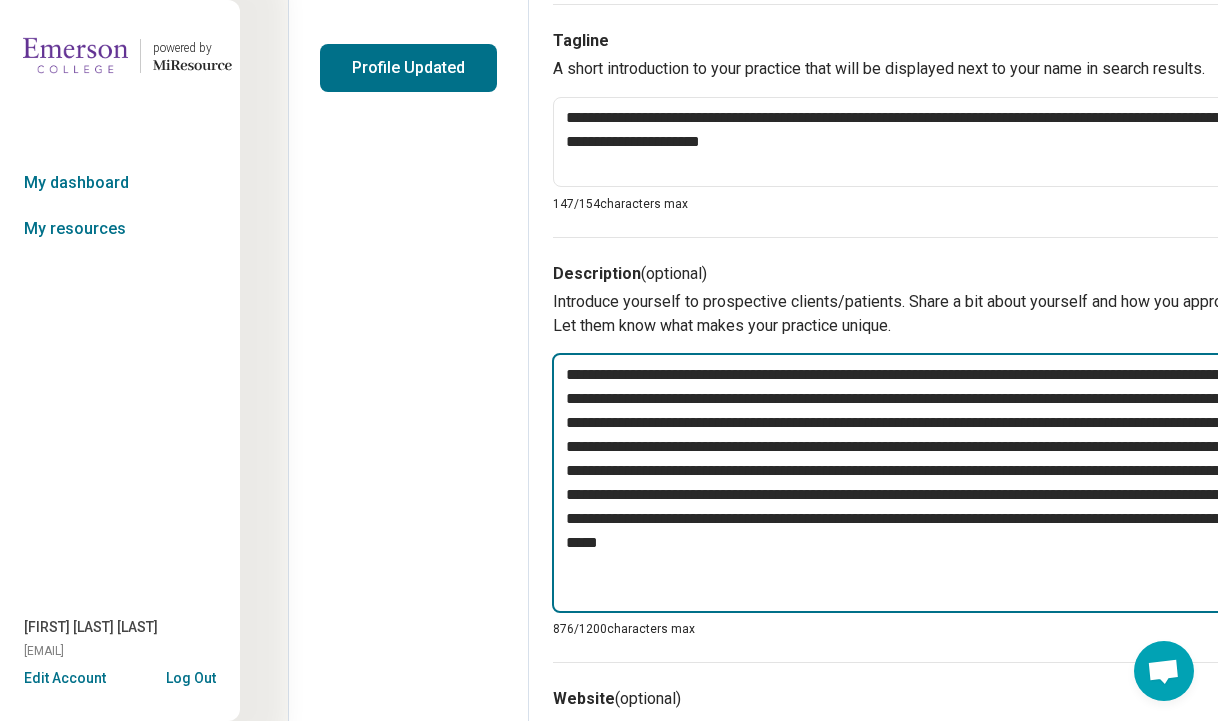 click on "**********" at bounding box center [944, 483] 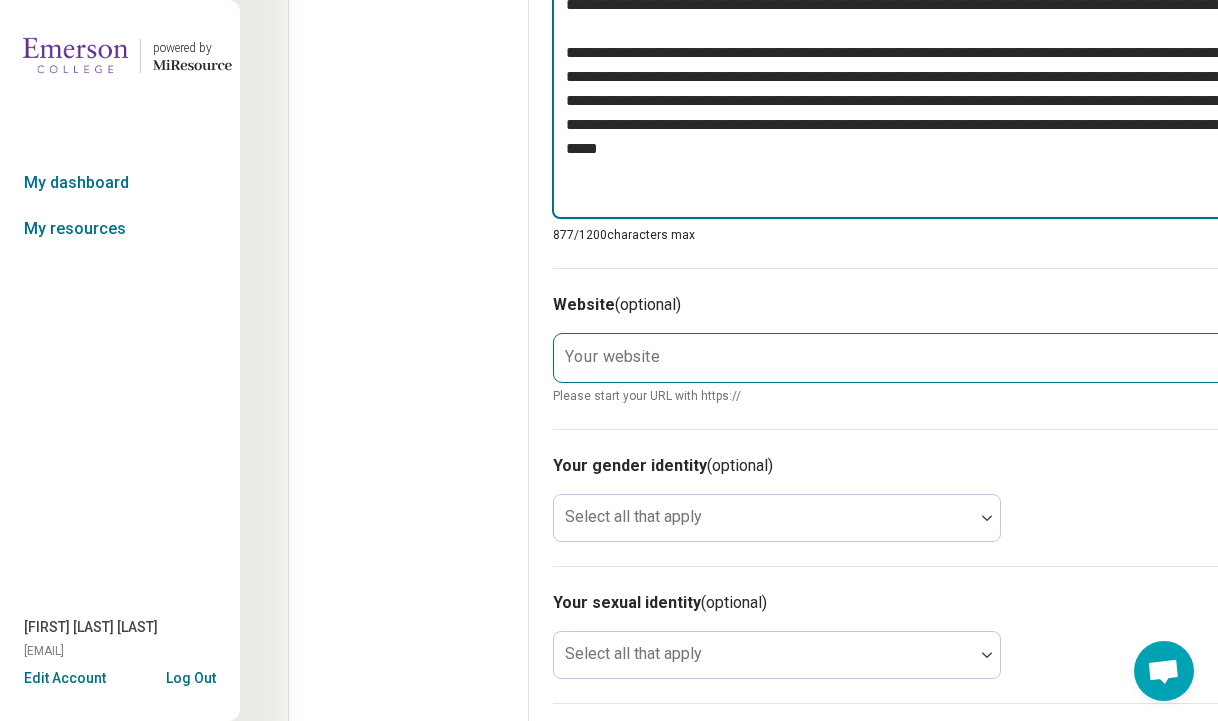 scroll, scrollTop: 945, scrollLeft: 0, axis: vertical 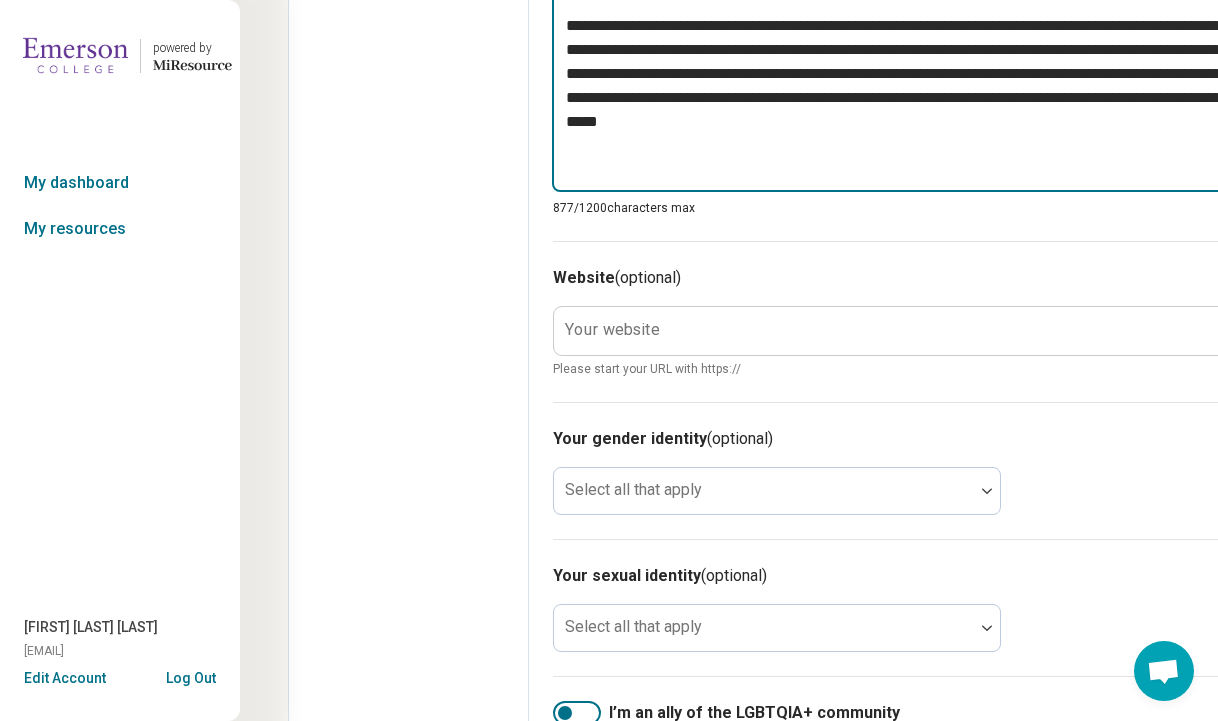 type on "**********" 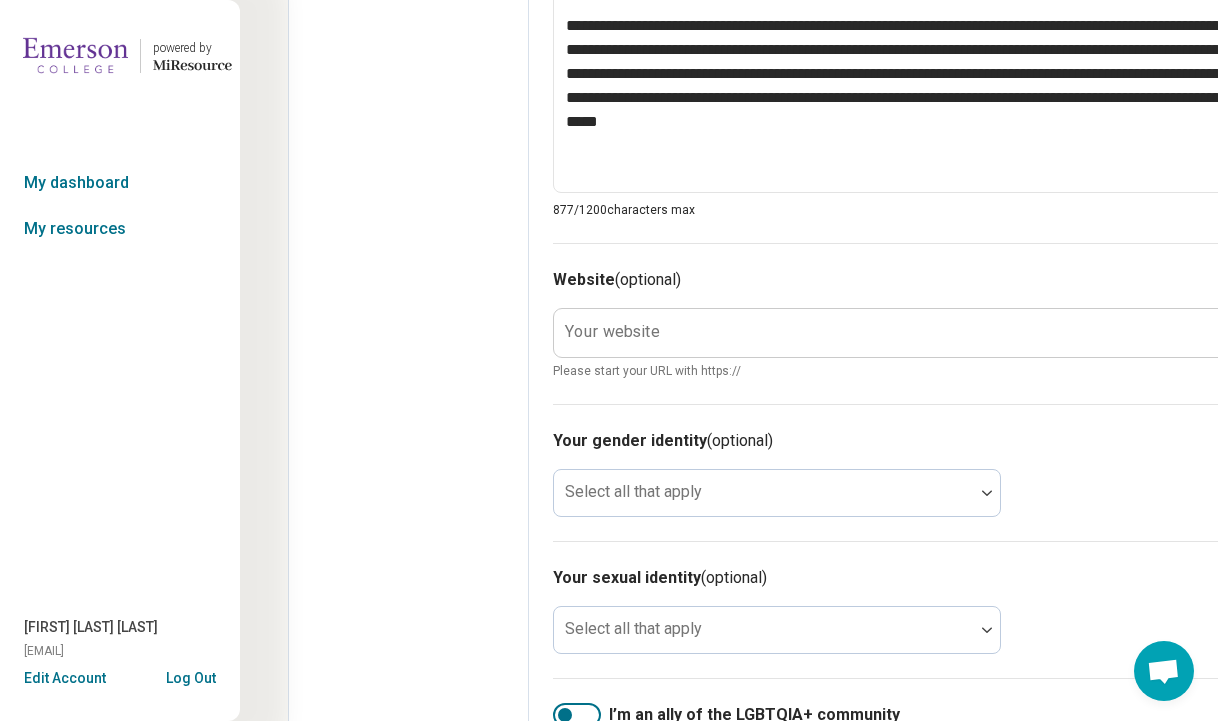 click on "Your website" at bounding box center (612, 332) 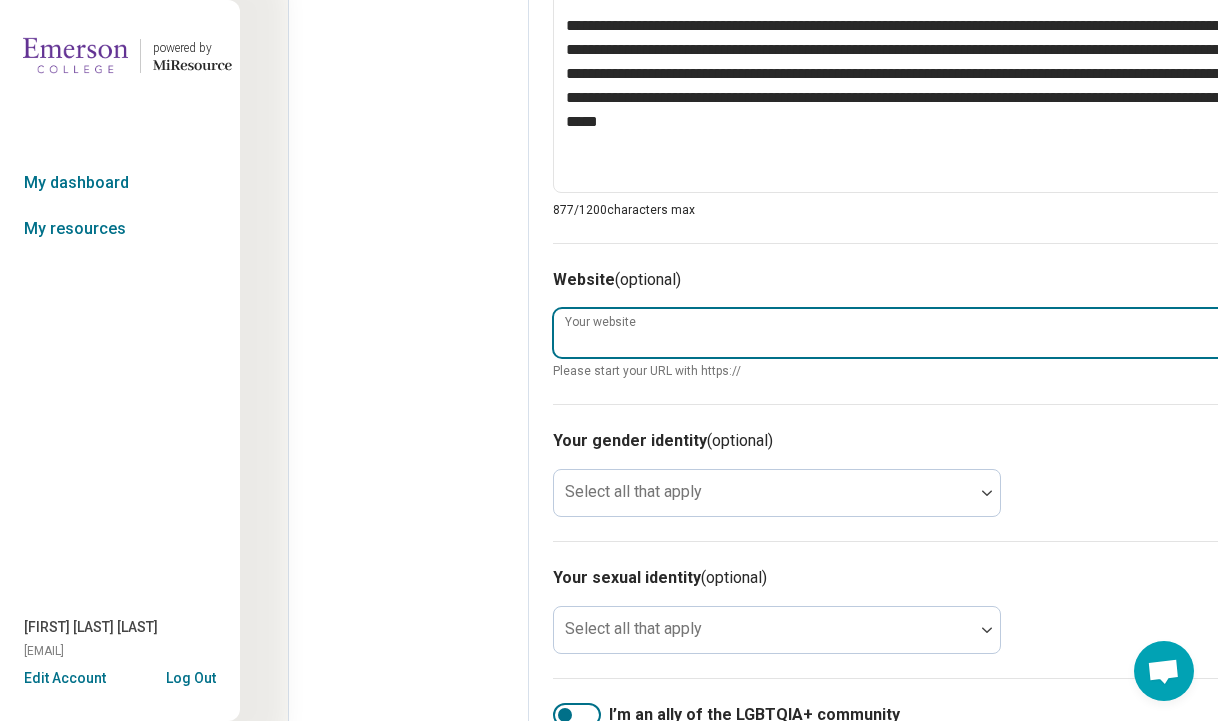 click on "Your website" at bounding box center [946, 333] 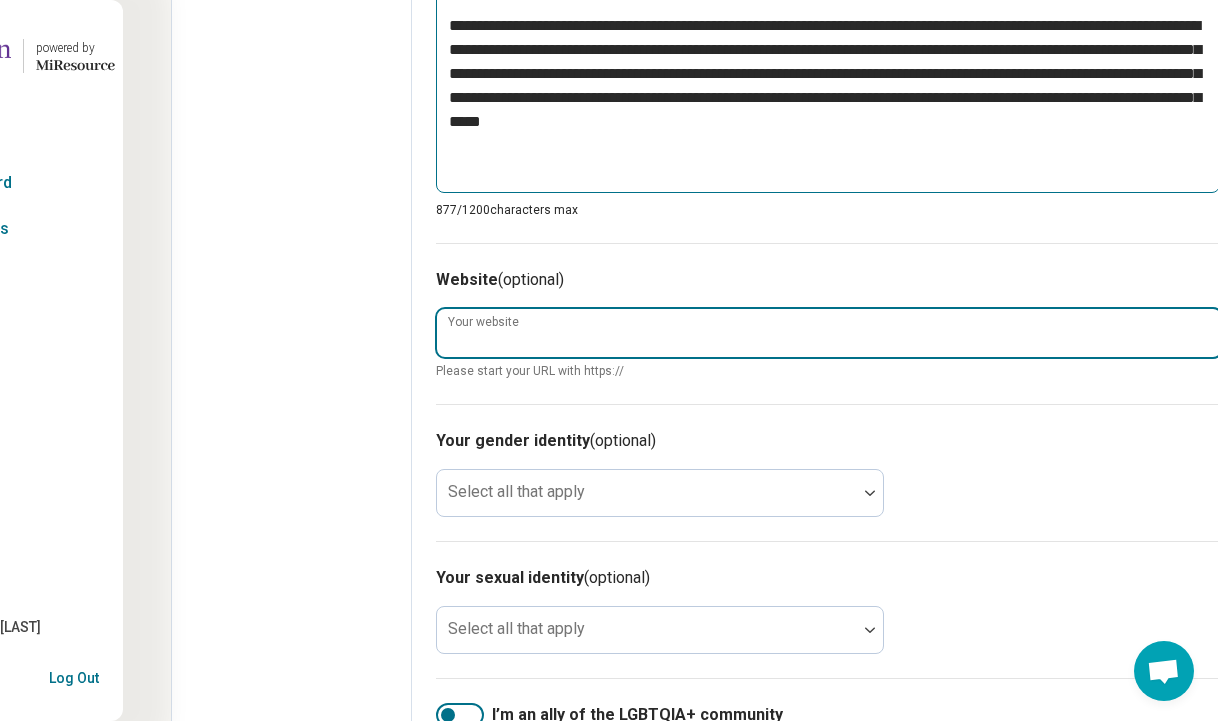 scroll, scrollTop: 945, scrollLeft: 118, axis: both 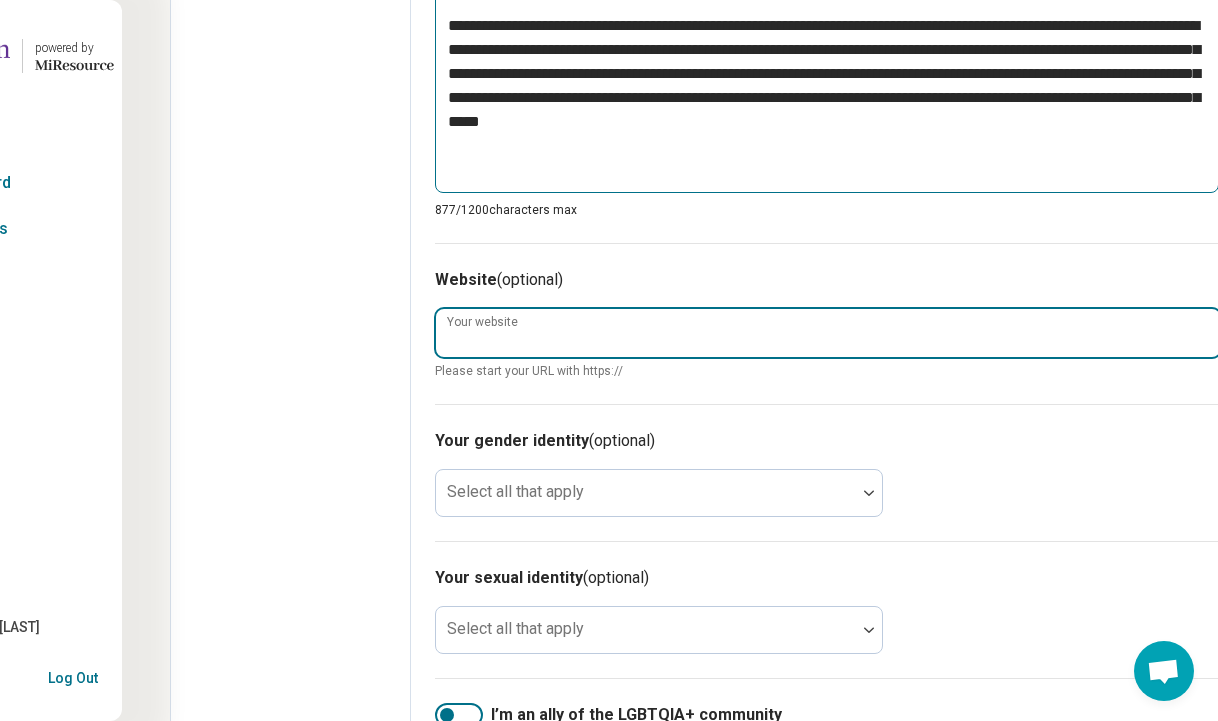 paste on "**********" 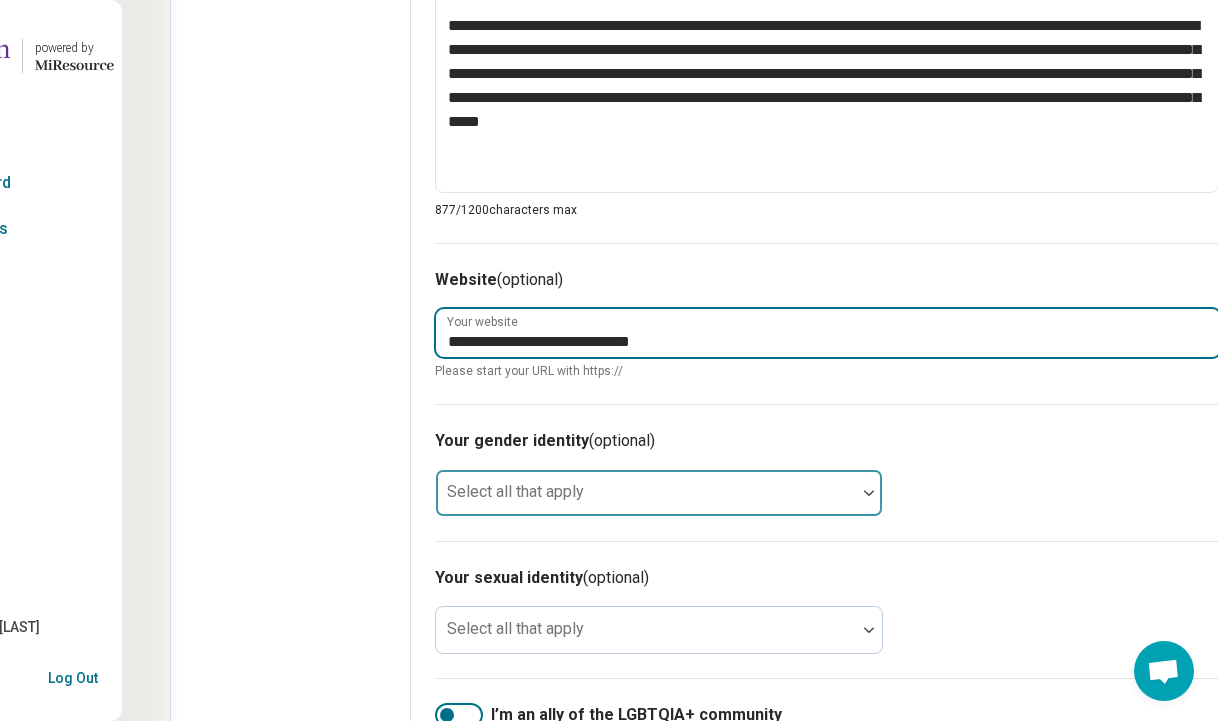 type on "**********" 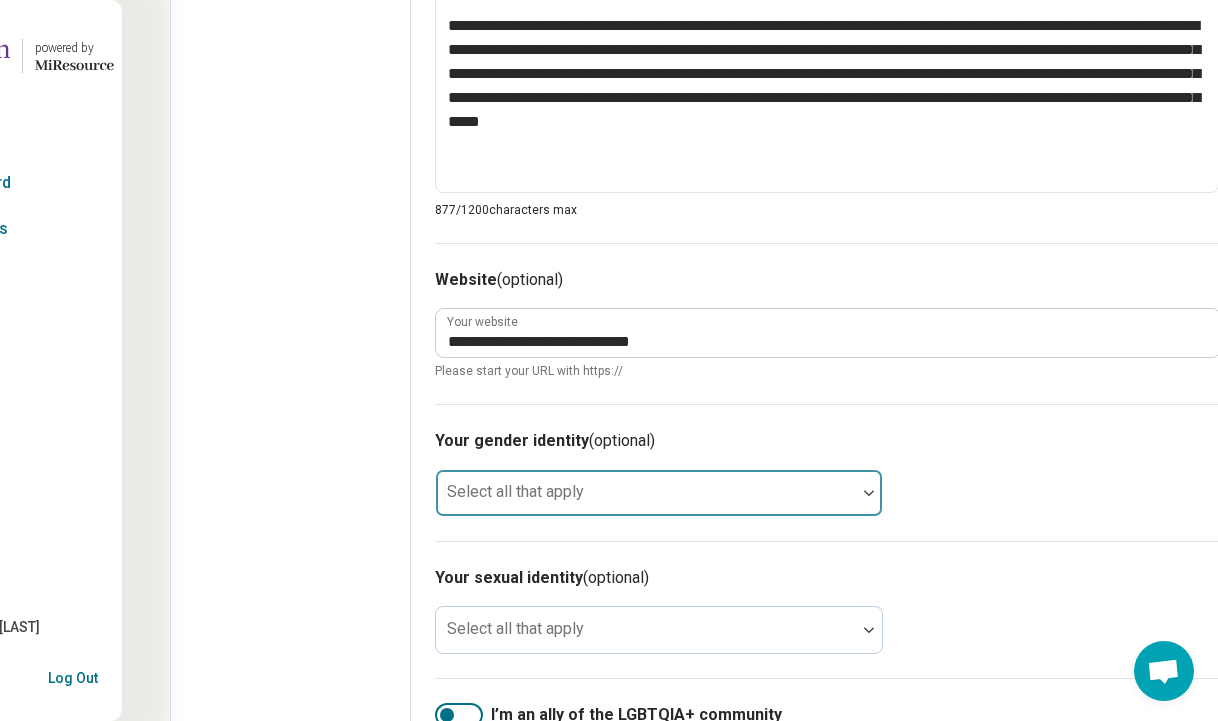 click at bounding box center (646, 501) 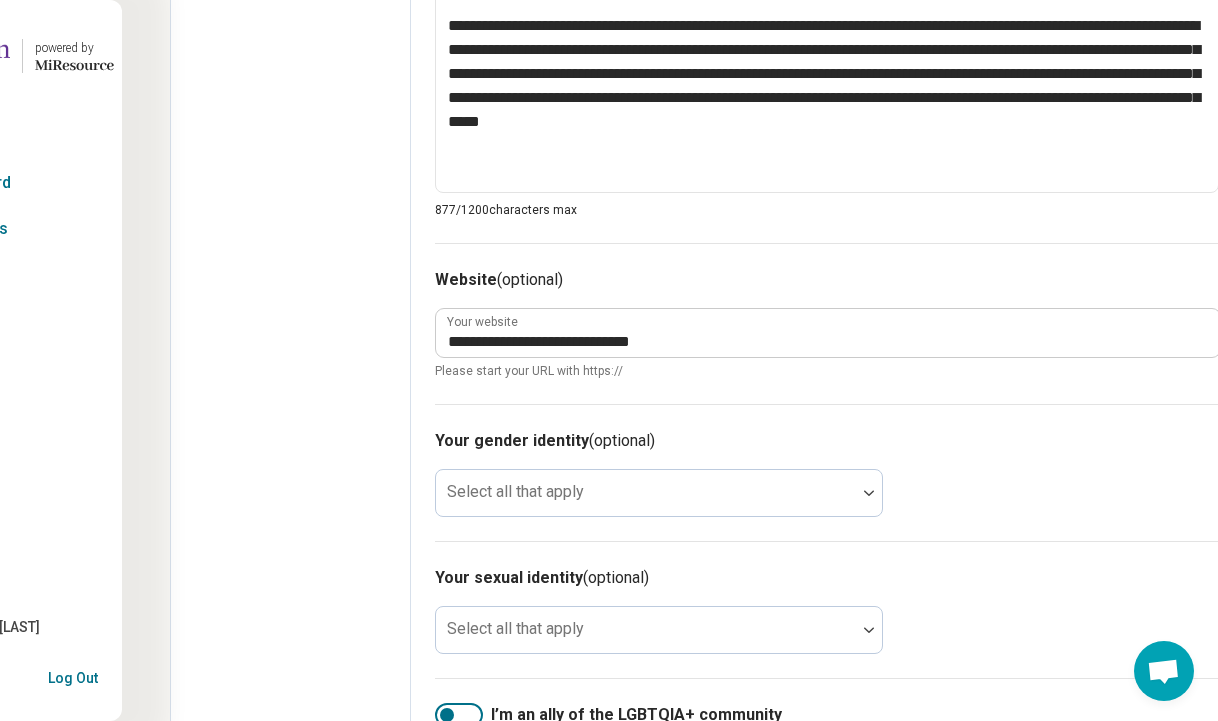 click on "Your gender identity  (optional) Select all that apply" at bounding box center (827, 472) 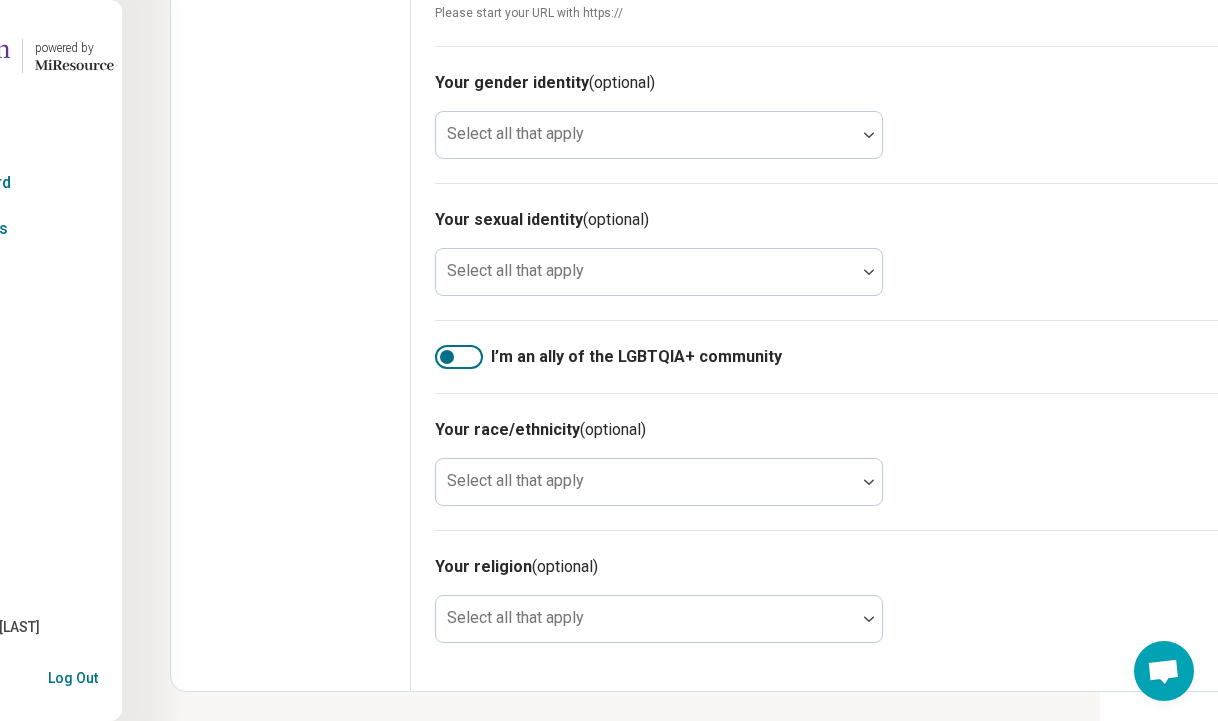 scroll, scrollTop: 1304, scrollLeft: 118, axis: both 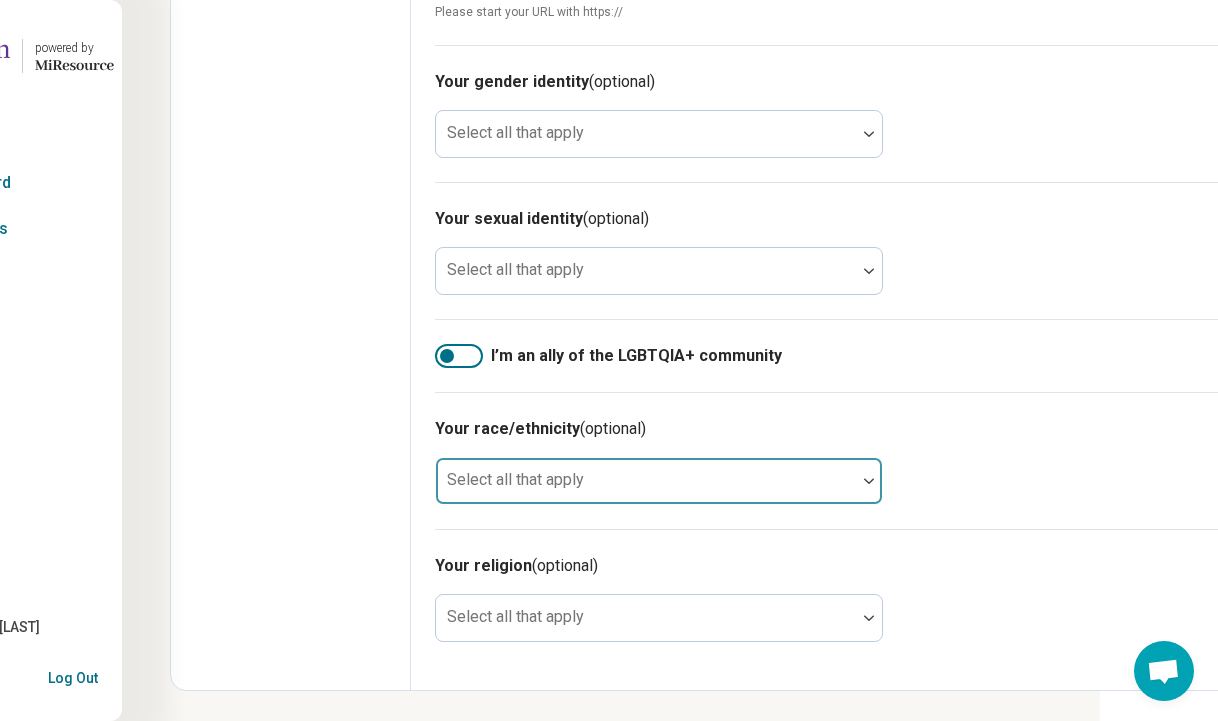 click at bounding box center (646, 489) 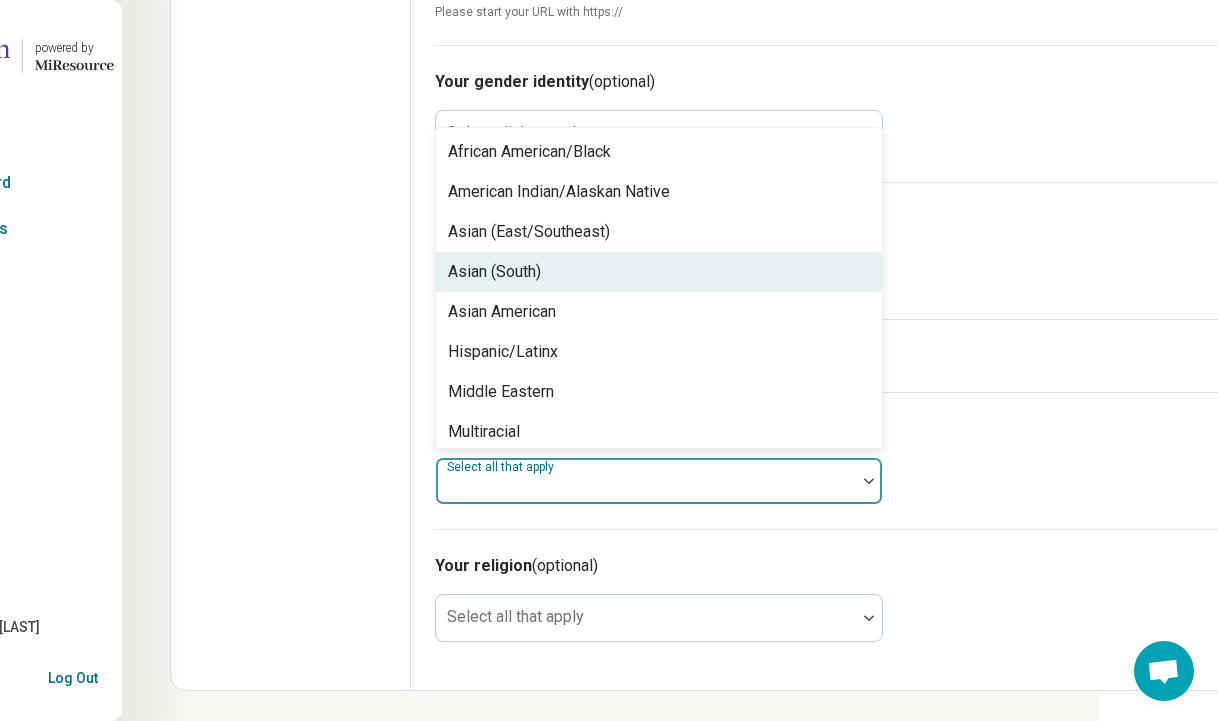 scroll, scrollTop: 128, scrollLeft: 0, axis: vertical 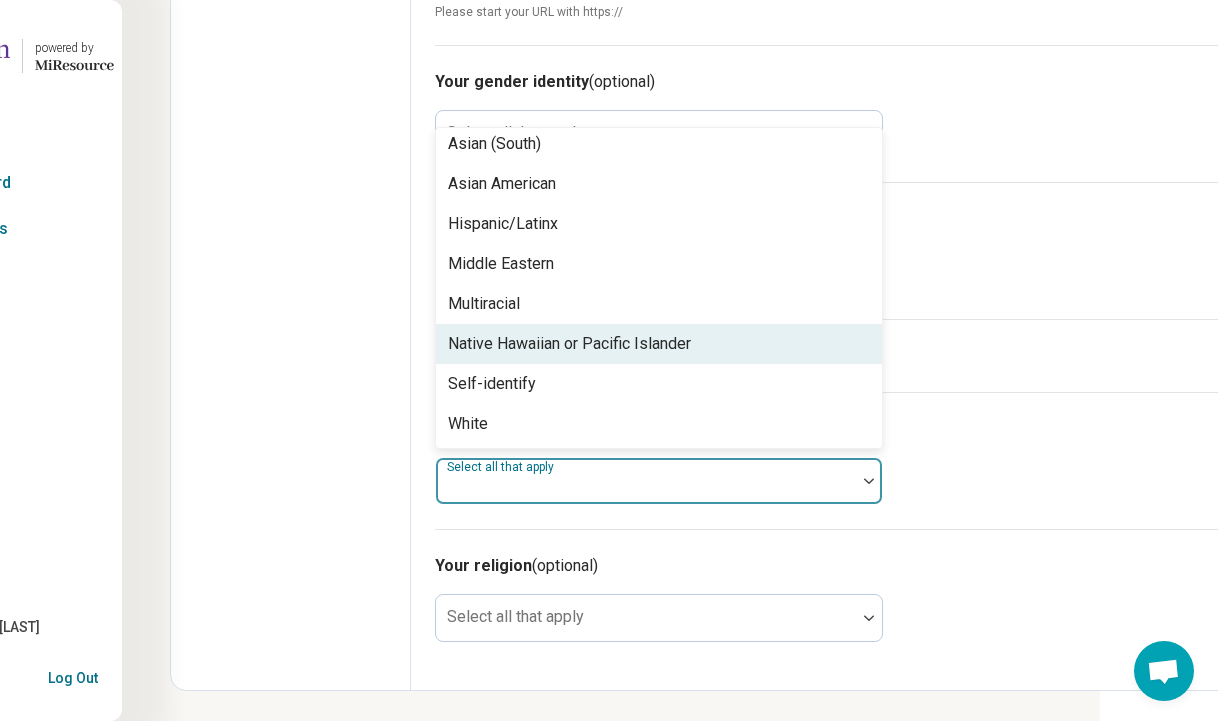 click on "Your race/ethnicity  (optional) Native Hawaiian or Pacific Islander, [NUMBER] of [NUMBER]. [NUMBER] results available. Use Up and Down to choose options, press Enter to select the currently focused option, press Escape to exit the menu, press Tab to select the option and exit the menu. Select all that apply African American/Black American Indian/Alaskan Native Asian (East/Southeast) Asian (South) Asian American Hispanic/Latinx Middle Eastern Multiracial Native Hawaiian or Pacific Islander Self-identify White" at bounding box center [827, 460] 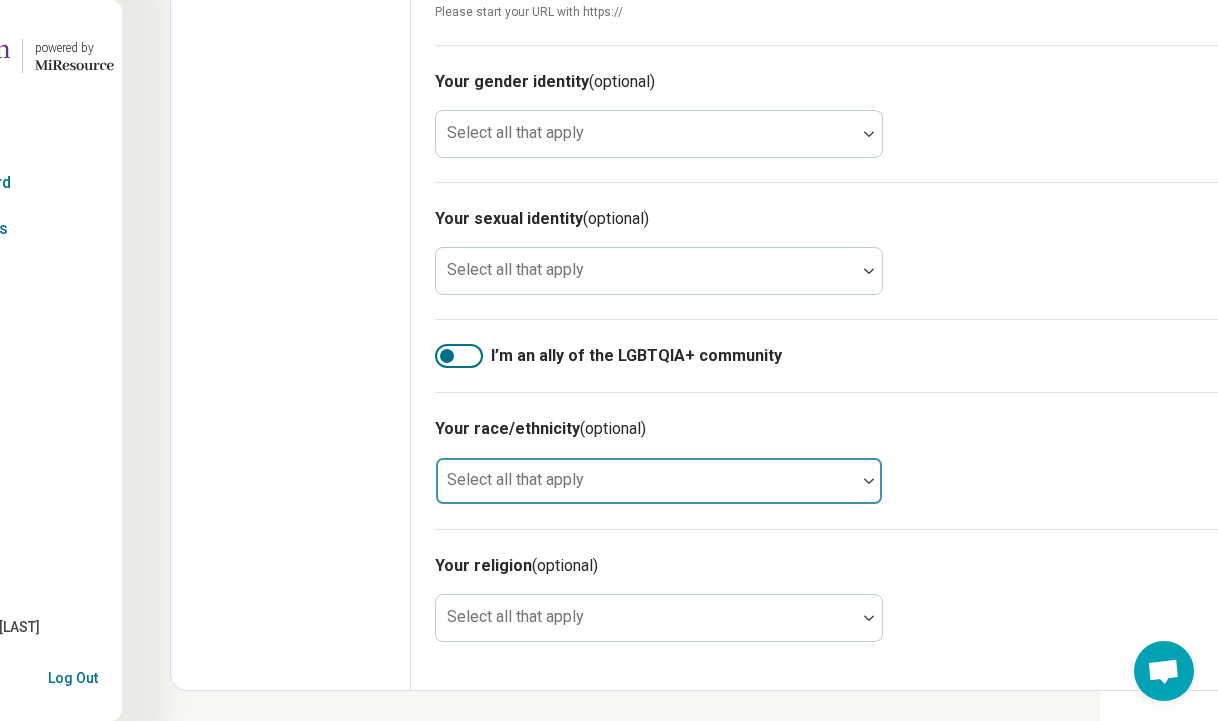 click at bounding box center [646, 489] 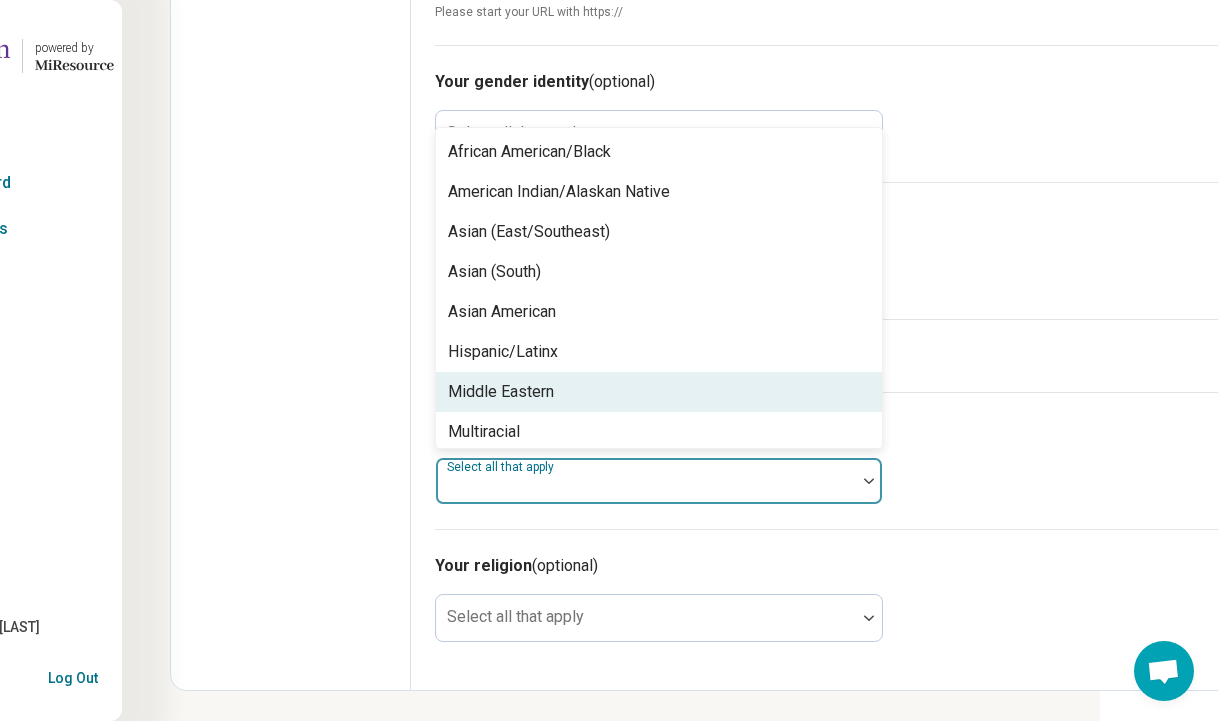 click on "Your religion  (optional) Select all that apply" at bounding box center (827, 597) 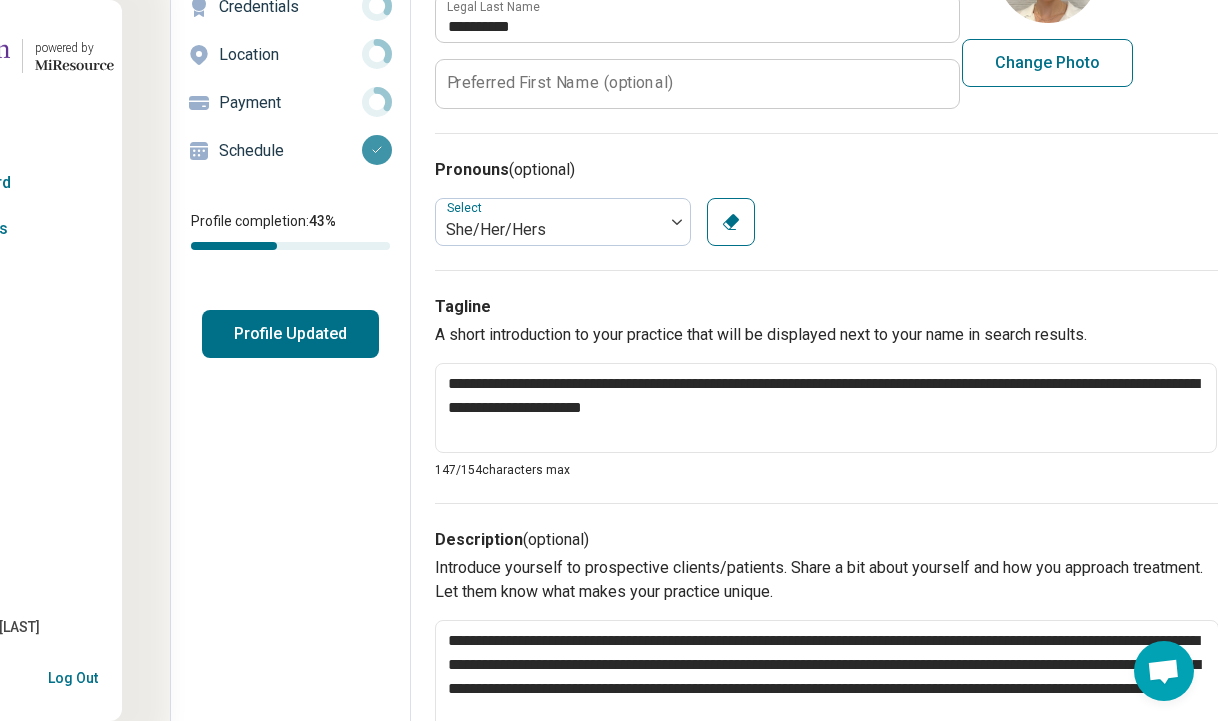scroll, scrollTop: 0, scrollLeft: 118, axis: horizontal 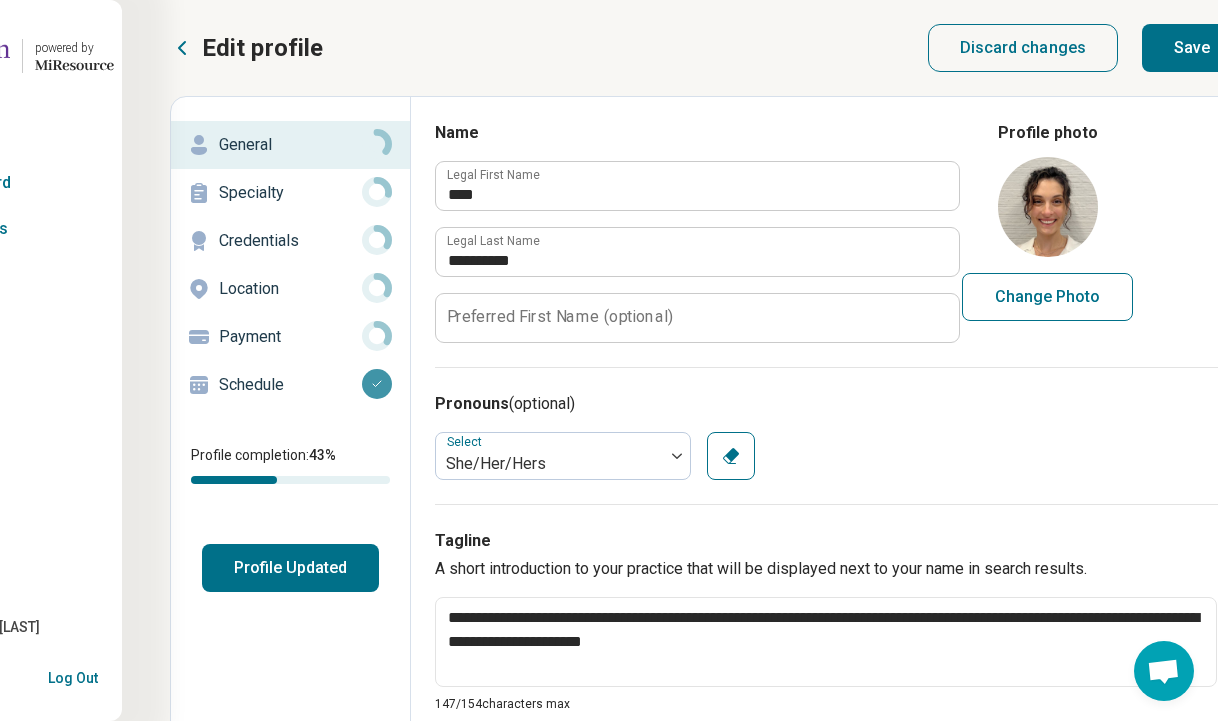click on "Save" at bounding box center [1192, 48] 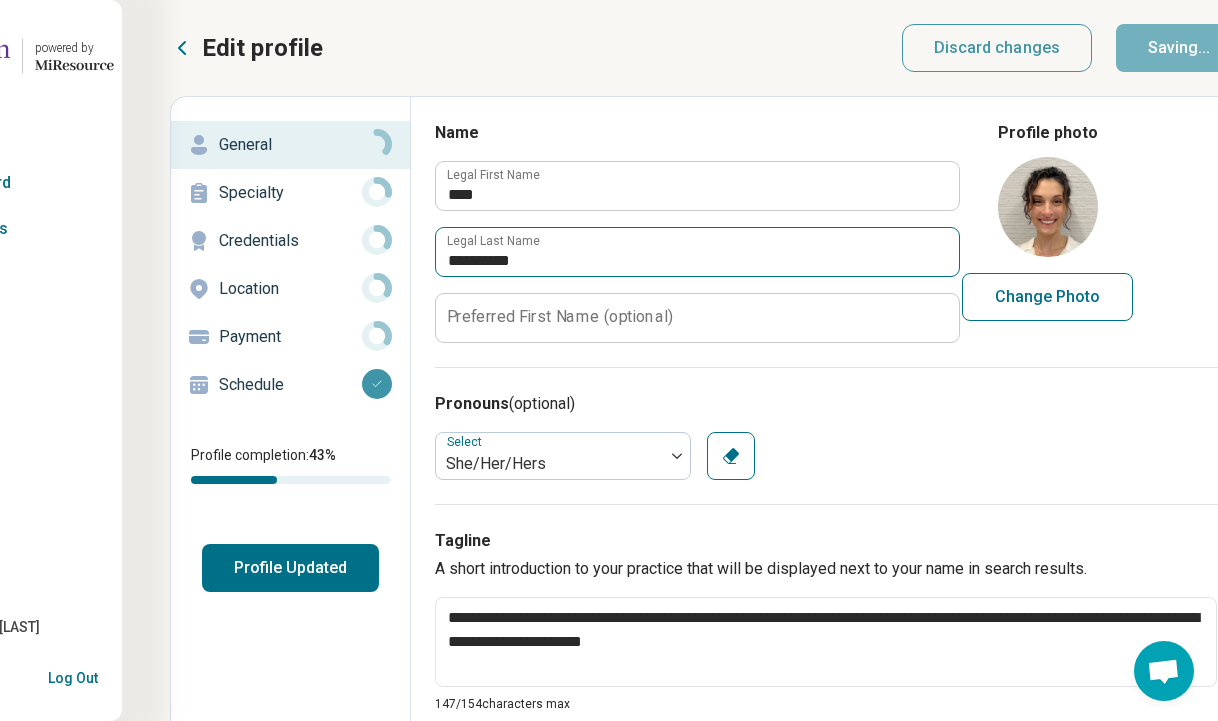 type on "*" 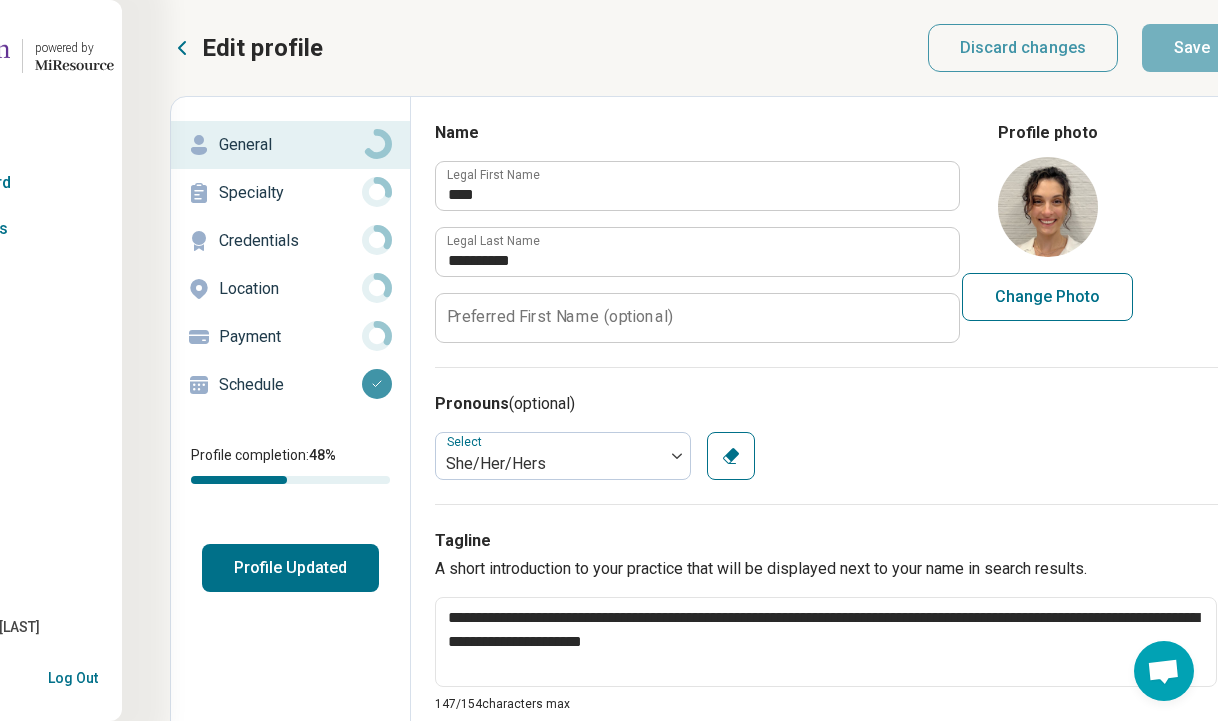 click on "Specialty" at bounding box center [290, 193] 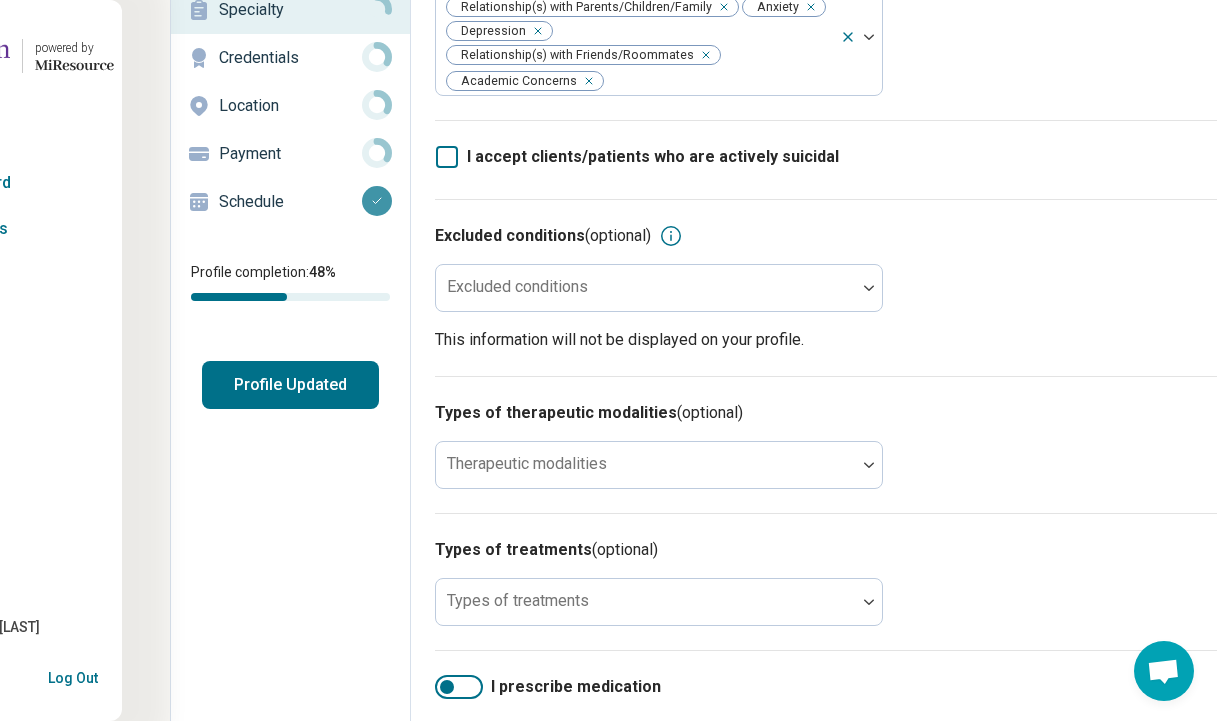 scroll, scrollTop: 206, scrollLeft: 118, axis: both 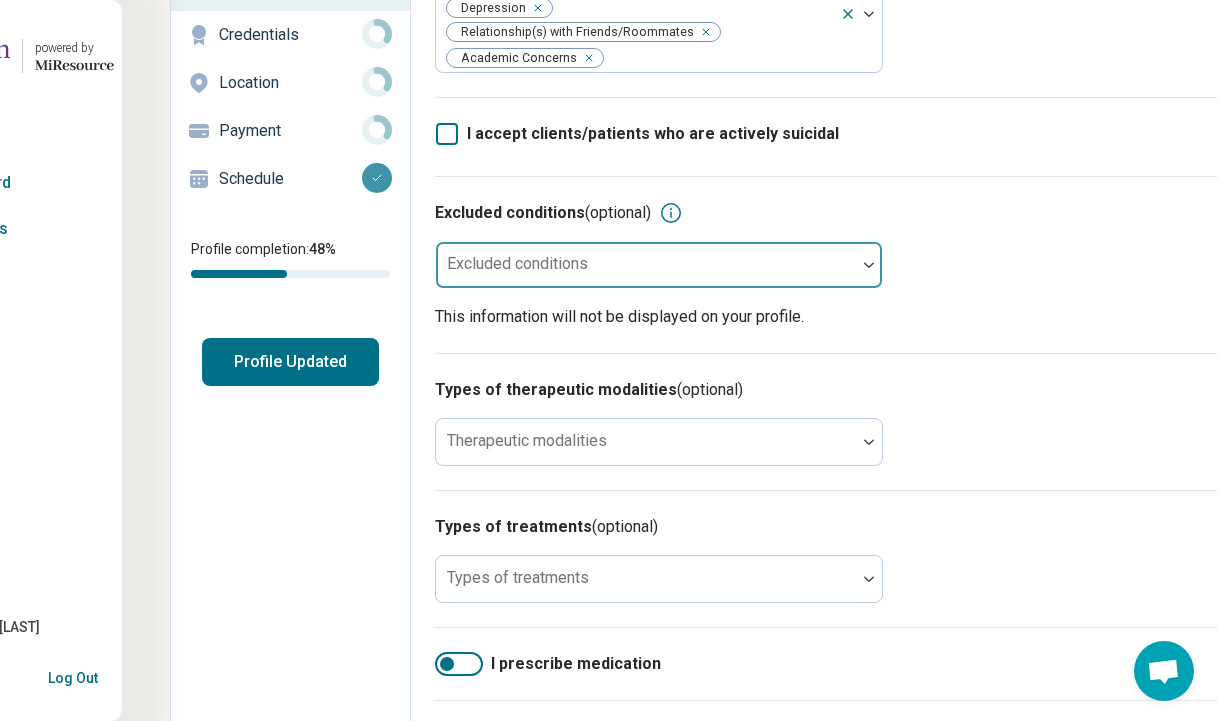 click on "Excluded conditions" at bounding box center [659, 265] 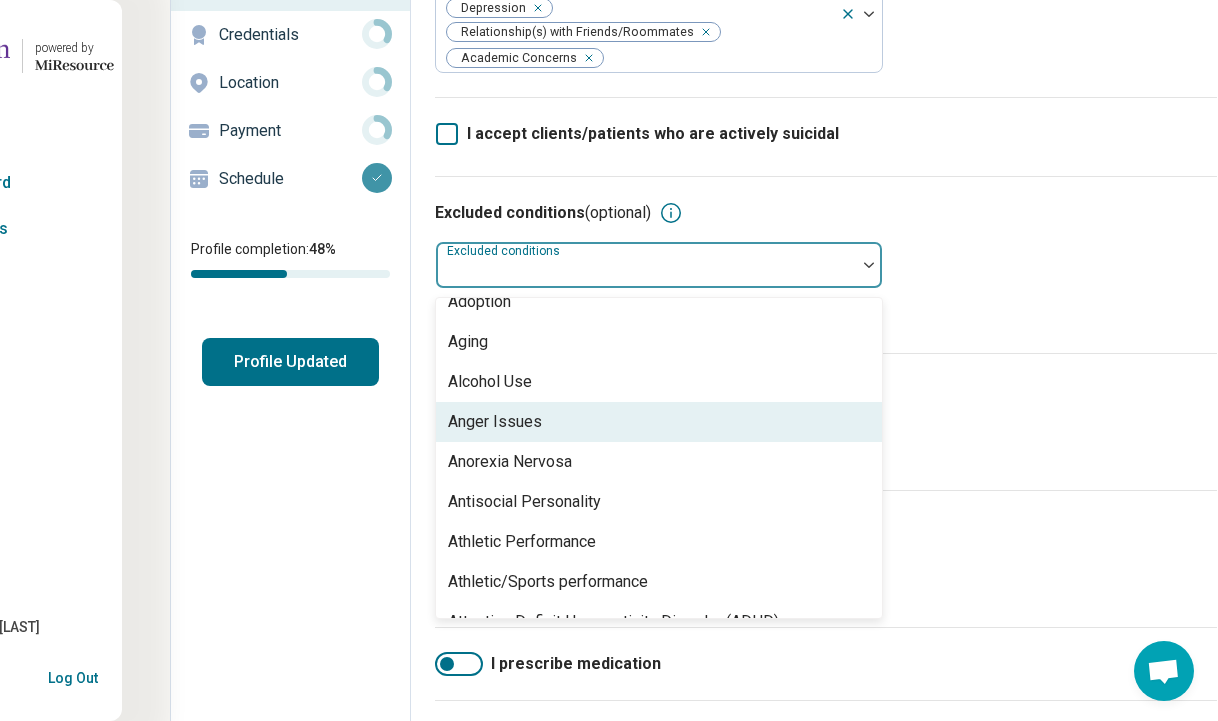 scroll, scrollTop: 75, scrollLeft: 0, axis: vertical 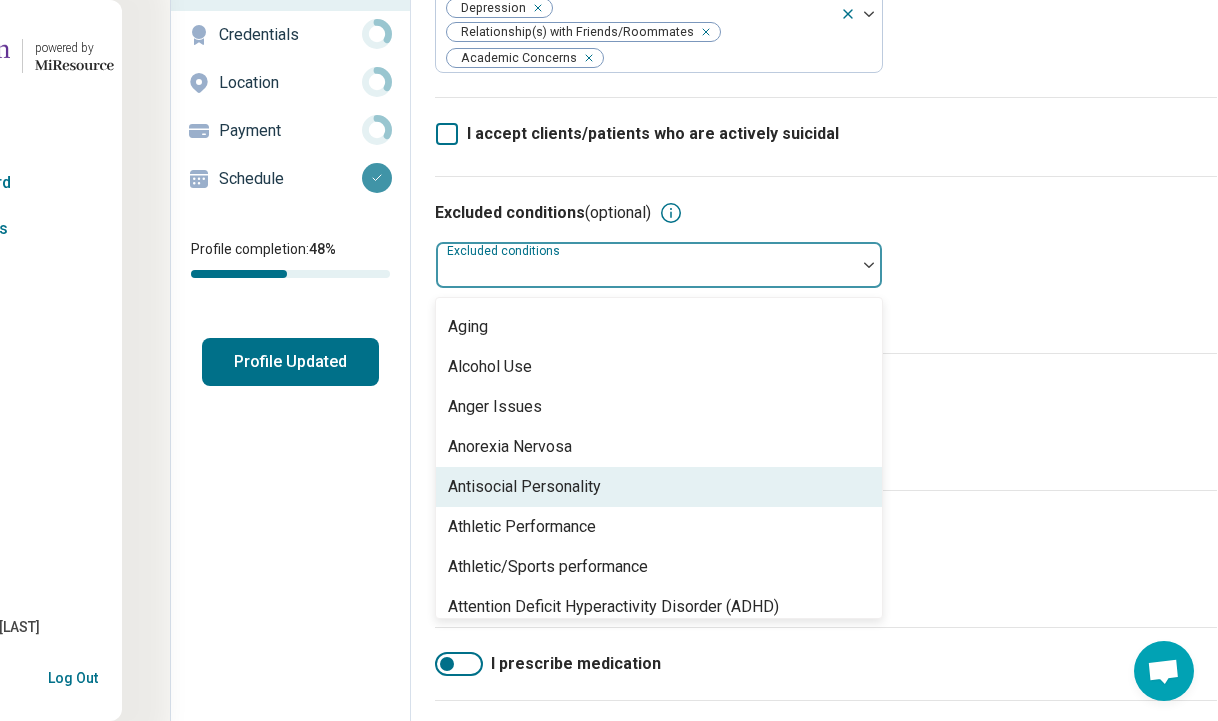 click on "Antisocial Personality" at bounding box center (524, 487) 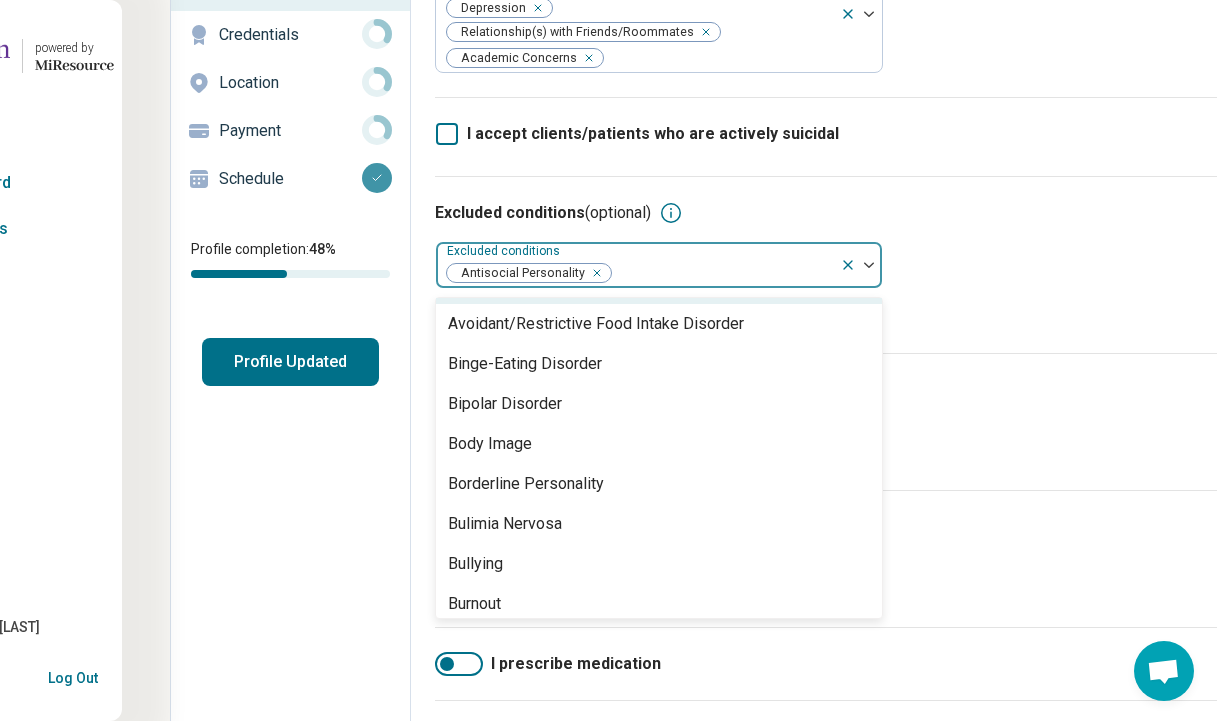 scroll, scrollTop: 445, scrollLeft: 0, axis: vertical 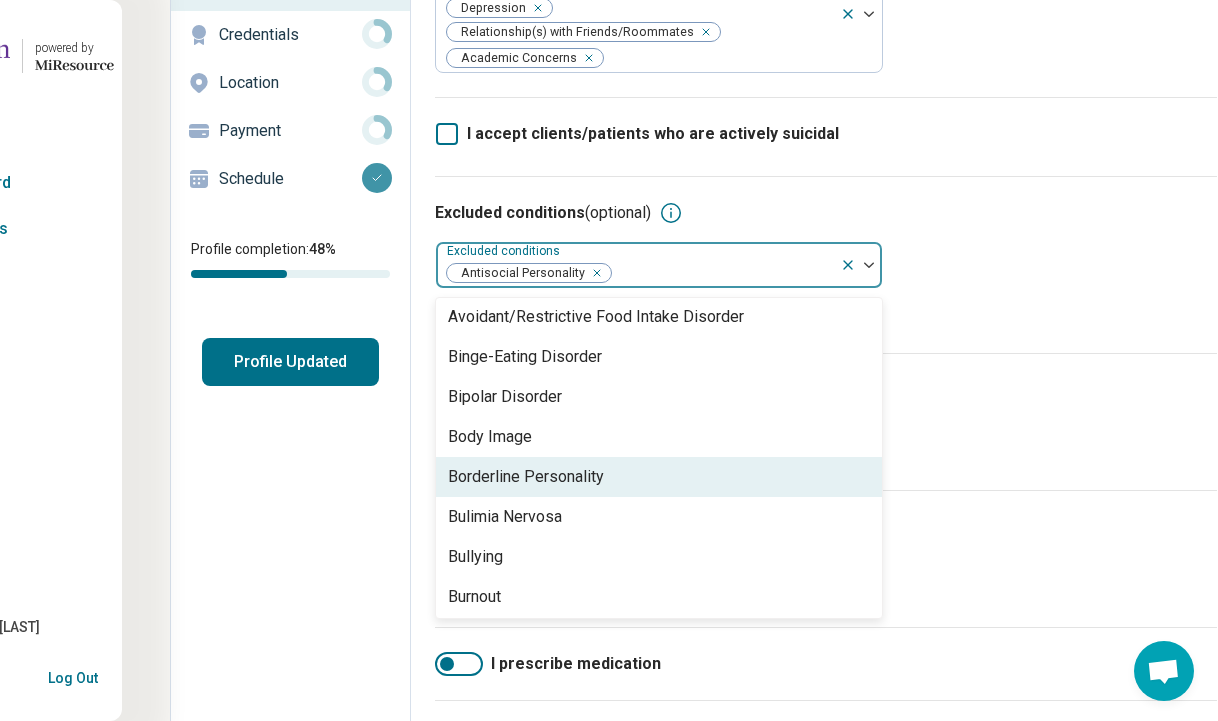 click on "Borderline Personality" at bounding box center [526, 477] 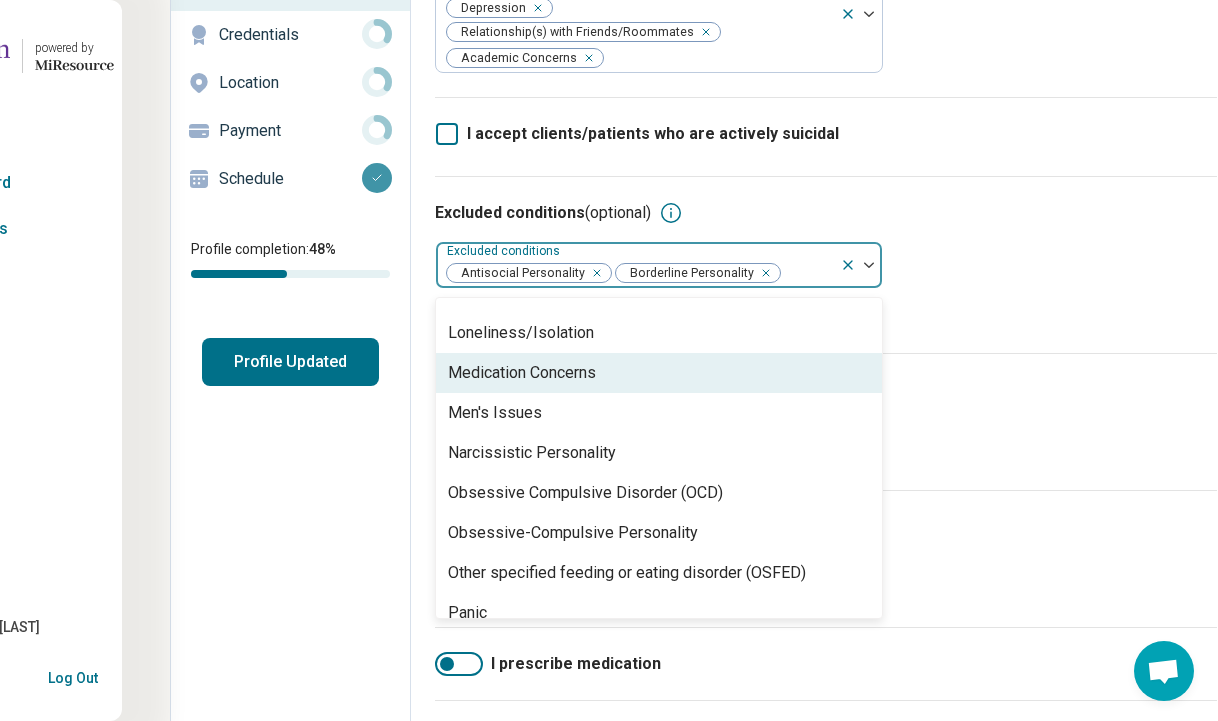 scroll, scrollTop: 1913, scrollLeft: 0, axis: vertical 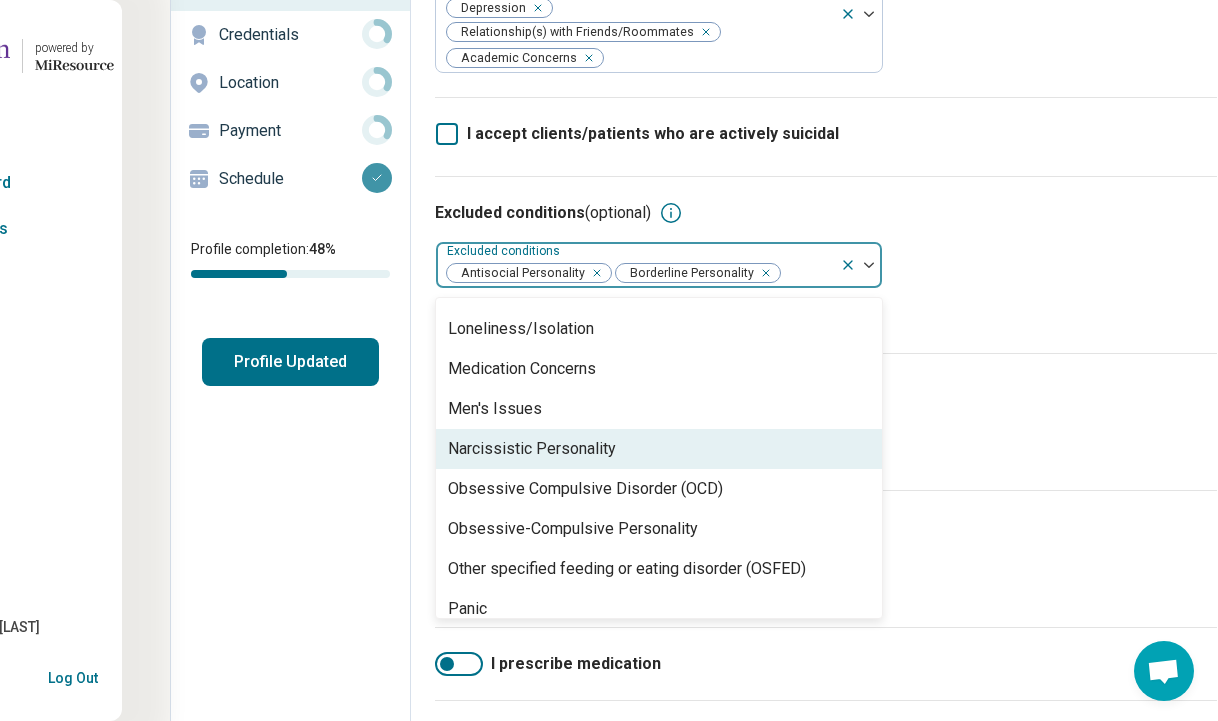 click on "Narcissistic Personality" at bounding box center (532, 449) 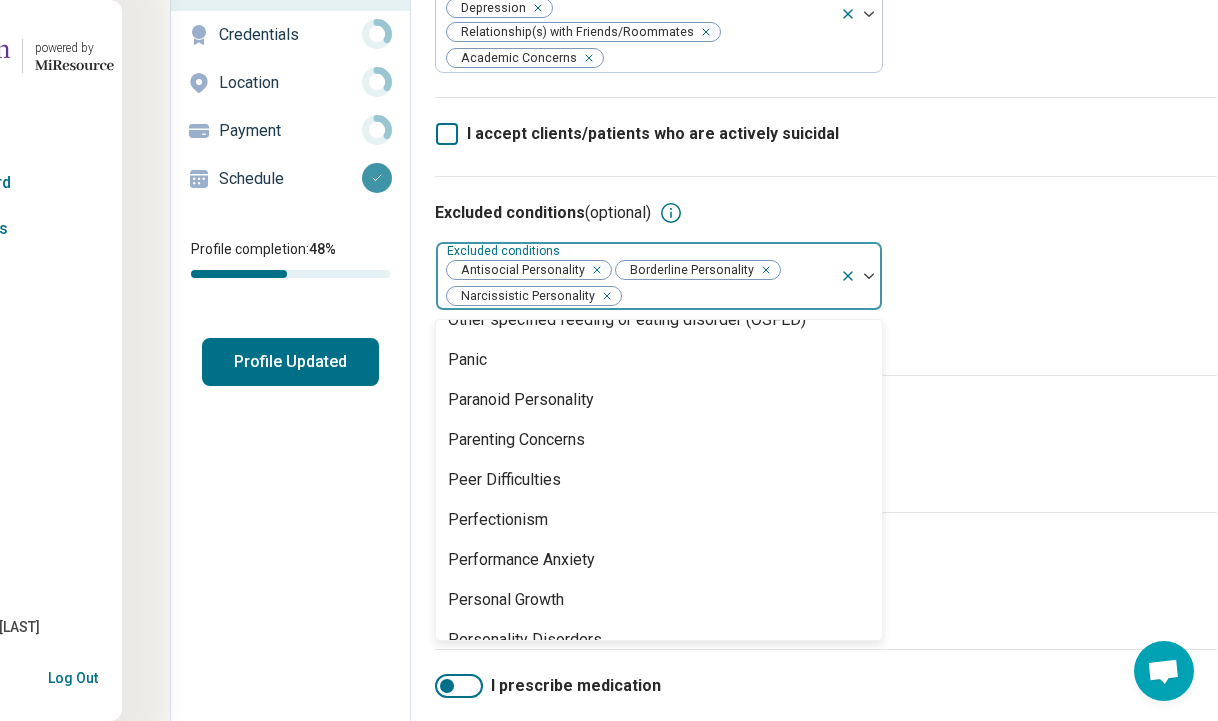 scroll, scrollTop: 2167, scrollLeft: 0, axis: vertical 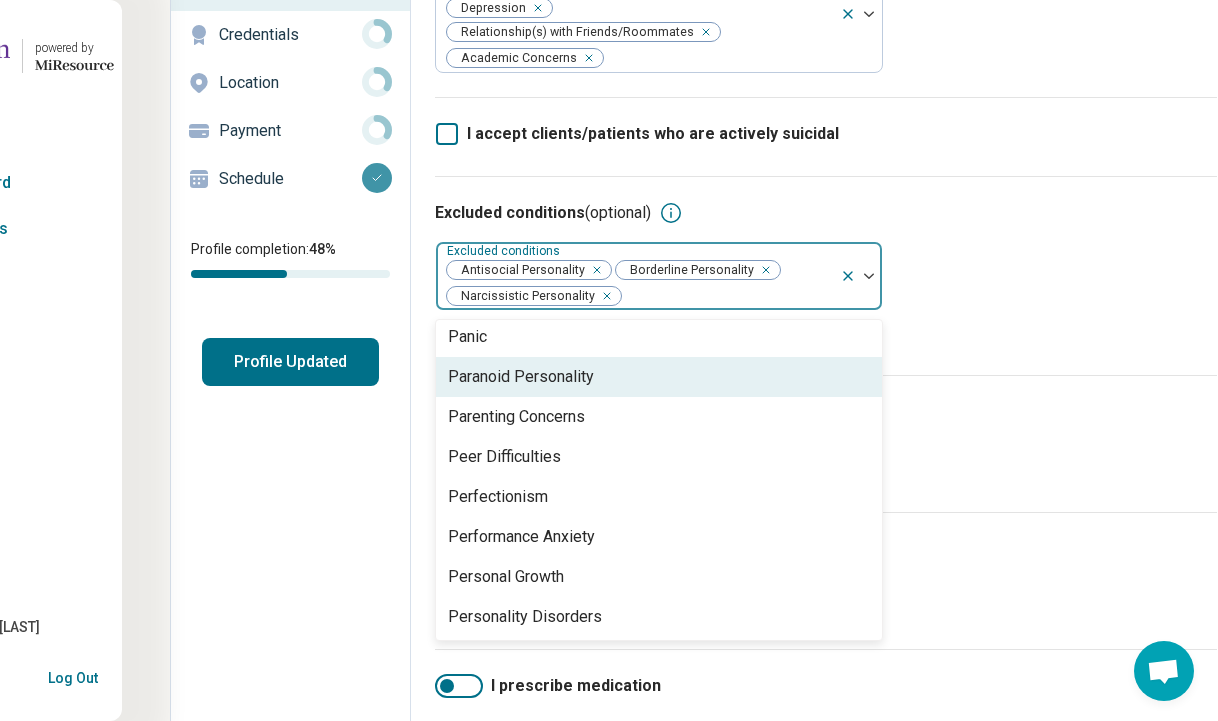 click on "Paranoid Personality" at bounding box center (521, 377) 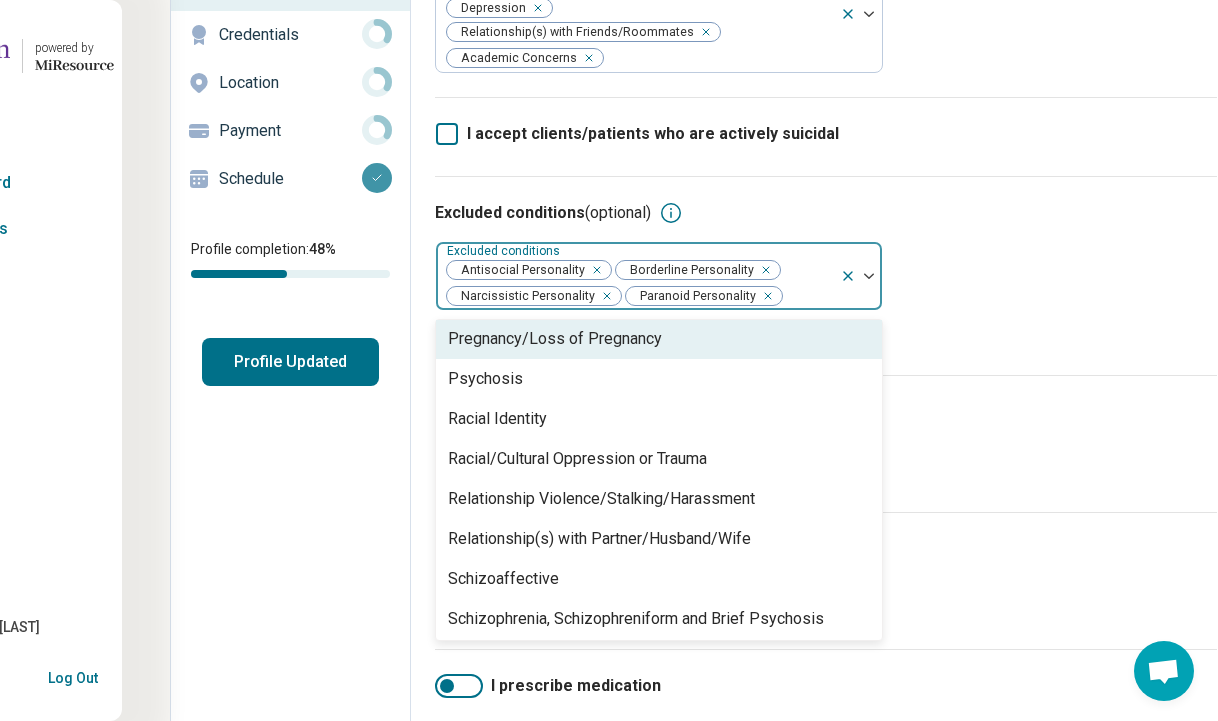 scroll, scrollTop: 2781, scrollLeft: 0, axis: vertical 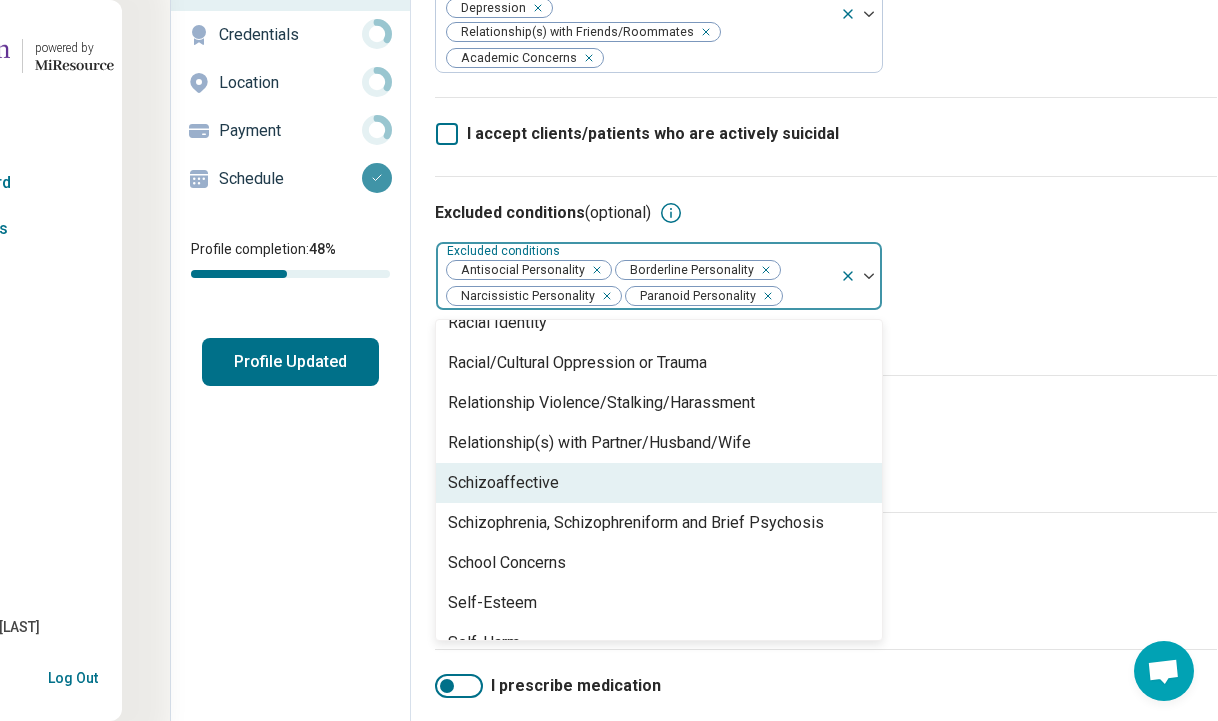 click on "Schizoaffective" at bounding box center [503, 483] 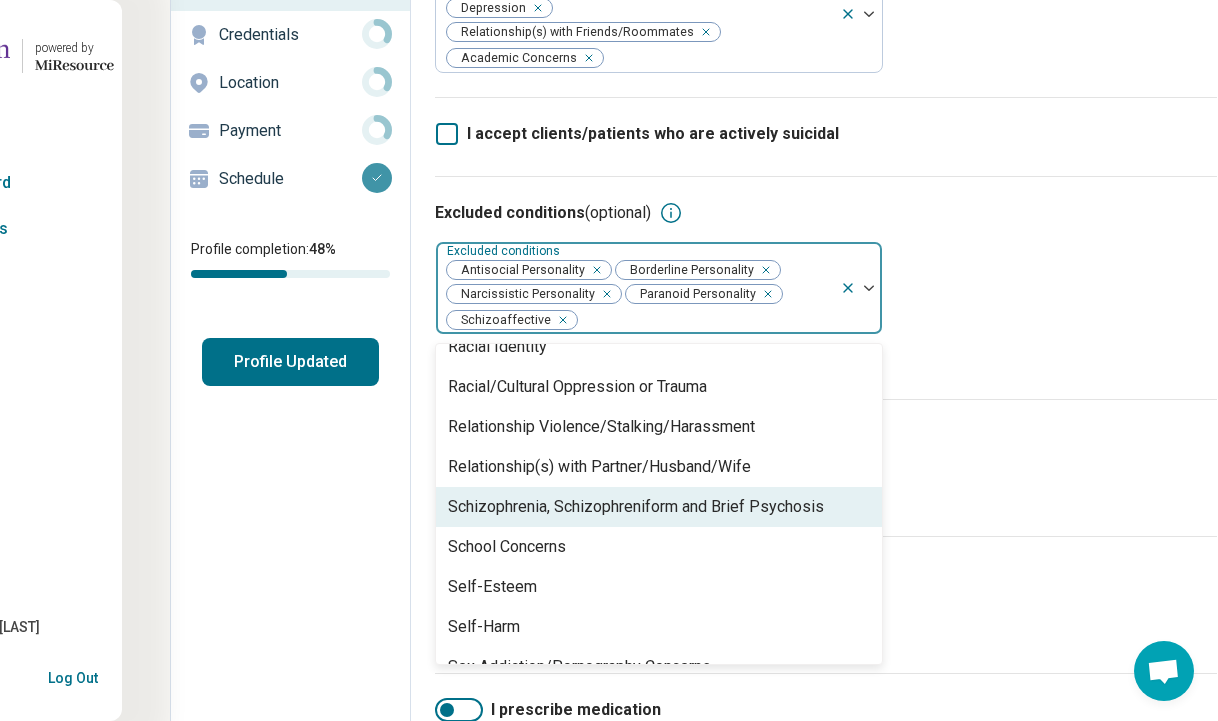 click on "Schizophrenia, Schizophreniform and Brief Psychosis" at bounding box center [636, 507] 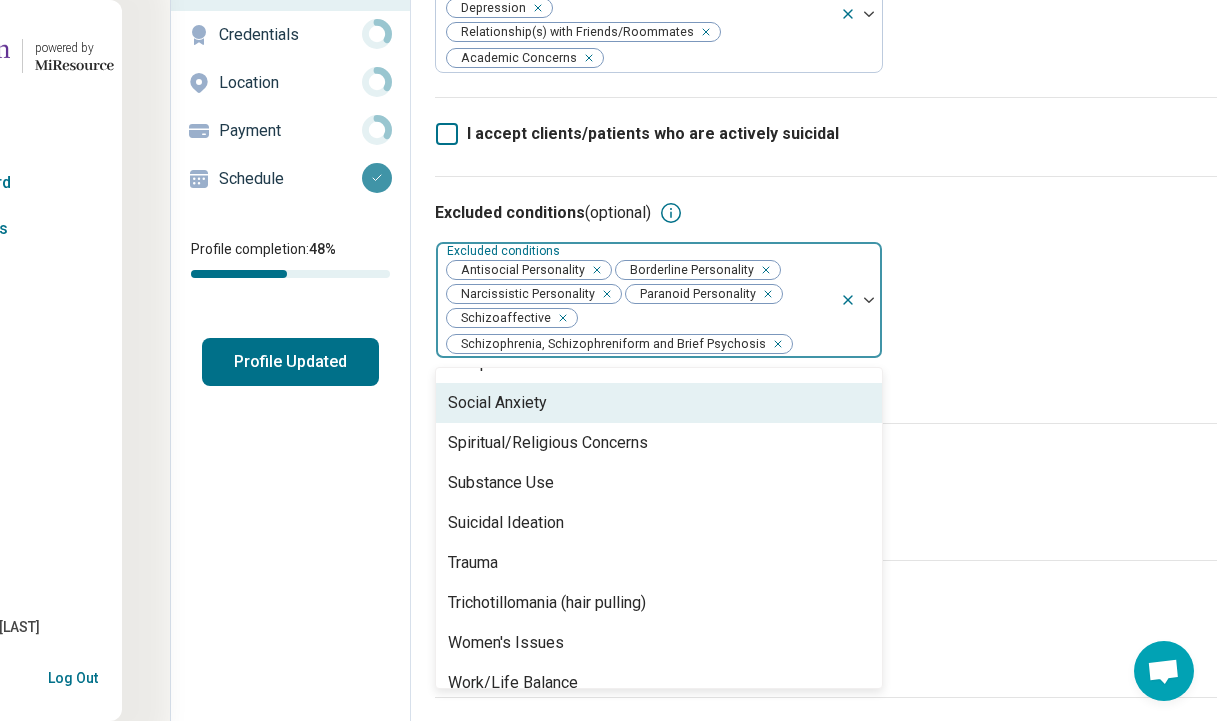 scroll, scrollTop: 3248, scrollLeft: 0, axis: vertical 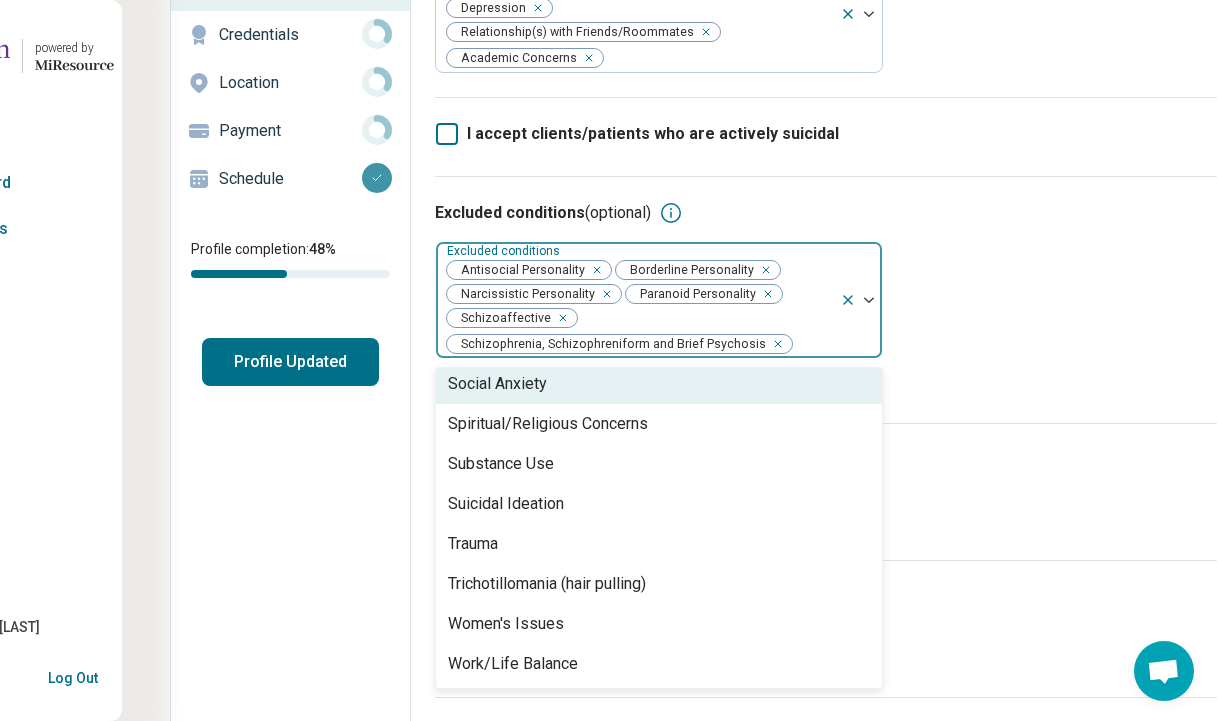 click on "This information will not be displayed on your profile." at bounding box center [826, 387] 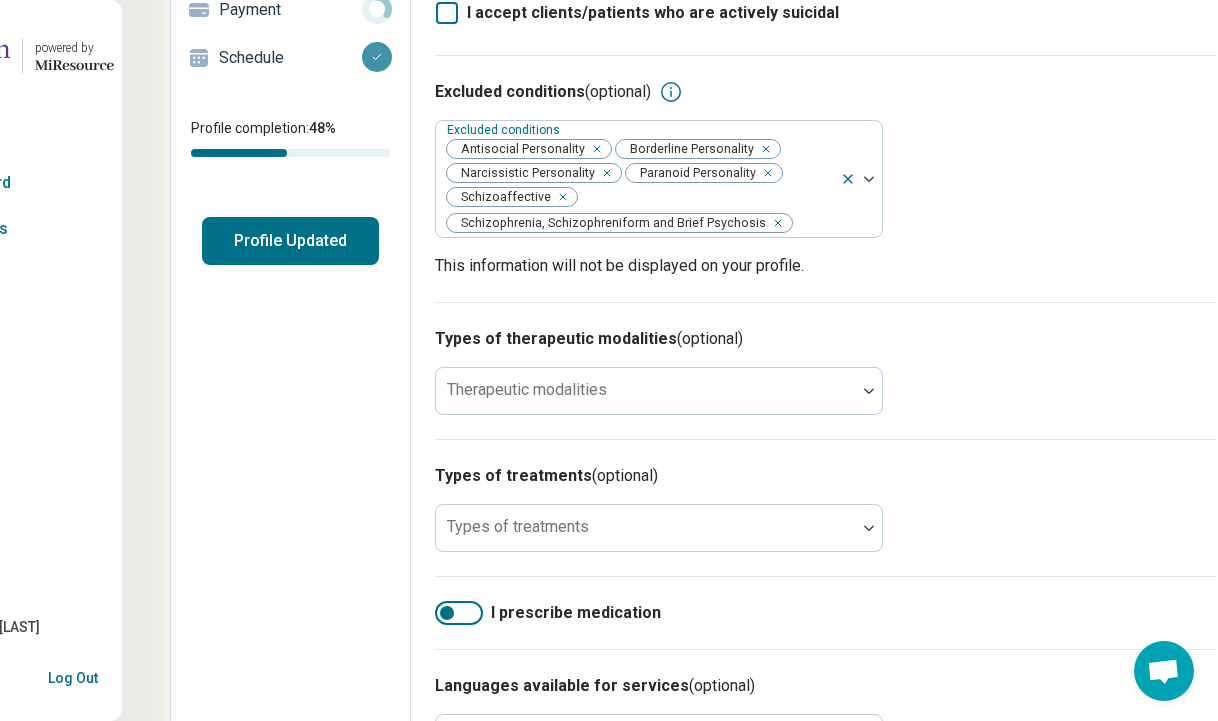 scroll, scrollTop: 447, scrollLeft: 118, axis: both 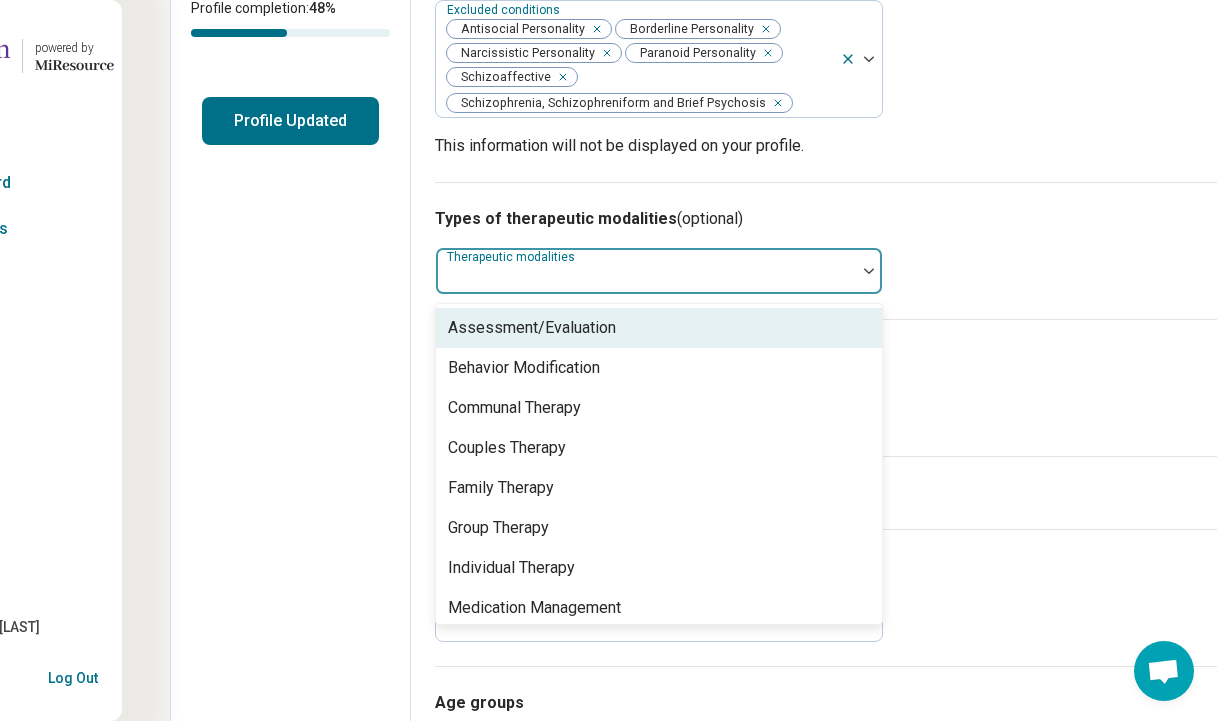 click on "Therapeutic modalities" at bounding box center [659, 271] 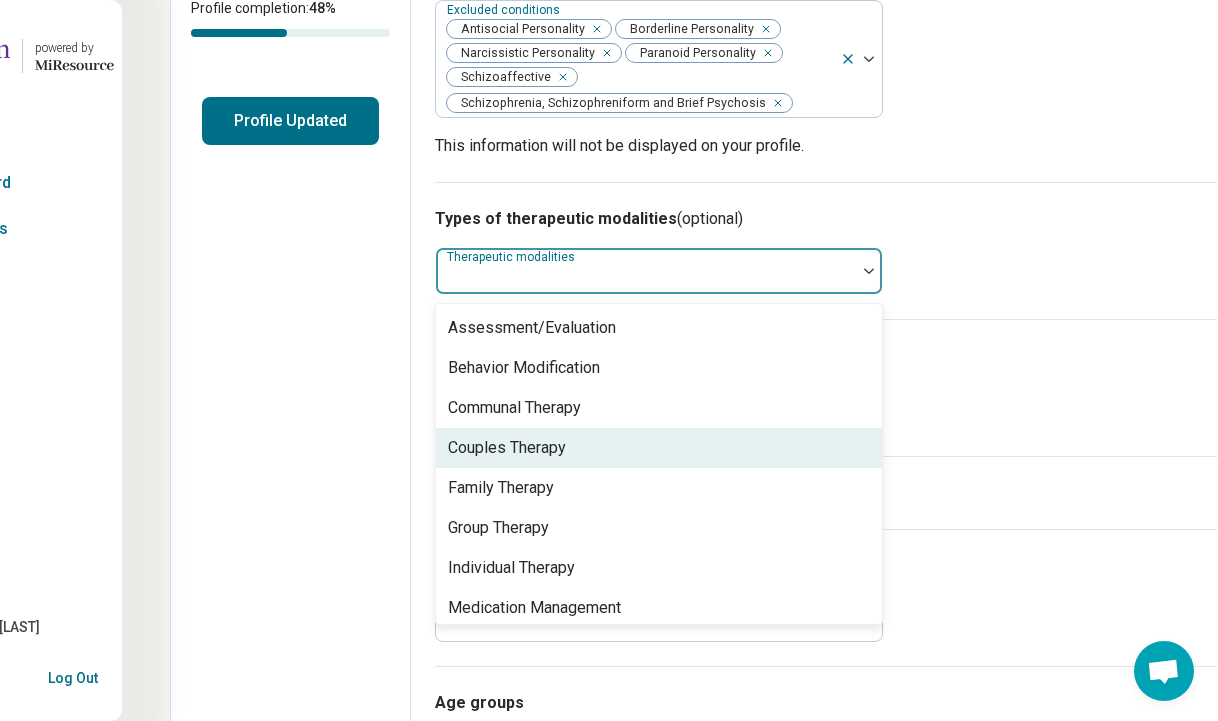 click on "Couples Therapy" at bounding box center (659, 448) 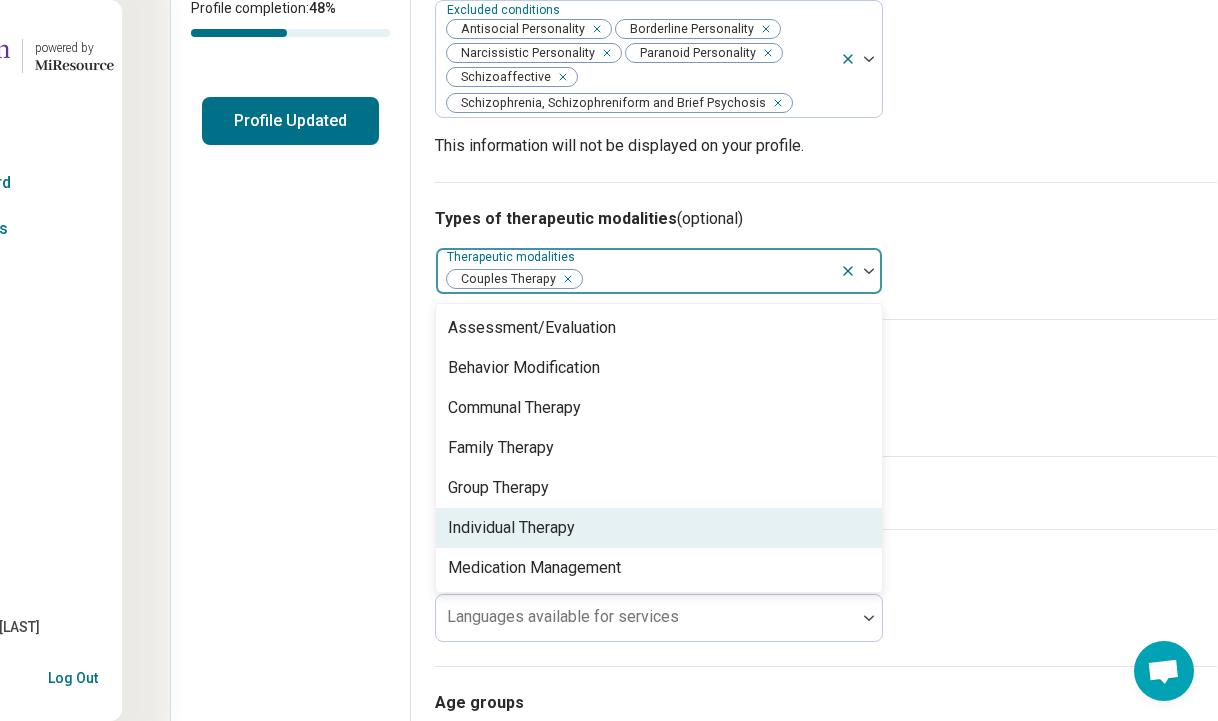 click on "Individual Therapy" at bounding box center (659, 528) 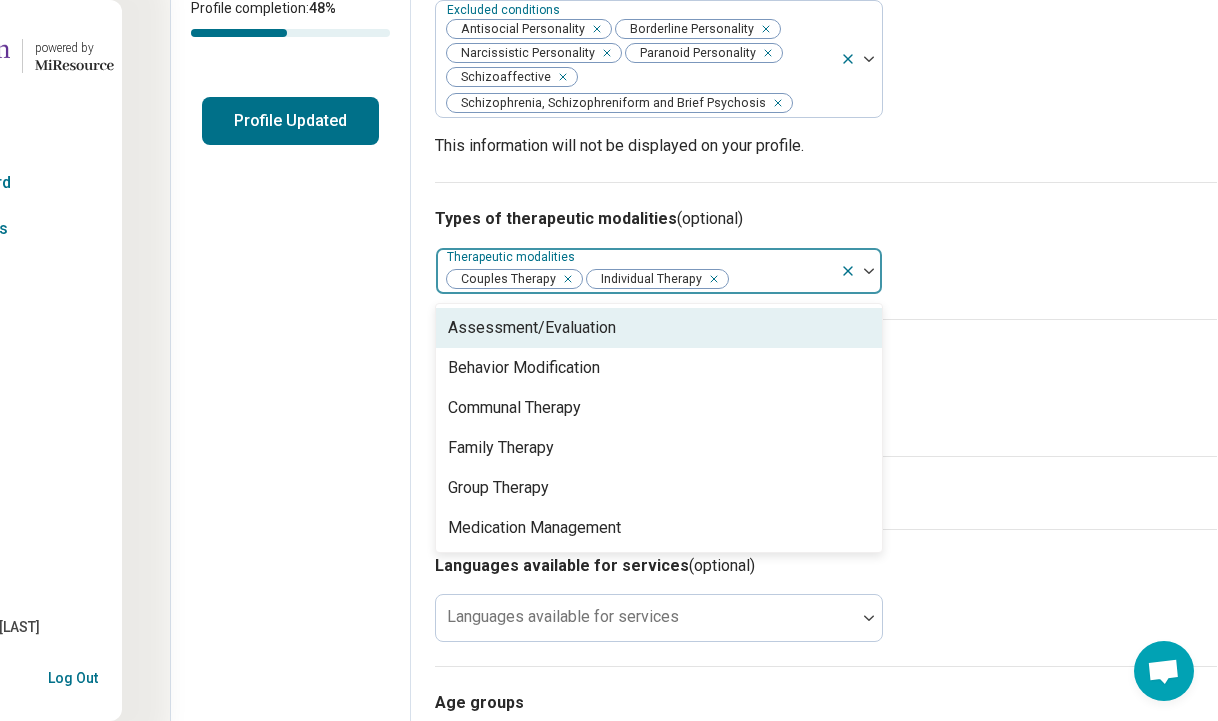 click on "Types of therapeutic modalities  (optional)" at bounding box center [826, 219] 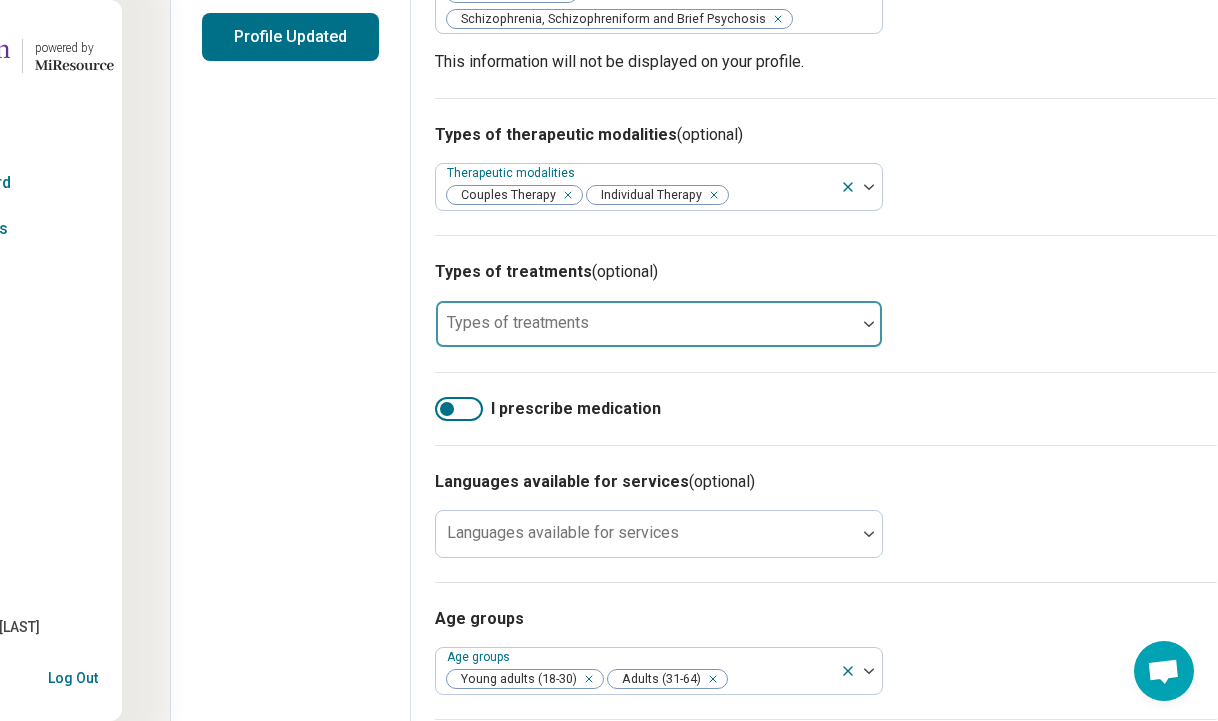 scroll, scrollTop: 550, scrollLeft: 118, axis: both 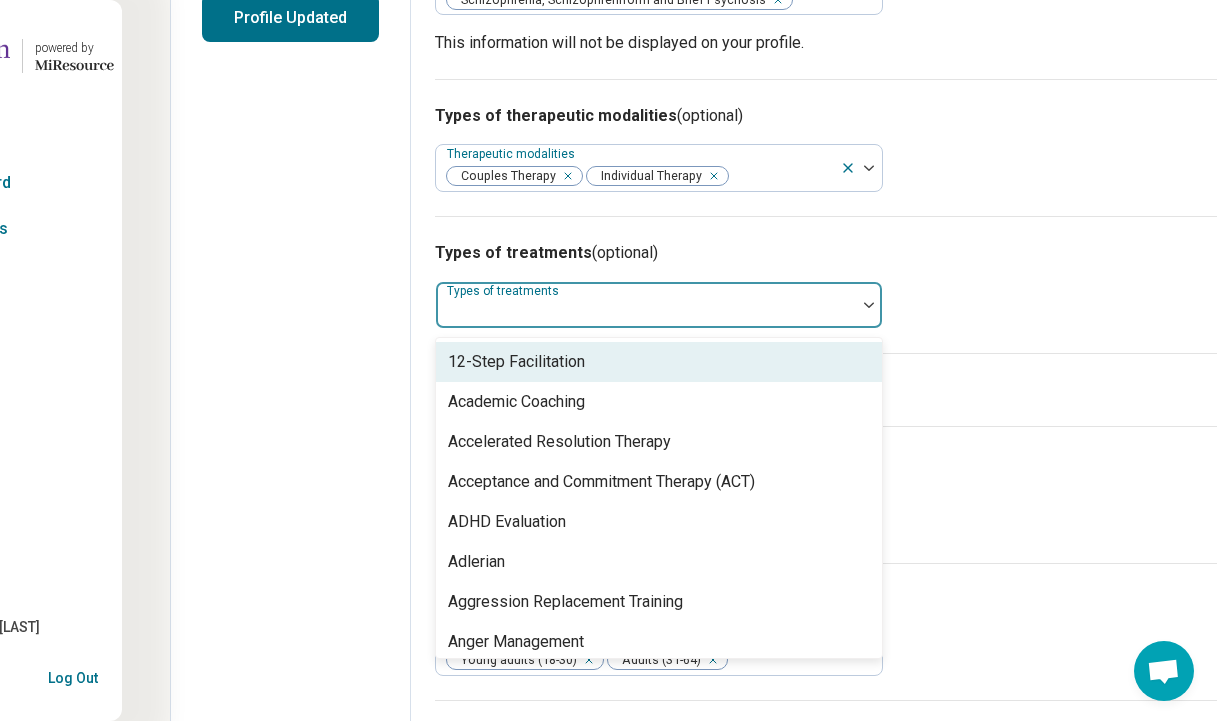 click at bounding box center [646, 305] 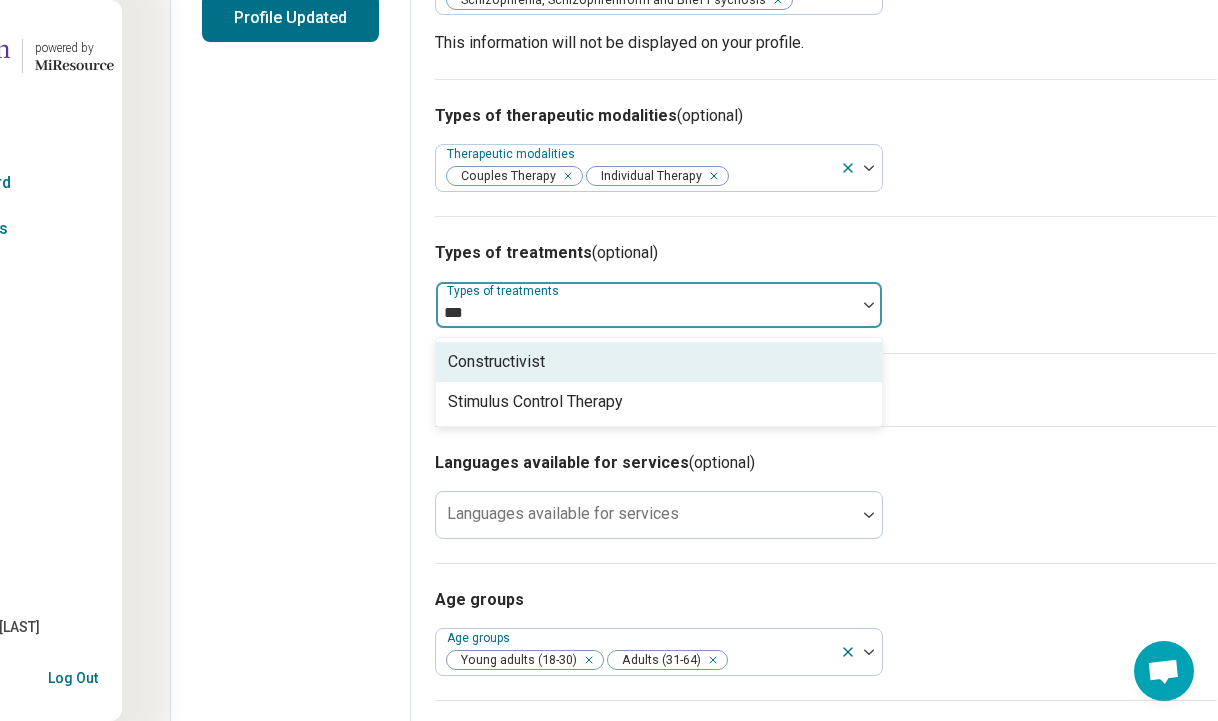 type on "**" 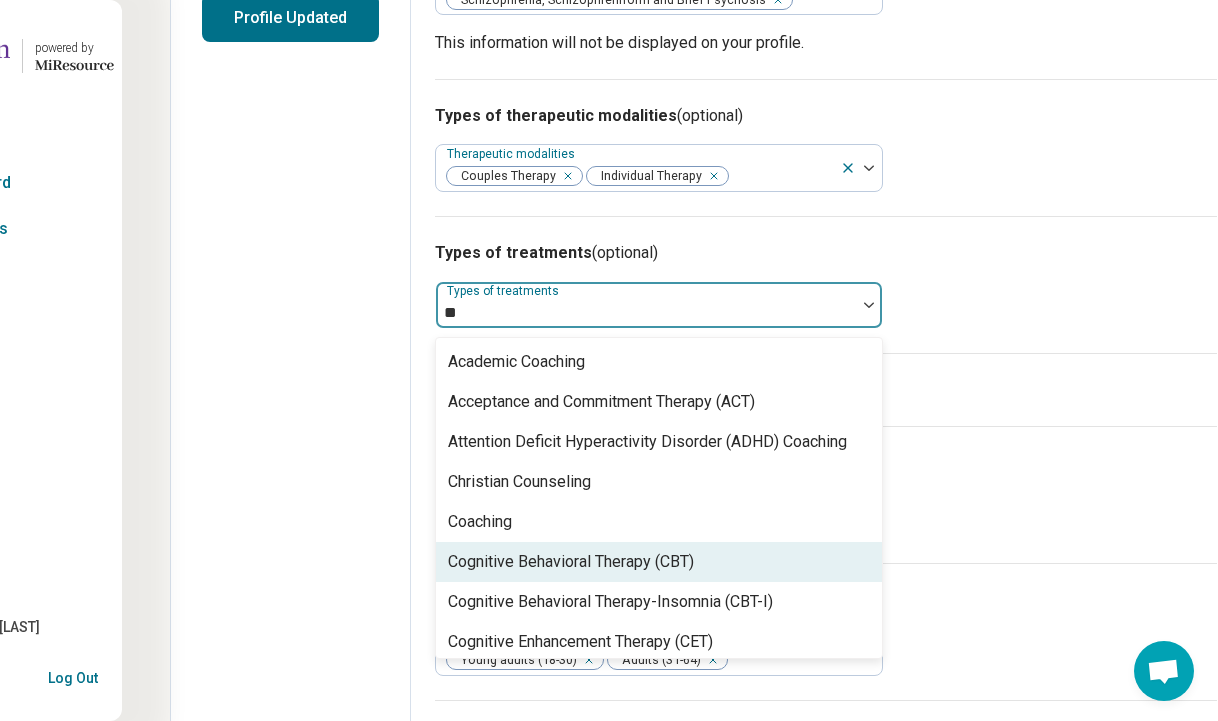 click on "Cognitive Behavioral Therapy (CBT)" at bounding box center (659, 562) 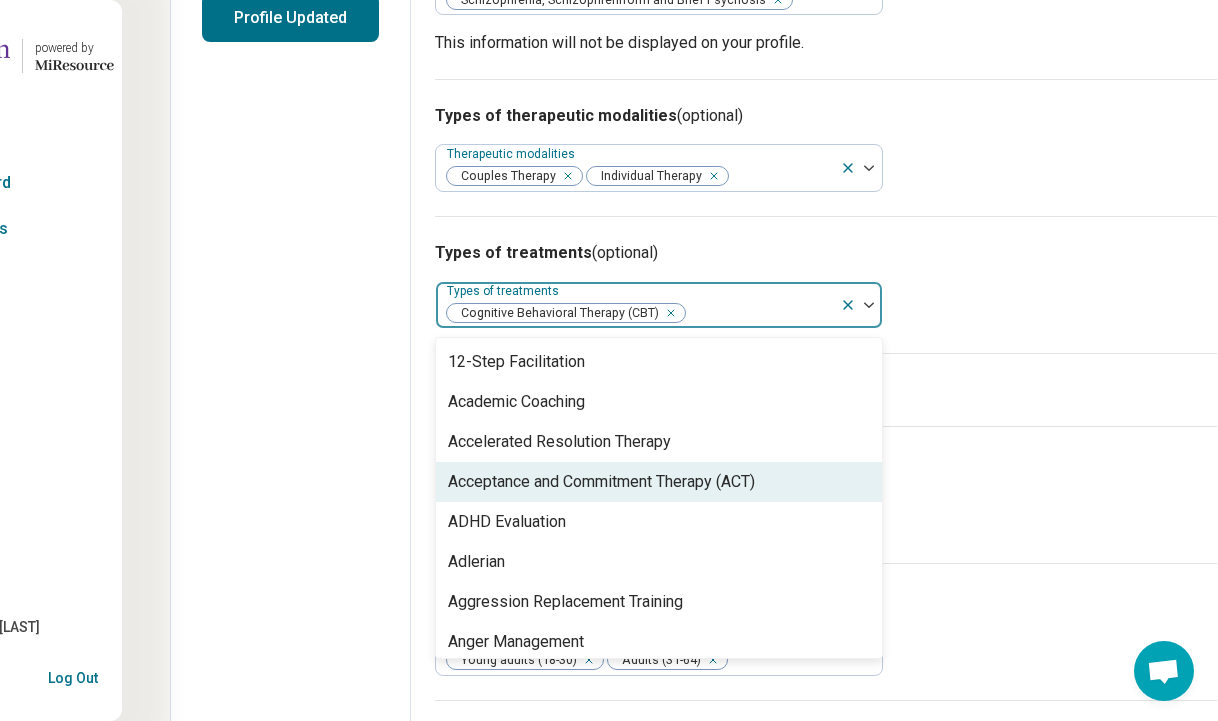click on "Acceptance and Commitment Therapy (ACT)" at bounding box center [601, 482] 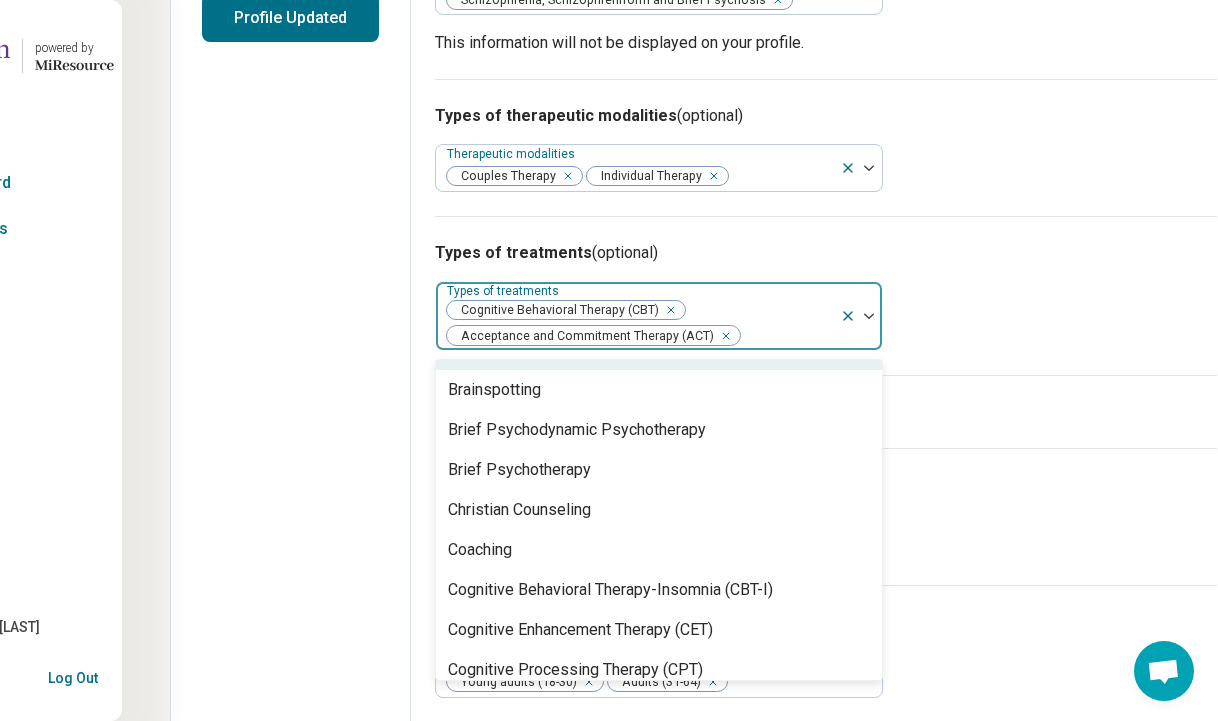 scroll, scrollTop: 650, scrollLeft: 0, axis: vertical 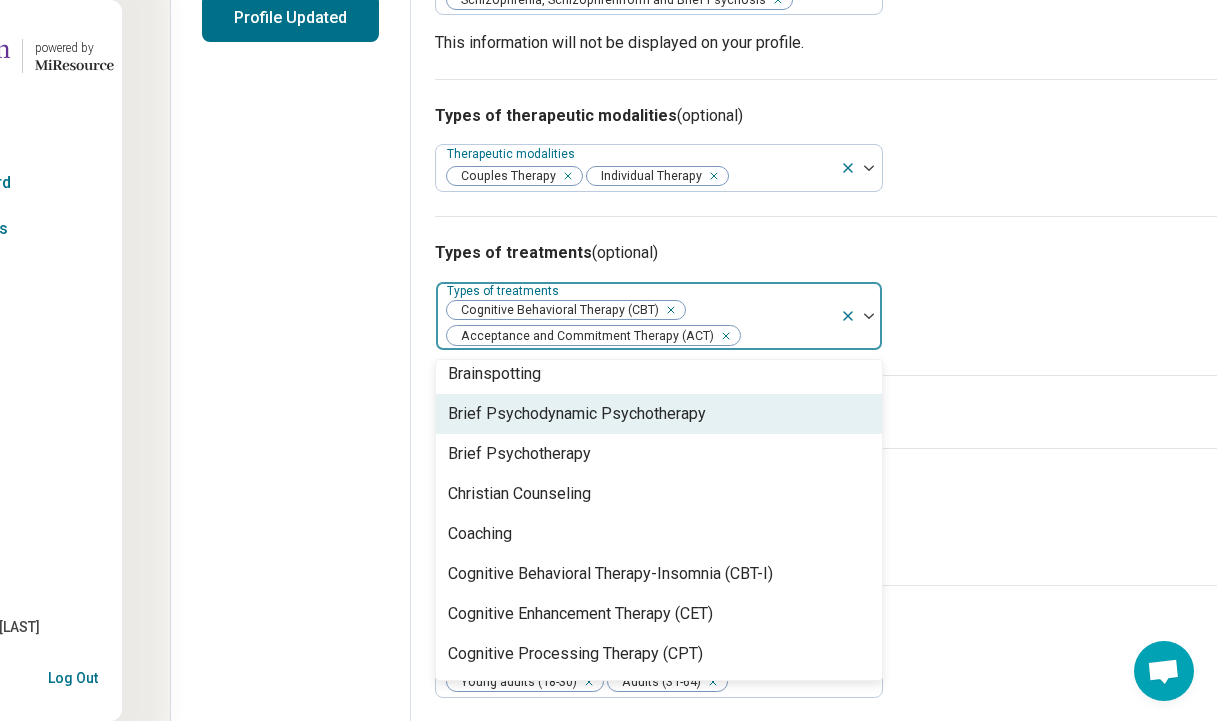 click on "Brief Psychodynamic Psychotherapy" at bounding box center (577, 414) 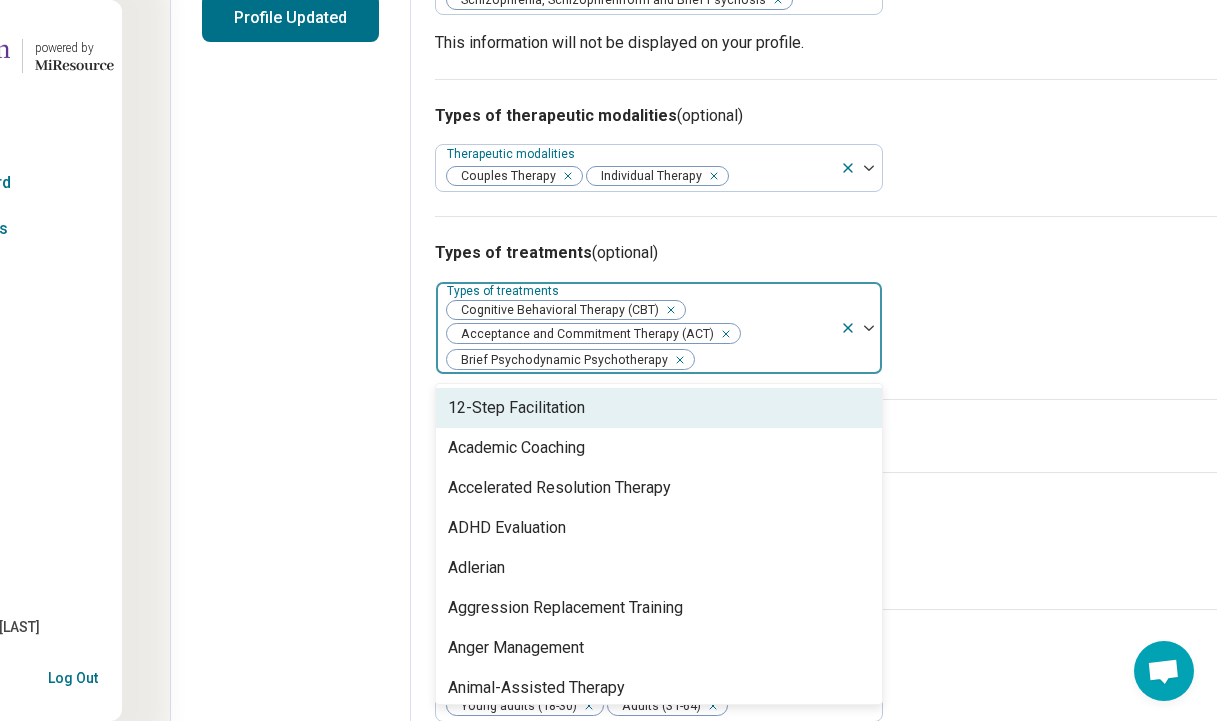 click at bounding box center [764, 360] 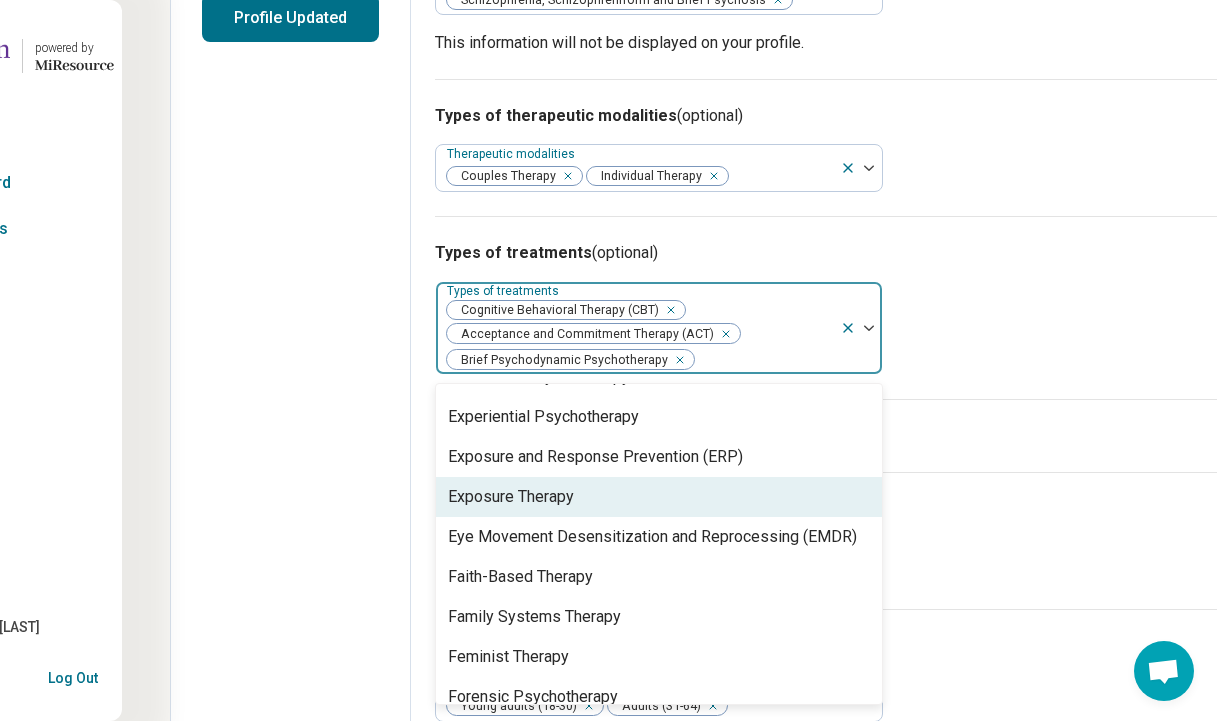 scroll, scrollTop: 1432, scrollLeft: 0, axis: vertical 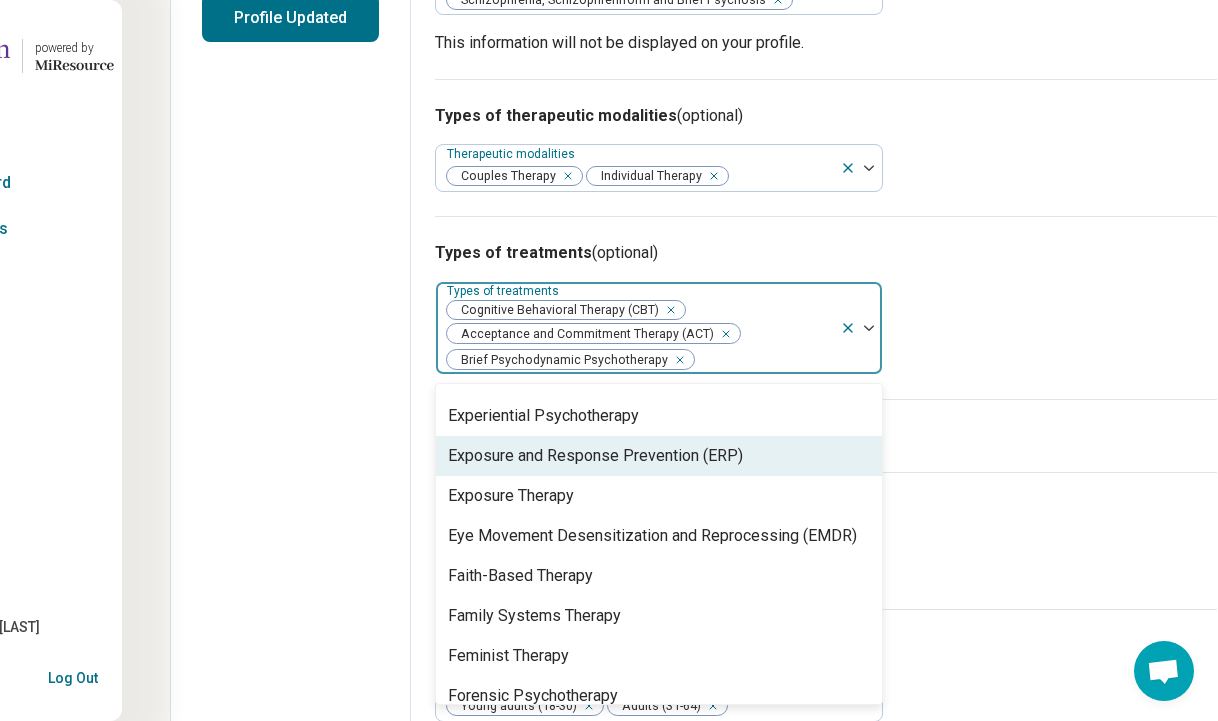click on "Exposure and Response Prevention (ERP)" at bounding box center [595, 456] 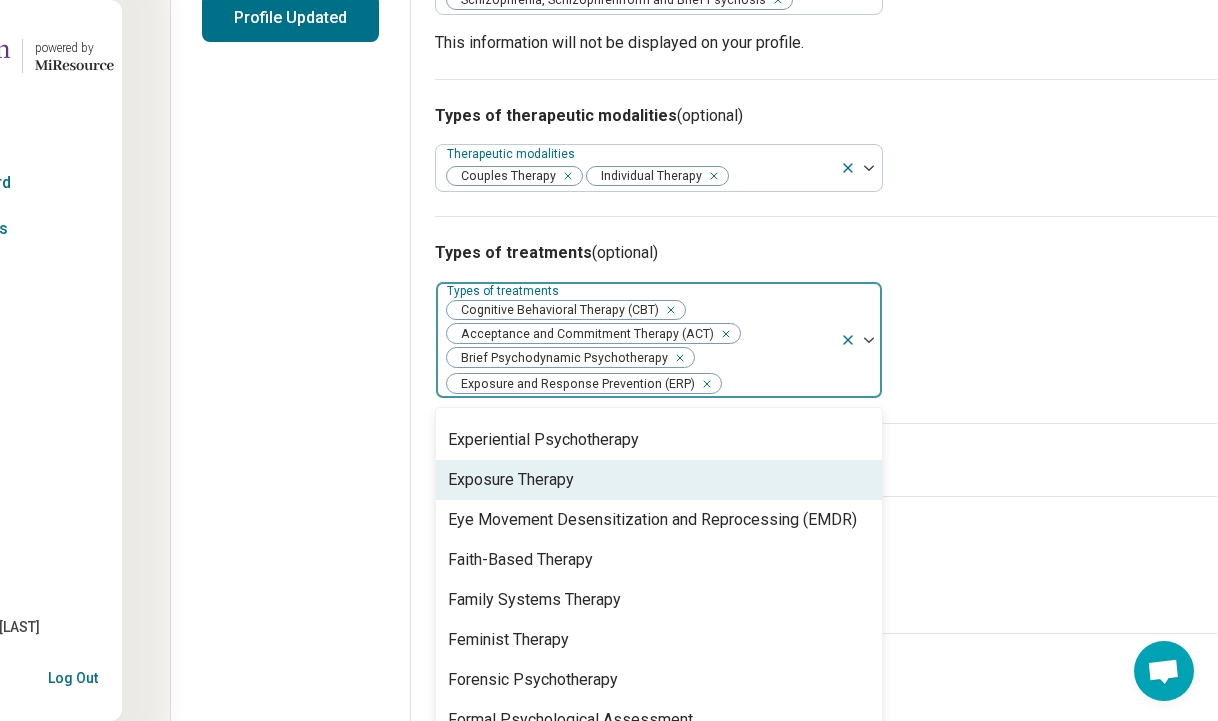 click on "Exposure Therapy" at bounding box center (659, 480) 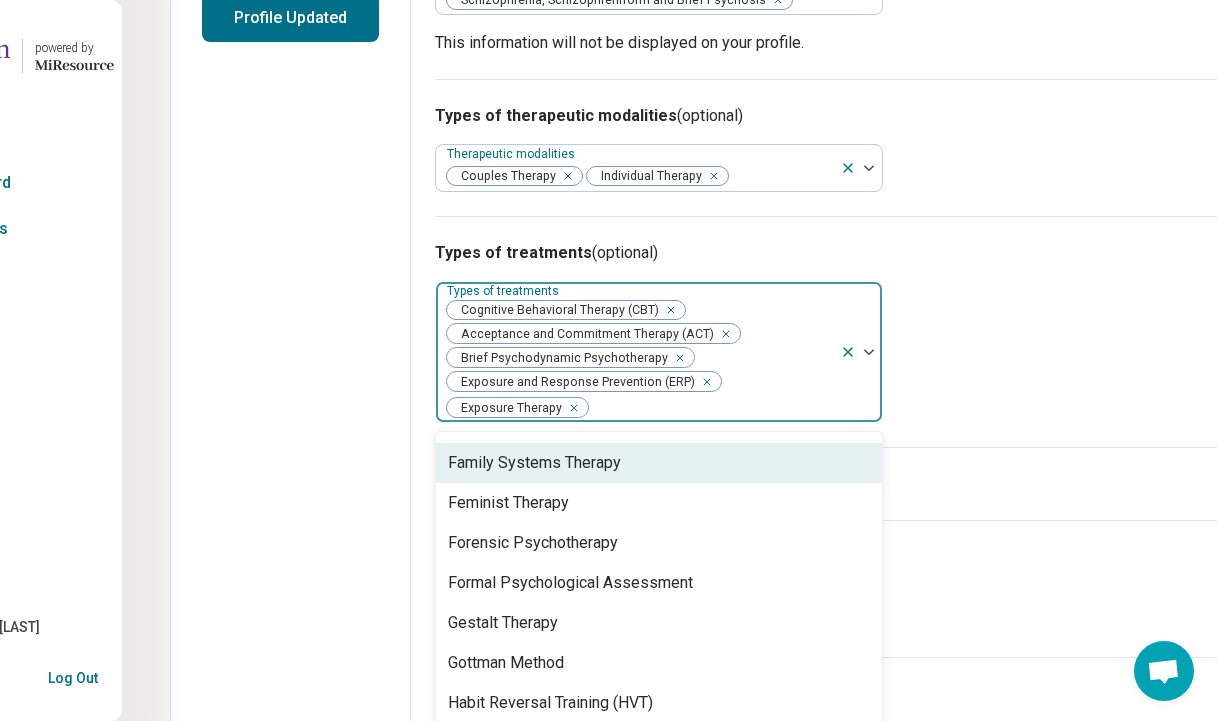 scroll, scrollTop: 1558, scrollLeft: 0, axis: vertical 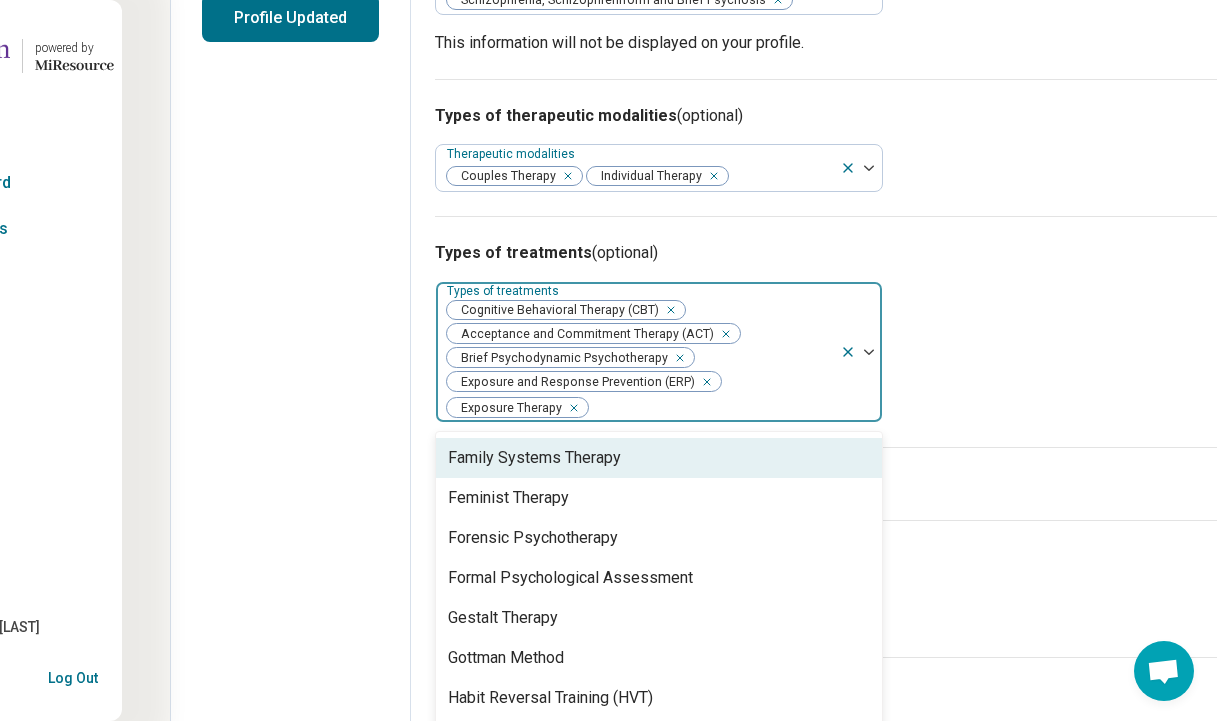 click on "Family Systems Therapy" at bounding box center [534, 458] 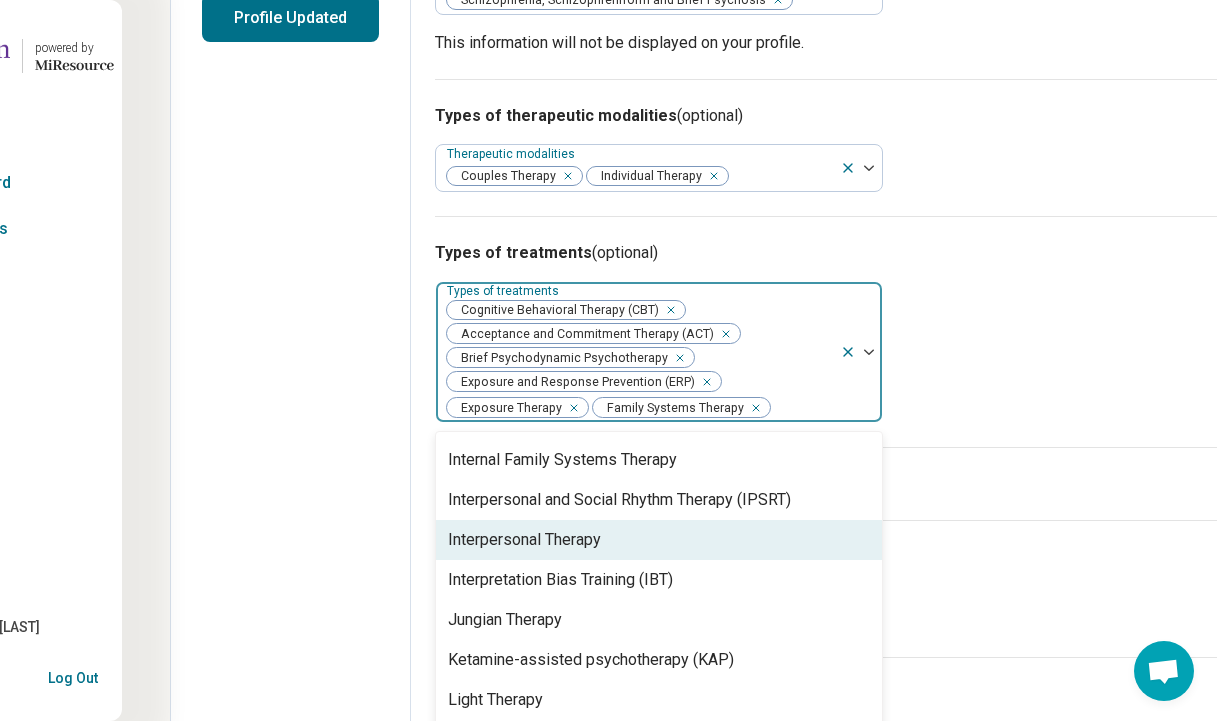 scroll, scrollTop: 1992, scrollLeft: 0, axis: vertical 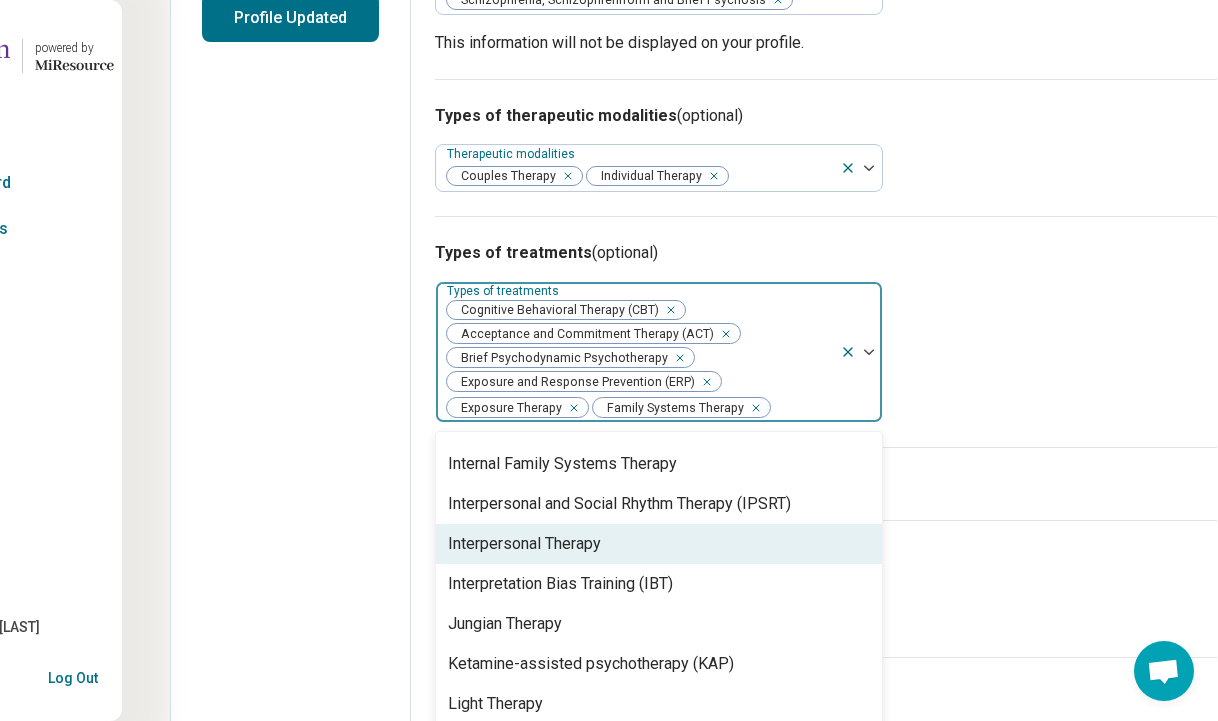 click on "Interpersonal Therapy" at bounding box center [524, 544] 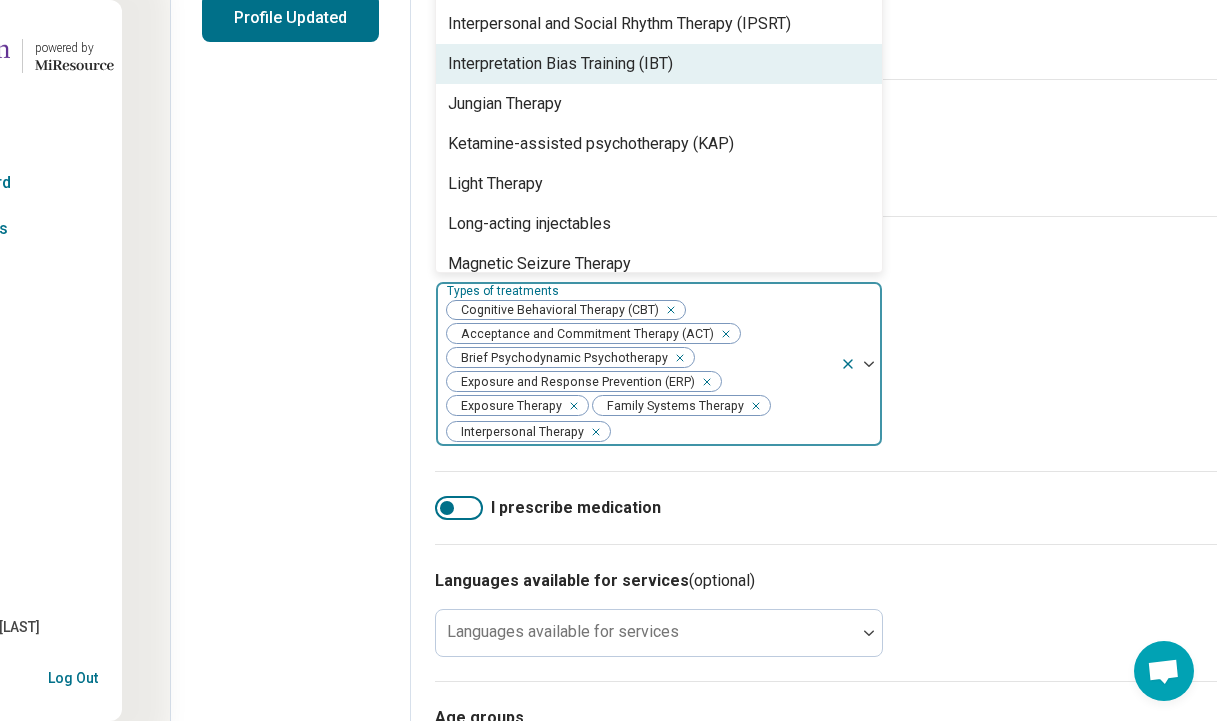 scroll, scrollTop: 2033, scrollLeft: 0, axis: vertical 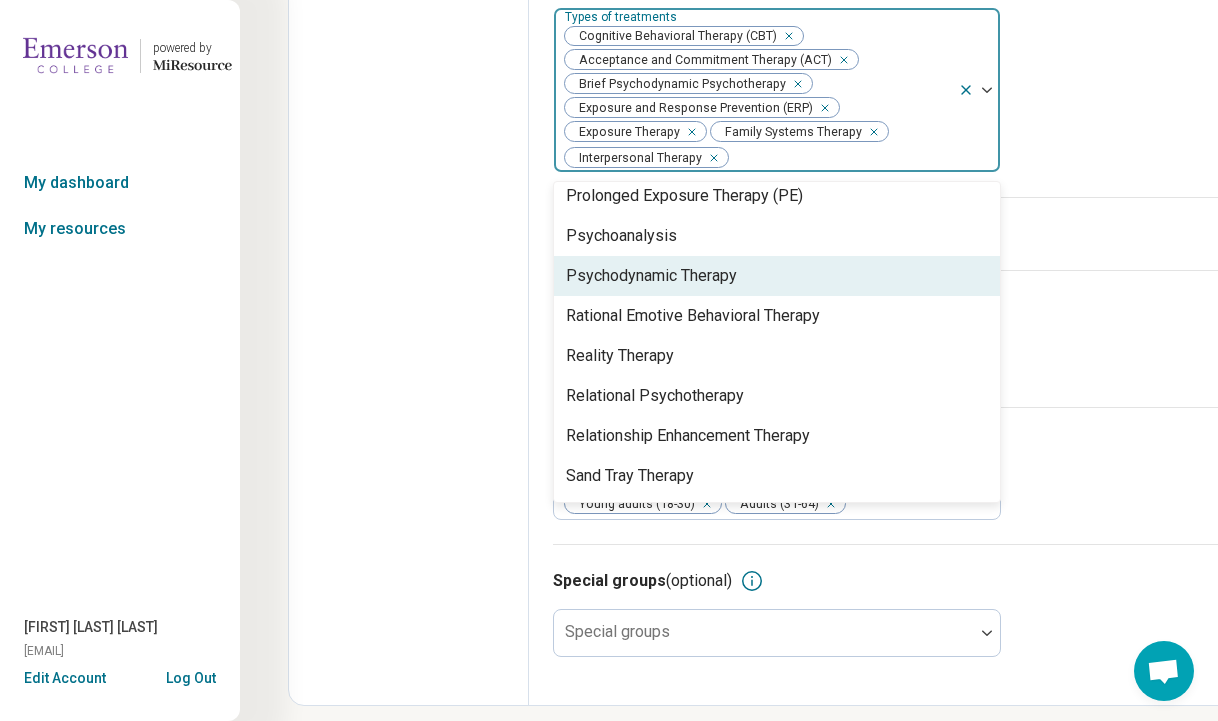 click on "Psychodynamic Therapy" at bounding box center [777, 276] 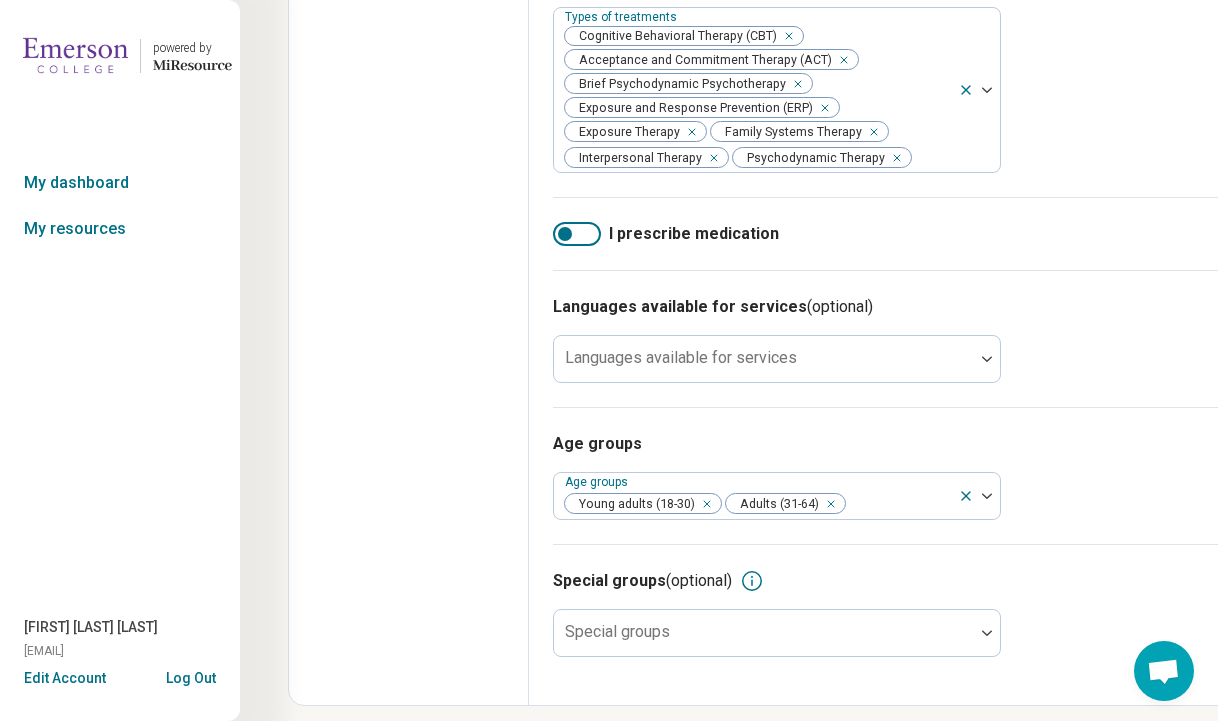 click on "Languages available for services  (optional) Languages available for services" at bounding box center (944, 338) 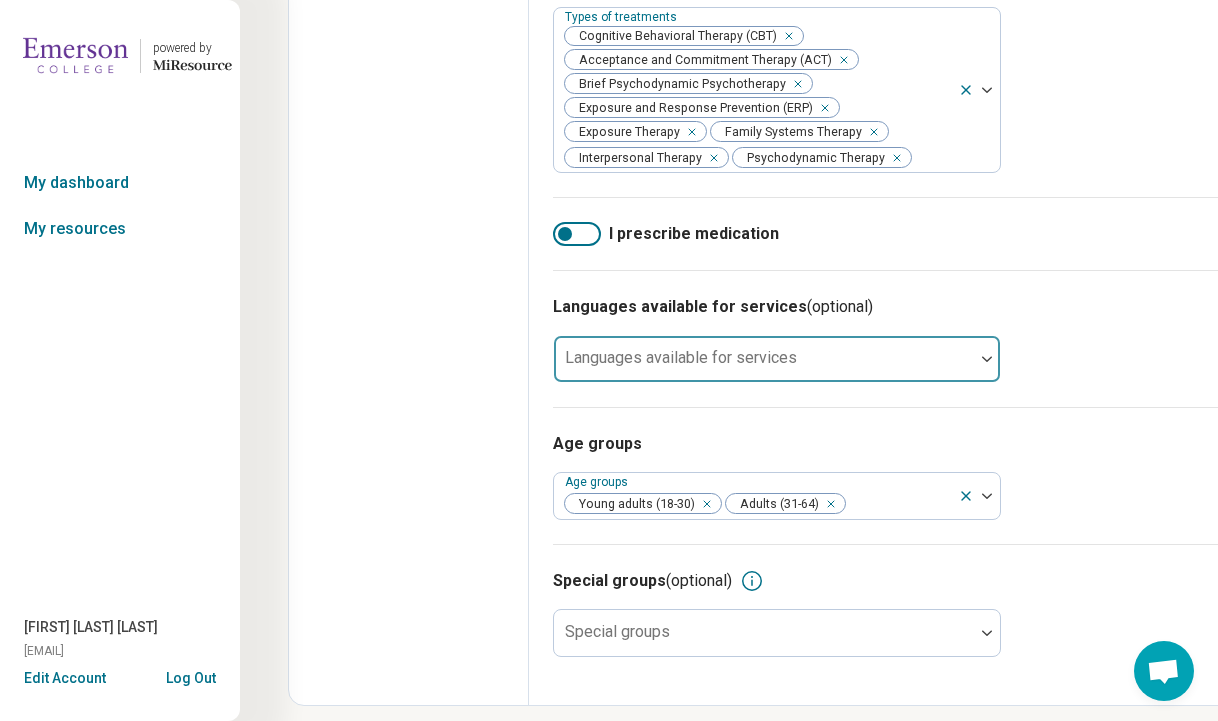 click at bounding box center (764, 367) 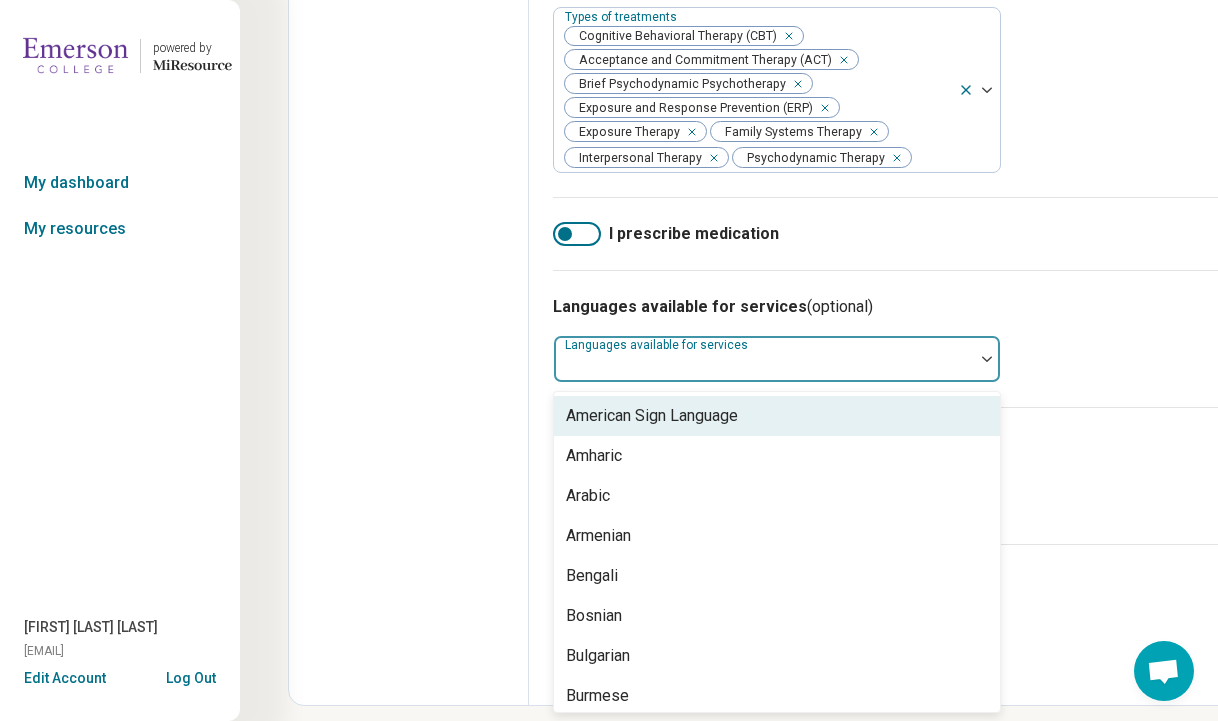 click at bounding box center [764, 367] 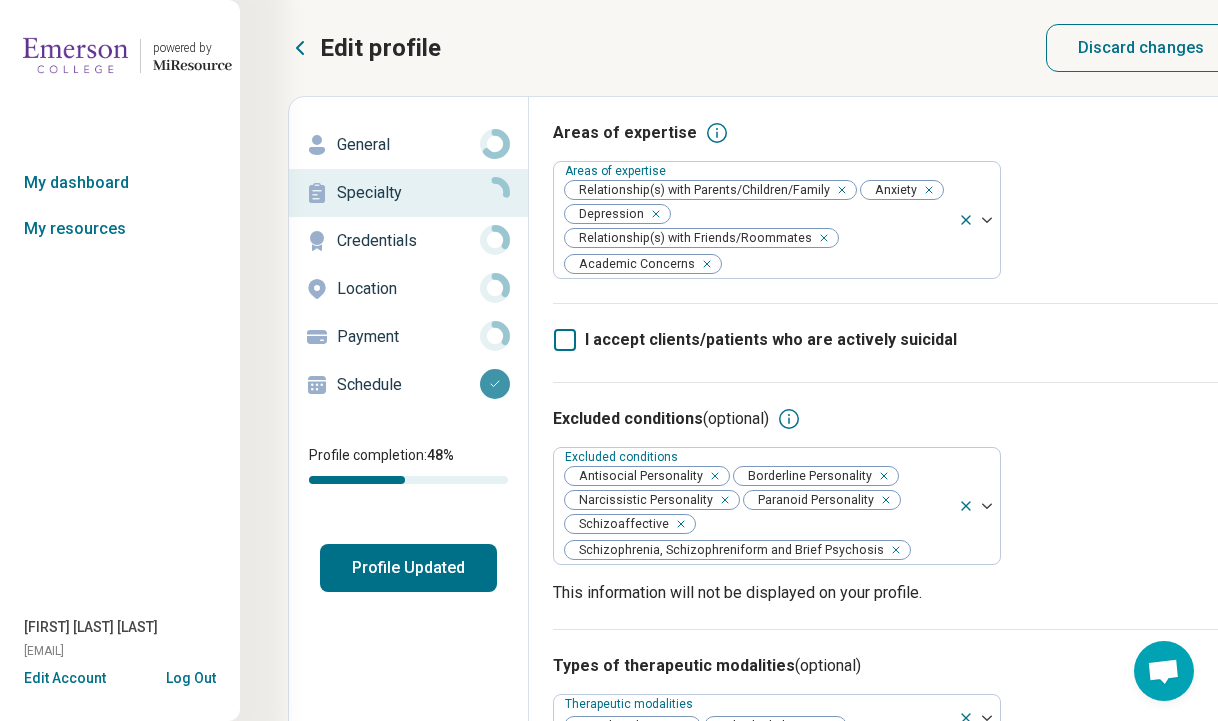 scroll, scrollTop: 0, scrollLeft: 254, axis: horizontal 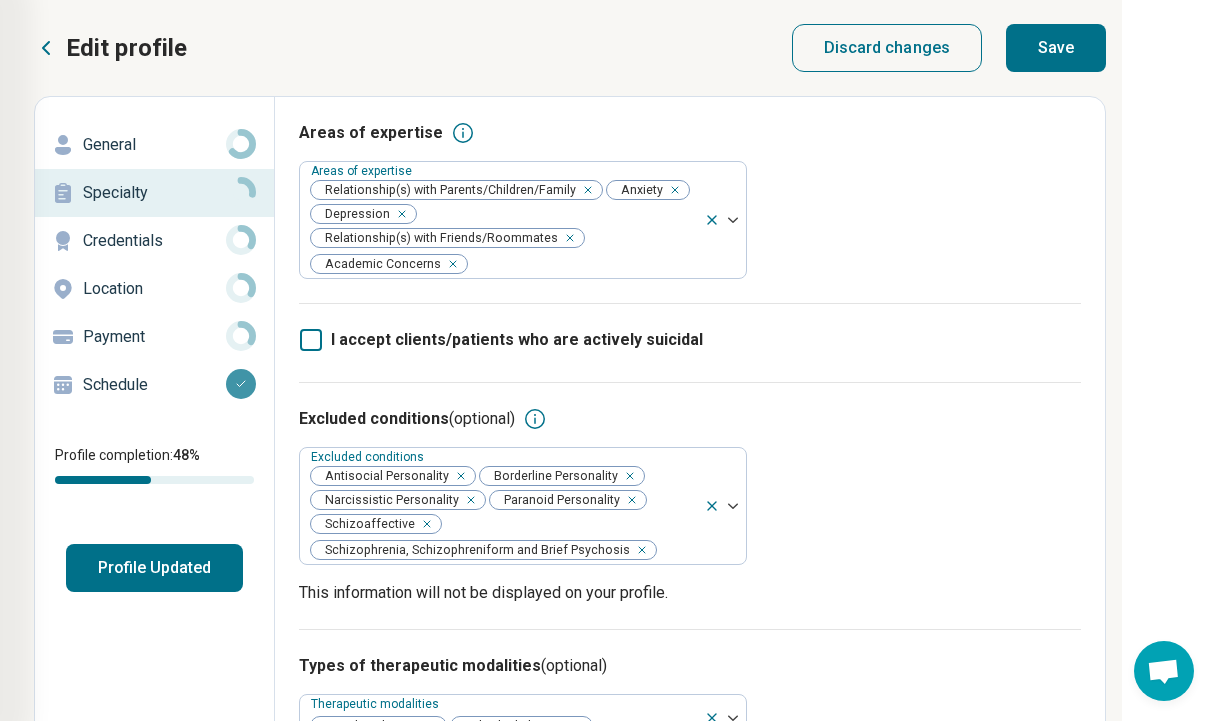 click on "Save" at bounding box center [1056, 48] 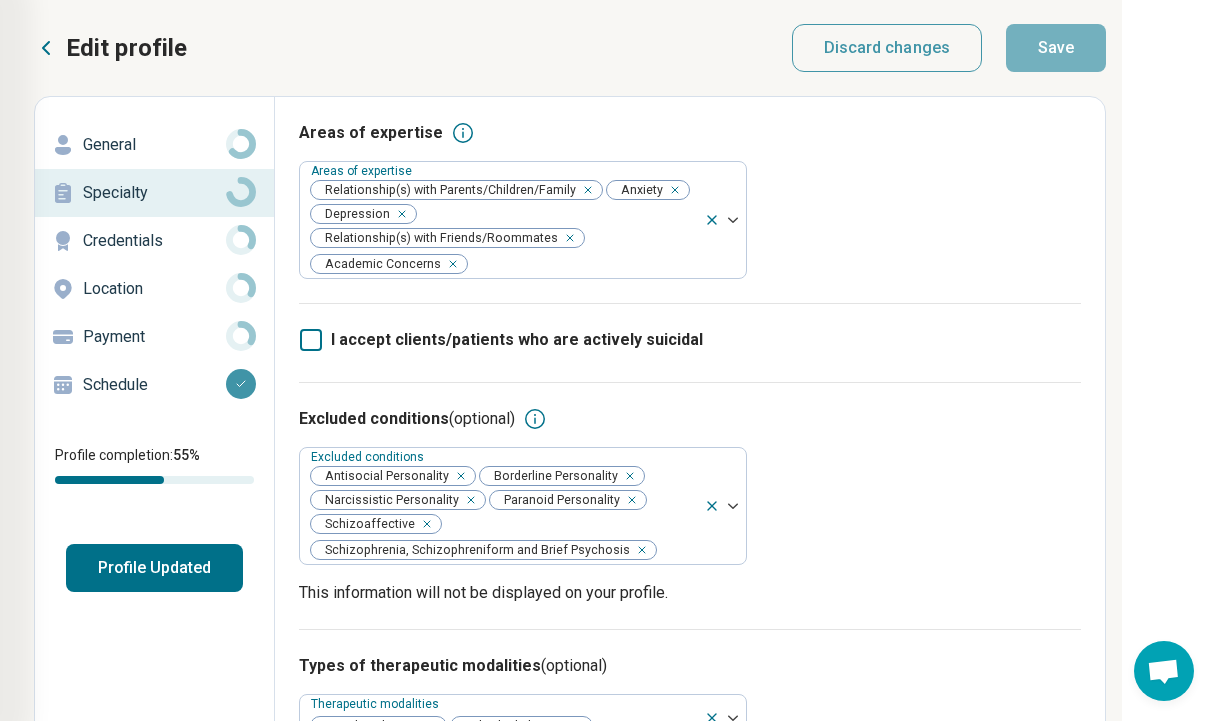 click on "Credentials" at bounding box center [154, 241] 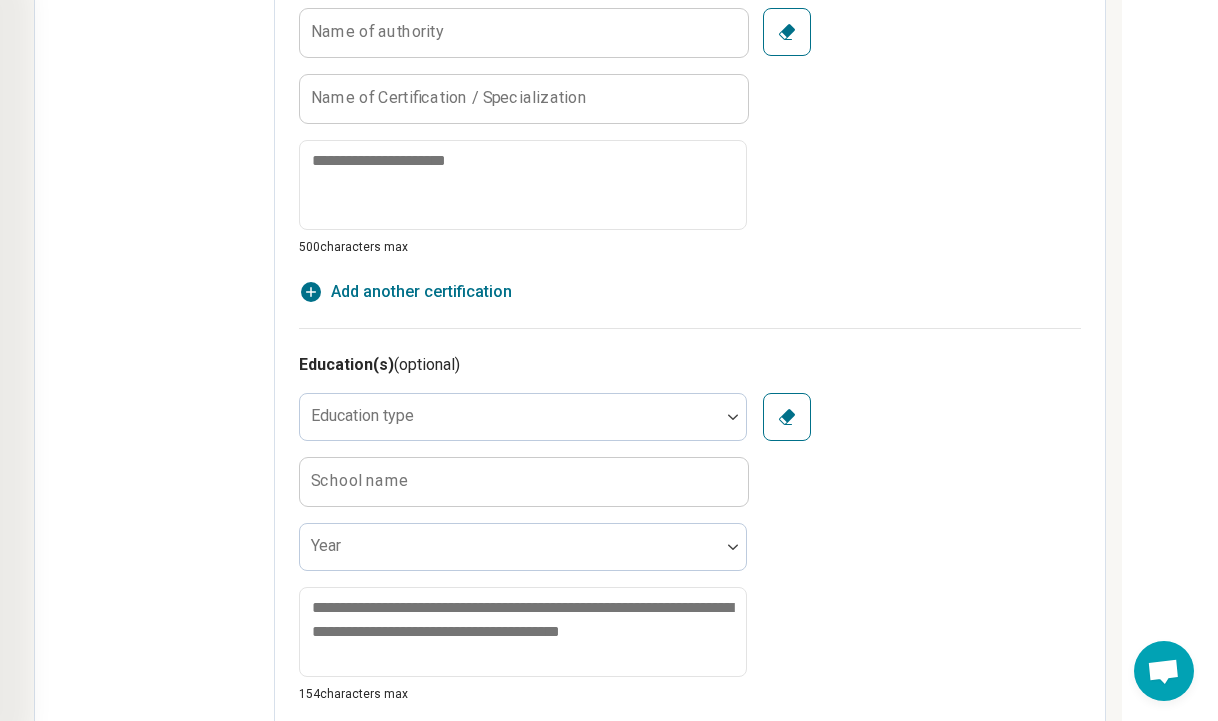 scroll, scrollTop: 910, scrollLeft: 254, axis: both 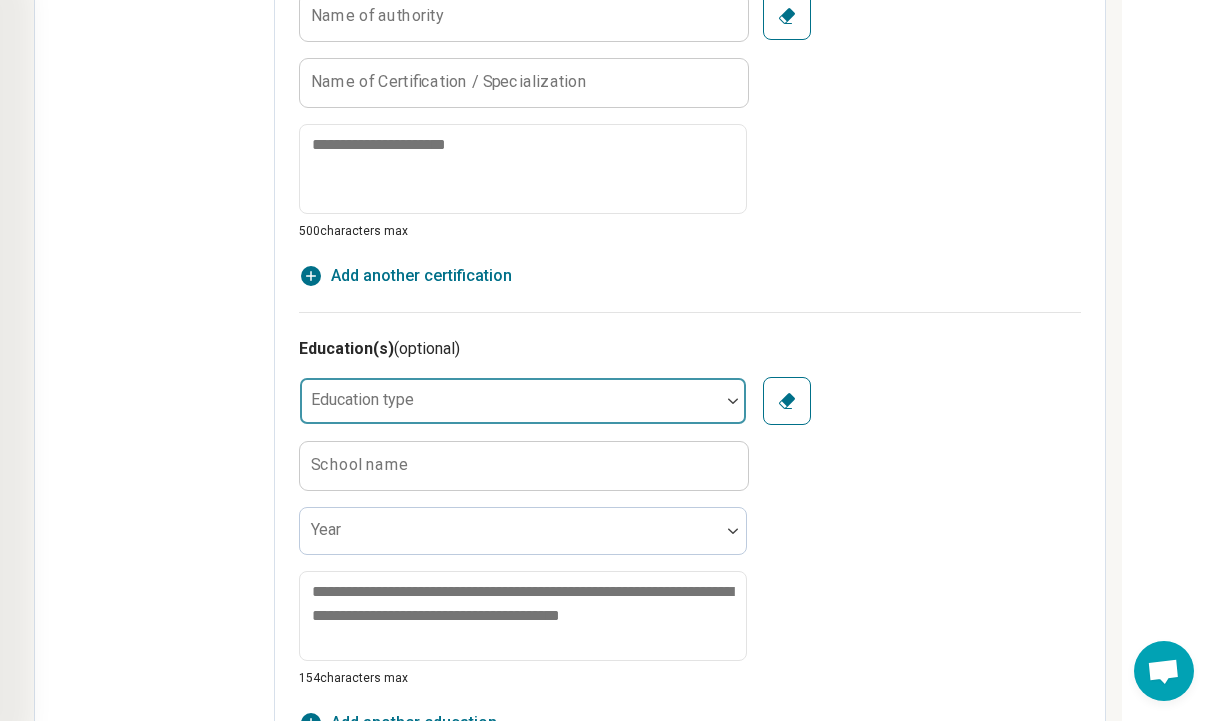 click on "Education type" at bounding box center (523, 401) 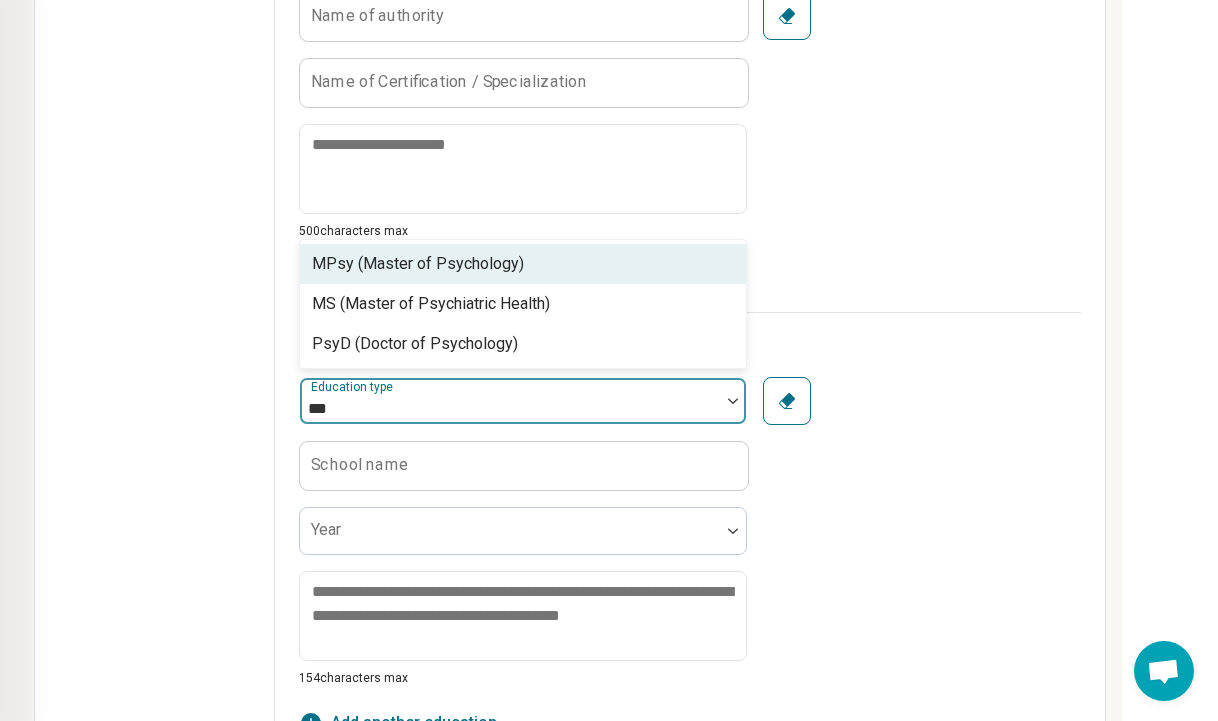 type on "****" 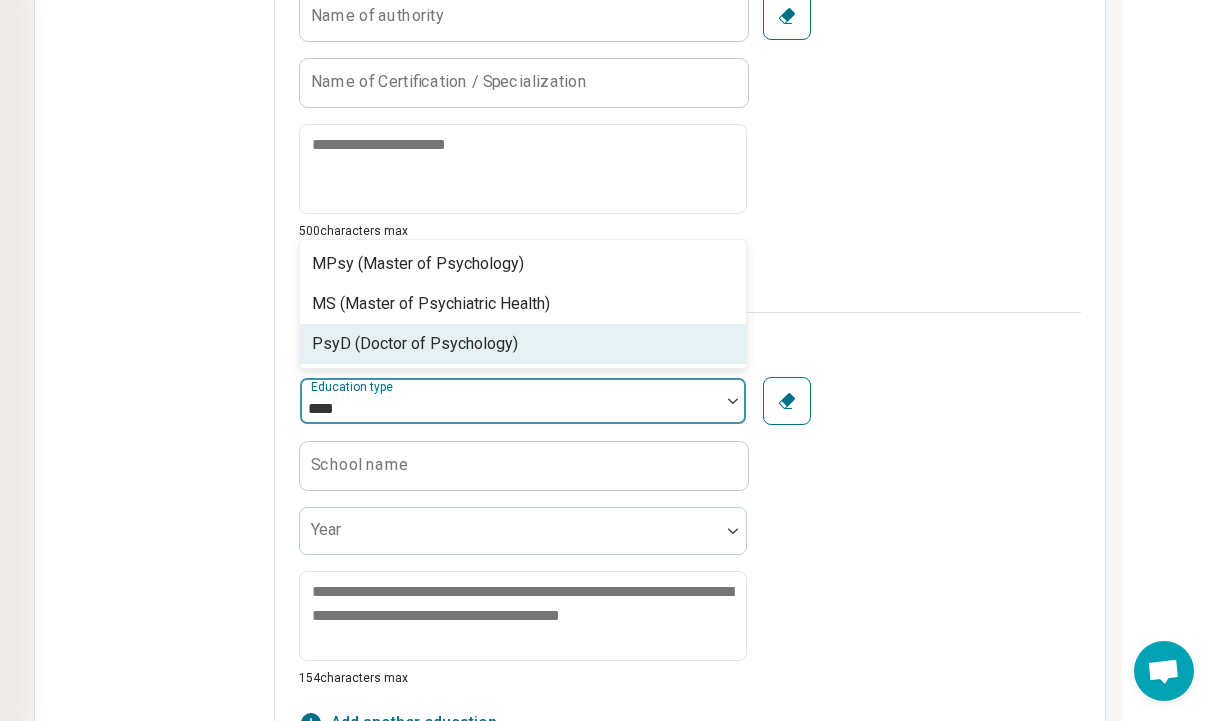 click on "PsyD (Doctor of Psychology)" at bounding box center [415, 344] 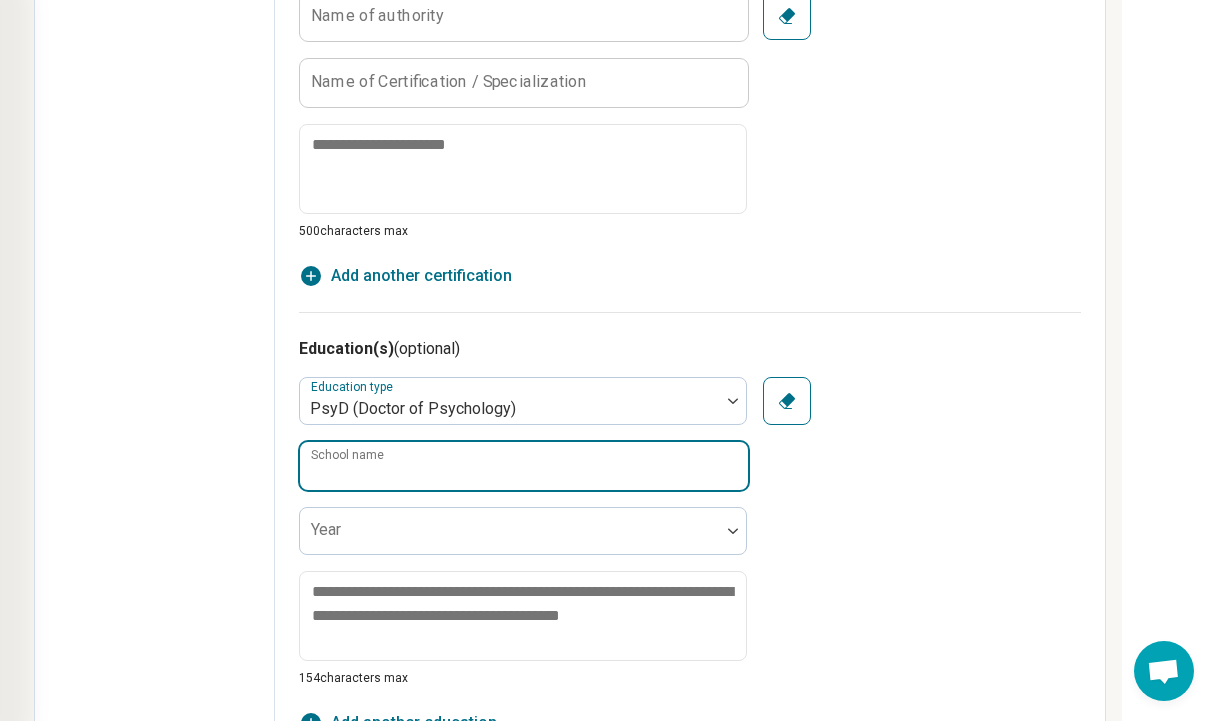 click on "School name" at bounding box center (524, 466) 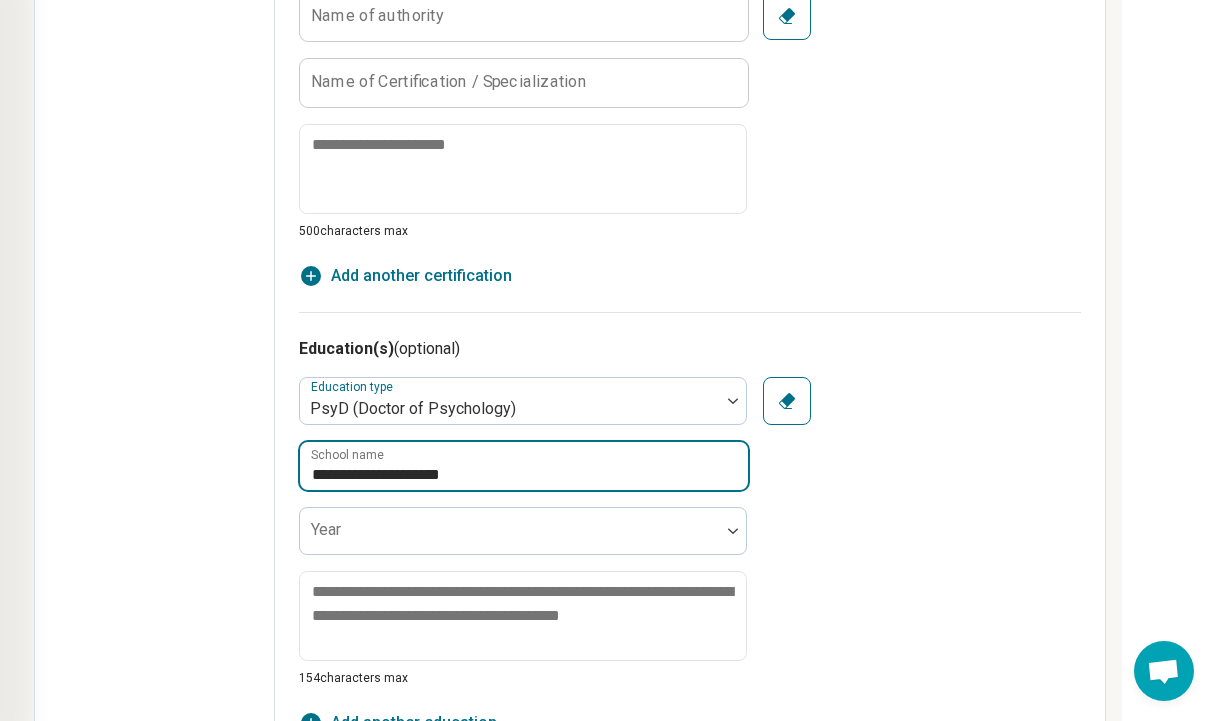 type on "**********" 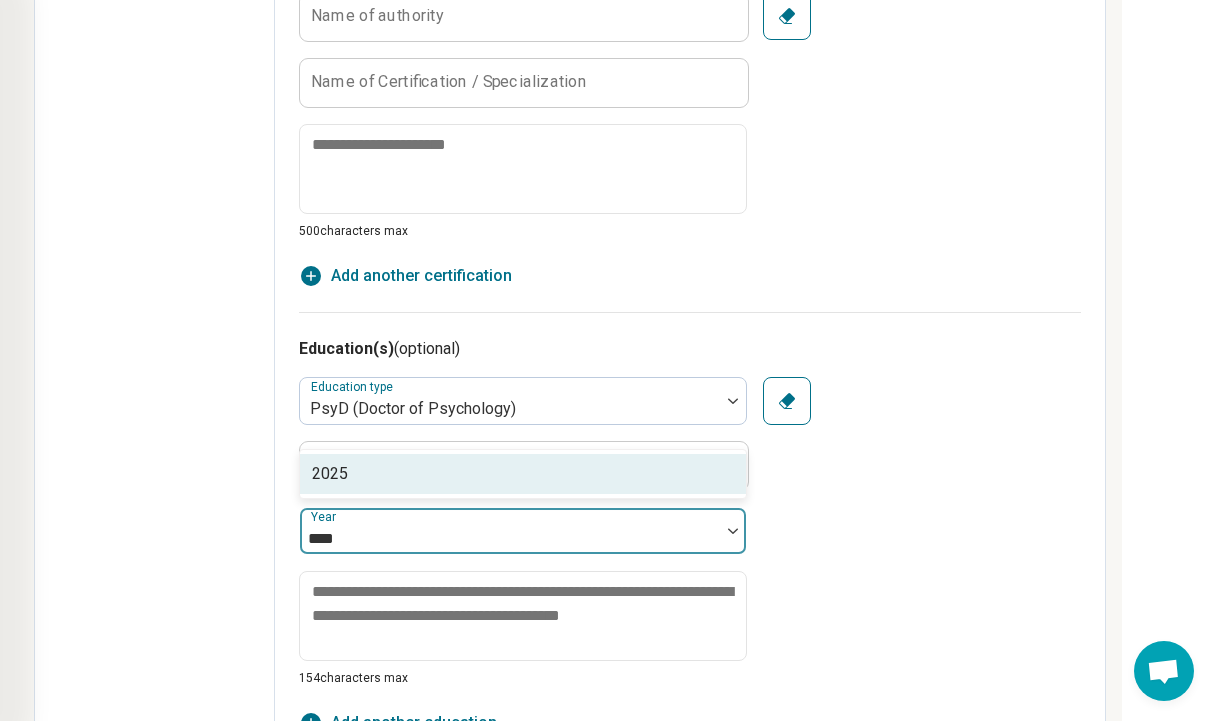 type 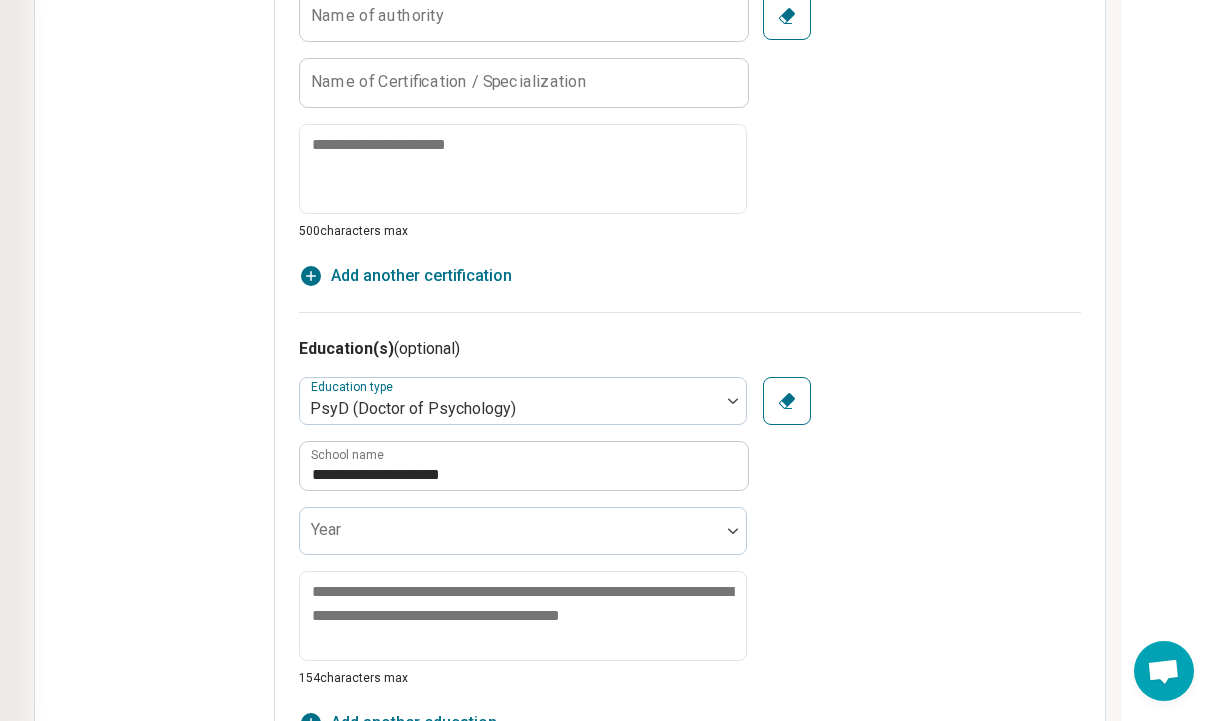 click on "Edit profile General Specialty Credentials Location Payment Schedule Profile completion:  55 % Profile Updated" at bounding box center [155, 275] 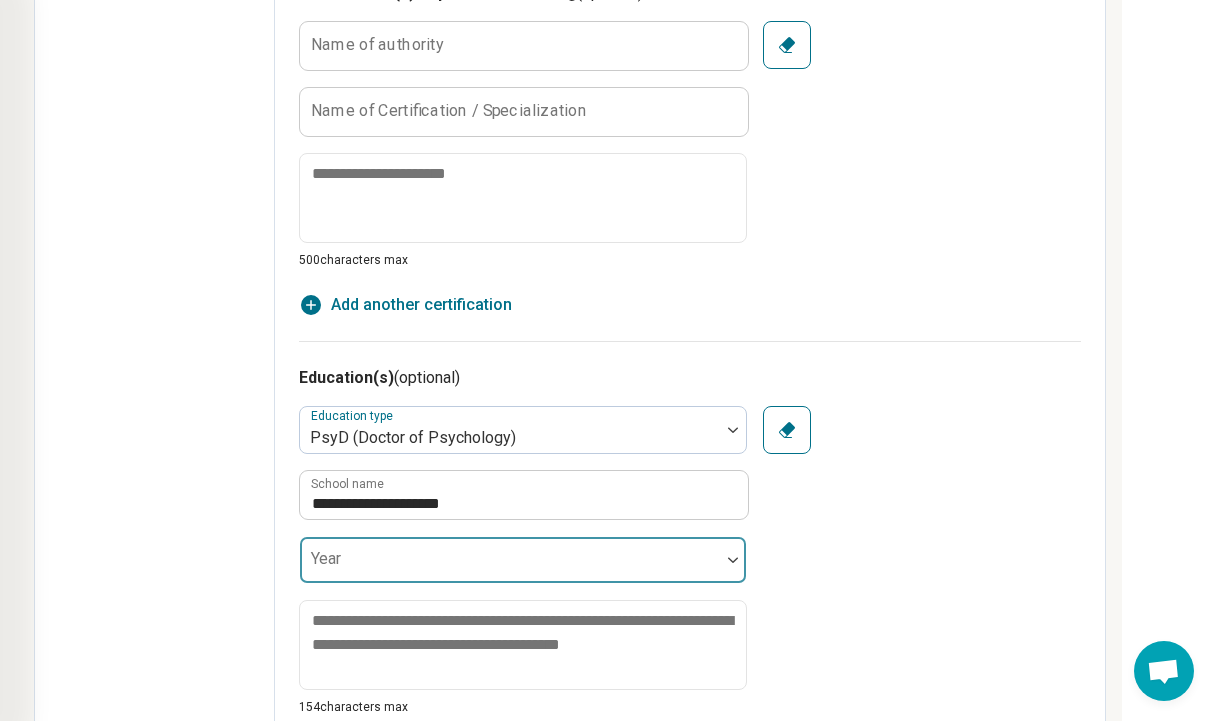 scroll, scrollTop: 0, scrollLeft: 254, axis: horizontal 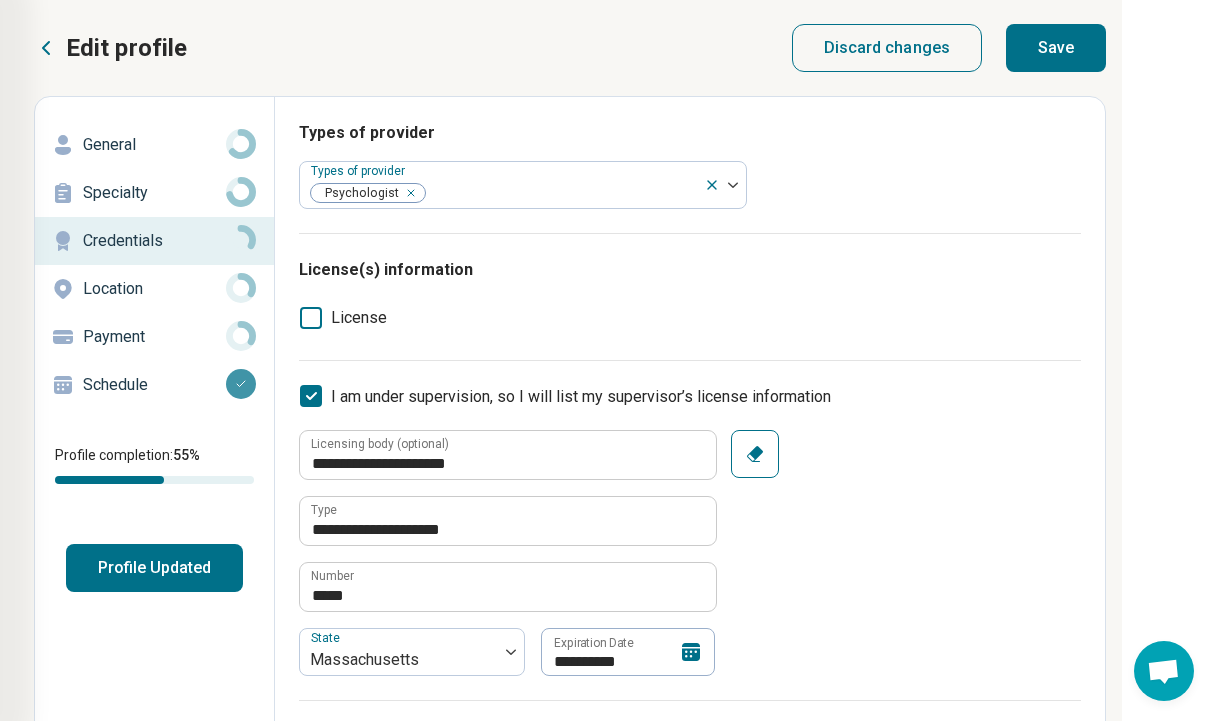click on "Save" at bounding box center [1056, 48] 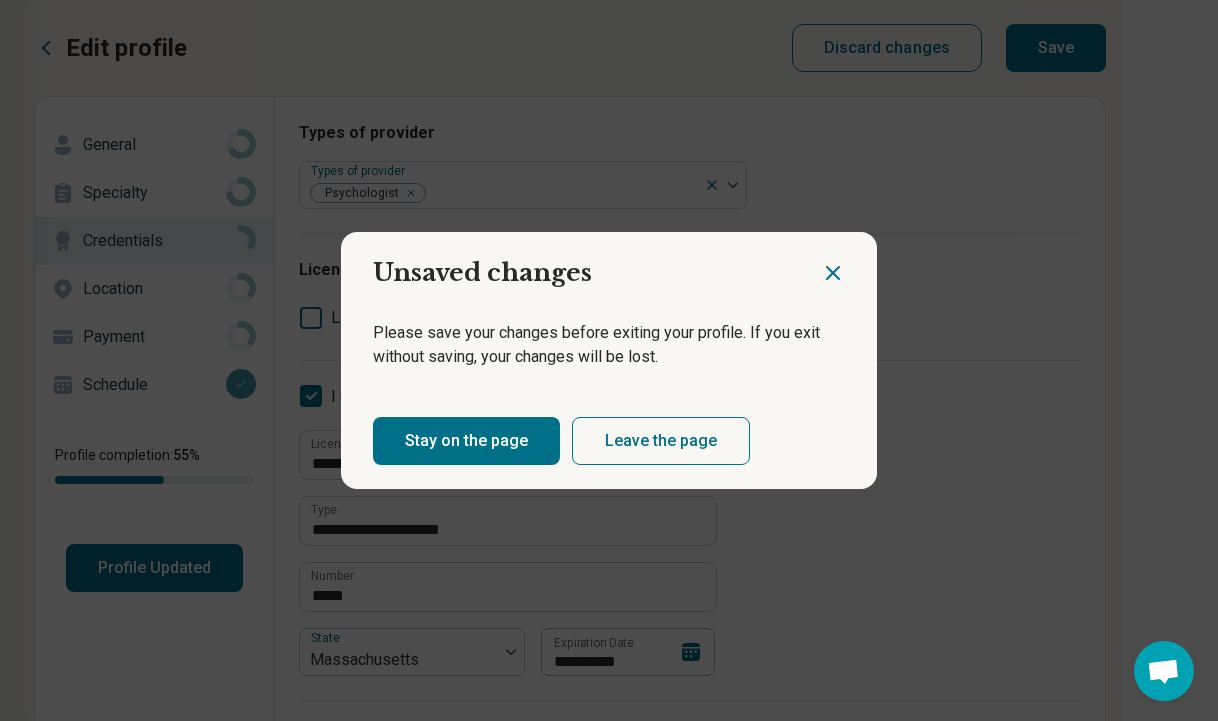 click on "Stay on the page" at bounding box center (466, 441) 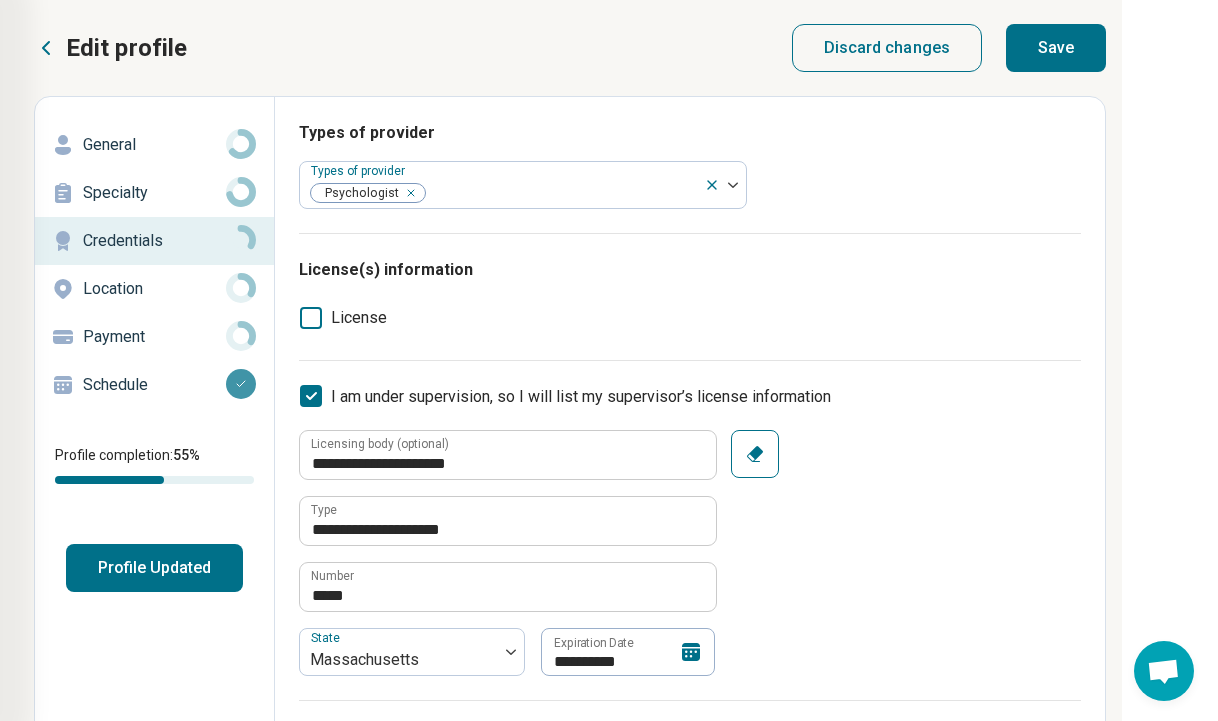 click on "Location" at bounding box center [154, 289] 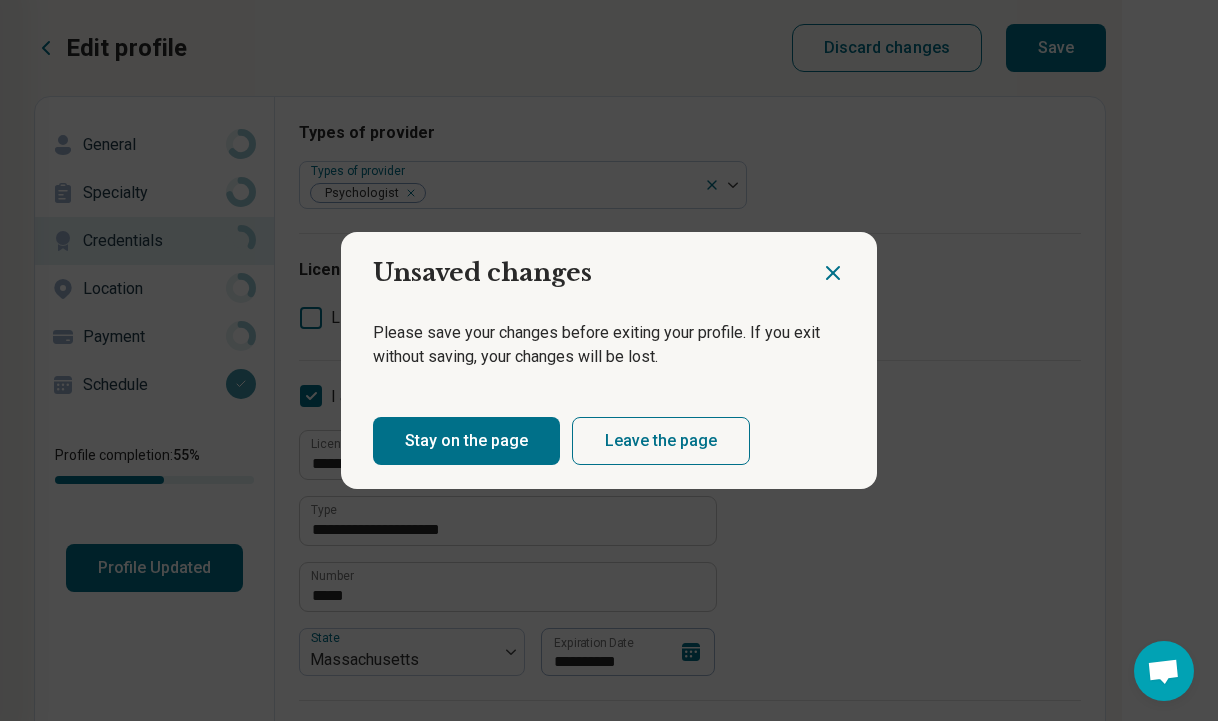 click 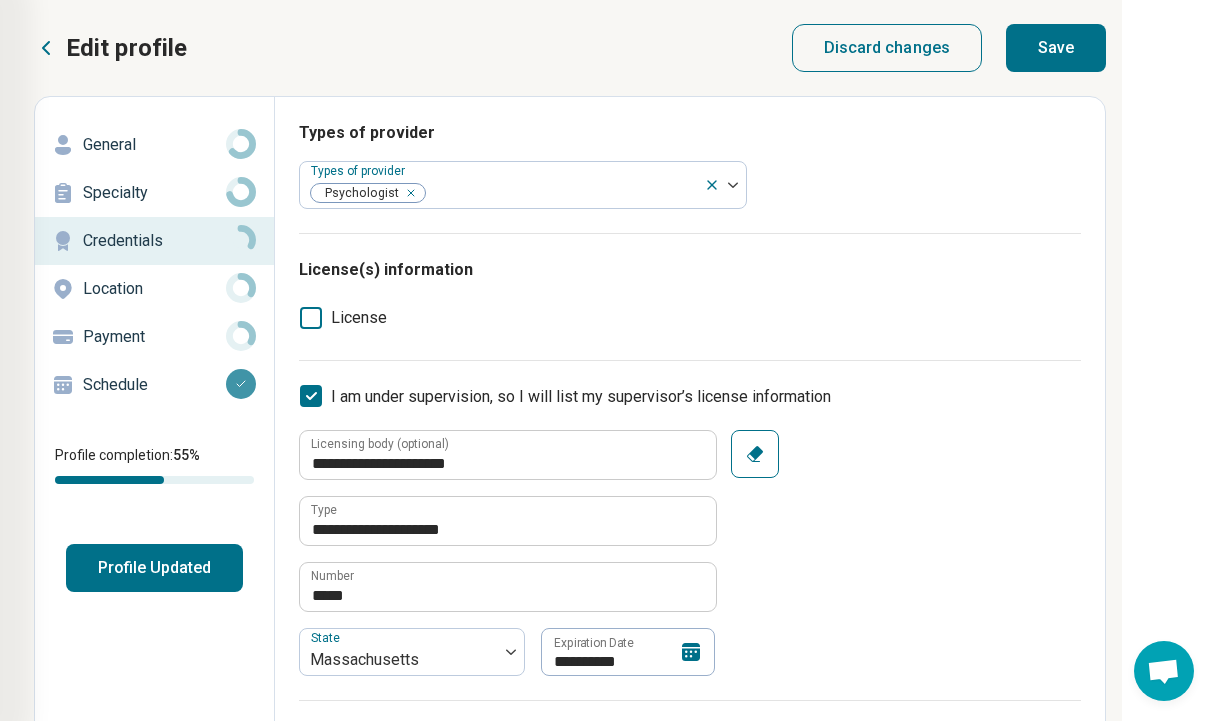 click on "Save" at bounding box center [1056, 48] 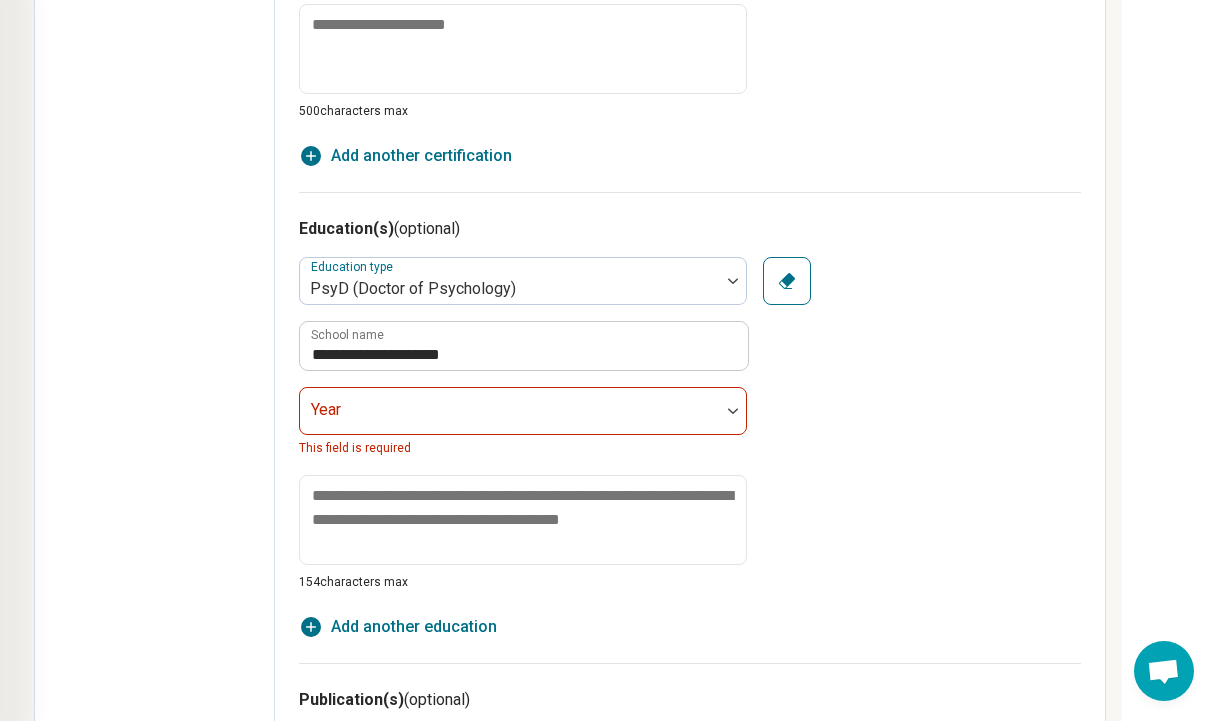 scroll, scrollTop: 1037, scrollLeft: 254, axis: both 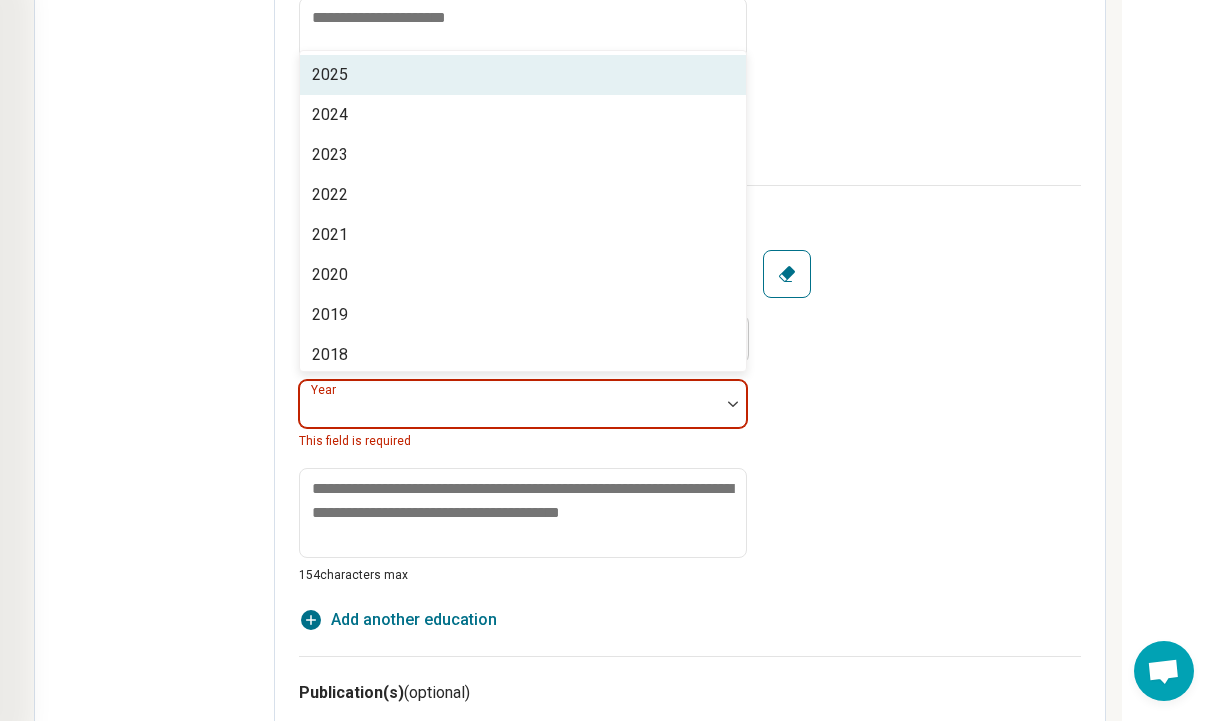 click at bounding box center [510, 412] 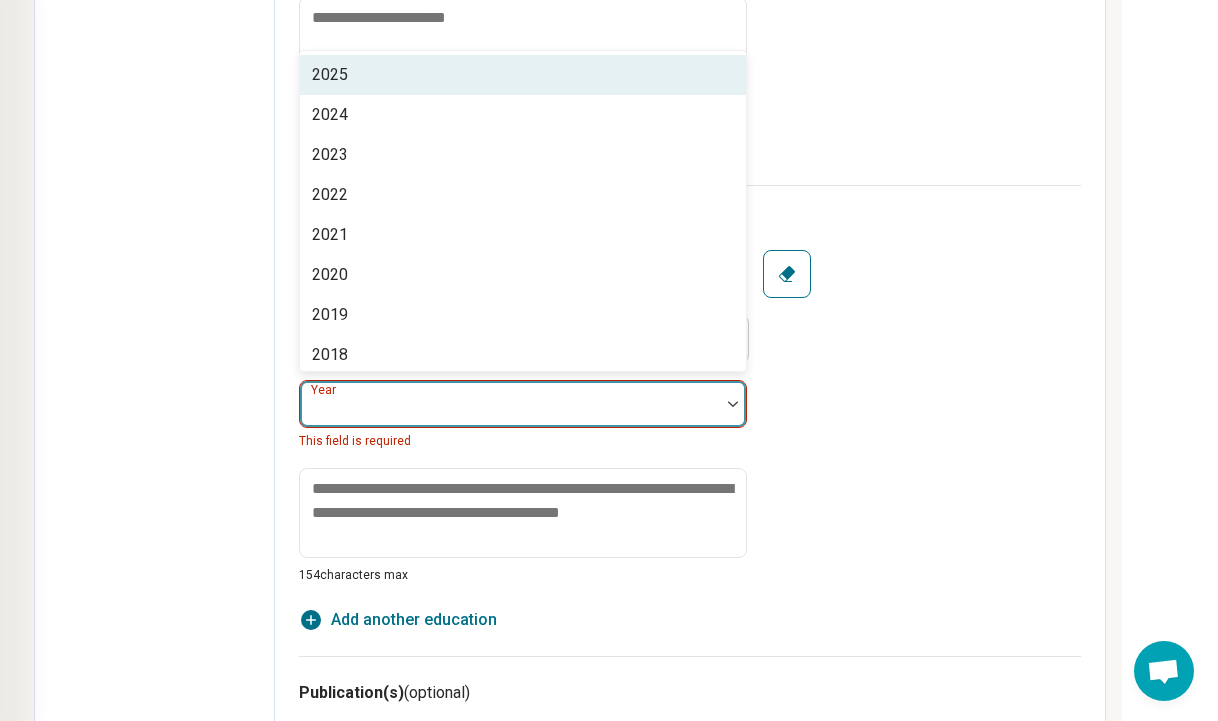 click on "2025" at bounding box center (523, 75) 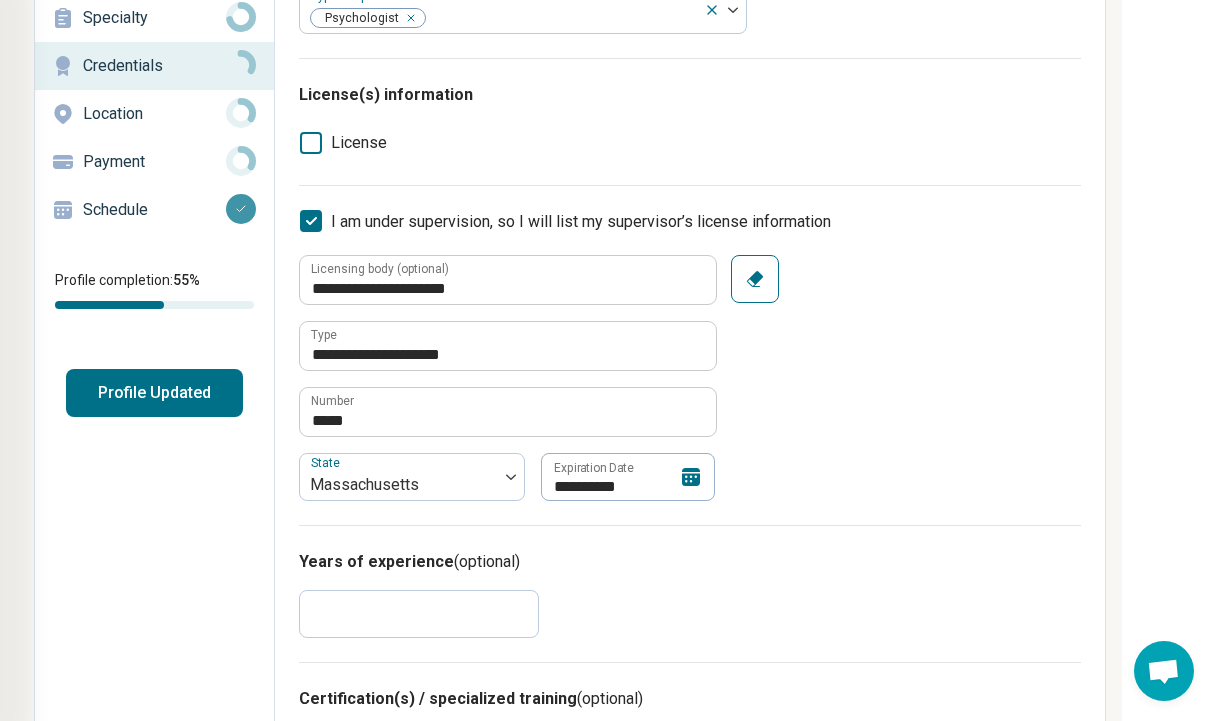 scroll, scrollTop: 0, scrollLeft: 254, axis: horizontal 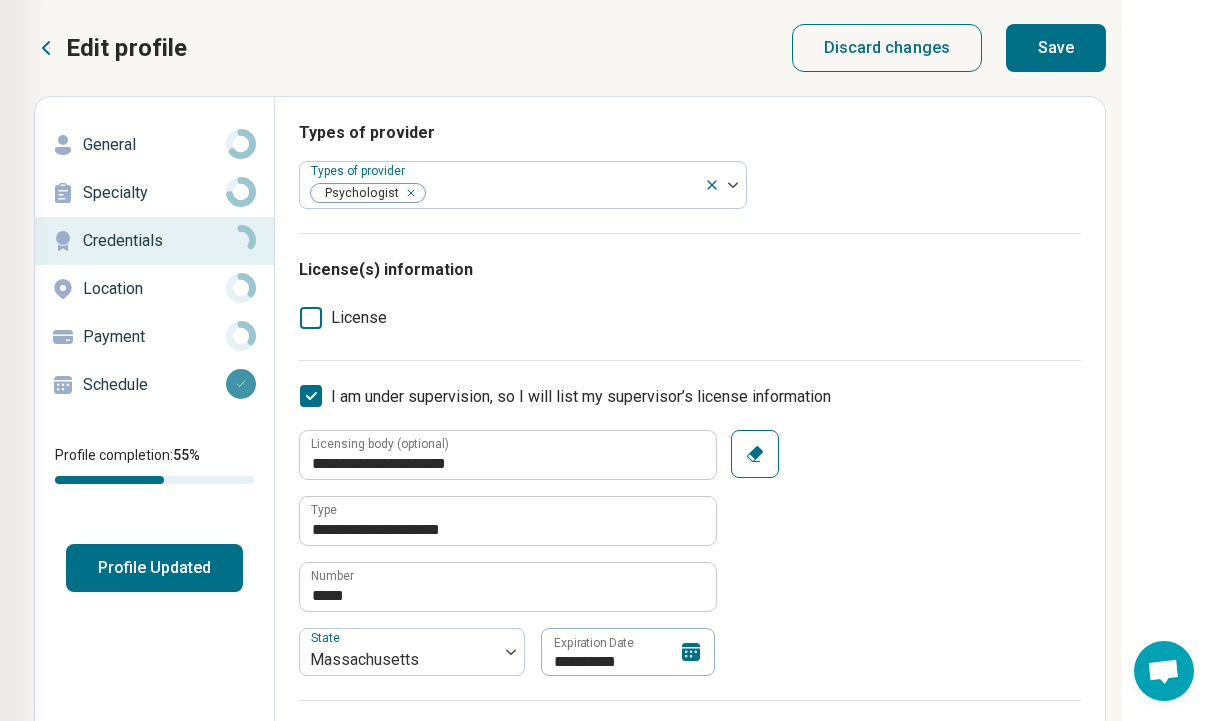 click on "Save" at bounding box center (1056, 48) 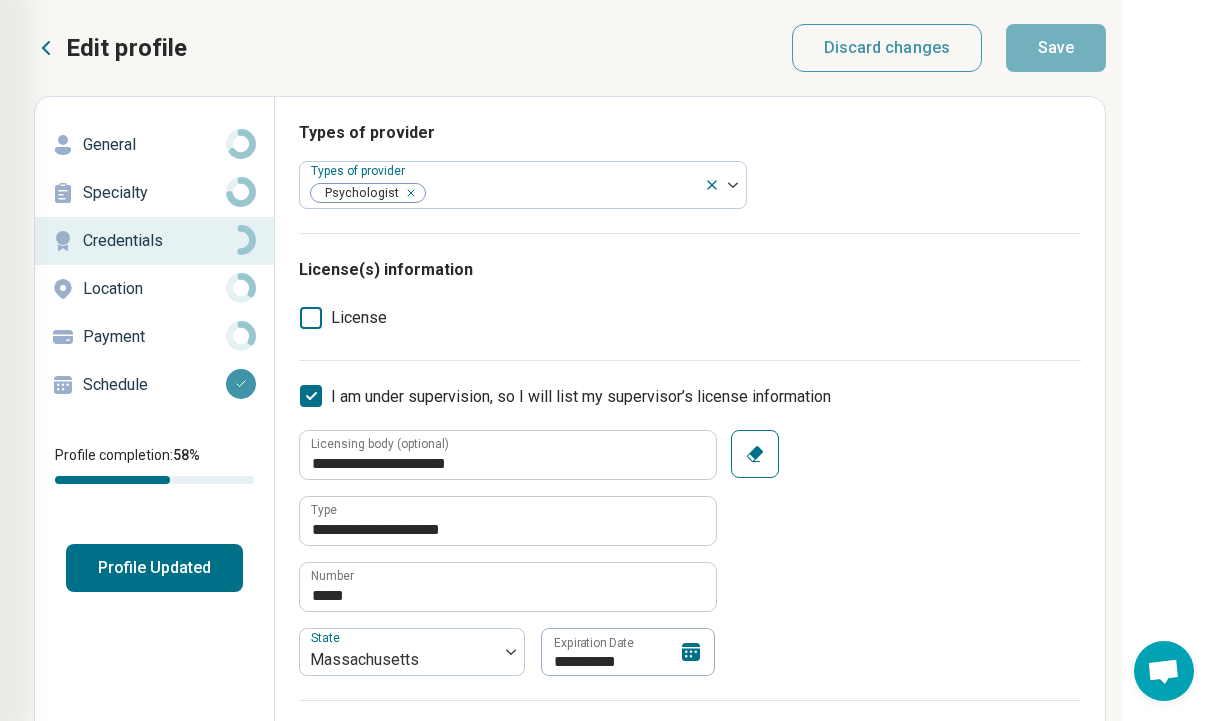 click on "Location" at bounding box center [154, 289] 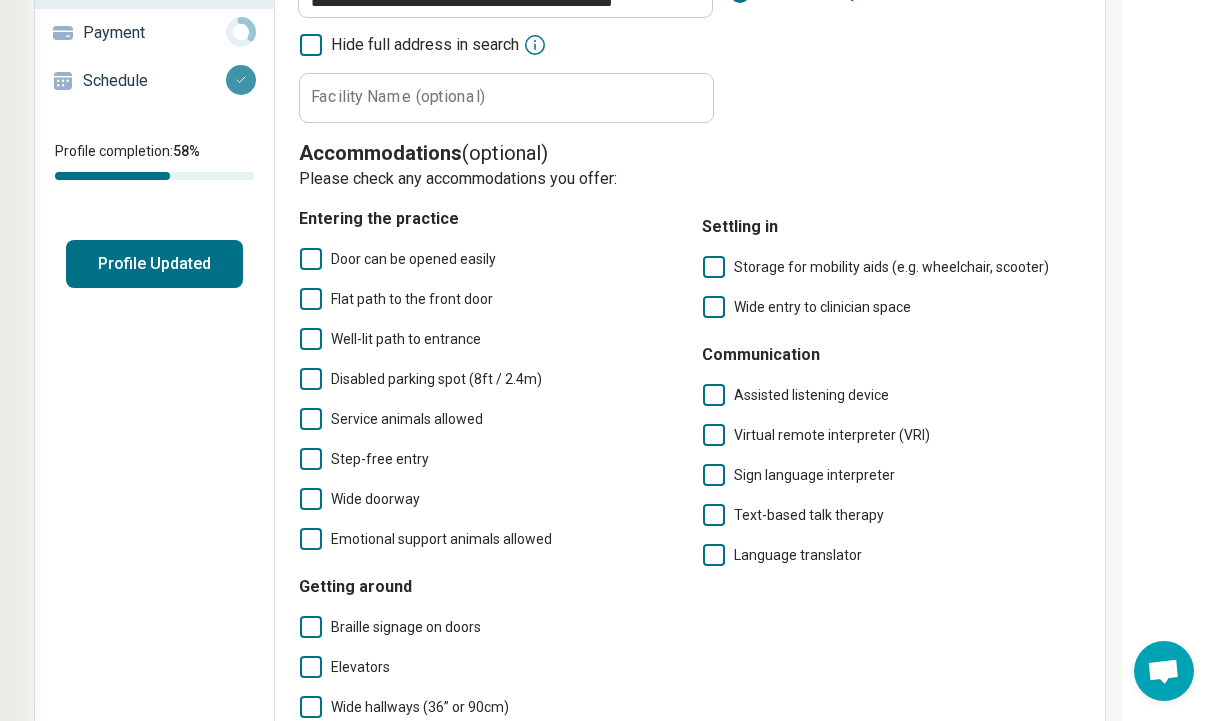 scroll, scrollTop: 309, scrollLeft: 254, axis: both 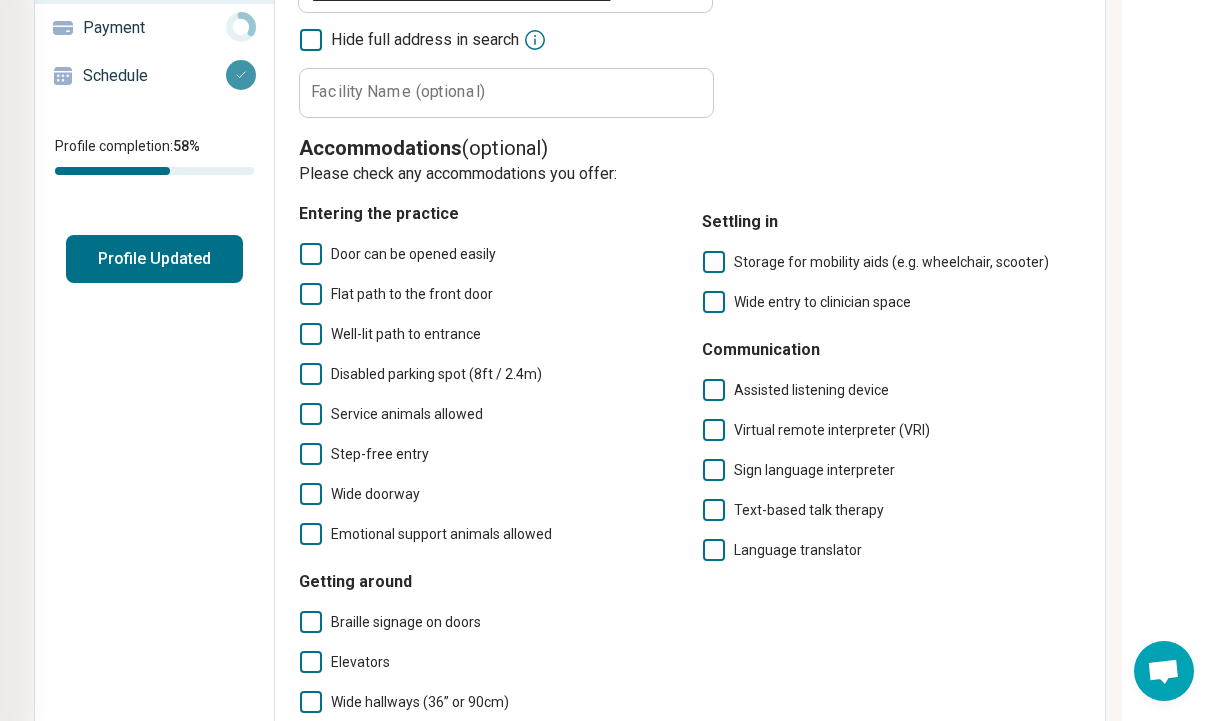 click 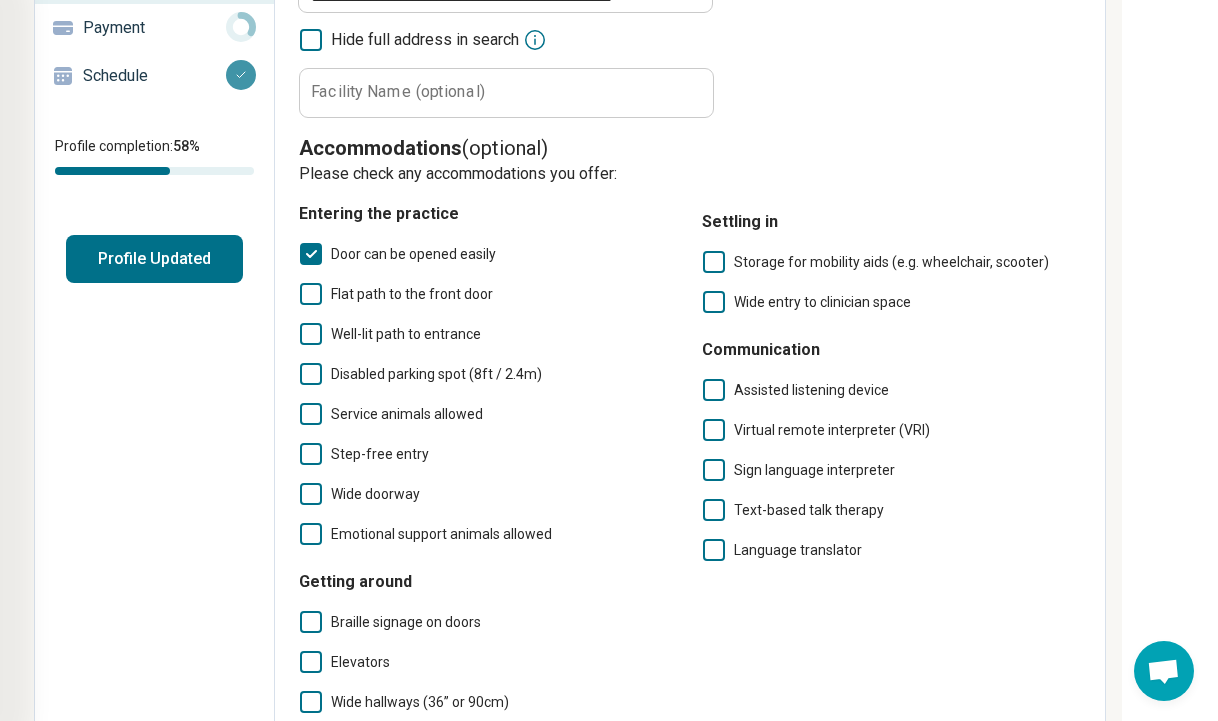 click 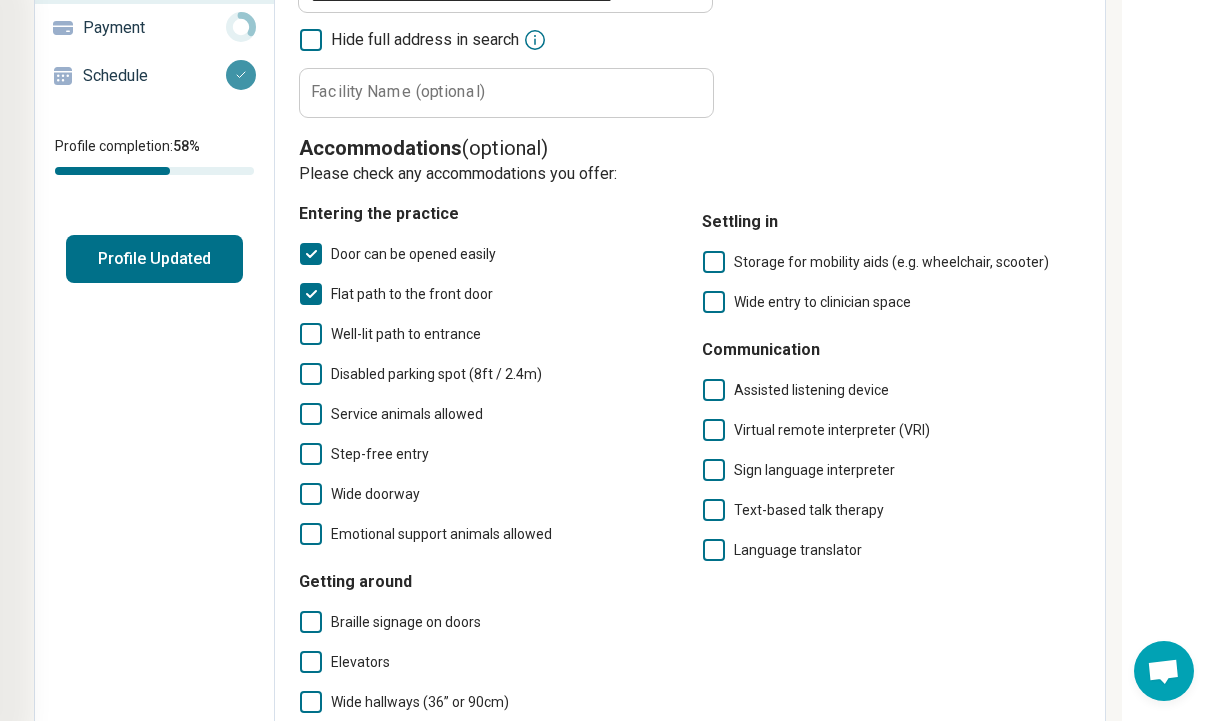 click 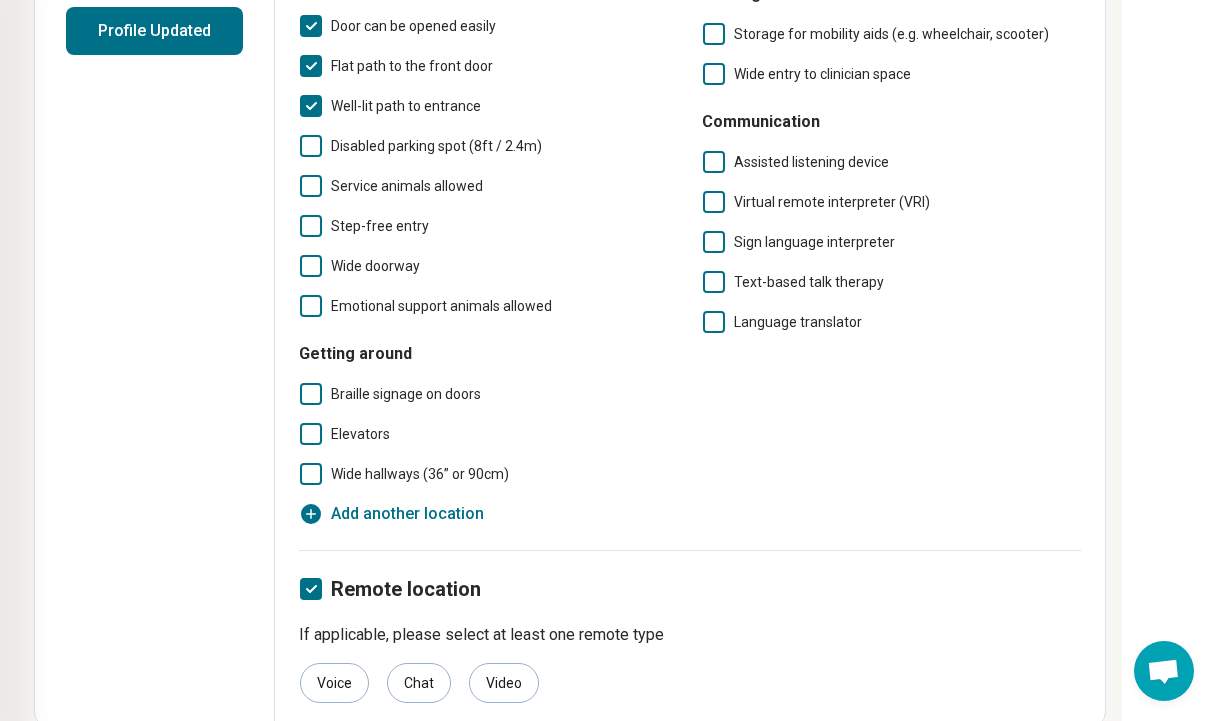 scroll, scrollTop: 575, scrollLeft: 254, axis: both 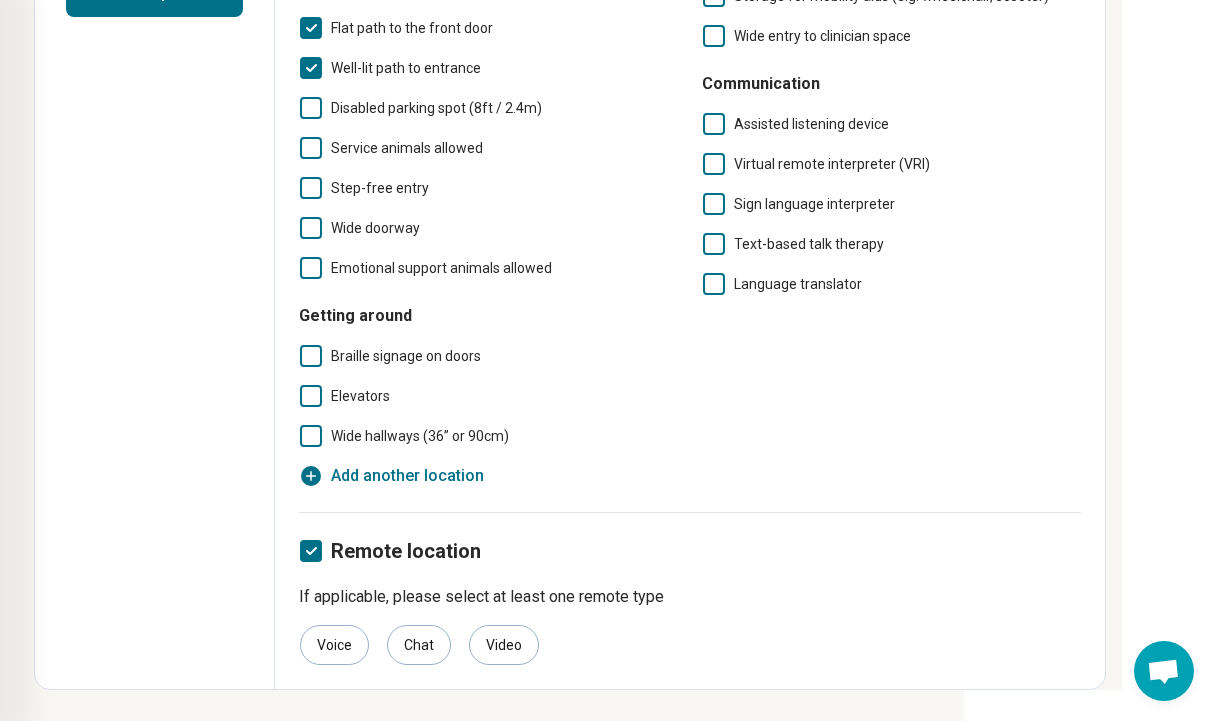 click 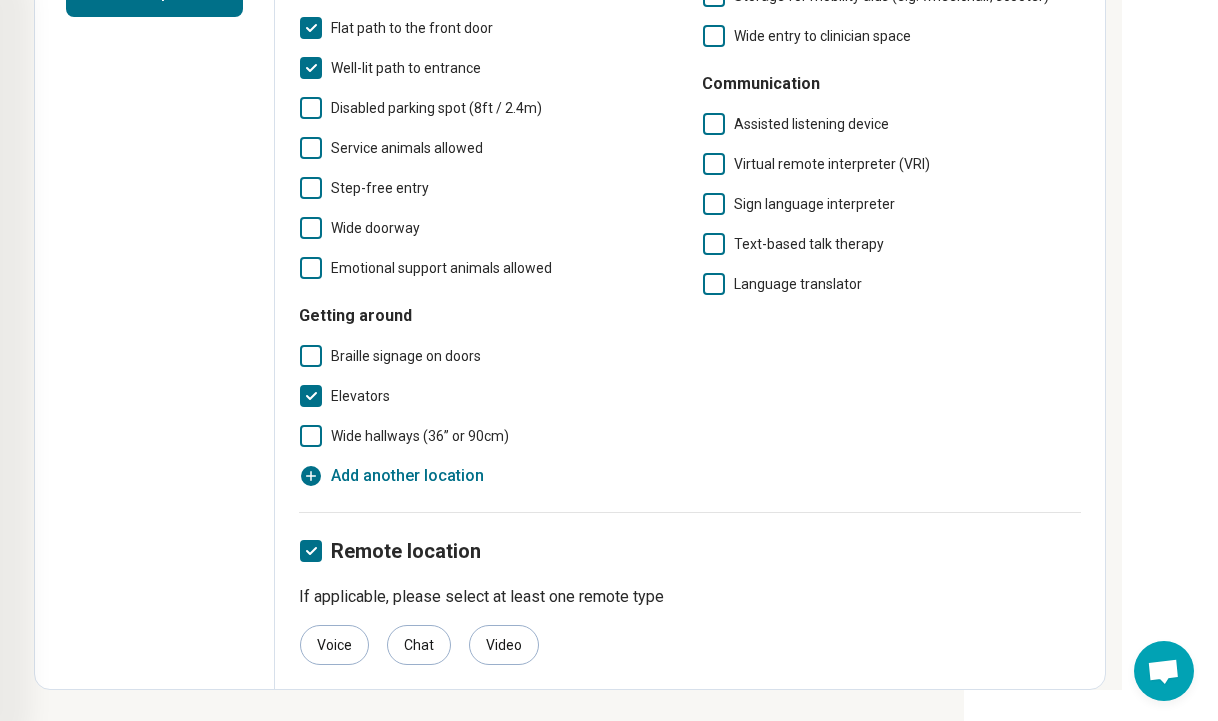 scroll, scrollTop: 0, scrollLeft: 254, axis: horizontal 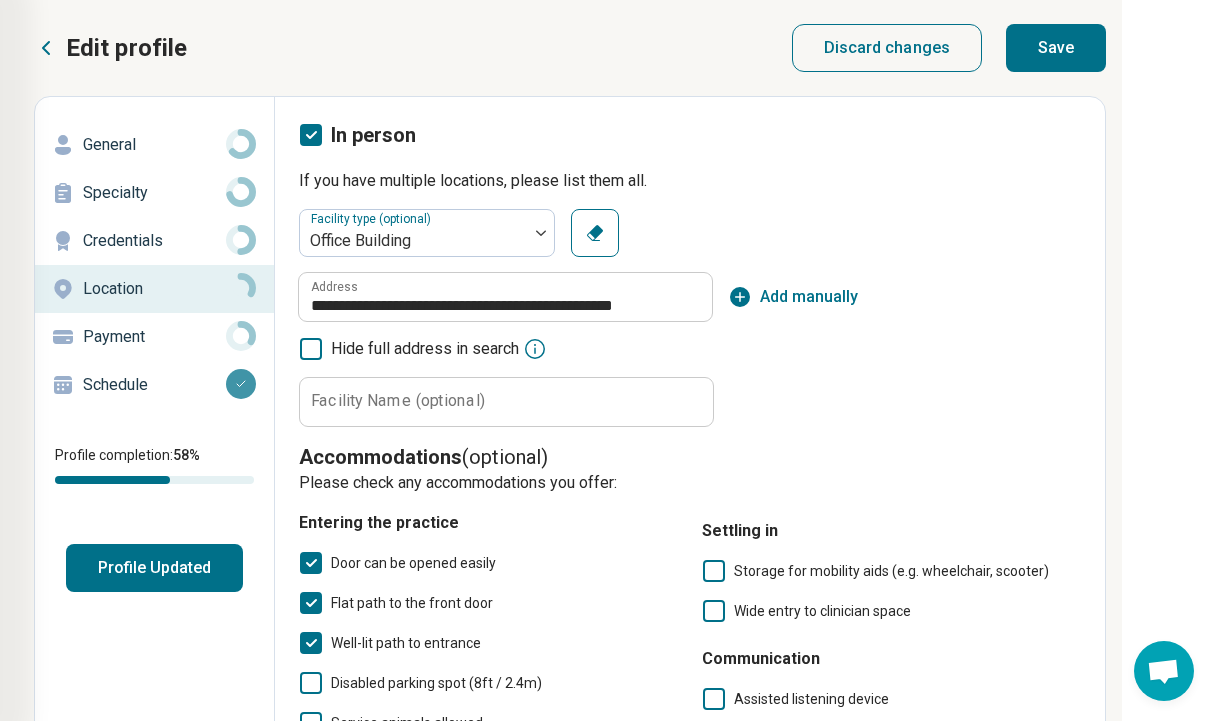 click on "Save" at bounding box center [1056, 48] 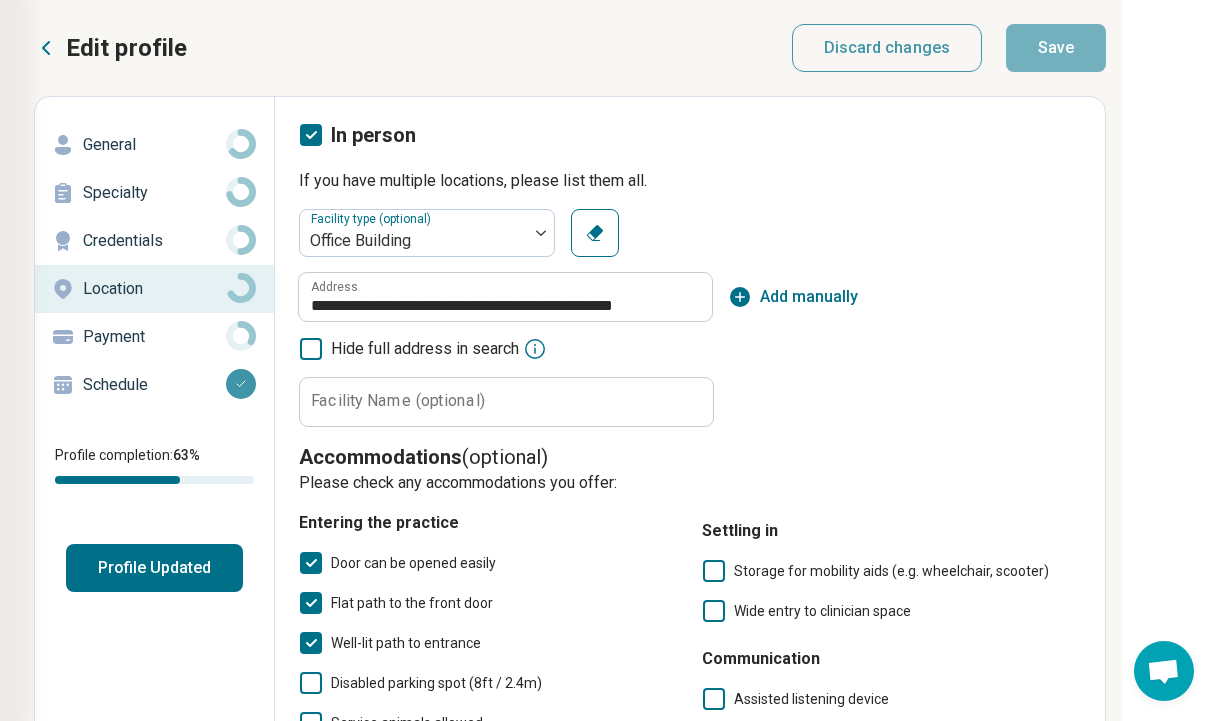 click on "Payment" at bounding box center [154, 337] 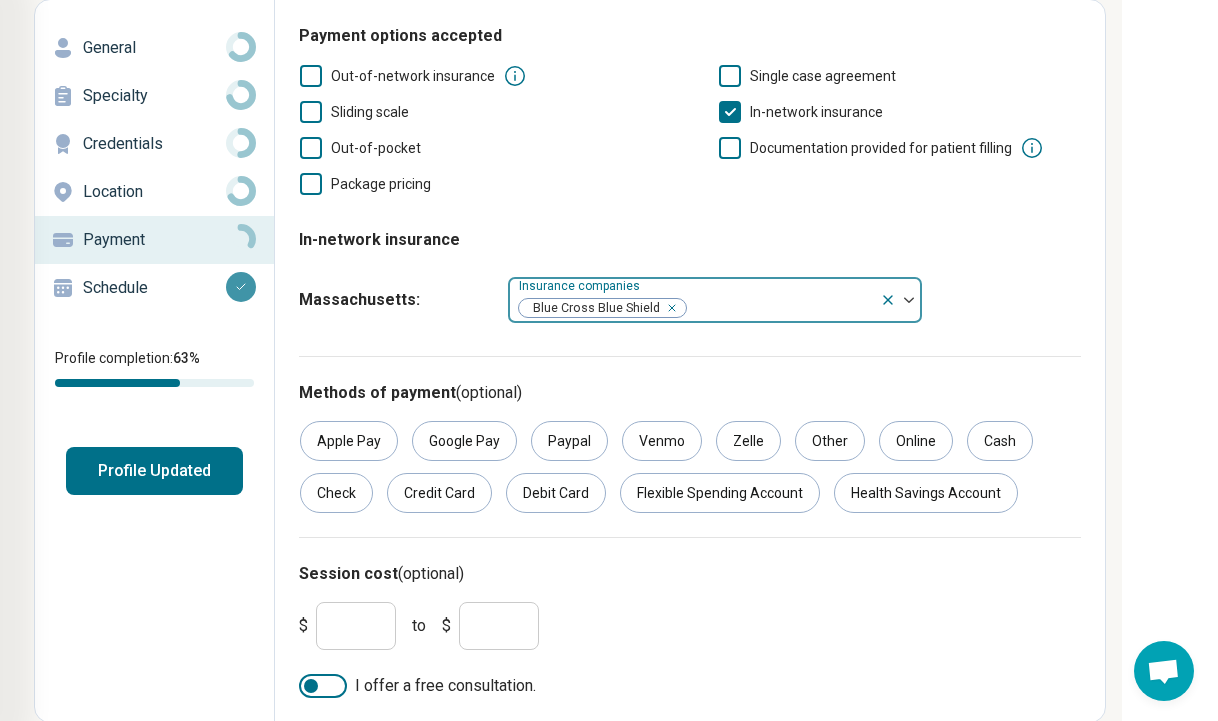 scroll, scrollTop: 99, scrollLeft: 254, axis: both 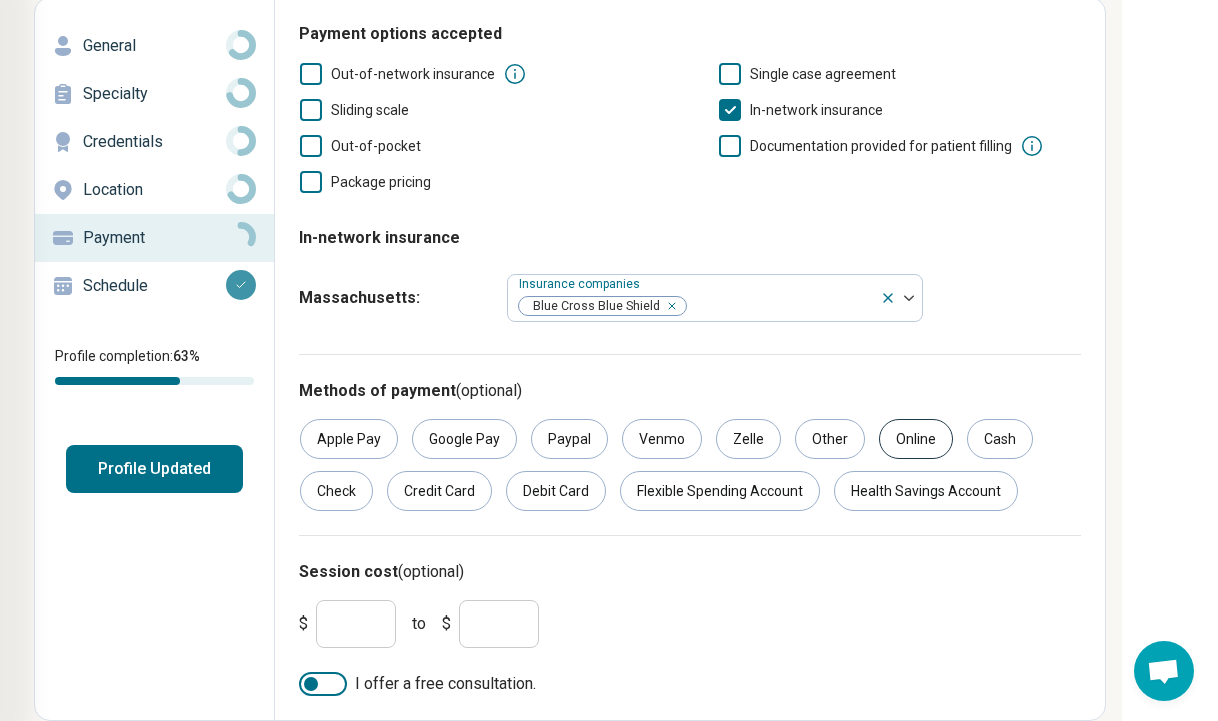 click on "Online" at bounding box center [916, 439] 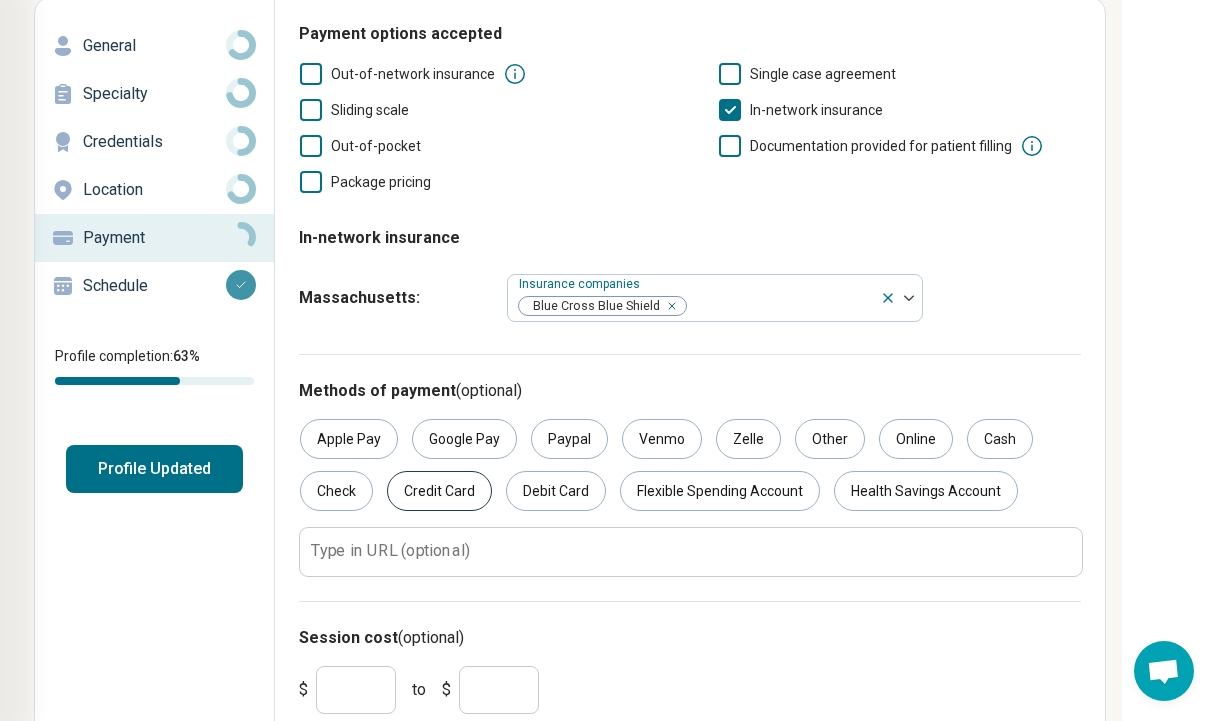 click on "Credit Card" at bounding box center (439, 491) 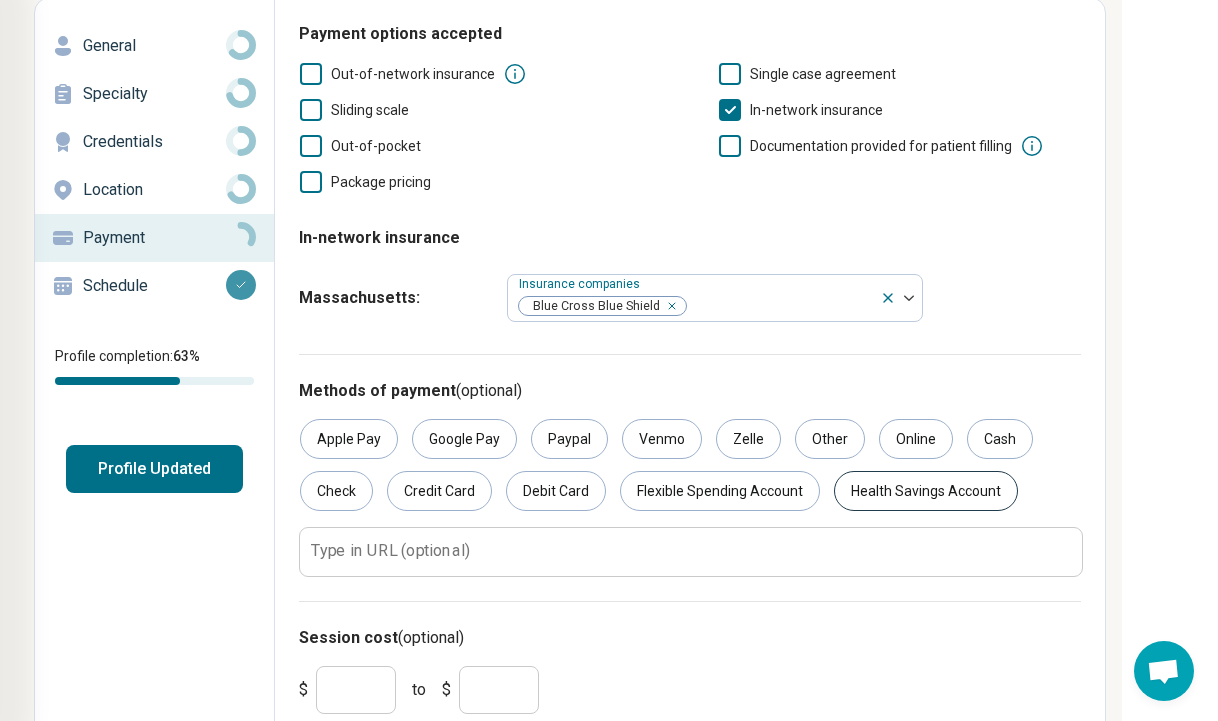 click on "Health Savings Account" at bounding box center (926, 491) 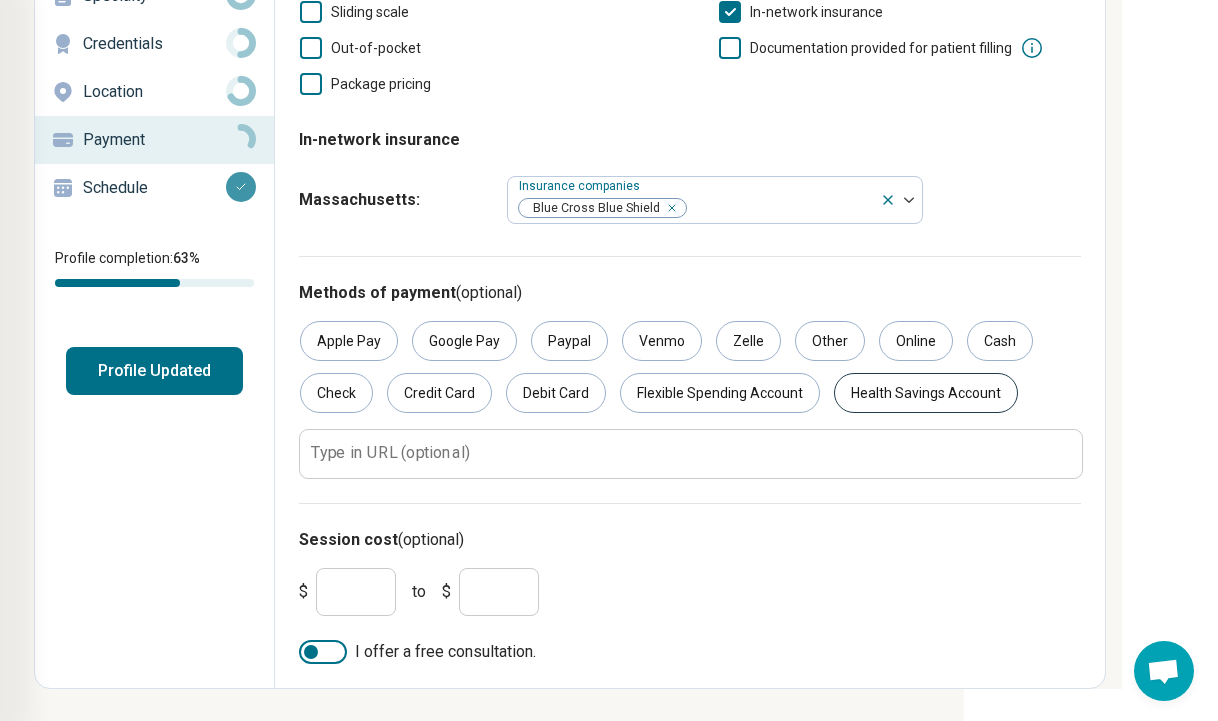 scroll, scrollTop: 0, scrollLeft: 254, axis: horizontal 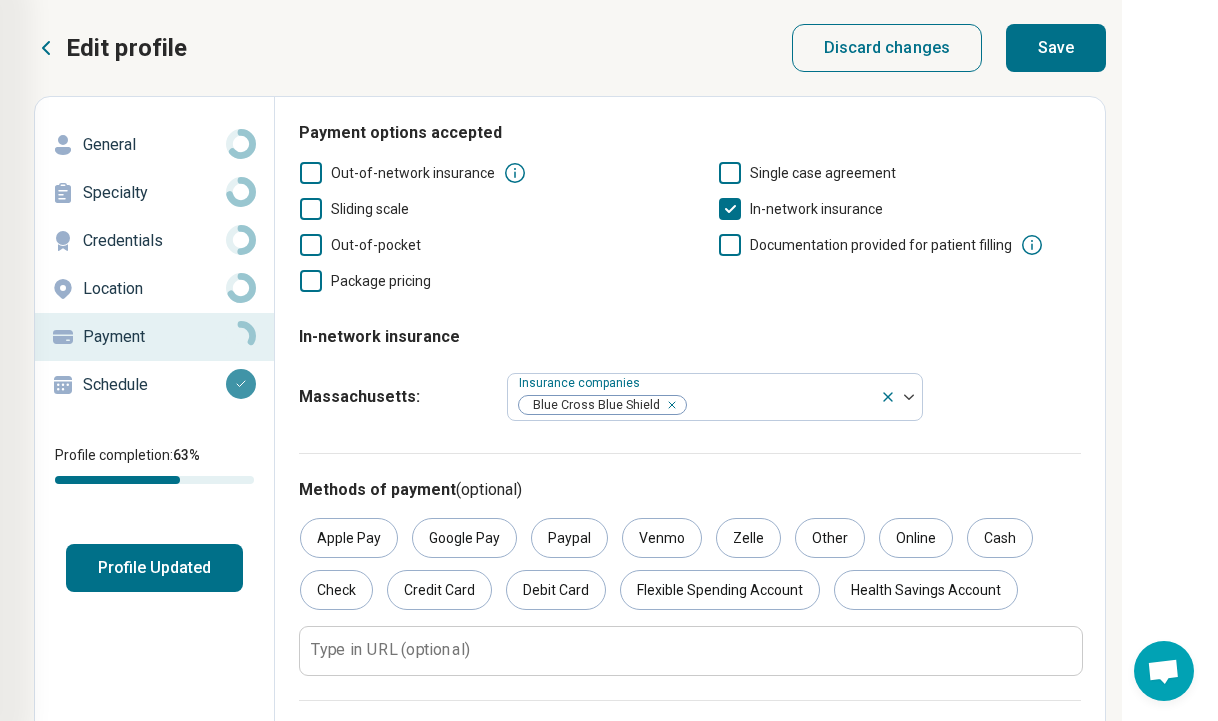 click on "Save" at bounding box center (1056, 48) 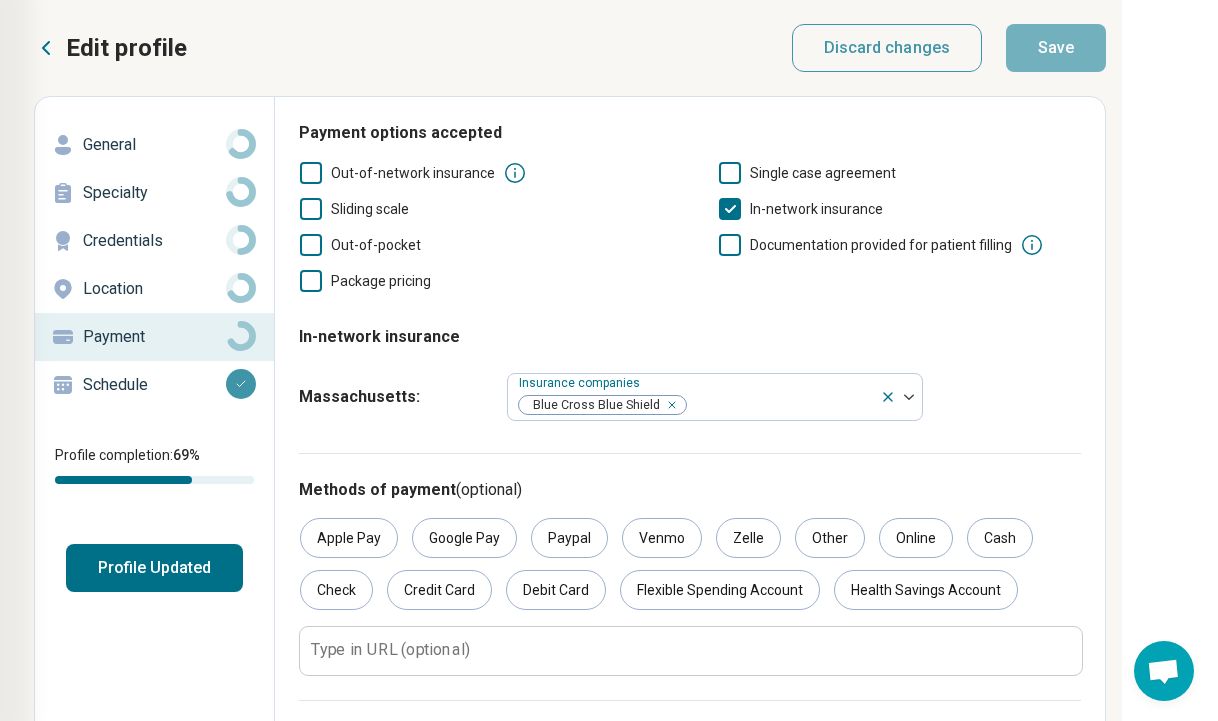 click on "Schedule" at bounding box center [154, 385] 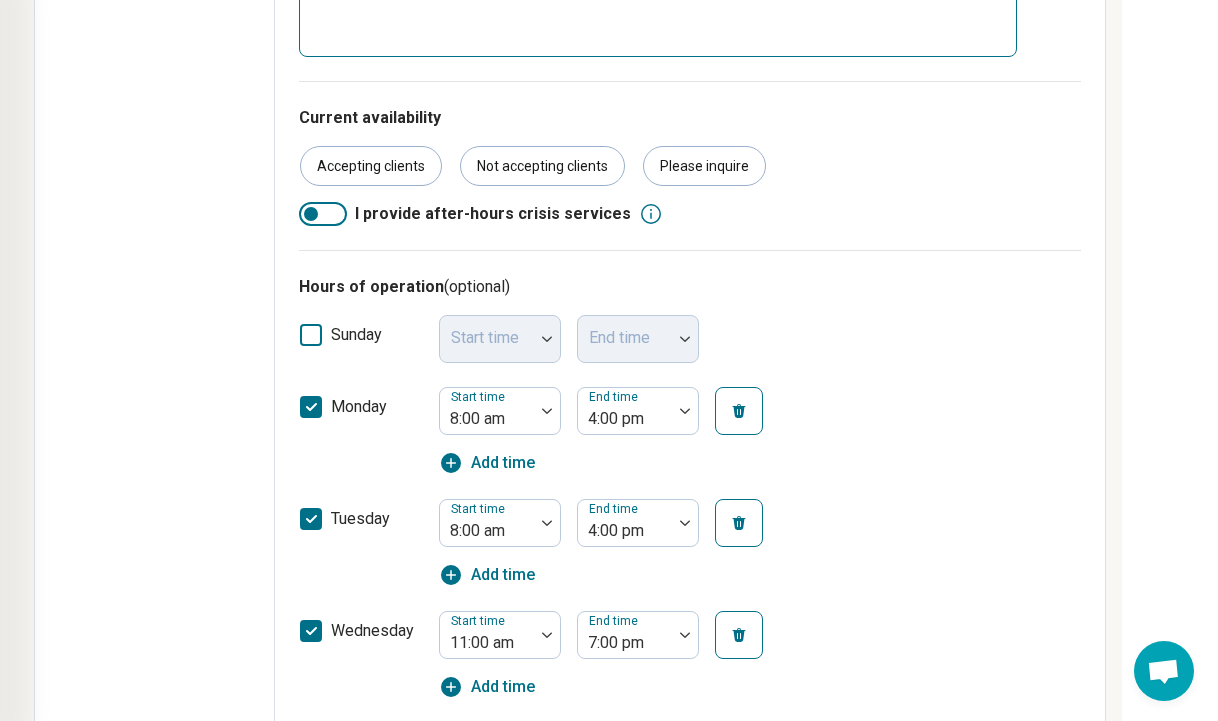 scroll, scrollTop: 0, scrollLeft: 254, axis: horizontal 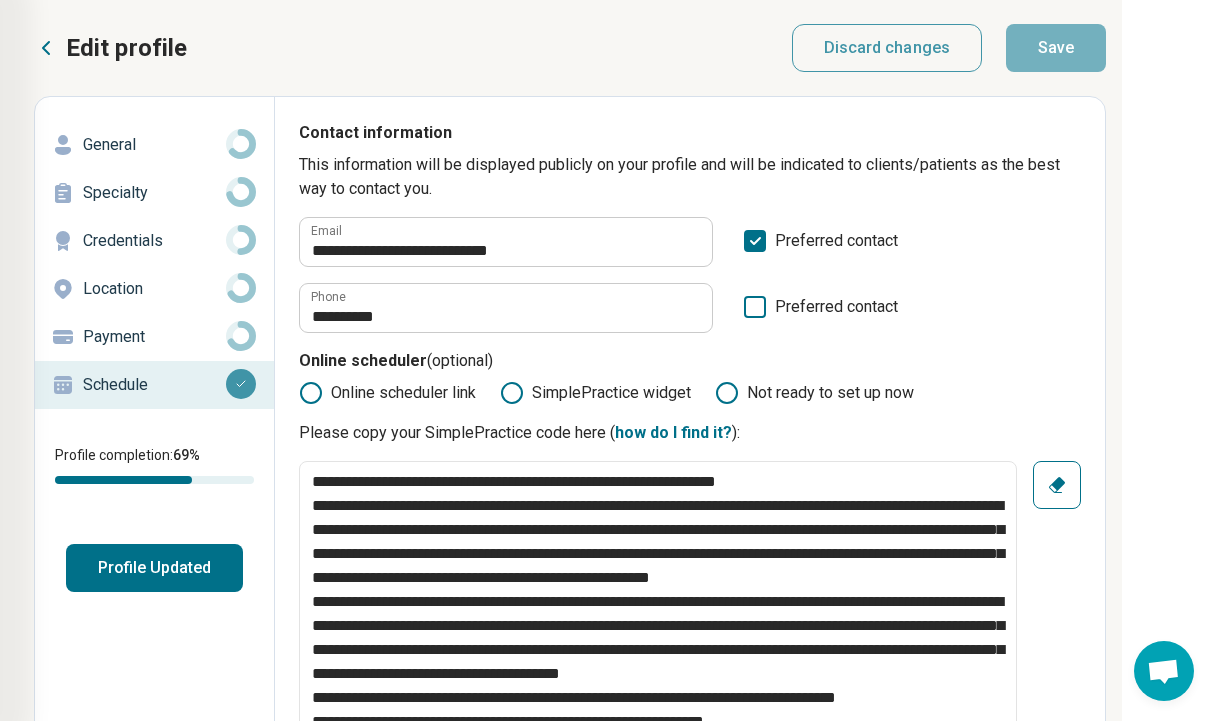 click on "Profile Updated" at bounding box center (154, 568) 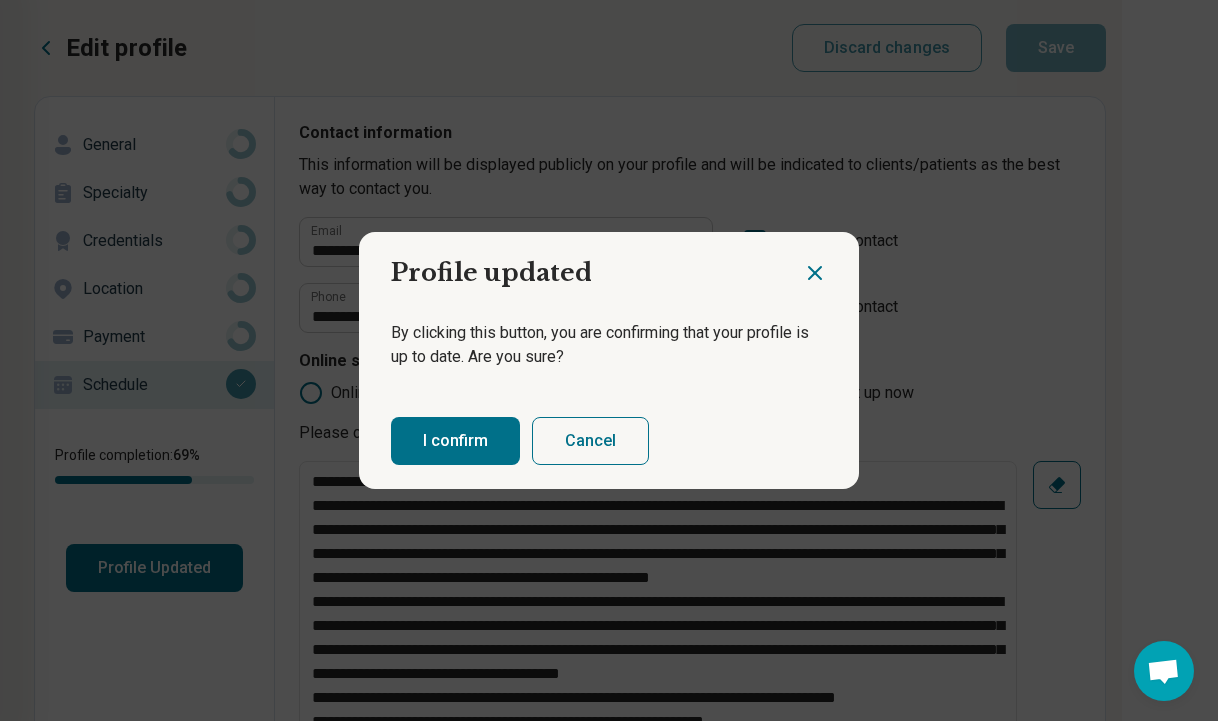 click on "I confirm" at bounding box center [455, 441] 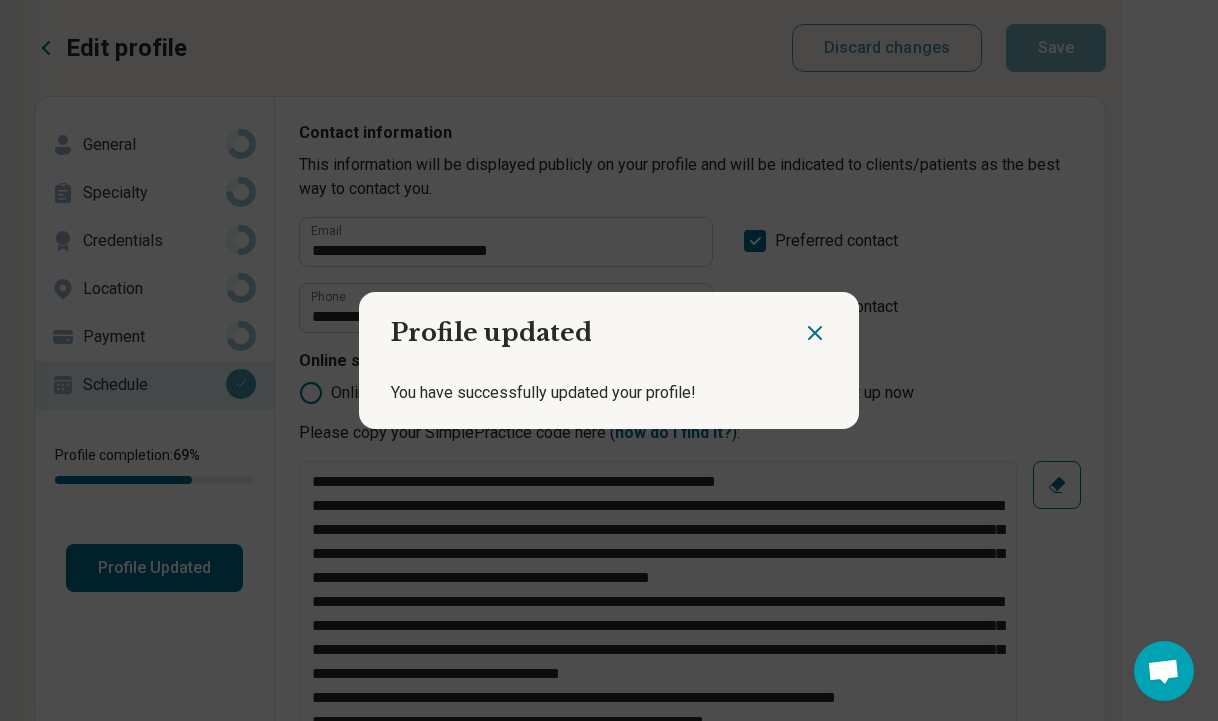 click 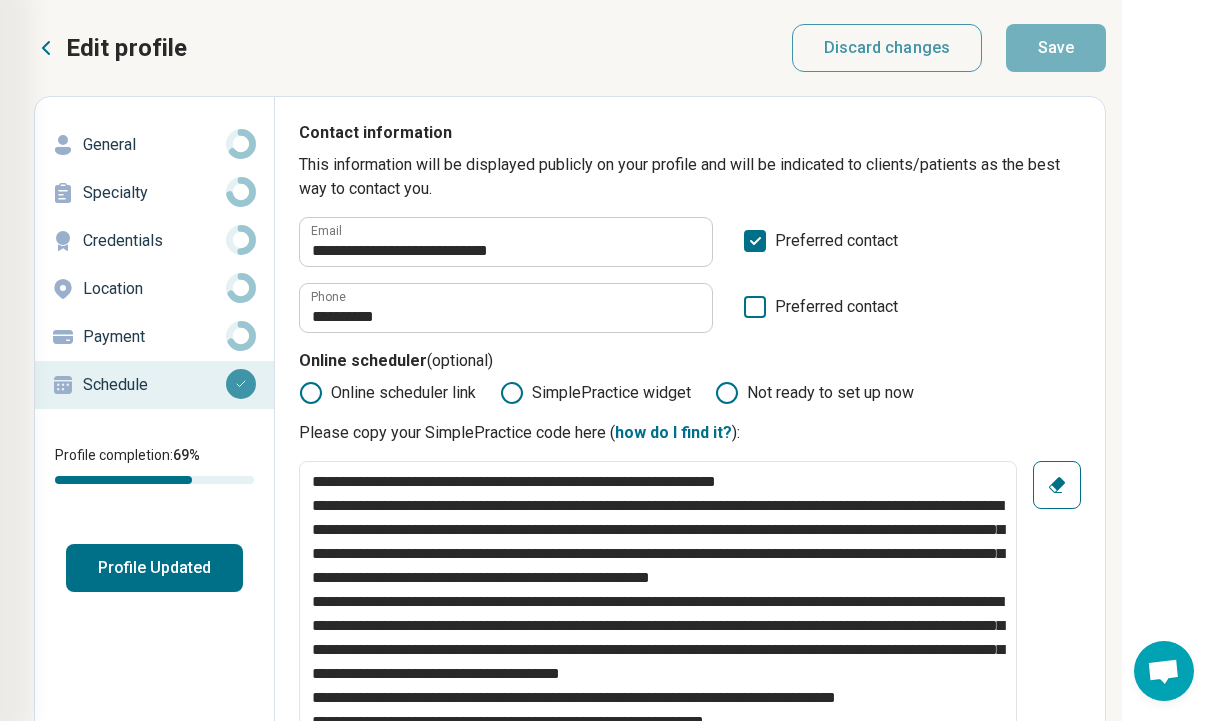 click 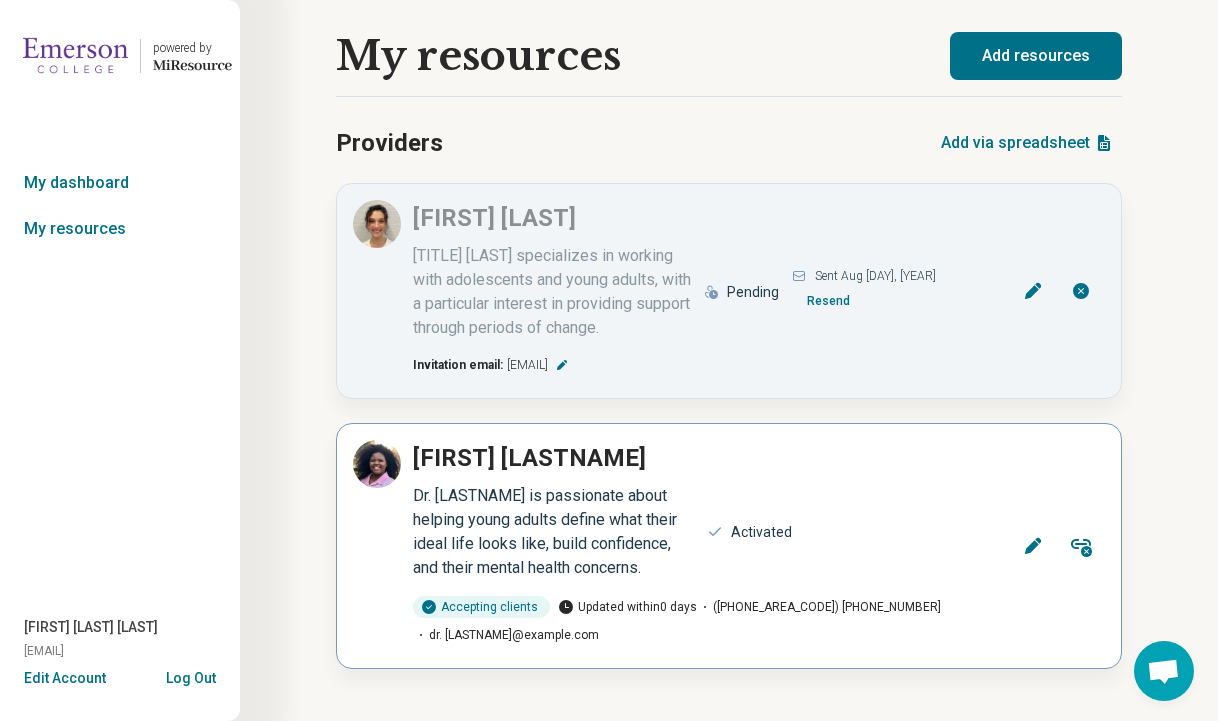 click 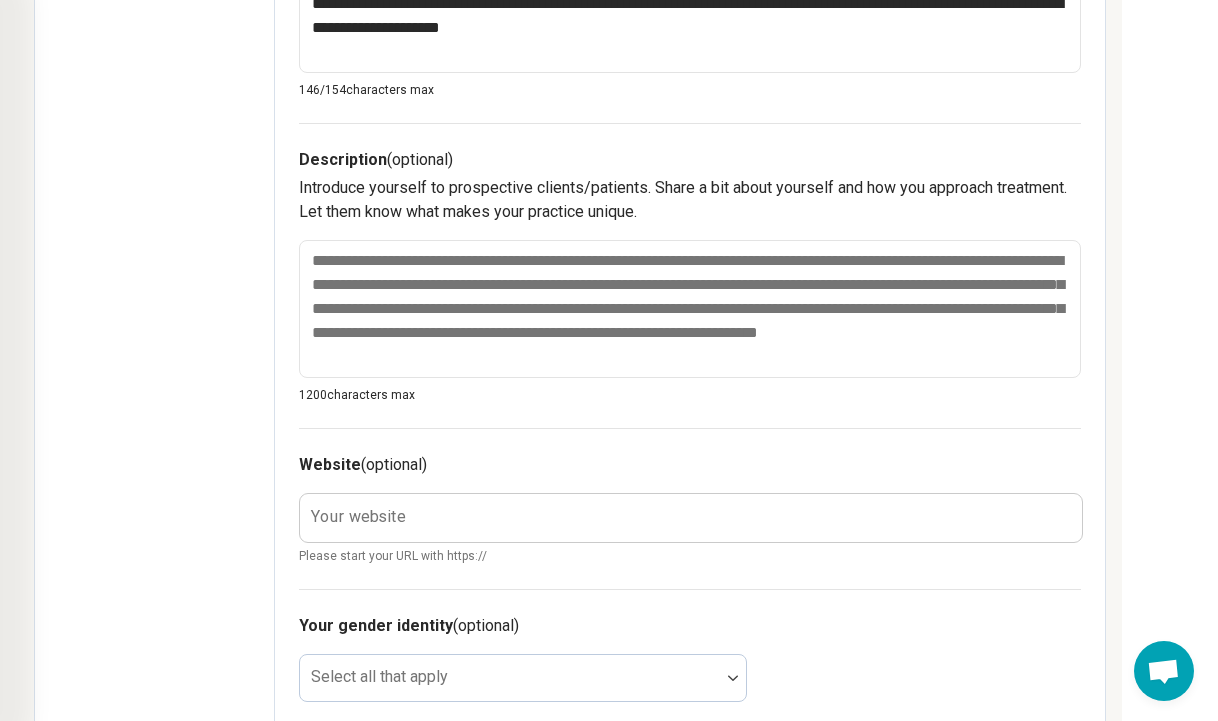 scroll, scrollTop: 627, scrollLeft: 254, axis: both 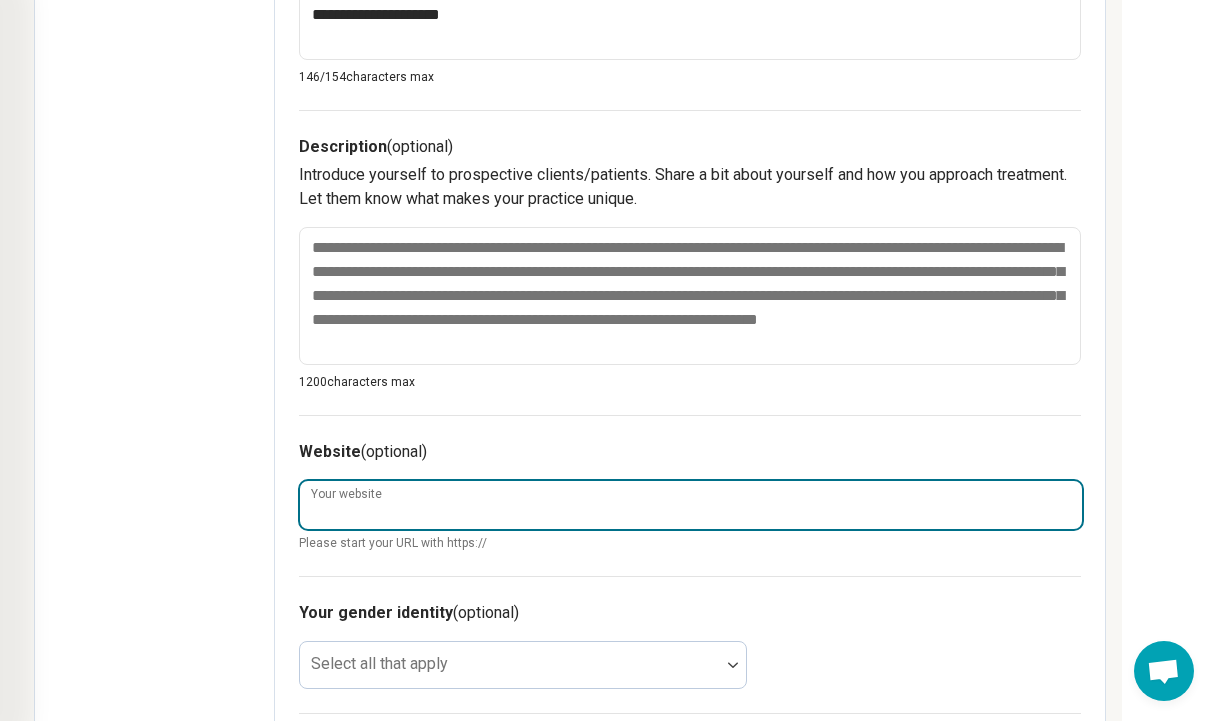 click on "Your website Please start your URL with https://" at bounding box center [690, 516] 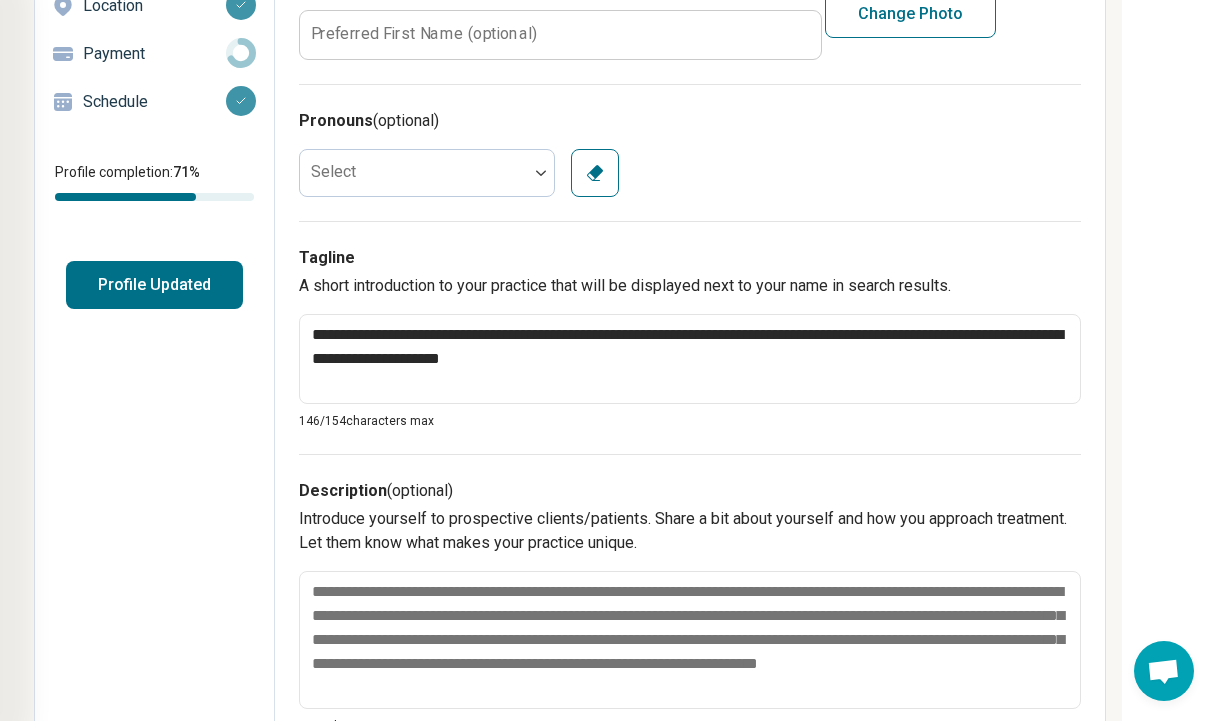 scroll, scrollTop: 129, scrollLeft: 254, axis: both 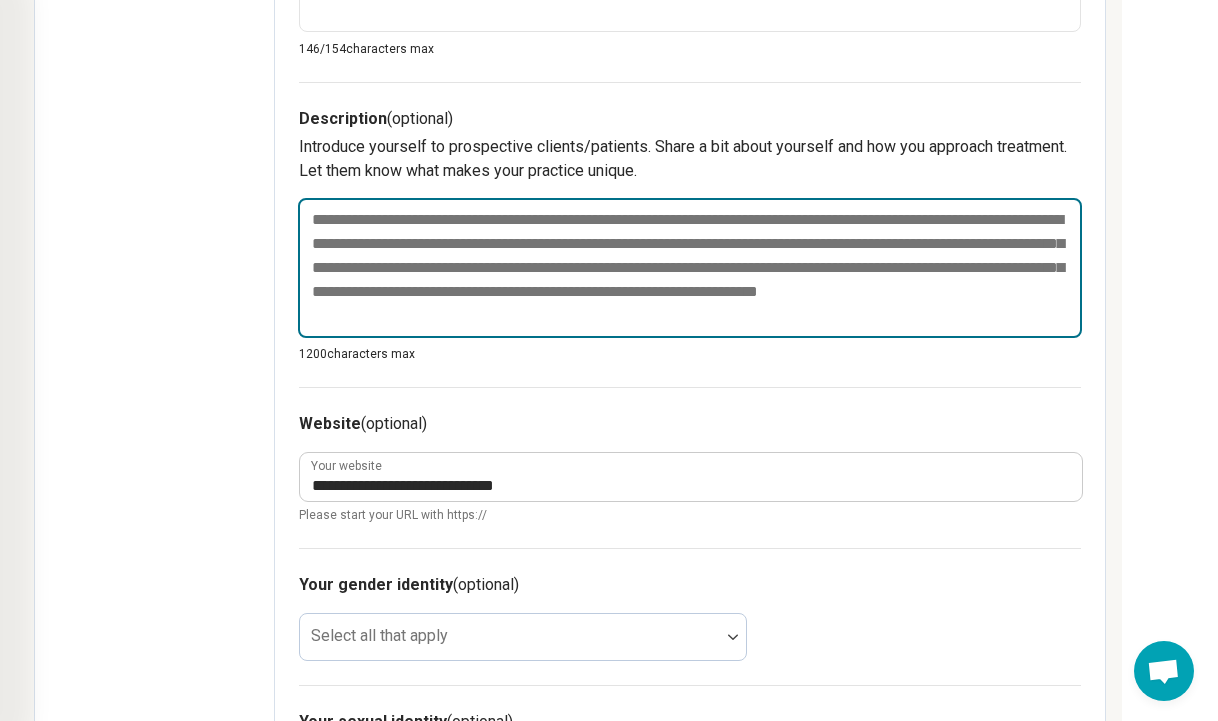 click at bounding box center (690, 268) 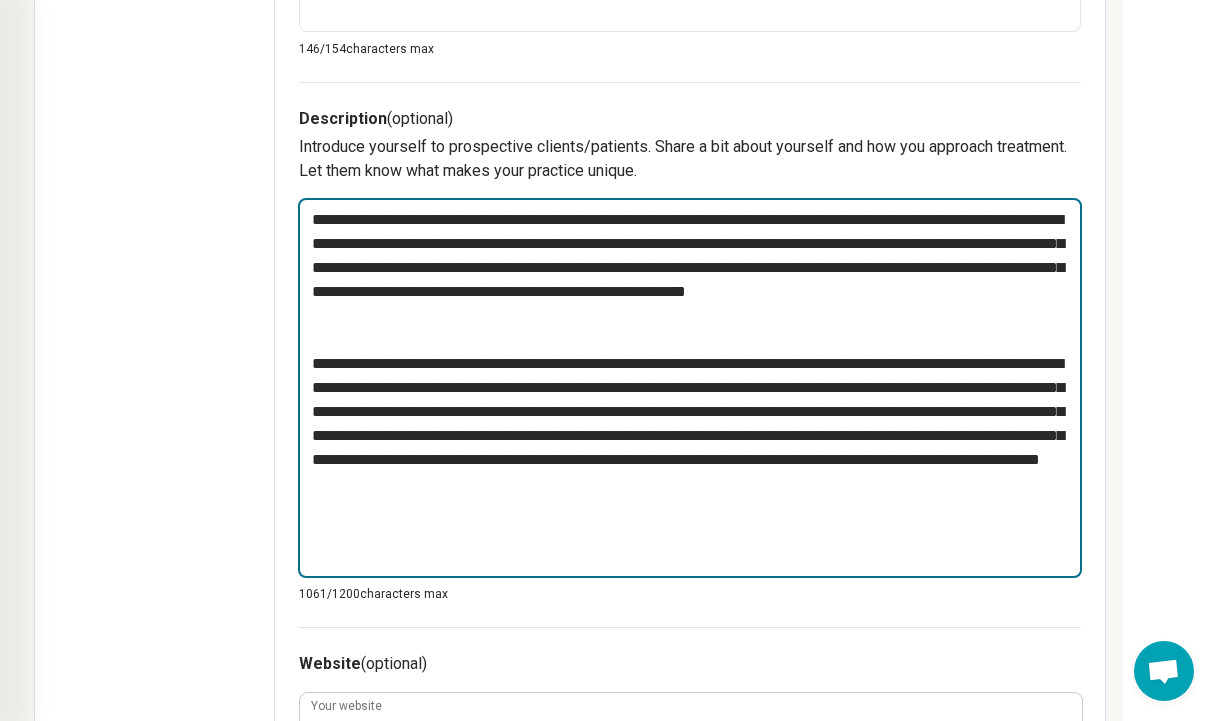 click at bounding box center (690, 388) 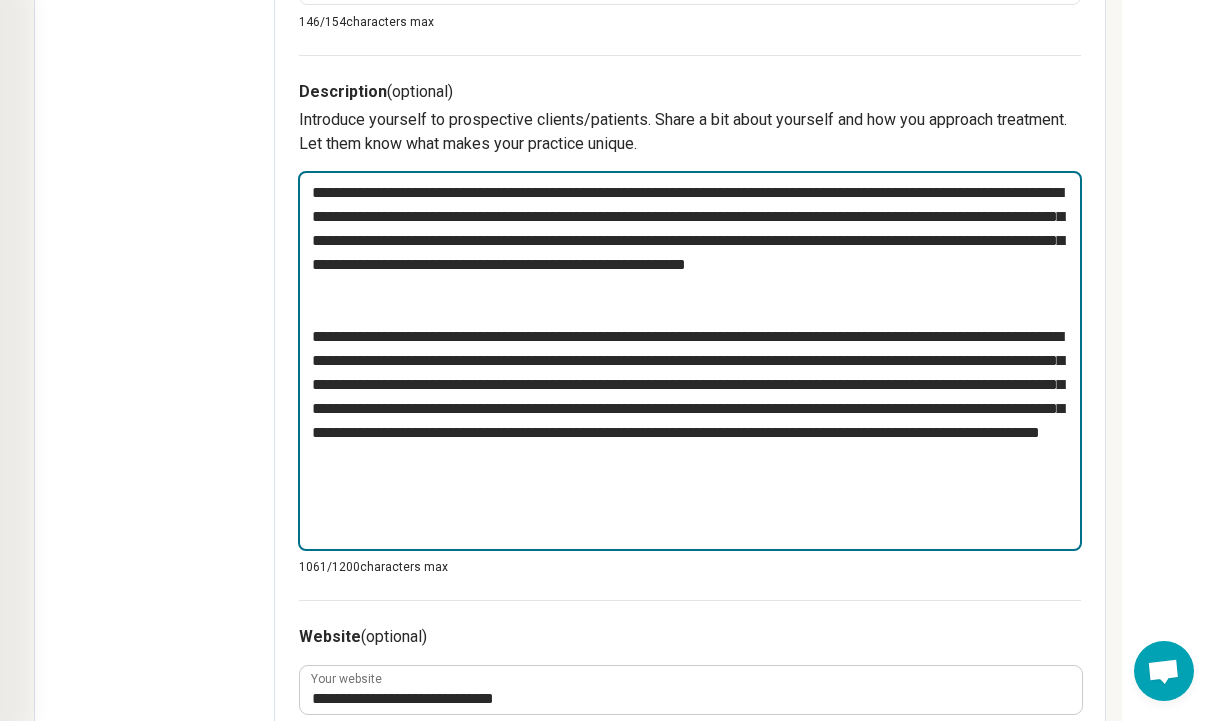 scroll, scrollTop: 693, scrollLeft: 254, axis: both 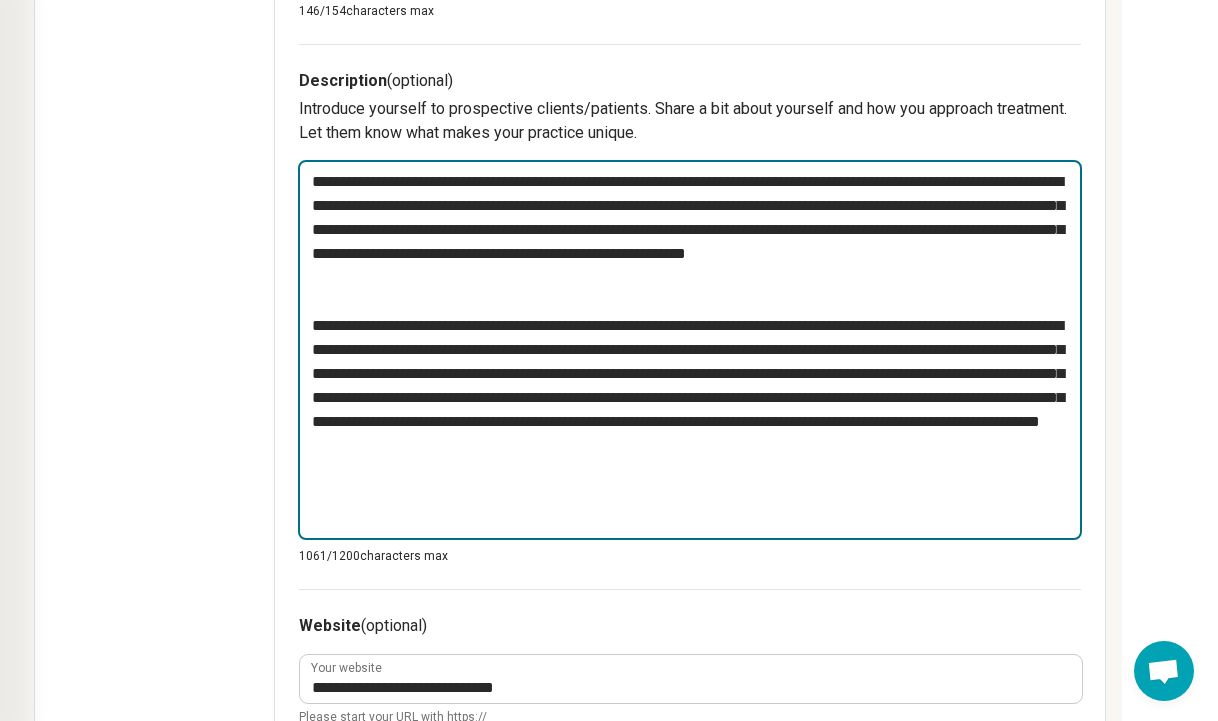 click at bounding box center [690, 350] 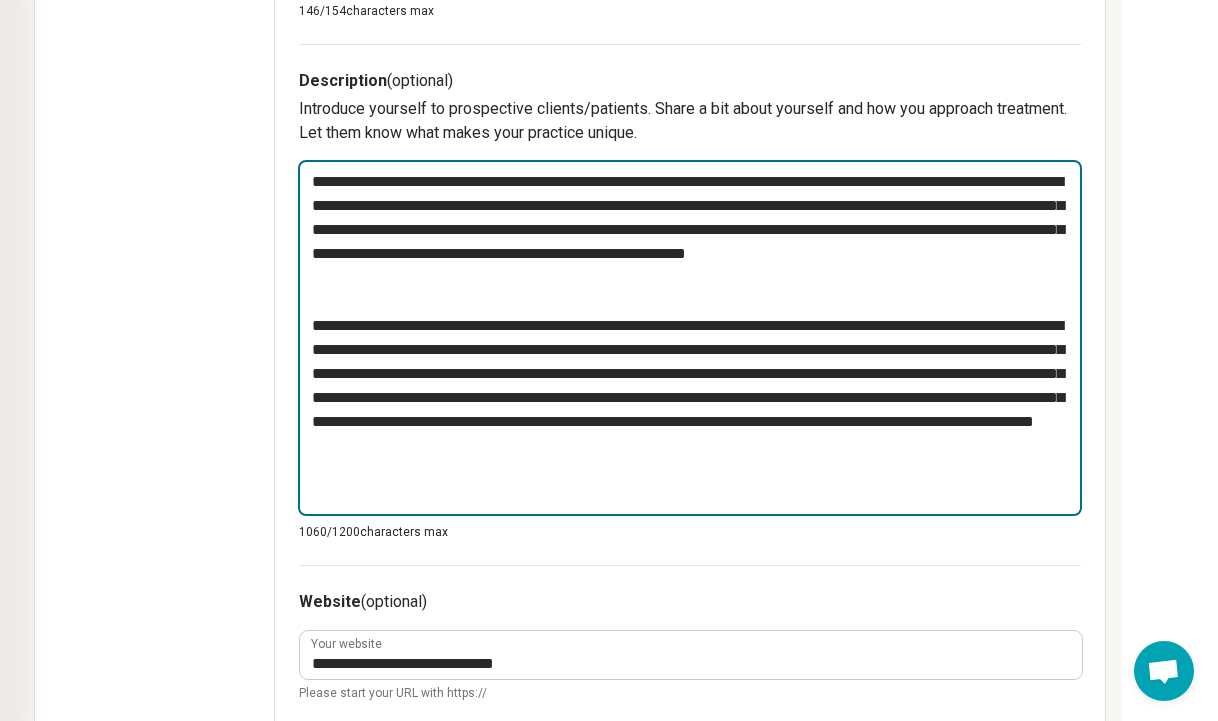 click at bounding box center (690, 338) 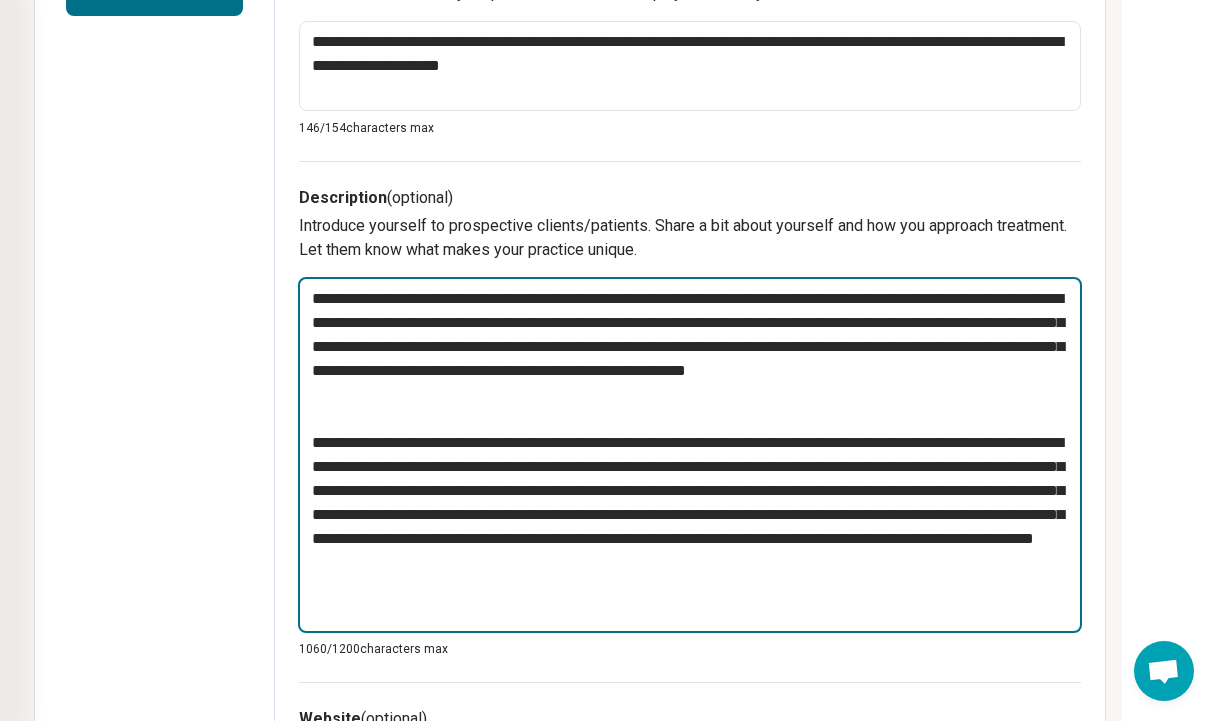 scroll, scrollTop: 0, scrollLeft: 254, axis: horizontal 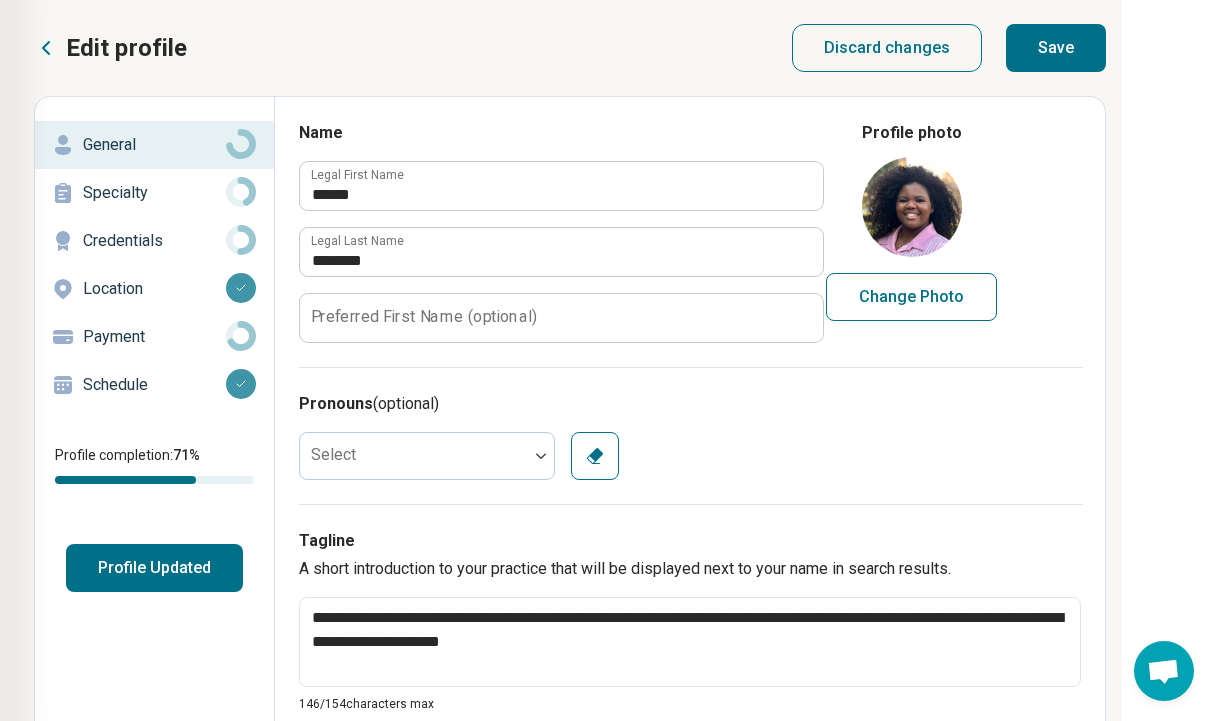 click on "Save" at bounding box center [1056, 48] 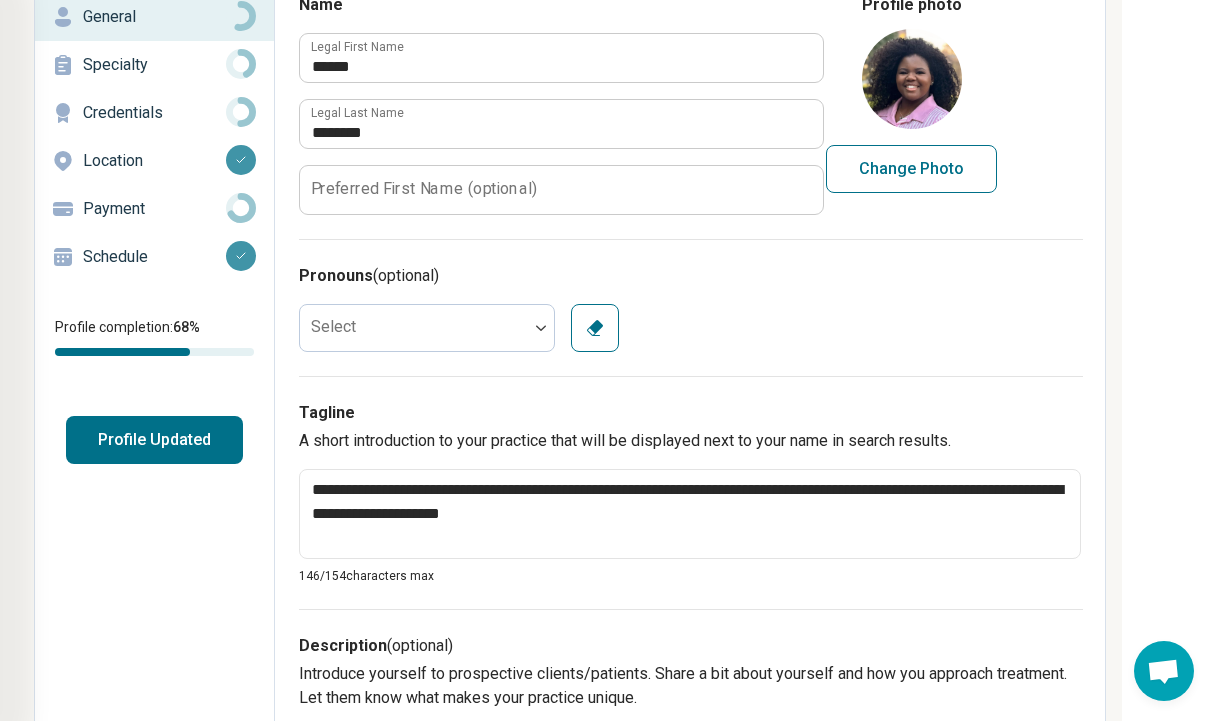 scroll, scrollTop: 130, scrollLeft: 254, axis: both 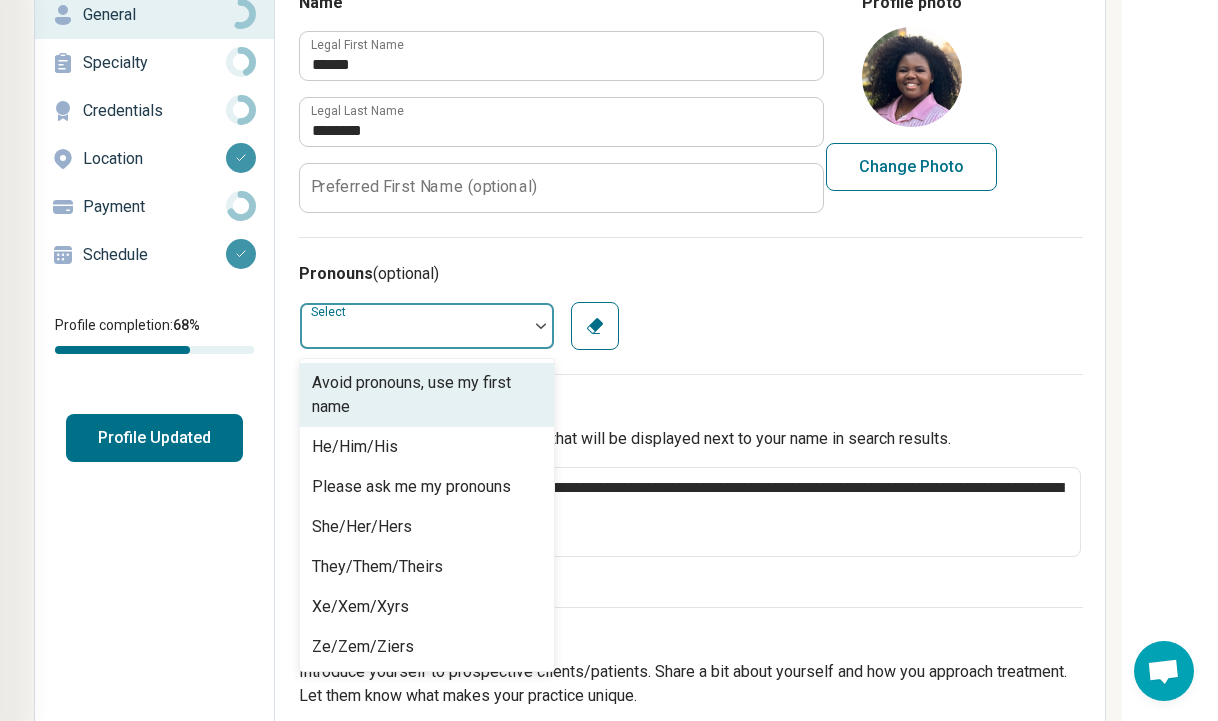 click at bounding box center [541, 326] 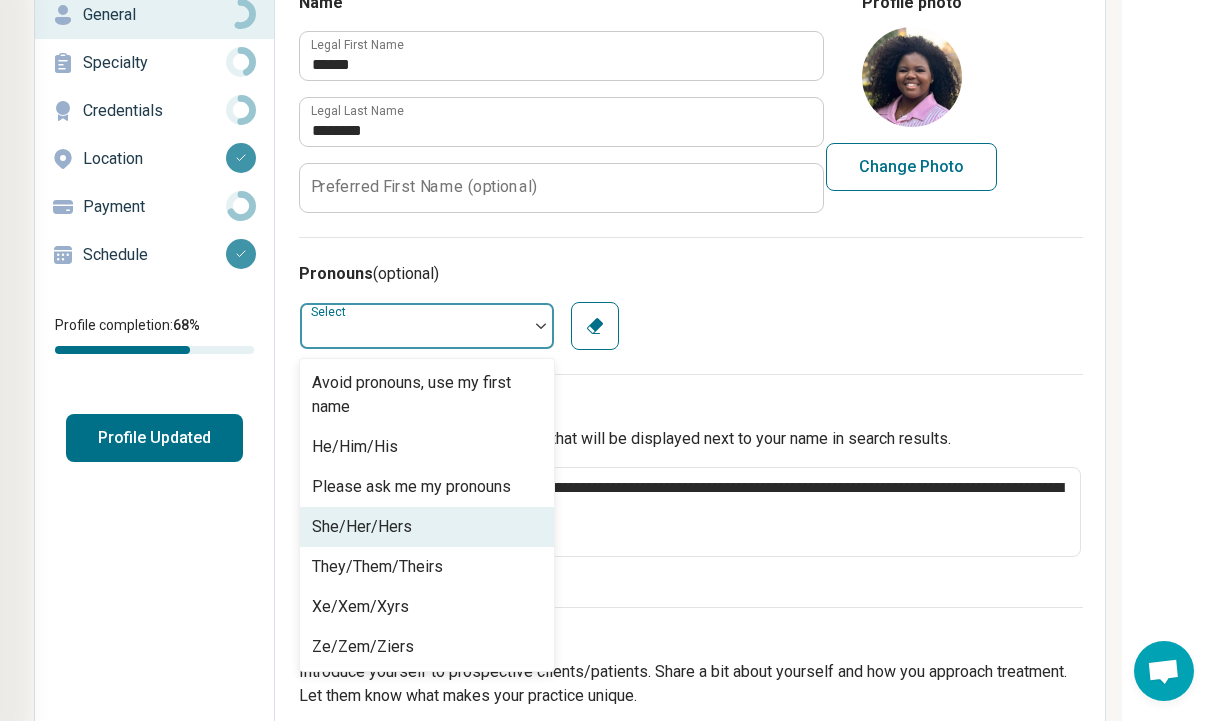 click on "She/Her/Hers" at bounding box center [362, 527] 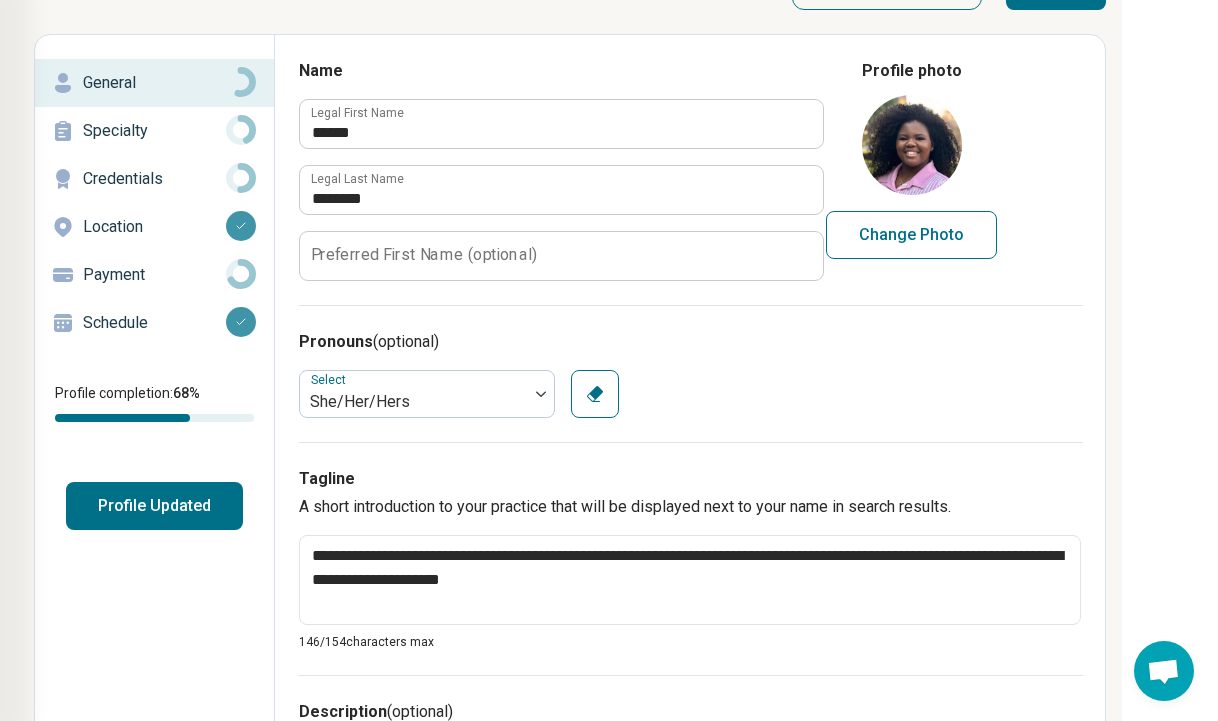 scroll, scrollTop: 0, scrollLeft: 254, axis: horizontal 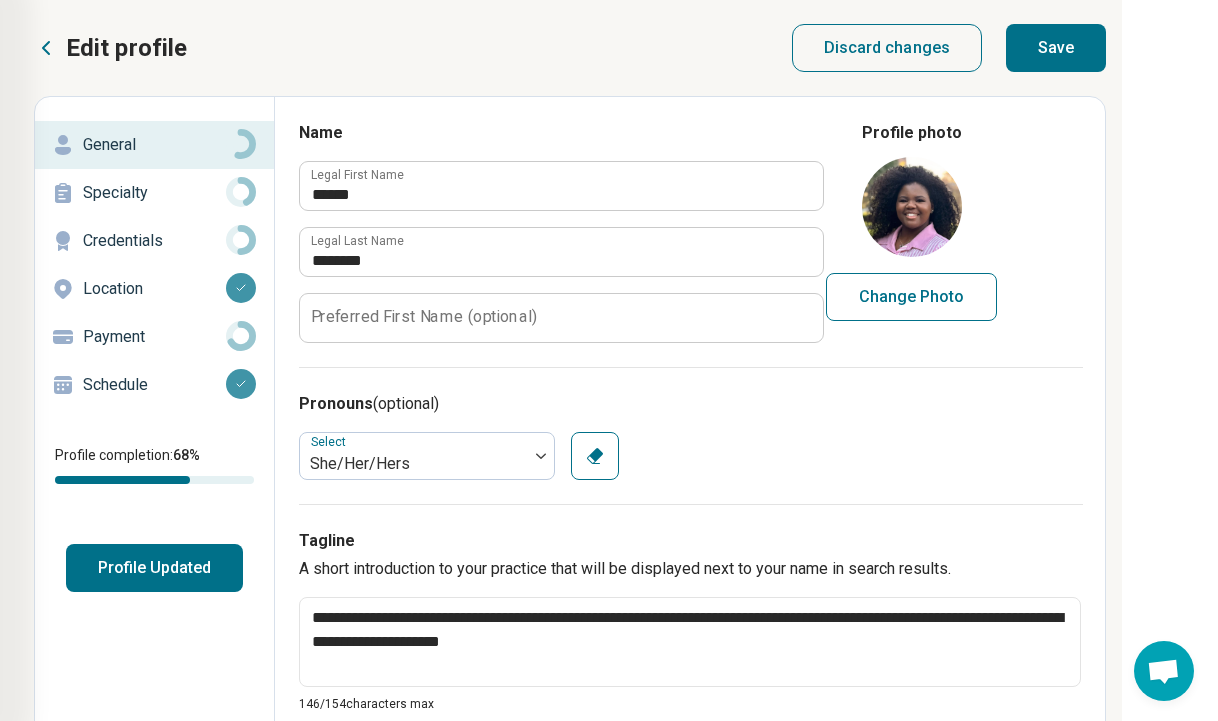 click on "Save" at bounding box center (1056, 48) 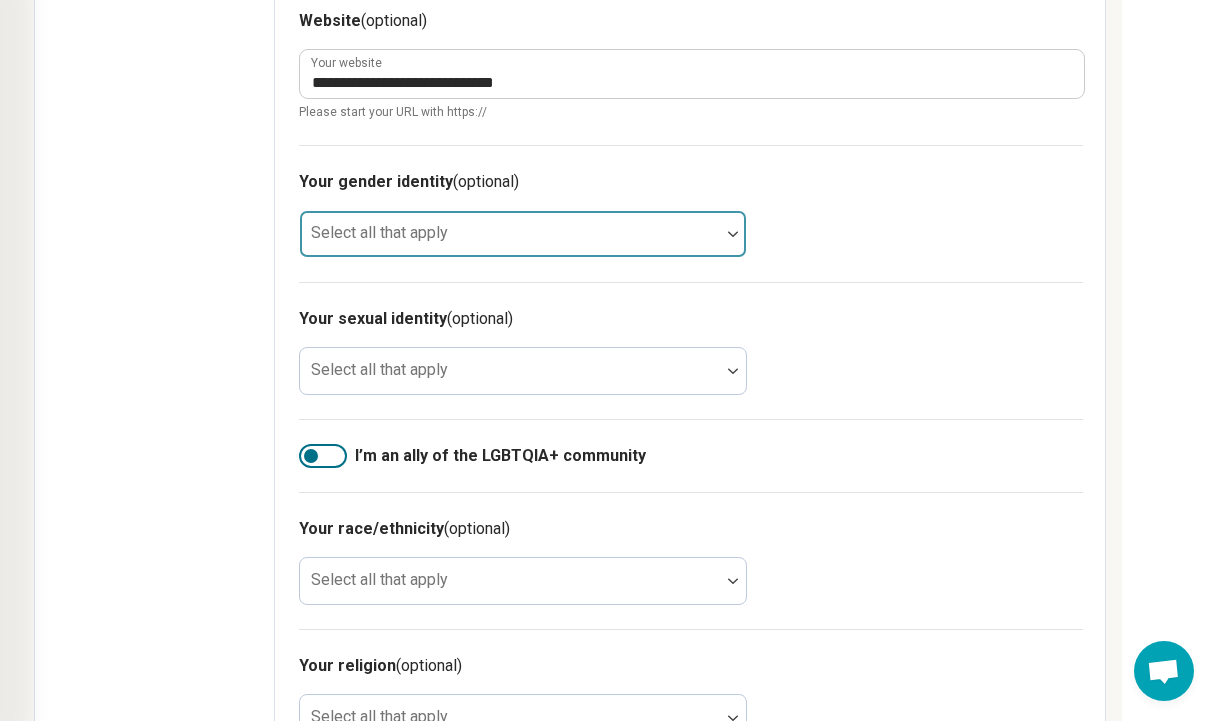 scroll, scrollTop: 1376, scrollLeft: 254, axis: both 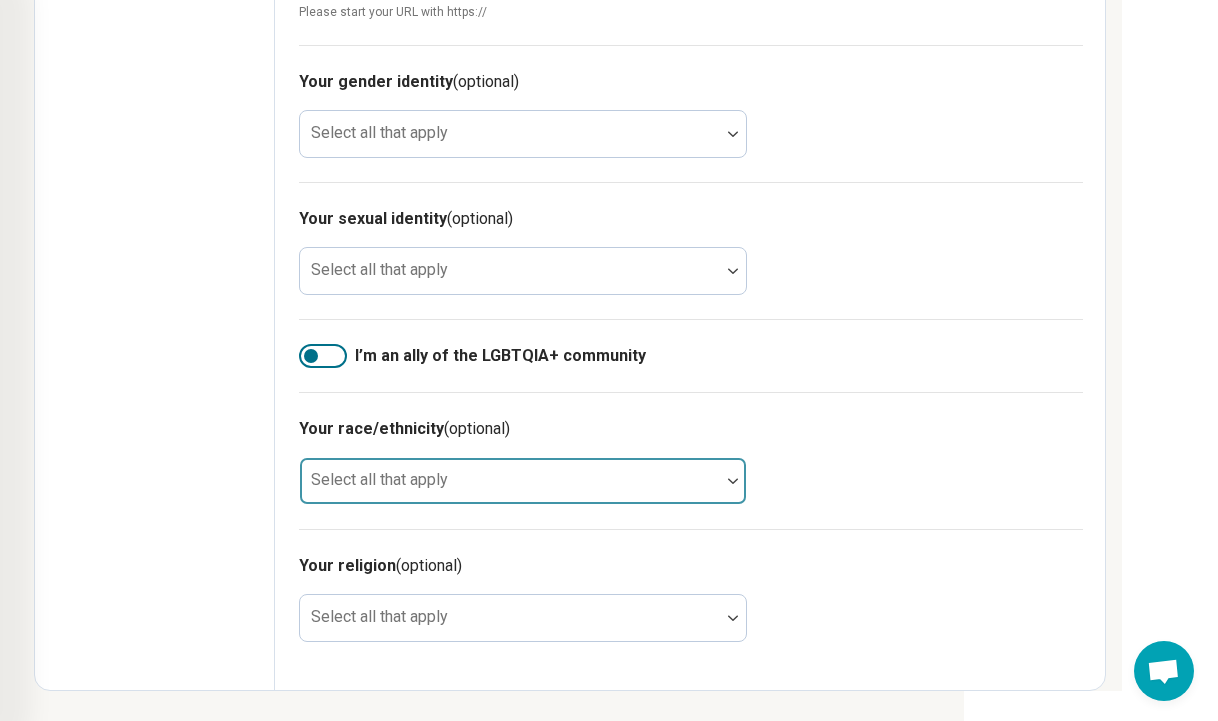 click at bounding box center [510, 489] 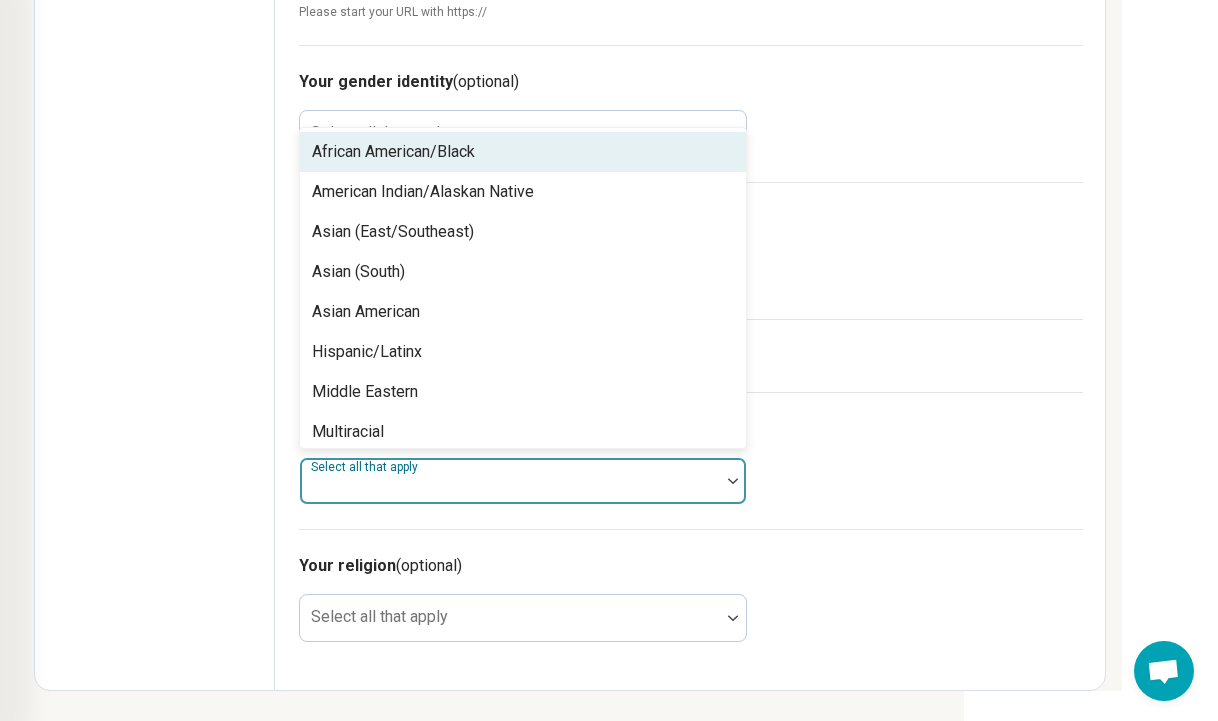 click on "African American/Black" at bounding box center [523, 152] 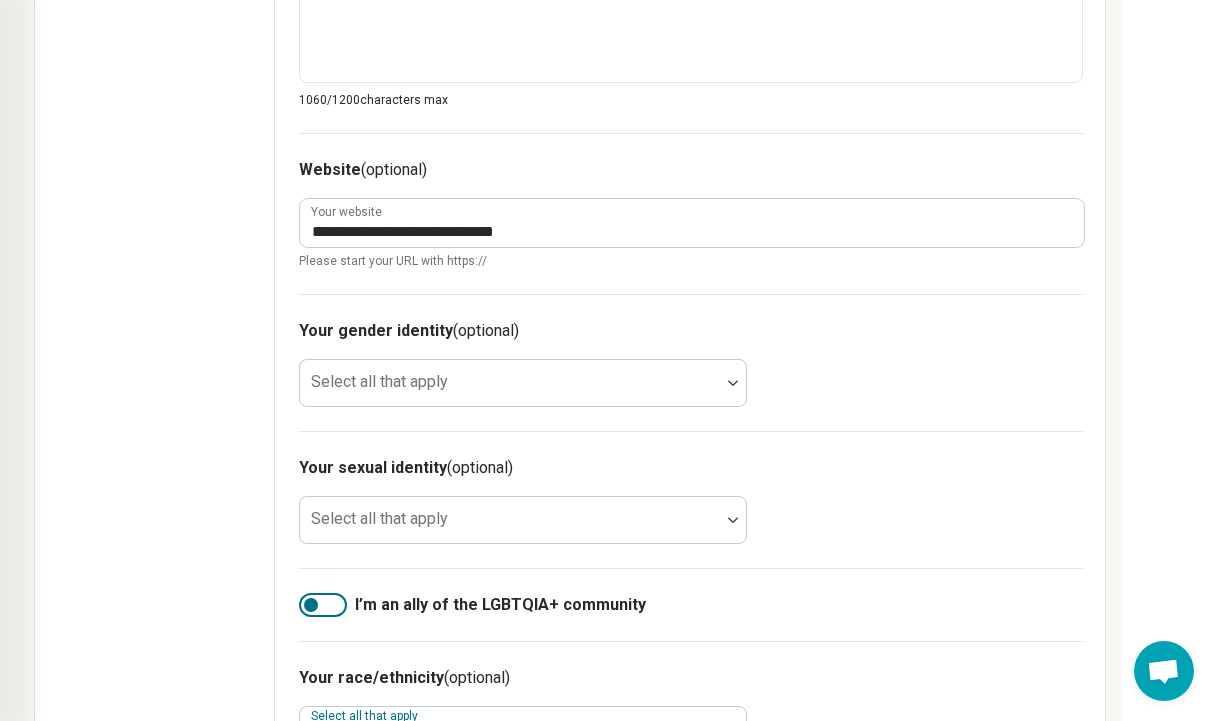 click on "**********" at bounding box center (602, -78) 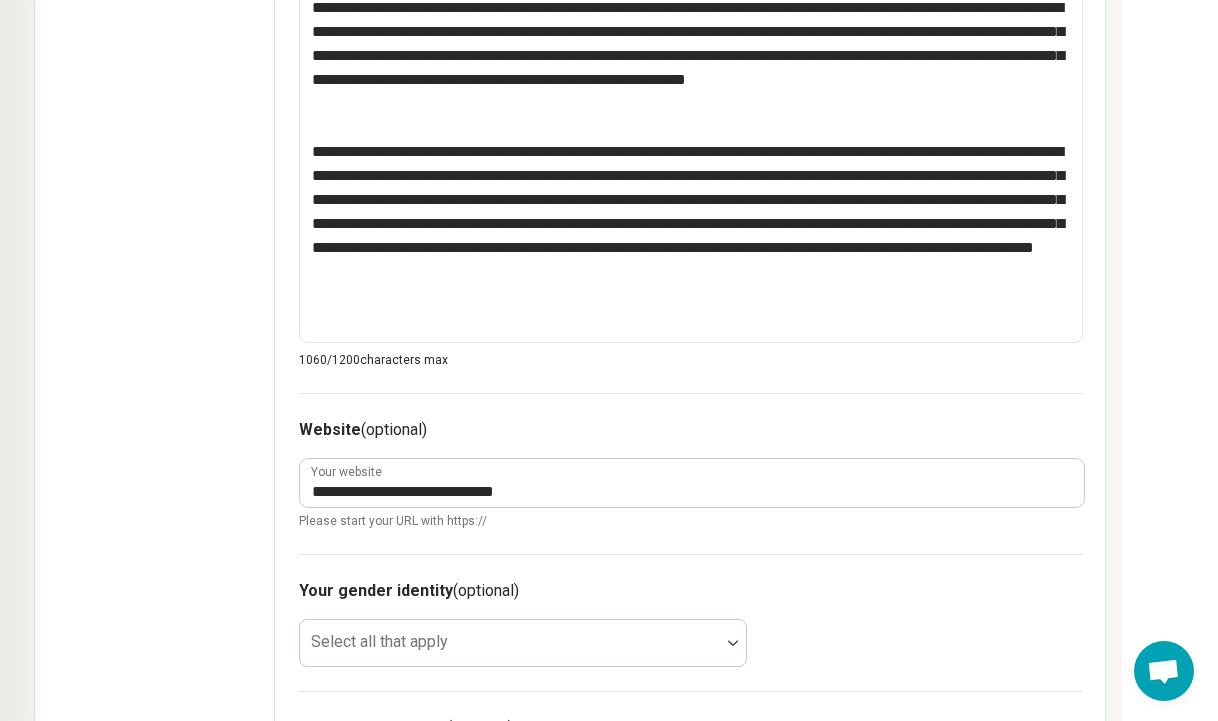 scroll, scrollTop: 0, scrollLeft: 254, axis: horizontal 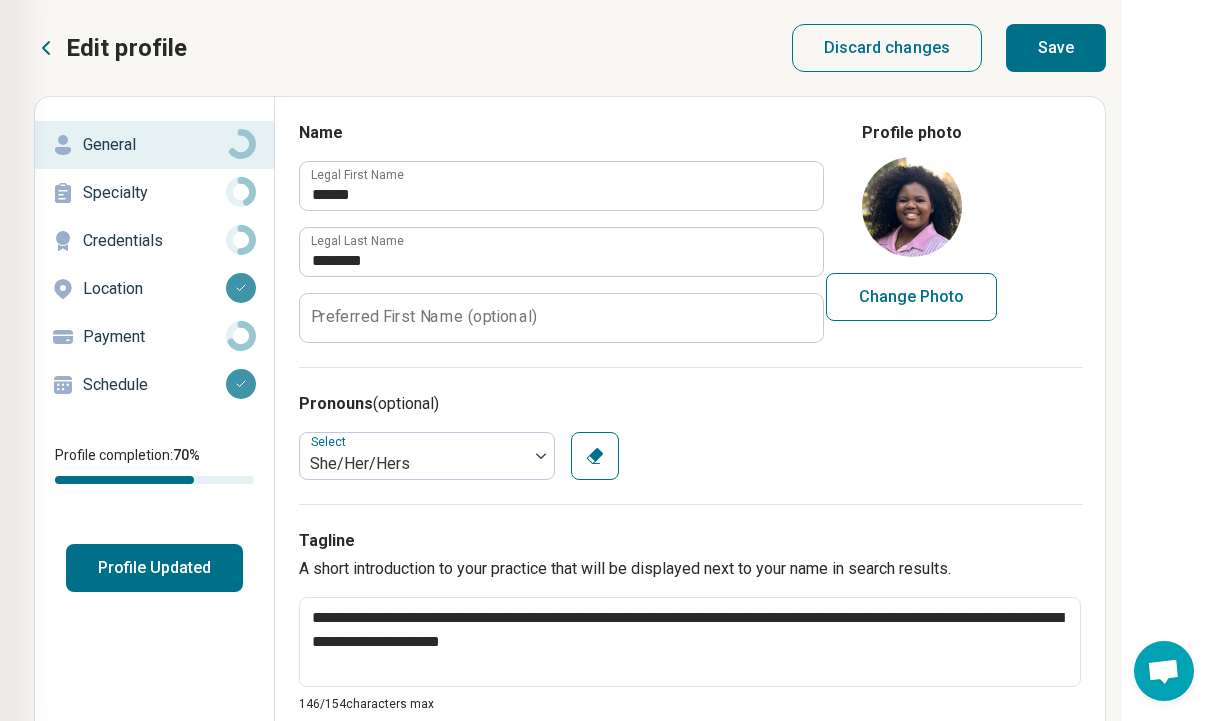 click on "Save" at bounding box center [1056, 48] 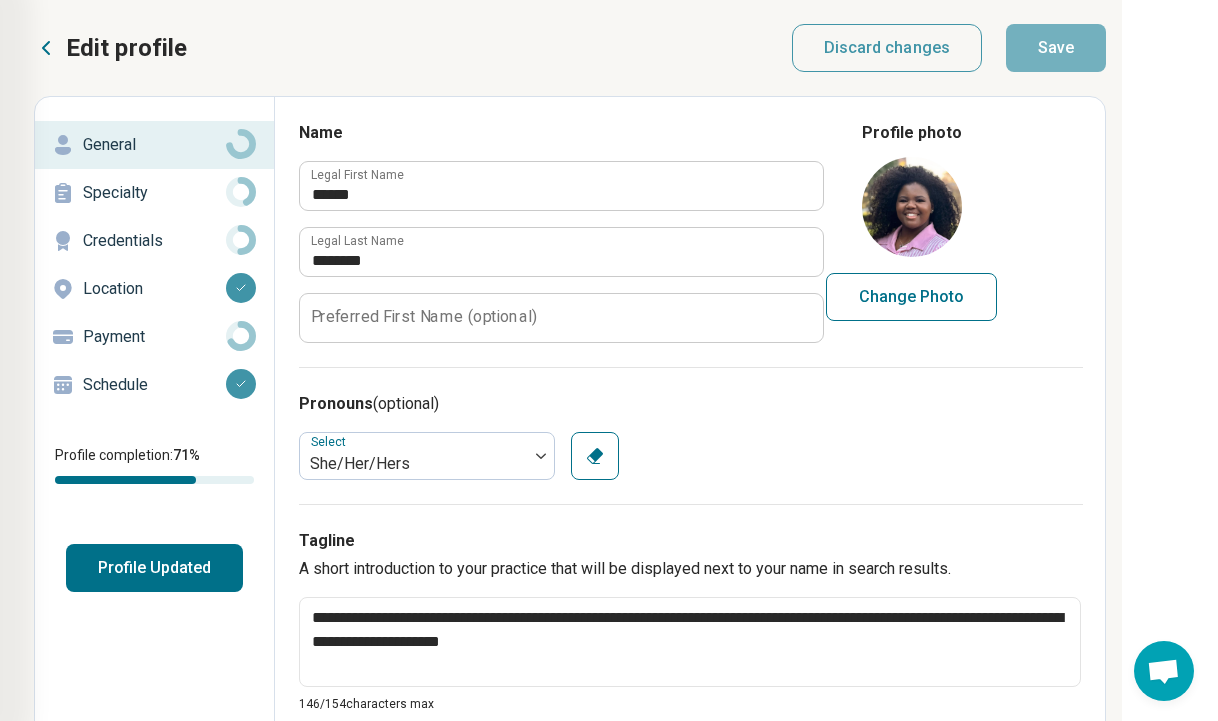 click on "Specialty" at bounding box center (154, 193) 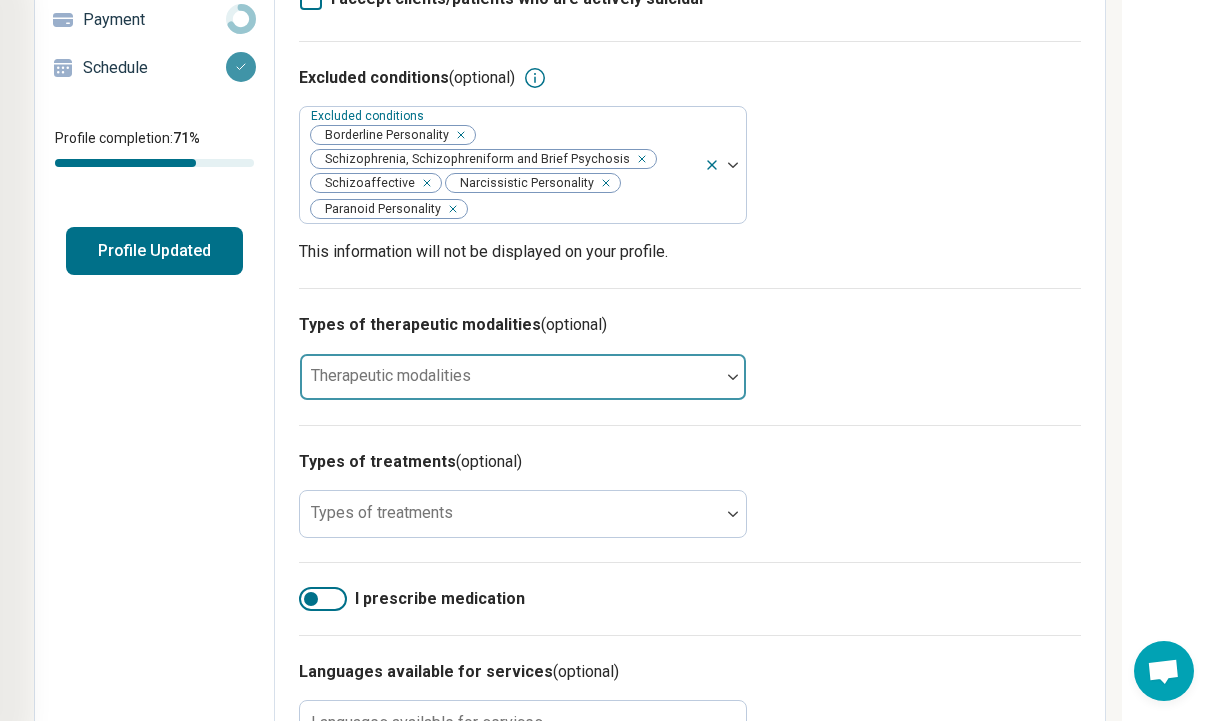 click at bounding box center (510, 385) 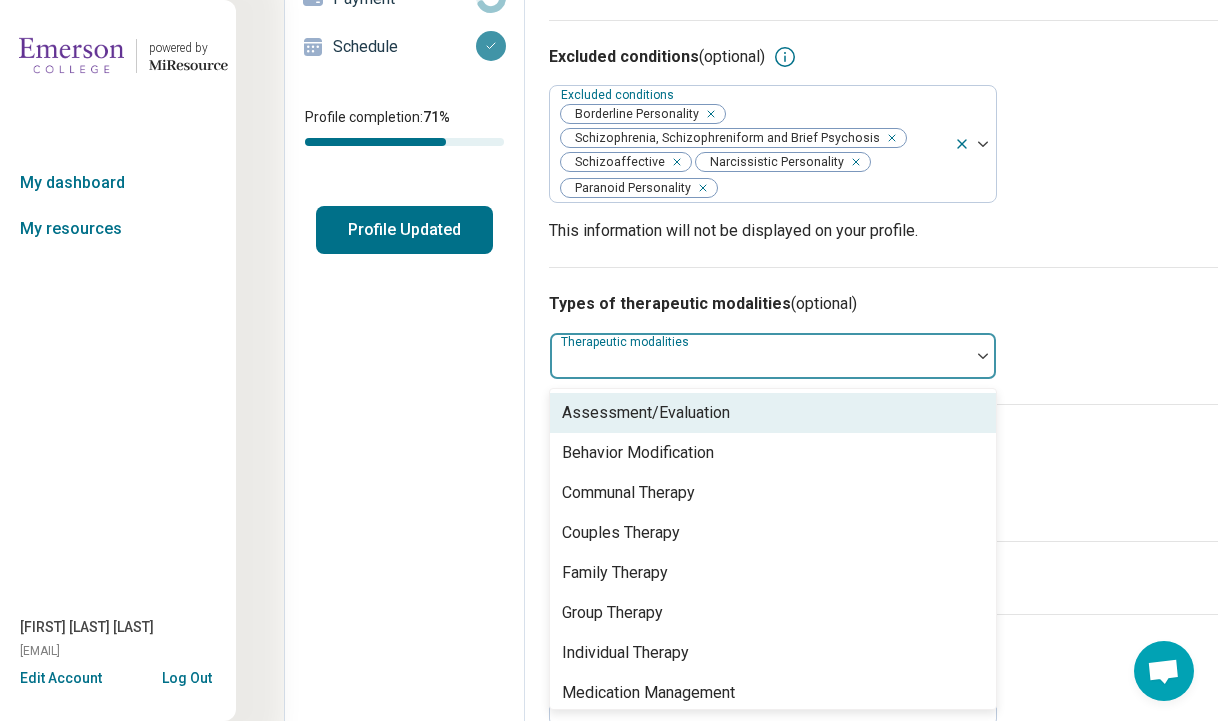 scroll, scrollTop: 338, scrollLeft: 0, axis: vertical 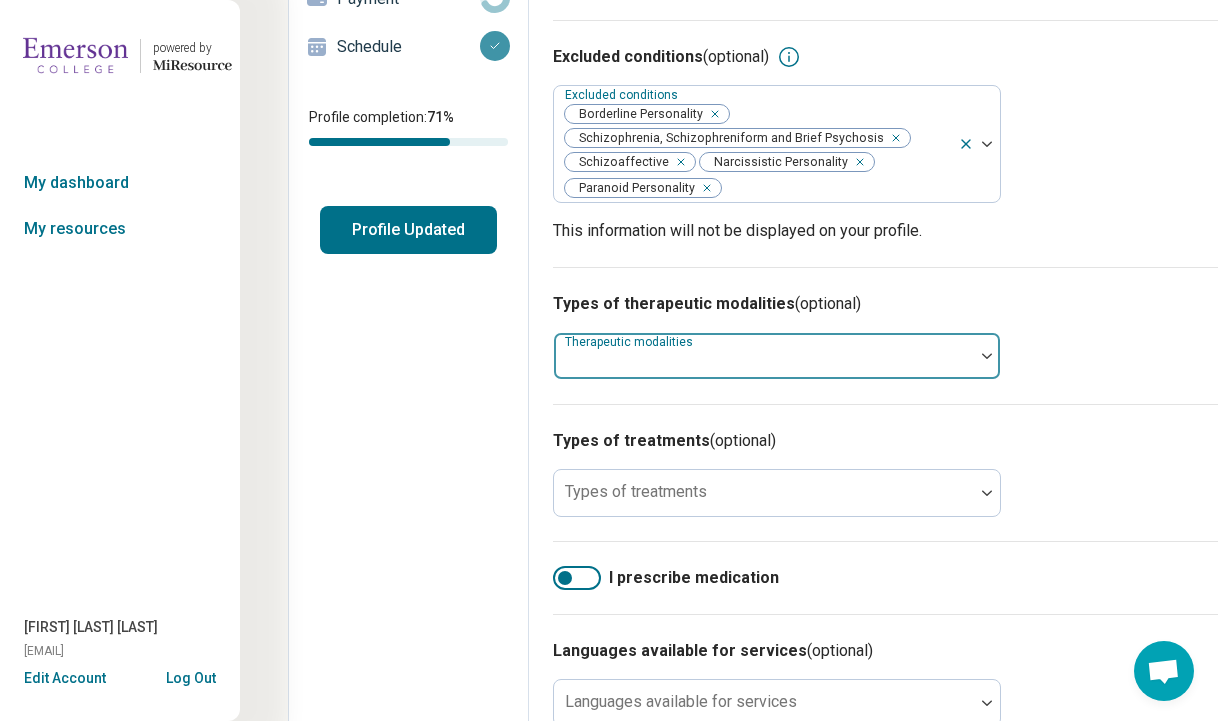 click at bounding box center [764, 364] 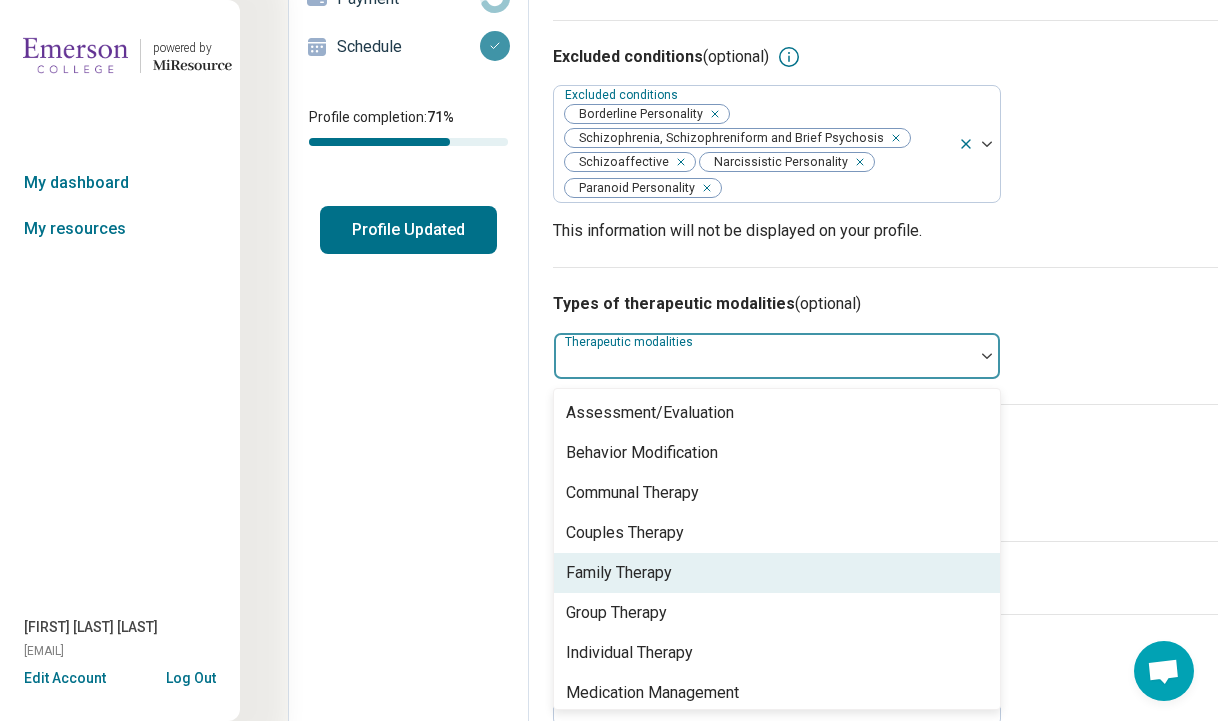 scroll, scrollTop: 8, scrollLeft: 0, axis: vertical 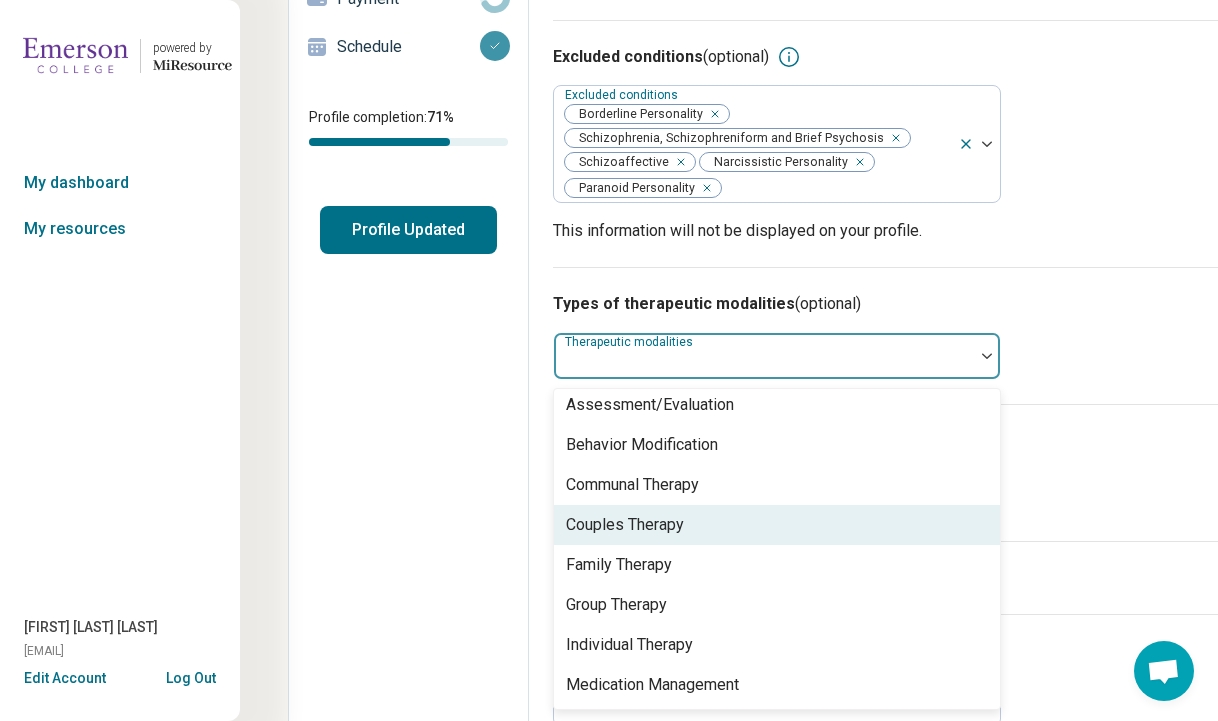 click on "Couples Therapy" at bounding box center [625, 525] 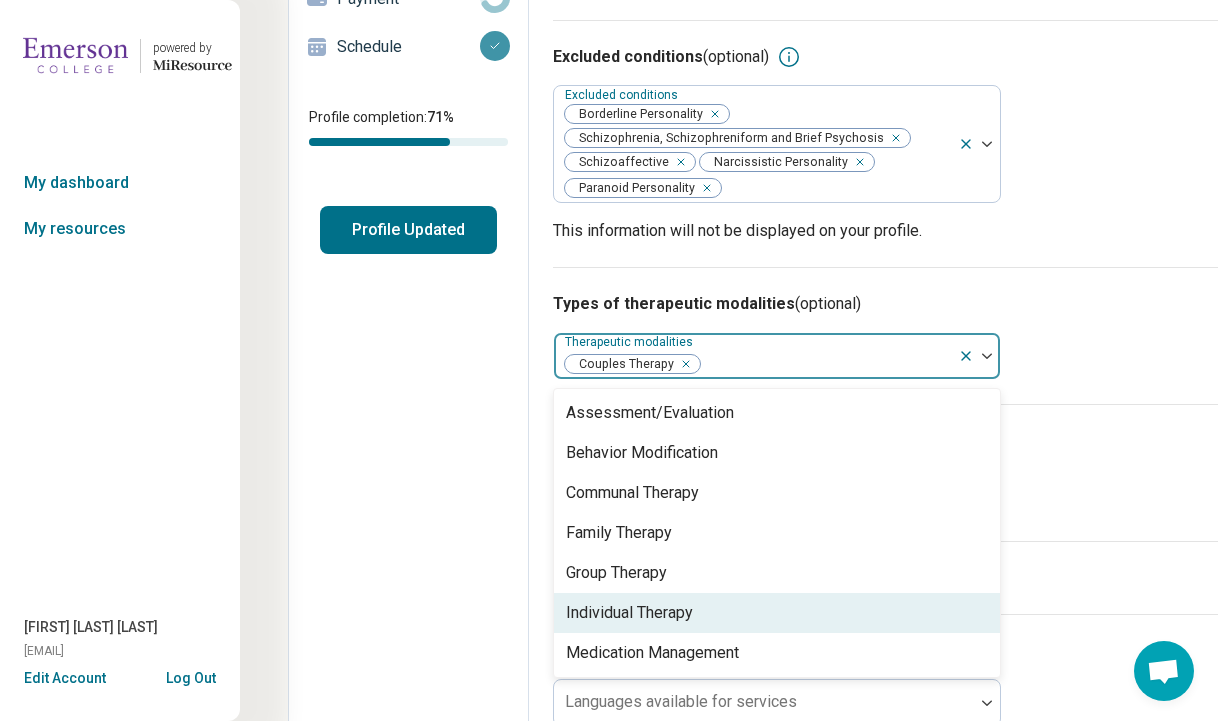 click on "Individual Therapy" at bounding box center (629, 613) 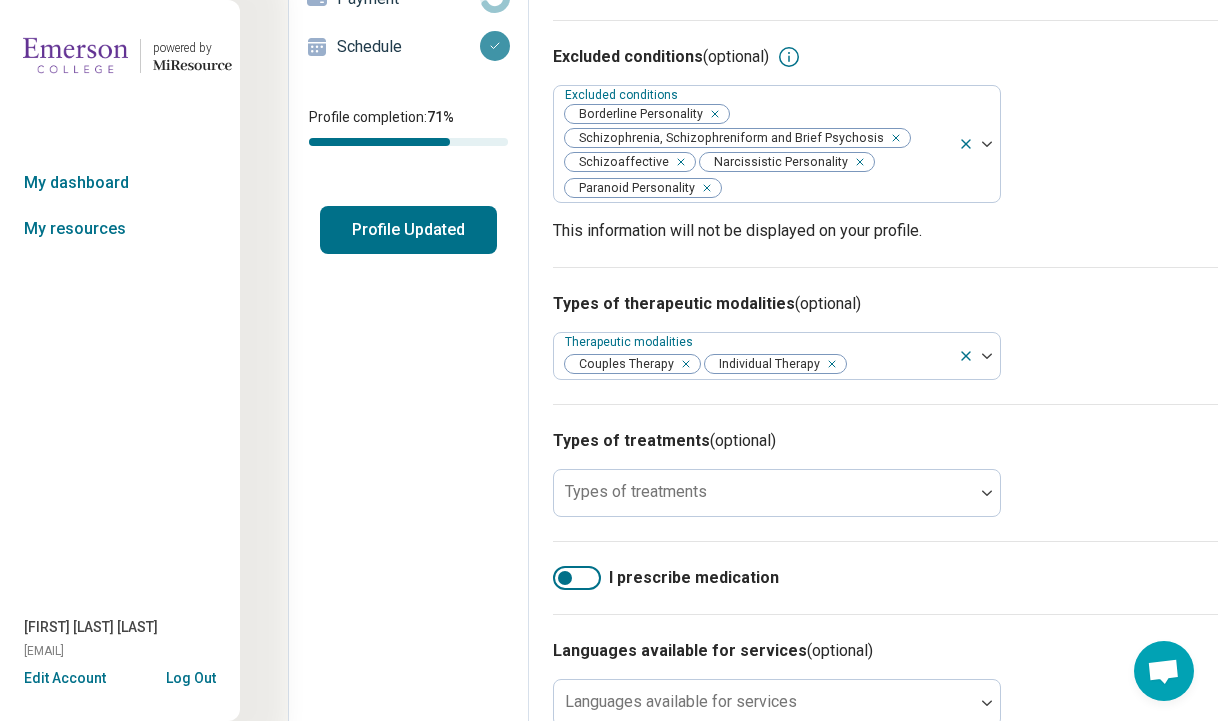 click on "Types of treatments  (optional) Types of treatments" at bounding box center [944, 472] 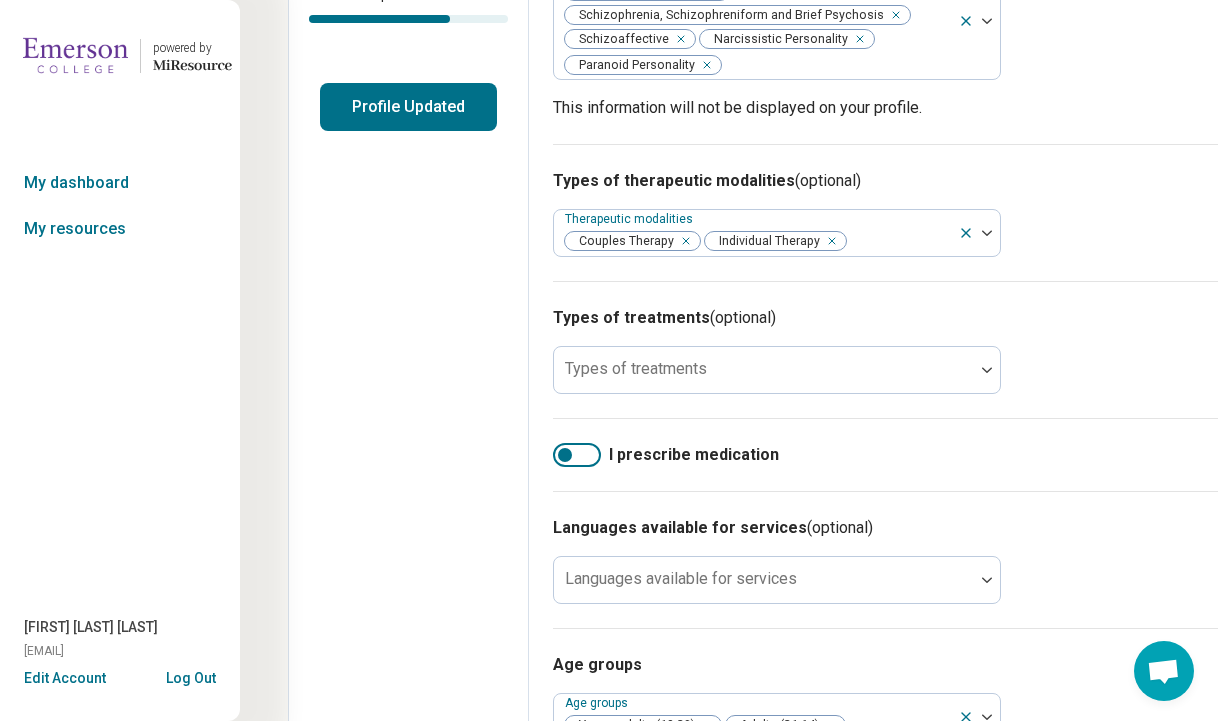scroll, scrollTop: 529, scrollLeft: 0, axis: vertical 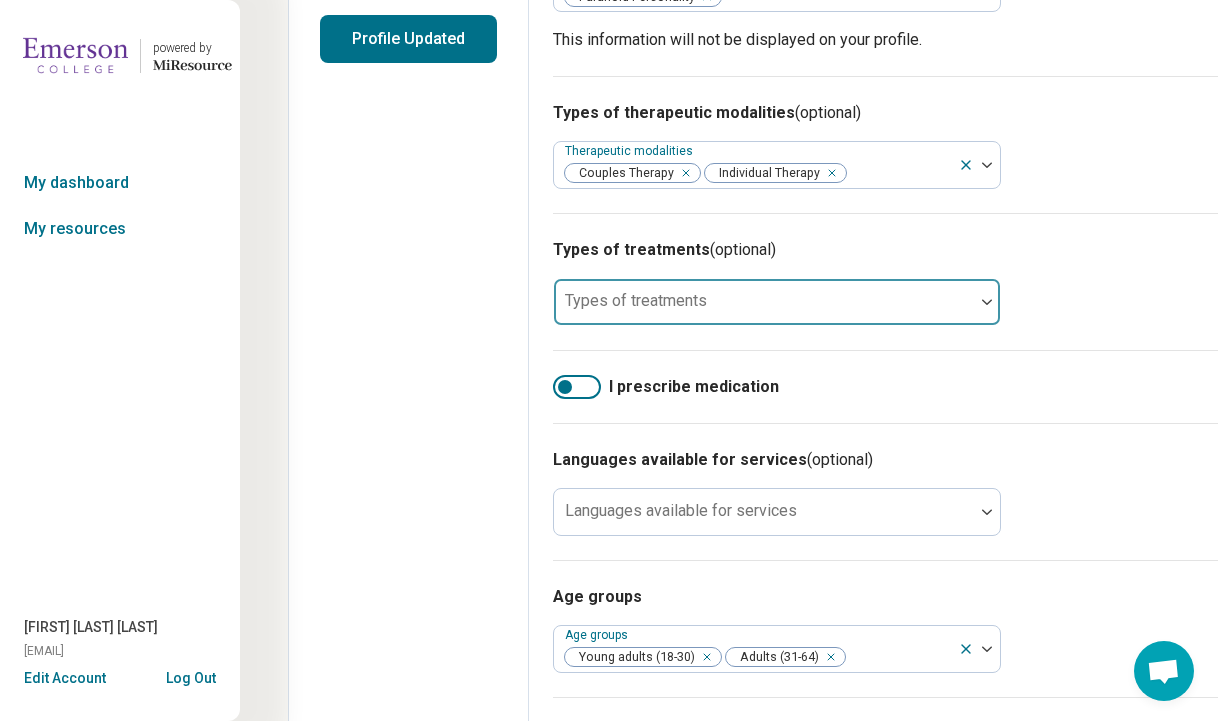 click on "Types of treatments" at bounding box center [777, 302] 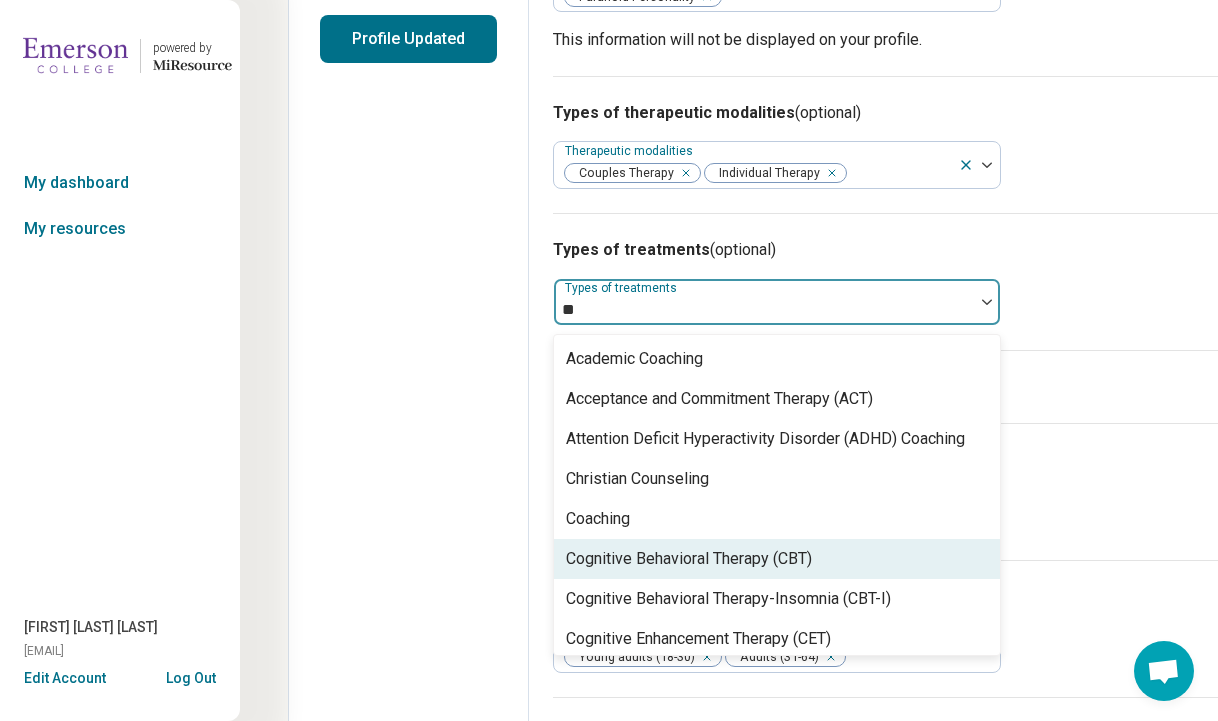click on "Cognitive Behavioral Therapy (CBT)" at bounding box center (689, 559) 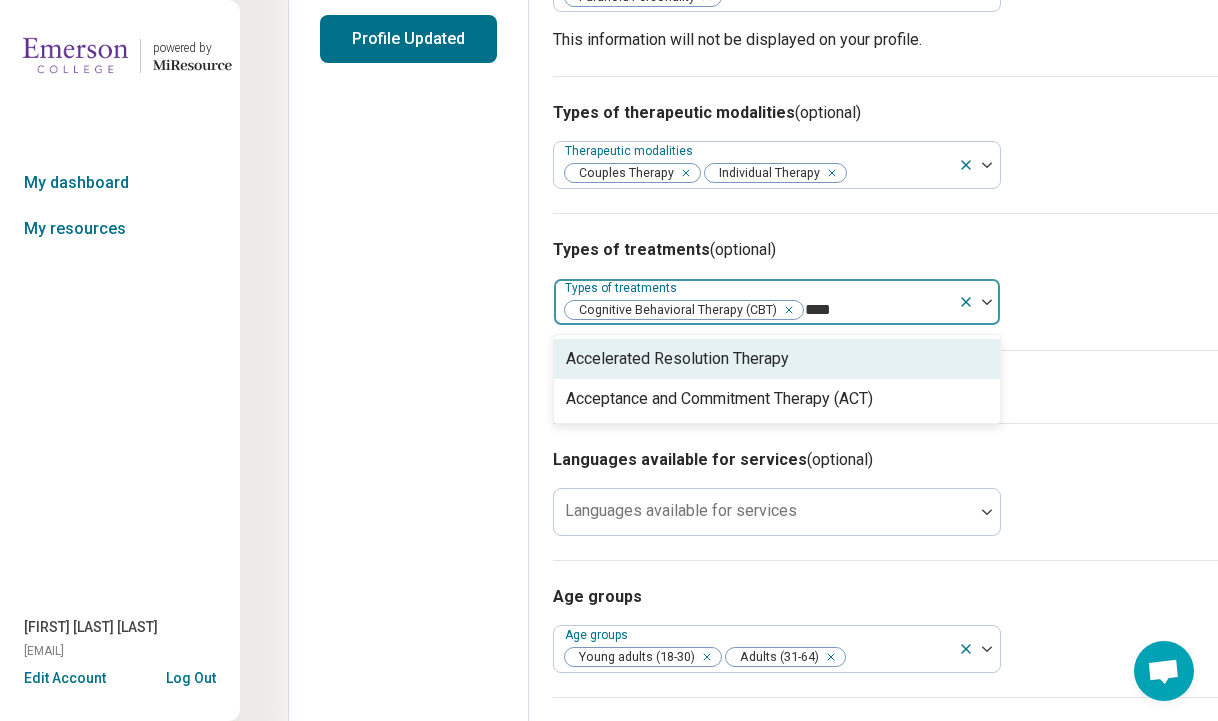 click on "Accelerated Resolution Therapy" at bounding box center (677, 359) 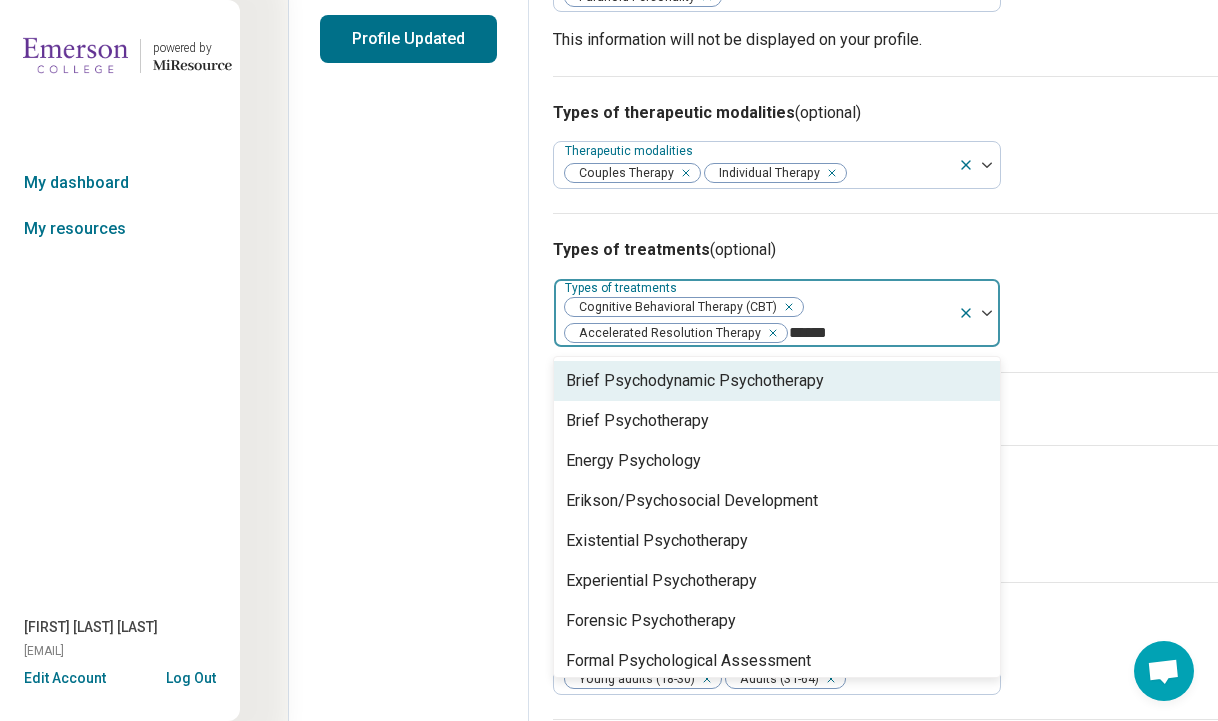click on "Brief Psychodynamic Psychotherapy" at bounding box center [695, 381] 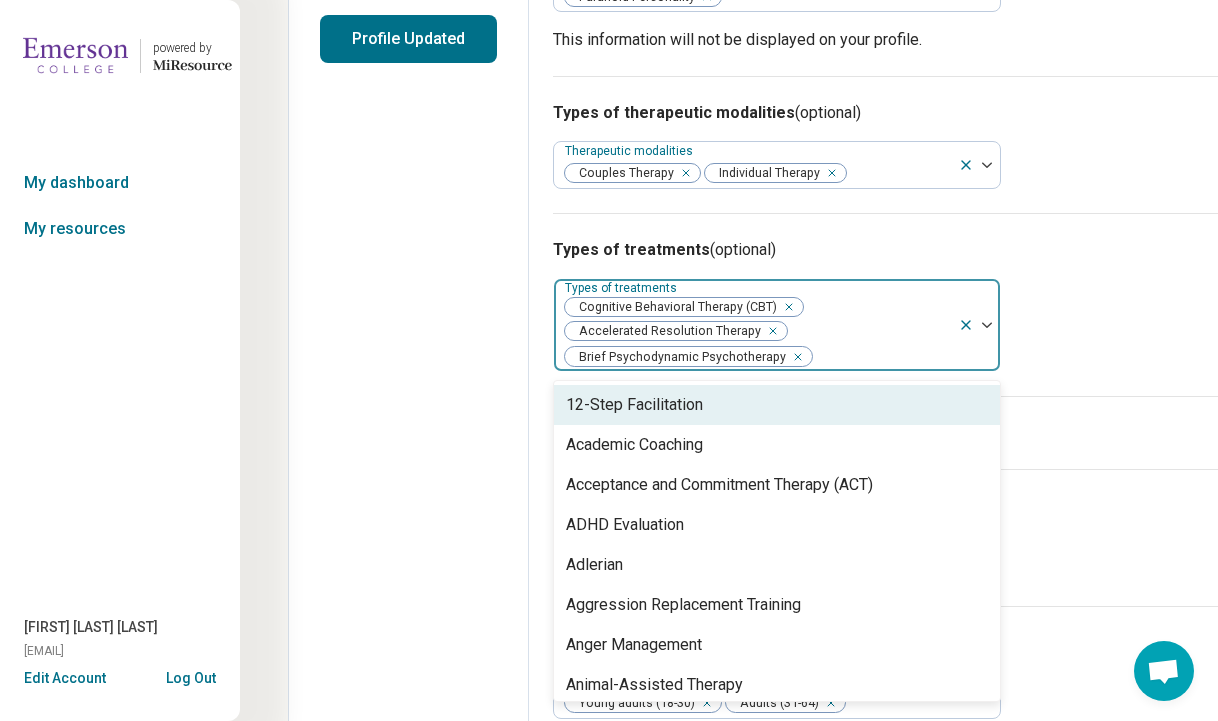 click 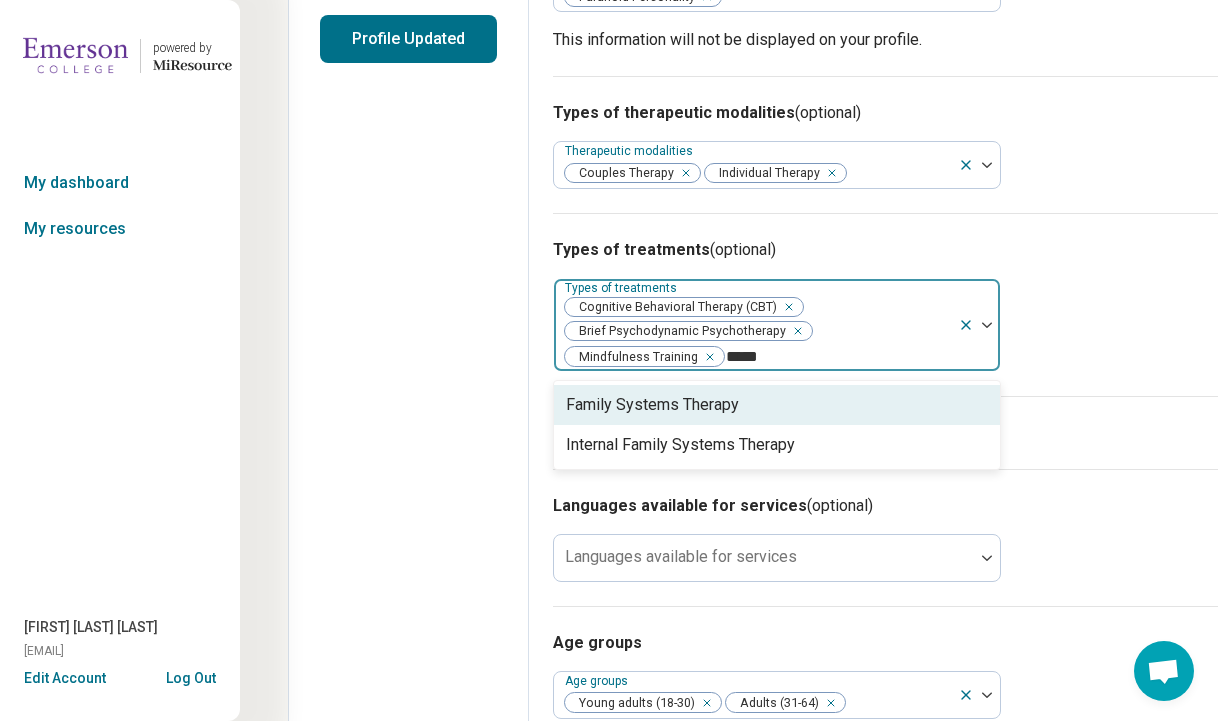 click on "Family Systems Therapy" at bounding box center (652, 405) 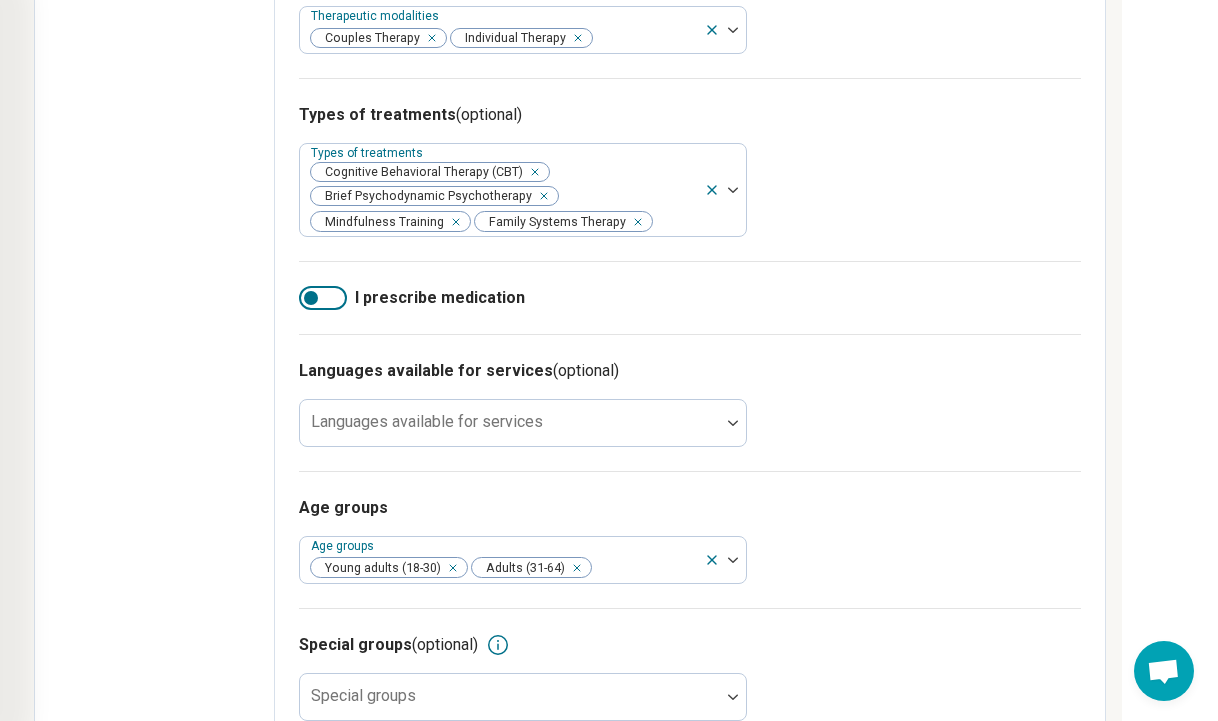 scroll, scrollTop: 750, scrollLeft: 254, axis: both 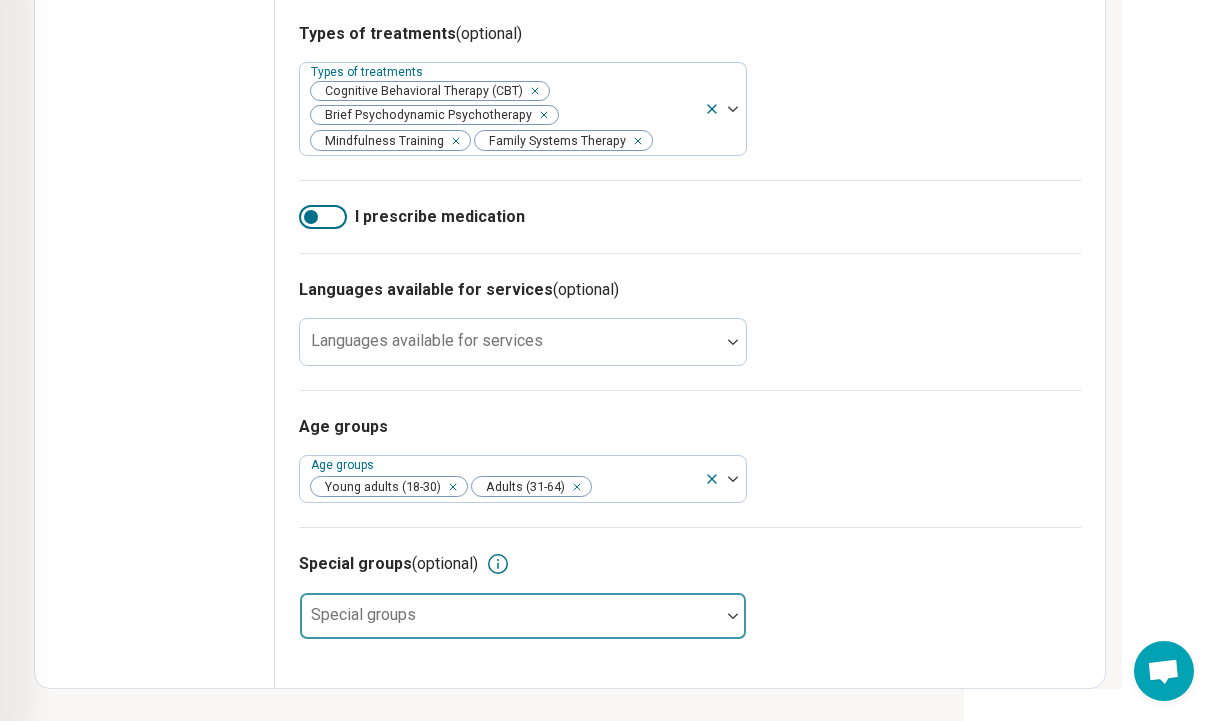 click at bounding box center [510, 616] 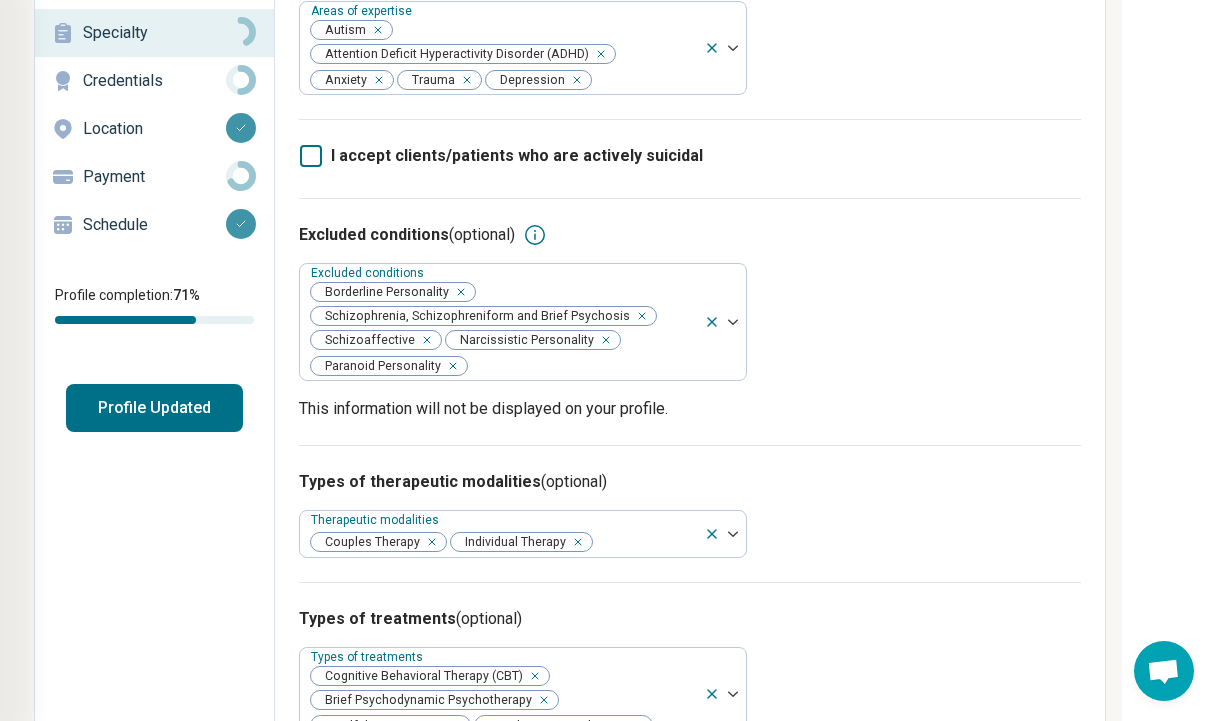 scroll, scrollTop: 0, scrollLeft: 254, axis: horizontal 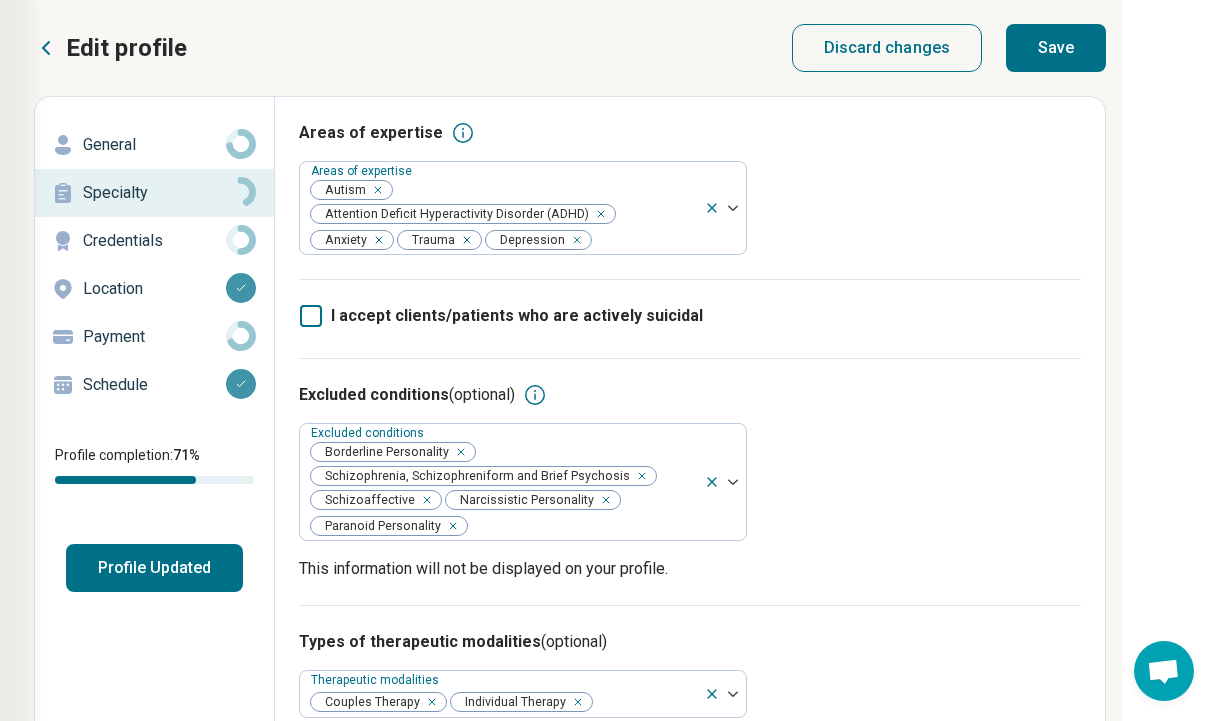 click on "Save" at bounding box center [1056, 48] 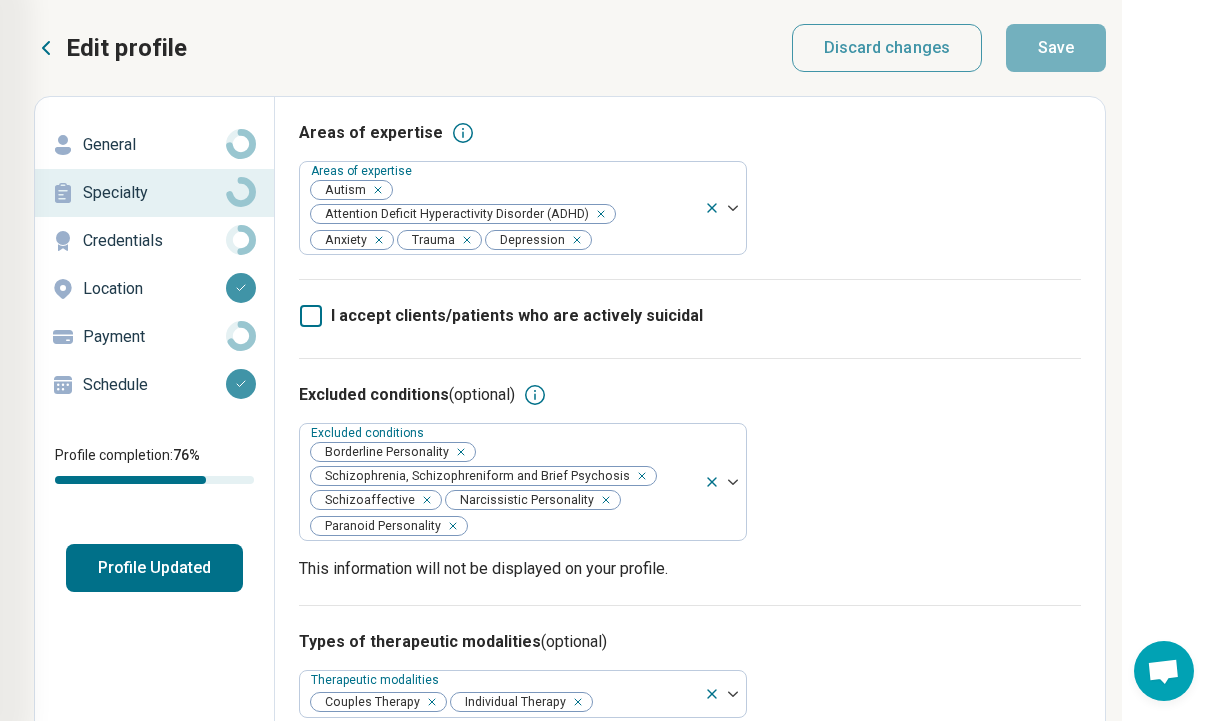 click on "Credentials" at bounding box center [154, 241] 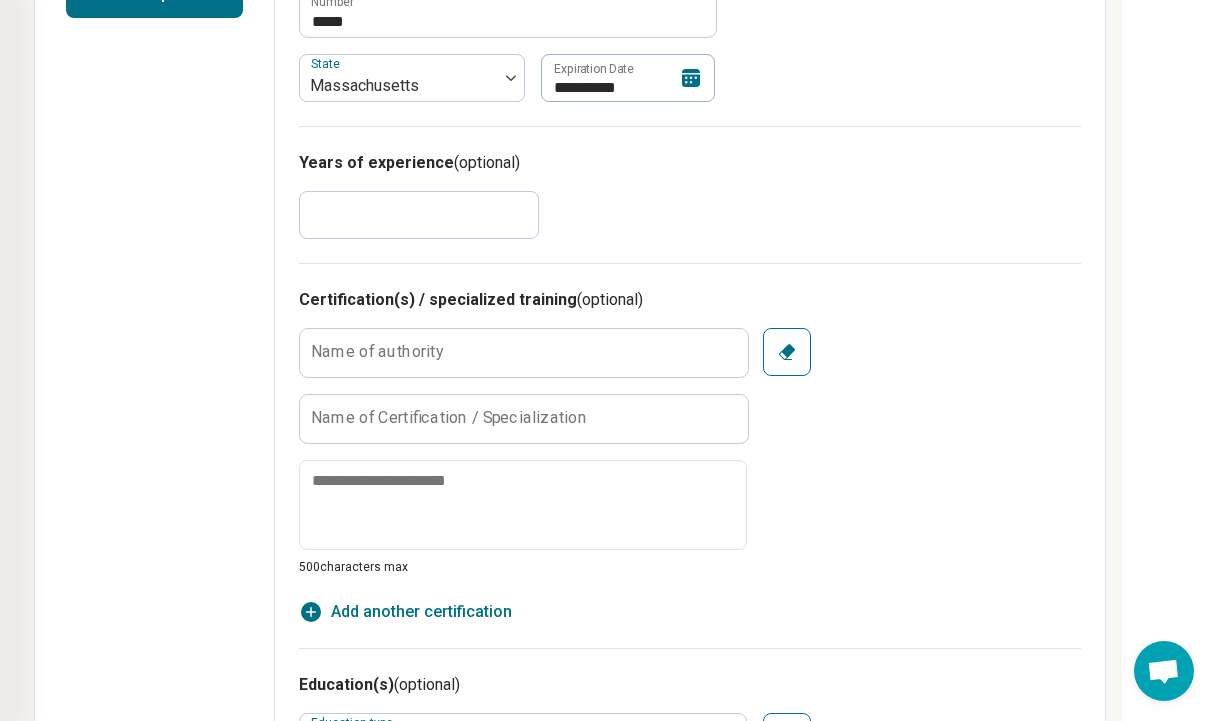 scroll, scrollTop: 0, scrollLeft: 254, axis: horizontal 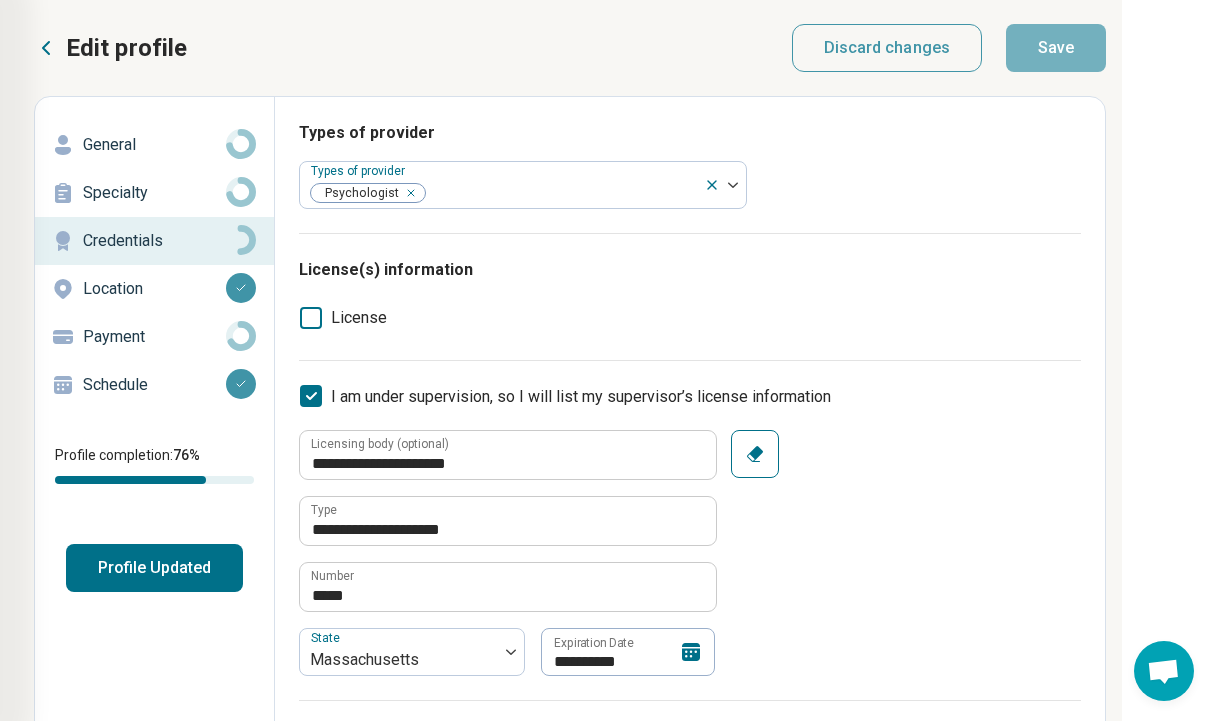 click on "Location" at bounding box center (154, 289) 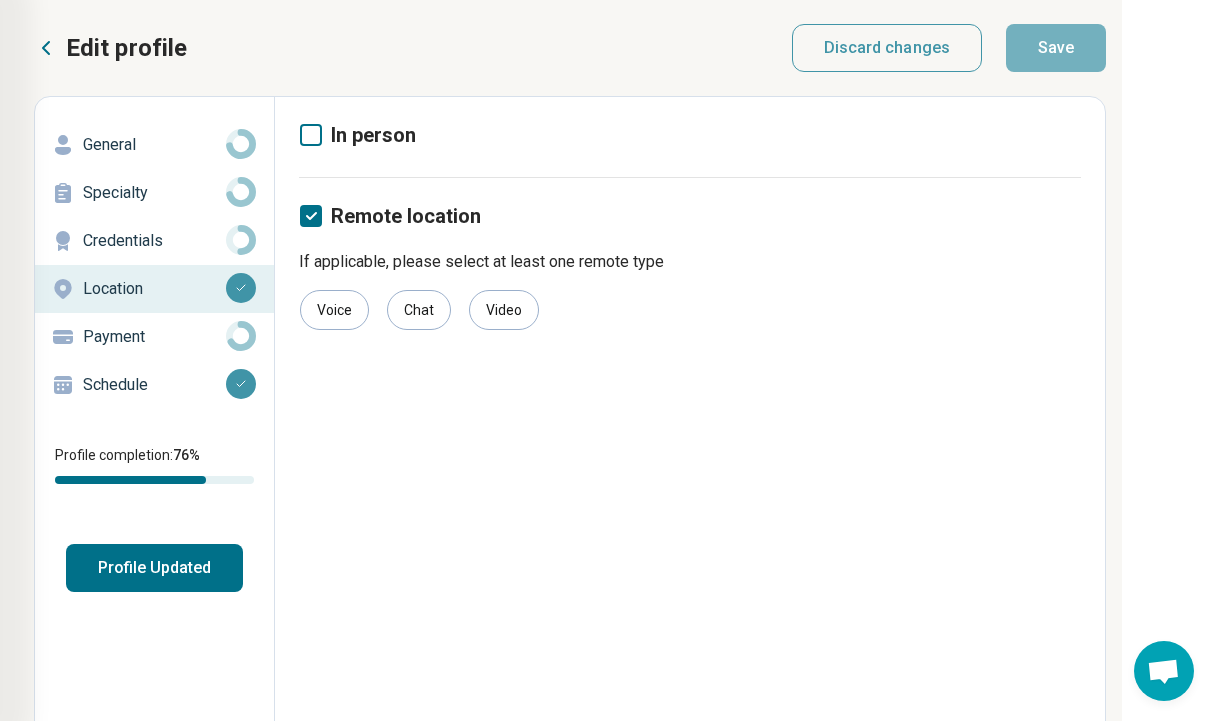 click on "Payment" at bounding box center (154, 337) 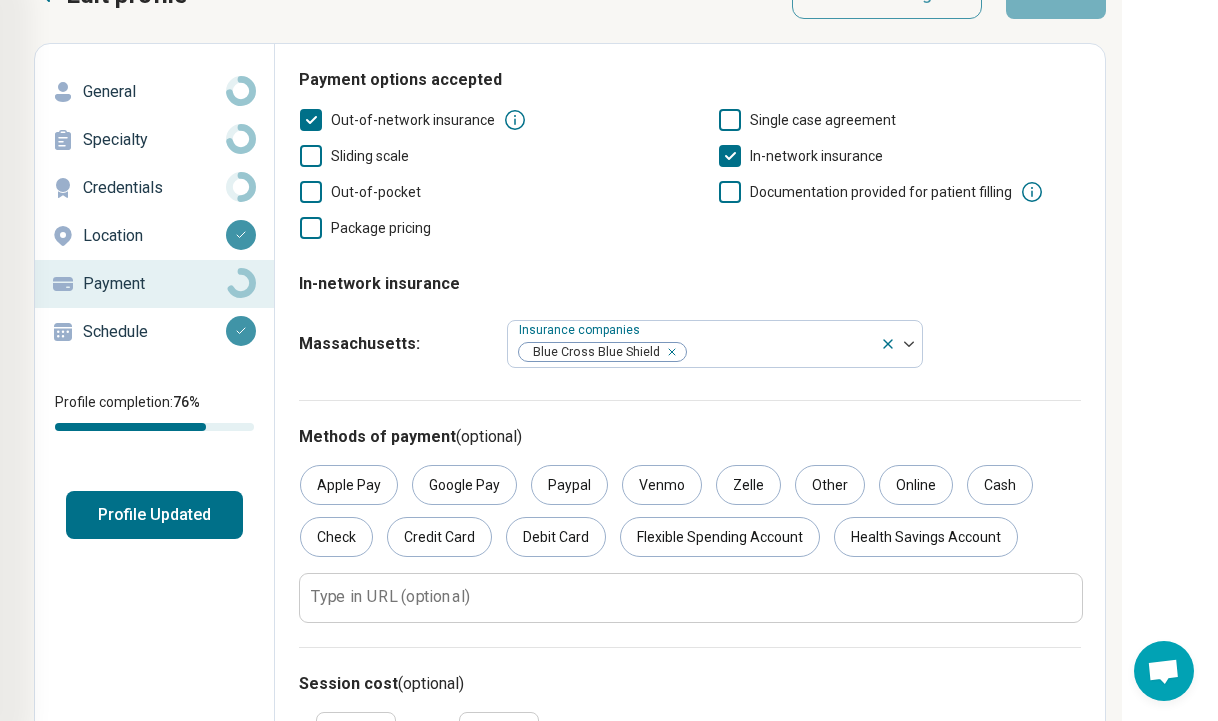 scroll, scrollTop: 0, scrollLeft: 254, axis: horizontal 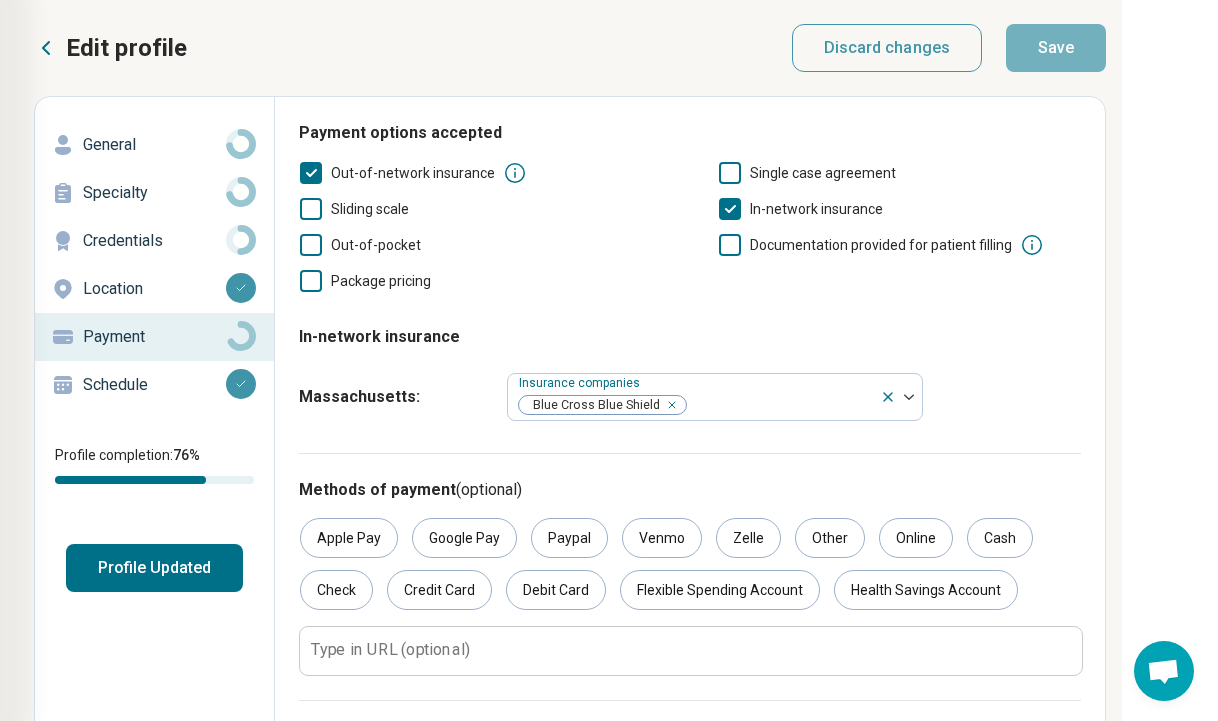 click on "Schedule" at bounding box center [154, 385] 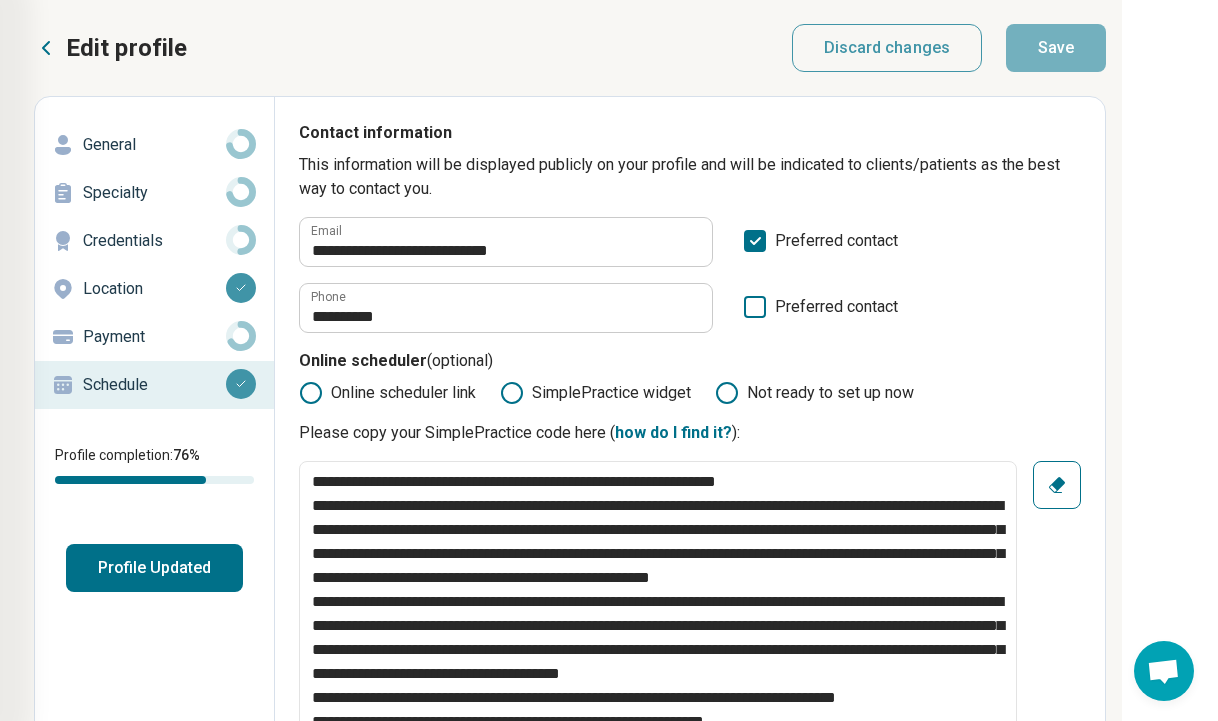 click on "Profile Updated" at bounding box center (154, 568) 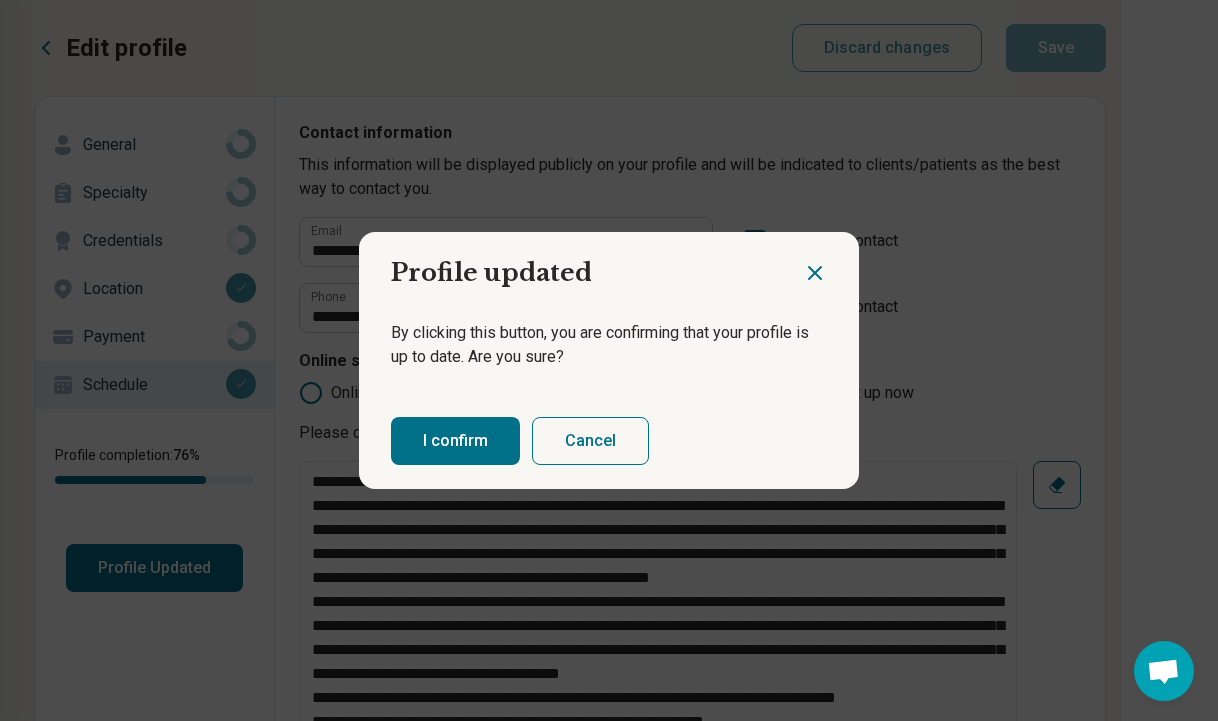 click on "I confirm" at bounding box center (455, 441) 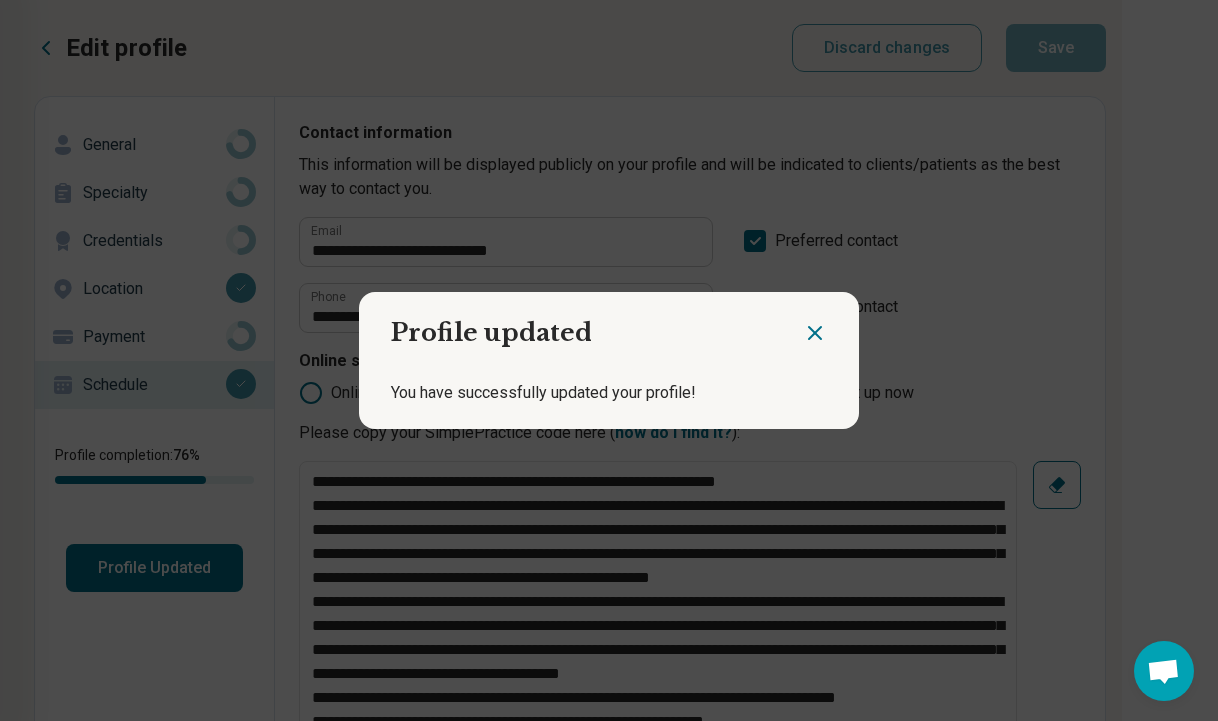 click 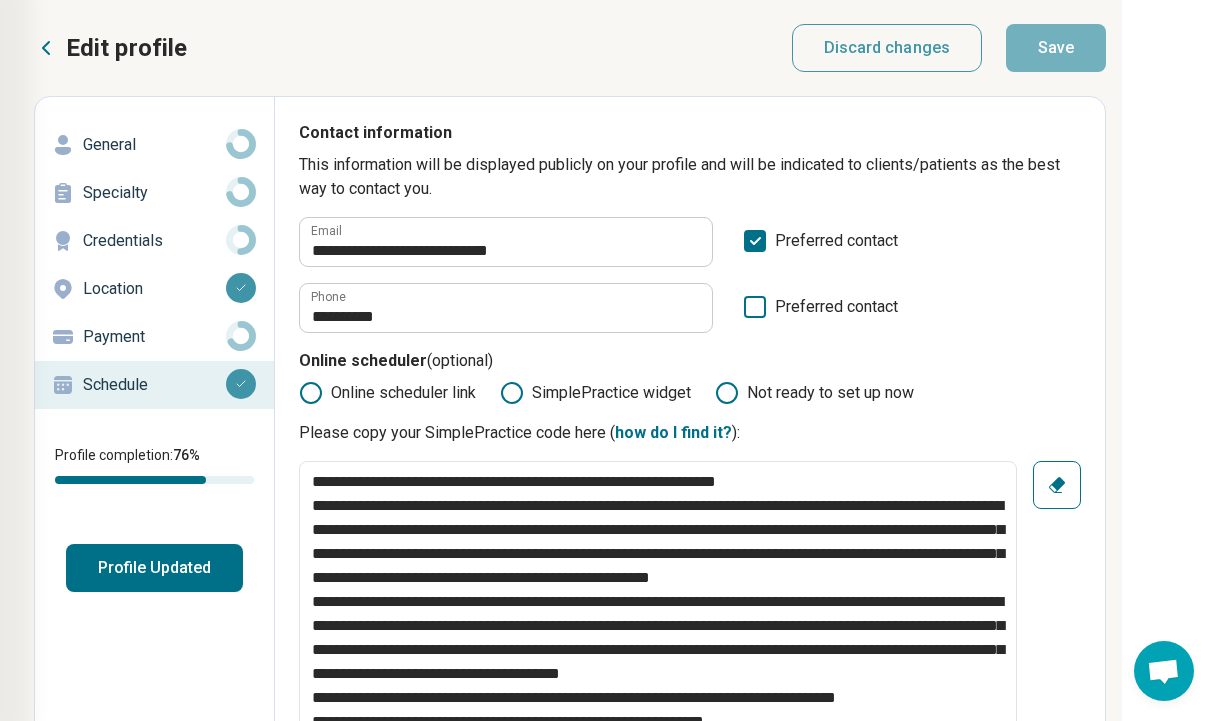 click on "Edit profile" at bounding box center [126, 48] 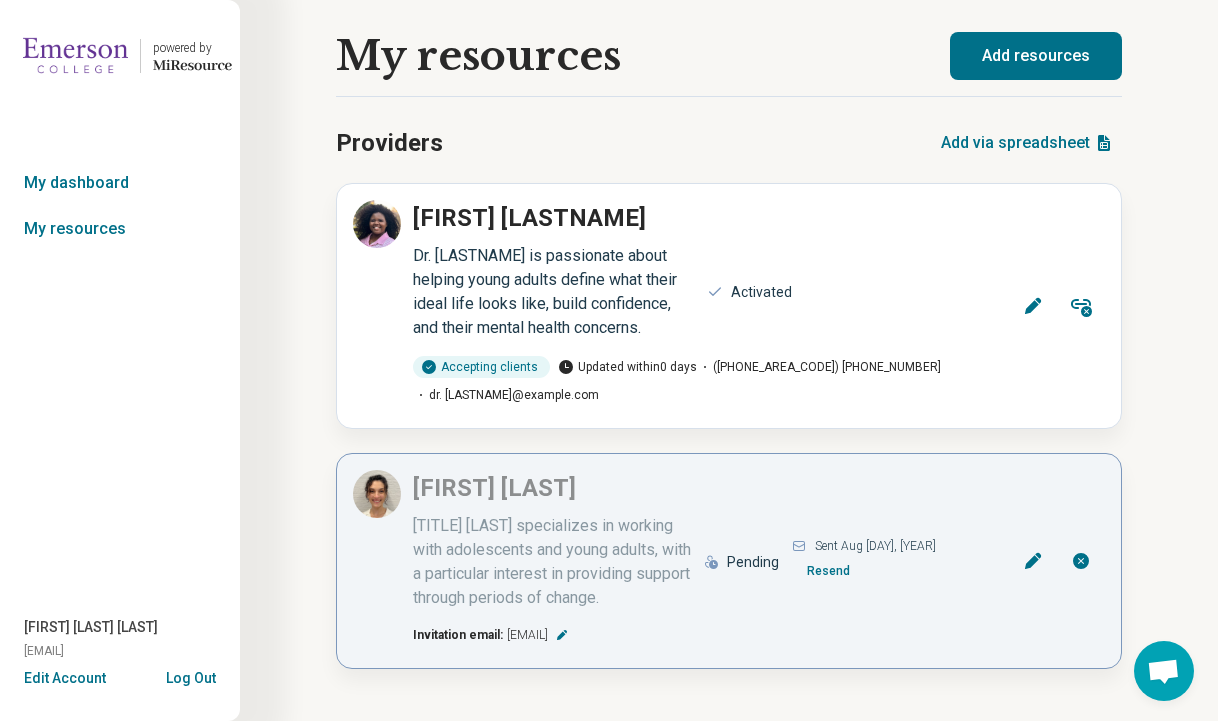 scroll, scrollTop: 4, scrollLeft: 0, axis: vertical 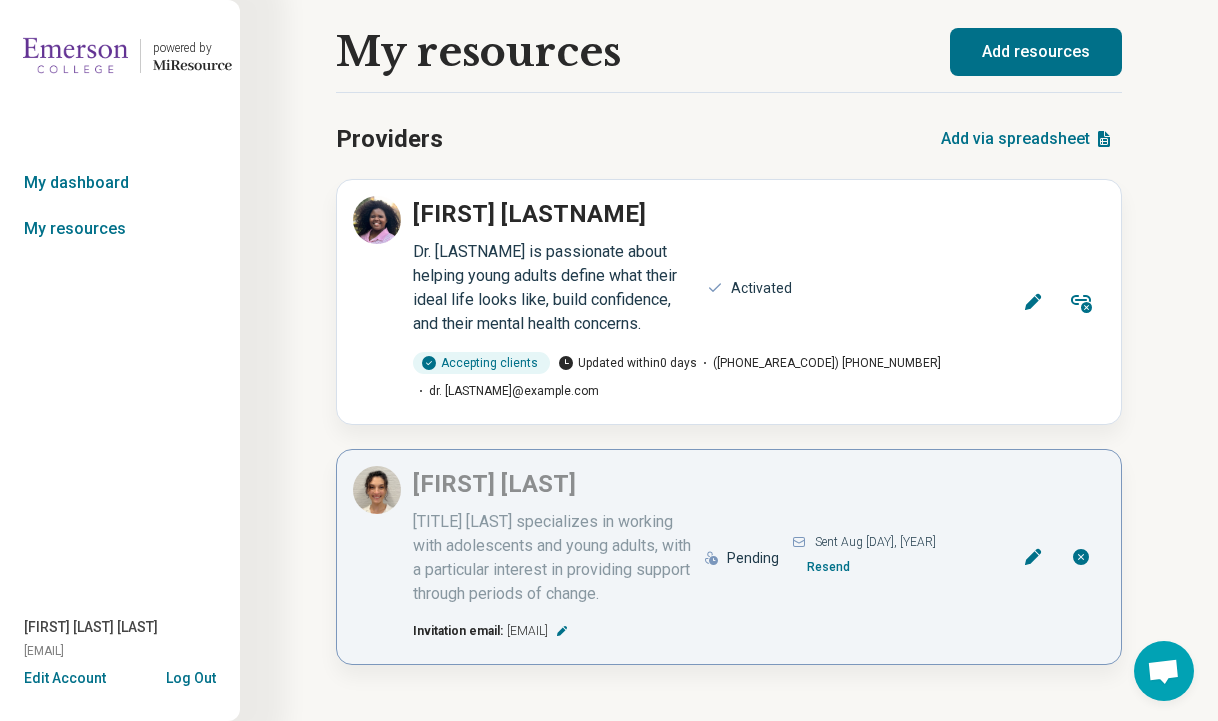 click on "Edit" at bounding box center [1033, 557] 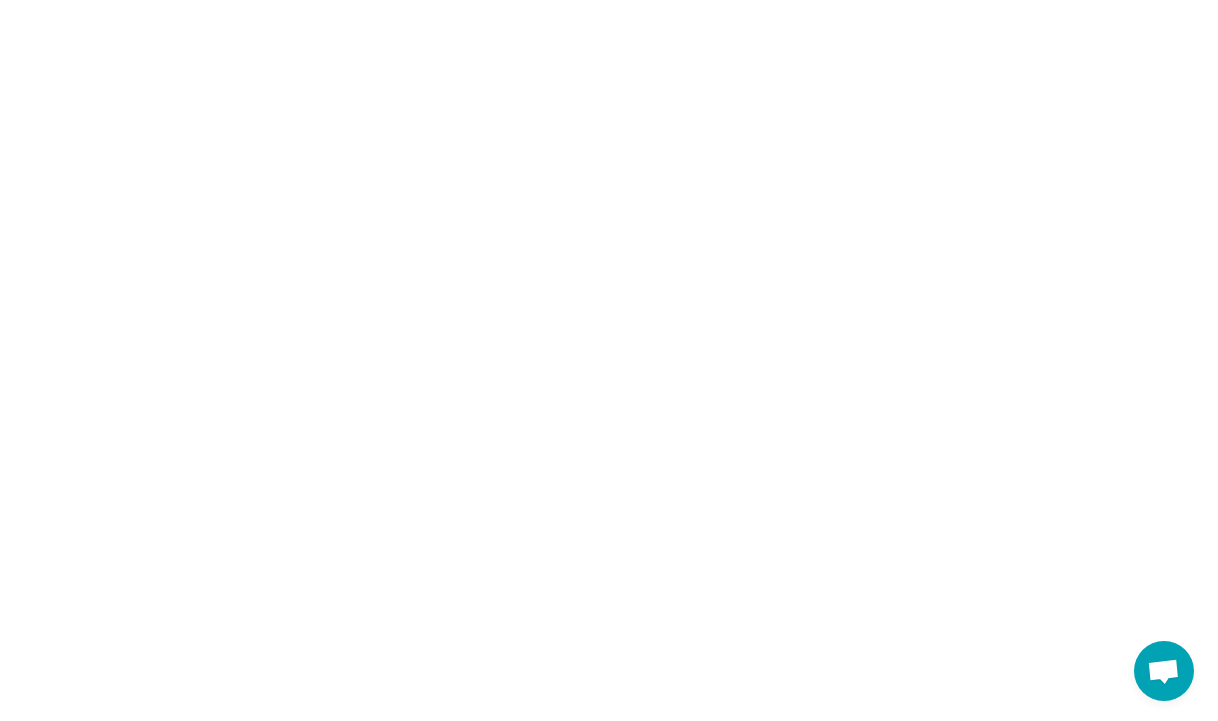 scroll, scrollTop: 0, scrollLeft: 0, axis: both 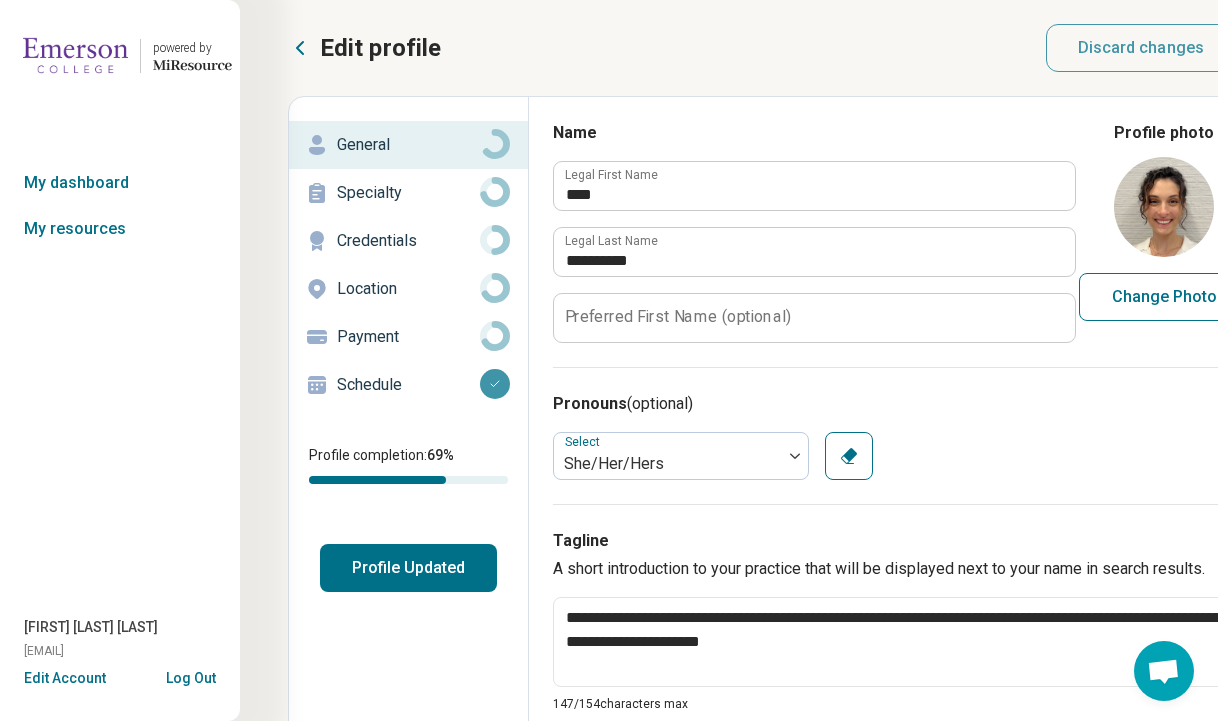 click 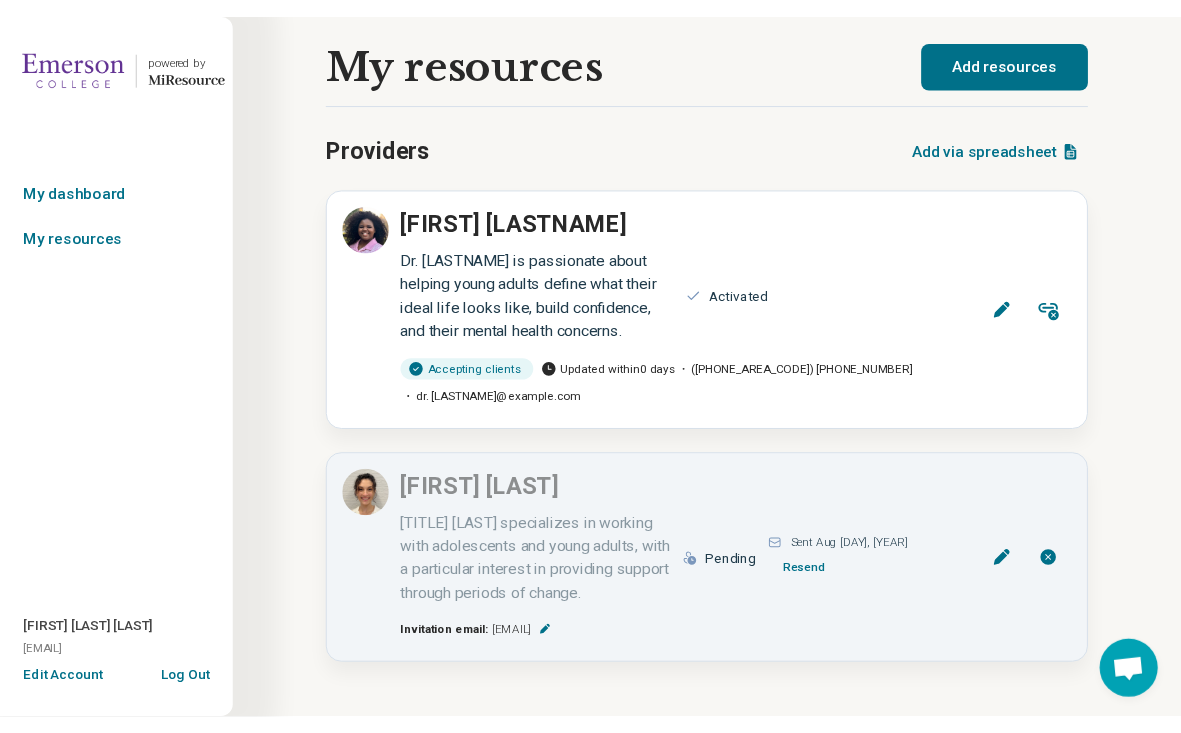 scroll, scrollTop: 0, scrollLeft: 0, axis: both 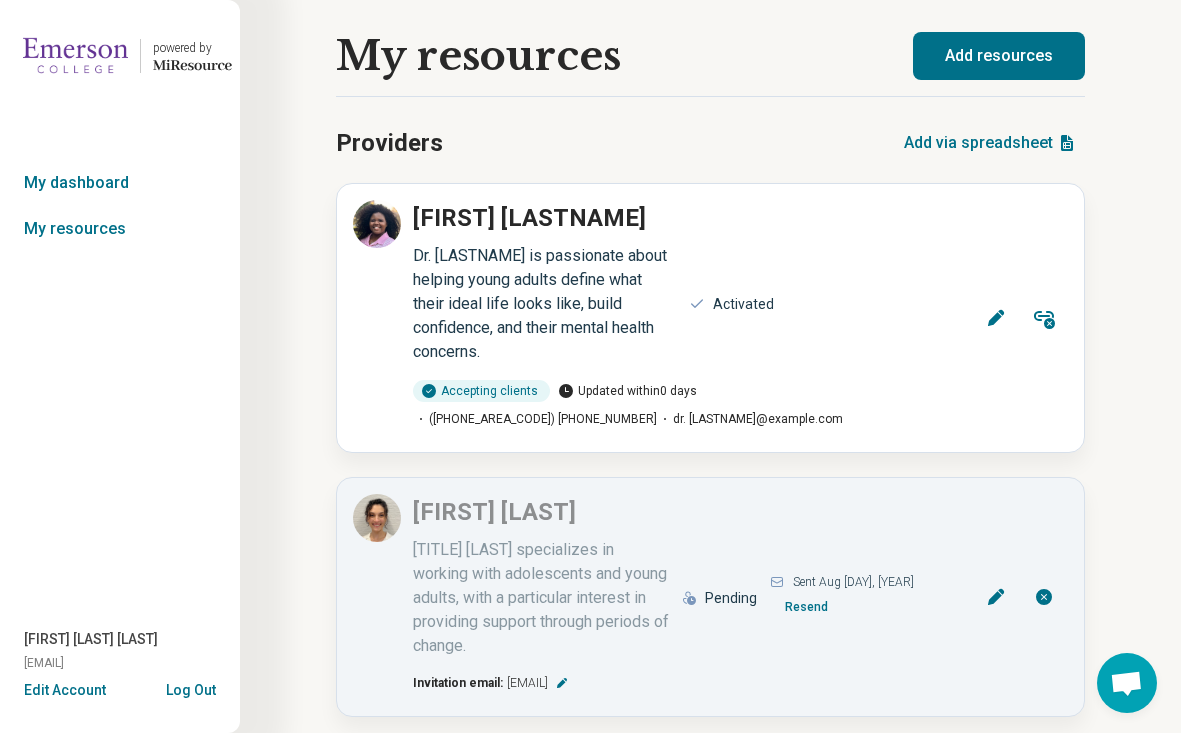 click on "Add resources" at bounding box center [999, 56] 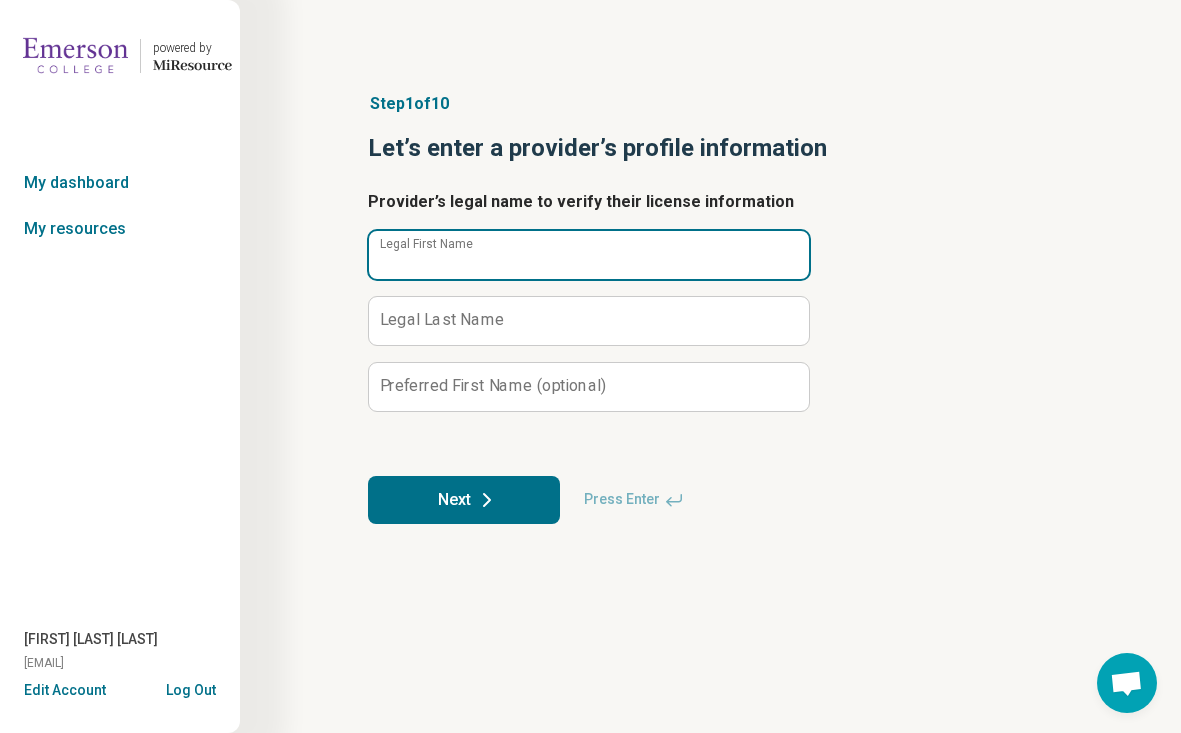 click on "Legal First Name" at bounding box center (589, 255) 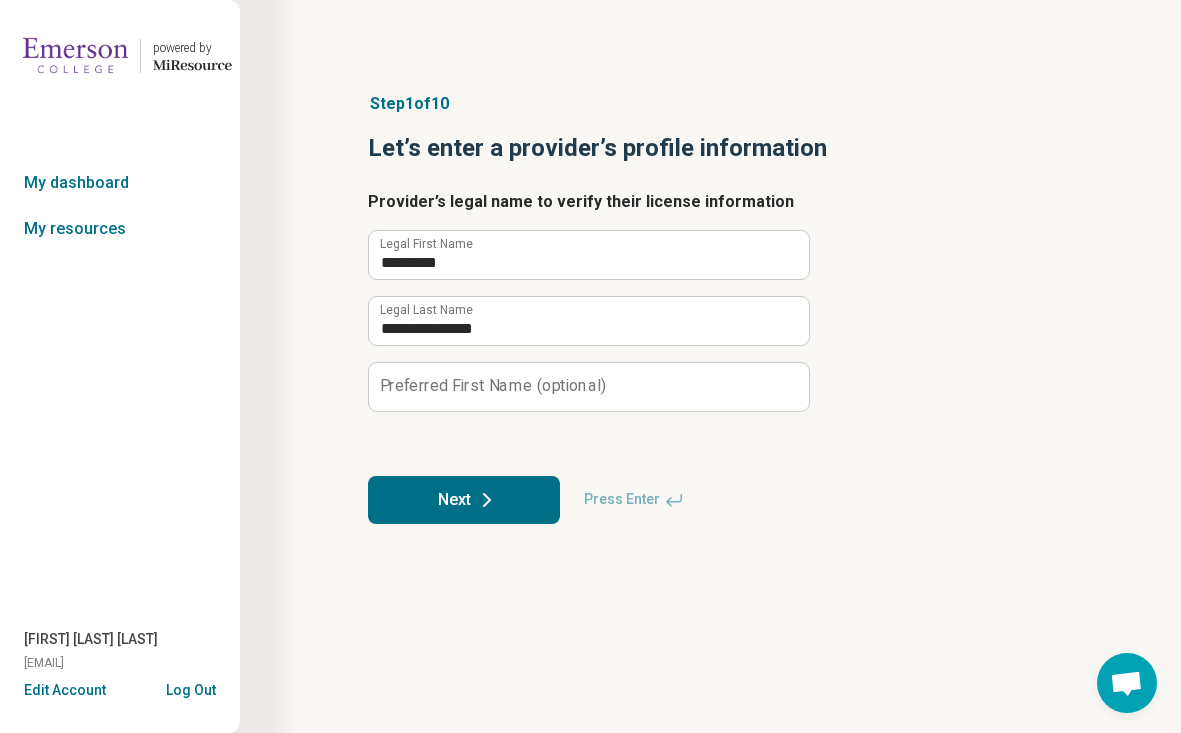 click 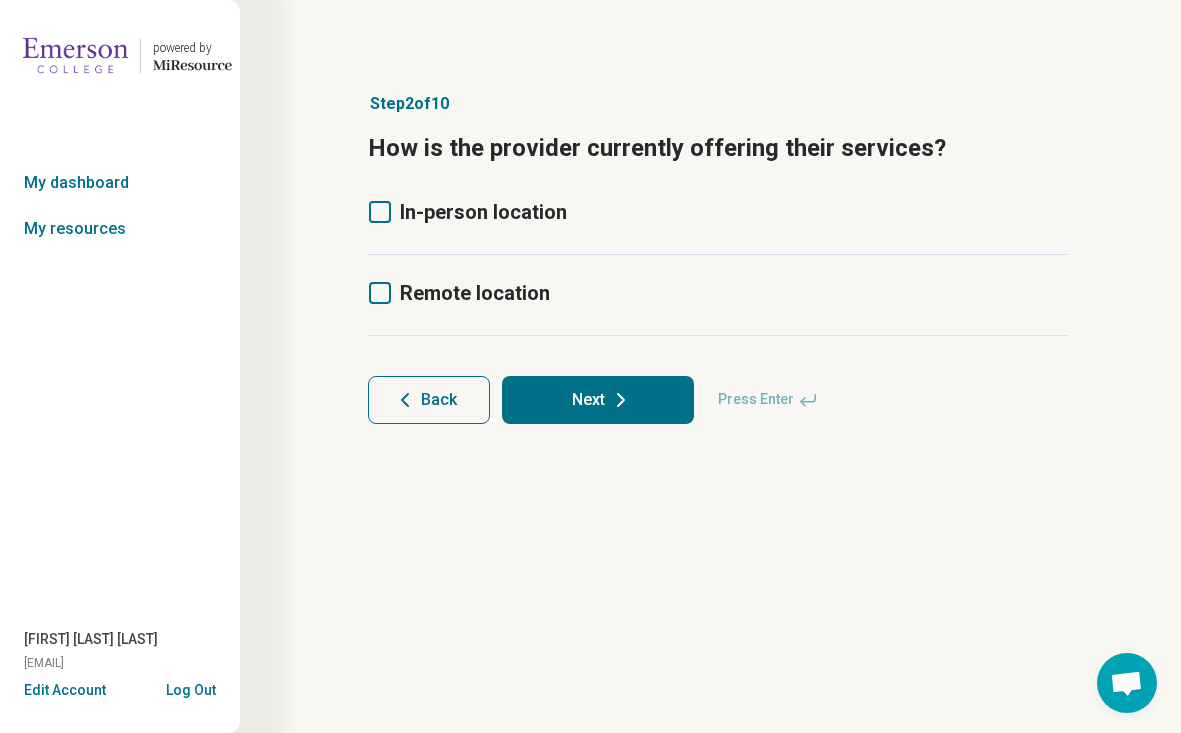 click 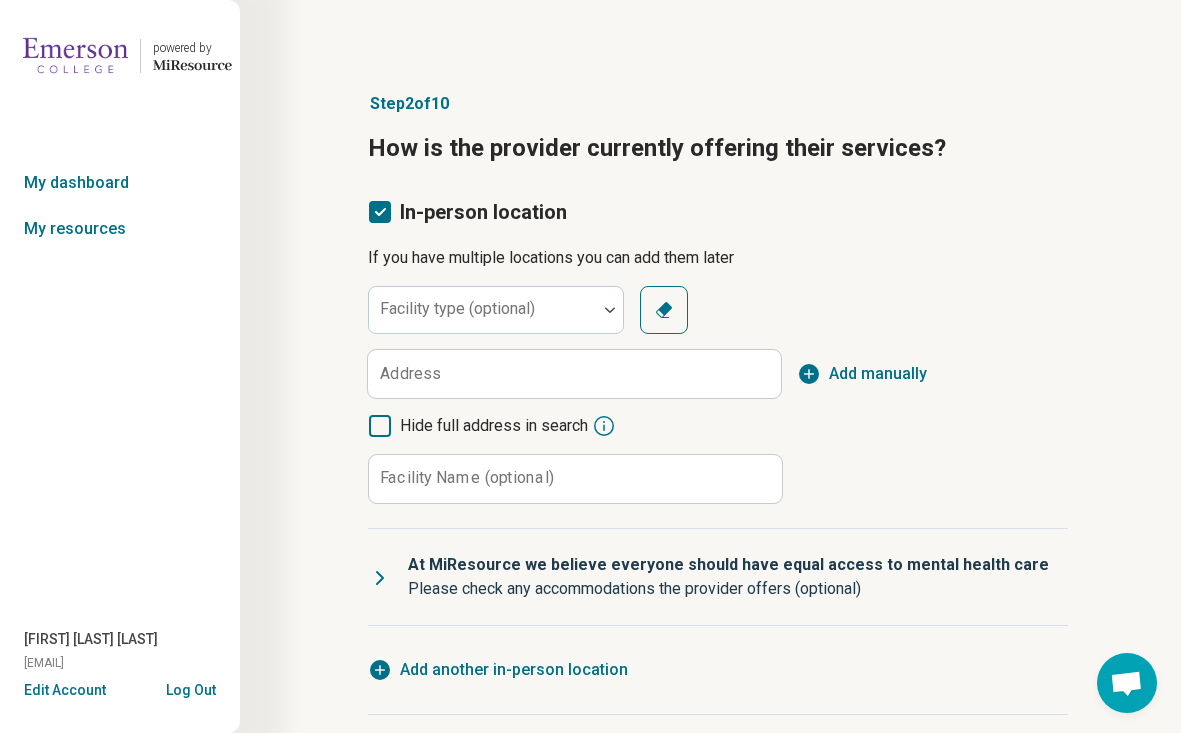 scroll, scrollTop: 10, scrollLeft: 0, axis: vertical 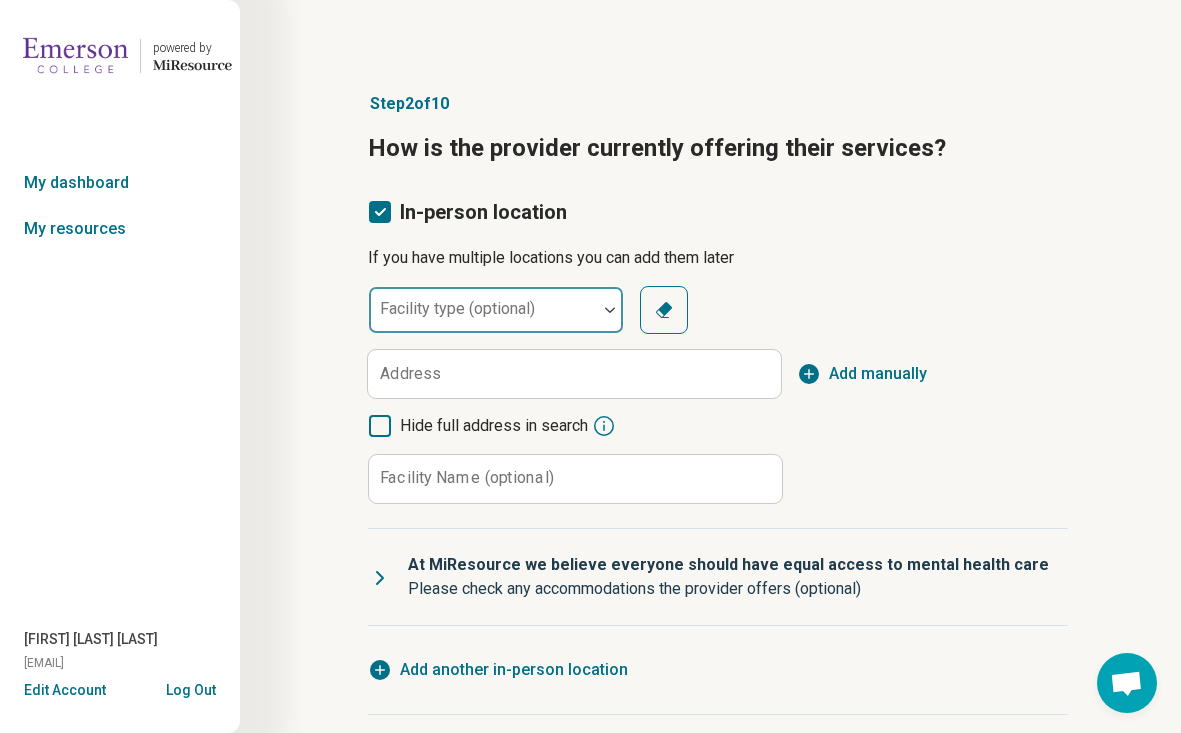 click on "Facility type (optional)" at bounding box center (496, 310) 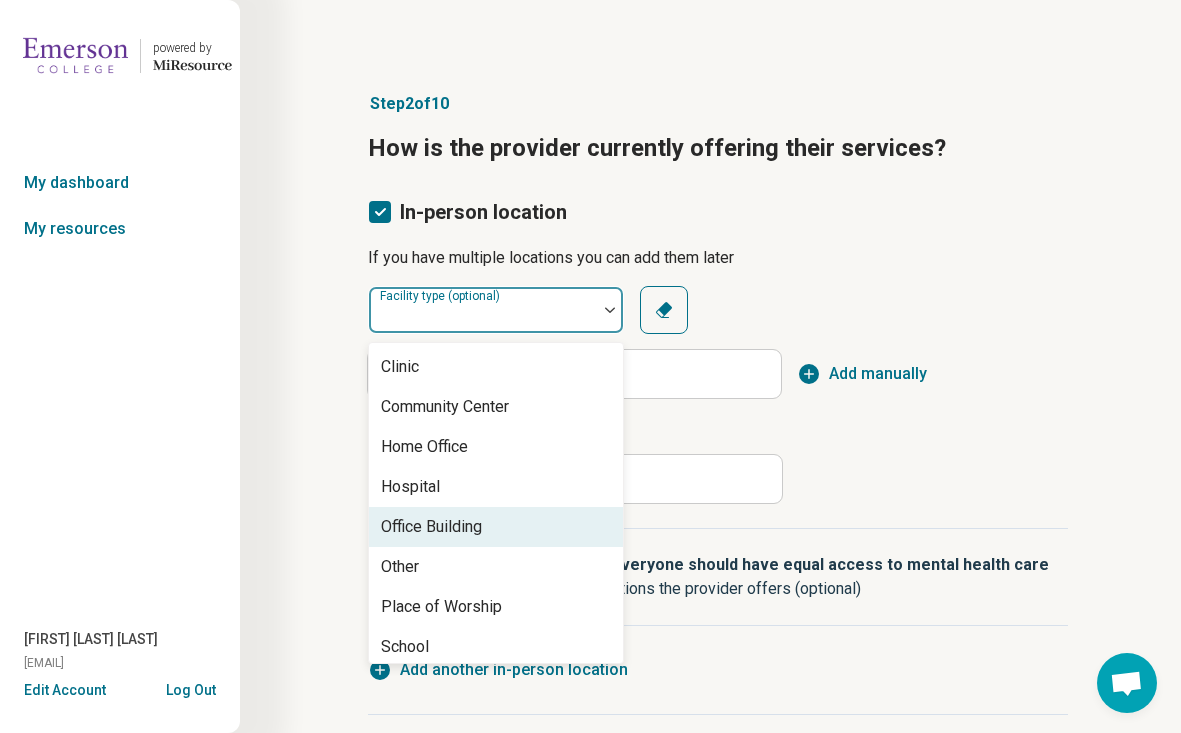 click on "Office Building" at bounding box center [431, 527] 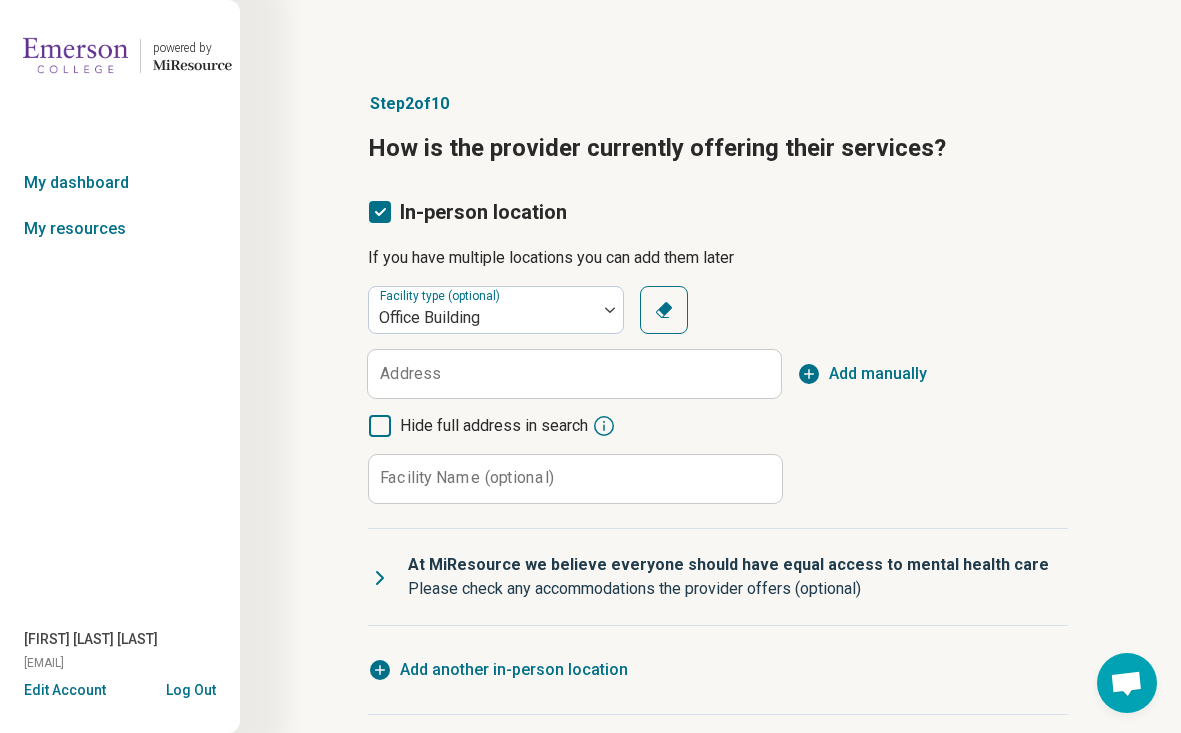 click on "Address" at bounding box center [410, 374] 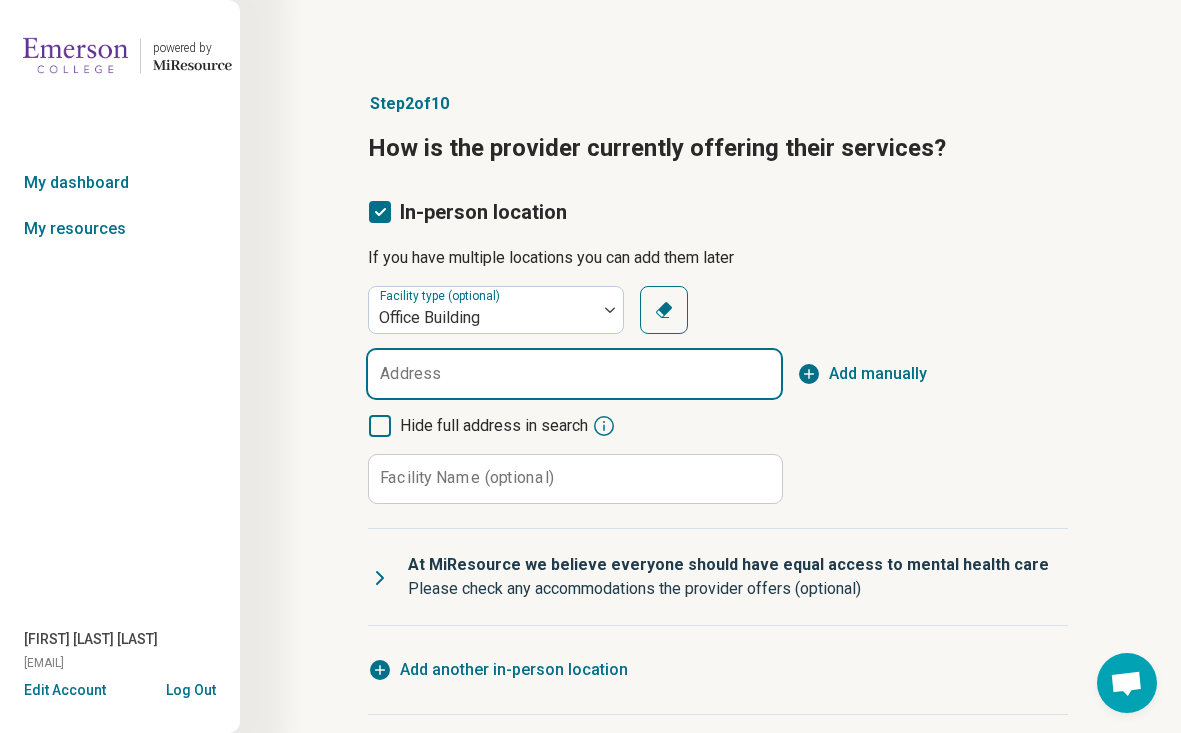 click on "Address" at bounding box center (574, 374) 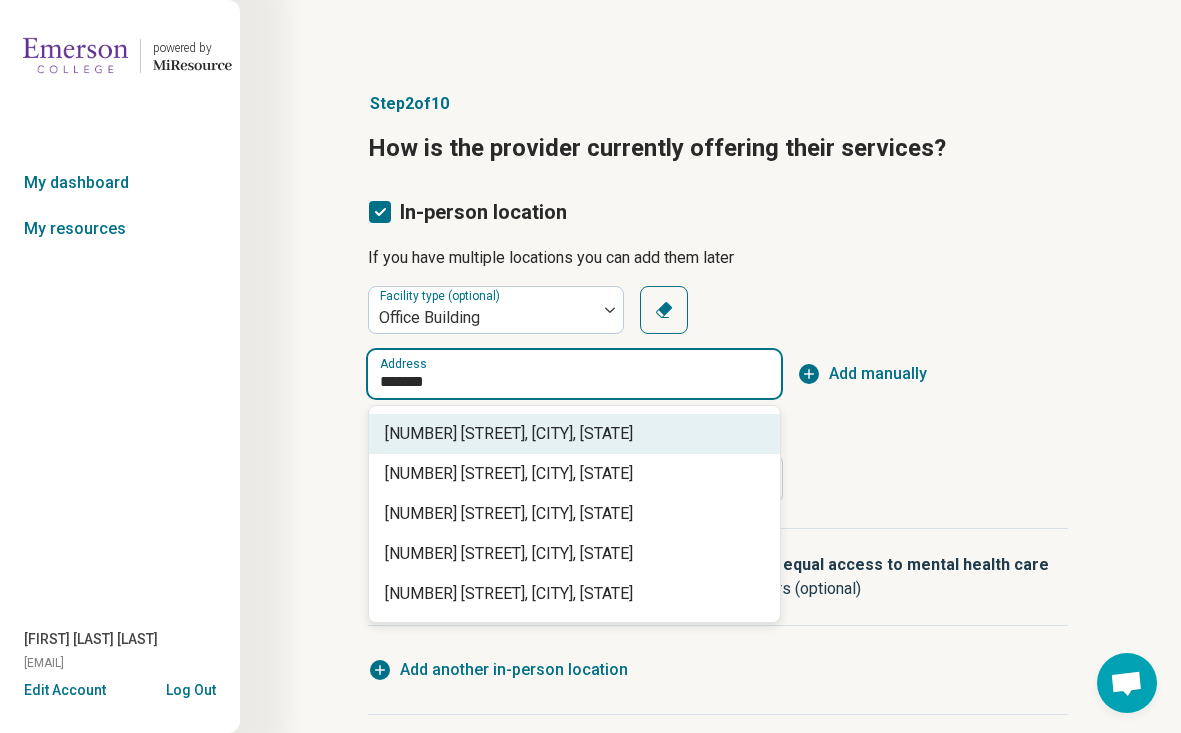click on "[NUMBER] [STREET], [CITY], [STATE]" at bounding box center [574, 434] 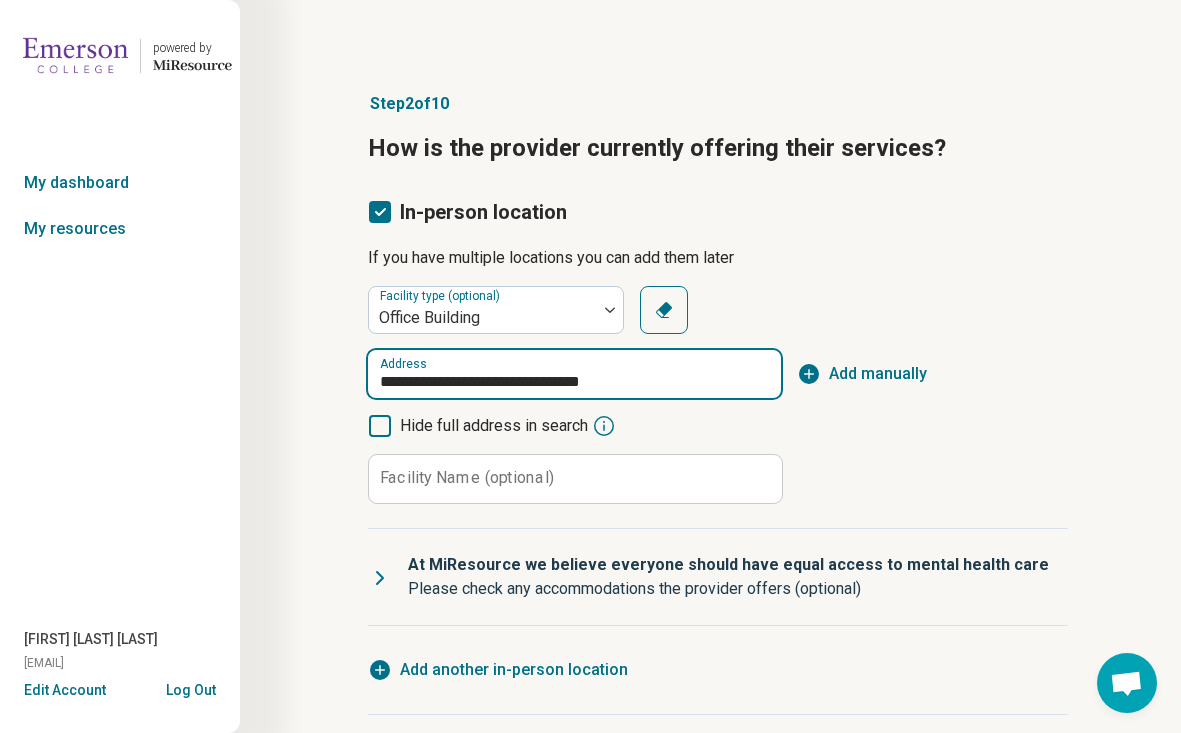click on "**********" at bounding box center [574, 374] 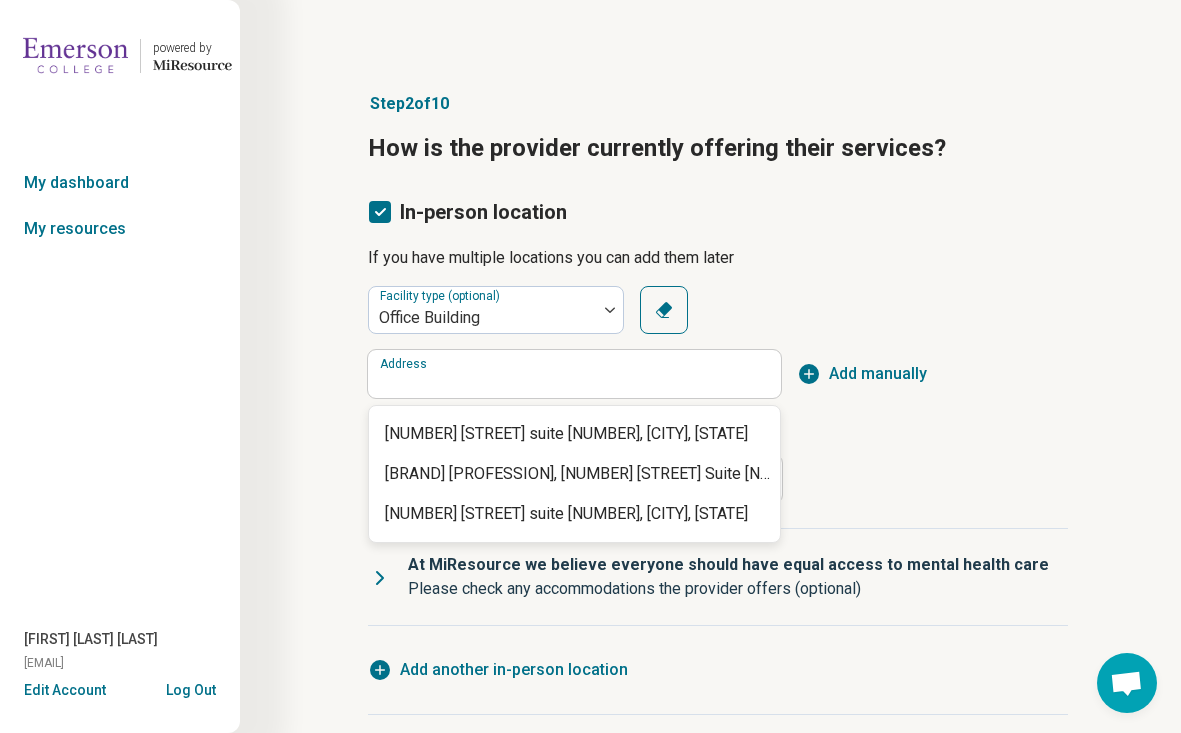 click on "Step [NUMBER] of [NUMBER] How is the provider currently offering their services? In-person location If you have multiple locations you can add them later Facility type (optional) Office Building Clear Address Add manually Hide full address in search Facility Name (optional) Clear At MiResource we believe everyone should have equal access to mental health care Please check any accommodations the provider offers (optional) Entering the practice Door can be opened easily Flat path to the front door Well-lit path to entrance Disabled parking spot ([NUMBER]ft / [NUMBER]m) Service animals allowed Step-free entry Wide doorway Emotional support animals allowed Getting around Braille signage on doors Elevators Wide hallways ([NUMBER]” or [NUMBER]cm) Settling in Storage for mobility aids (e.g. wheelchair, scooter) Wide entry to clinician space Communication Assisted listening device Virtual remote interpreter (VRI) Sign language interpreter Text-based talk therapy Language translator Add another in-person location Remote location Back Next" at bounding box center (710, 478) 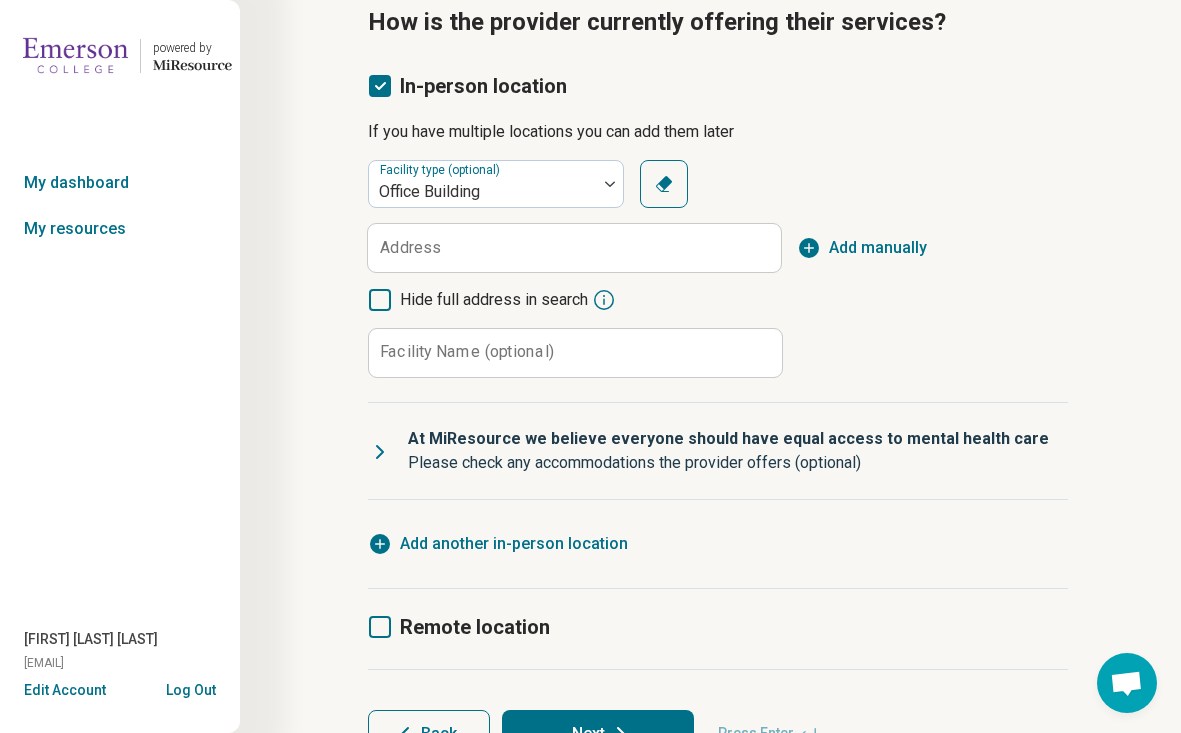 scroll, scrollTop: 221, scrollLeft: 0, axis: vertical 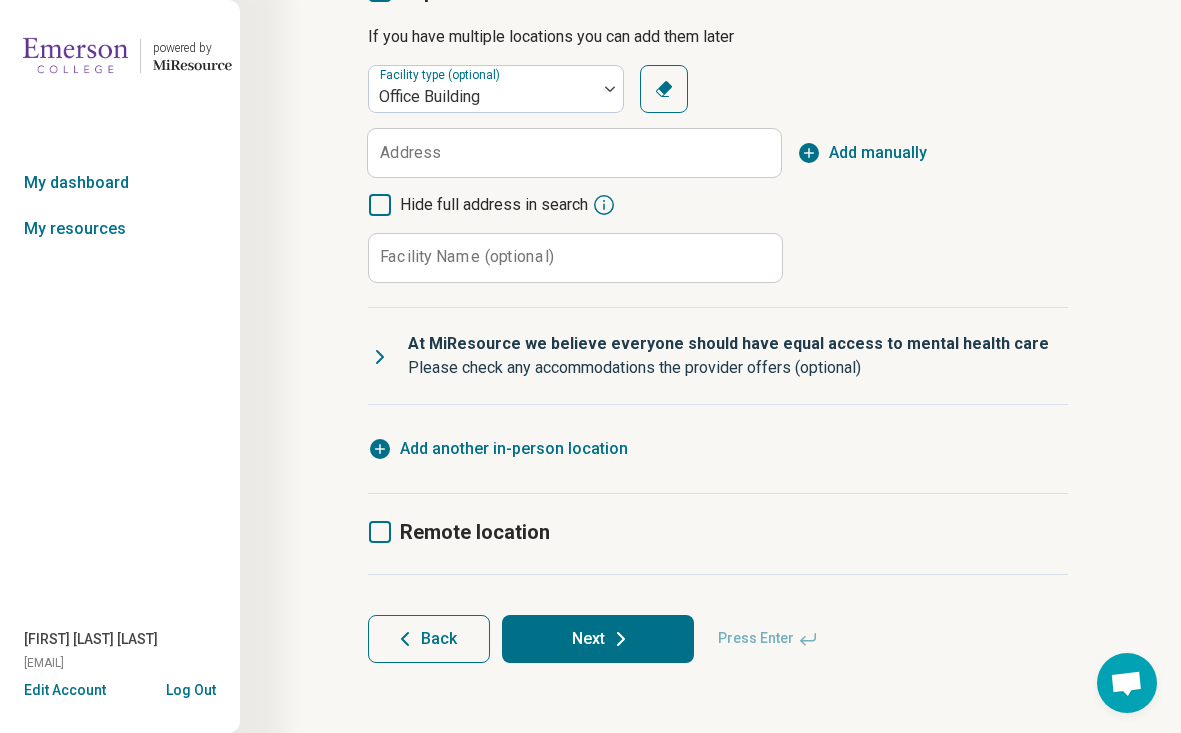 click 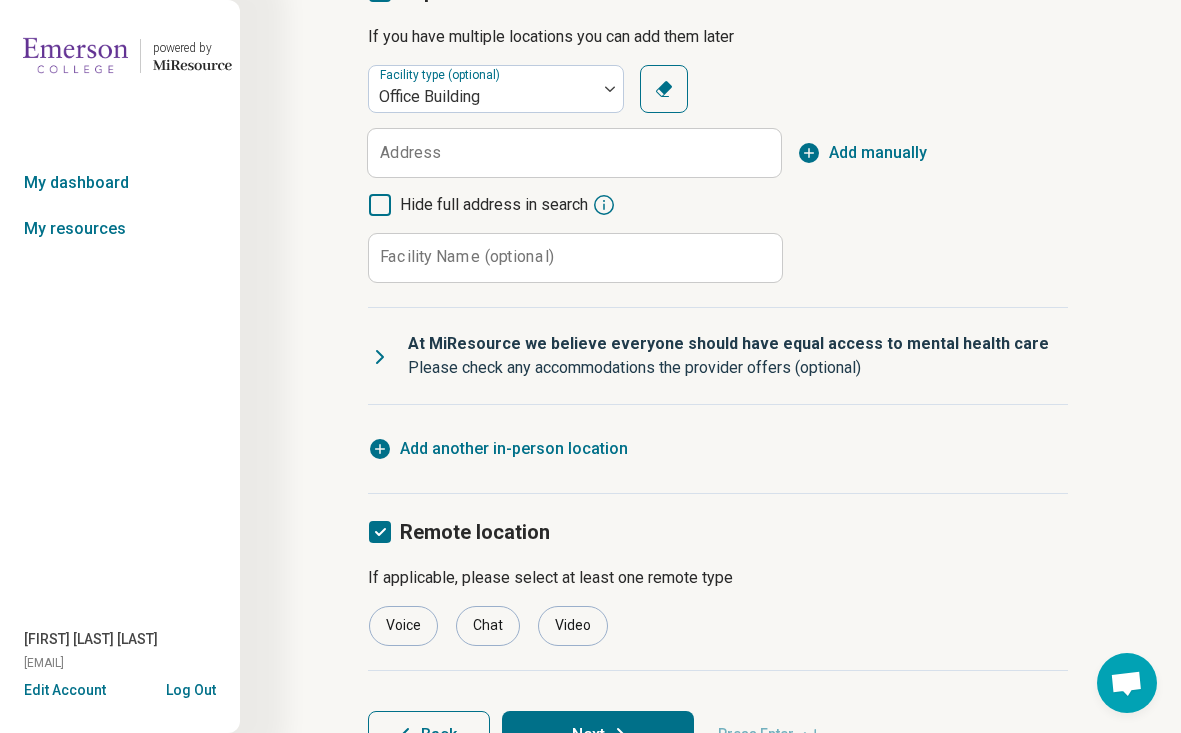 scroll, scrollTop: 317, scrollLeft: 0, axis: vertical 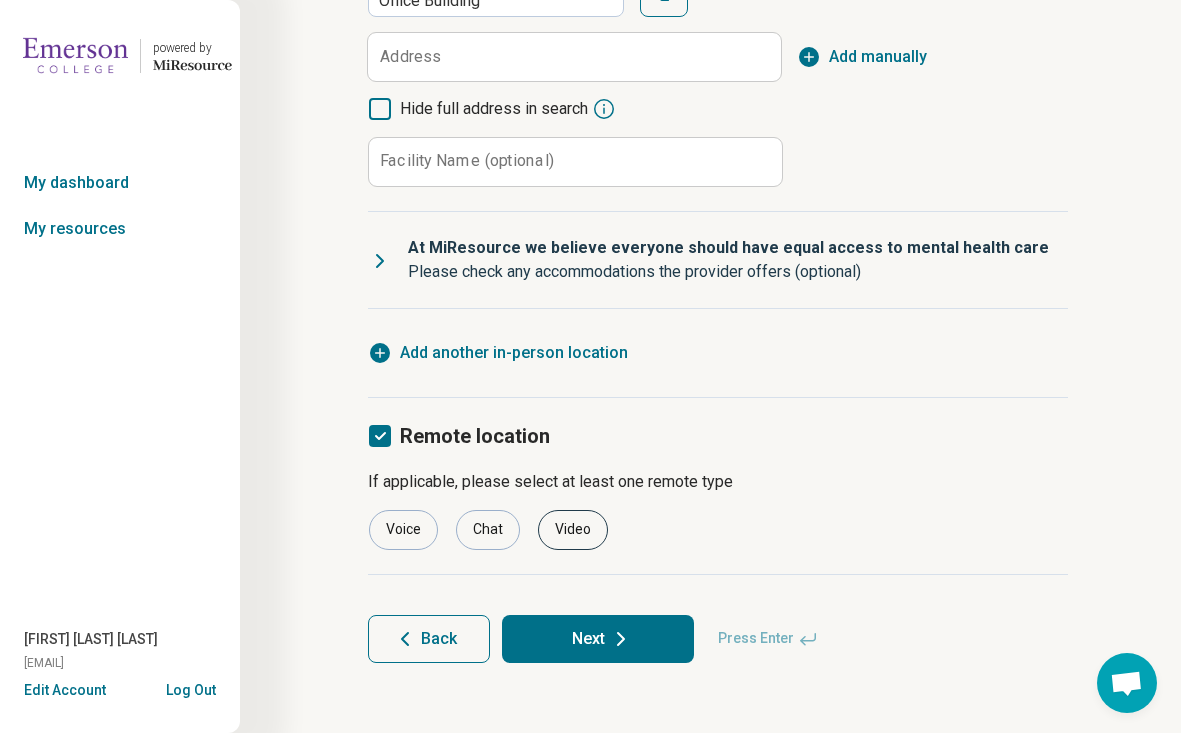 click on "Video" at bounding box center (573, 530) 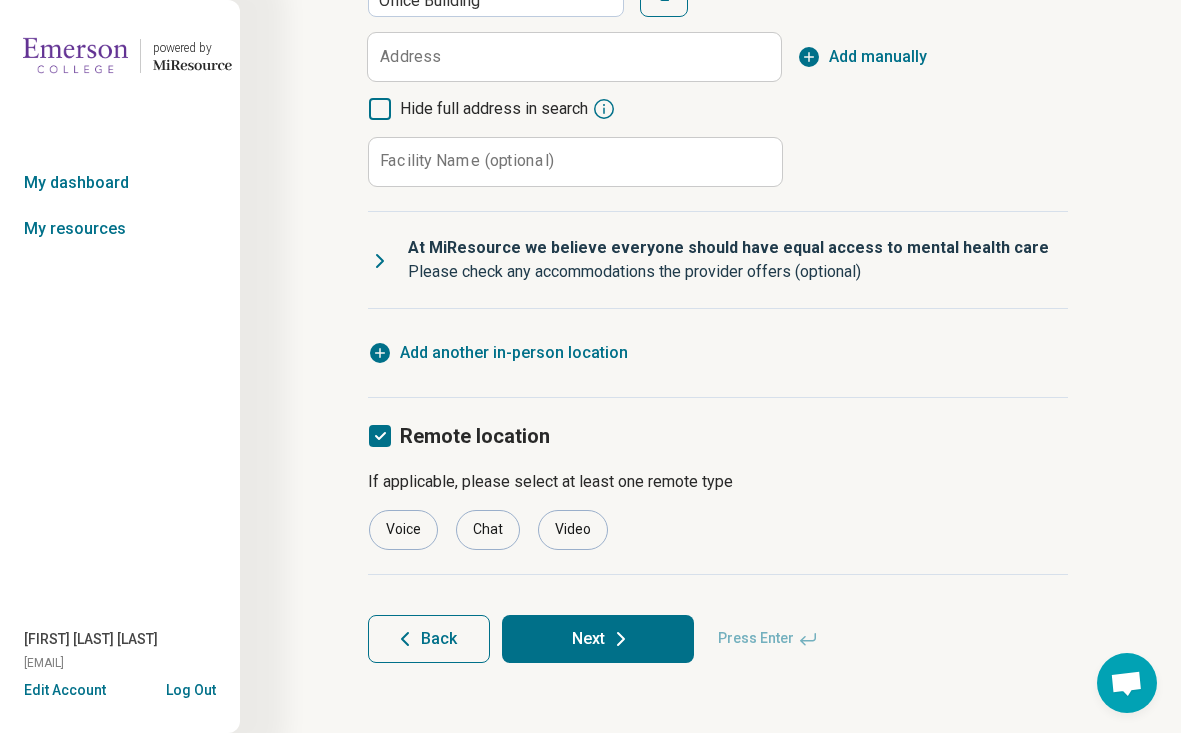 click on "Next" at bounding box center [598, 639] 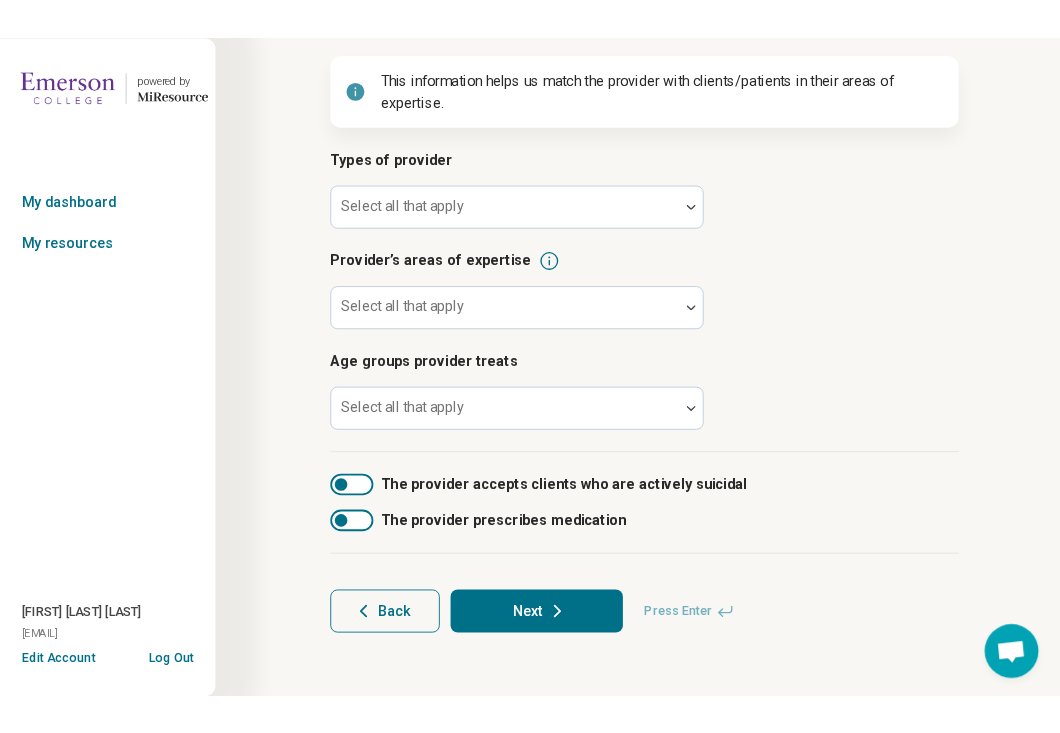 scroll, scrollTop: 0, scrollLeft: 0, axis: both 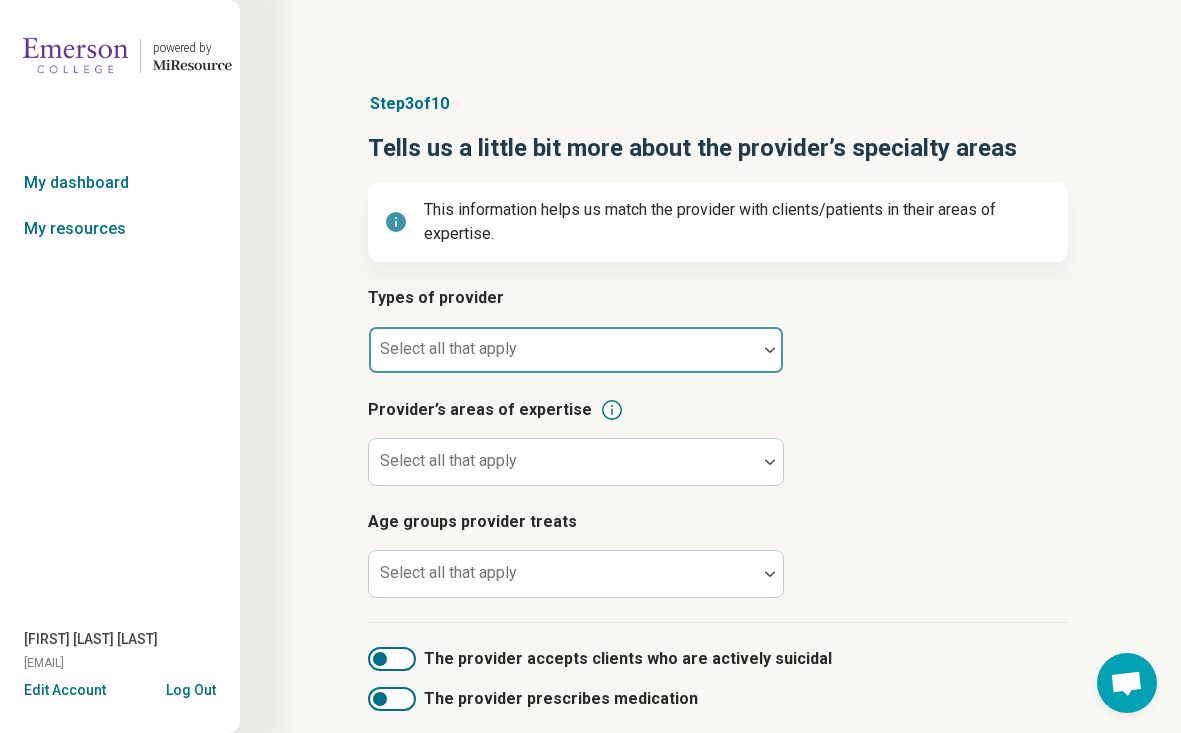 click at bounding box center (563, 350) 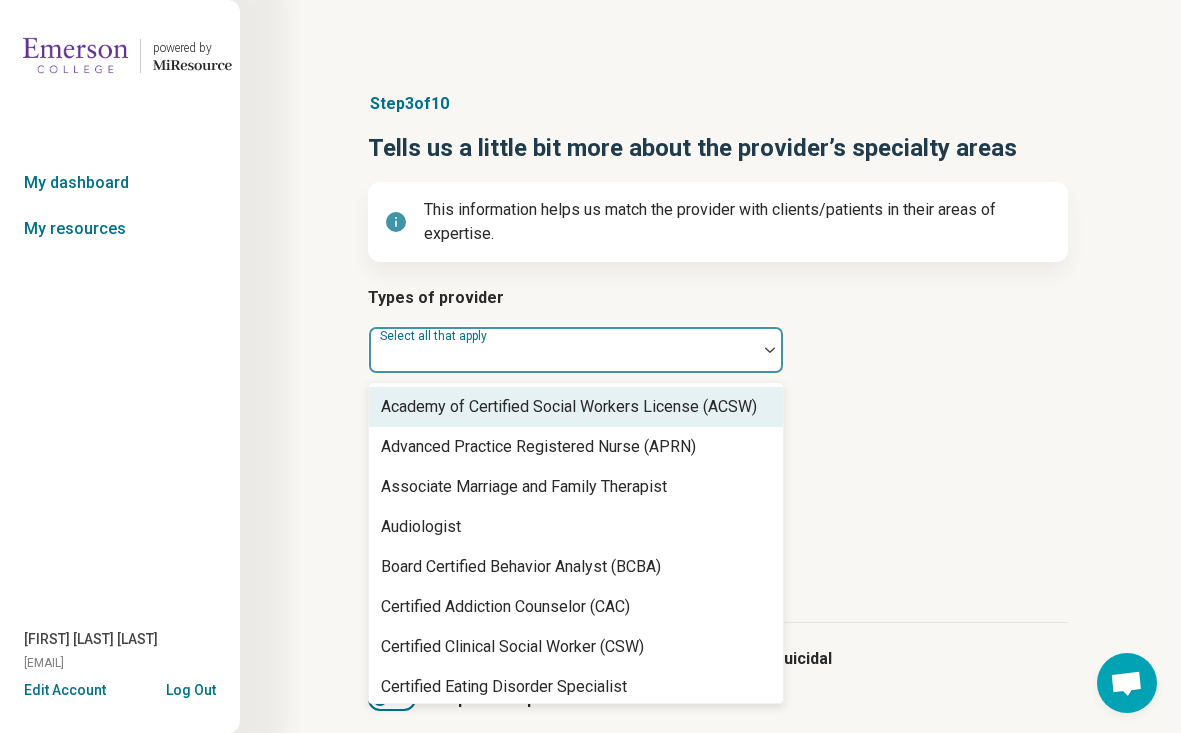 click at bounding box center [563, 350] 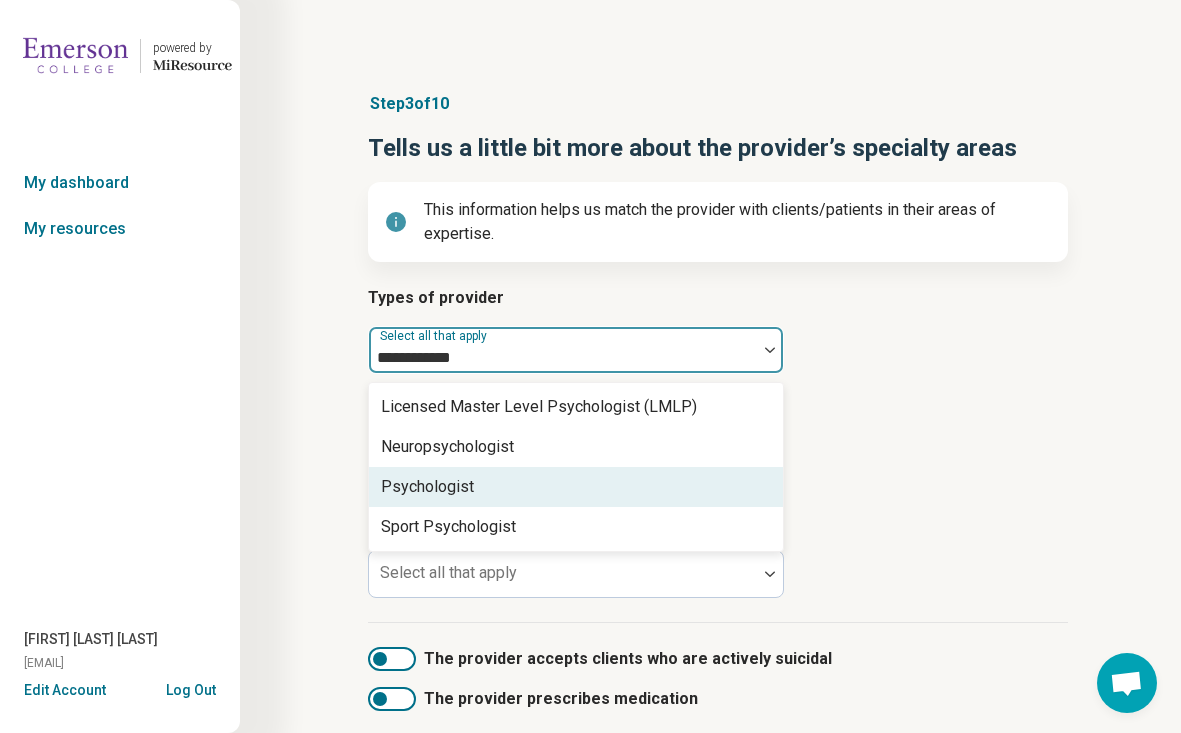 click on "Psychologist" at bounding box center [576, 487] 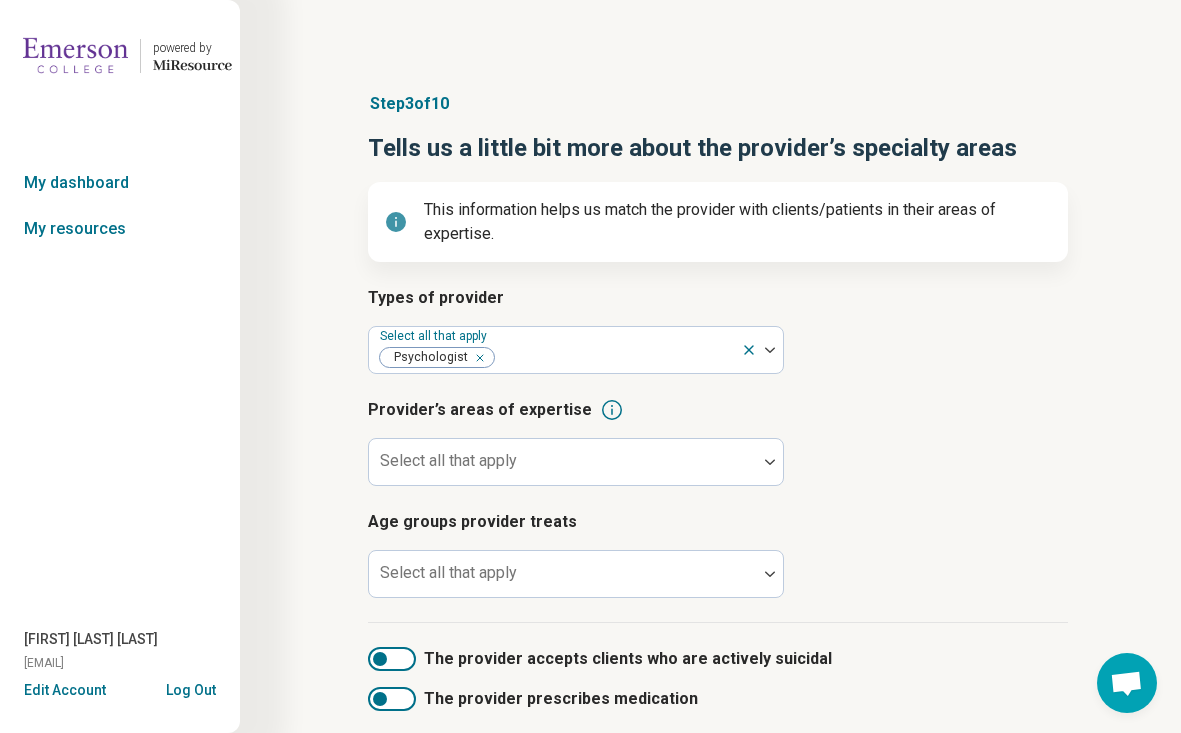 click on "Provider’s areas of expertise" at bounding box center [718, 410] 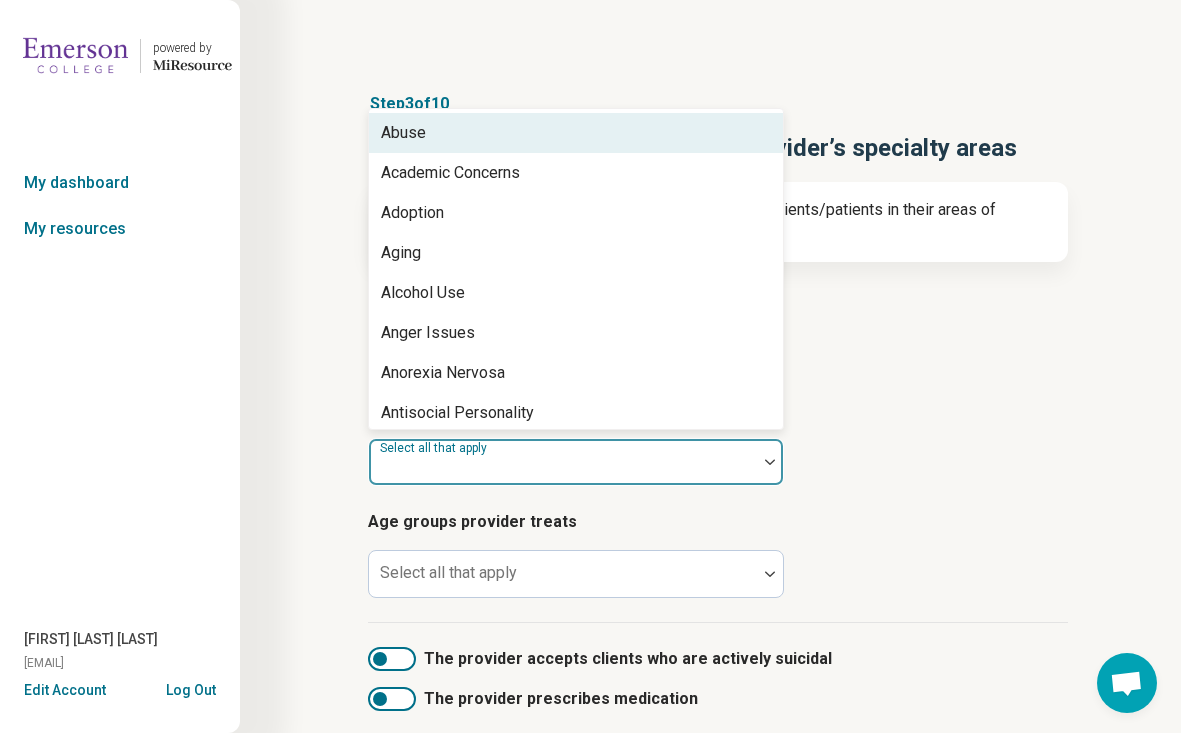 click at bounding box center [563, 470] 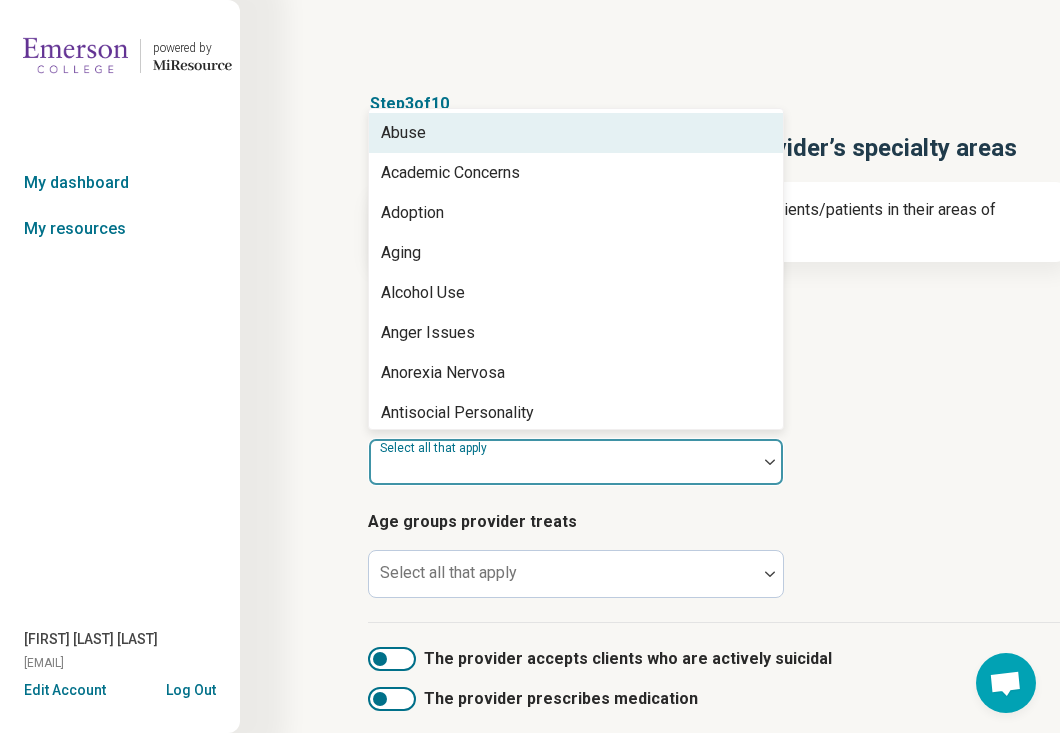 click at bounding box center [563, 470] 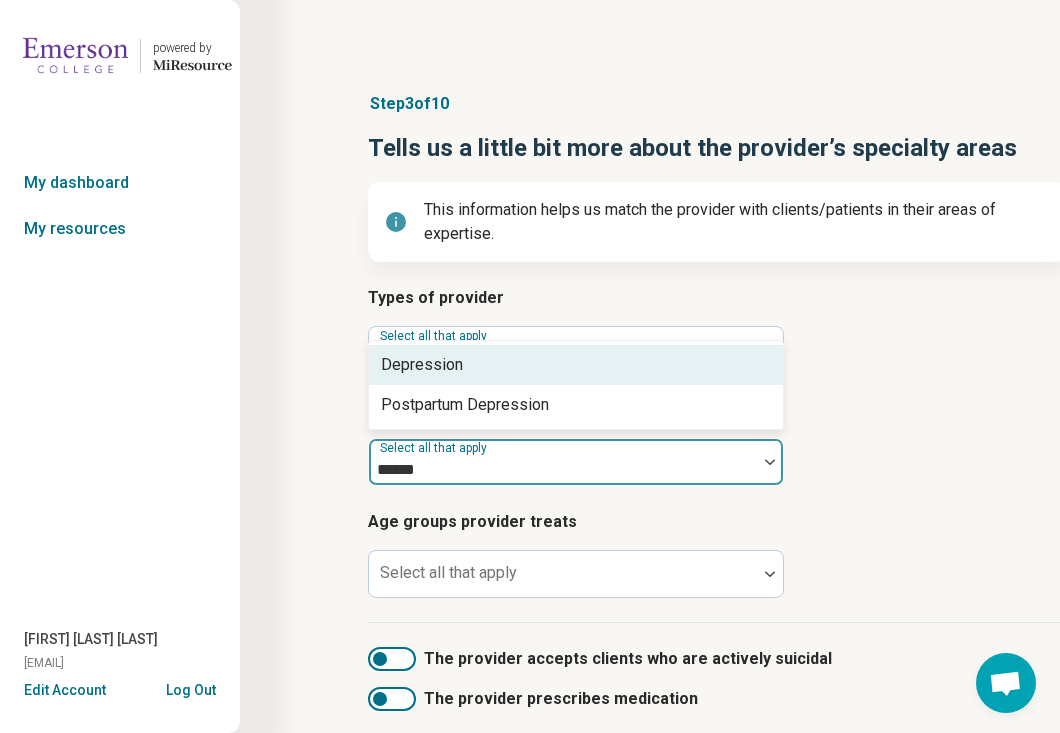 click on "Depression" at bounding box center (422, 365) 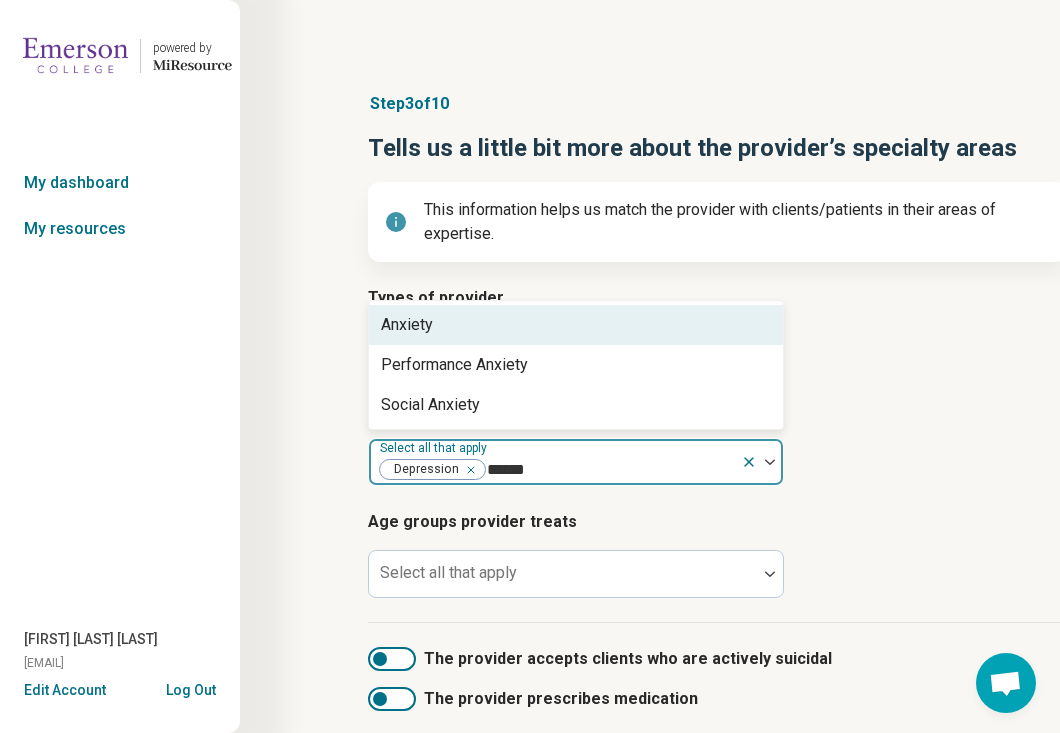 click on "Anxiety" at bounding box center [407, 325] 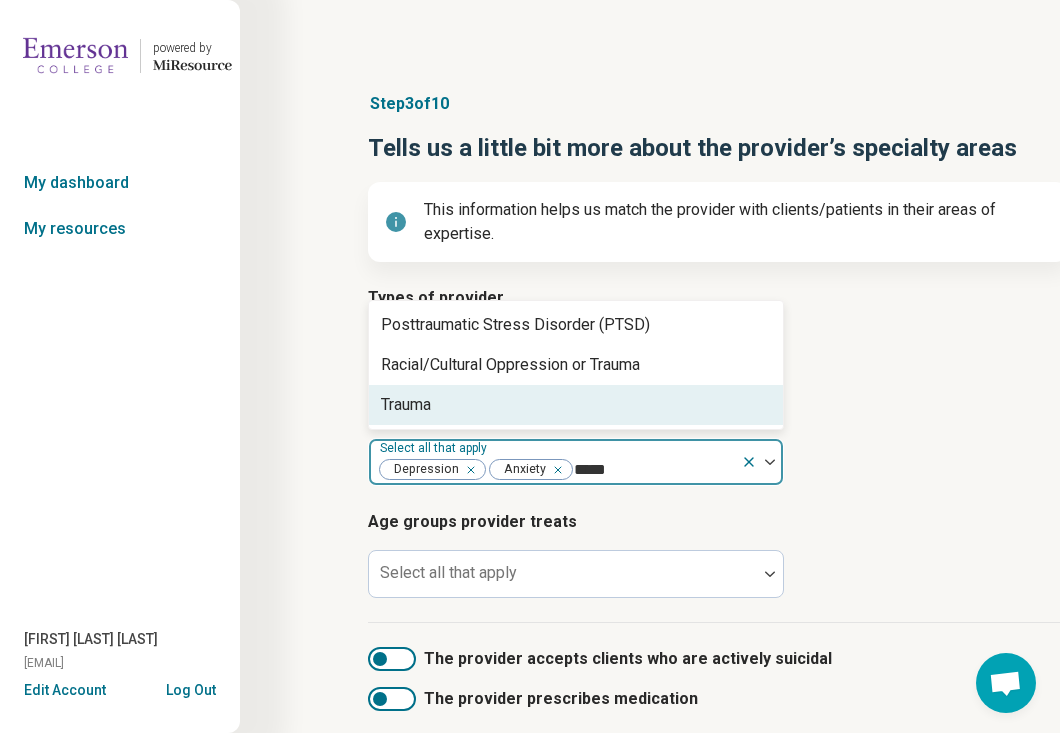 click on "Trauma" at bounding box center (406, 405) 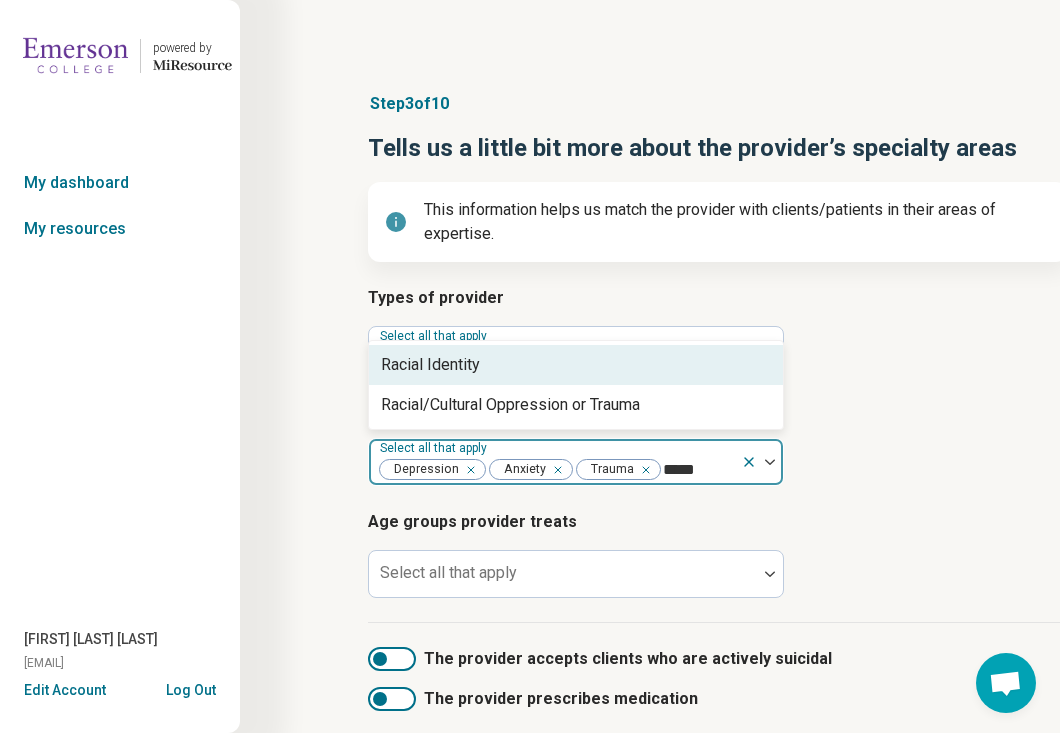 click on "Racial Identity" at bounding box center [430, 365] 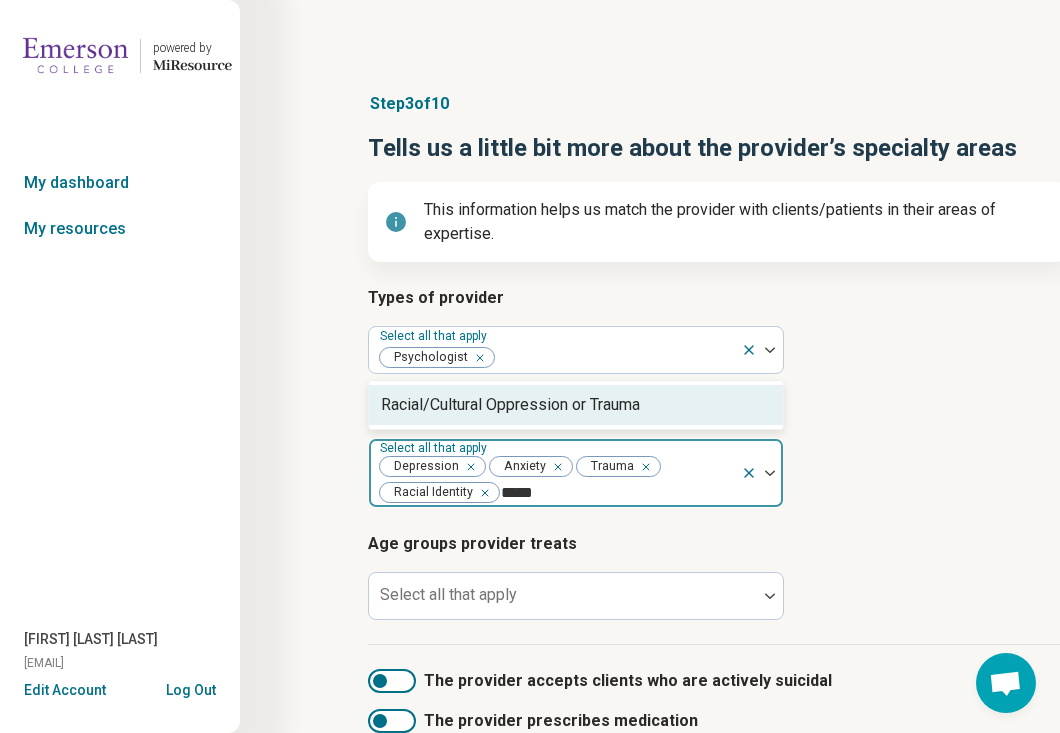 click on "Racial/Cultural Oppression or Trauma" at bounding box center [576, 405] 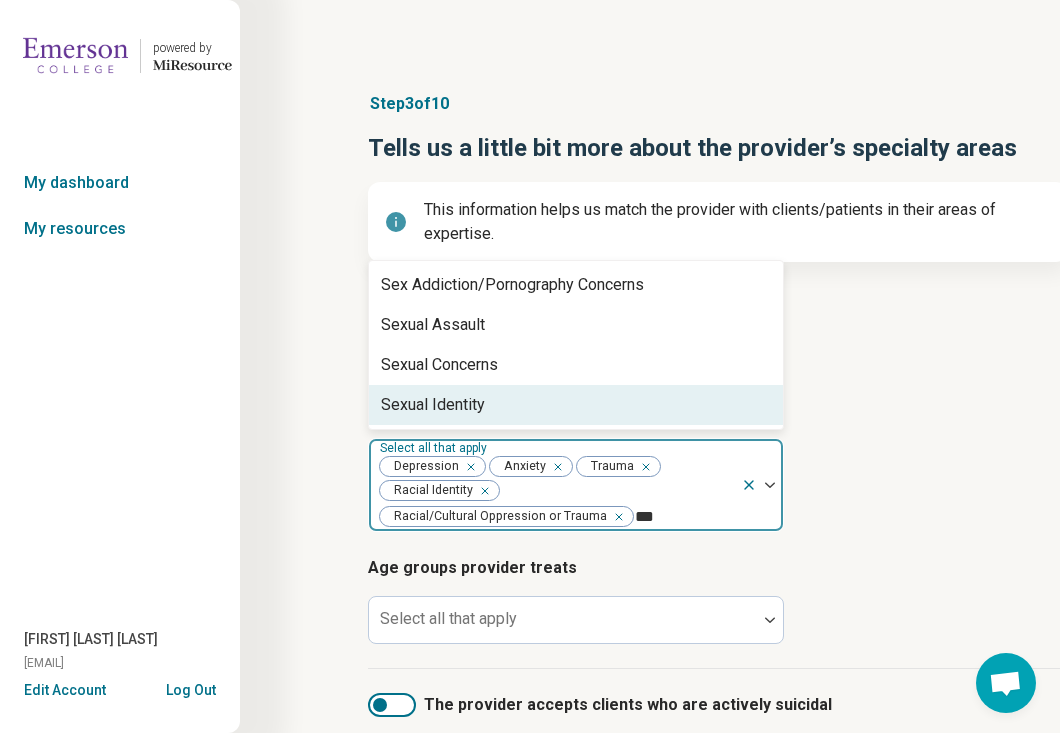 click on "Sexual Identity" at bounding box center [576, 405] 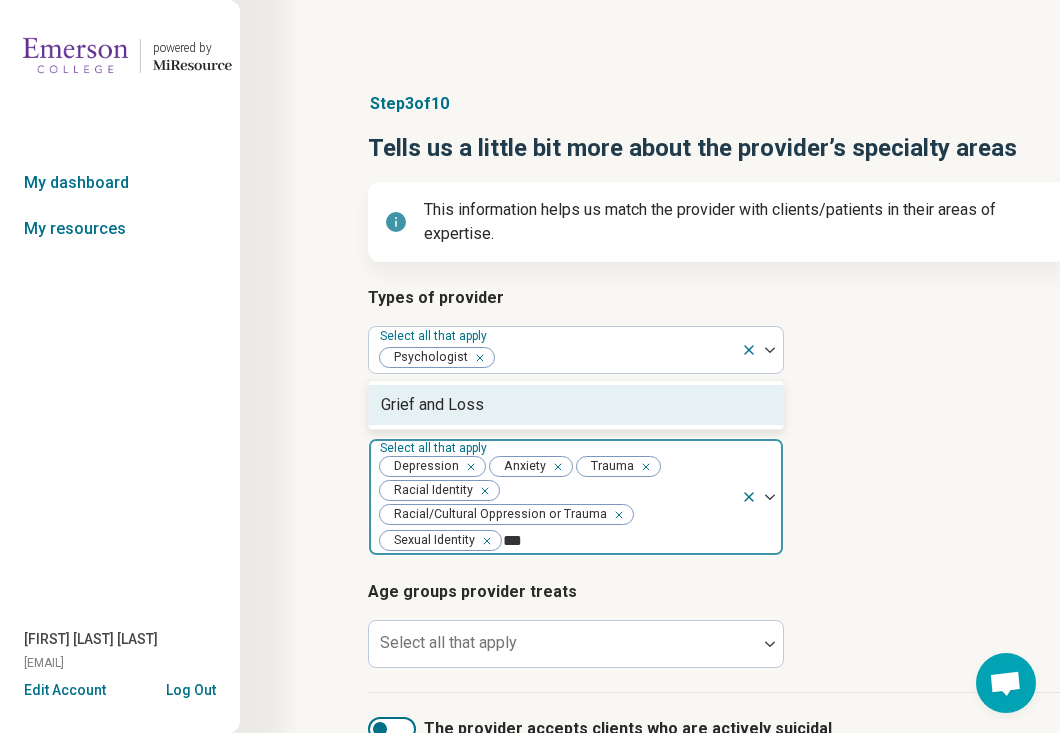 click on "Grief and Loss" at bounding box center (432, 405) 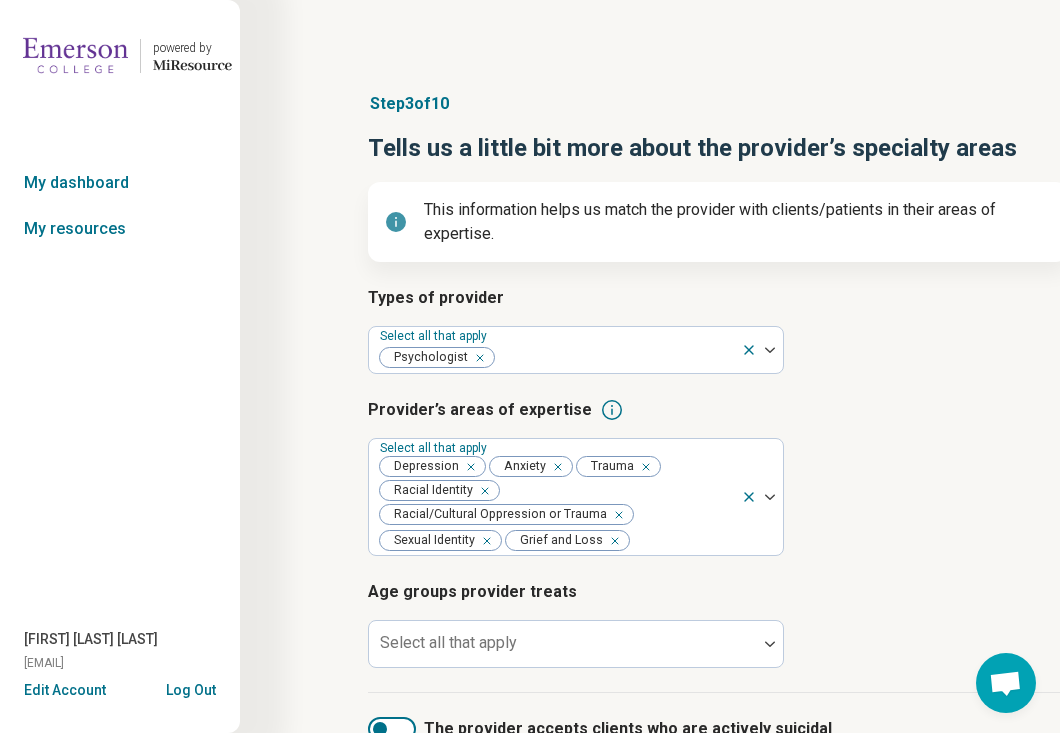 click on "Provider’s areas of expertise Select all that apply Depression Anxiety Trauma Racial Identity Racial/Cultural Oppression or Trauma Sexual Identity Grief and Loss" at bounding box center (718, 477) 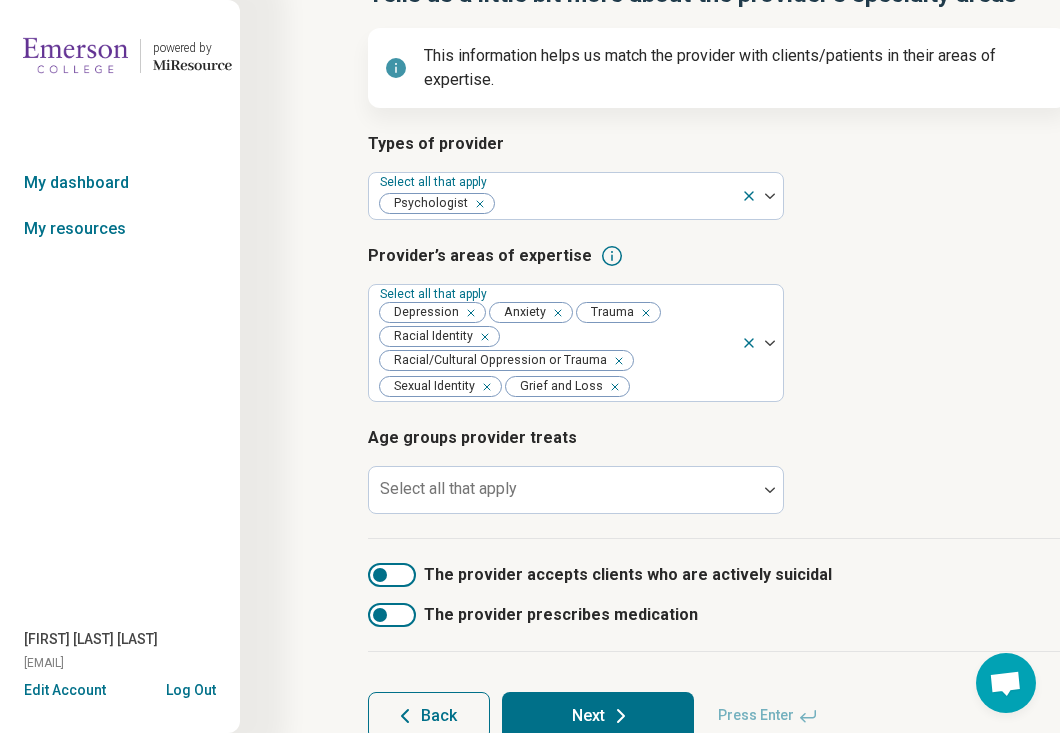 scroll, scrollTop: 214, scrollLeft: 0, axis: vertical 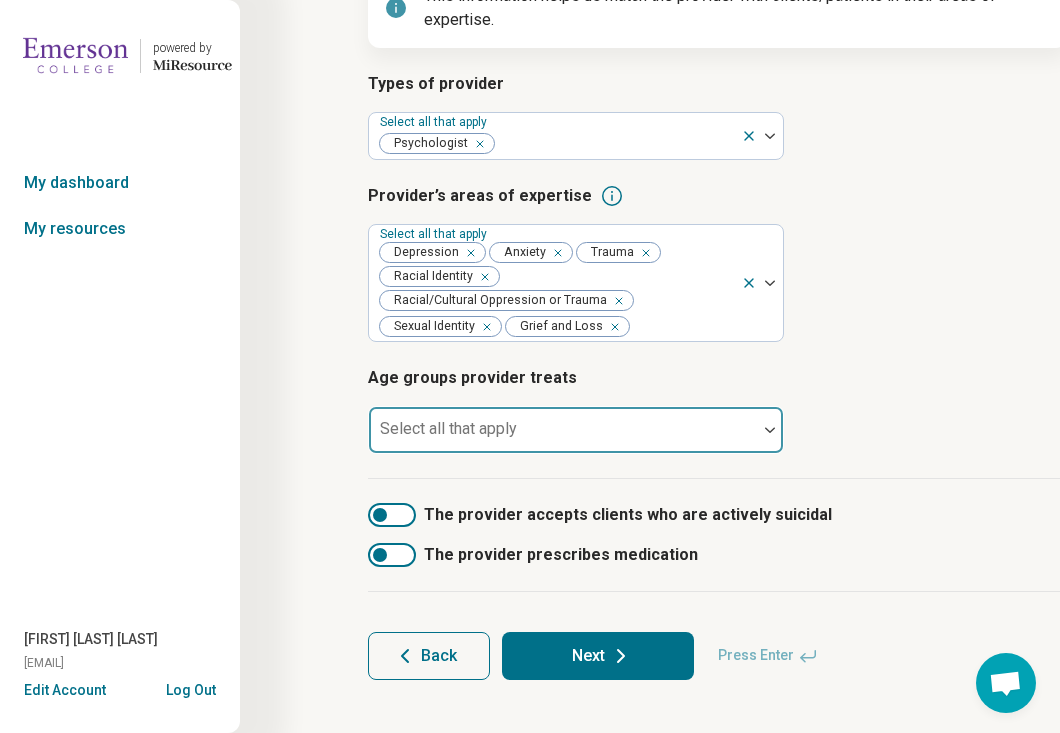 click at bounding box center [563, 438] 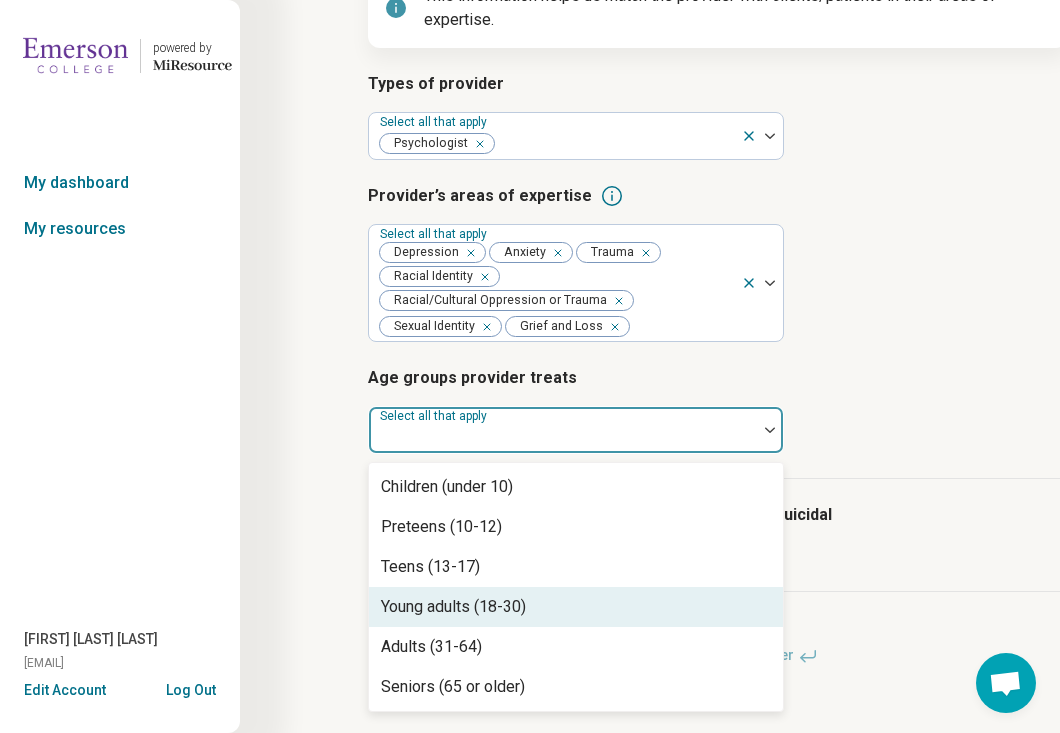 click on "Young adults (18-30)" at bounding box center (453, 607) 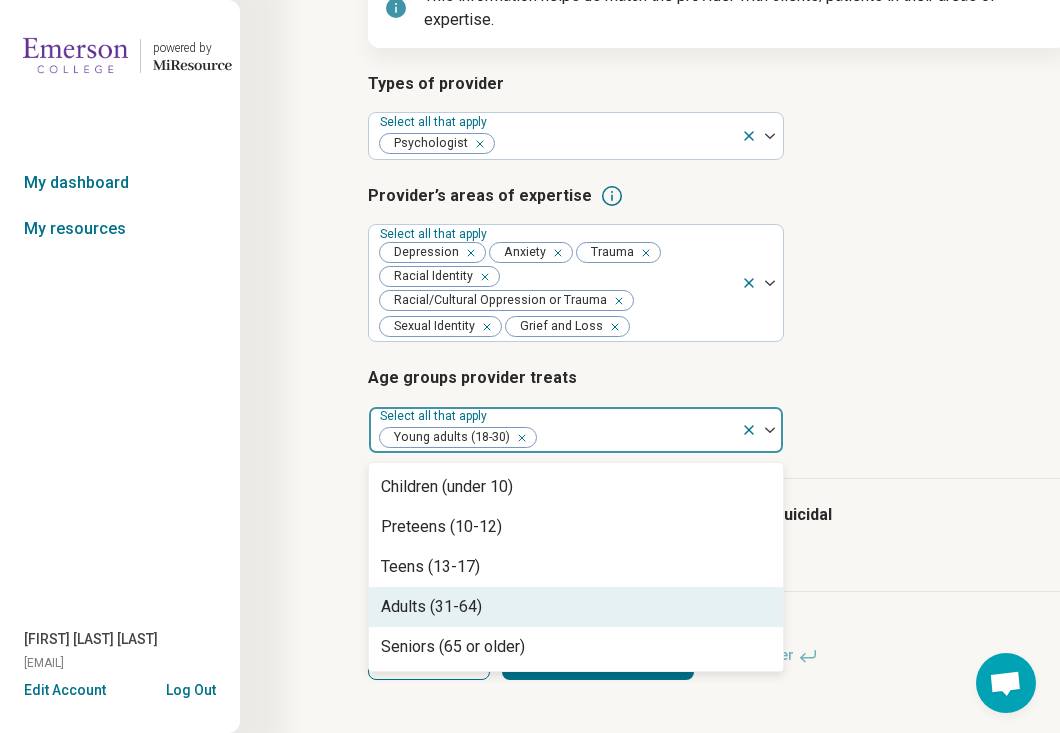 click on "Adults (31-64)" at bounding box center (431, 607) 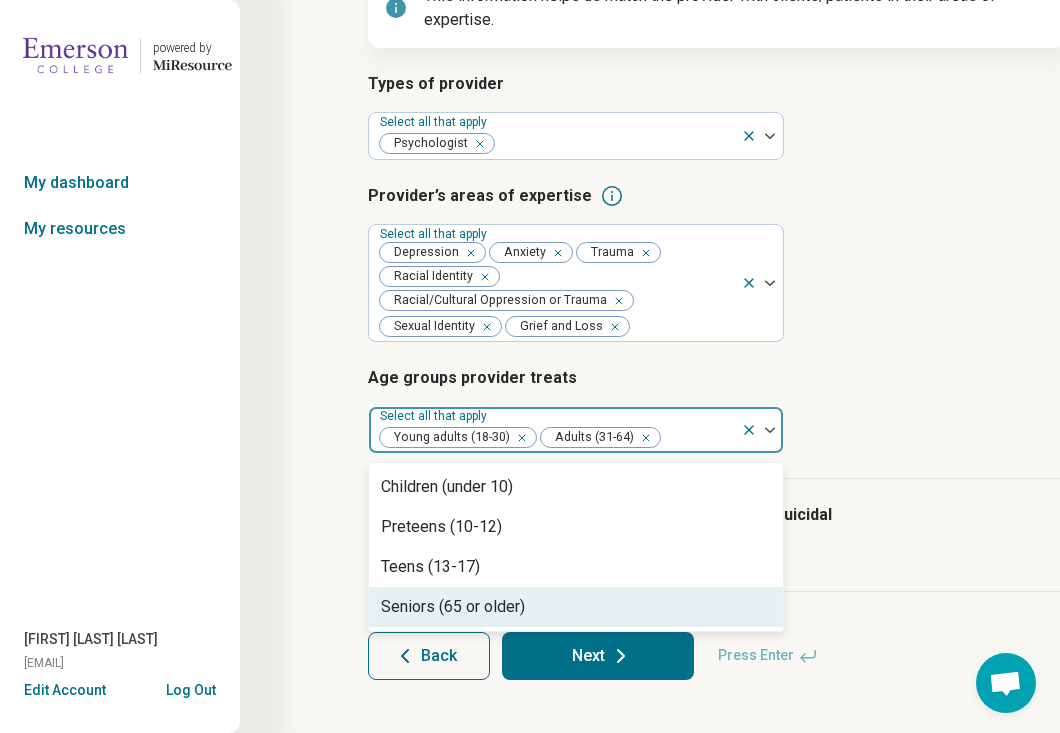 click on "Next" at bounding box center (598, 656) 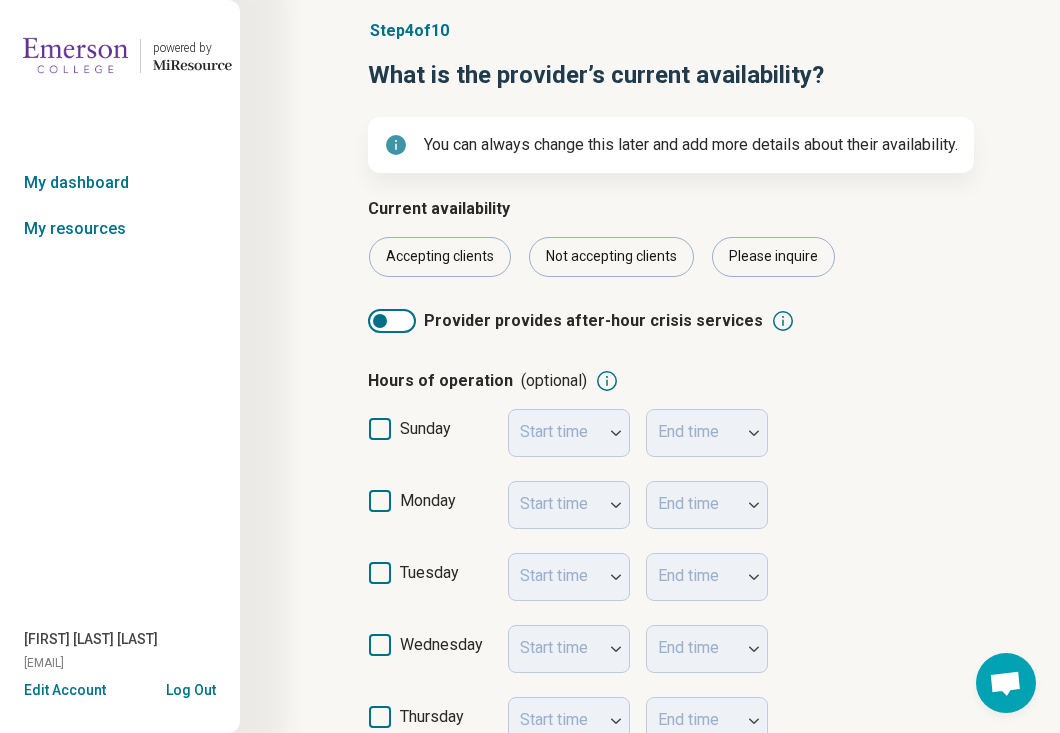 scroll, scrollTop: 147, scrollLeft: 0, axis: vertical 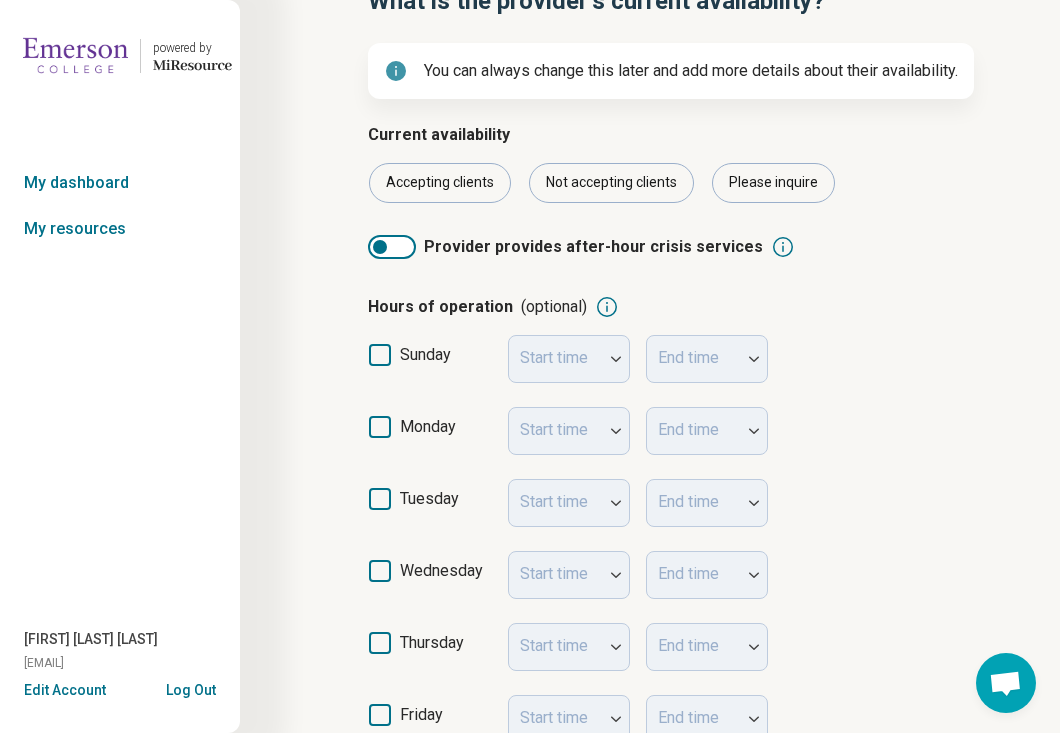 click 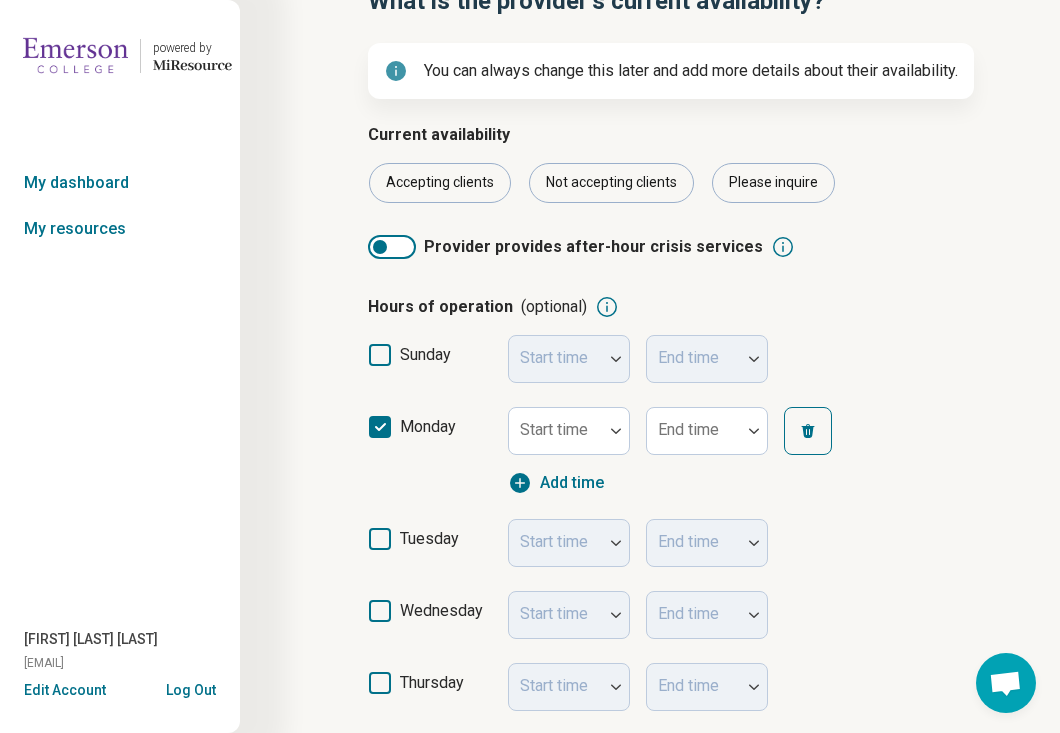 click 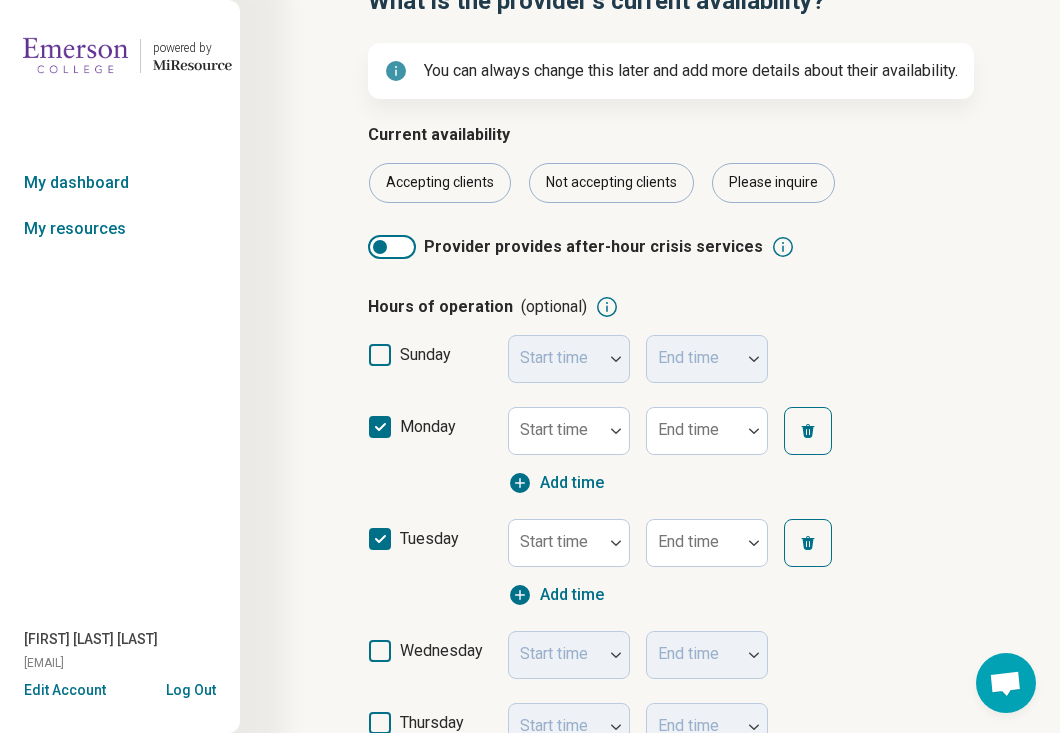 scroll, scrollTop: 10, scrollLeft: 0, axis: vertical 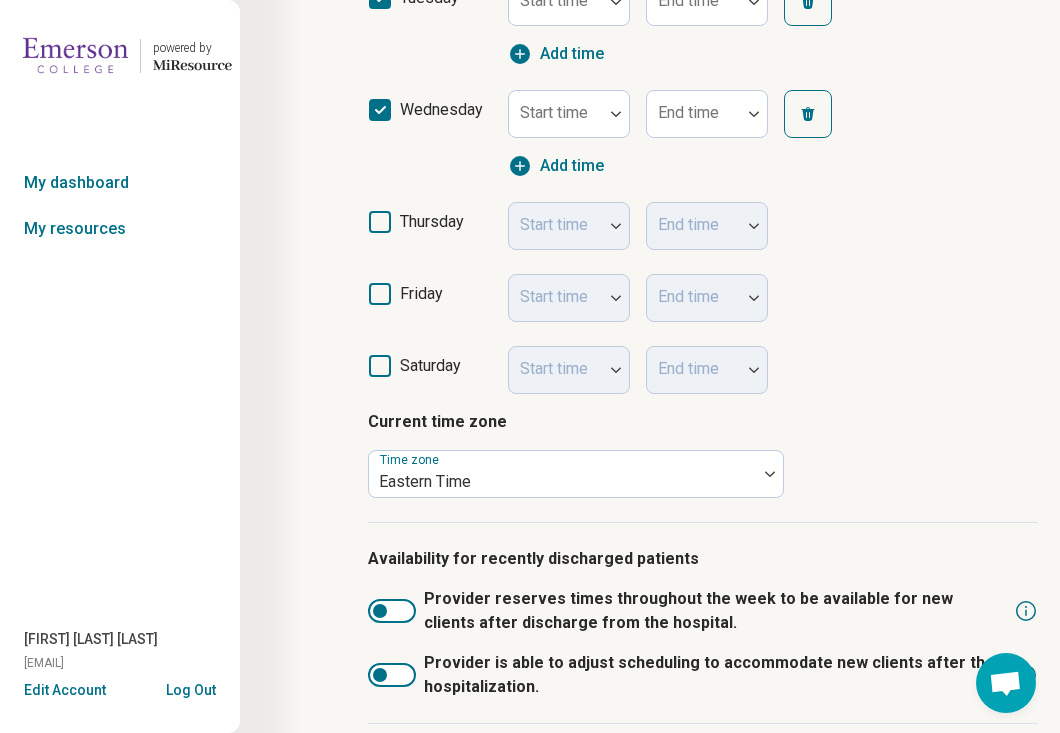 click 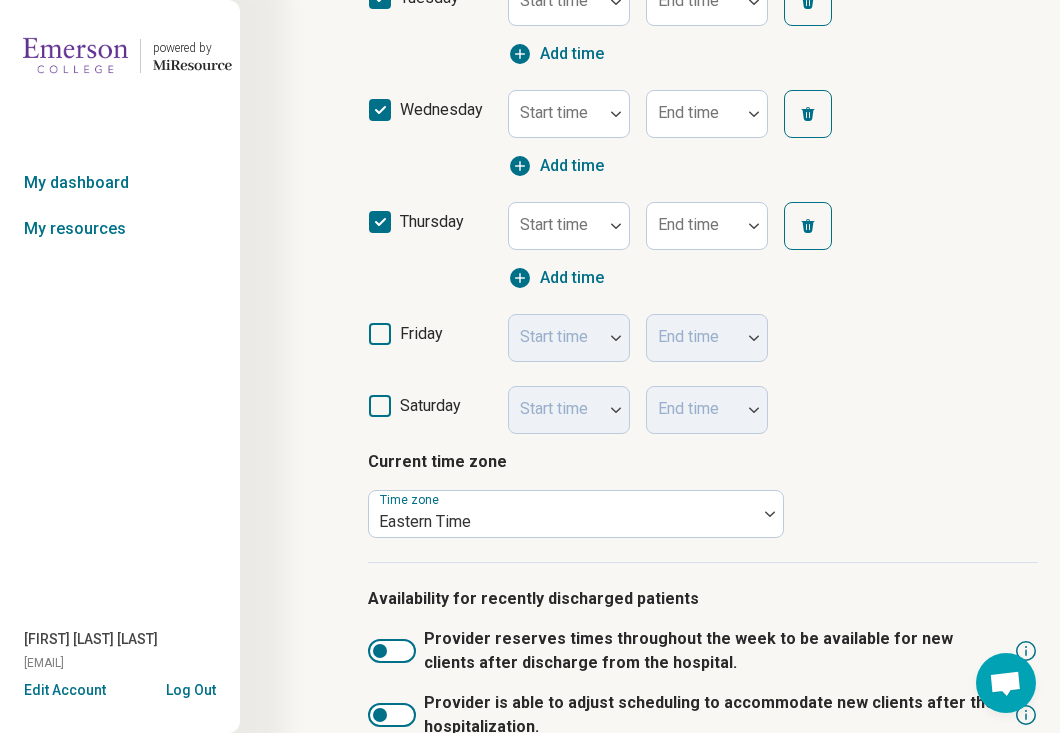 click 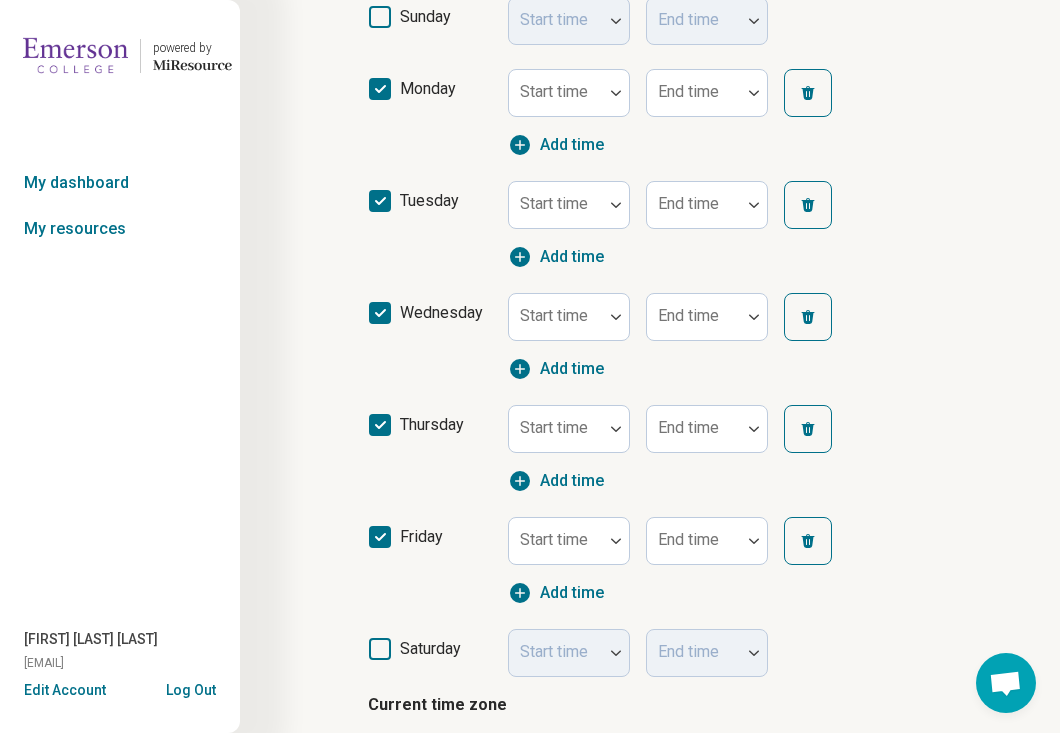 scroll, scrollTop: 475, scrollLeft: 0, axis: vertical 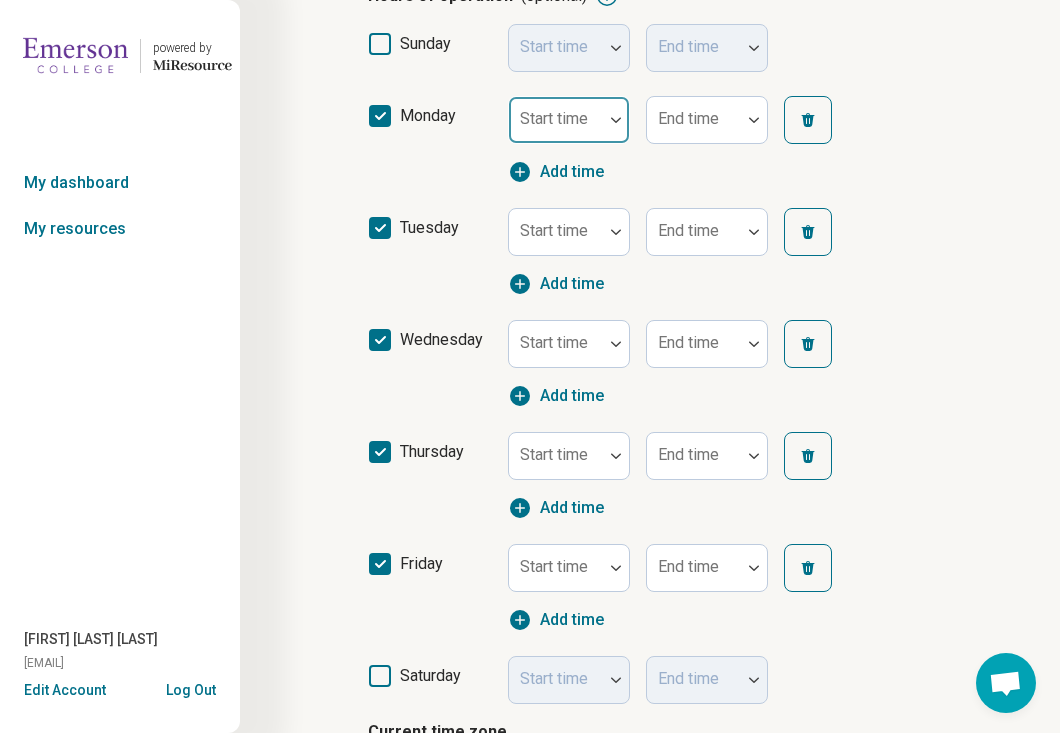 click at bounding box center (556, 128) 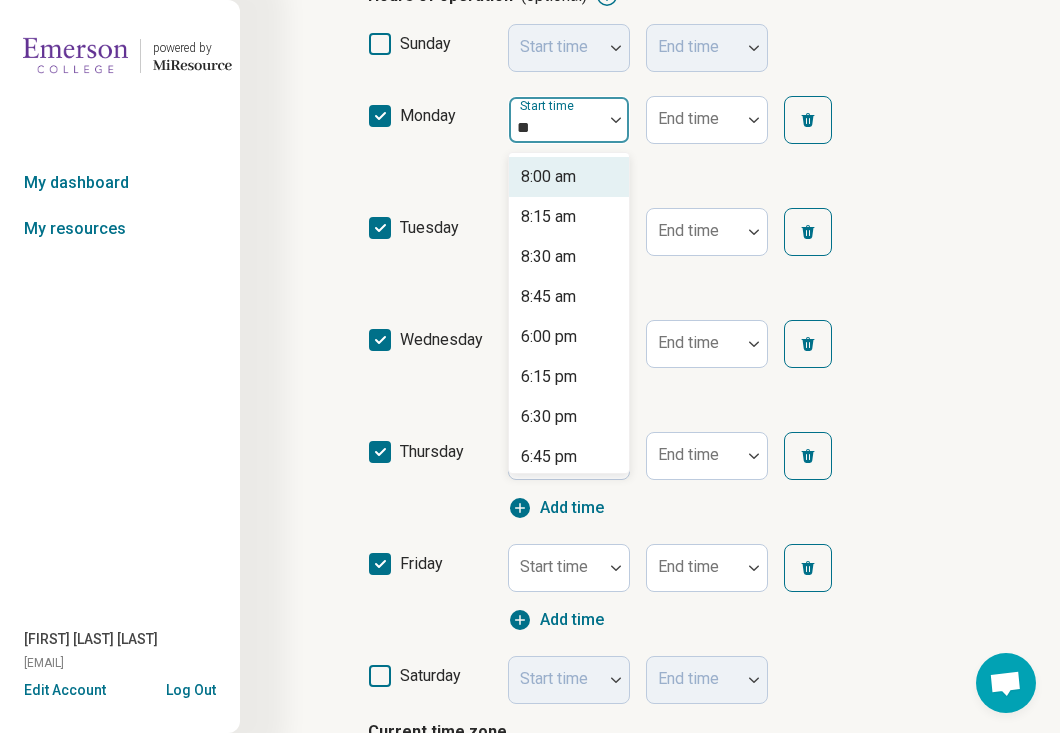 click on "8:00 am" at bounding box center [548, 177] 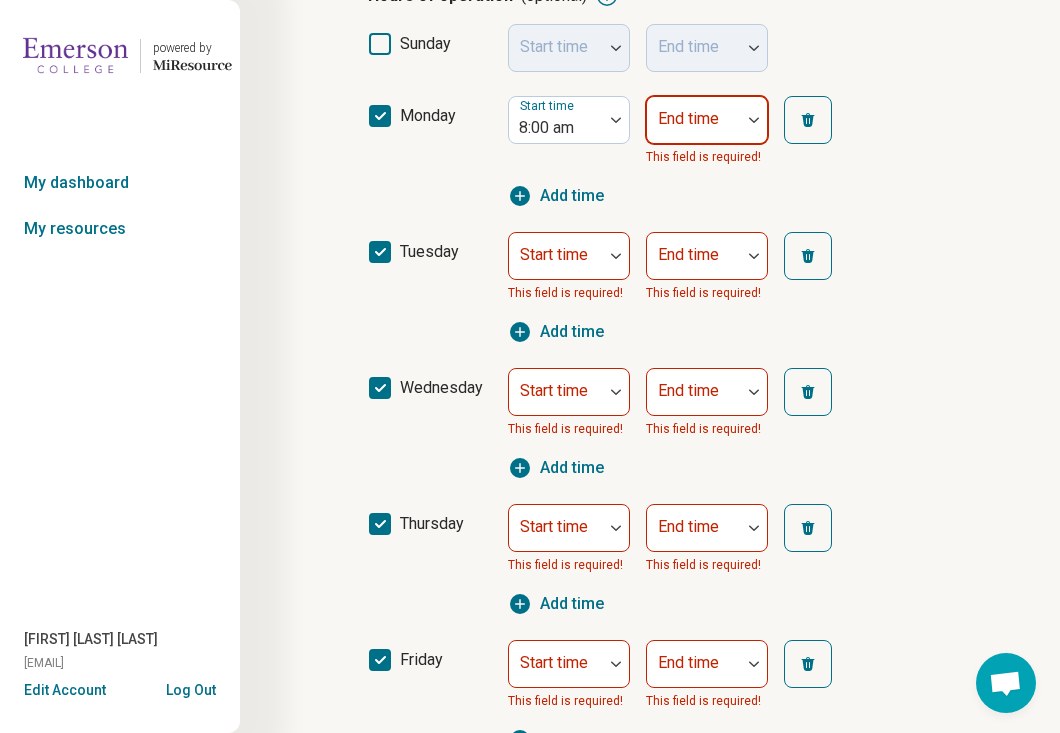 click on "End time" at bounding box center (707, 120) 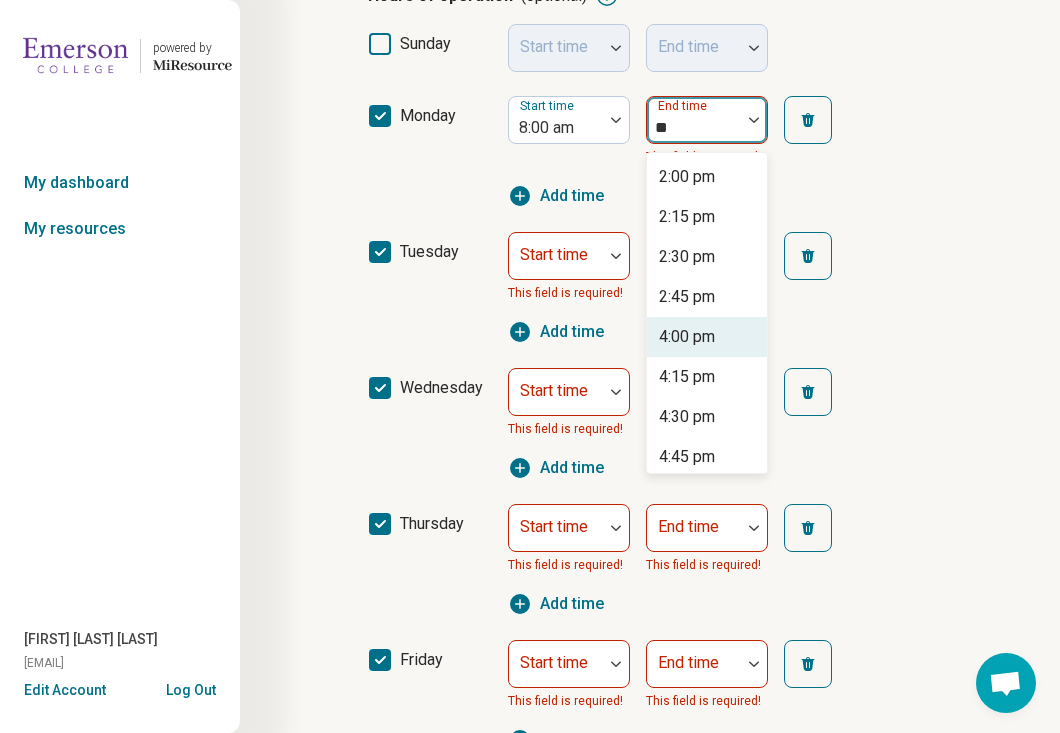 click on "4:00 pm" at bounding box center [687, 337] 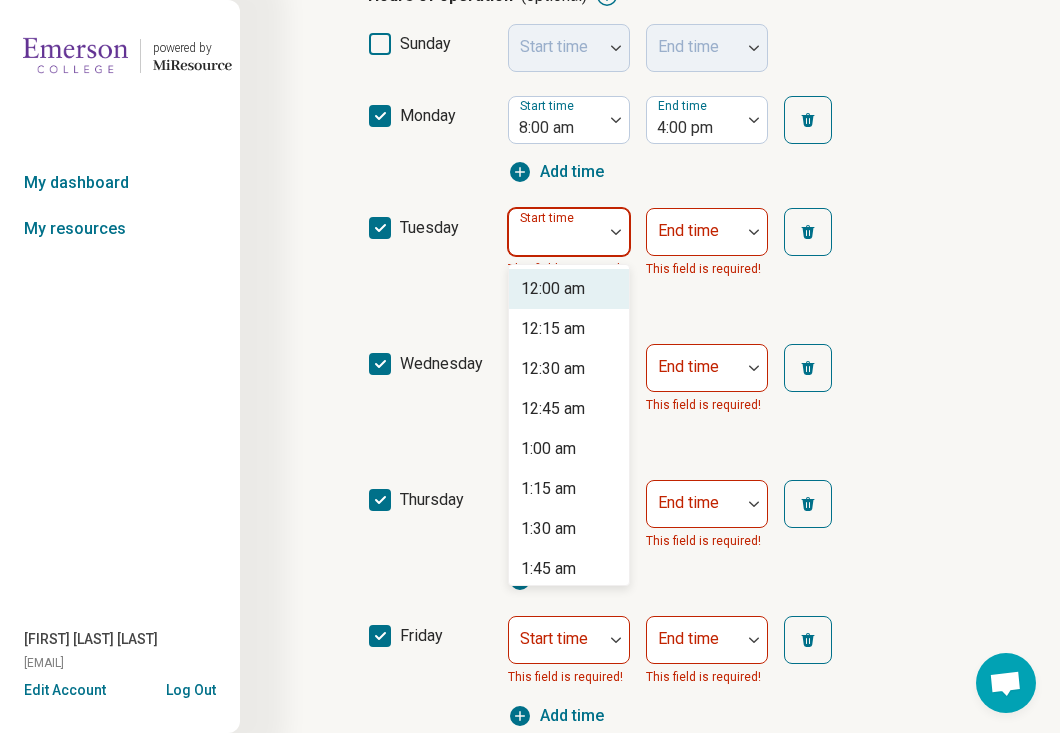 click on "Start time" at bounding box center (569, 232) 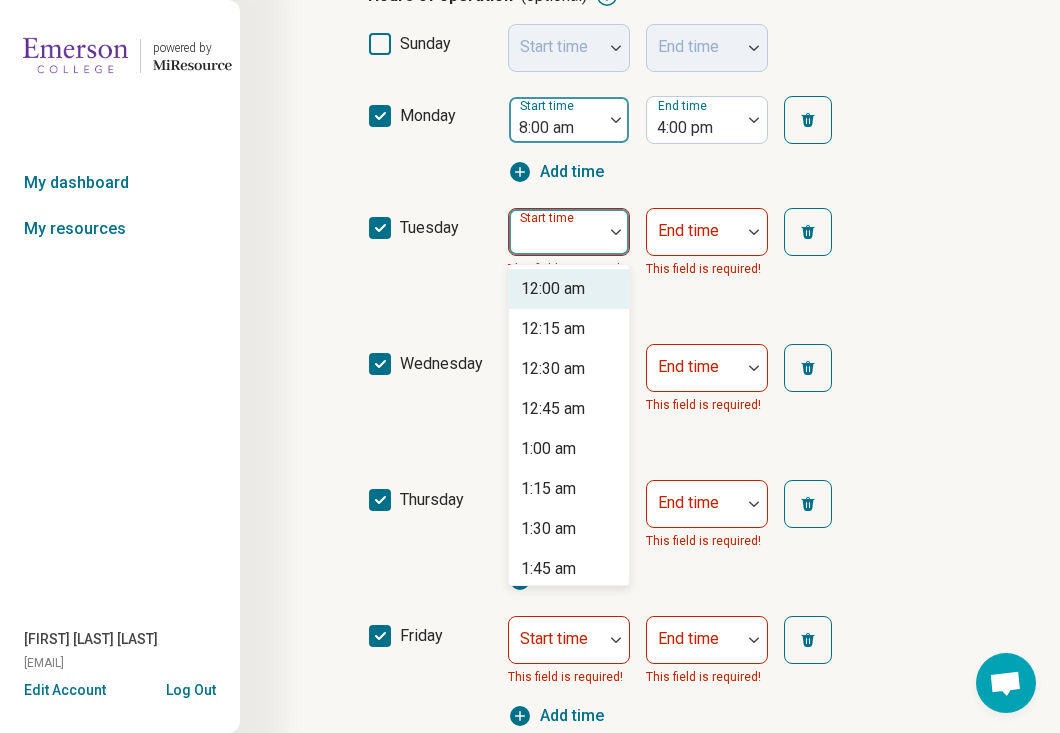 click on "Start time" at bounding box center [549, 106] 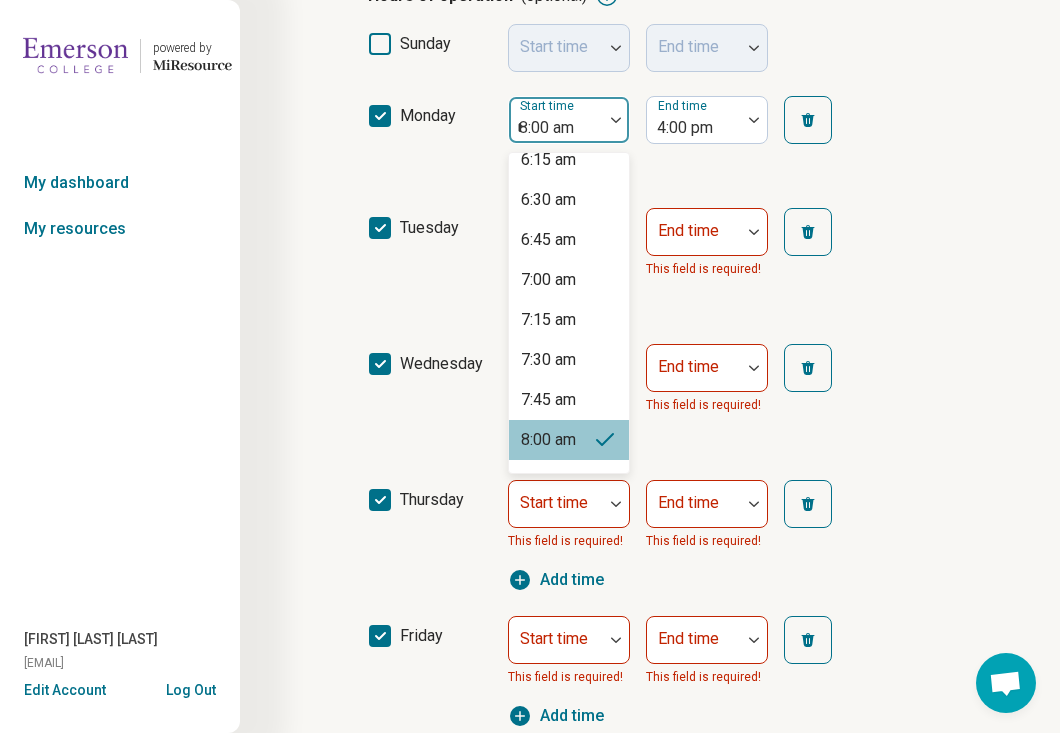 scroll, scrollTop: 8, scrollLeft: 0, axis: vertical 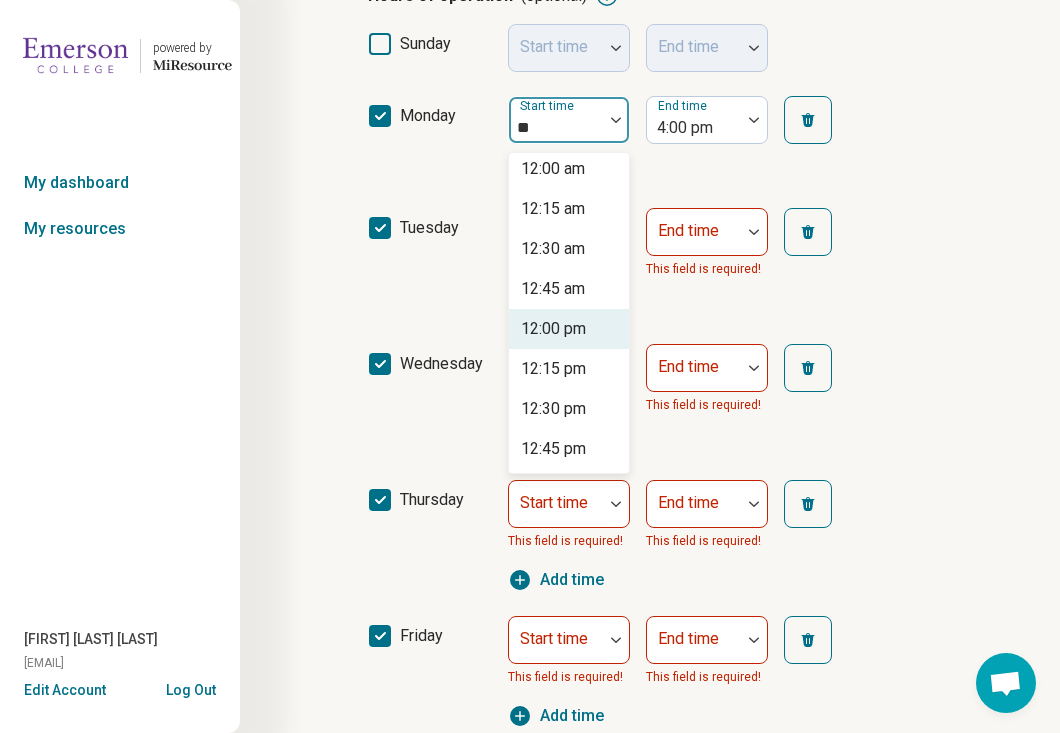 click on "12:00 pm" at bounding box center (553, 329) 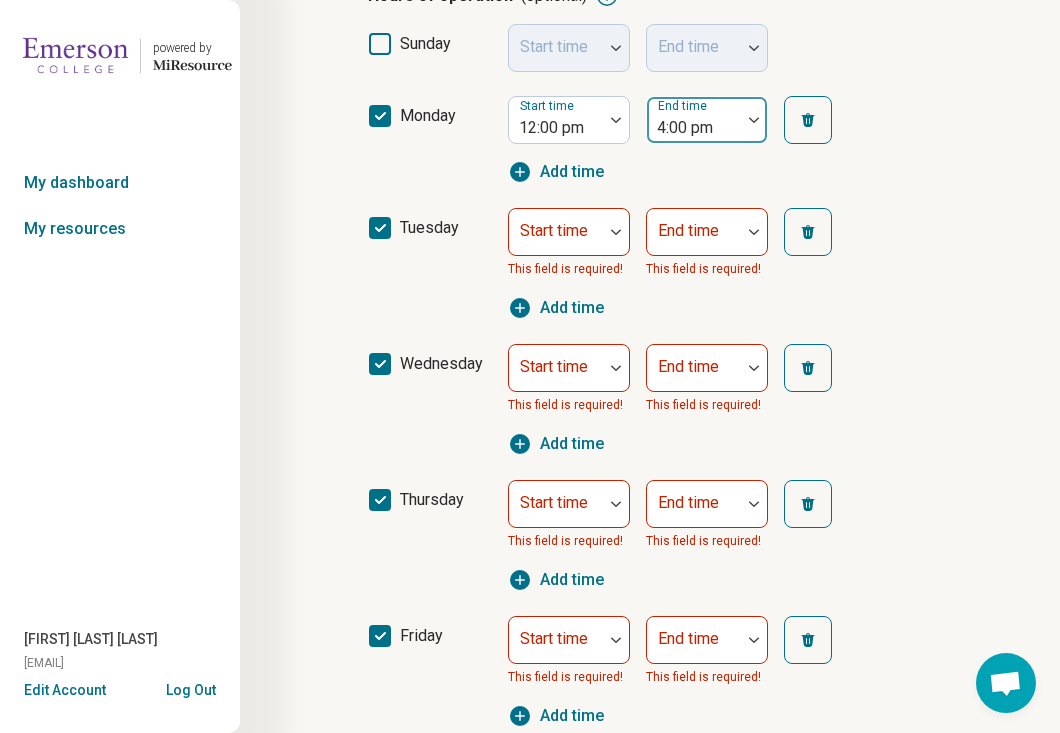 click at bounding box center (694, 128) 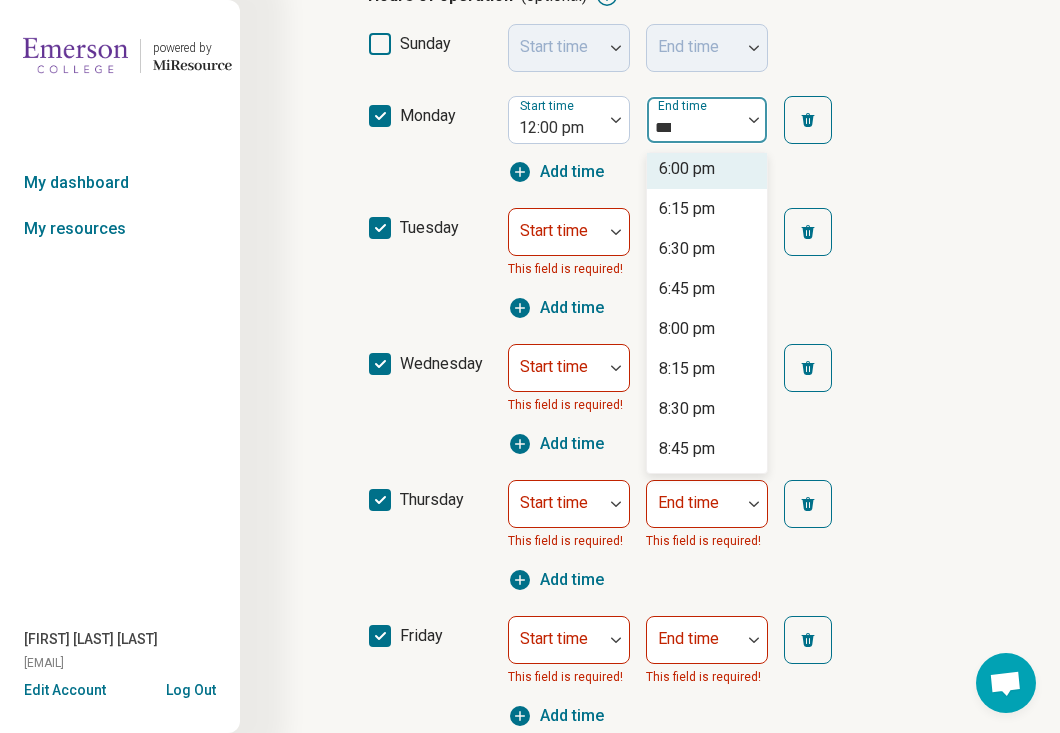 scroll, scrollTop: 0, scrollLeft: 0, axis: both 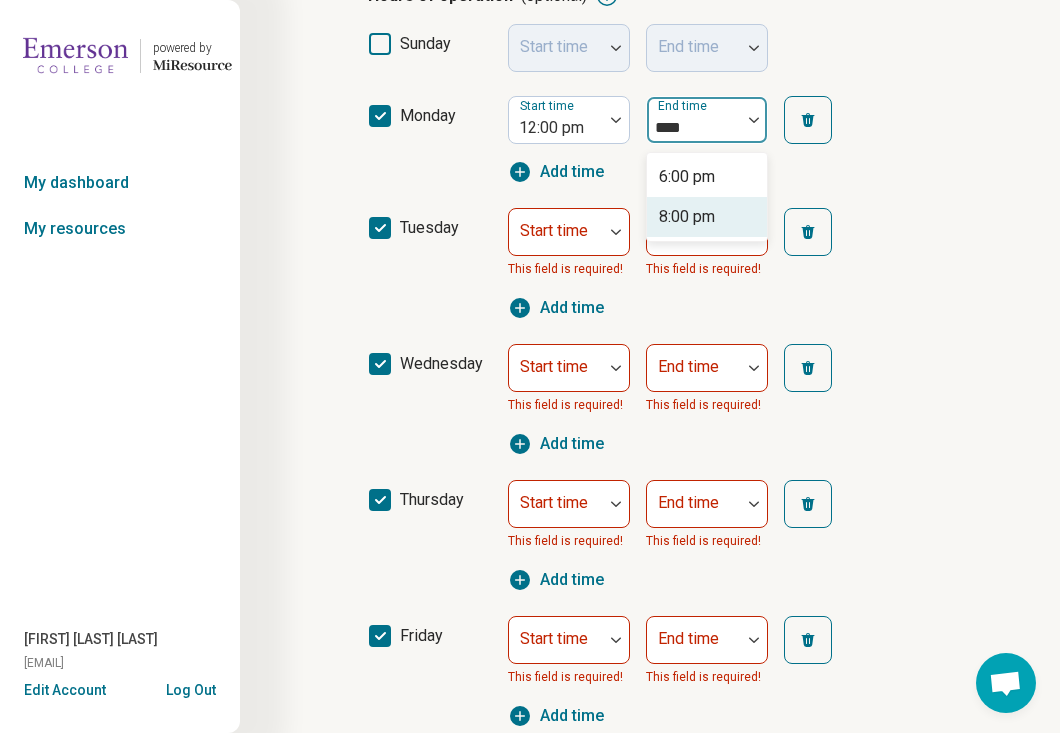 click on "8:00 pm" at bounding box center (687, 217) 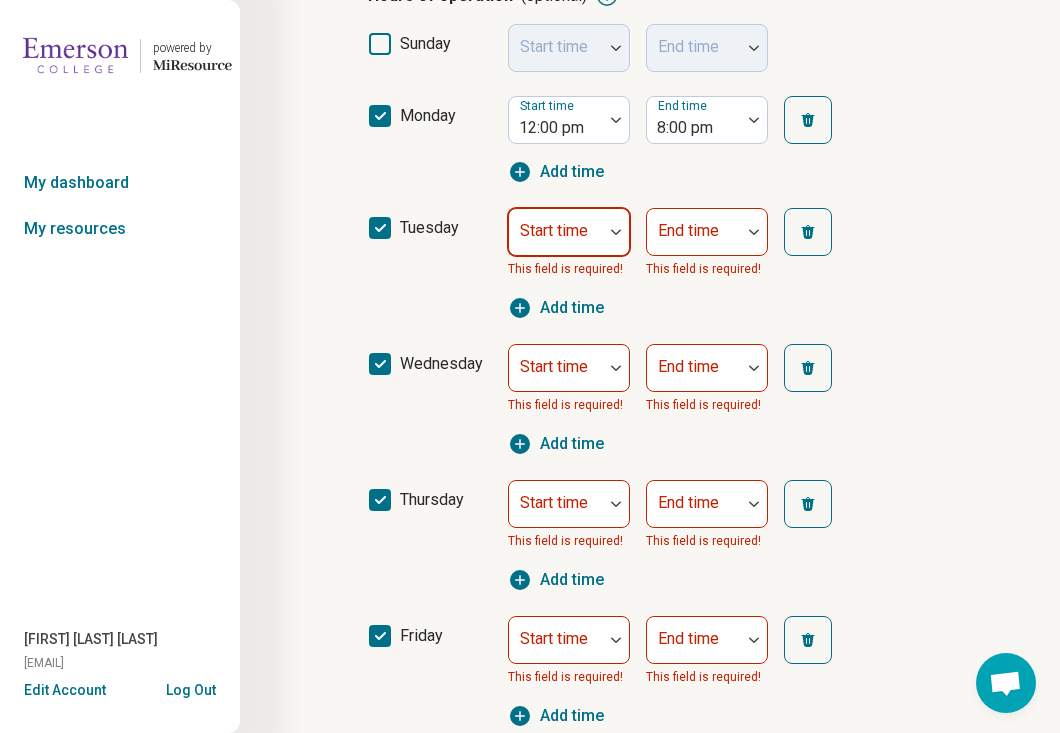 click on "Start time" at bounding box center [569, 232] 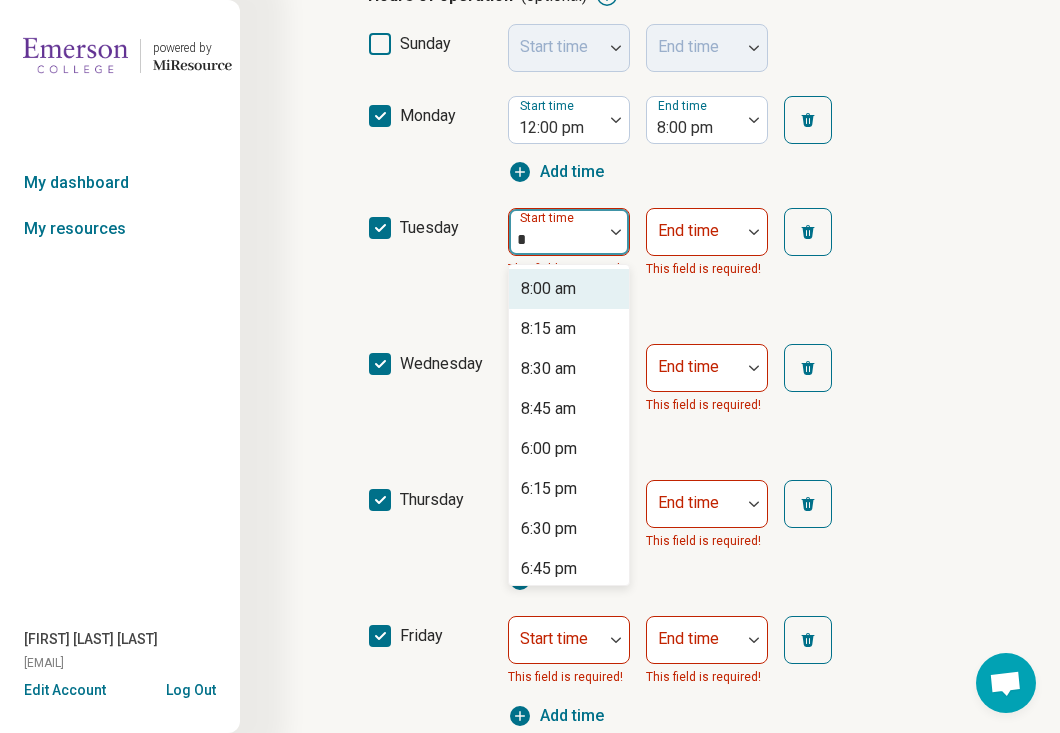 click on "8:00 am" at bounding box center (548, 289) 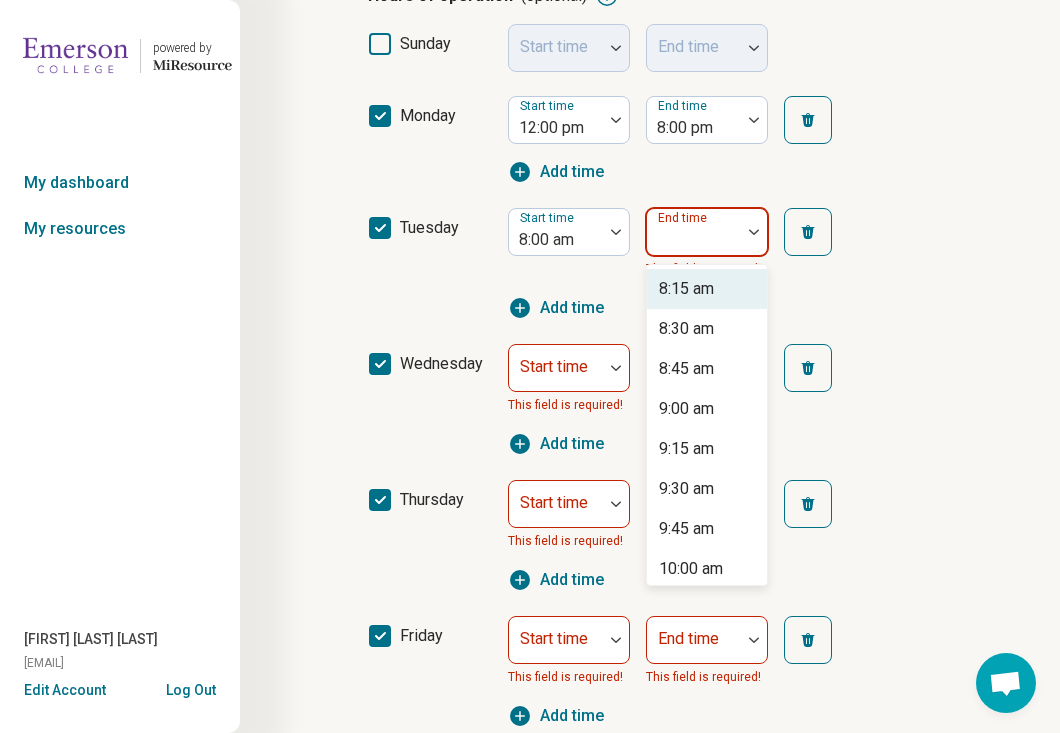 click at bounding box center [694, 240] 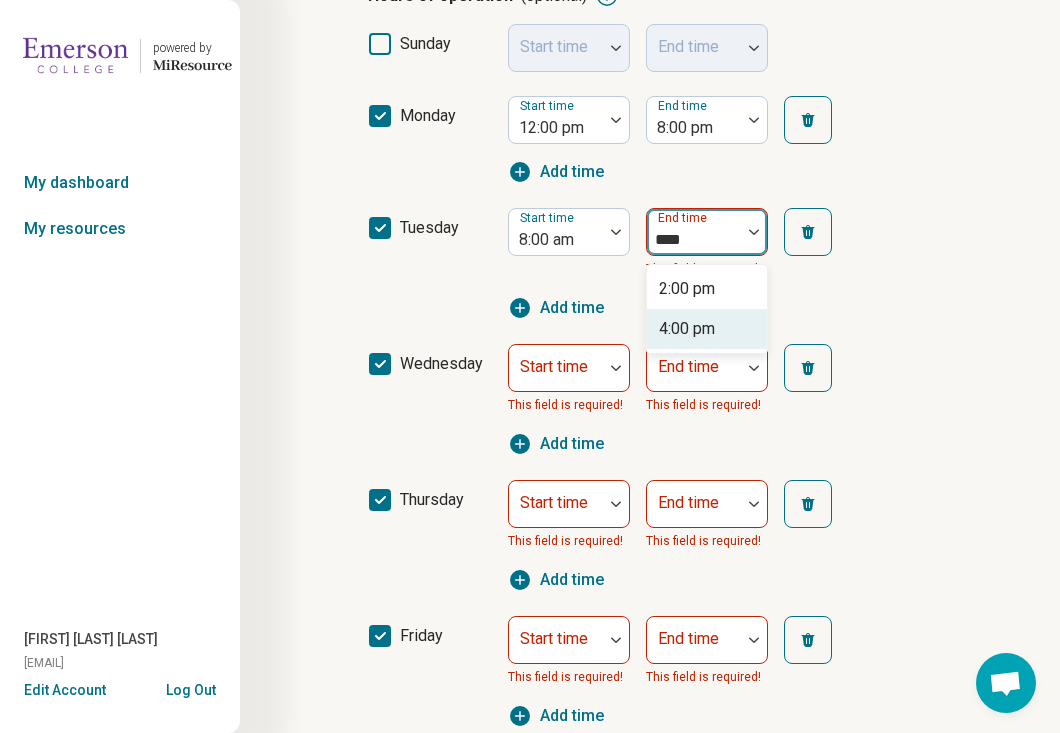 click on "4:00 pm" at bounding box center [707, 329] 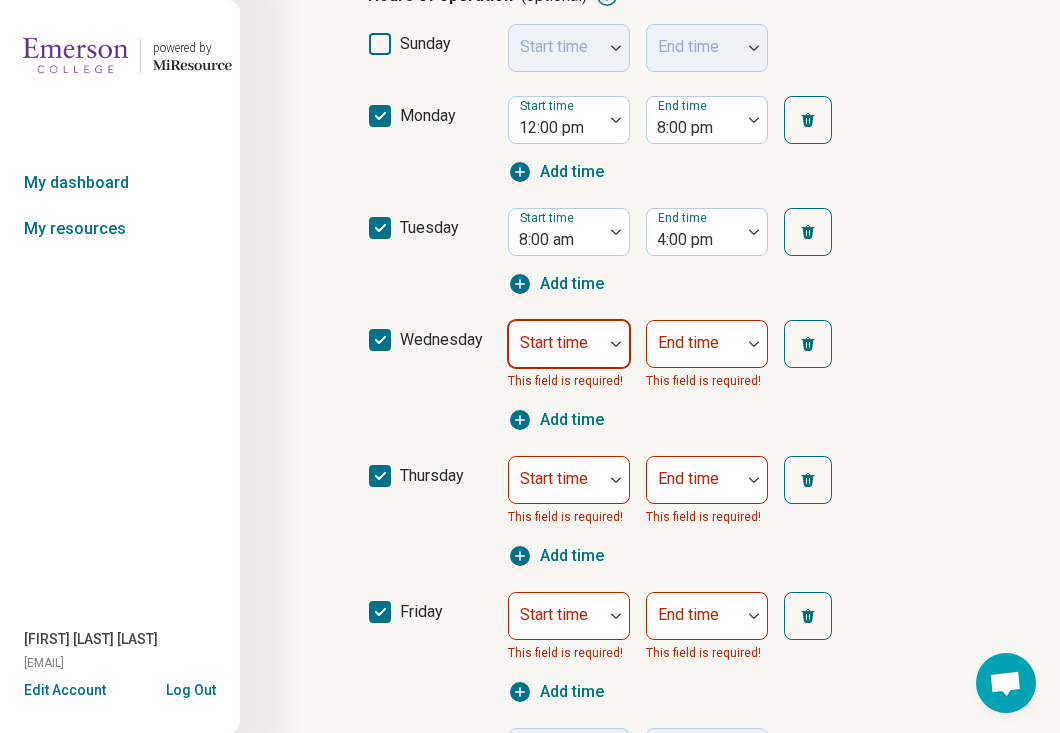 click on "Start time" at bounding box center [569, 344] 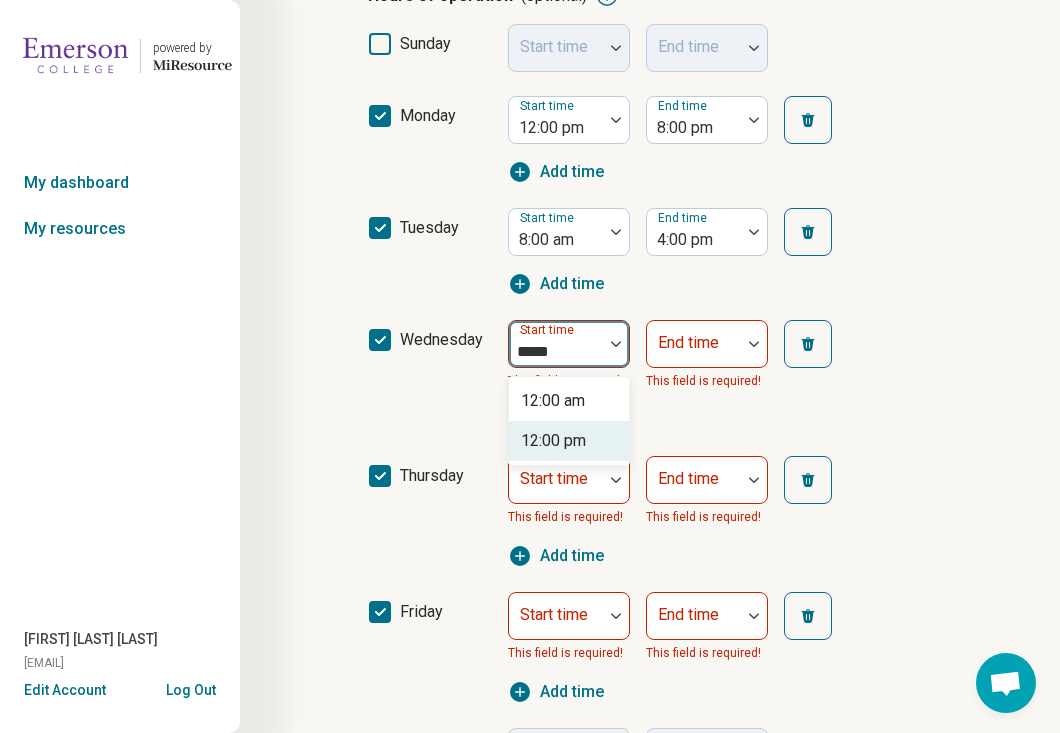 click on "12:00 pm" at bounding box center [553, 441] 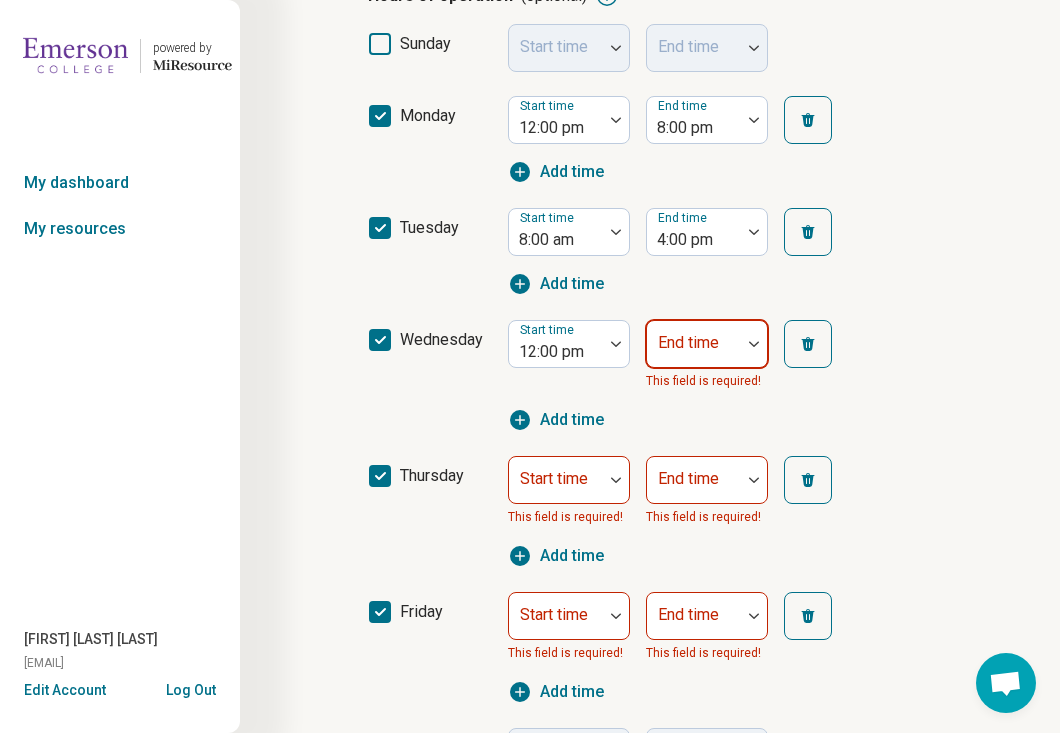 click on "End time" at bounding box center [707, 344] 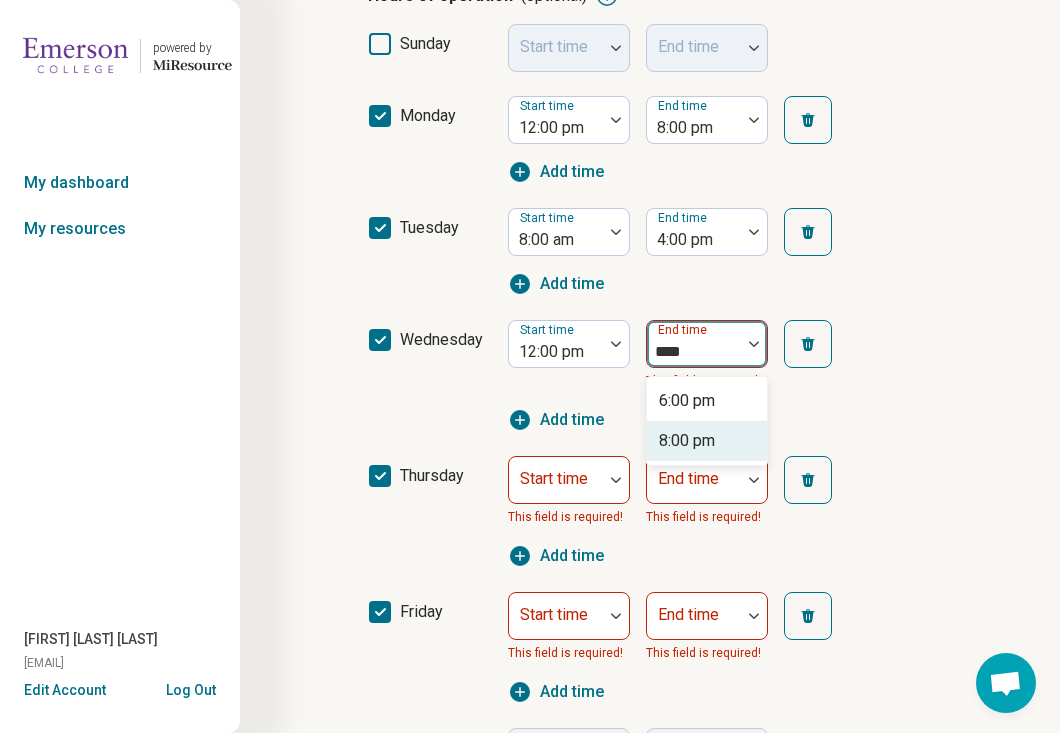click on "8:00 pm" at bounding box center (687, 441) 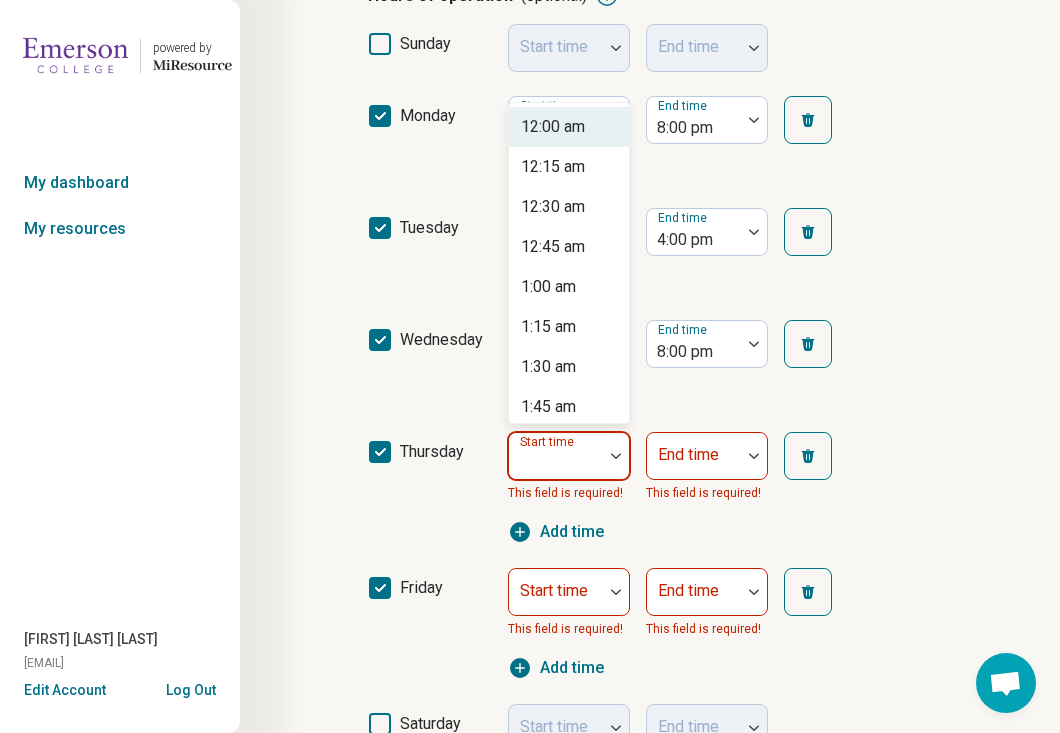click at bounding box center (556, 464) 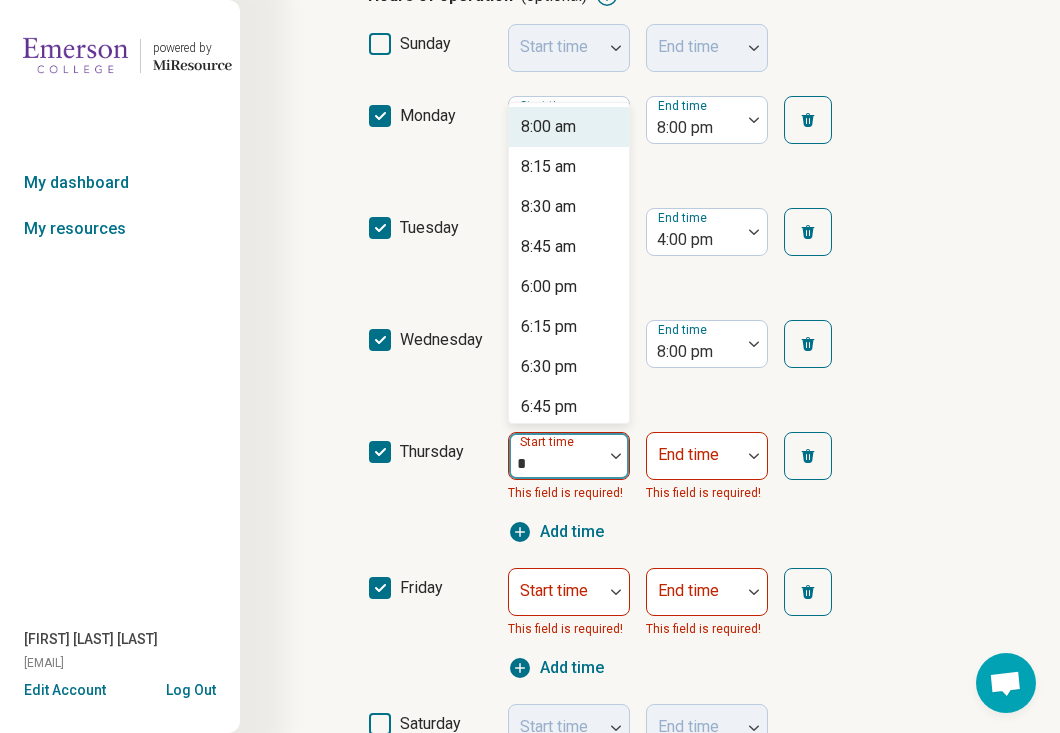 click on "8:00 am" at bounding box center [548, 127] 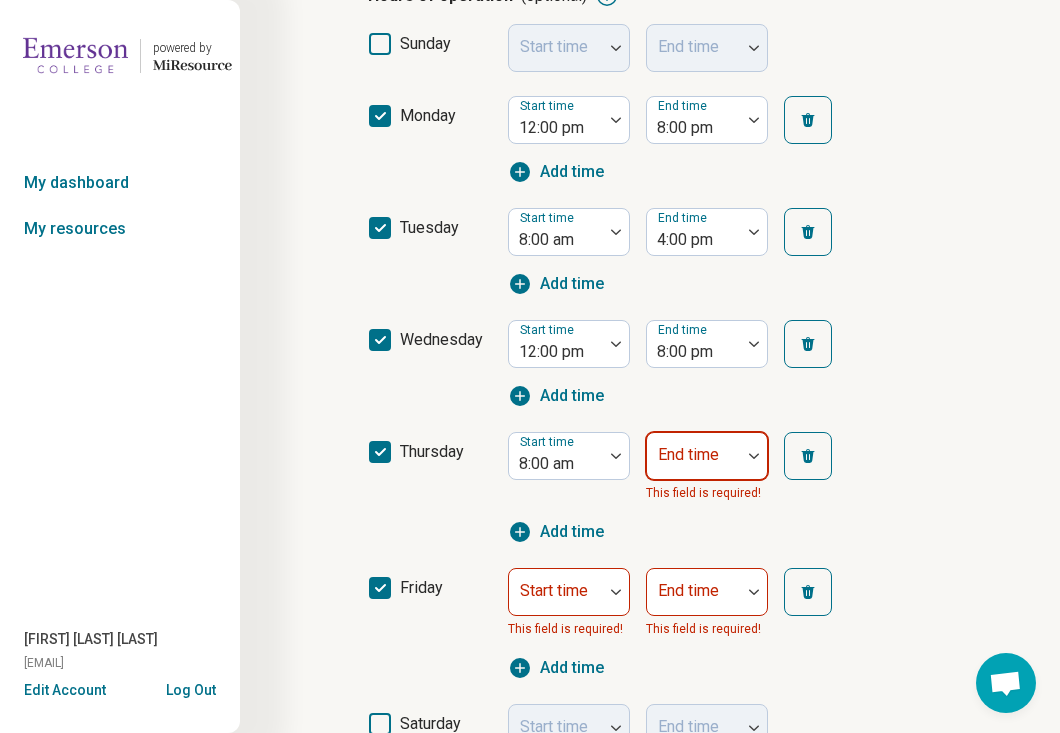 click on "End time" at bounding box center (707, 456) 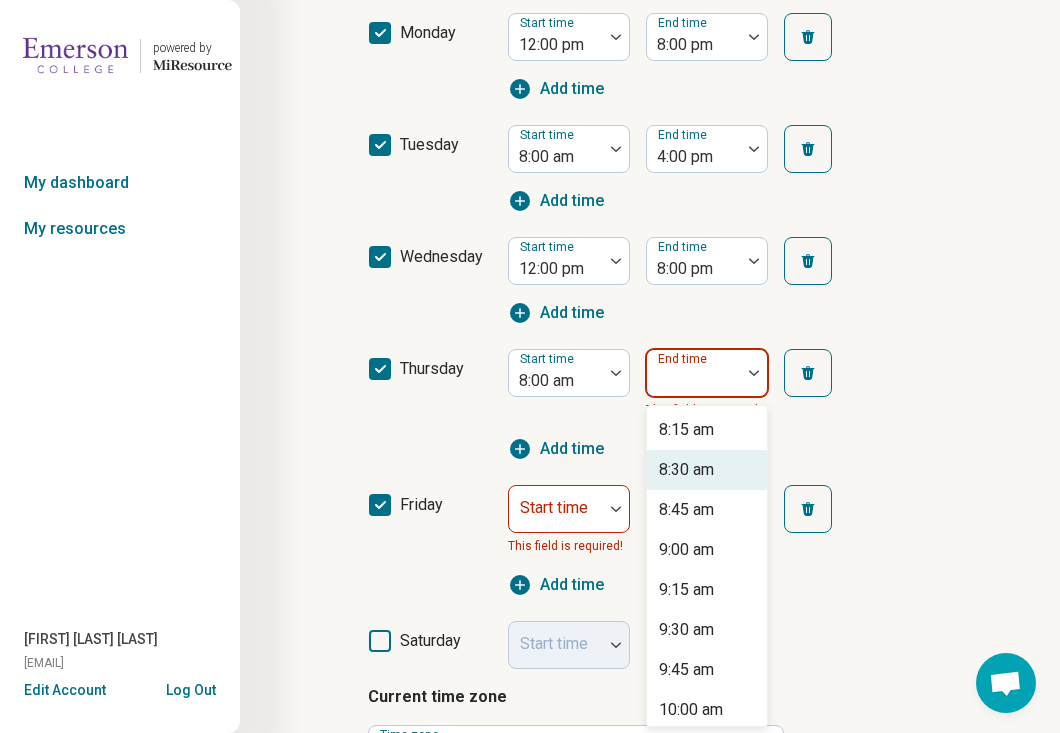 scroll, scrollTop: 542, scrollLeft: 0, axis: vertical 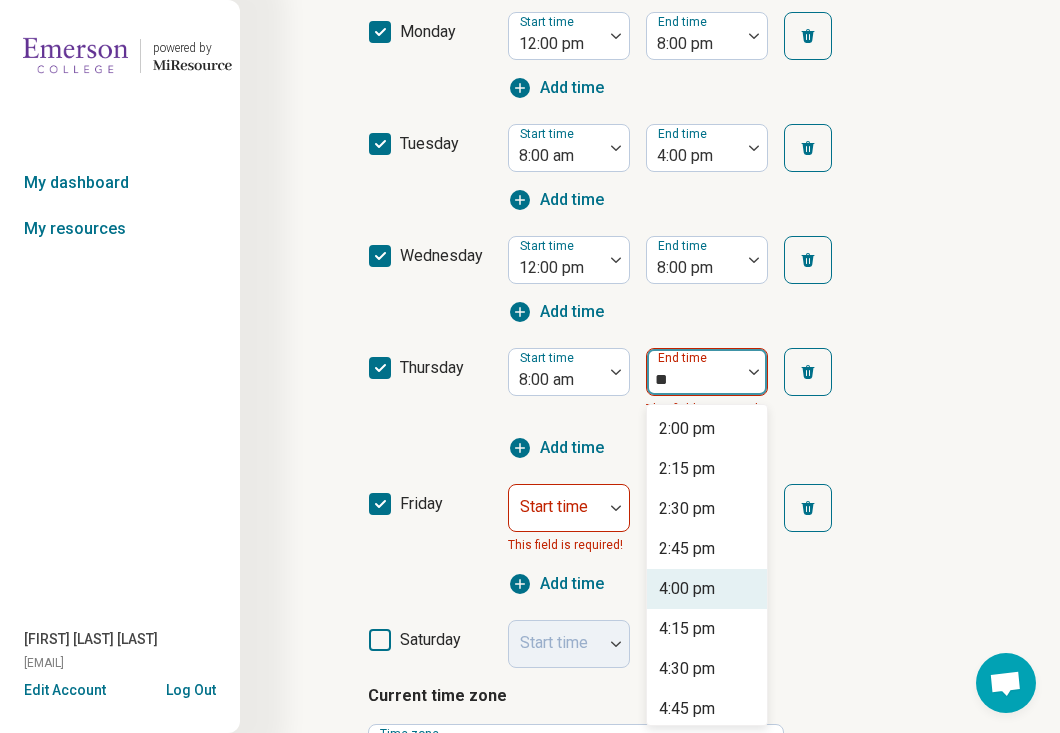 click on "4:00 pm" at bounding box center (687, 589) 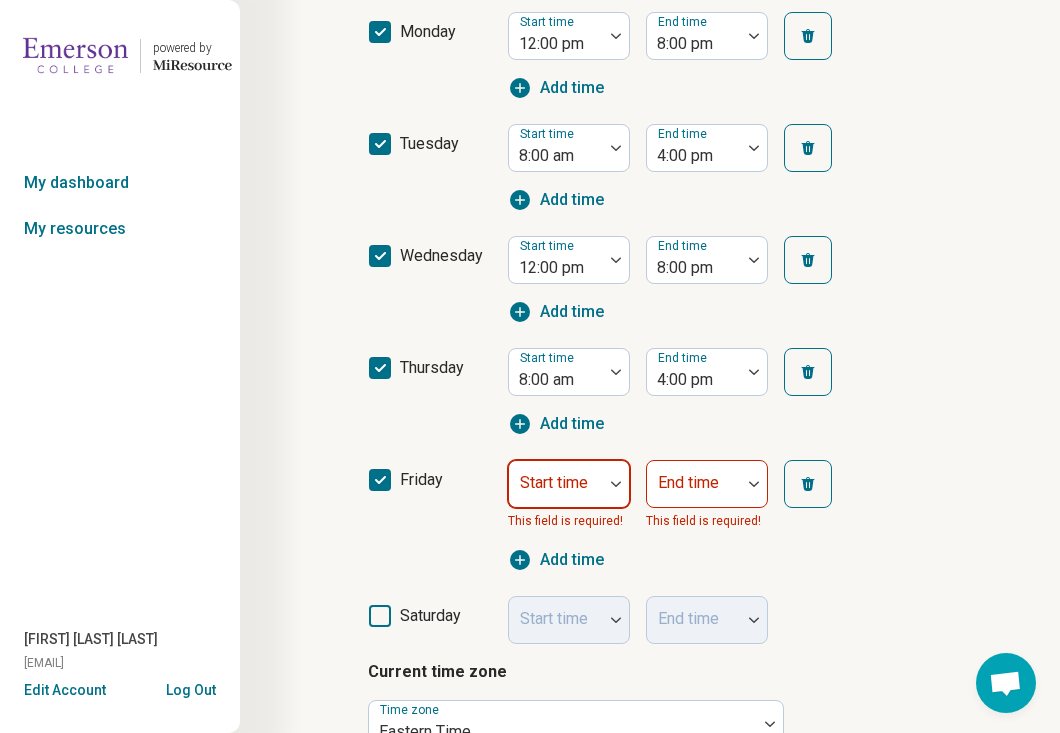 click at bounding box center [556, 492] 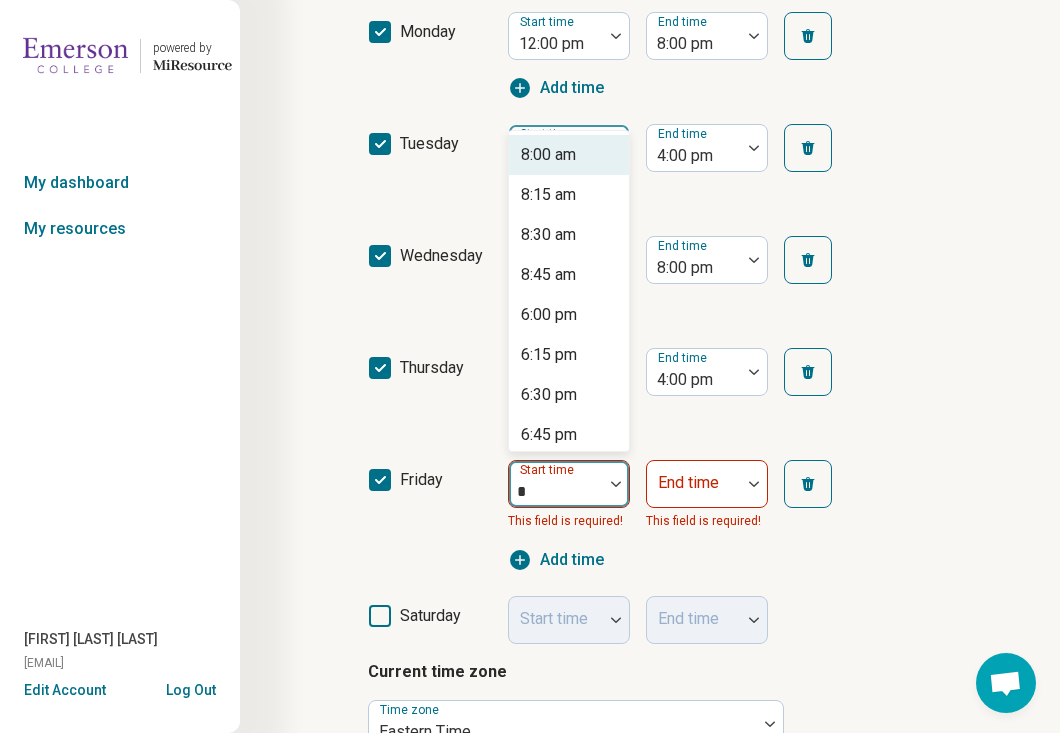 click on "8:00 am" at bounding box center [548, 155] 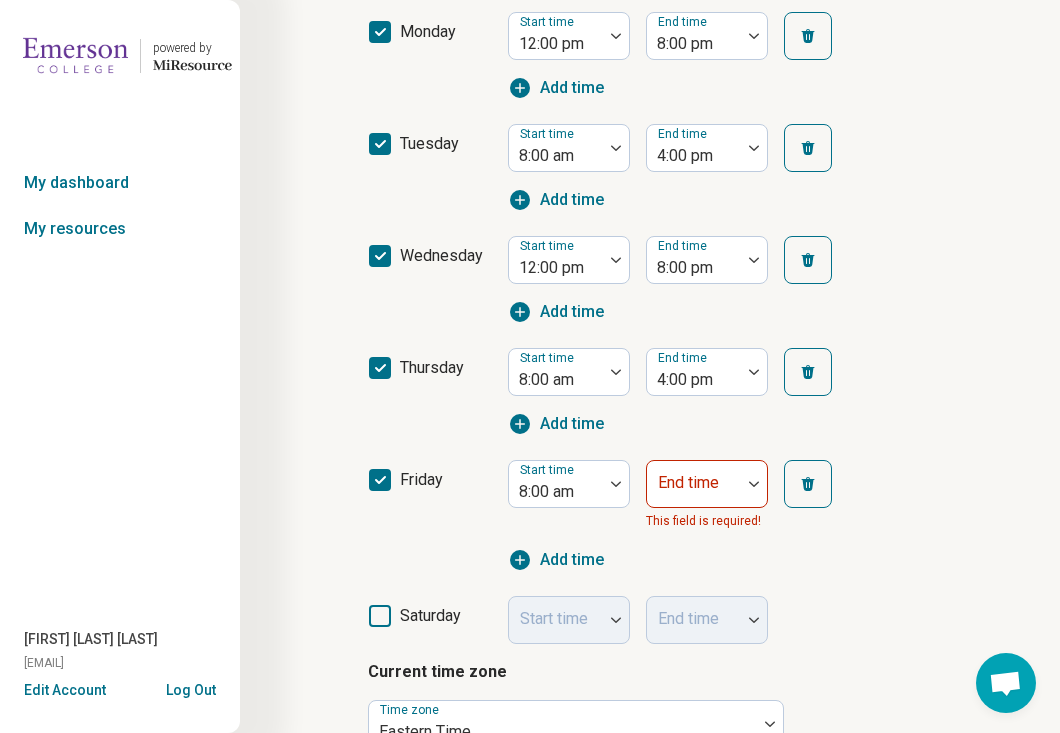 click on "friday Start time [TIME] End time This field is required! Add time" at bounding box center [703, 516] 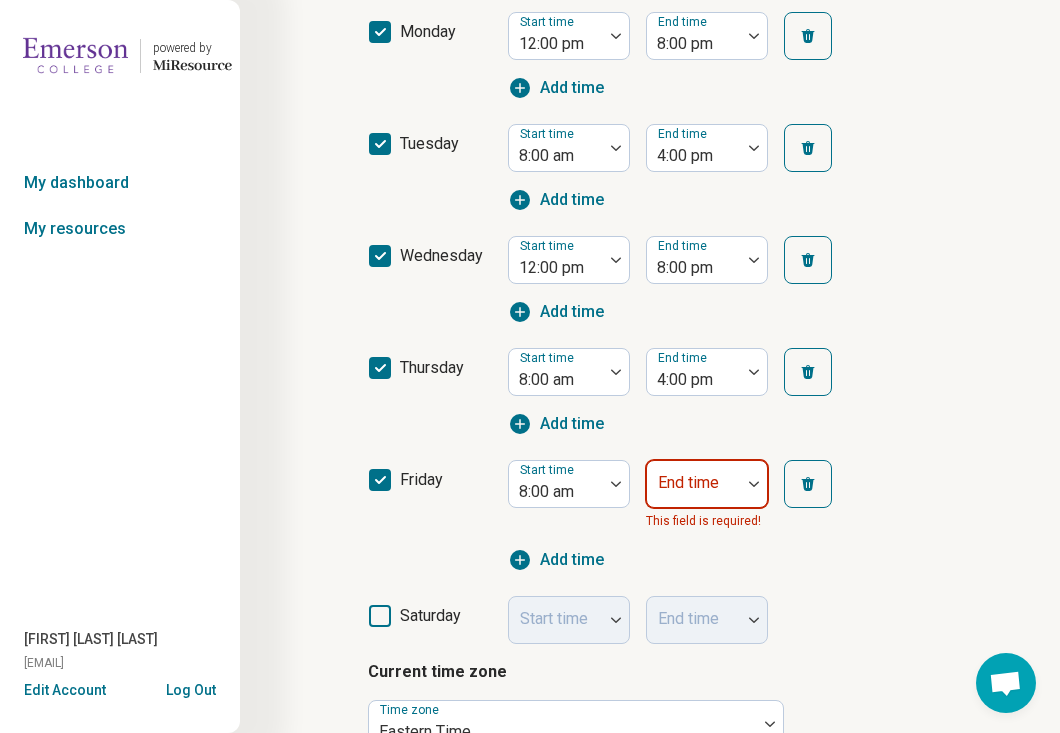 click on "End time" at bounding box center [707, 484] 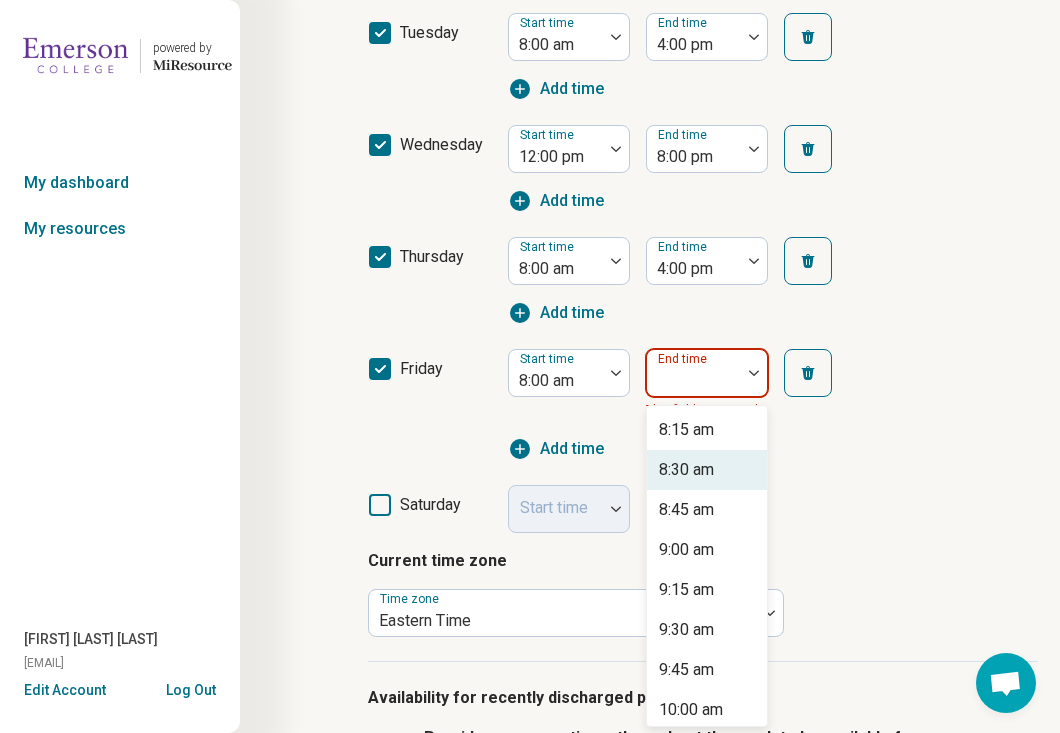 scroll, scrollTop: 654, scrollLeft: 0, axis: vertical 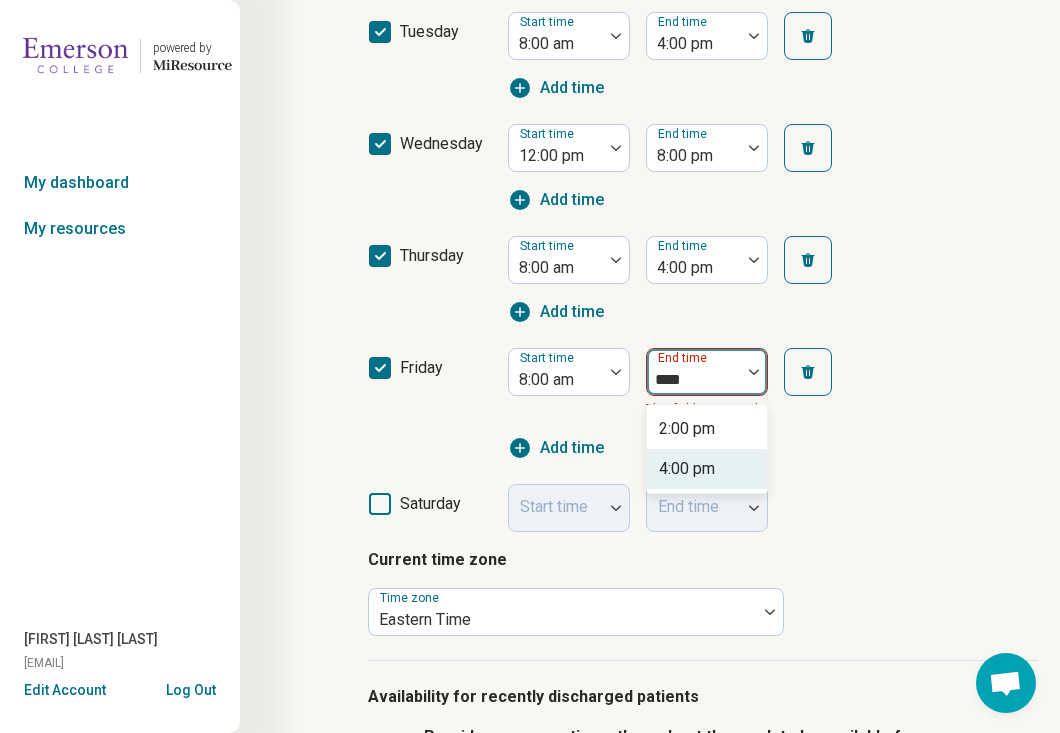 click on "4:00 pm" at bounding box center (687, 469) 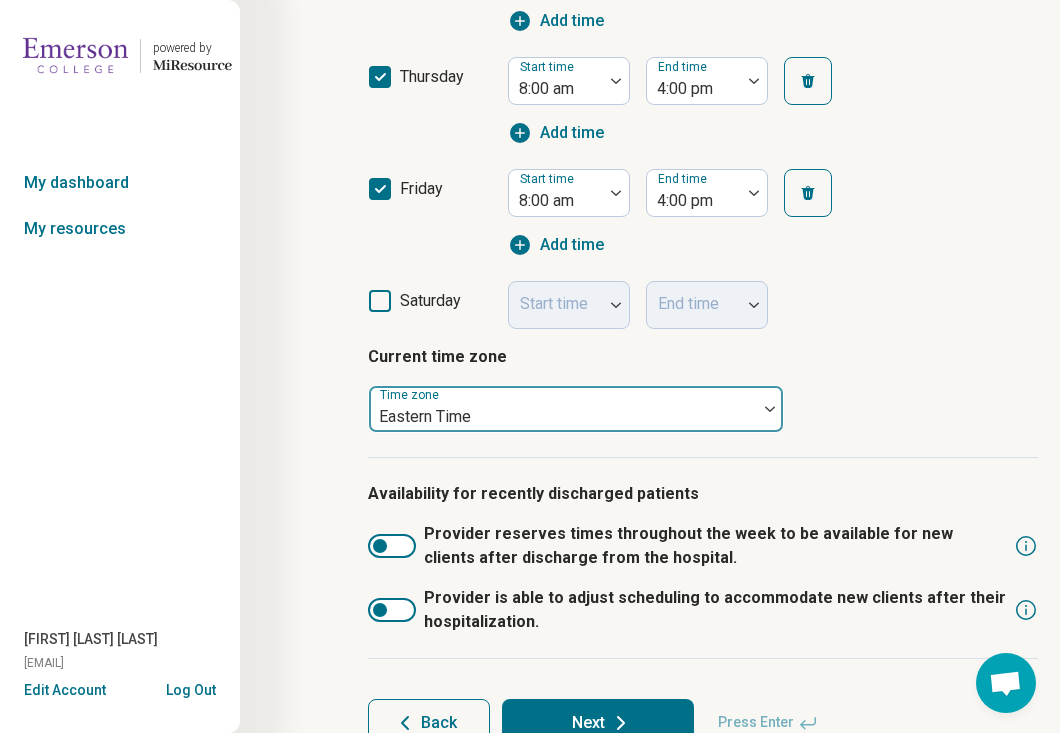 scroll, scrollTop: 918, scrollLeft: 0, axis: vertical 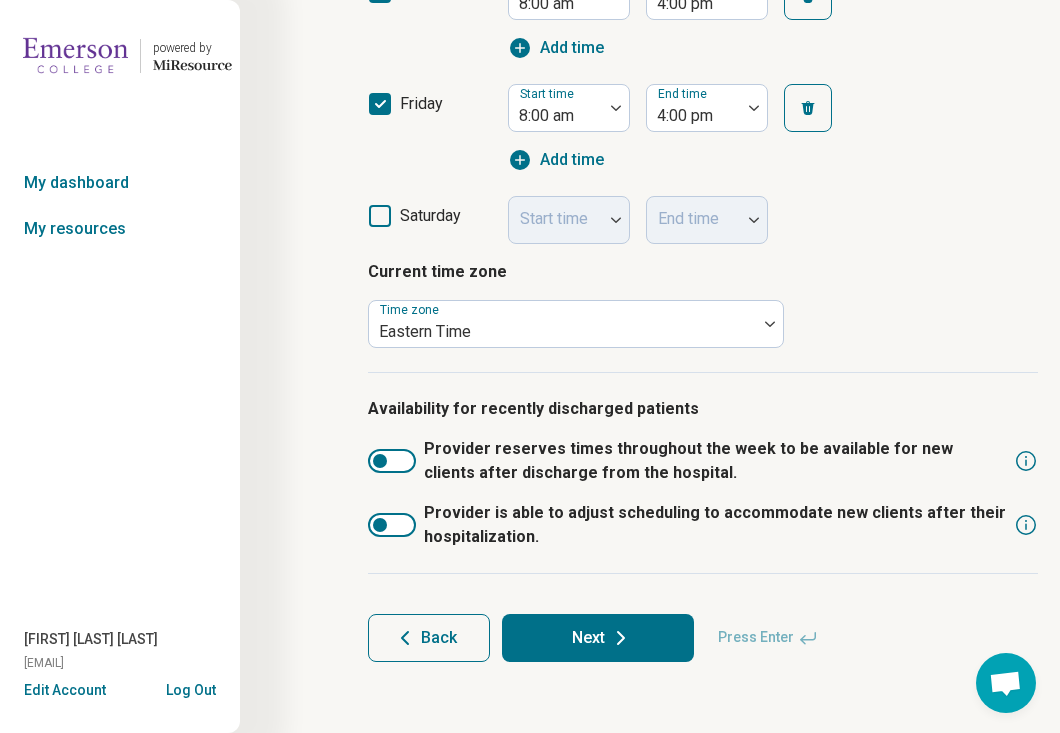 click on "Next" at bounding box center [598, 638] 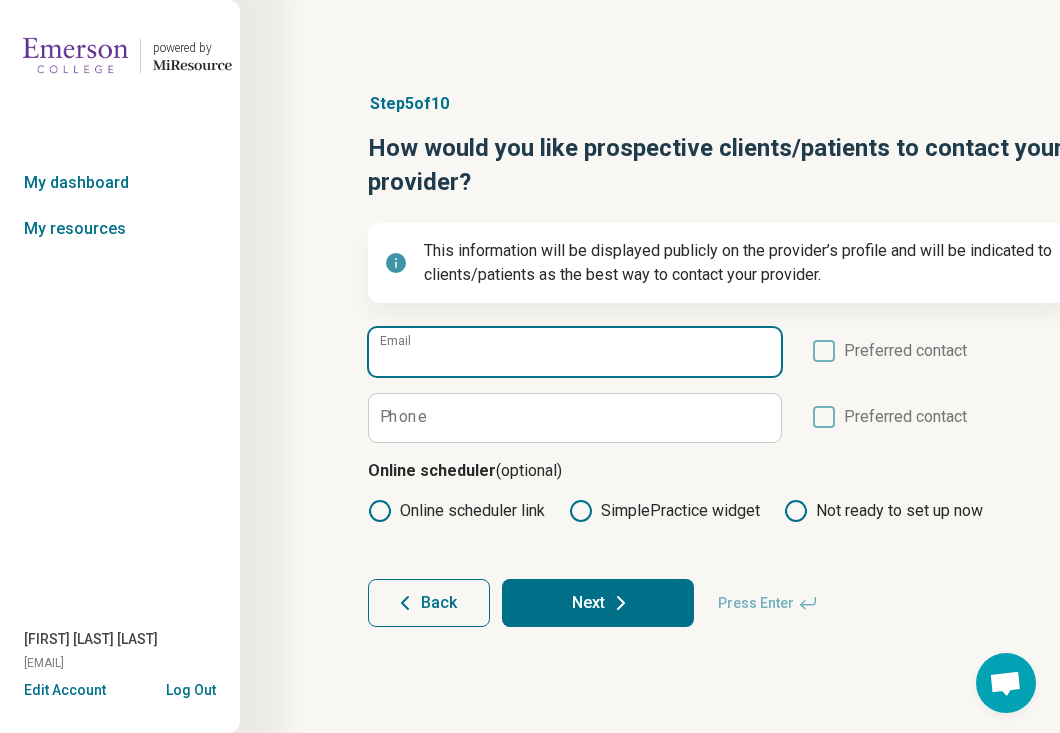 click on "Email" at bounding box center (575, 352) 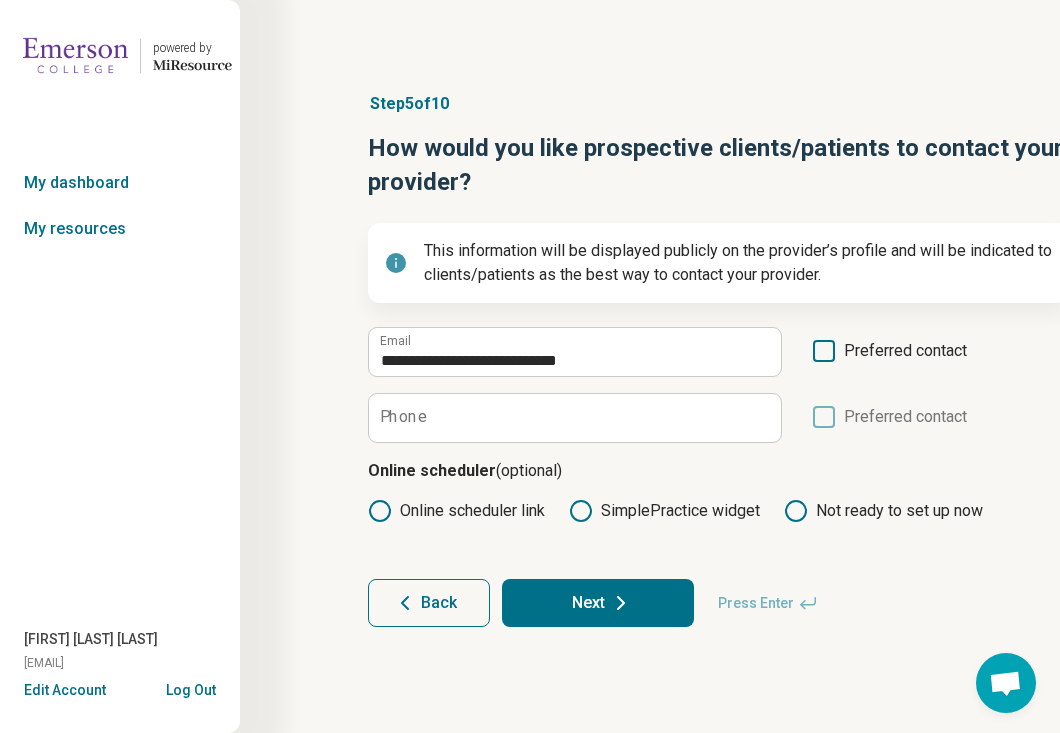 click 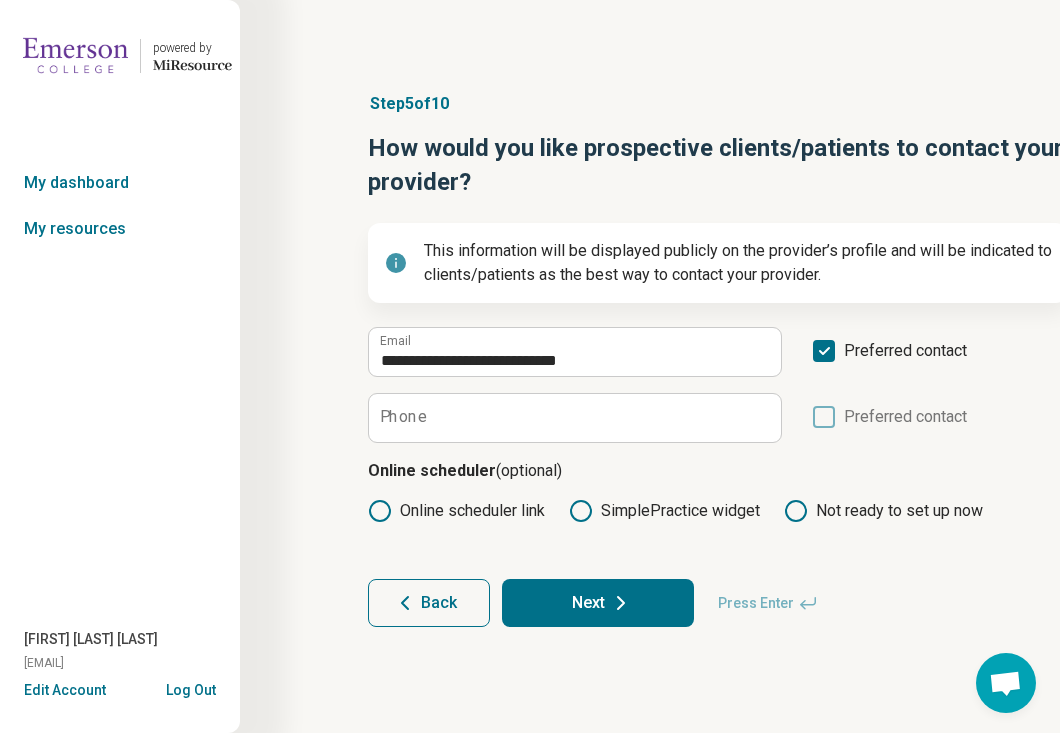 click on "Phone" at bounding box center [403, 417] 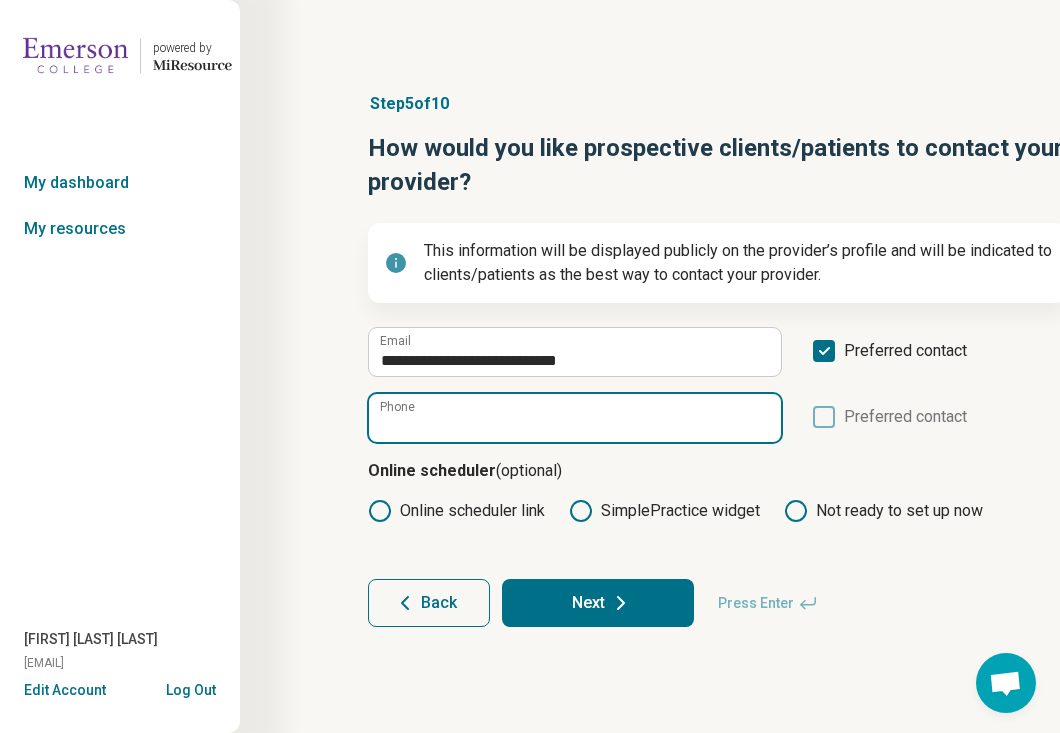 click on "Phone" at bounding box center [575, 418] 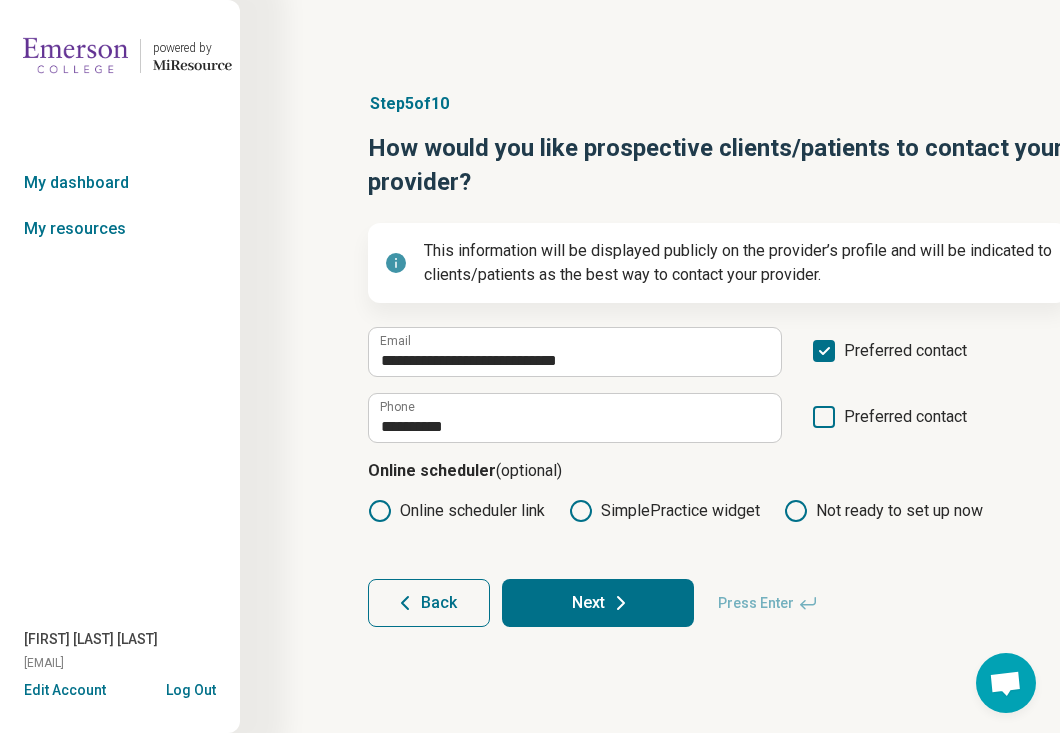 click on "**********" at bounding box center (718, 477) 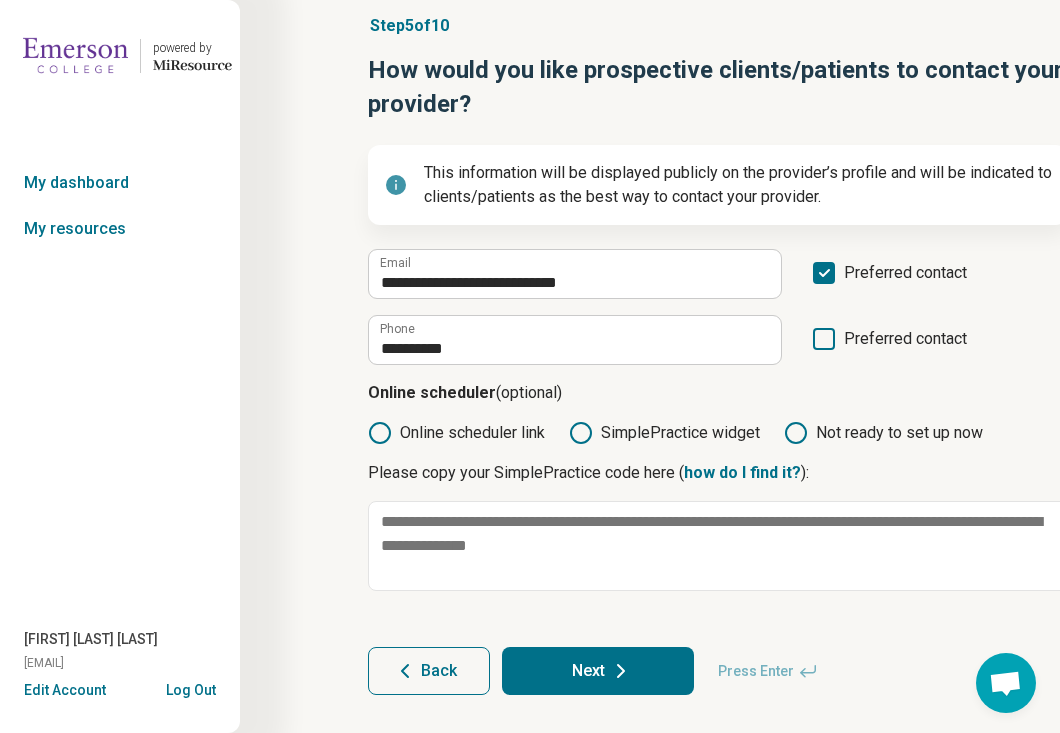 scroll, scrollTop: 100, scrollLeft: 0, axis: vertical 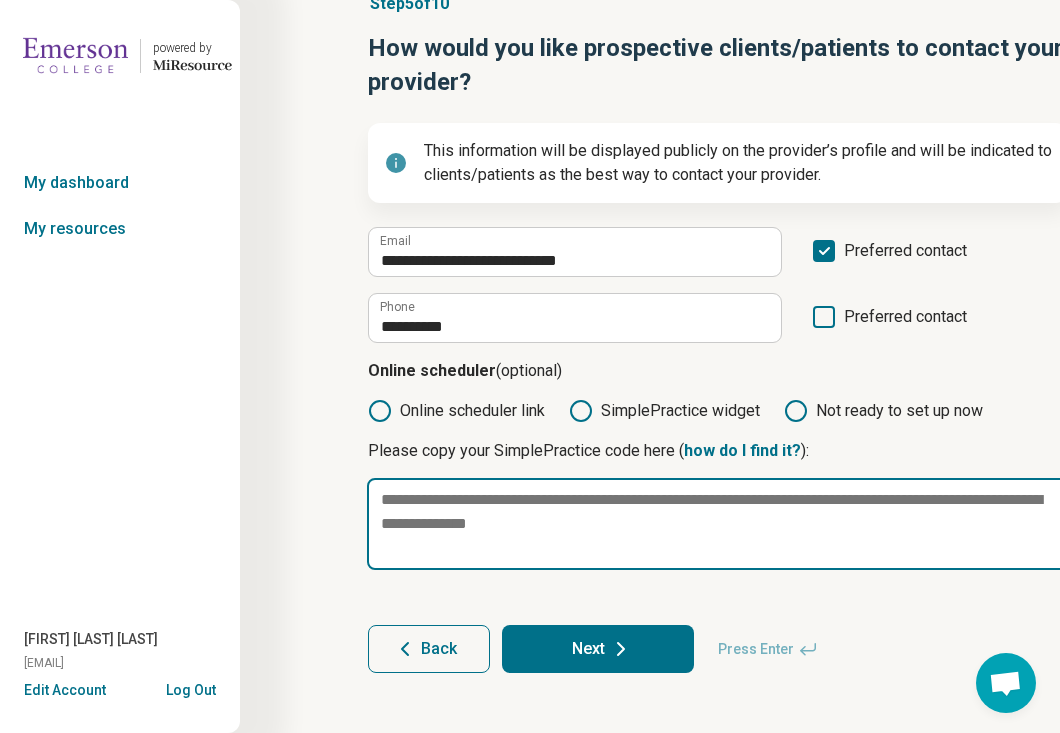 click at bounding box center (718, 524) 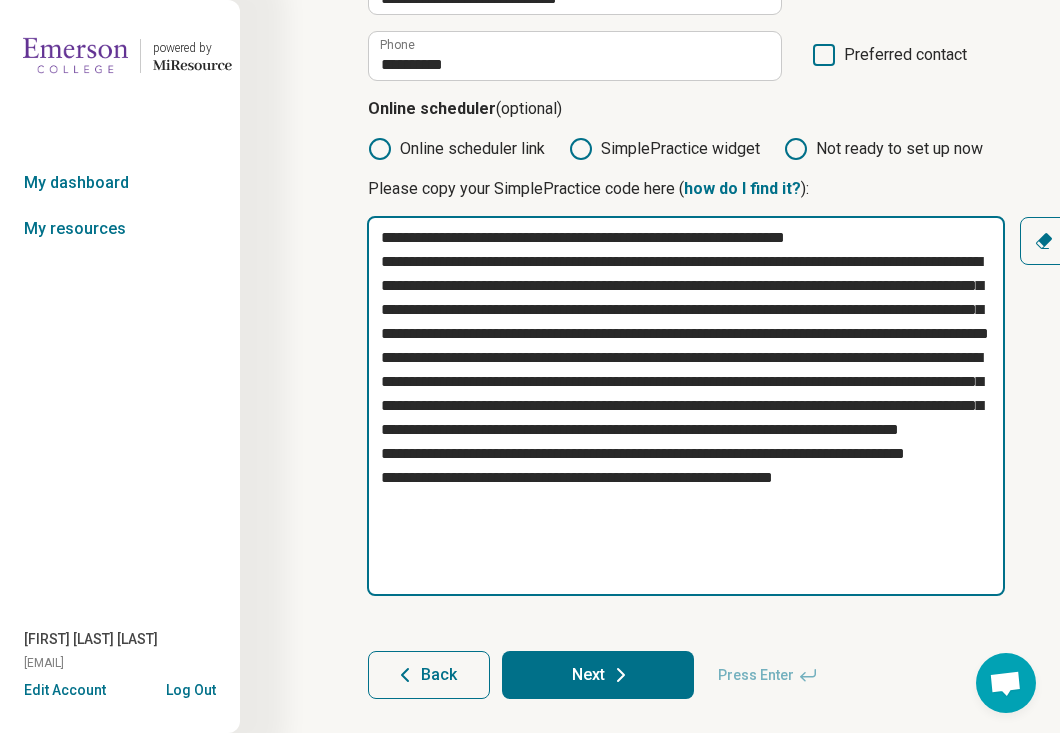 scroll, scrollTop: 400, scrollLeft: 0, axis: vertical 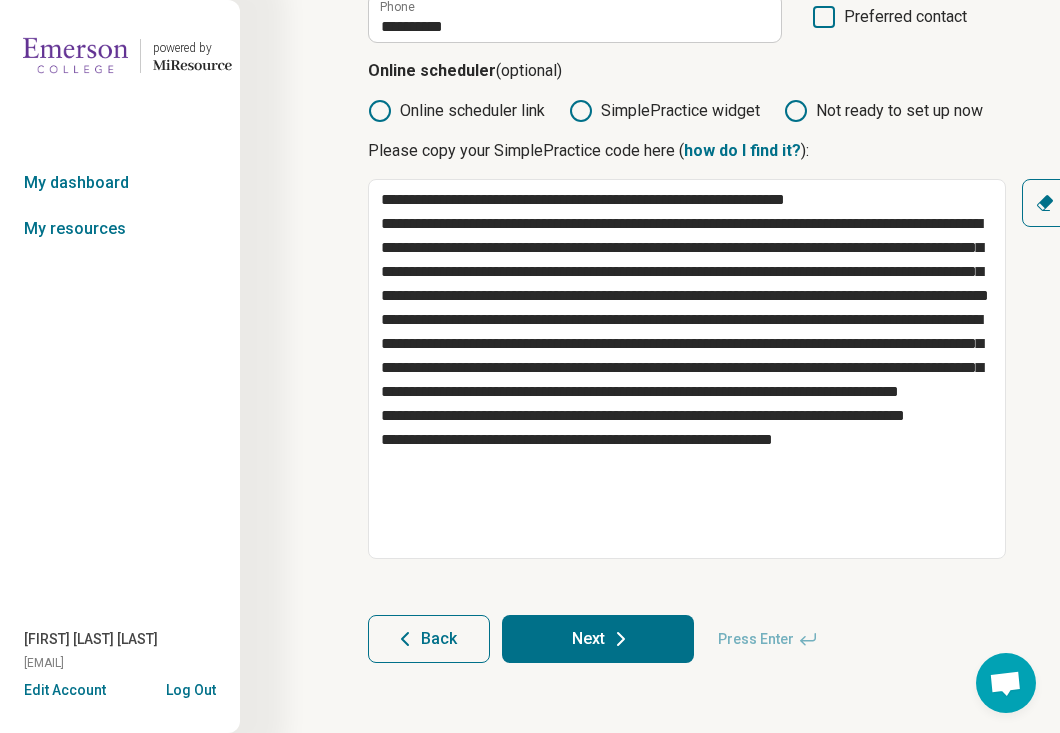 click on "Next" at bounding box center (598, 639) 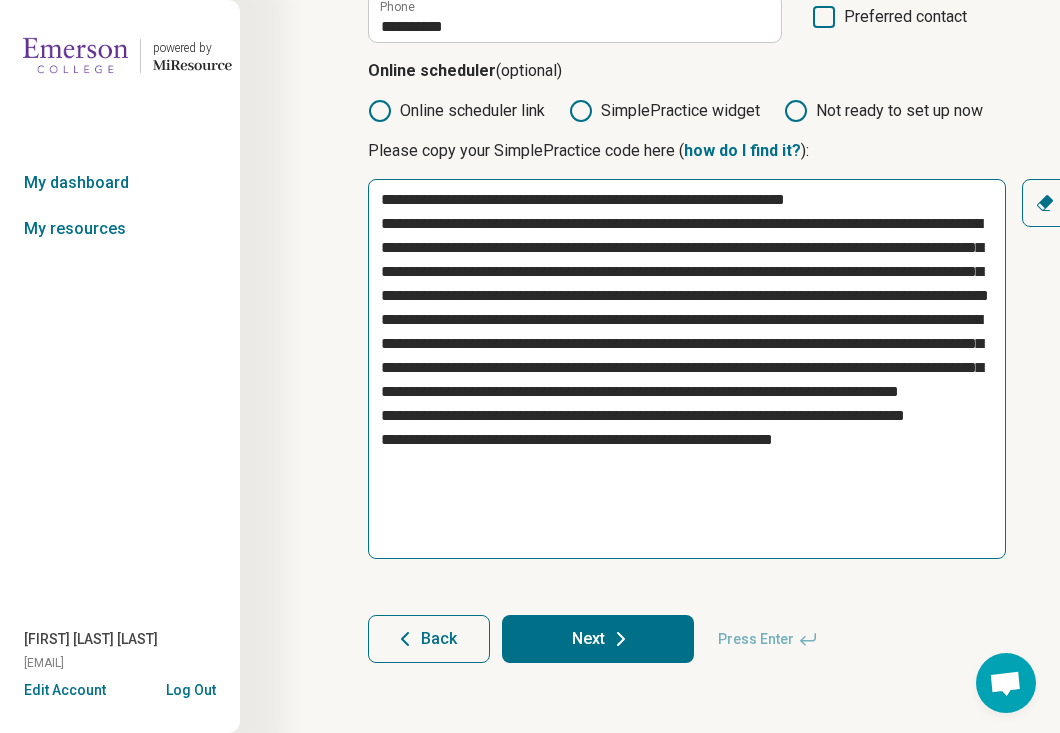 scroll, scrollTop: 0, scrollLeft: 0, axis: both 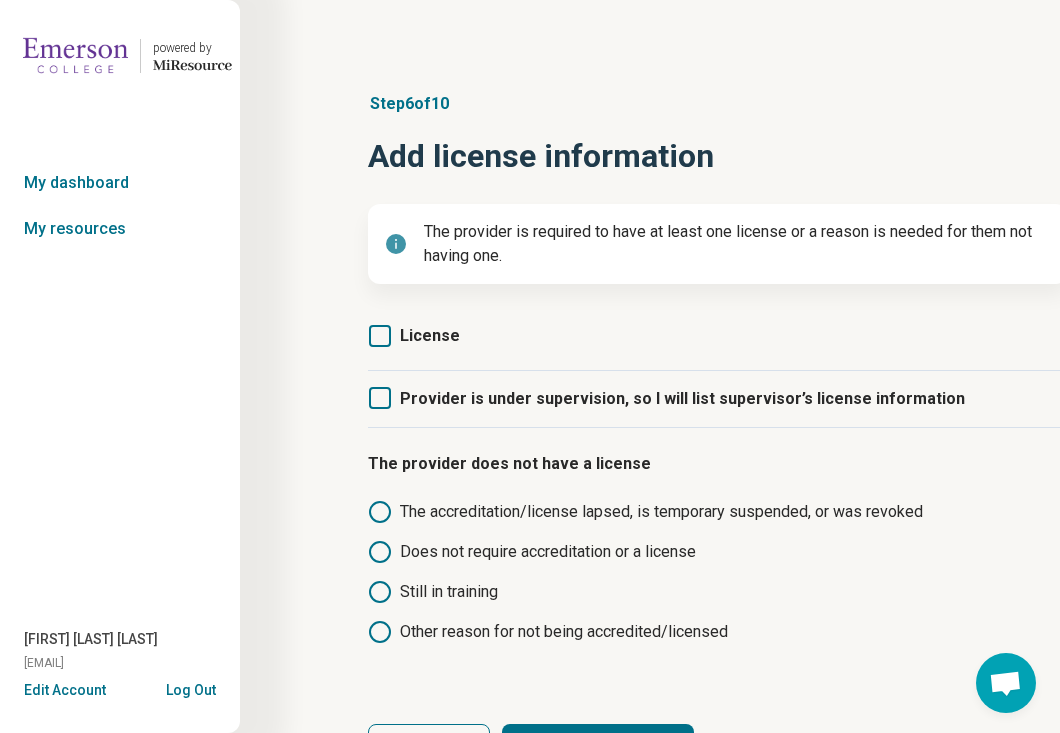 click 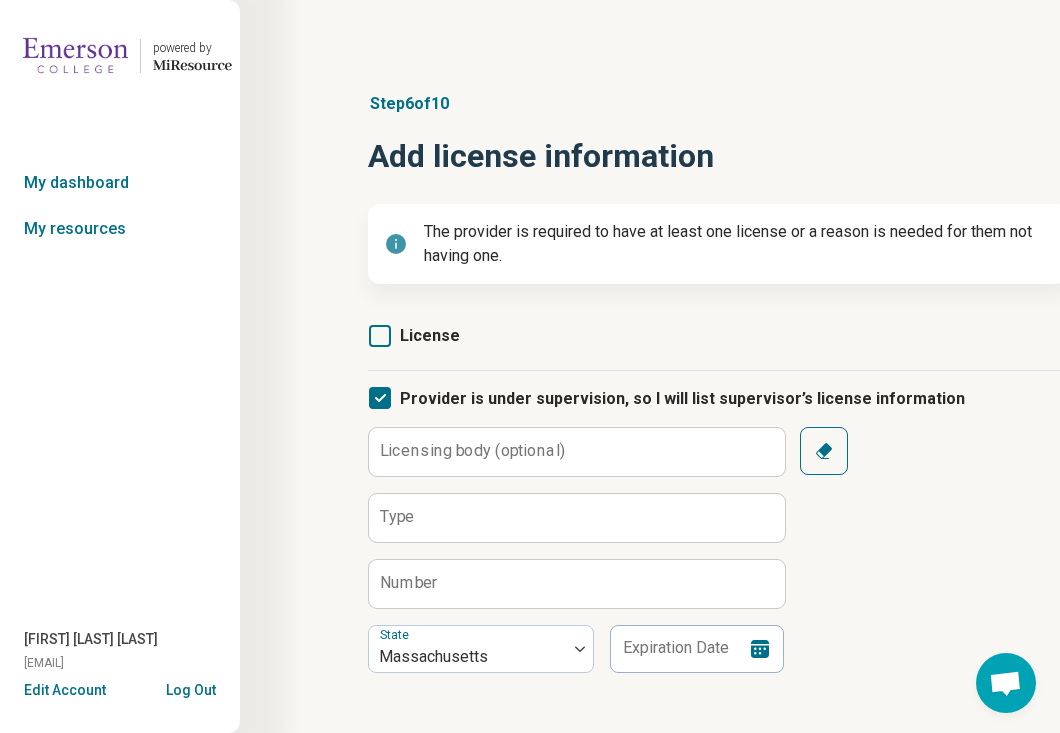 click on "Licensing body (optional)" at bounding box center (472, 451) 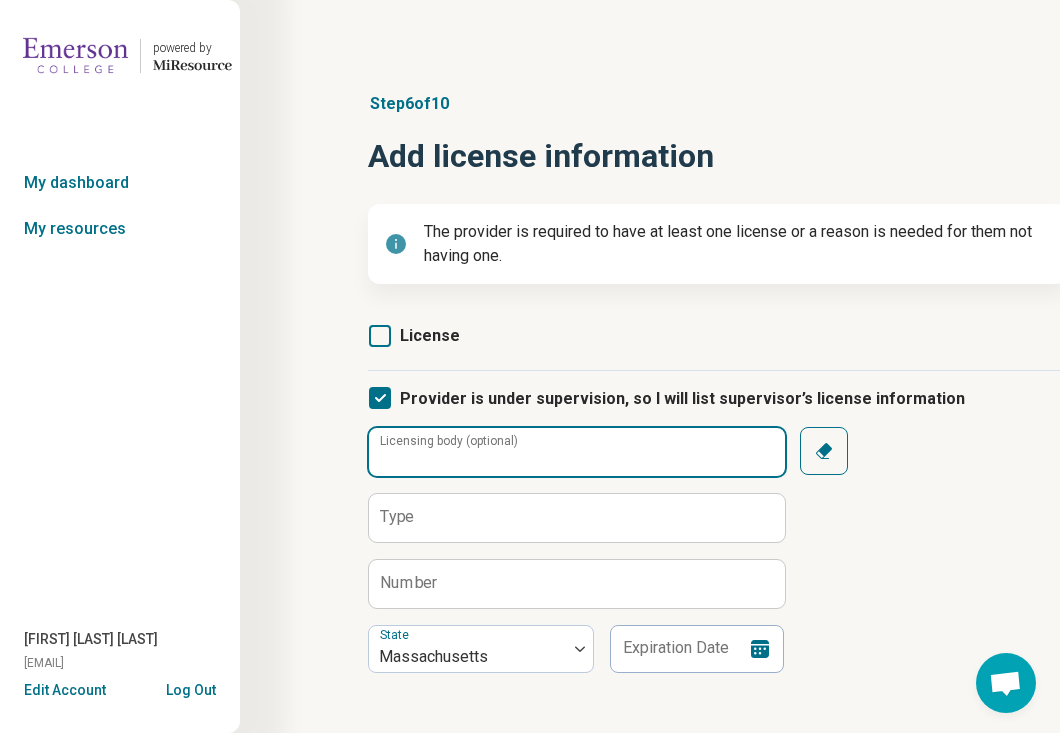 click on "Licensing body (optional)" at bounding box center [577, 452] 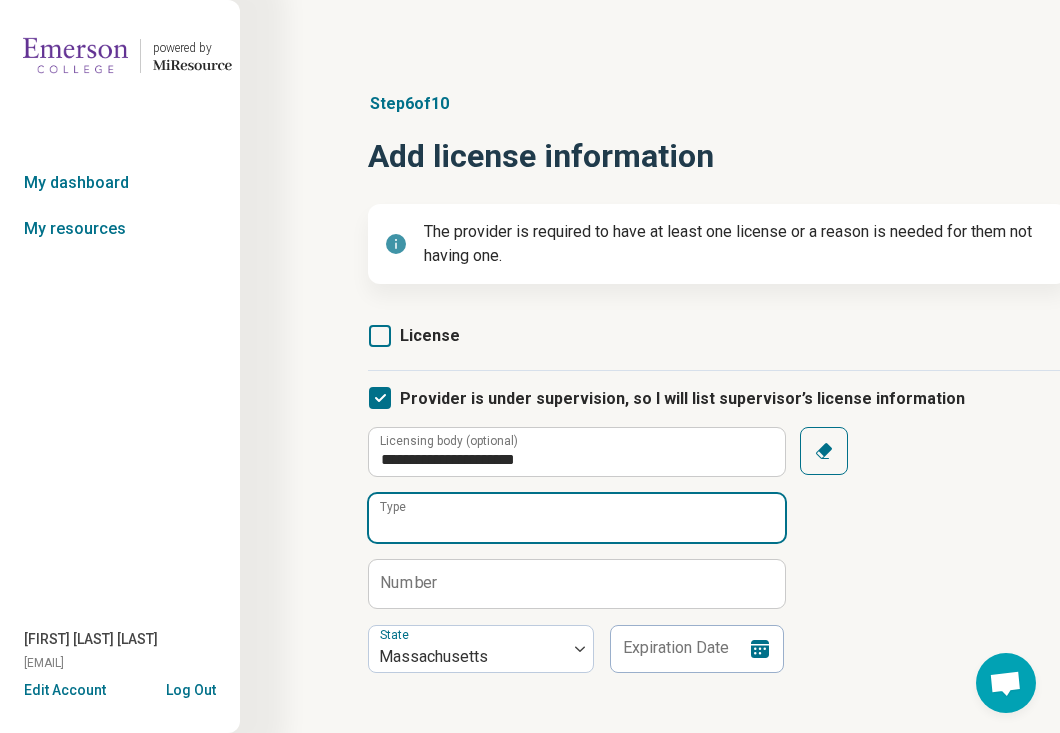 click on "Type" at bounding box center (577, 518) 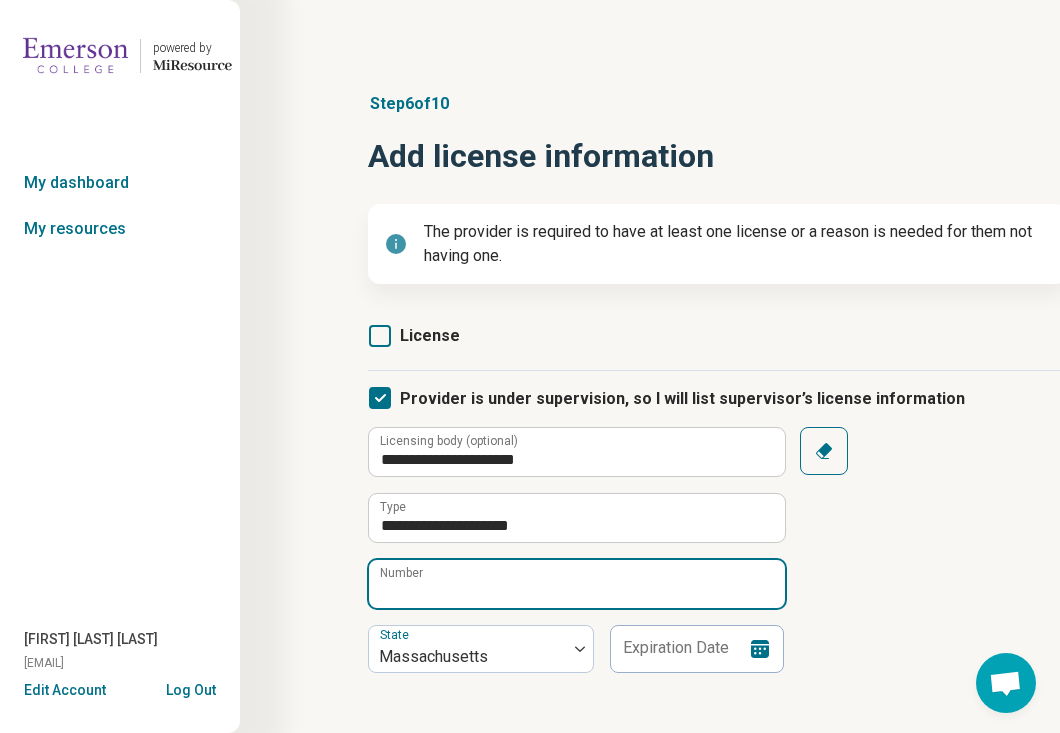 click on "Number" at bounding box center (577, 584) 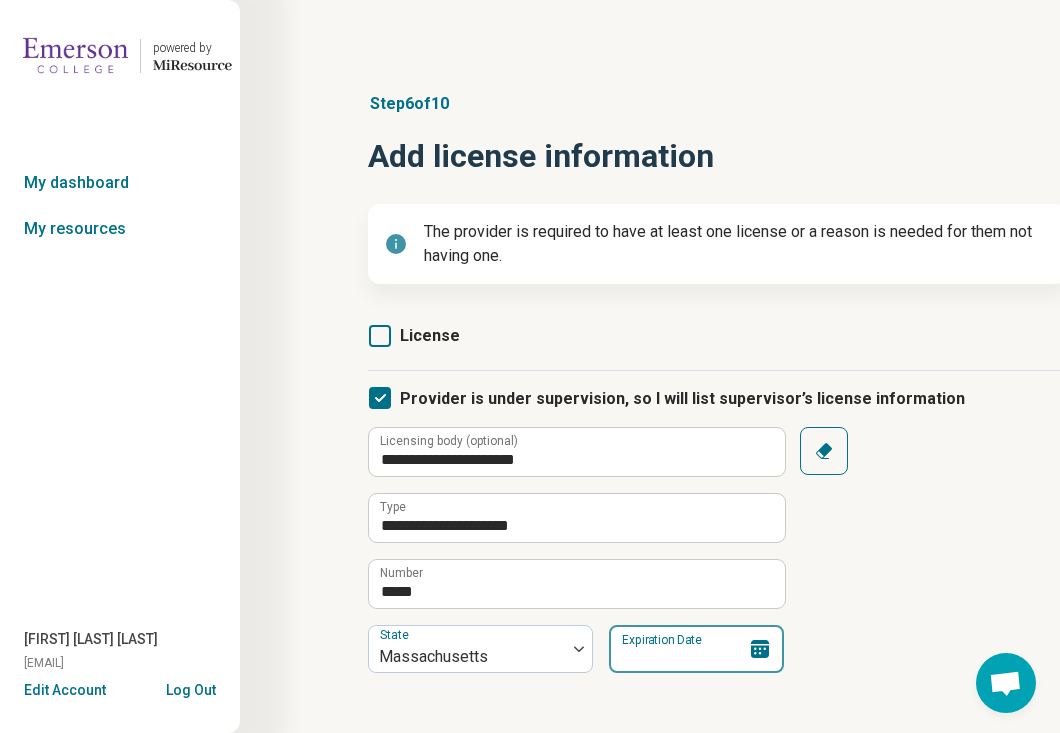 click on "Expiration Date" at bounding box center (696, 649) 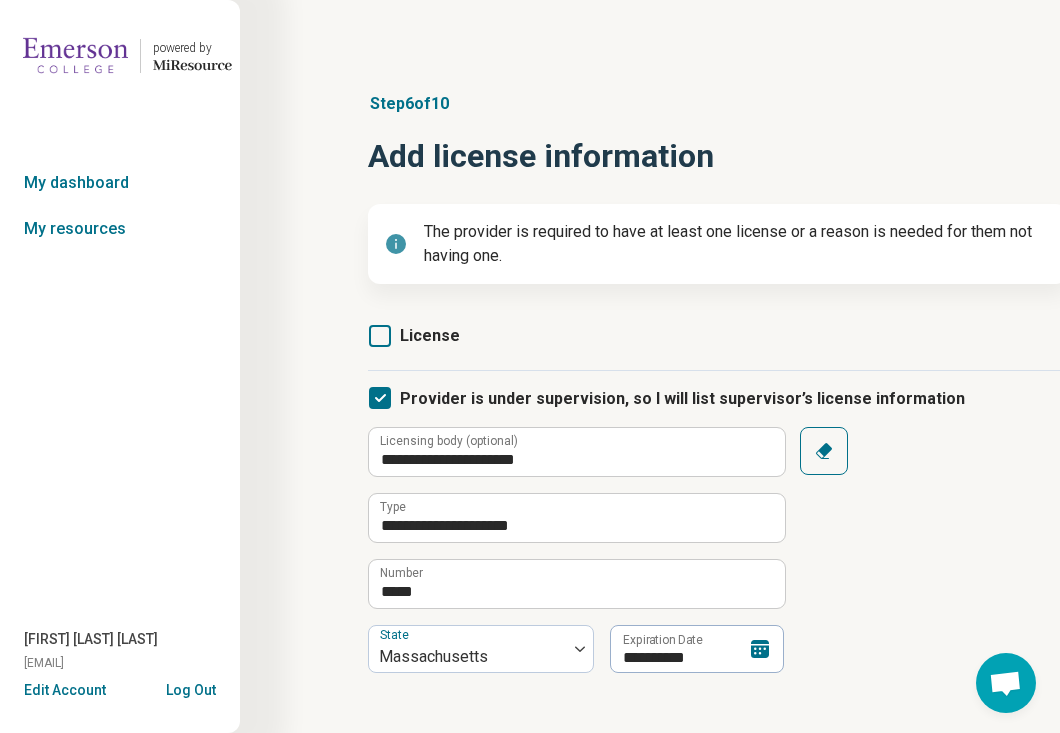 click on "**********" at bounding box center [718, 550] 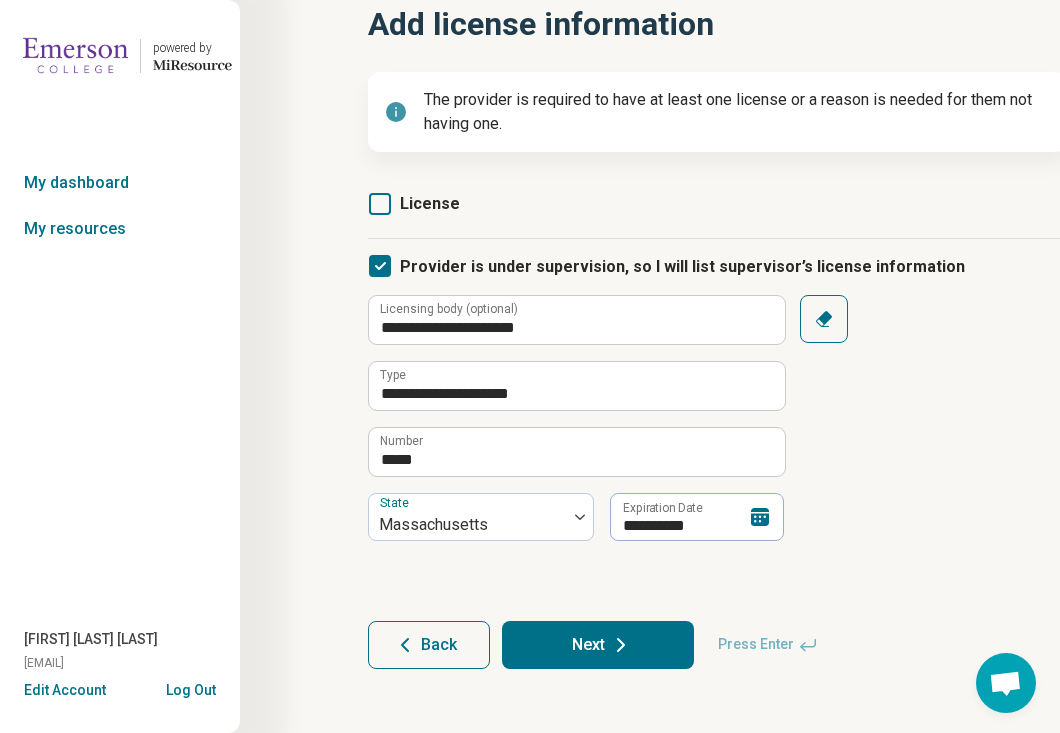 scroll, scrollTop: 139, scrollLeft: 0, axis: vertical 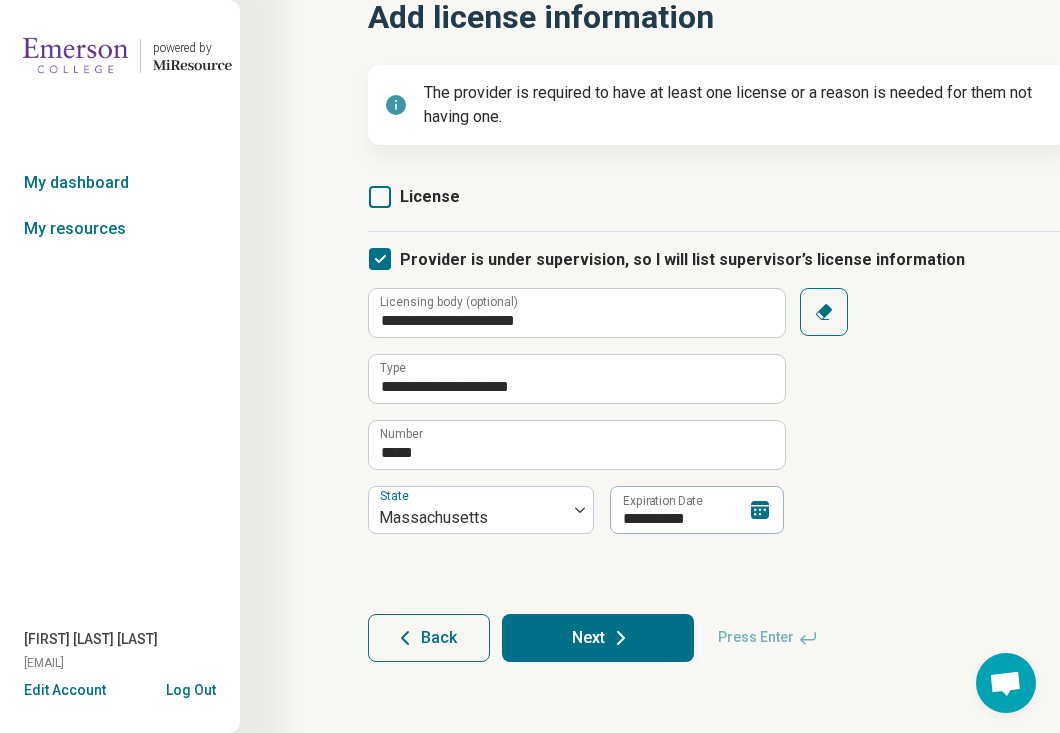 click on "Next" at bounding box center [598, 638] 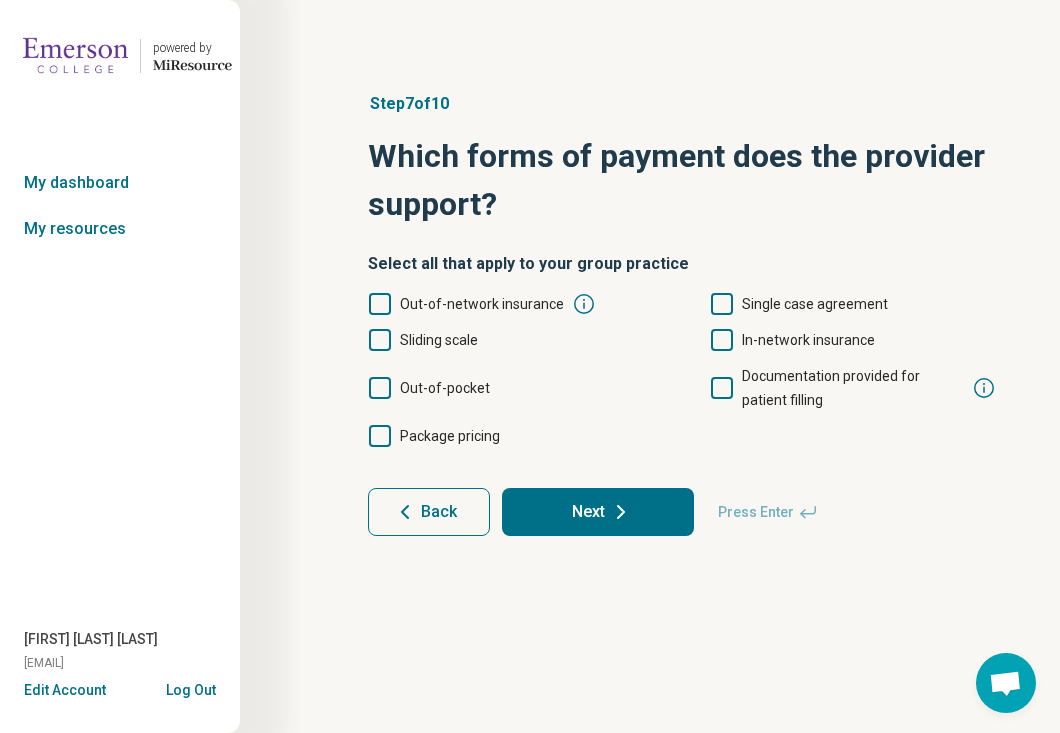 scroll, scrollTop: 0, scrollLeft: 0, axis: both 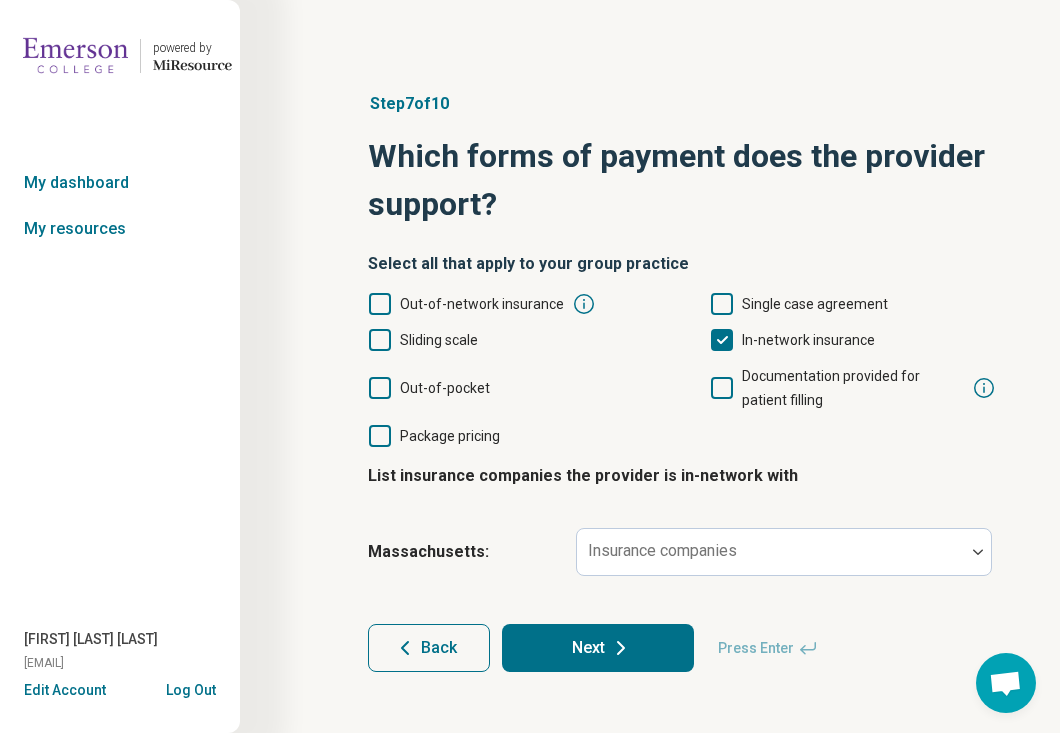 click 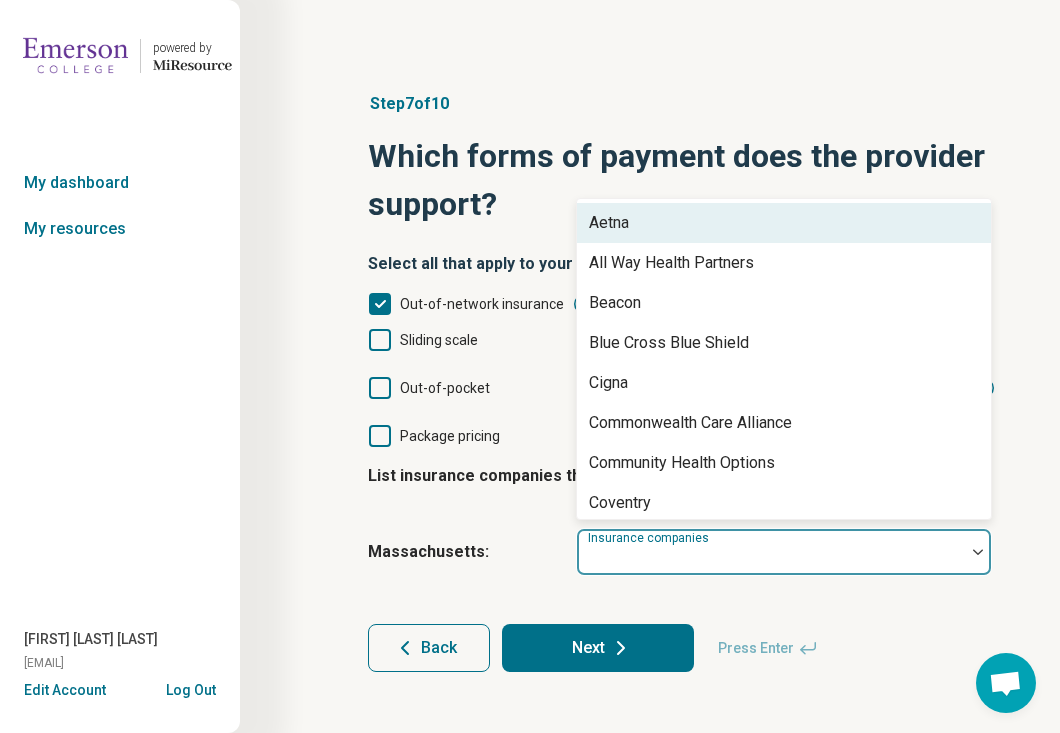 click on "Insurance companies" at bounding box center [650, 538] 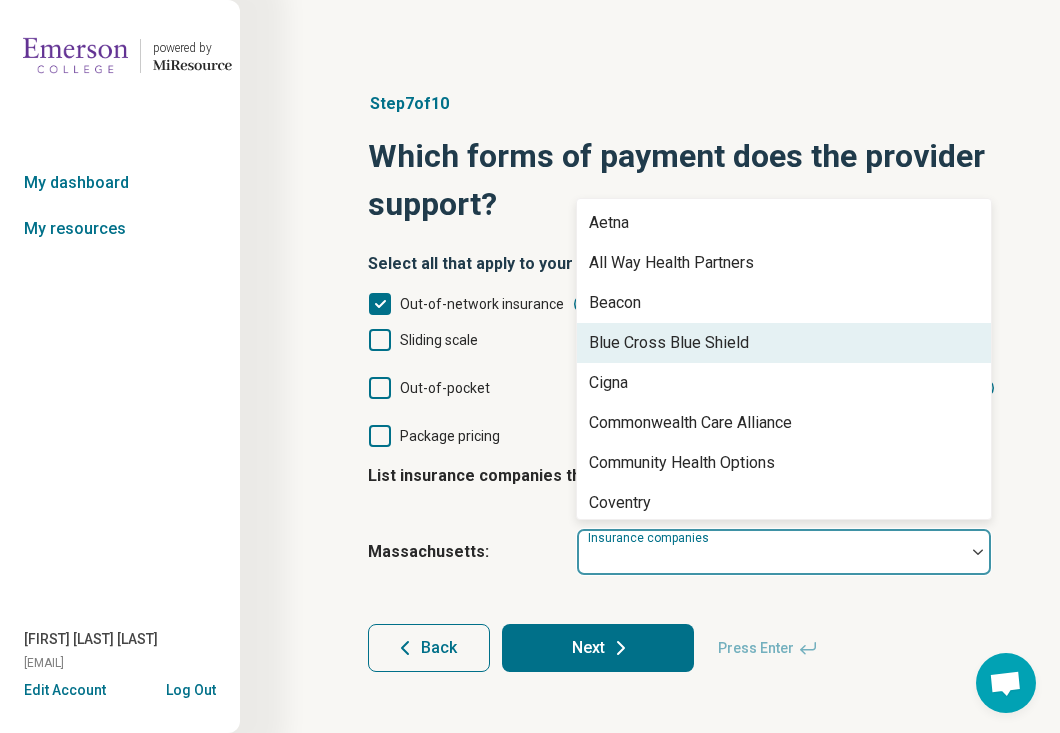 click on "Blue Cross Blue Shield" at bounding box center (784, 343) 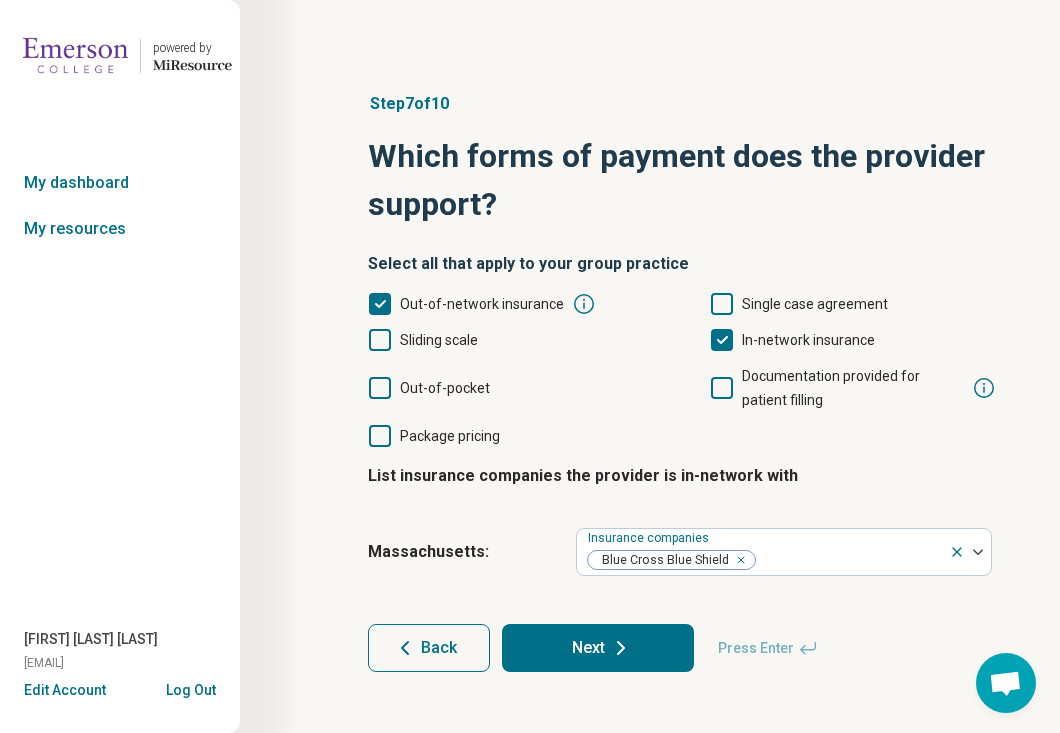 click on "[STATE] : Insurance companies Blue Cross Blue Shield" at bounding box center (682, 552) 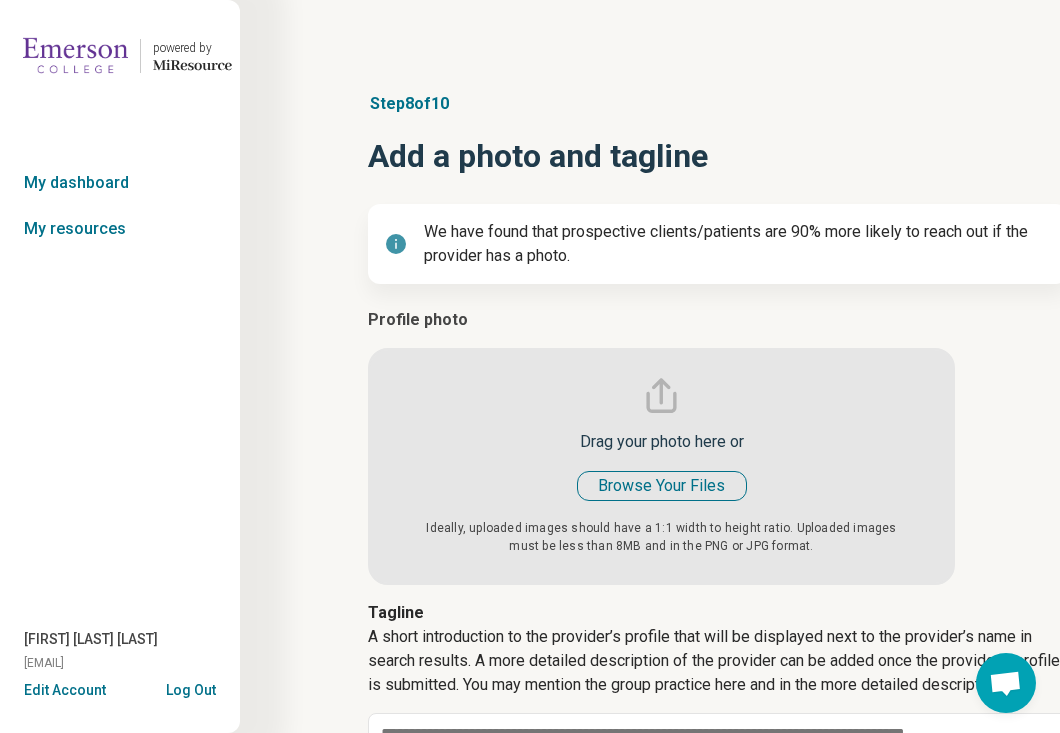 click at bounding box center (661, 446) 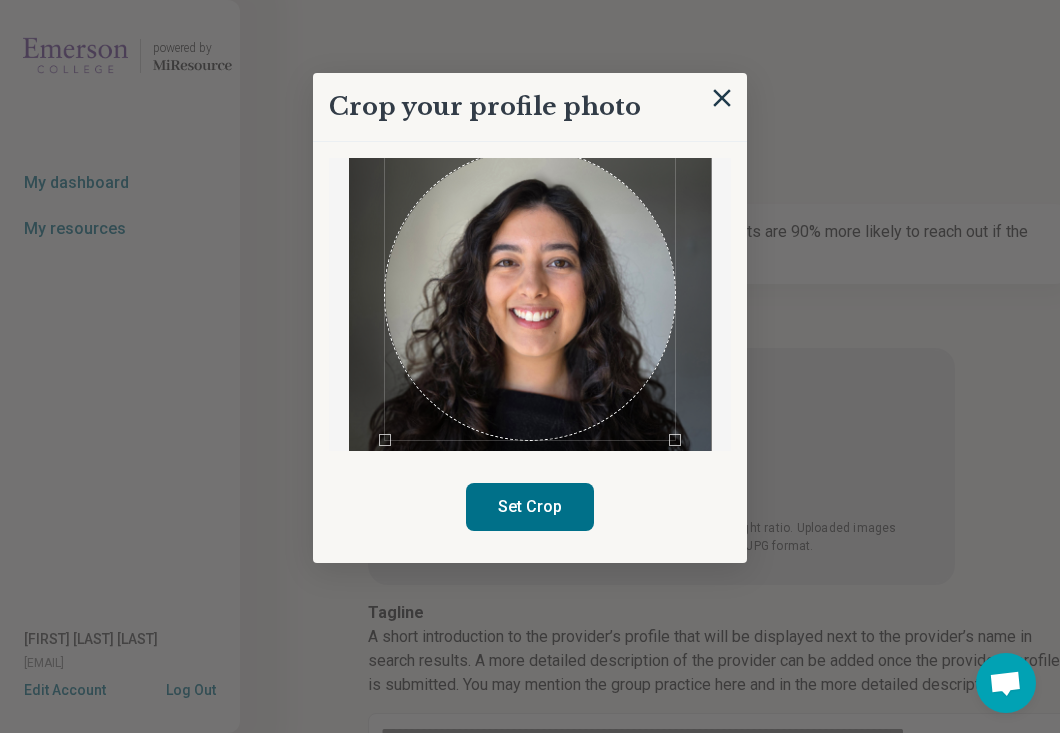 scroll, scrollTop: 33, scrollLeft: 0, axis: vertical 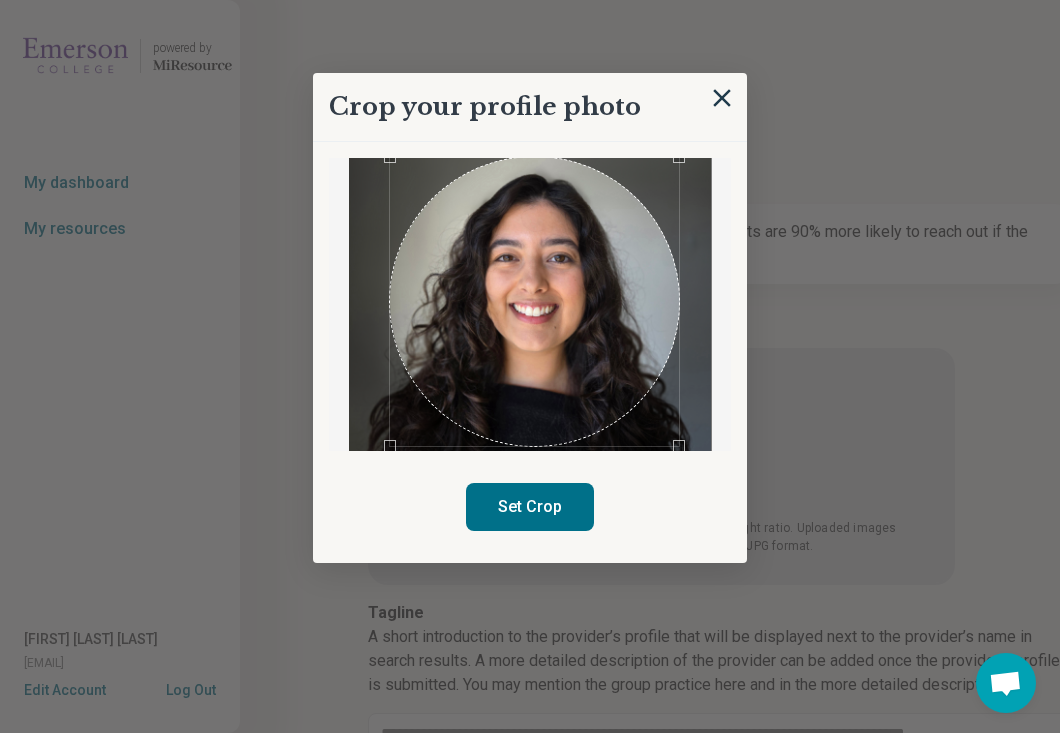 click at bounding box center [535, 302] 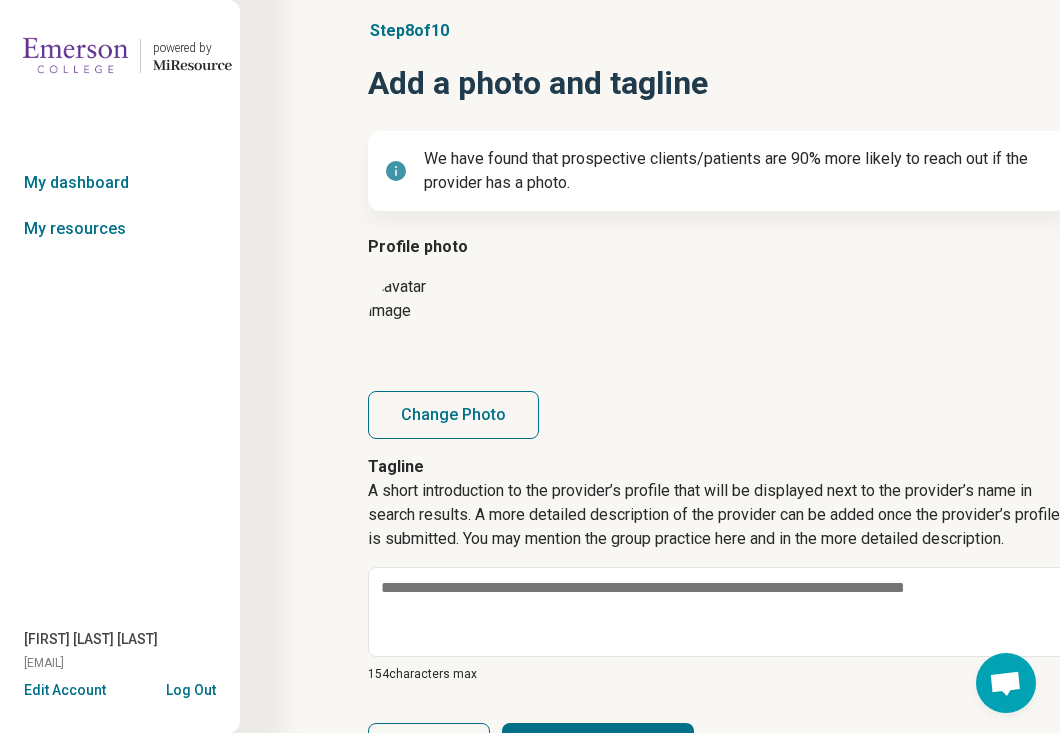 scroll, scrollTop: 194, scrollLeft: 0, axis: vertical 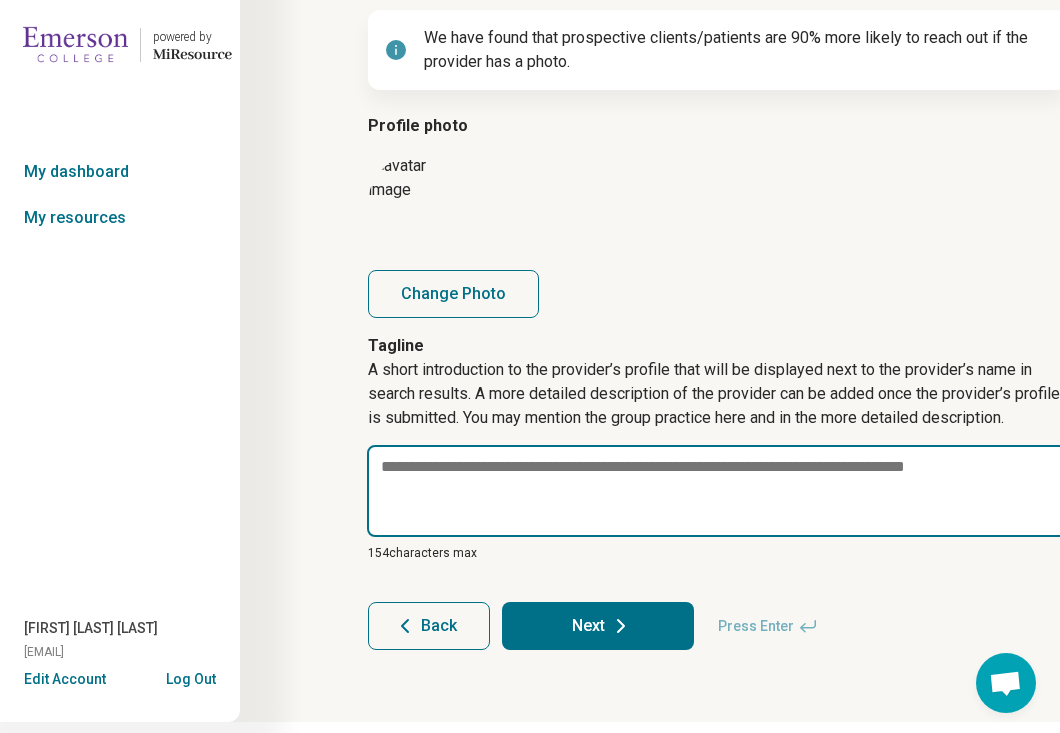 click at bounding box center (718, 491) 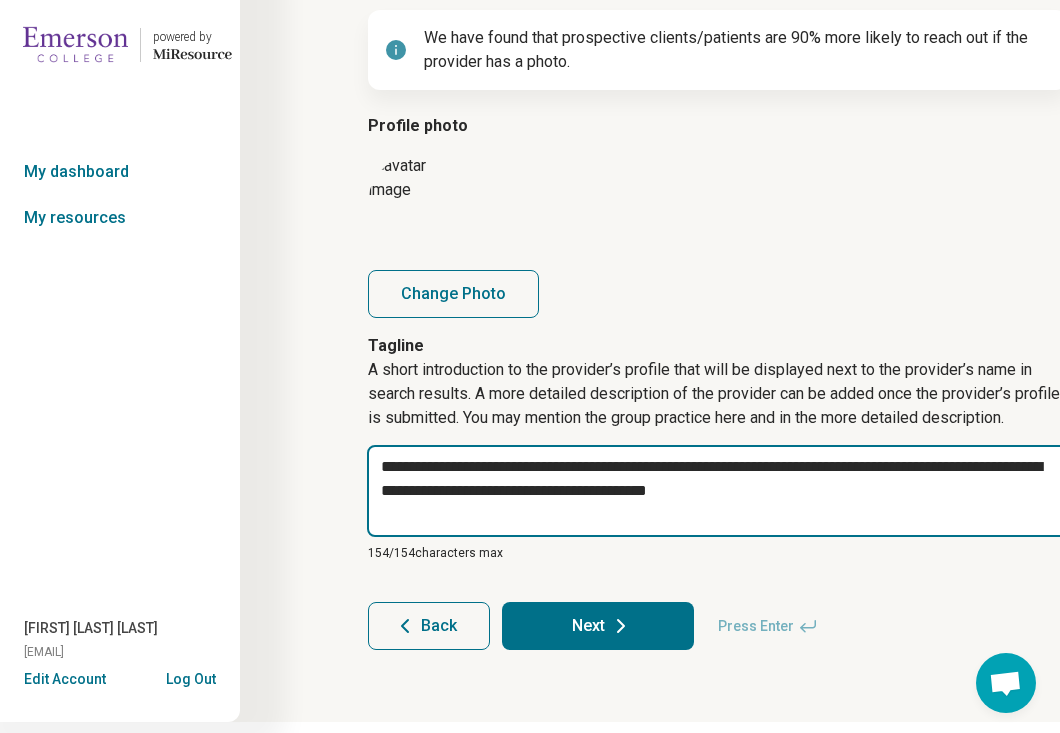 drag, startPoint x: 753, startPoint y: 468, endPoint x: 858, endPoint y: 470, distance: 105.01904 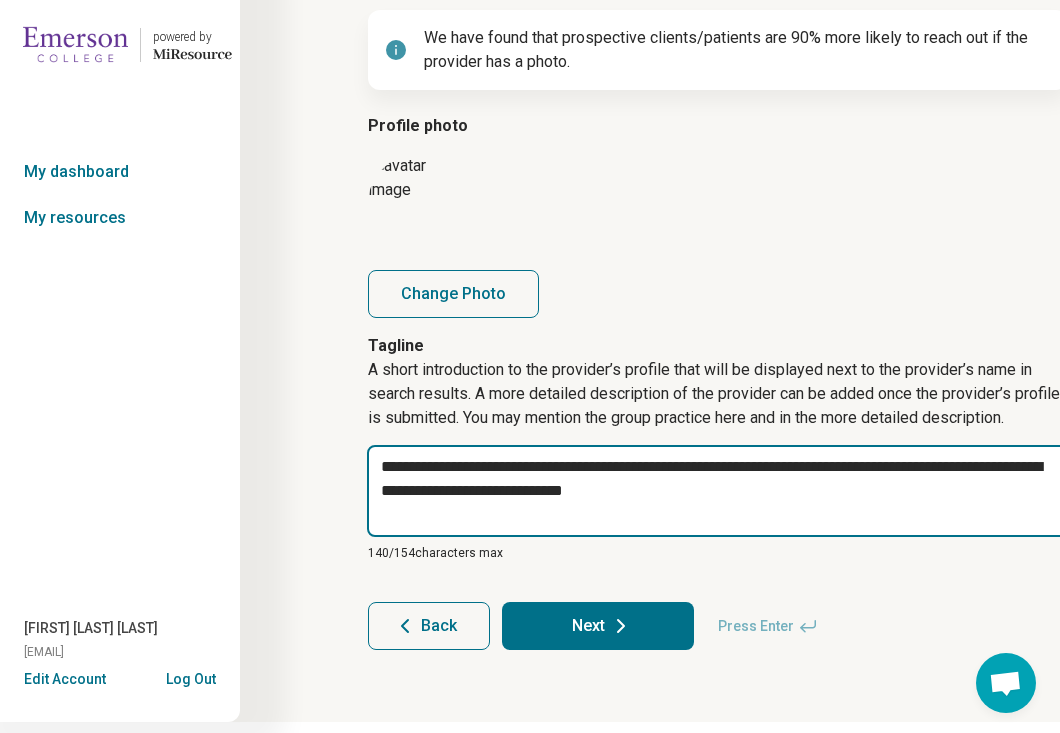 click on "**********" at bounding box center [718, 491] 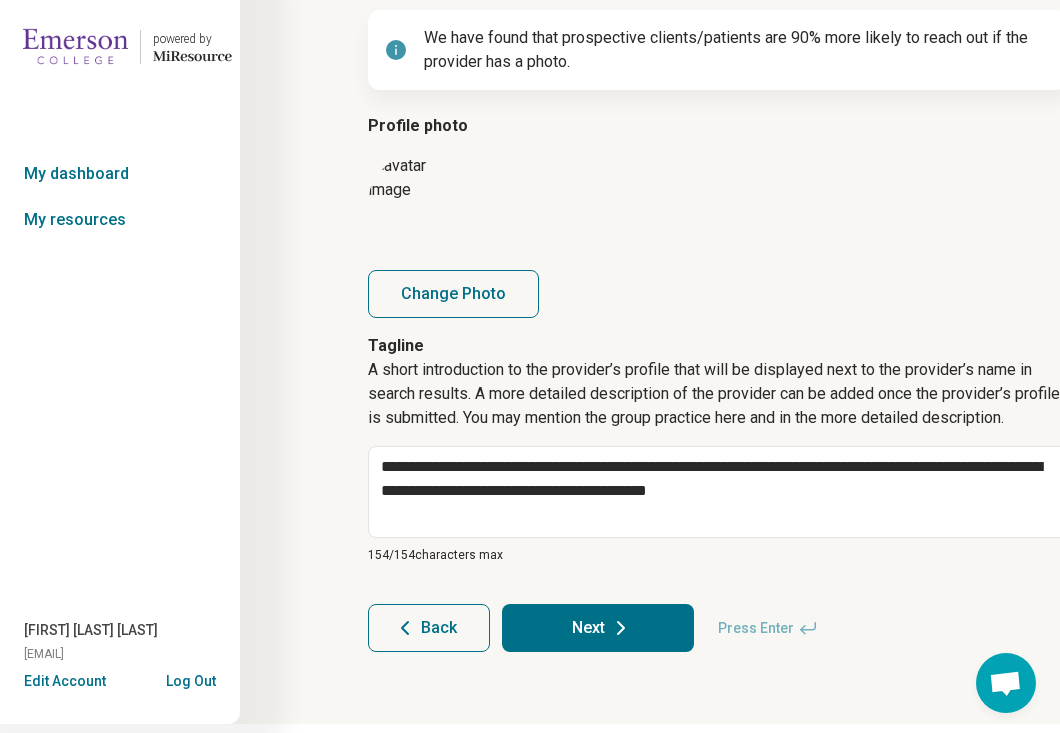 click 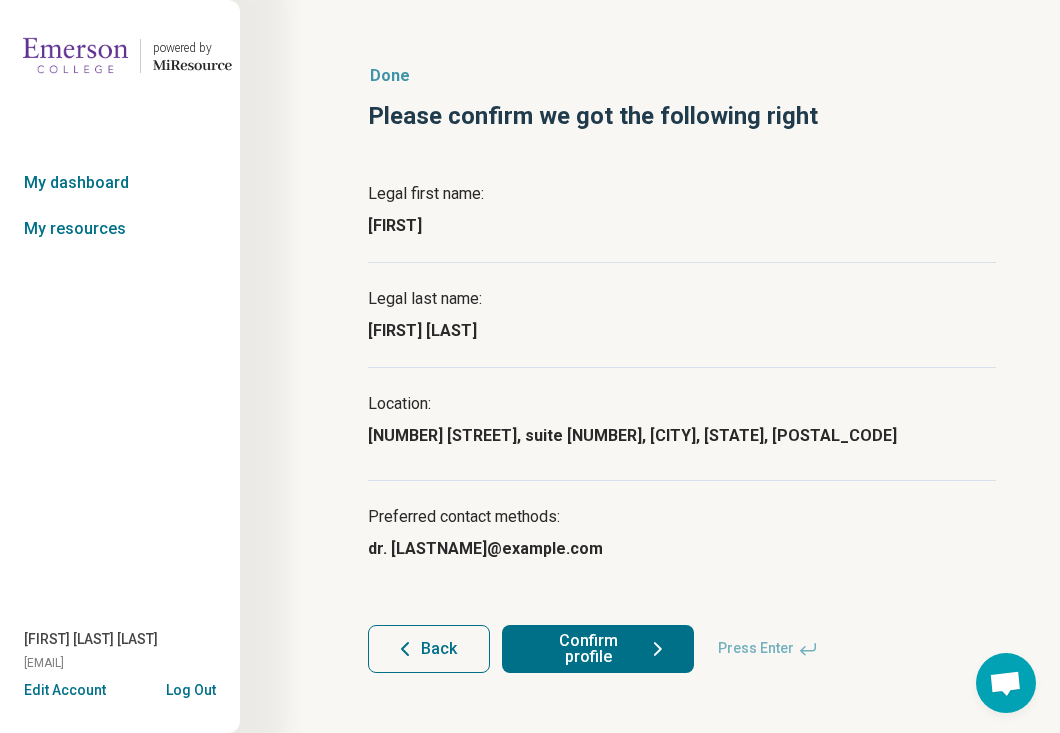 scroll, scrollTop: 39, scrollLeft: 0, axis: vertical 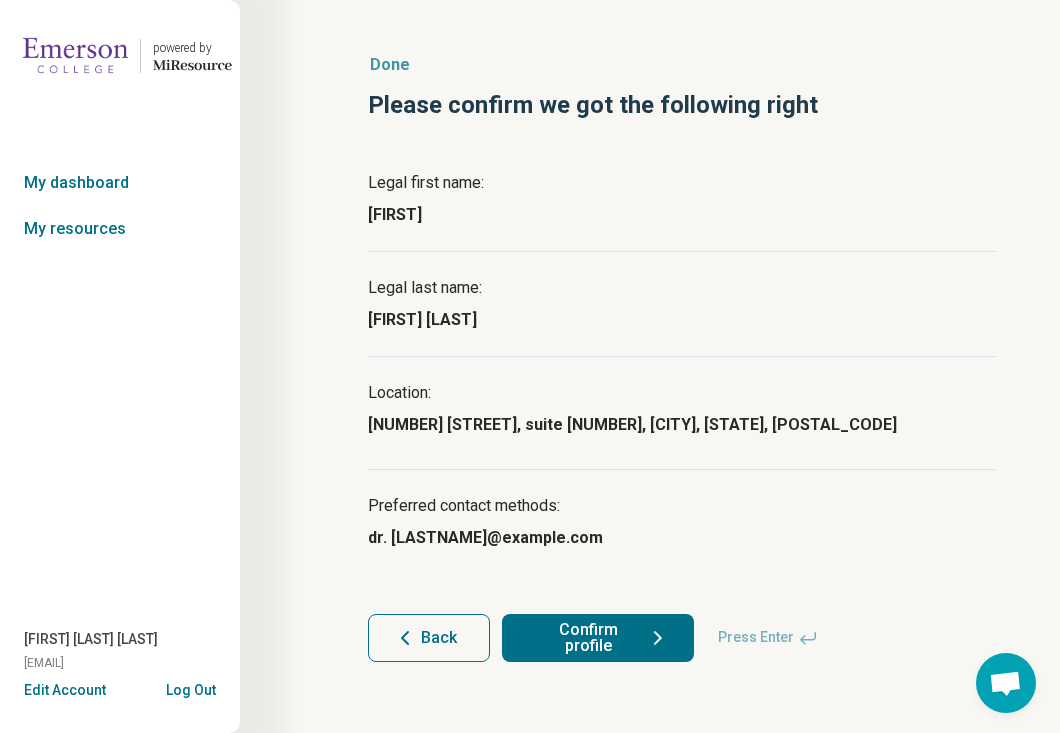 click on "Confirm profile" at bounding box center [598, 638] 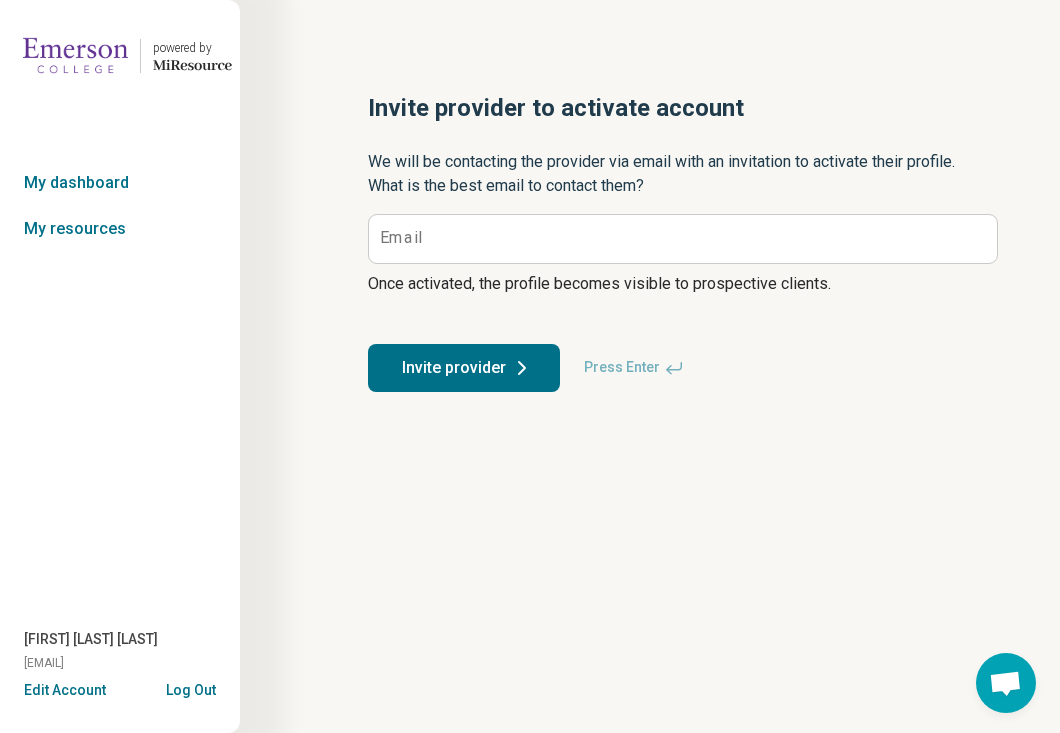 scroll, scrollTop: 0, scrollLeft: 0, axis: both 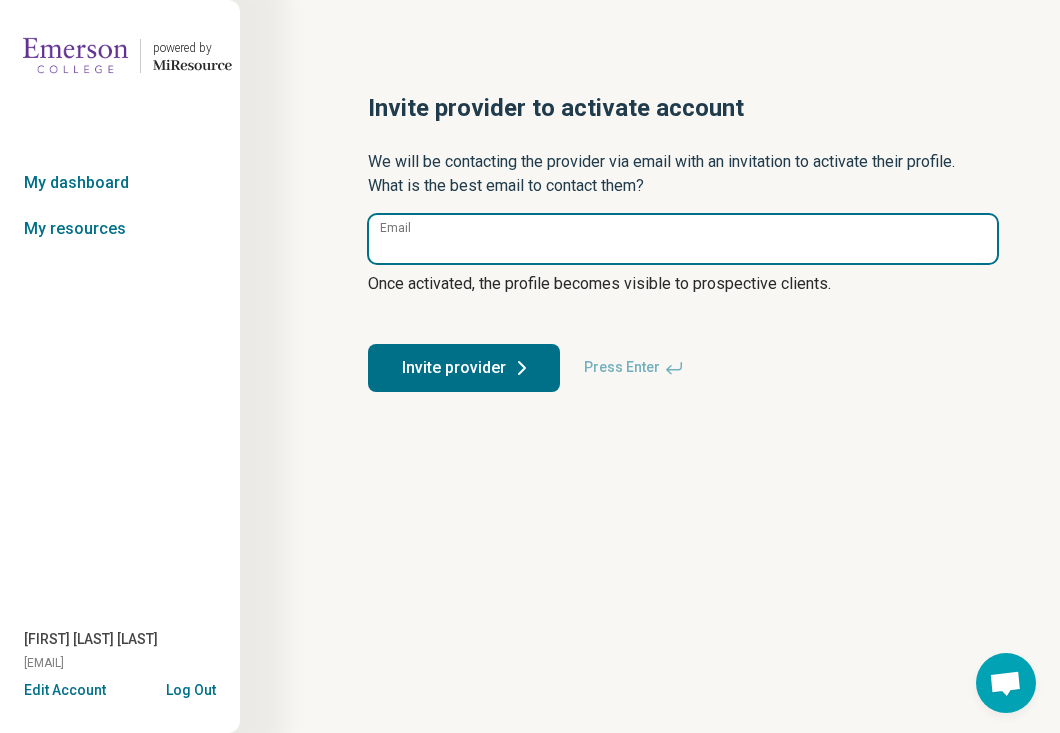 click on "Email" at bounding box center [683, 239] 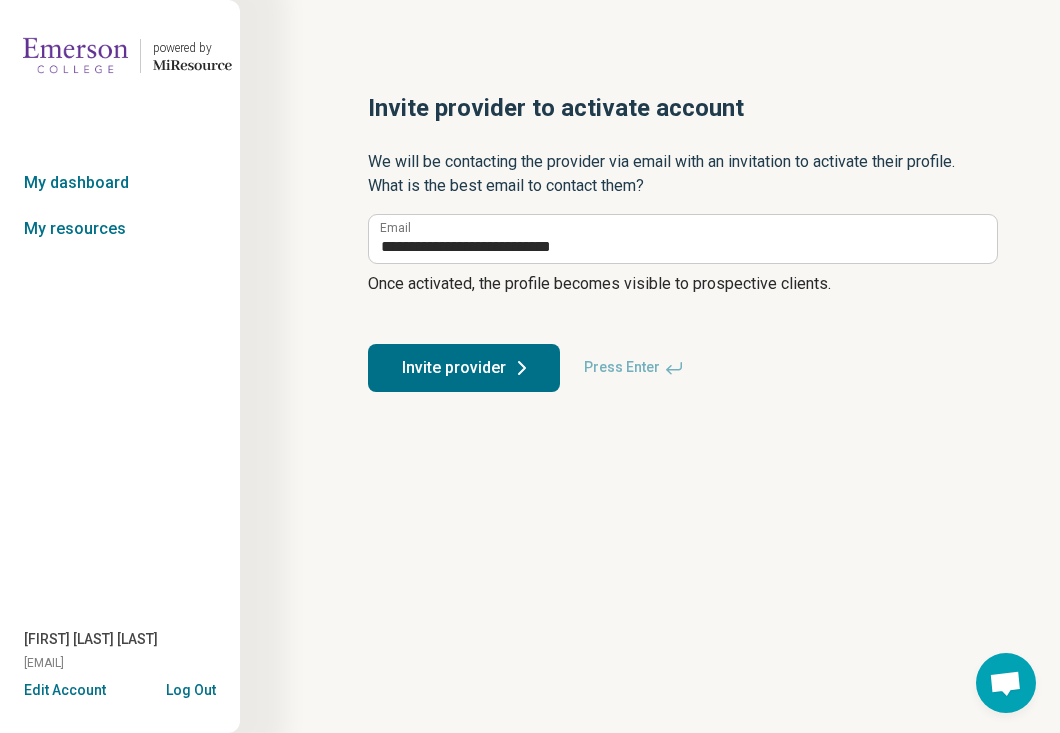 click on "Invite provider" at bounding box center (464, 368) 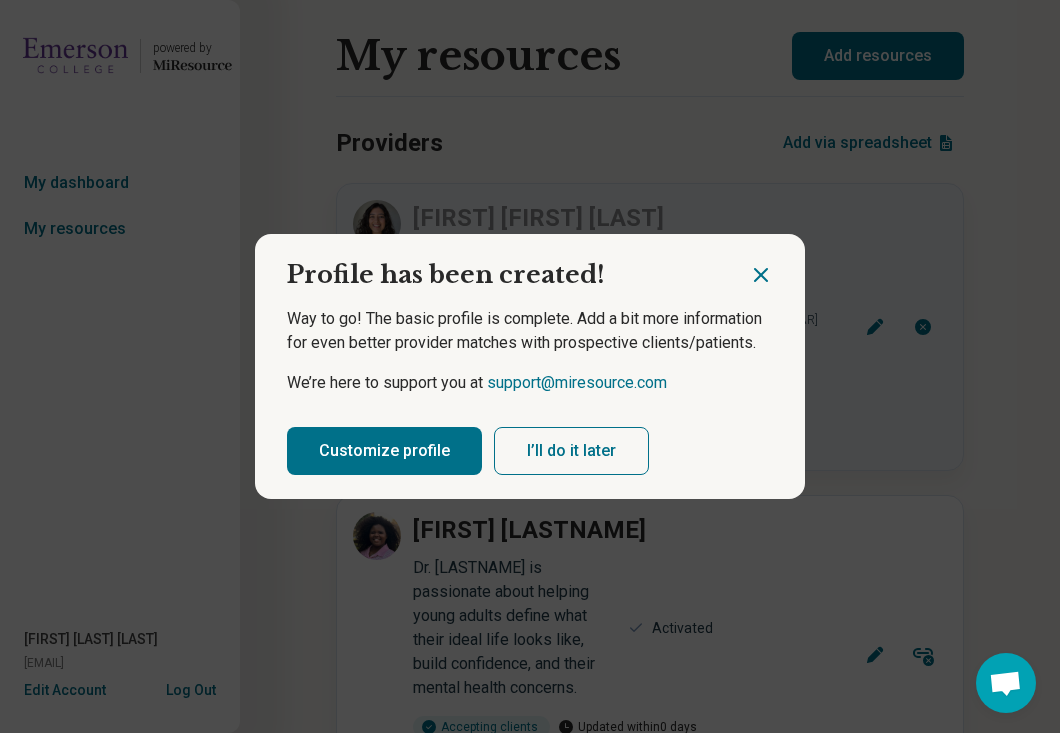 click on "Customize profile" at bounding box center (384, 451) 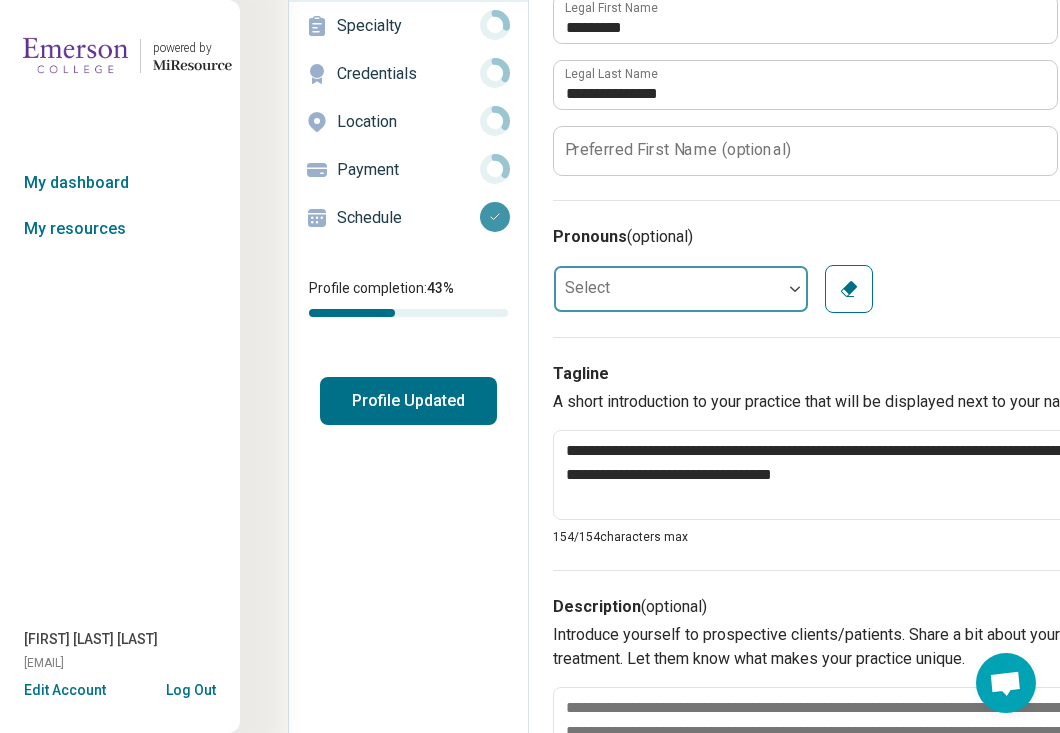 scroll, scrollTop: 181, scrollLeft: 0, axis: vertical 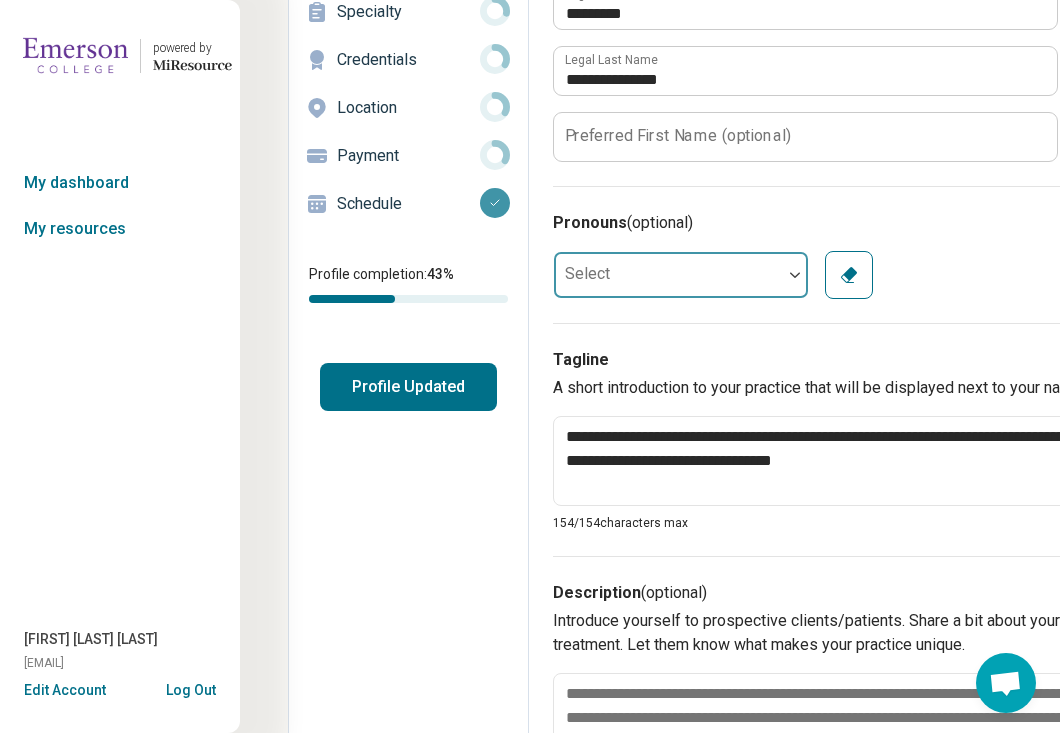 click at bounding box center [668, 275] 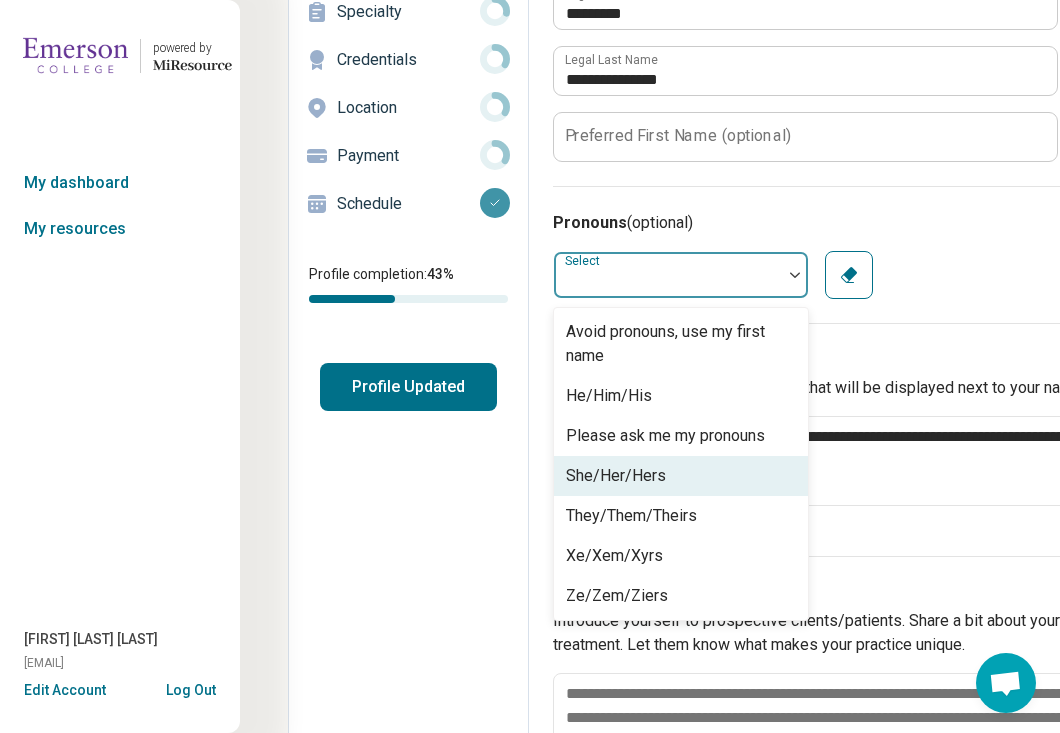 click on "She/Her/Hers" at bounding box center [616, 476] 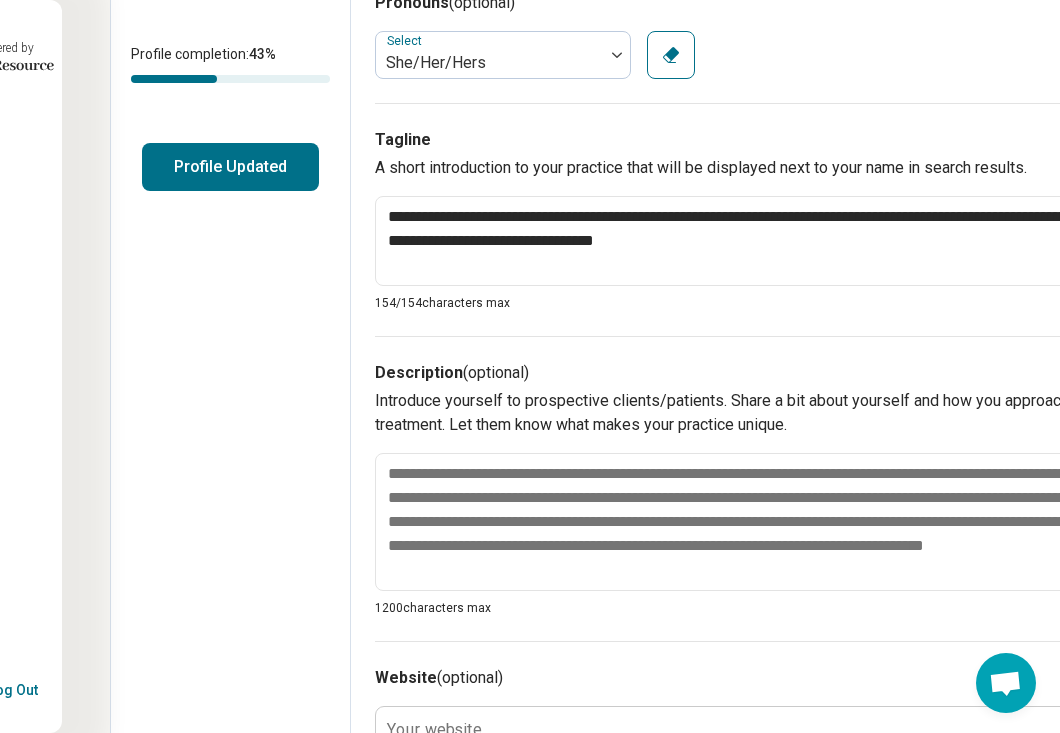 scroll, scrollTop: 401, scrollLeft: 248, axis: both 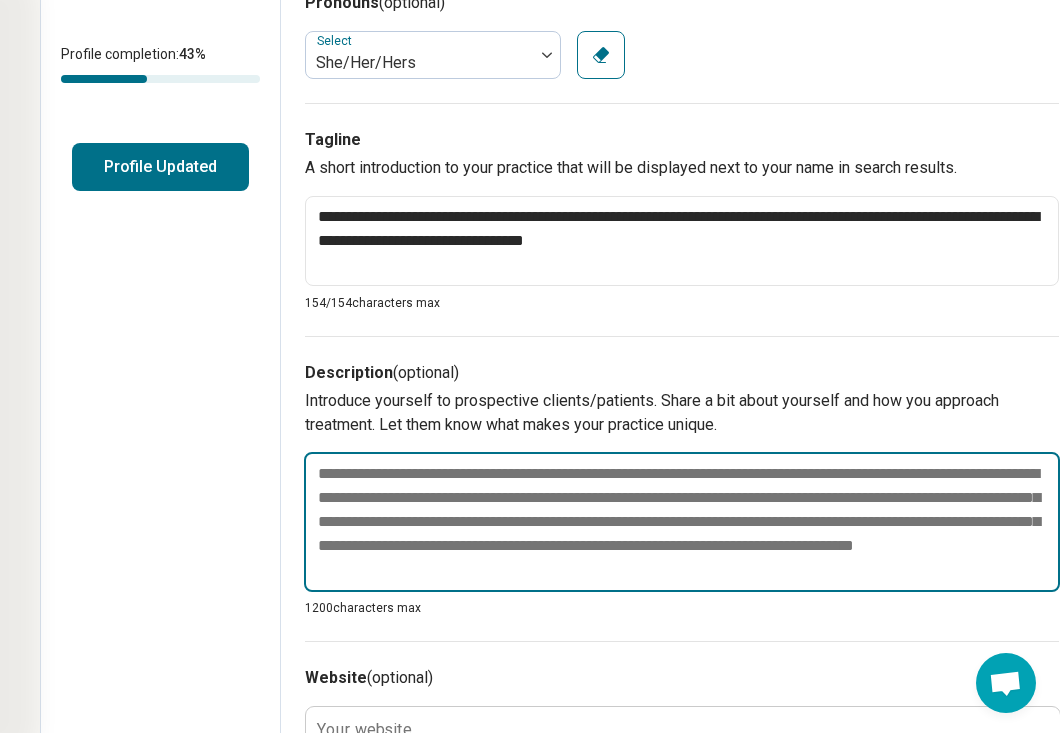 click at bounding box center [682, 522] 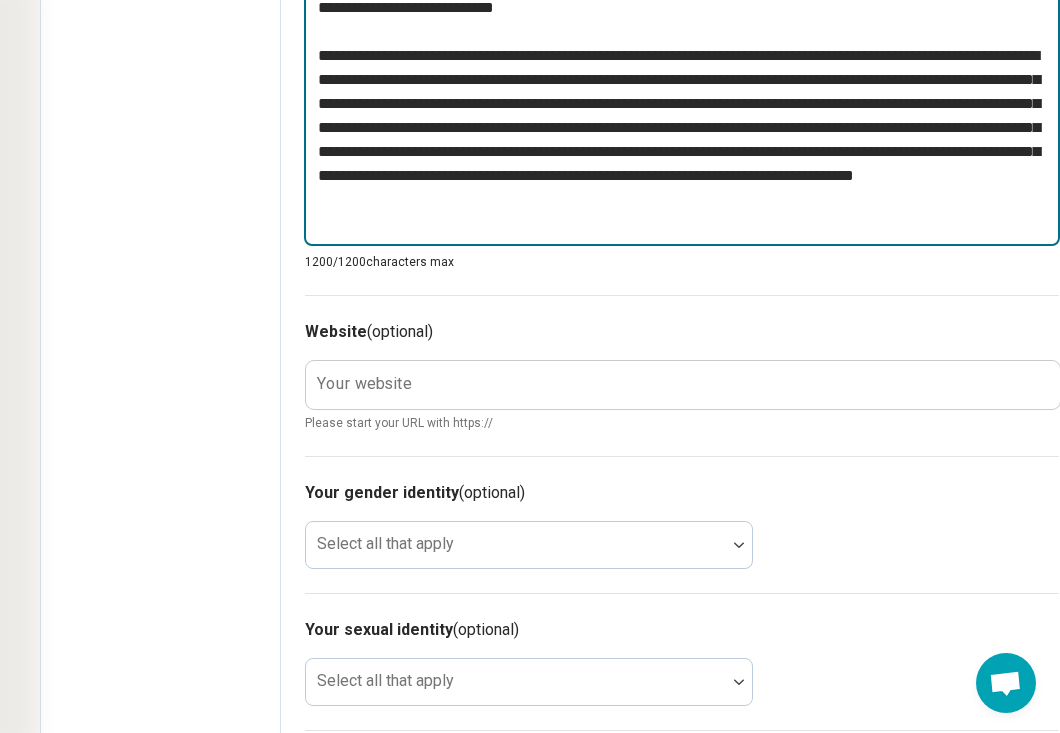 scroll, scrollTop: 1000, scrollLeft: 248, axis: both 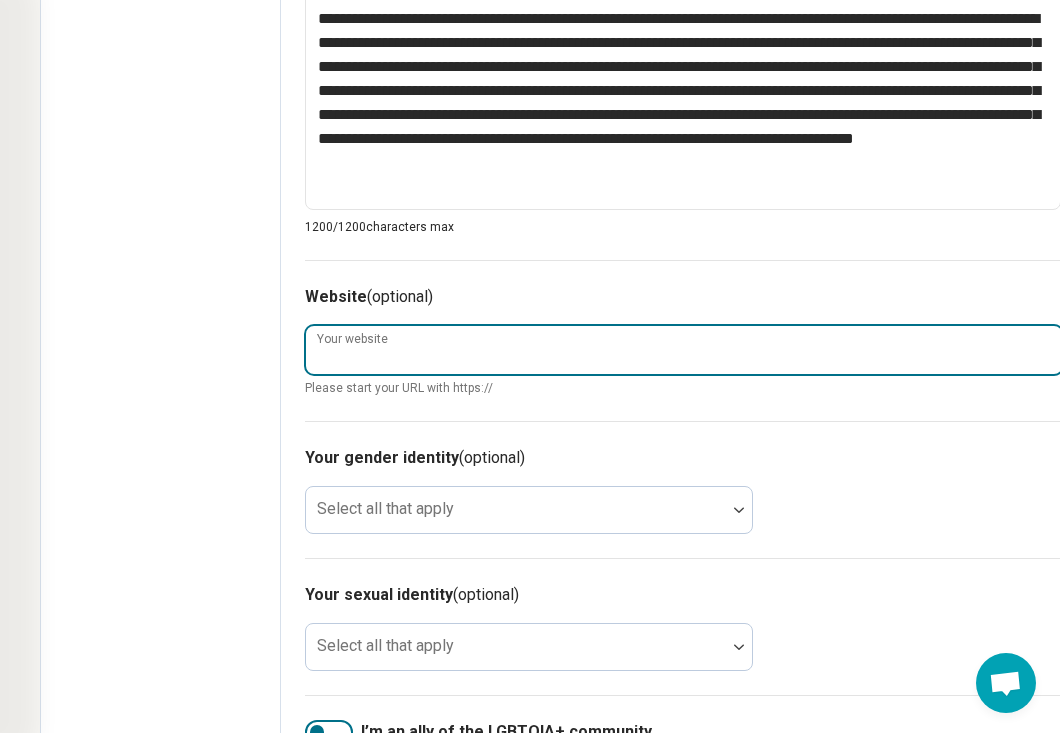 click on "Your website" at bounding box center [684, 350] 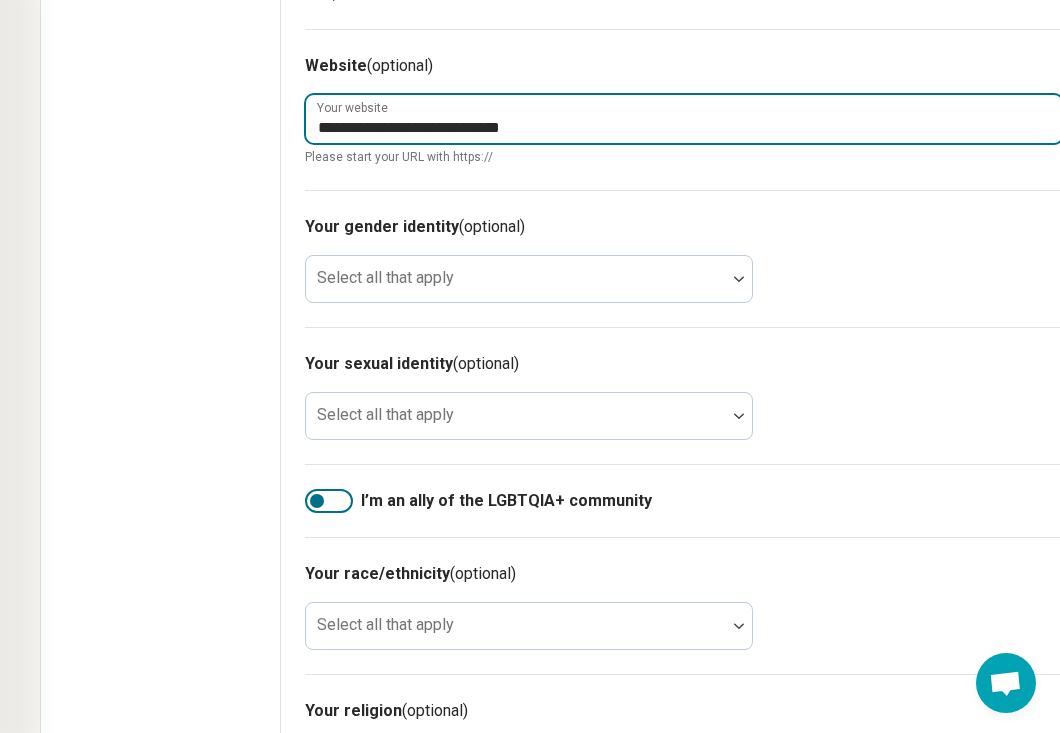 scroll, scrollTop: 1364, scrollLeft: 248, axis: both 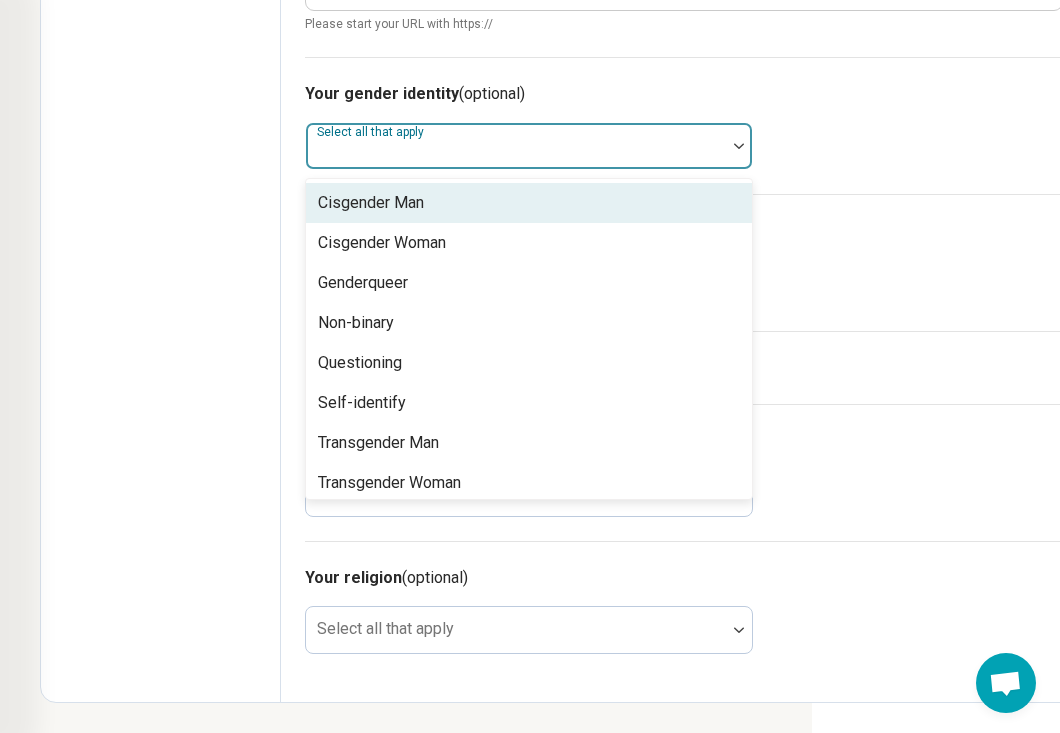 click at bounding box center (516, 154) 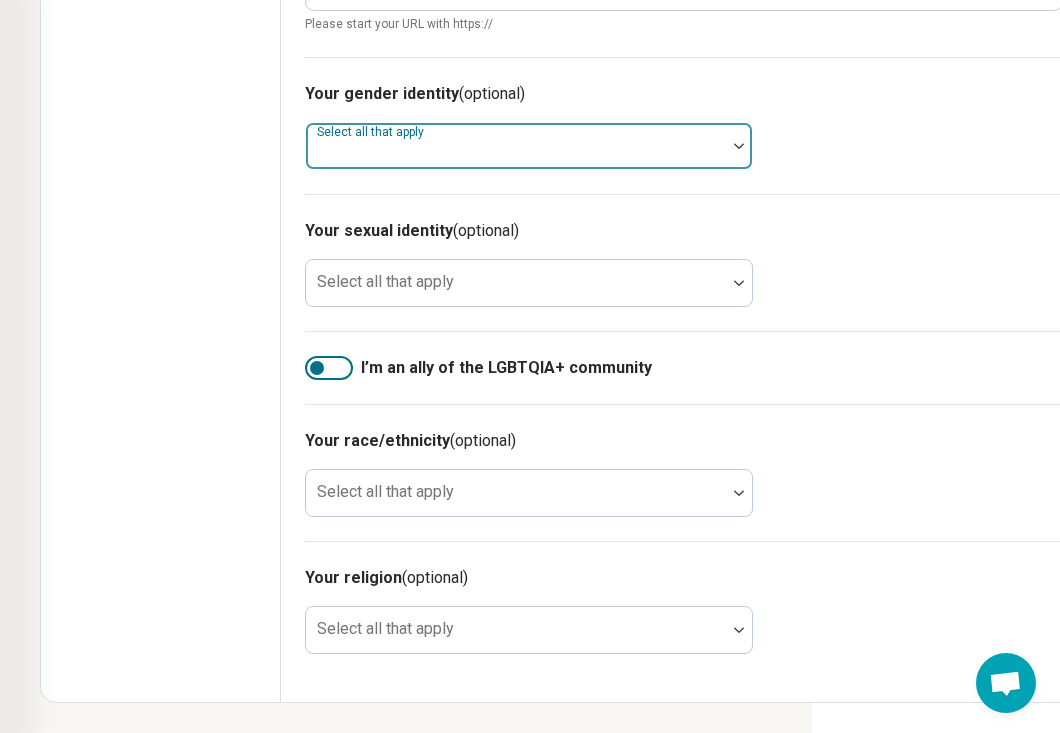click at bounding box center [516, 154] 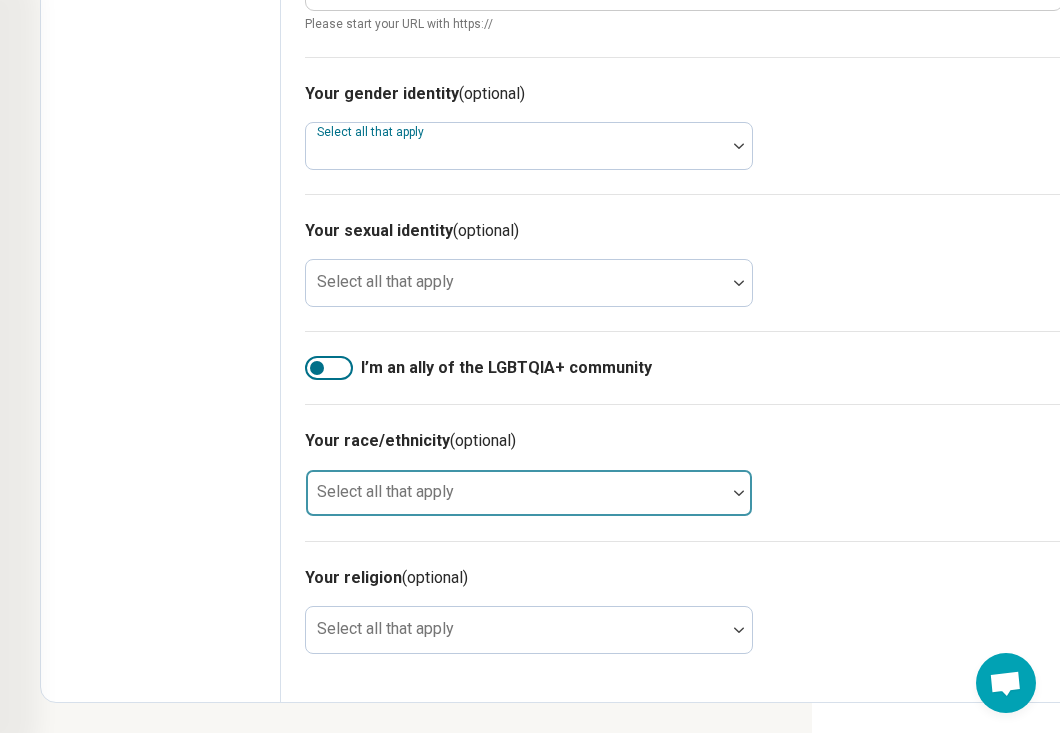 click at bounding box center (516, 501) 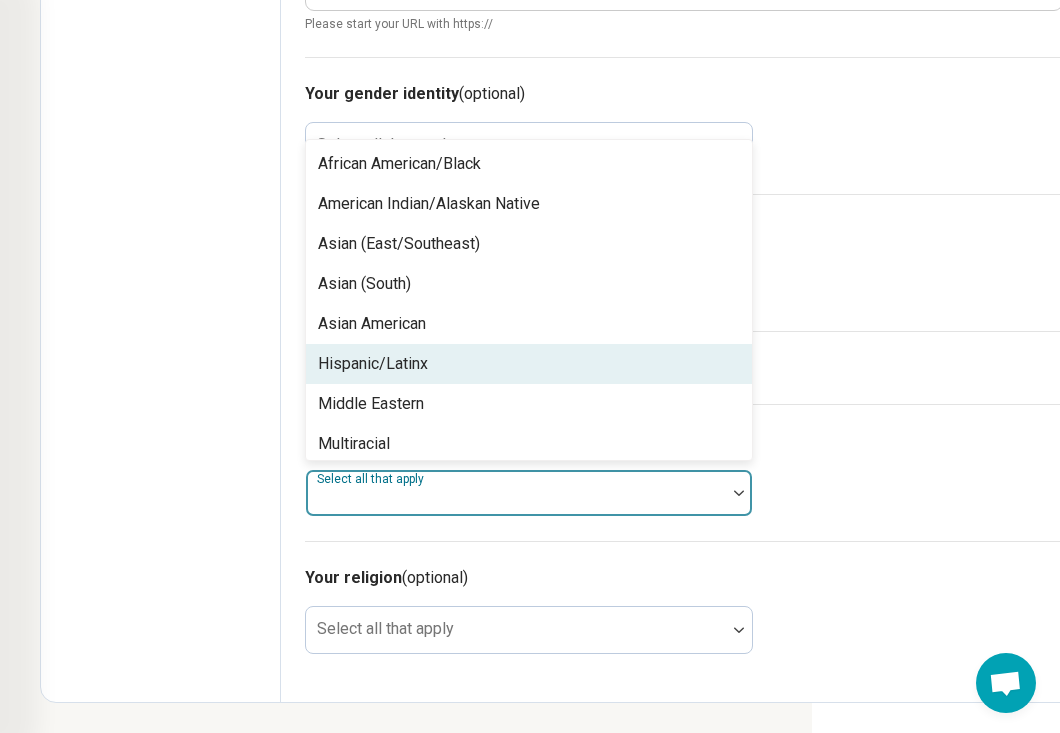 click on "Hispanic/Latinx" at bounding box center [529, 364] 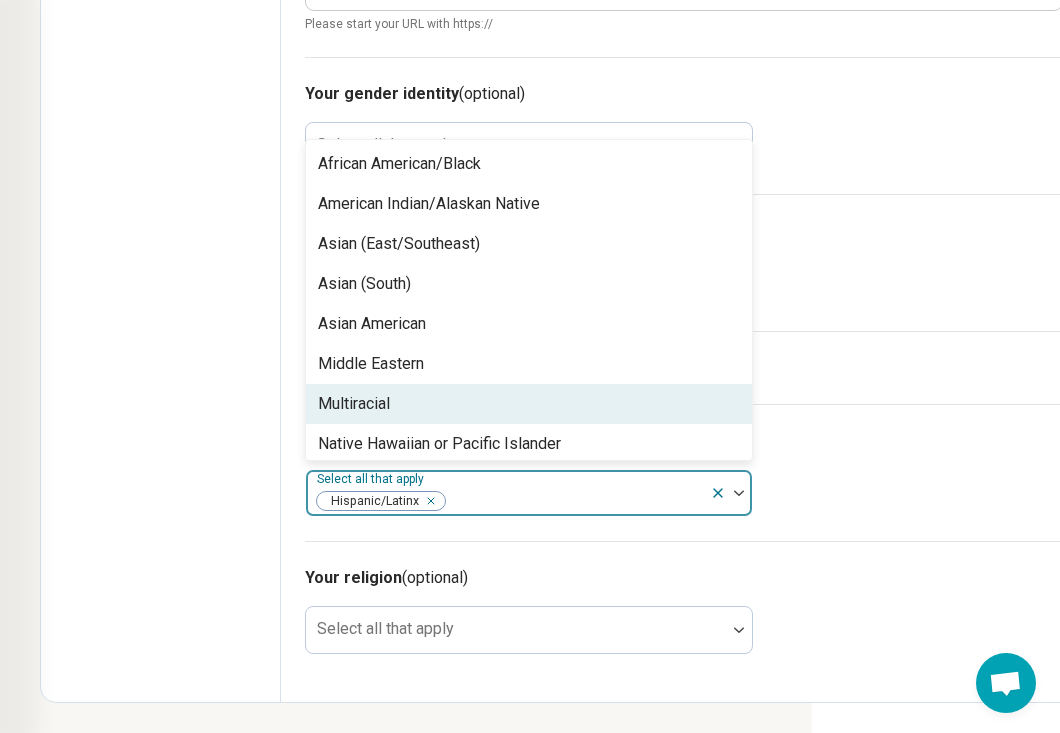 click on "Your race/ethnicity  (optional) option Hispanic/Latinx, selected. Multiracial, [NUMBER] of [NUMBER]. [NUMBER] results available. Use Up and Down to choose options, press Enter to select the currently focused option, press Escape to exit the menu, press Tab to select the option and exit the menu. Select all that apply Hispanic/Latinx African American/Black American Indian/Alaskan Native Asian (East/Southeast) Asian (South) Asian American Middle Eastern Multiracial Native Hawaiian or Pacific Islander Self-identify White" at bounding box center (683, 472) 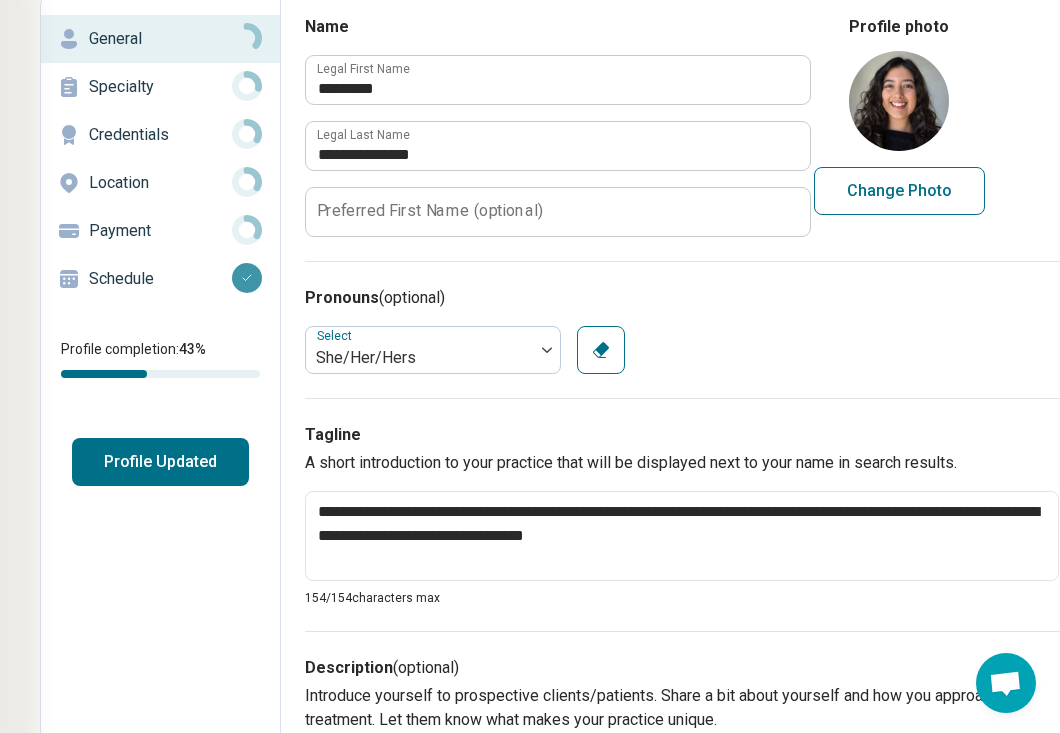 scroll, scrollTop: 0, scrollLeft: 248, axis: horizontal 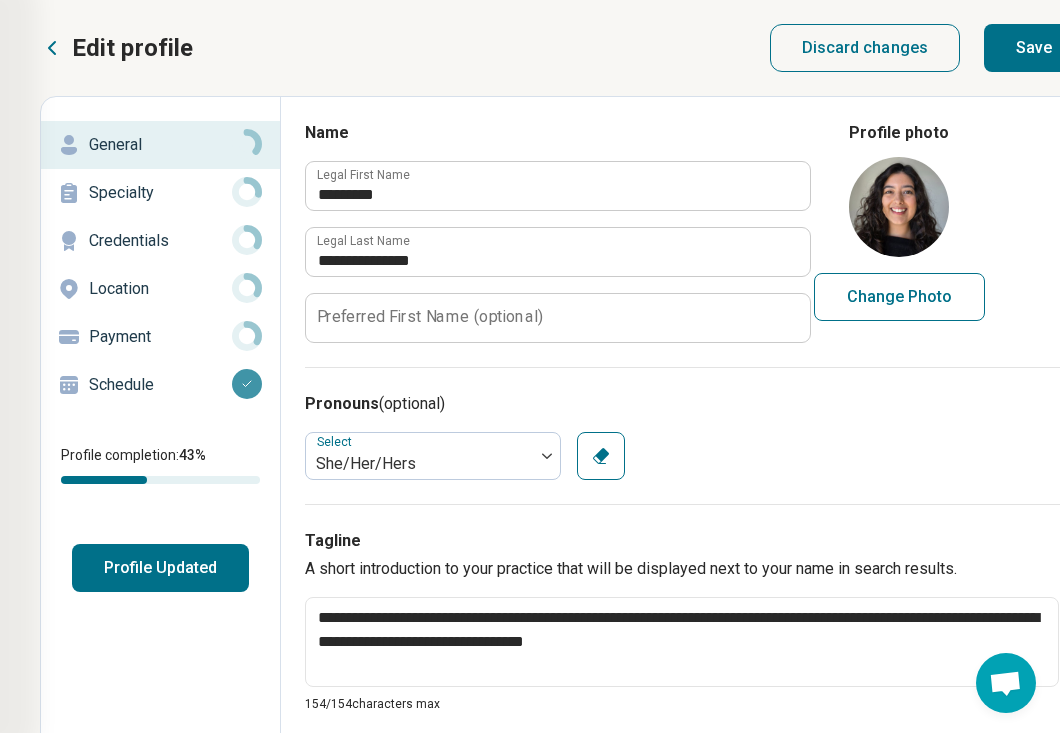 click on "Save" at bounding box center [1034, 48] 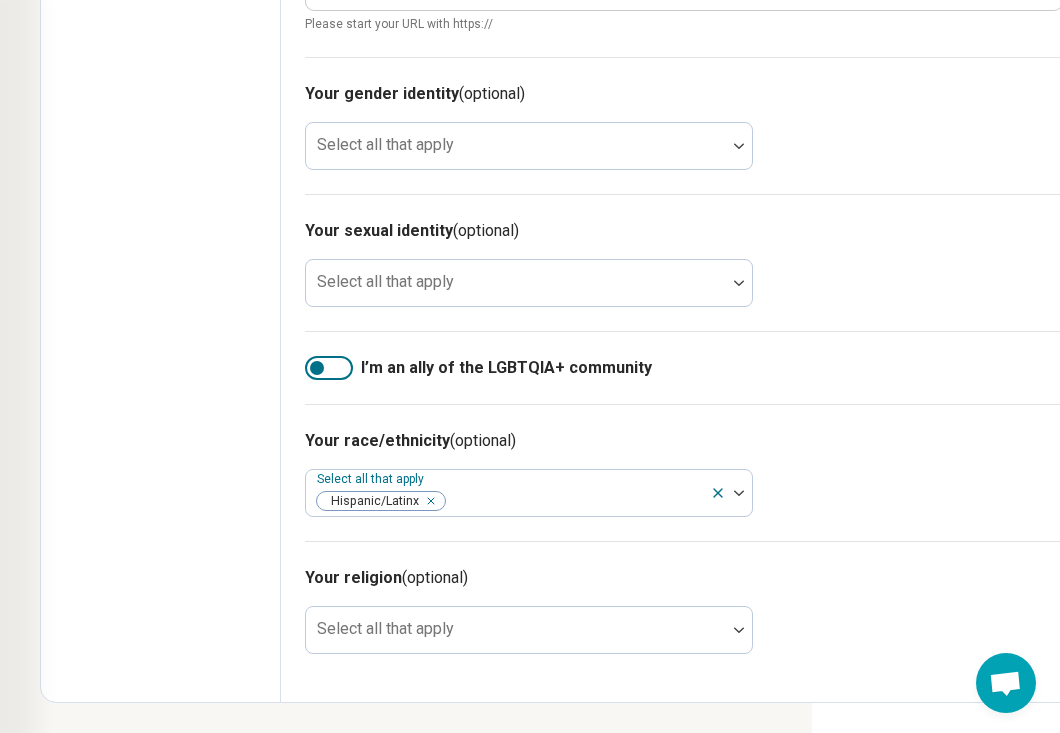 scroll, scrollTop: 0, scrollLeft: 248, axis: horizontal 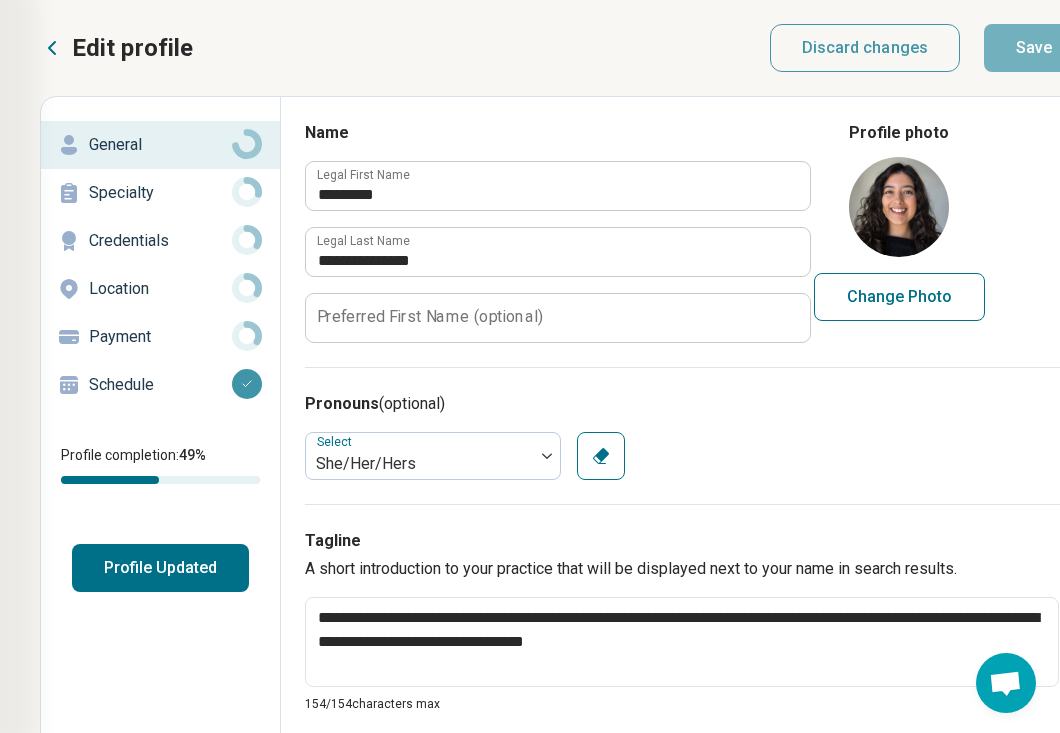 click 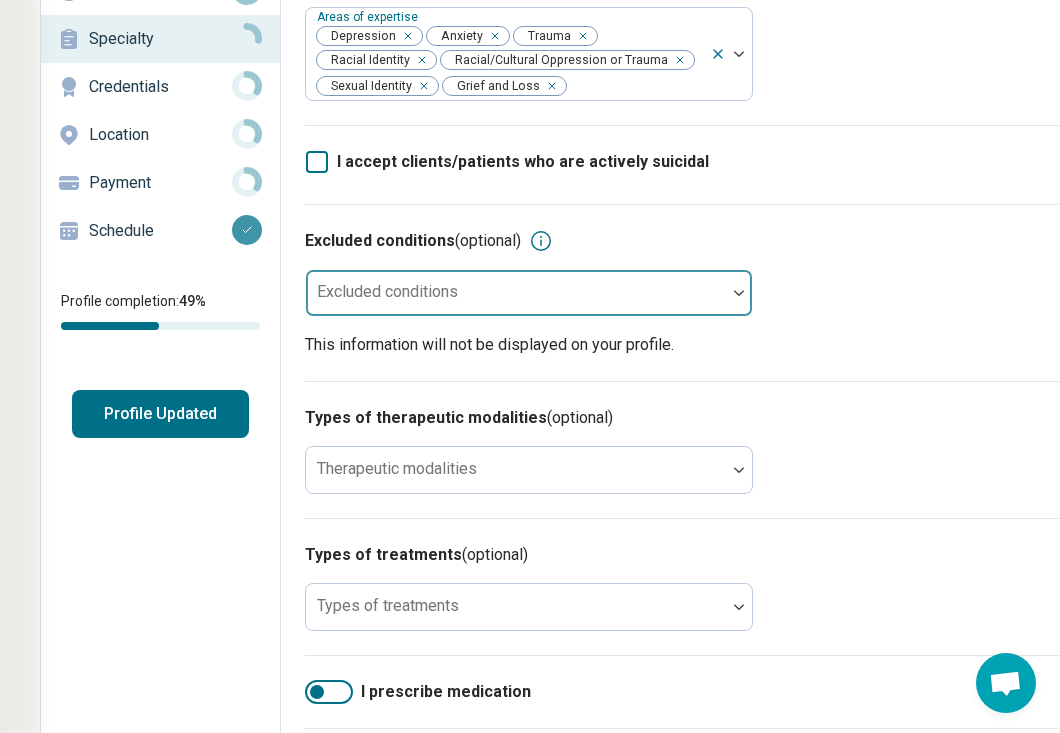 scroll, scrollTop: 170, scrollLeft: 248, axis: both 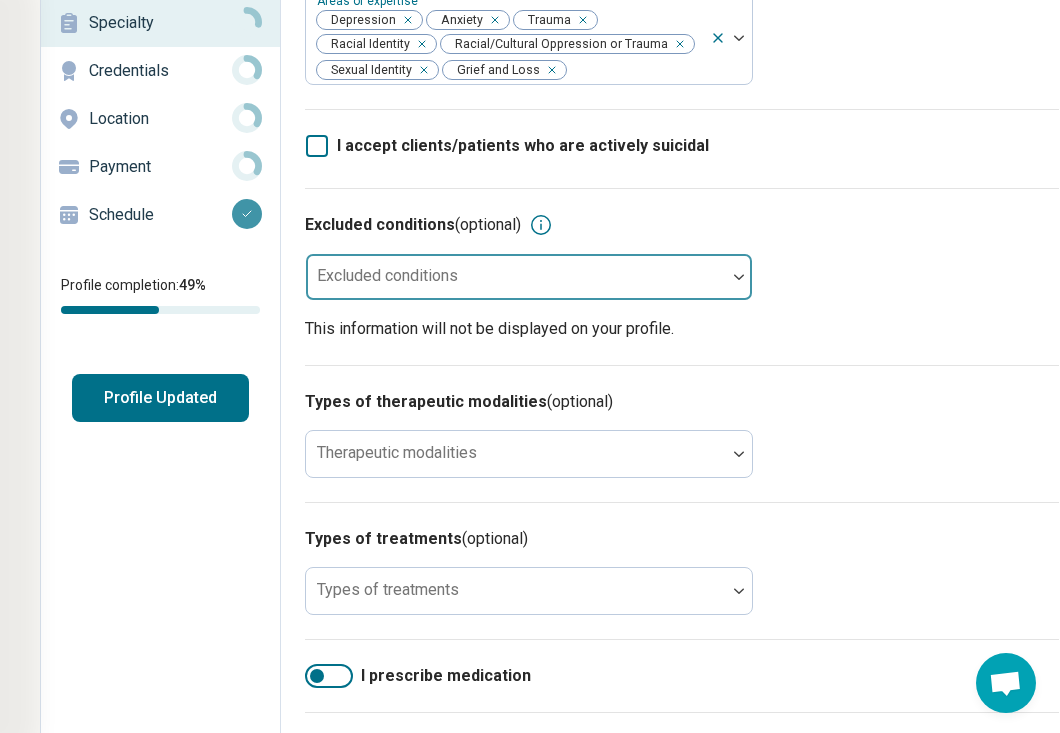 click at bounding box center [516, 285] 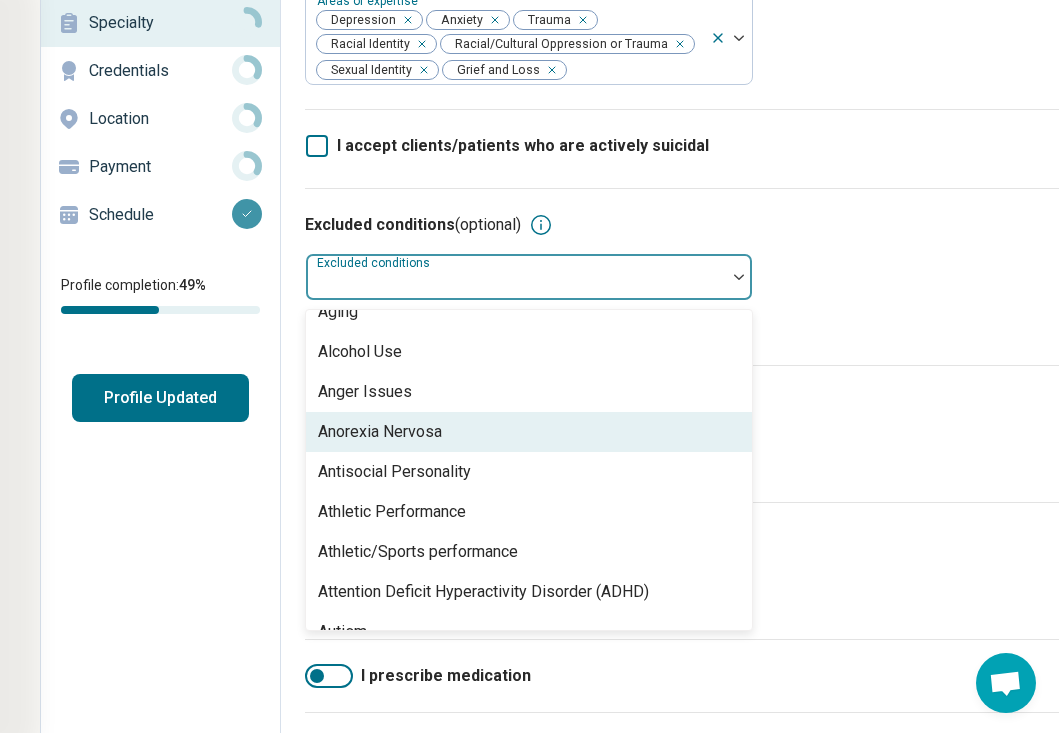 scroll, scrollTop: 145, scrollLeft: 0, axis: vertical 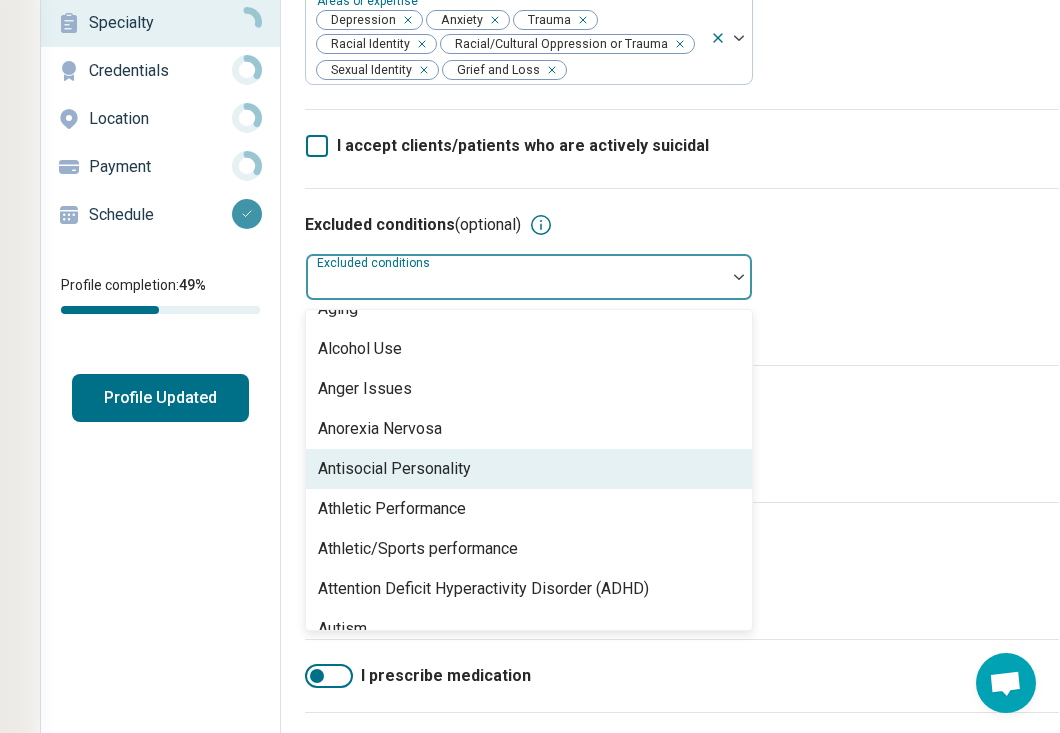 click on "Antisocial Personality" at bounding box center (394, 469) 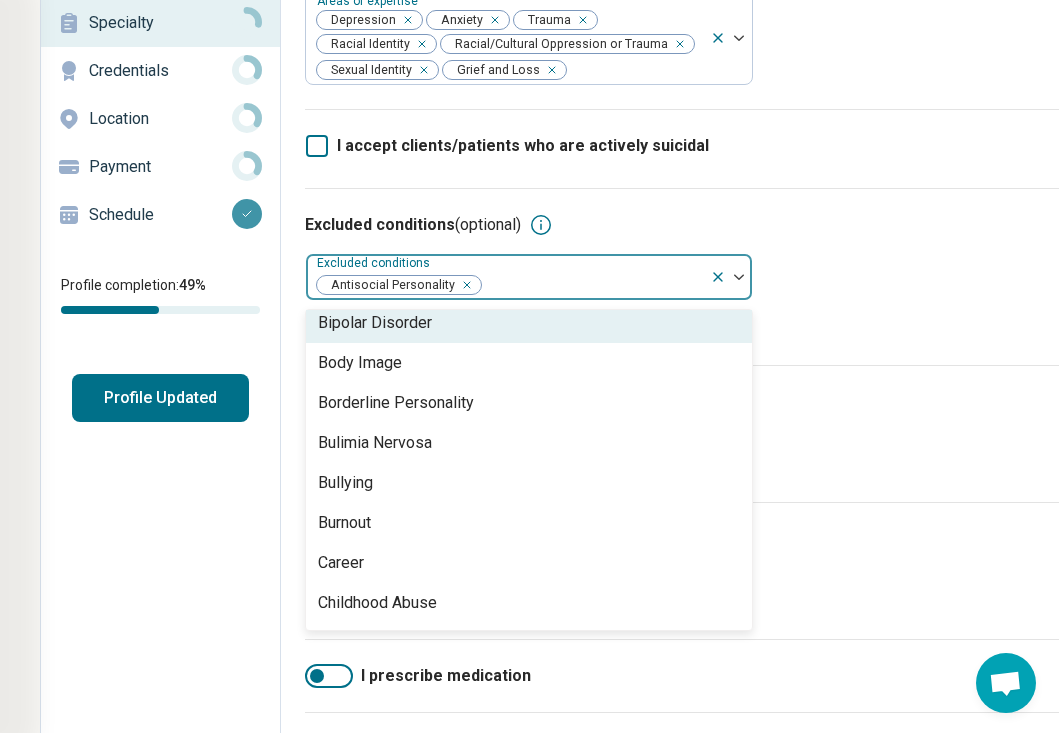 scroll, scrollTop: 591, scrollLeft: 0, axis: vertical 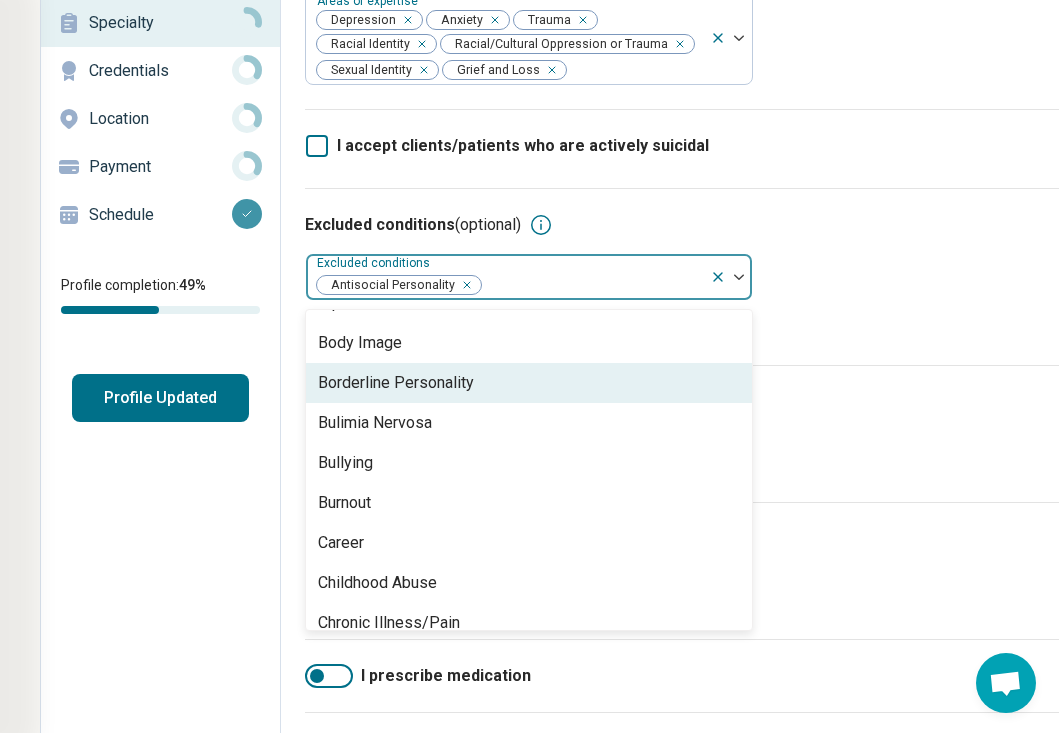 click on "Borderline Personality" at bounding box center (396, 383) 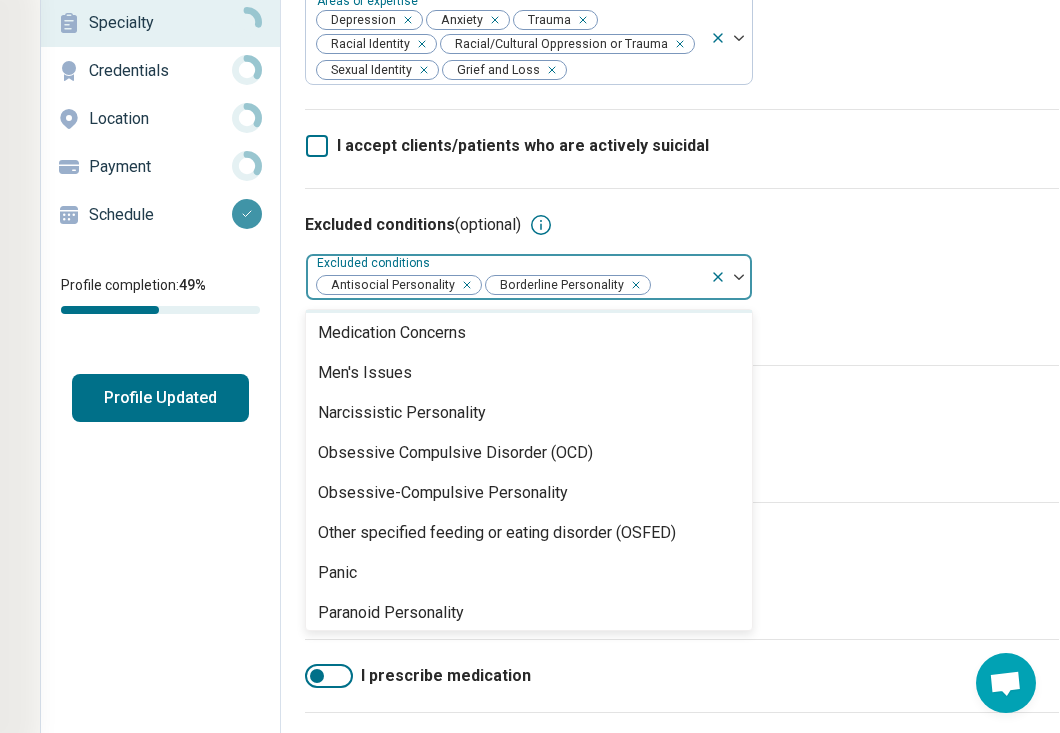 scroll, scrollTop: 1966, scrollLeft: 0, axis: vertical 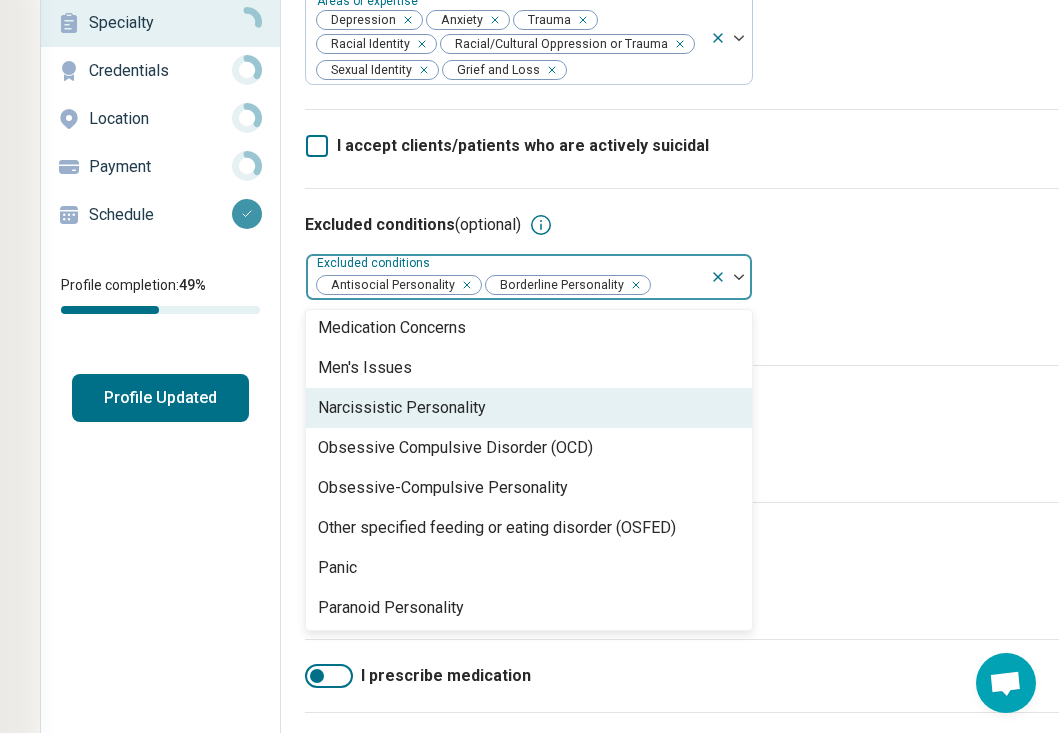 click on "Narcissistic Personality" at bounding box center (402, 408) 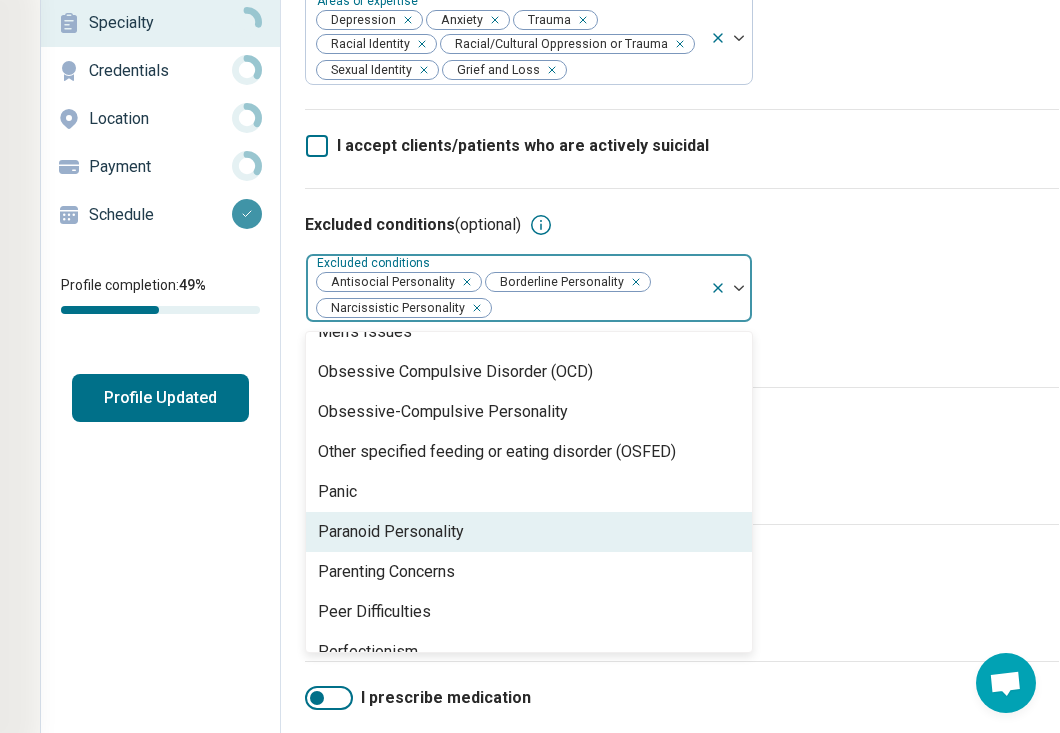 click on "Paranoid Personality" at bounding box center [391, 532] 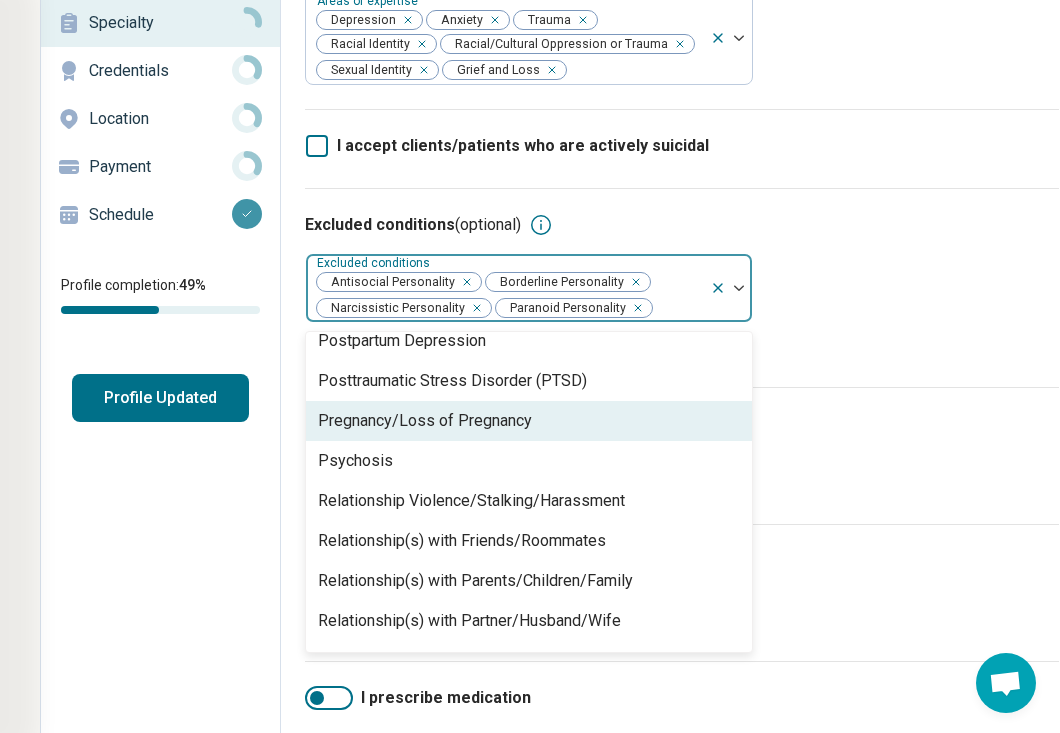 scroll, scrollTop: 2618, scrollLeft: 0, axis: vertical 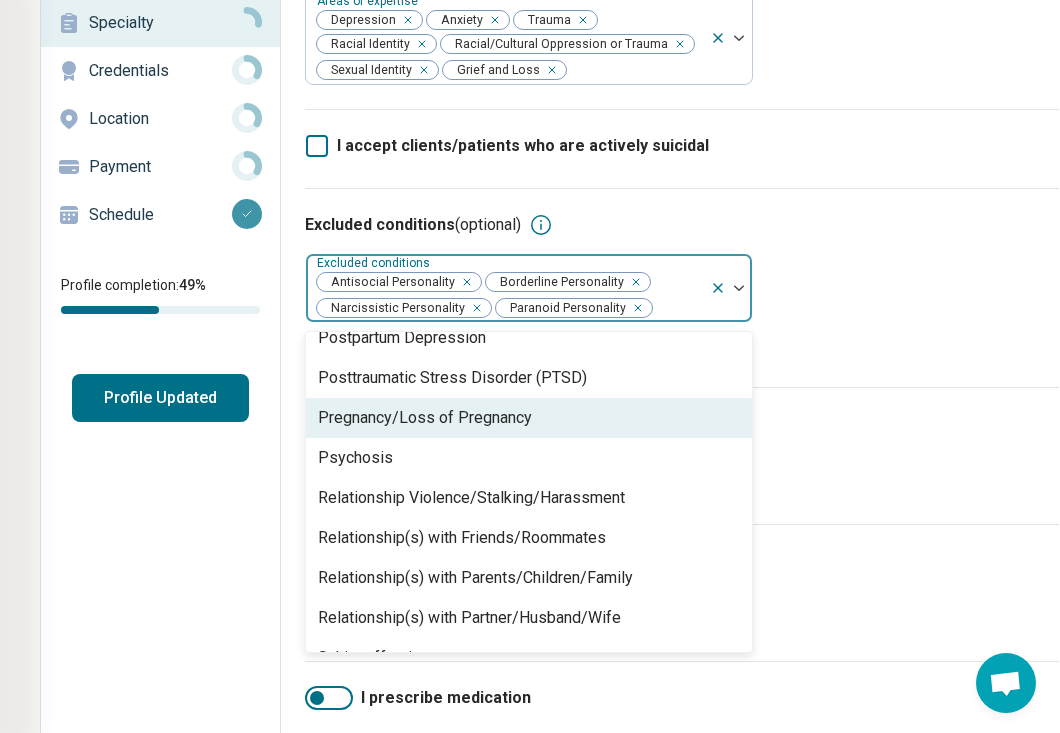 click on "Pregnancy/Loss of Pregnancy" at bounding box center (425, 418) 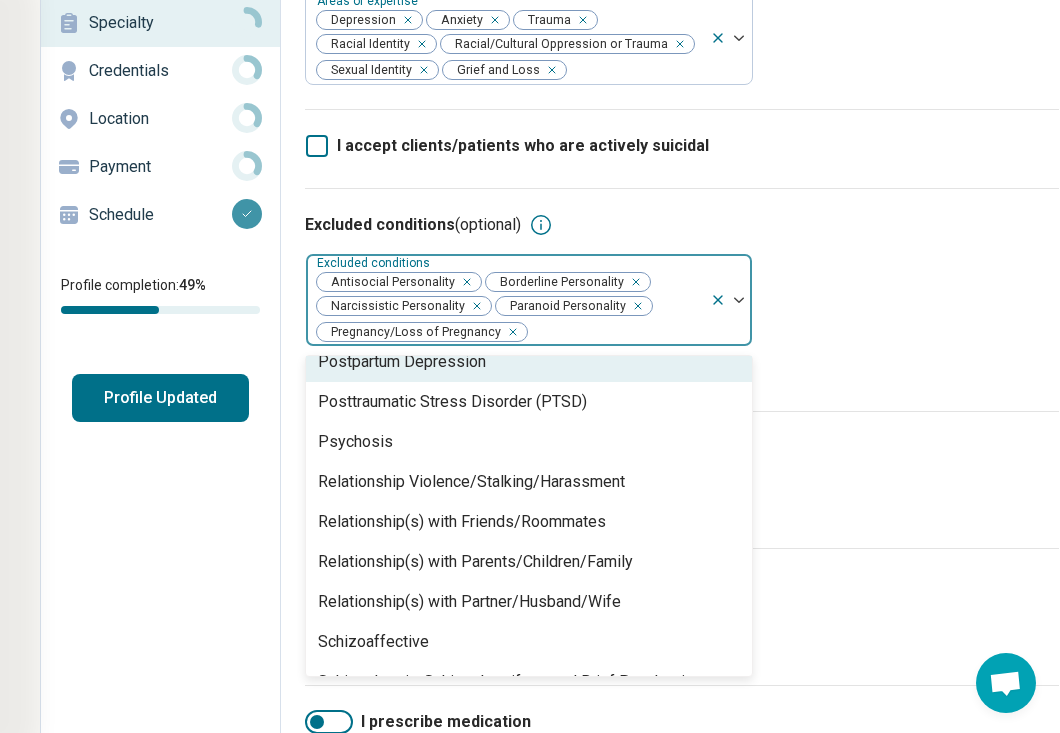 click 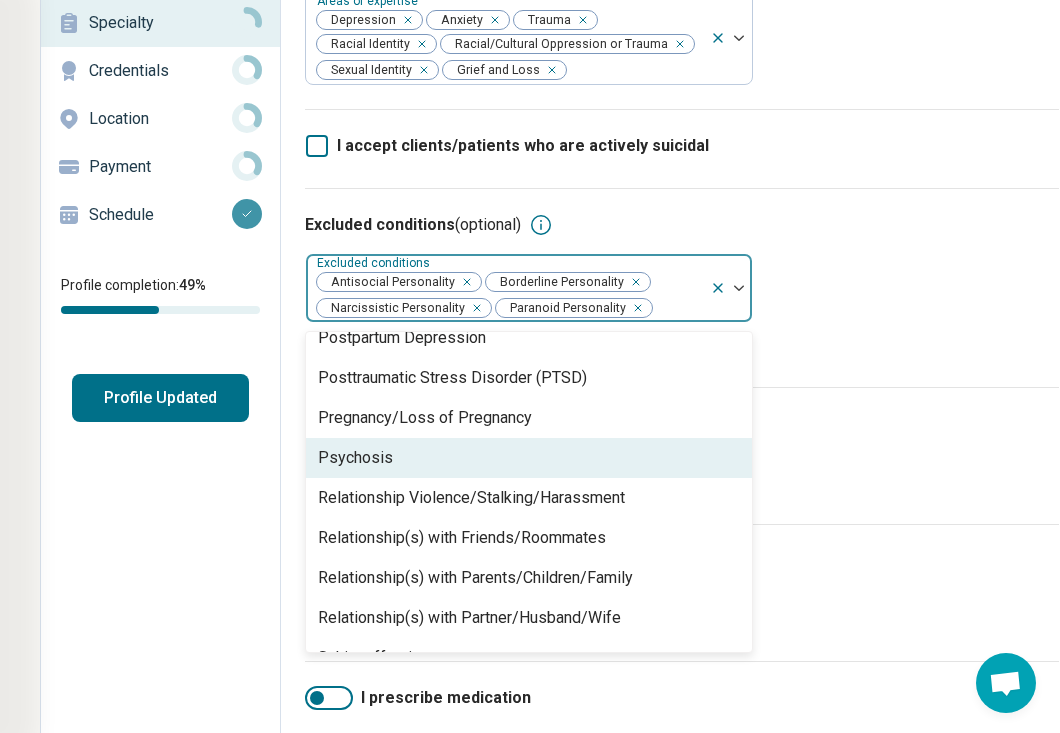 click on "Psychosis" at bounding box center [529, 458] 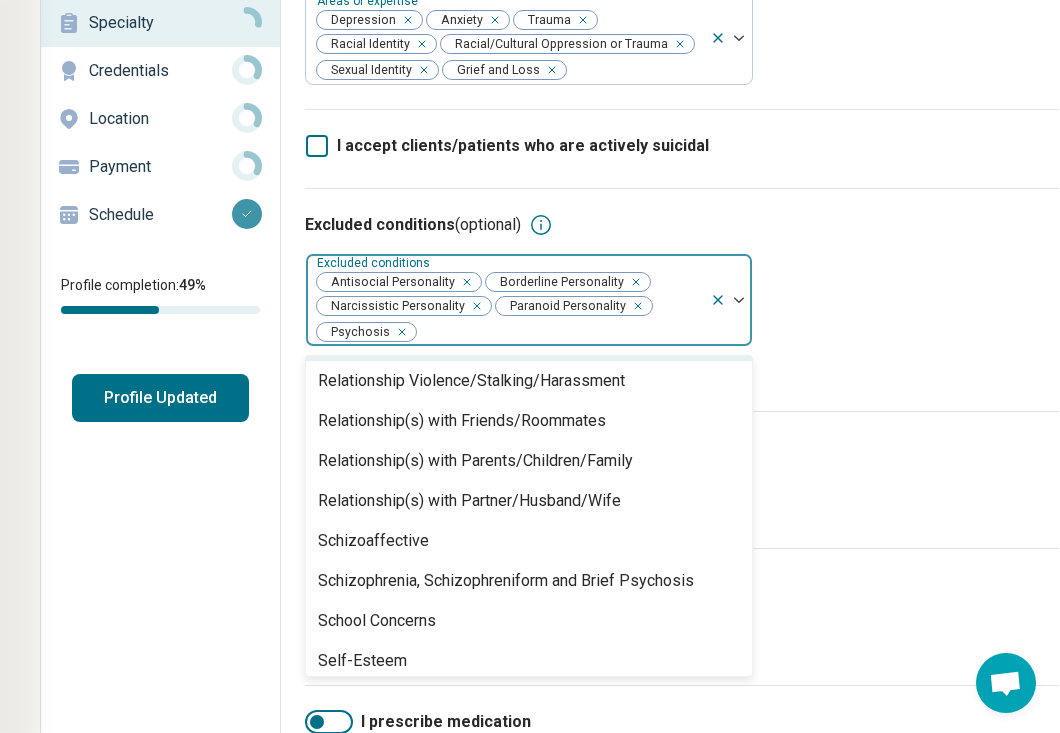 scroll, scrollTop: 2742, scrollLeft: 0, axis: vertical 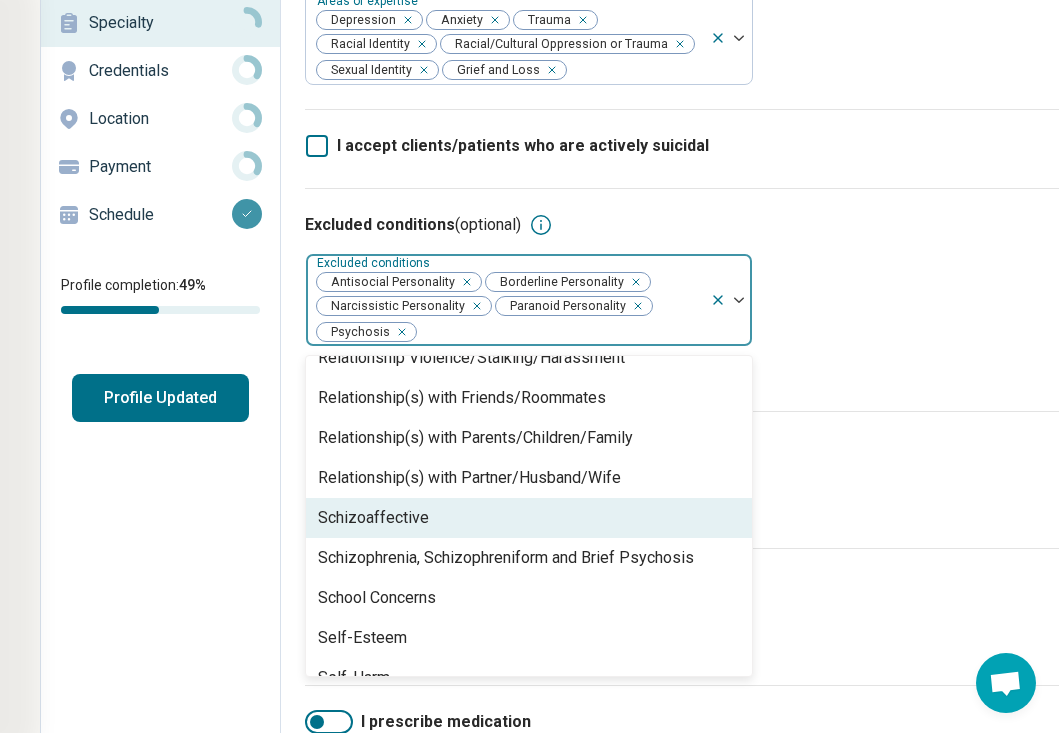 click on "Schizoaffective" at bounding box center [529, 518] 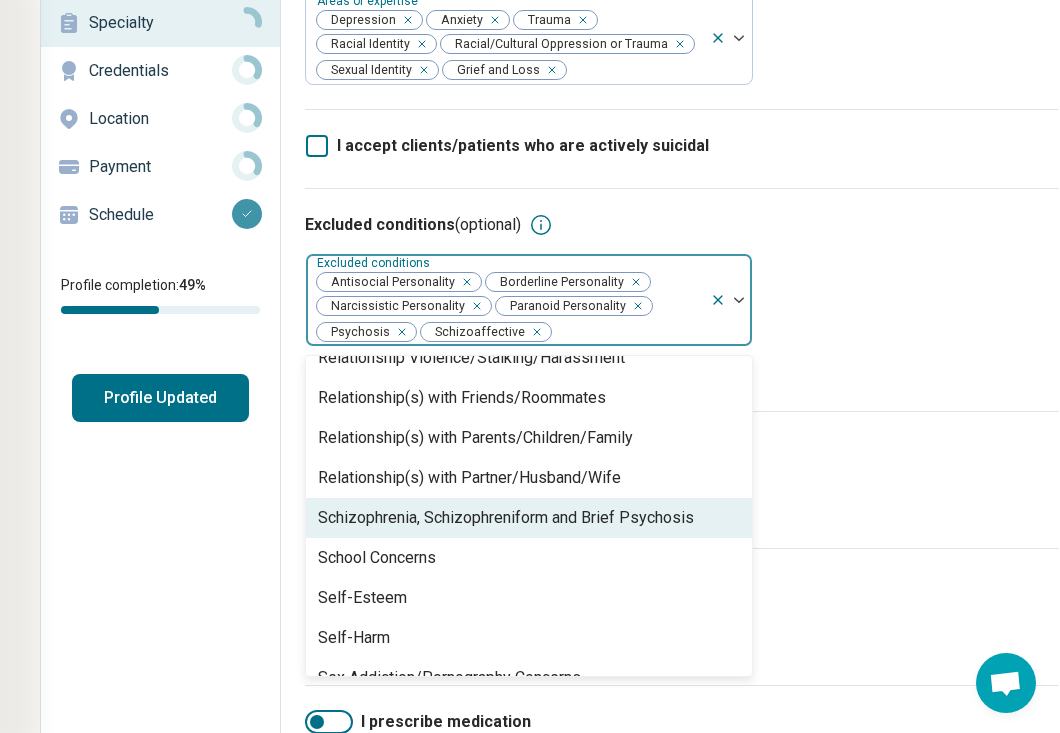 click on "Schizophrenia, Schizophreniform and Brief Psychosis" at bounding box center (506, 518) 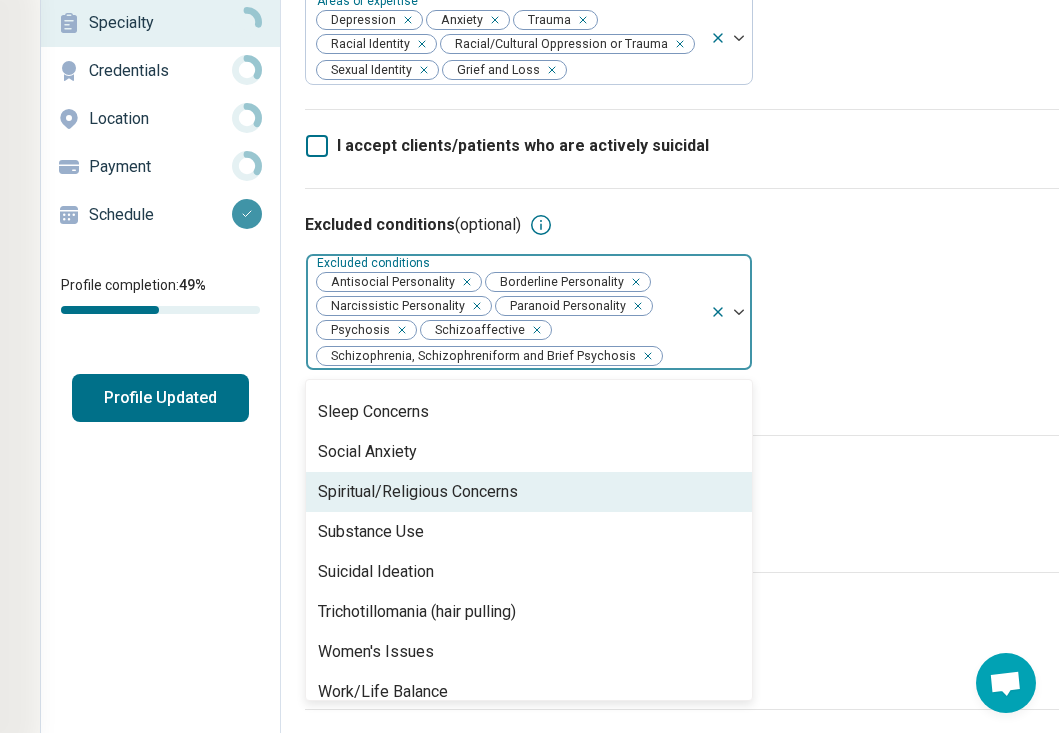 scroll, scrollTop: 3128, scrollLeft: 0, axis: vertical 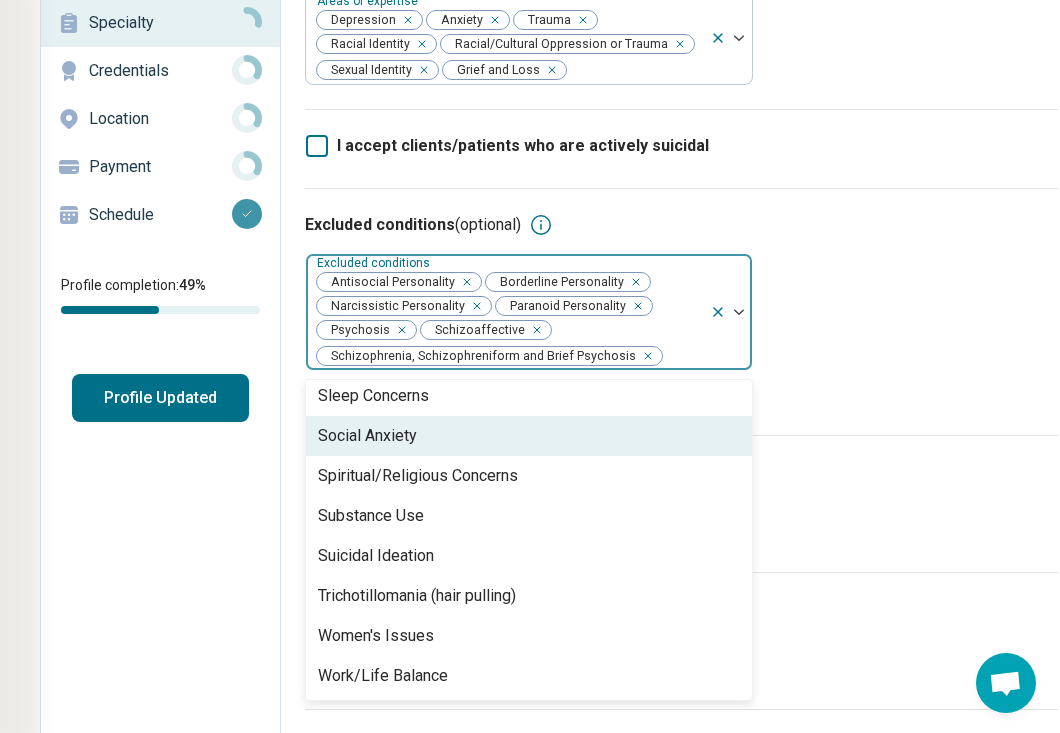 click on "Types of therapeutic modalities  (optional) Therapeutic modalities" at bounding box center (682, 503) 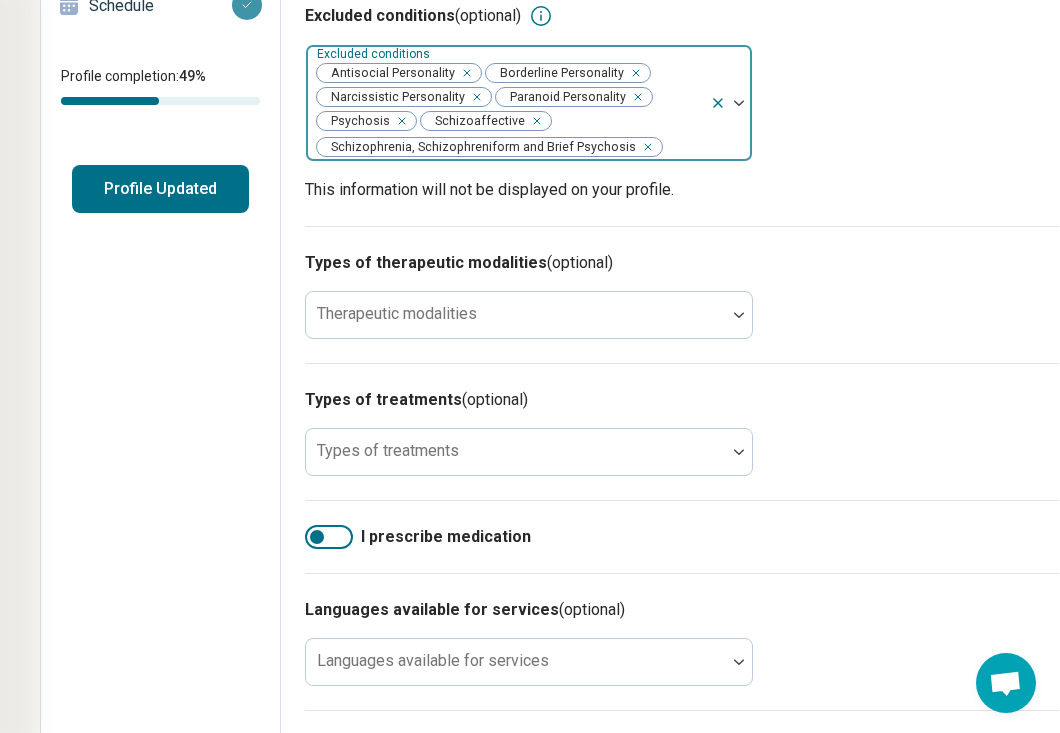 scroll, scrollTop: 389, scrollLeft: 248, axis: both 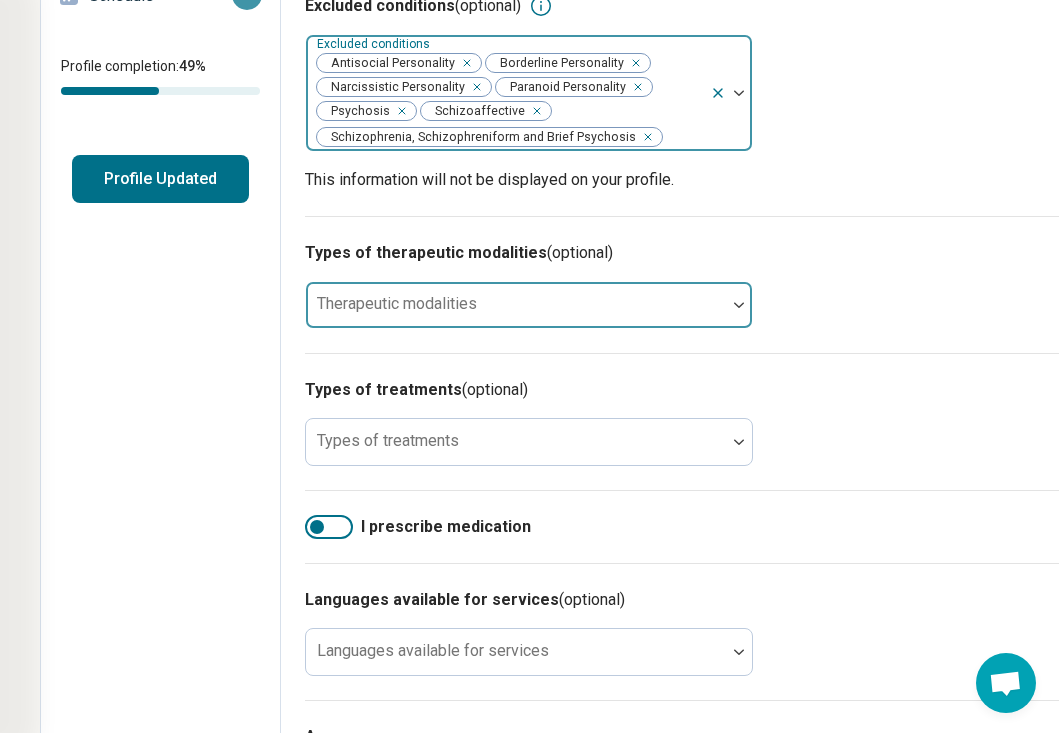click at bounding box center [516, 313] 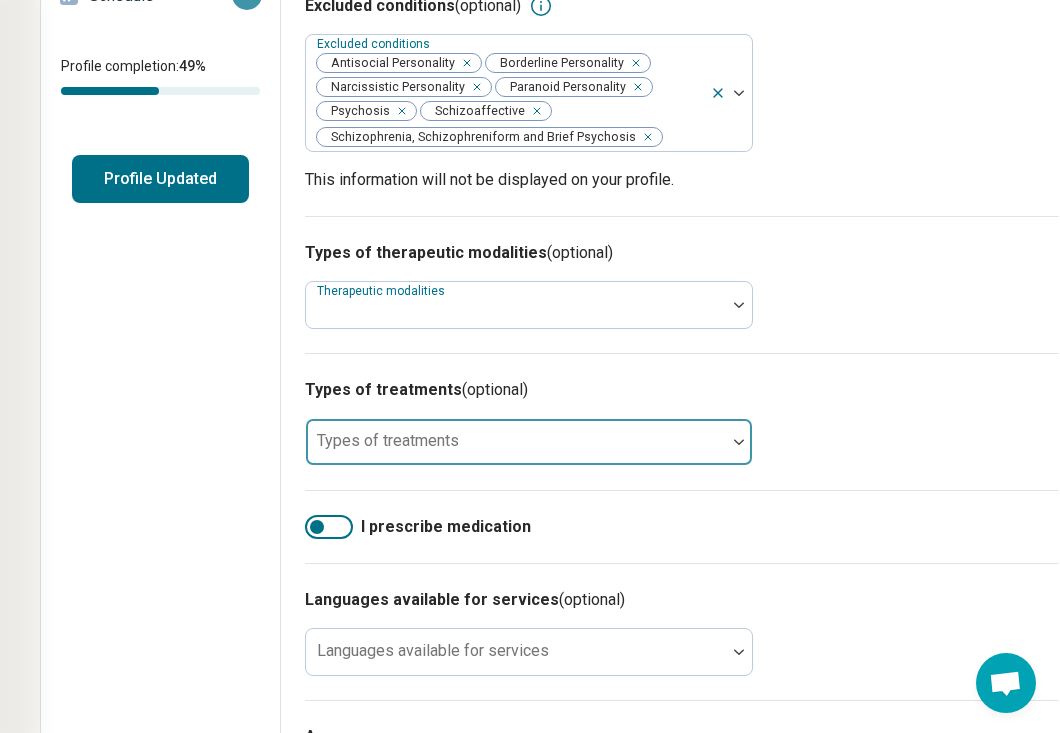 click on "Types of treatments" at bounding box center (529, 442) 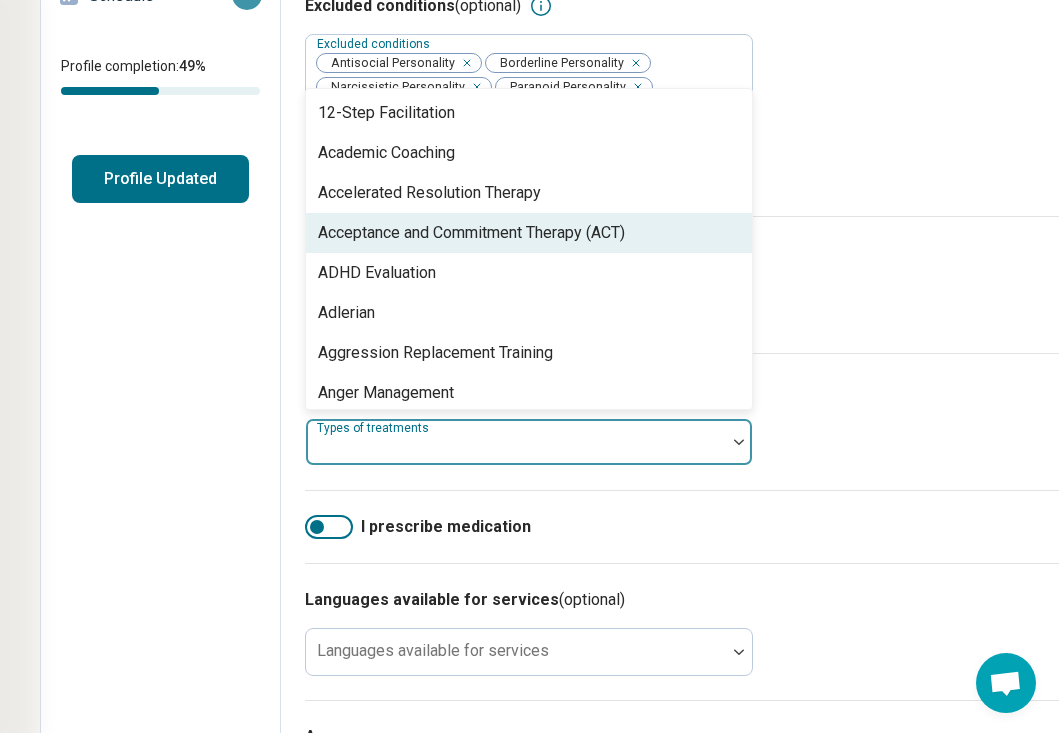 click on "Acceptance and Commitment Therapy (ACT)" at bounding box center (471, 233) 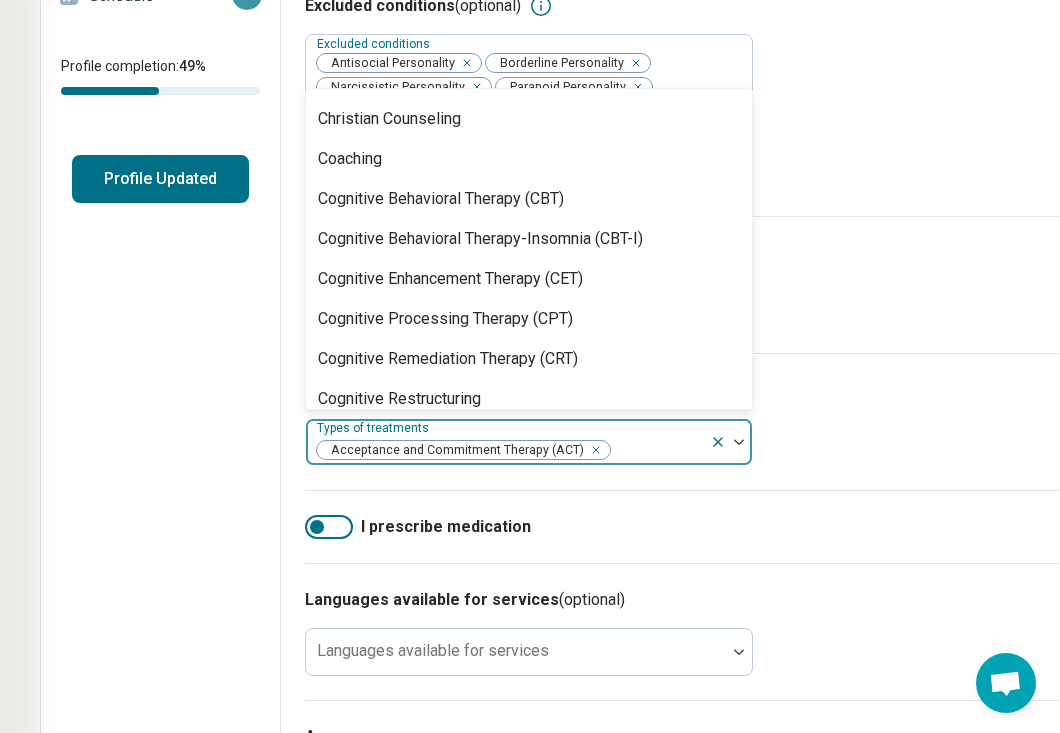 scroll, scrollTop: 759, scrollLeft: 0, axis: vertical 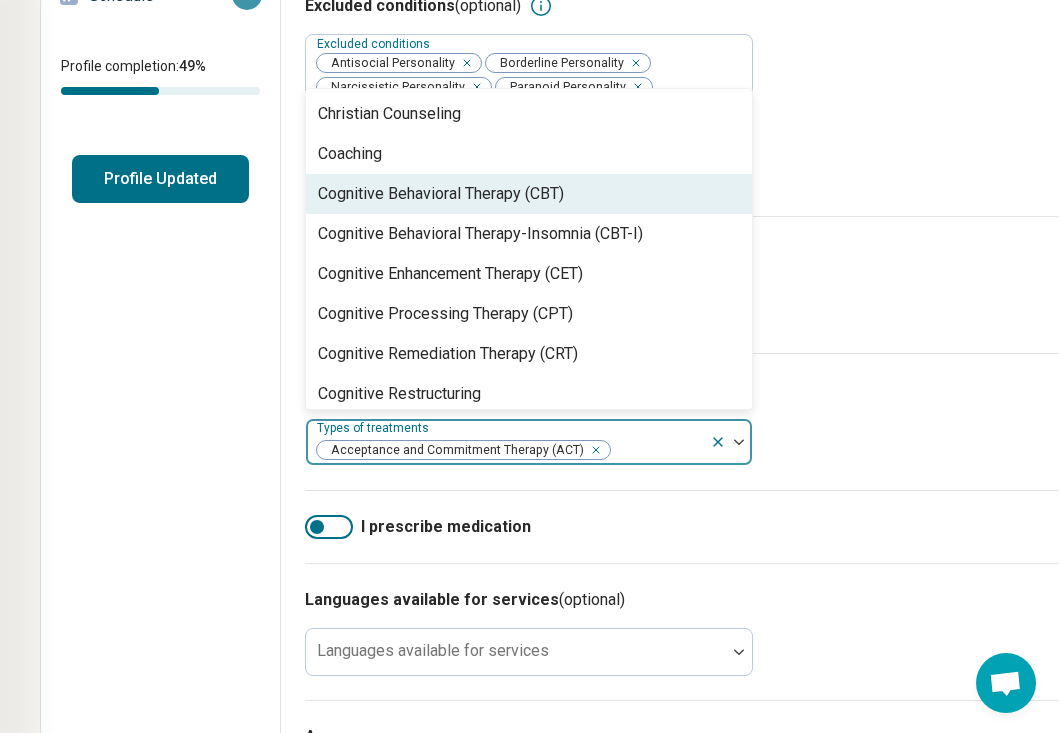 click on "Cognitive Behavioral Therapy (CBT)" at bounding box center (529, 194) 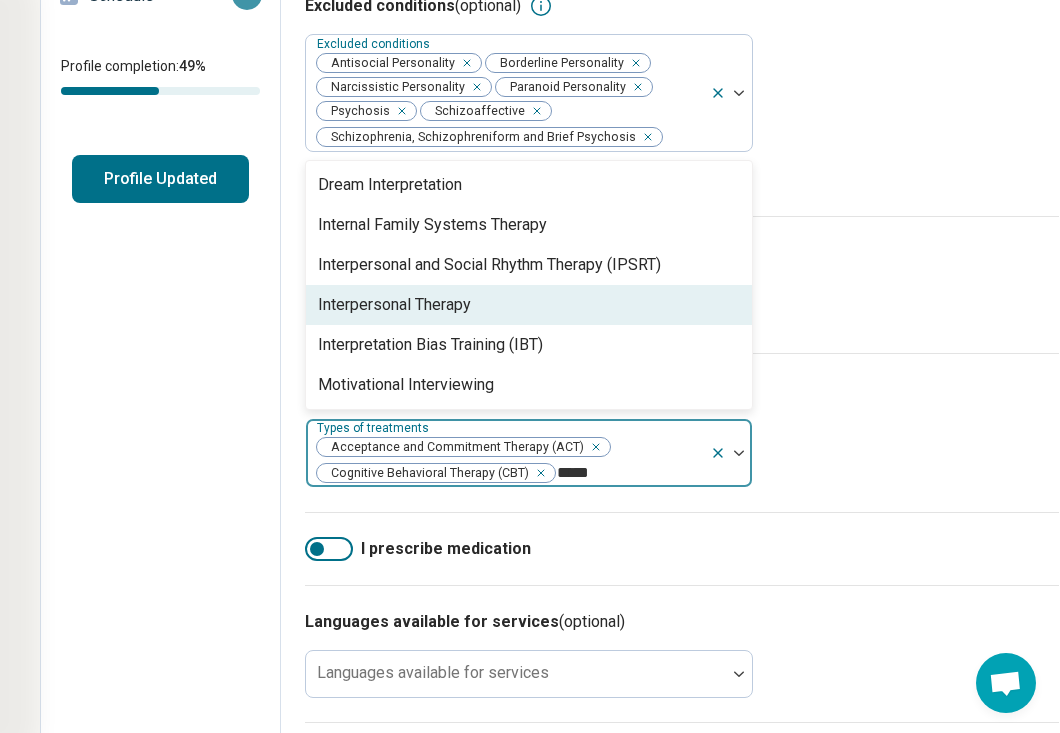 click on "Interpersonal Therapy" at bounding box center (529, 305) 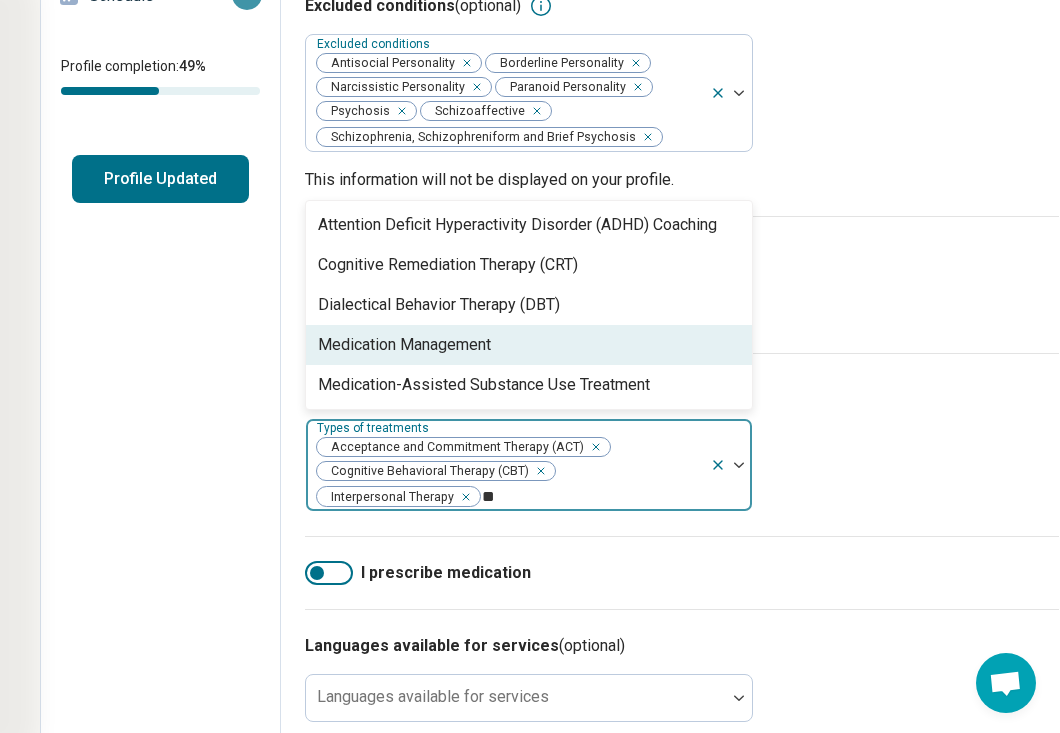click on "Dialectical Behavior Therapy (DBT)" at bounding box center [439, 305] 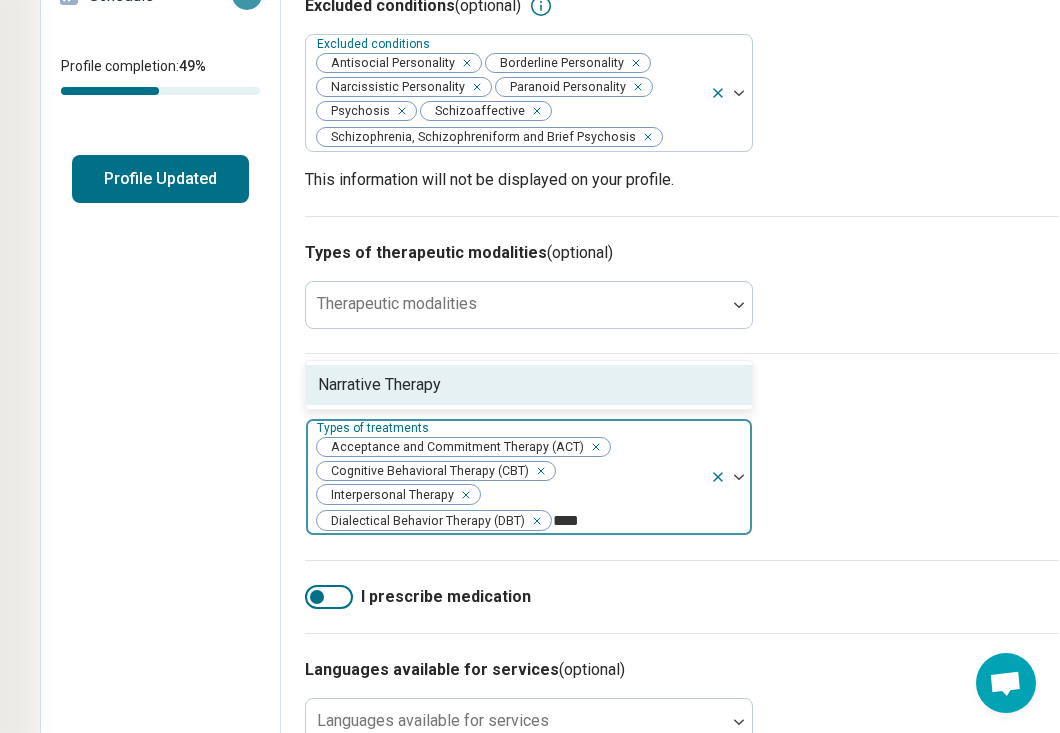click on "Narrative Therapy" at bounding box center (379, 385) 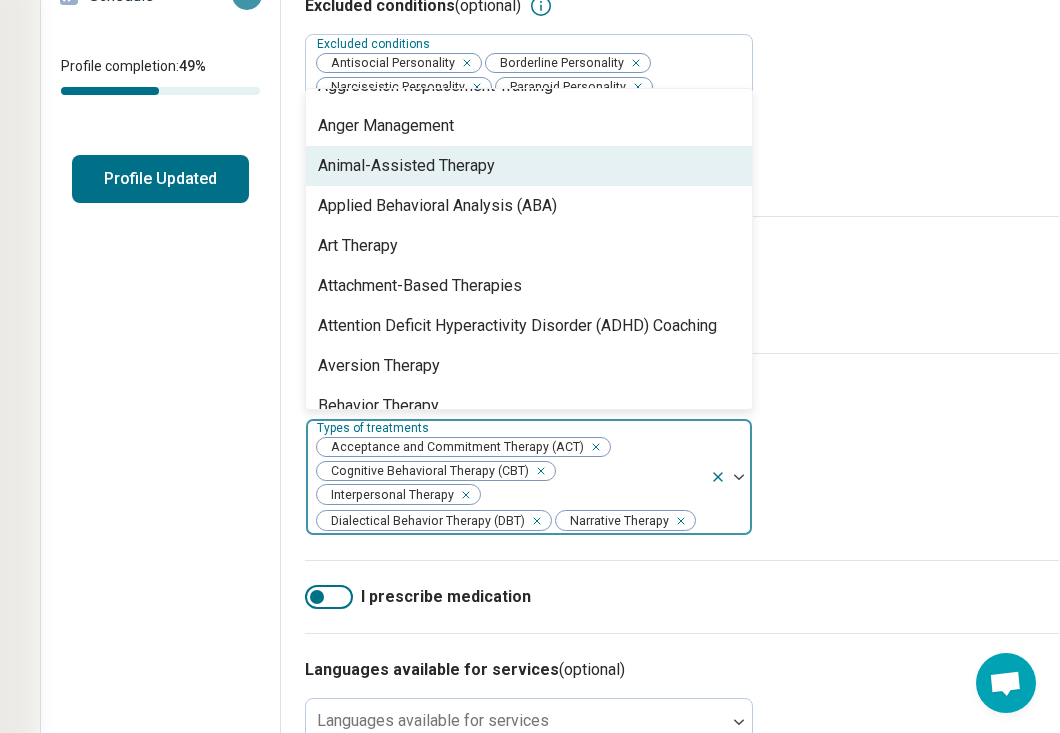 scroll, scrollTop: 276, scrollLeft: 0, axis: vertical 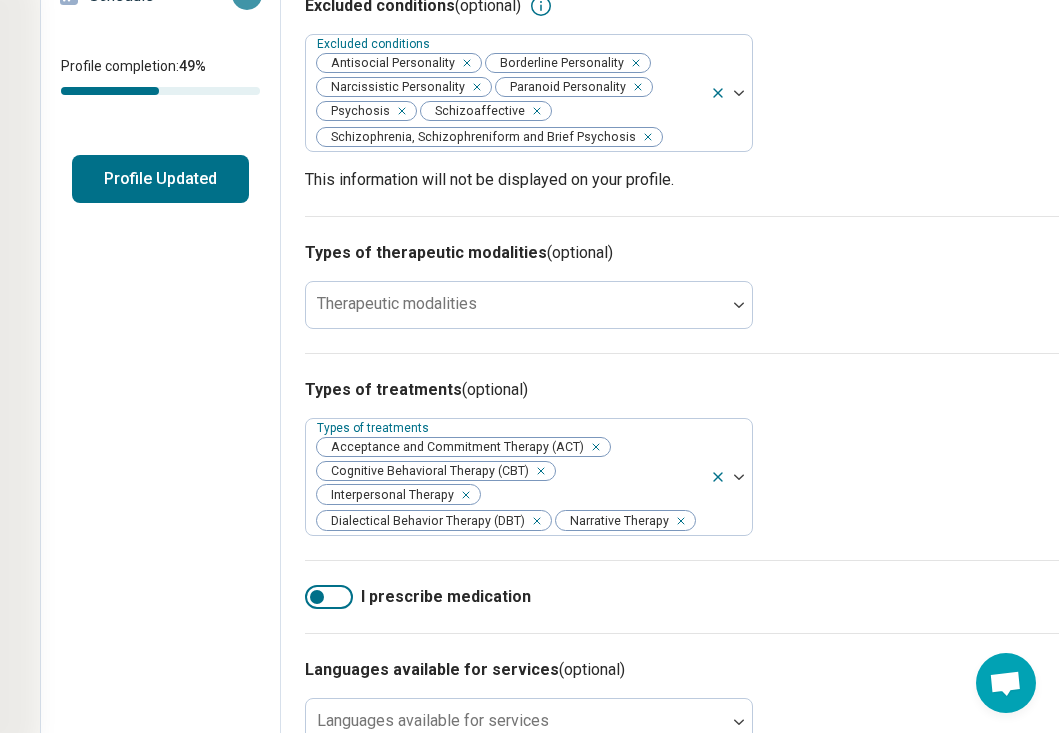 click on "Edit profile General Specialty Credentials Location Payment Schedule Profile completion:  49 % Profile Updated" at bounding box center (161, 388) 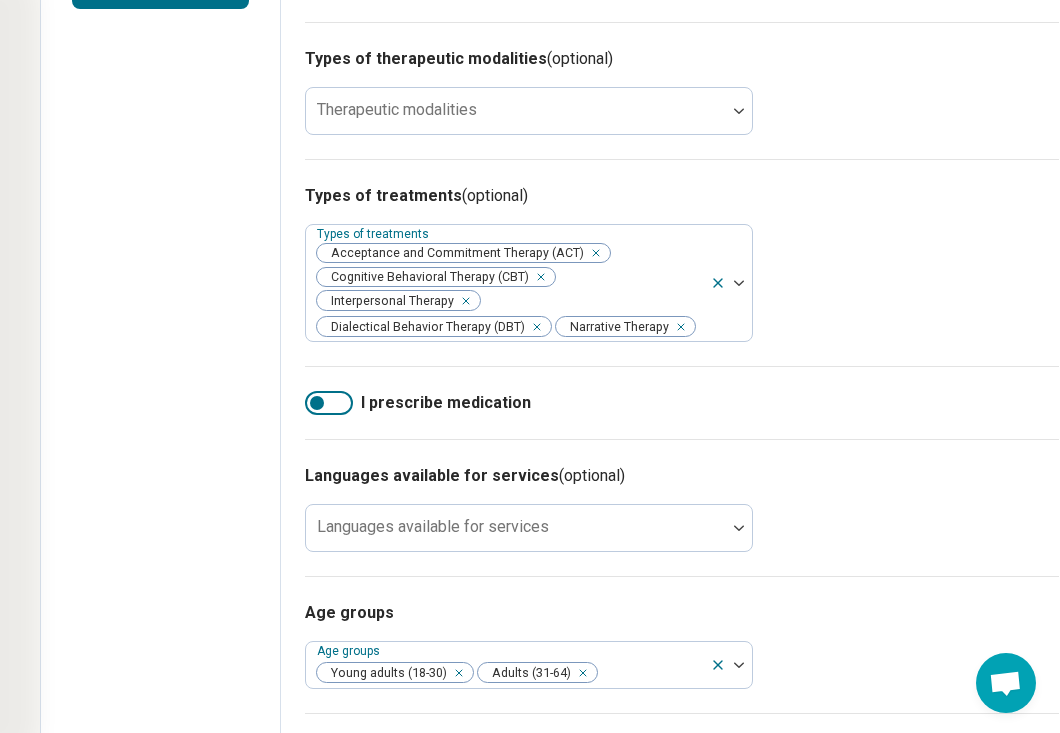 scroll, scrollTop: 763, scrollLeft: 248, axis: both 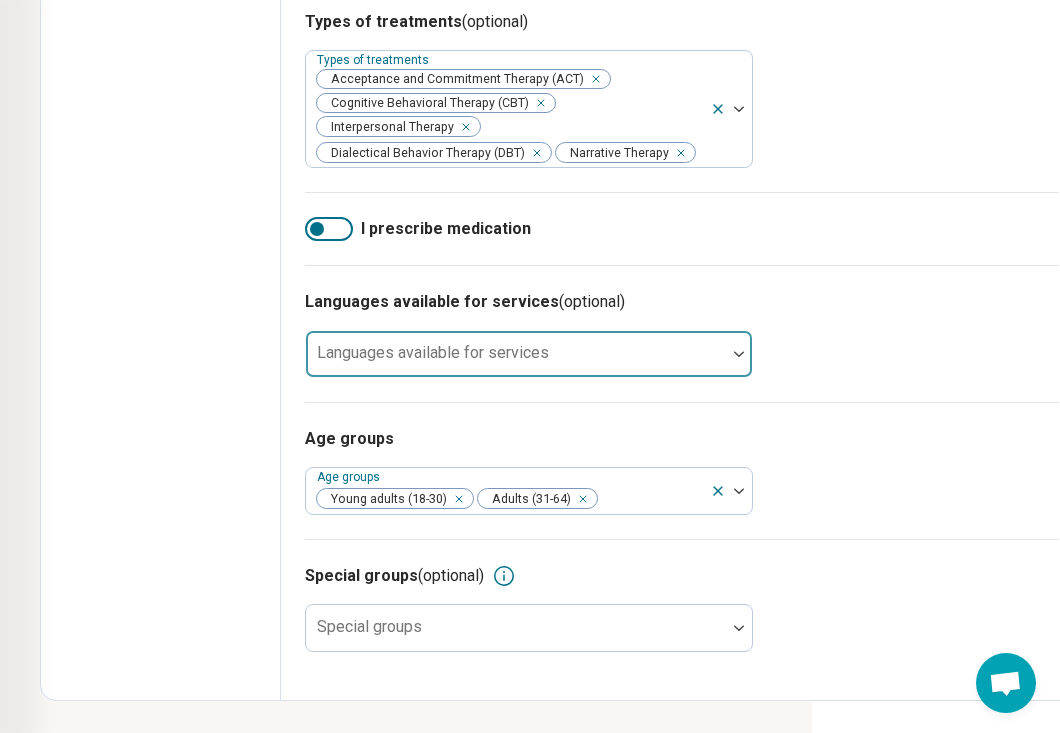 click on "Languages available for services" at bounding box center (433, 352) 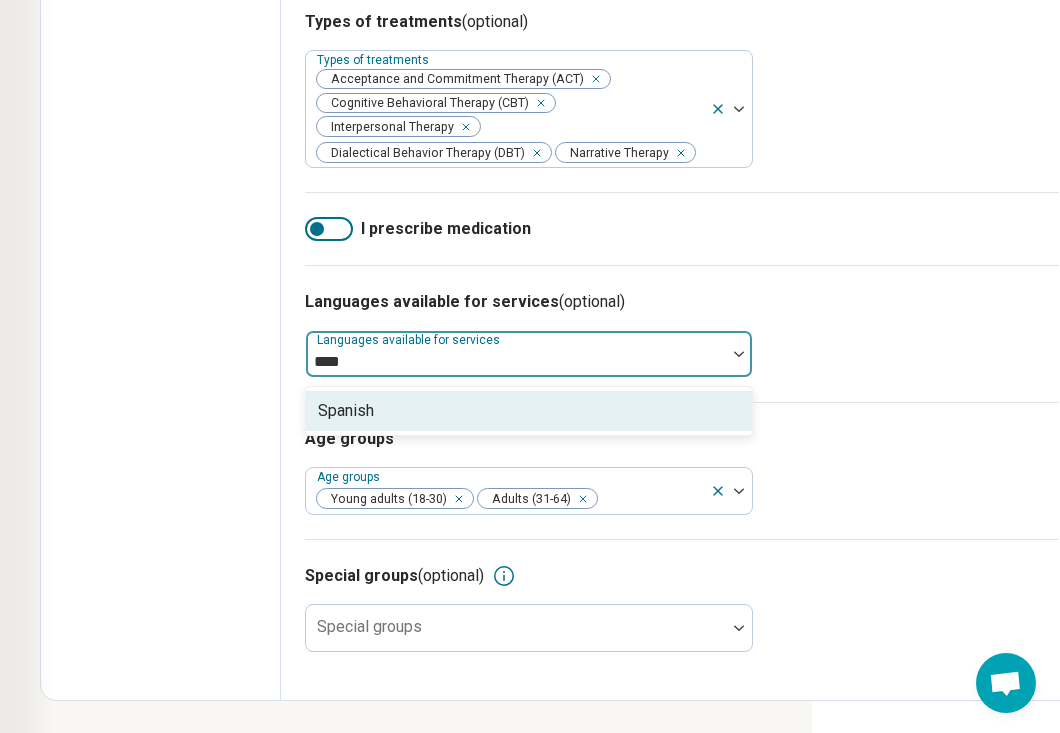 click on "Spanish" at bounding box center (529, 411) 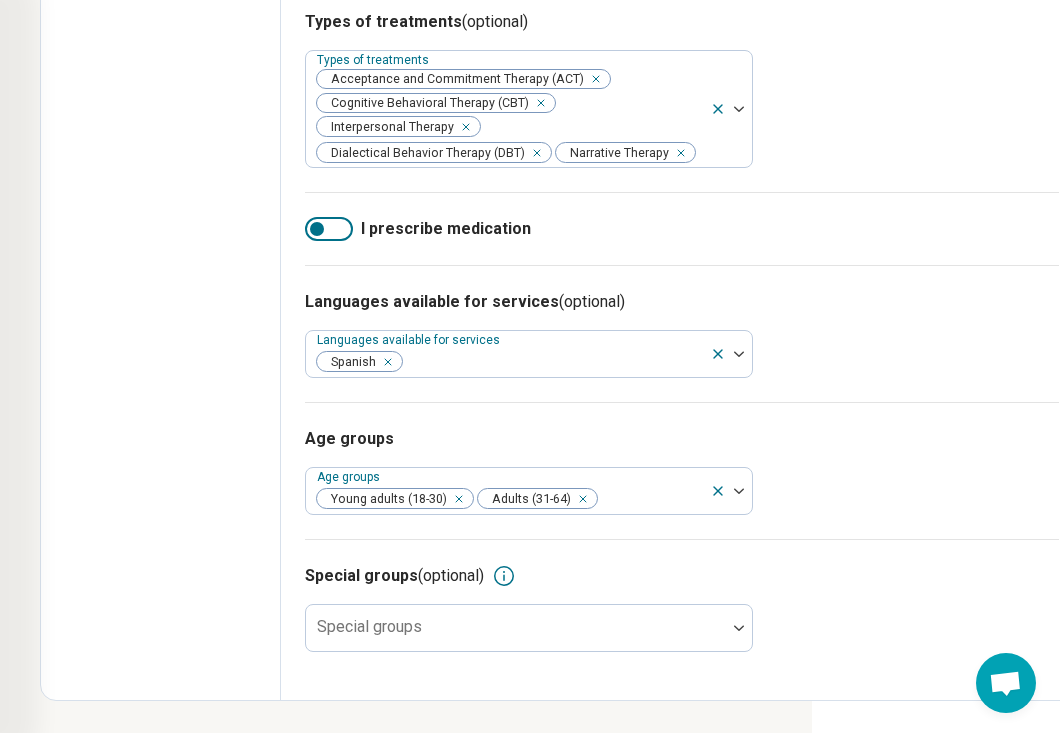 click on "Edit profile General Specialty Credentials Location Payment Schedule Profile completion:  49 % Profile Updated" at bounding box center (161, 20) 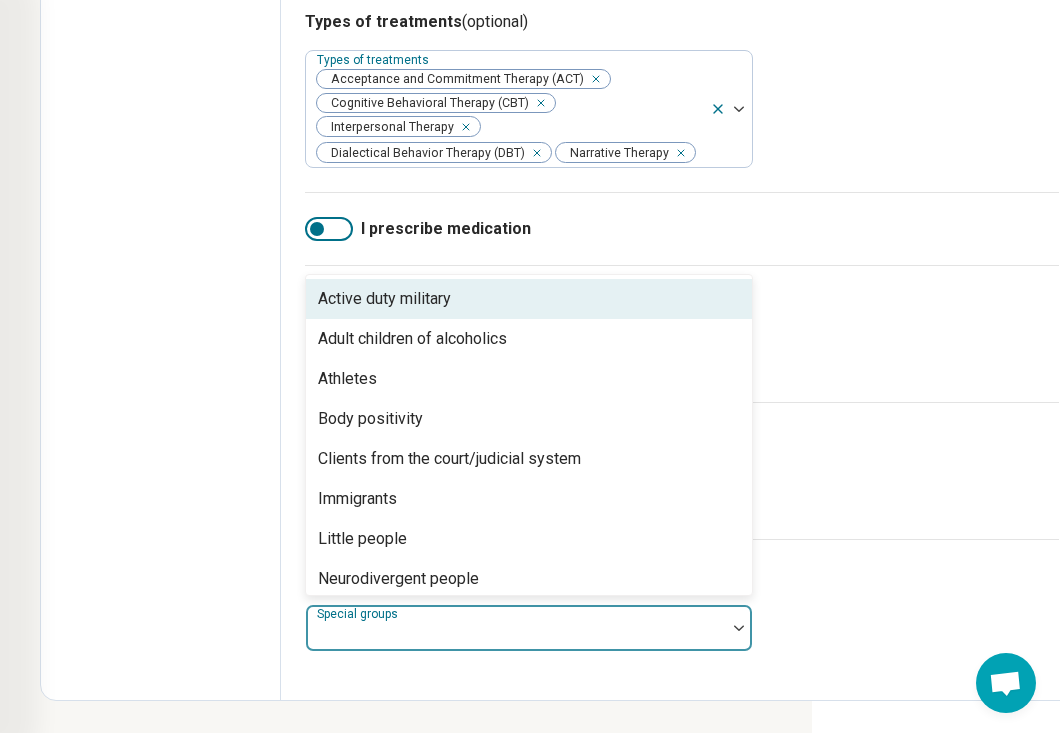 click at bounding box center (516, 636) 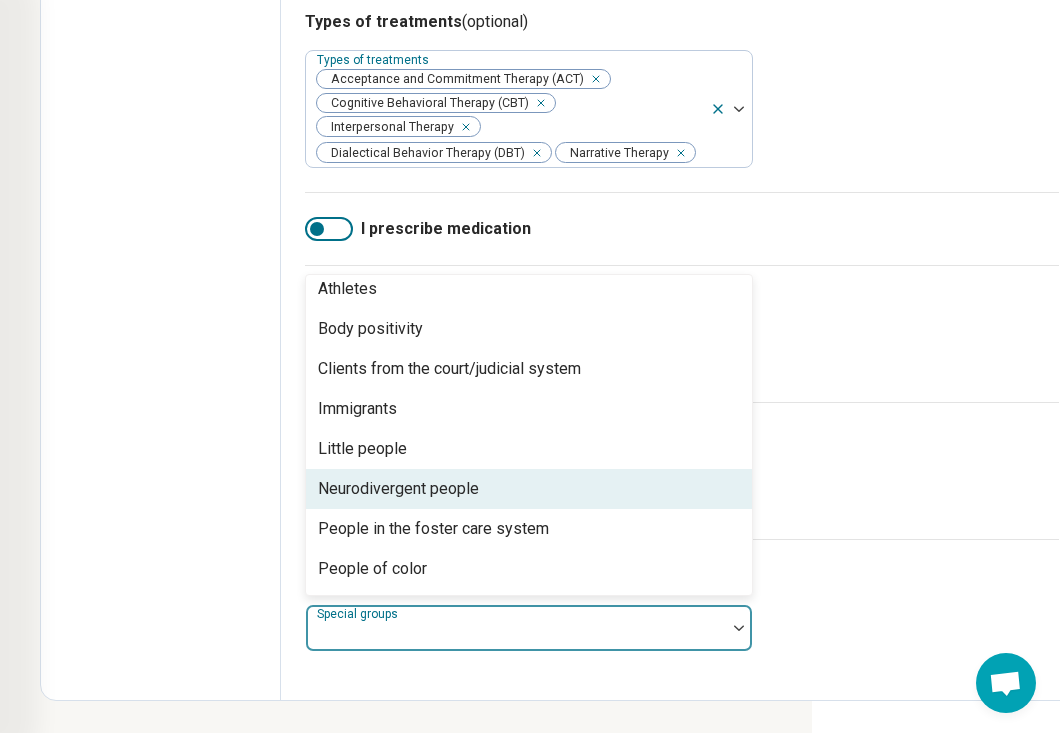 scroll, scrollTop: 117, scrollLeft: 0, axis: vertical 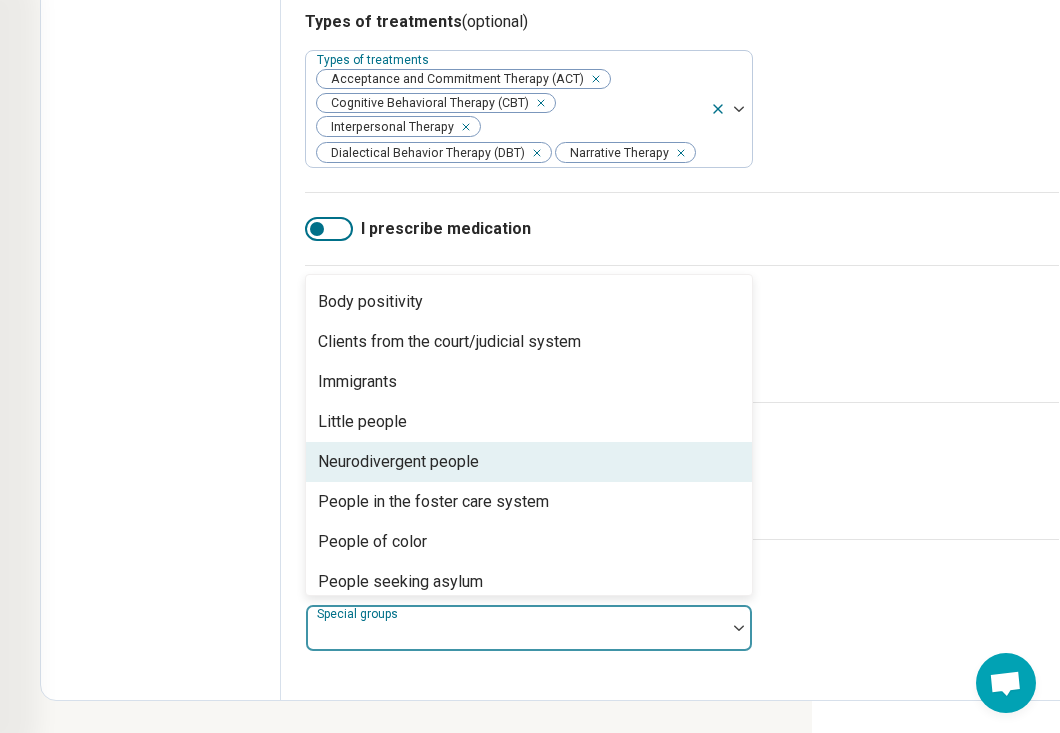click on "Neurodivergent people" at bounding box center (529, 462) 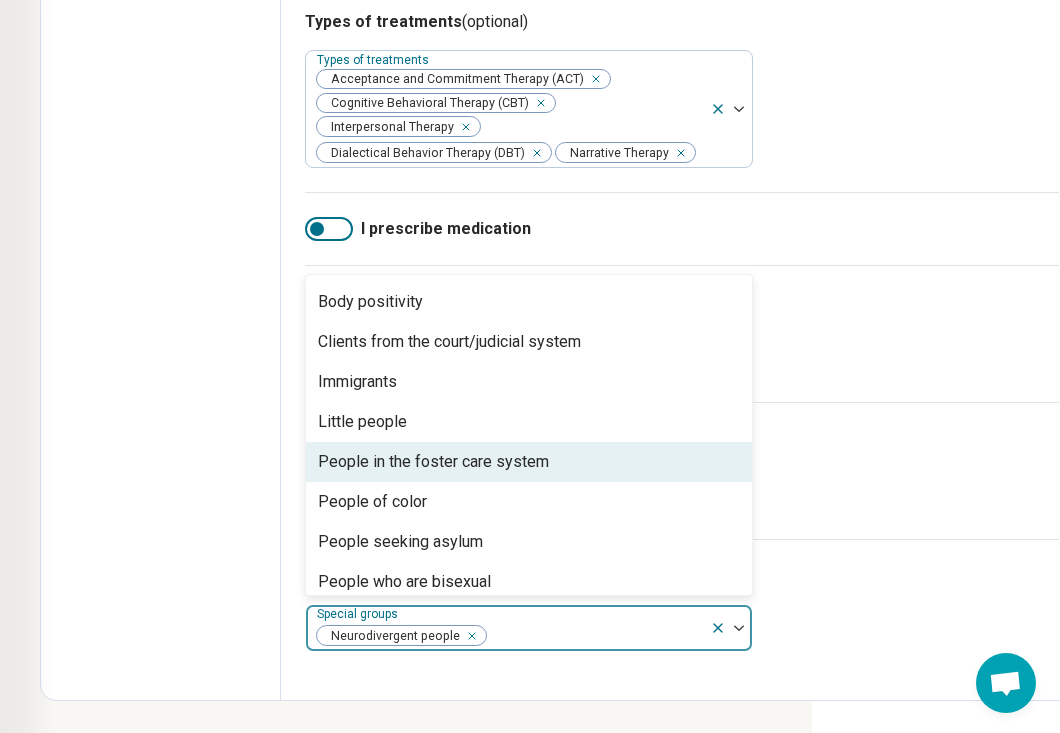 click on "People in the foster care system" at bounding box center [529, 462] 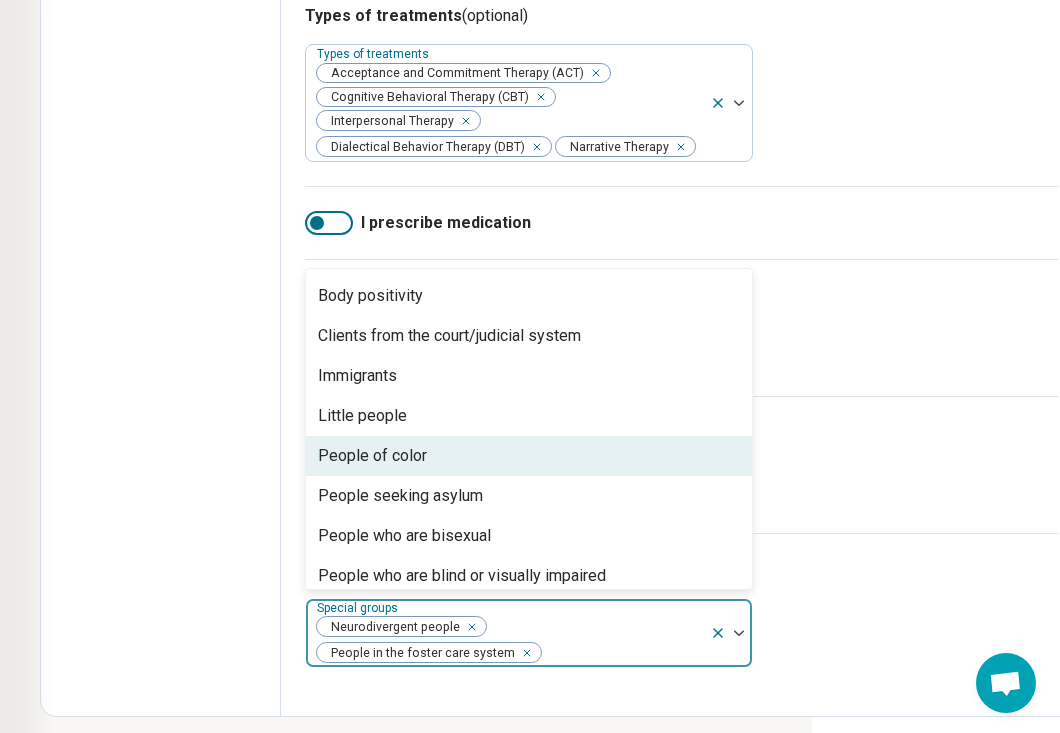 click on "People of color" at bounding box center [372, 456] 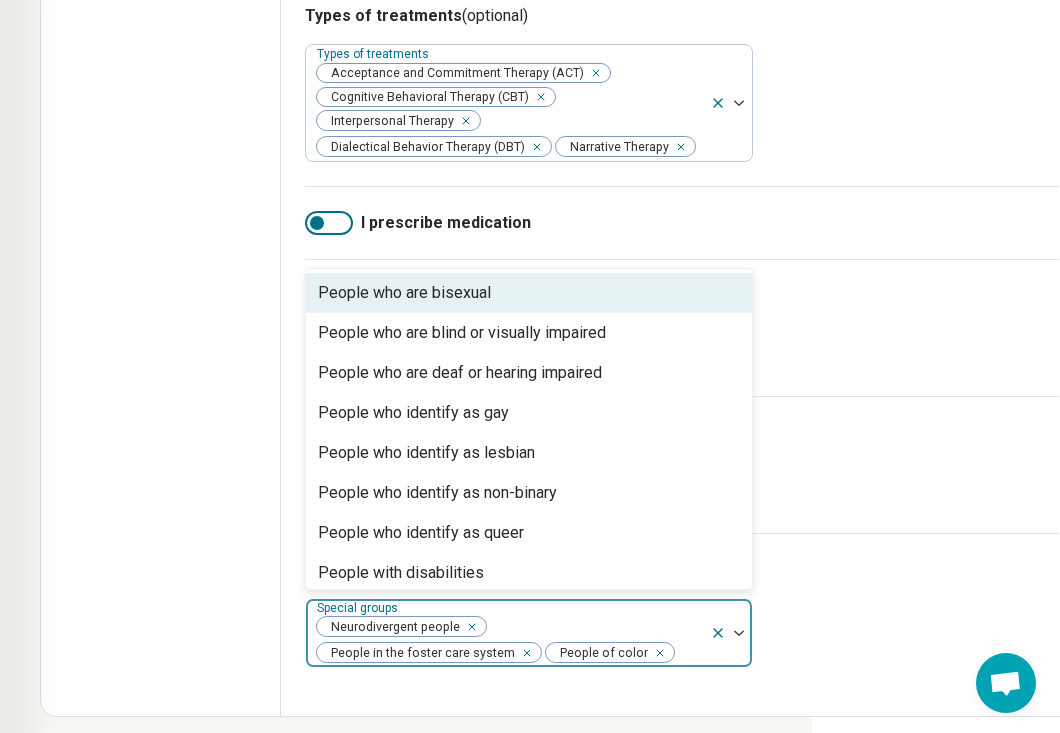 scroll, scrollTop: 332, scrollLeft: 0, axis: vertical 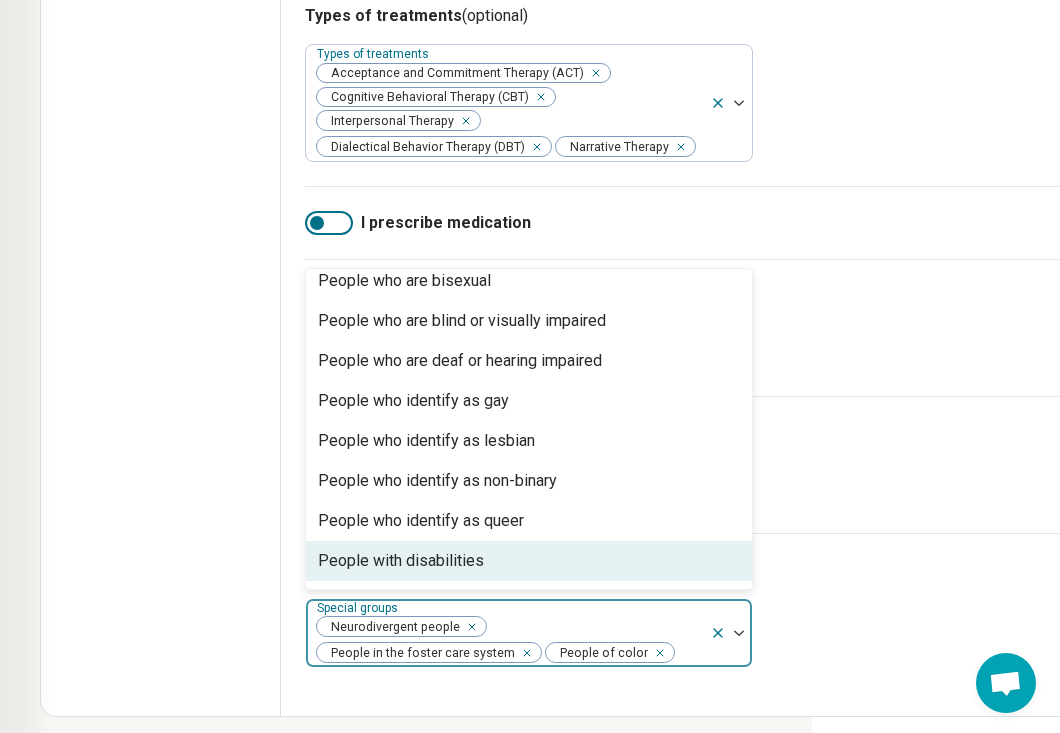 click at bounding box center [523, 653] 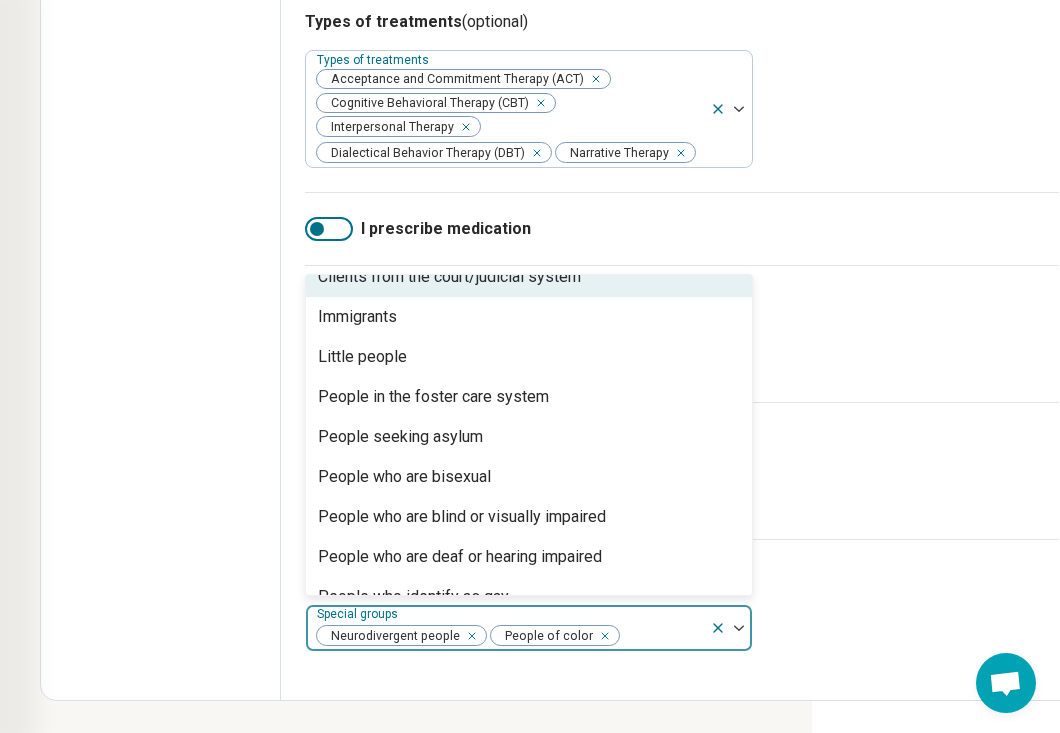 scroll, scrollTop: 186, scrollLeft: 0, axis: vertical 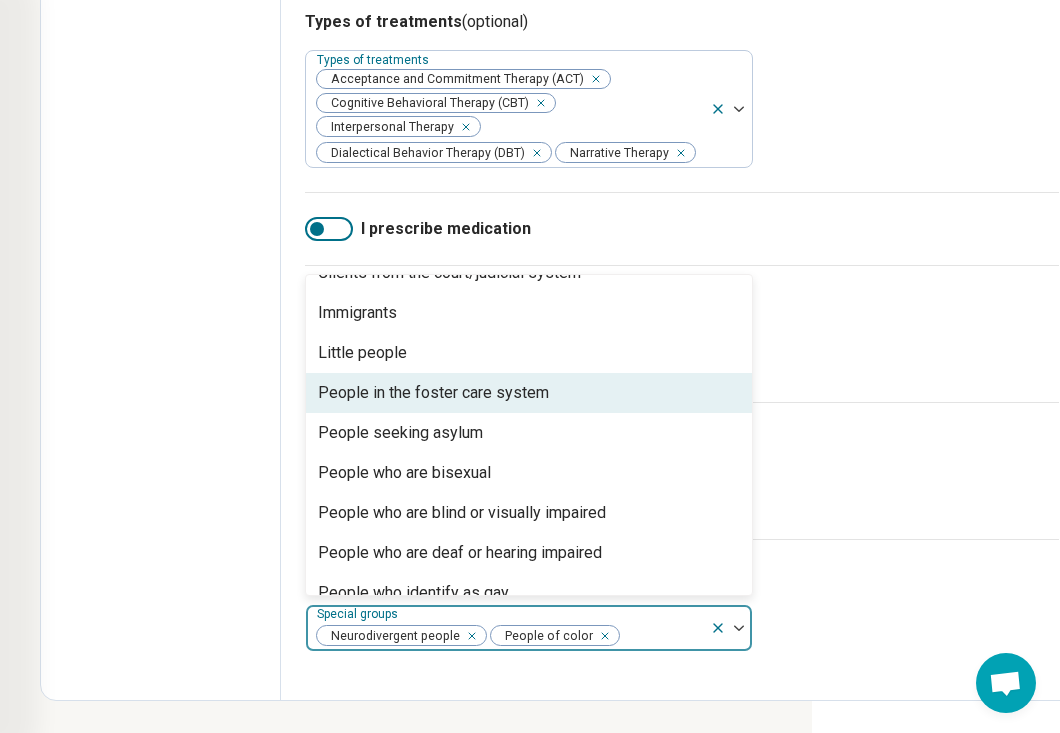 click on "Age groups Age groups Young adults ([AGE]-[AGE]) Adults ([AGE]-[AGE])" at bounding box center [682, 470] 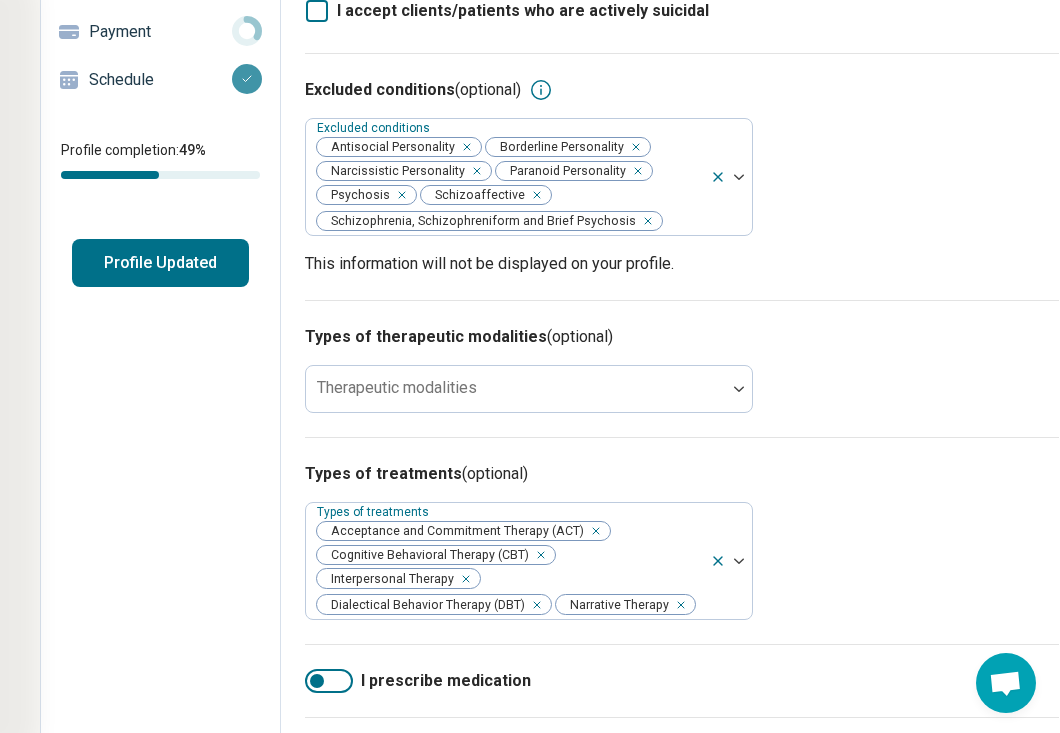scroll, scrollTop: 0, scrollLeft: 248, axis: horizontal 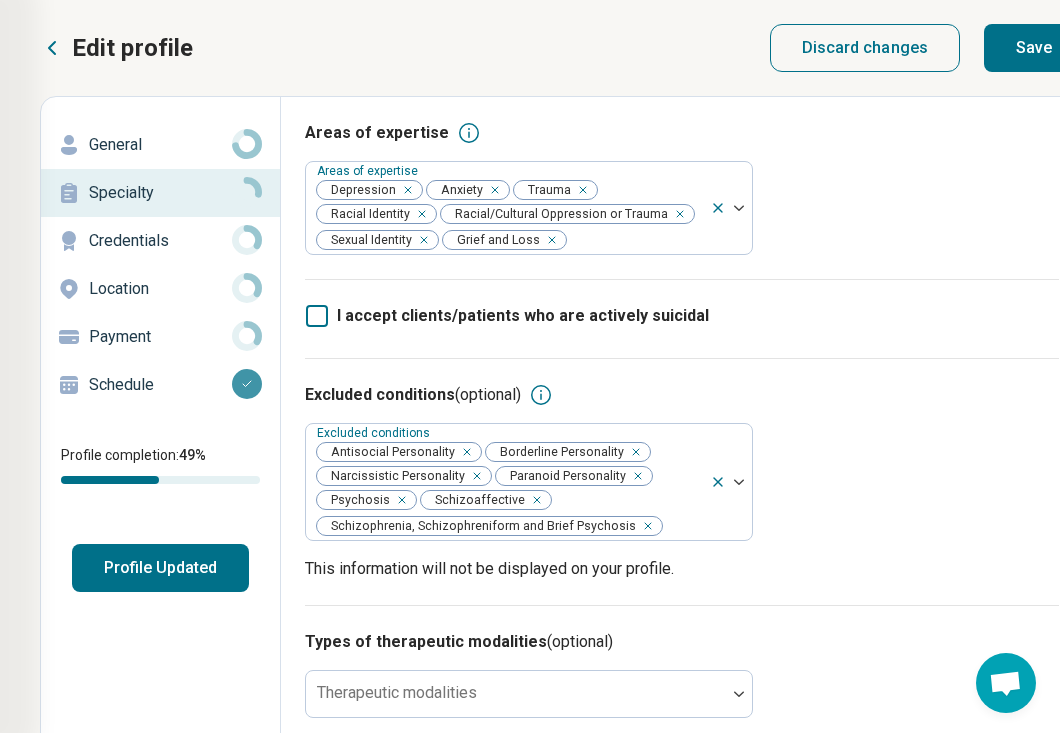 click on "Save" at bounding box center (1034, 48) 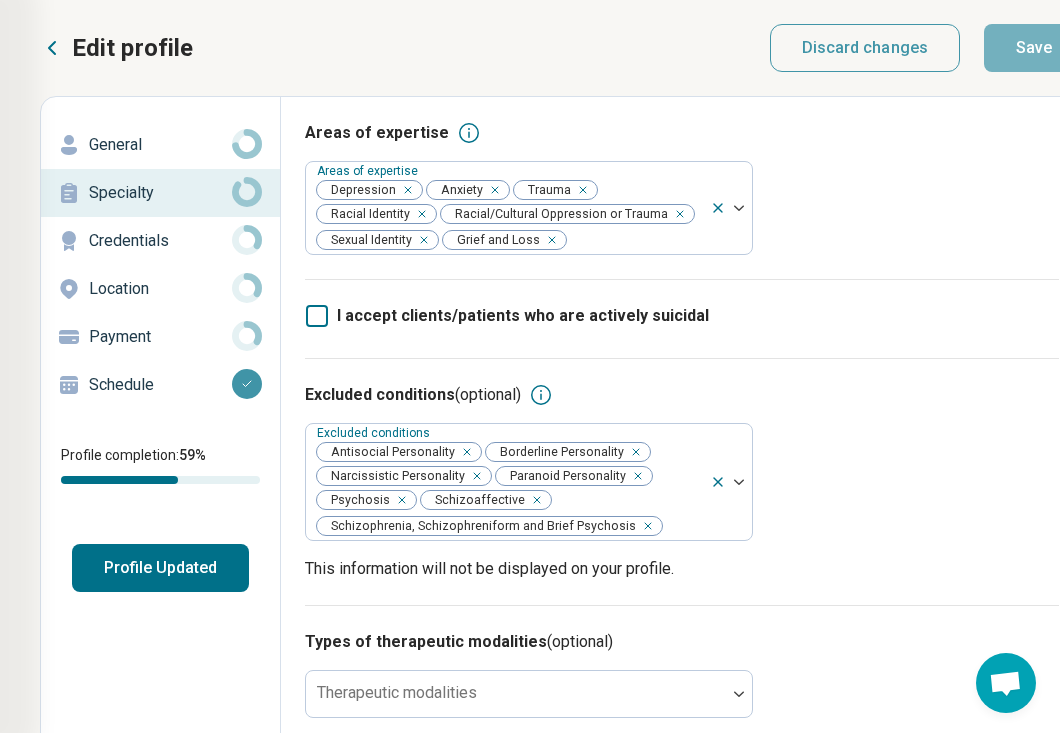 click on "Payment" at bounding box center (160, 337) 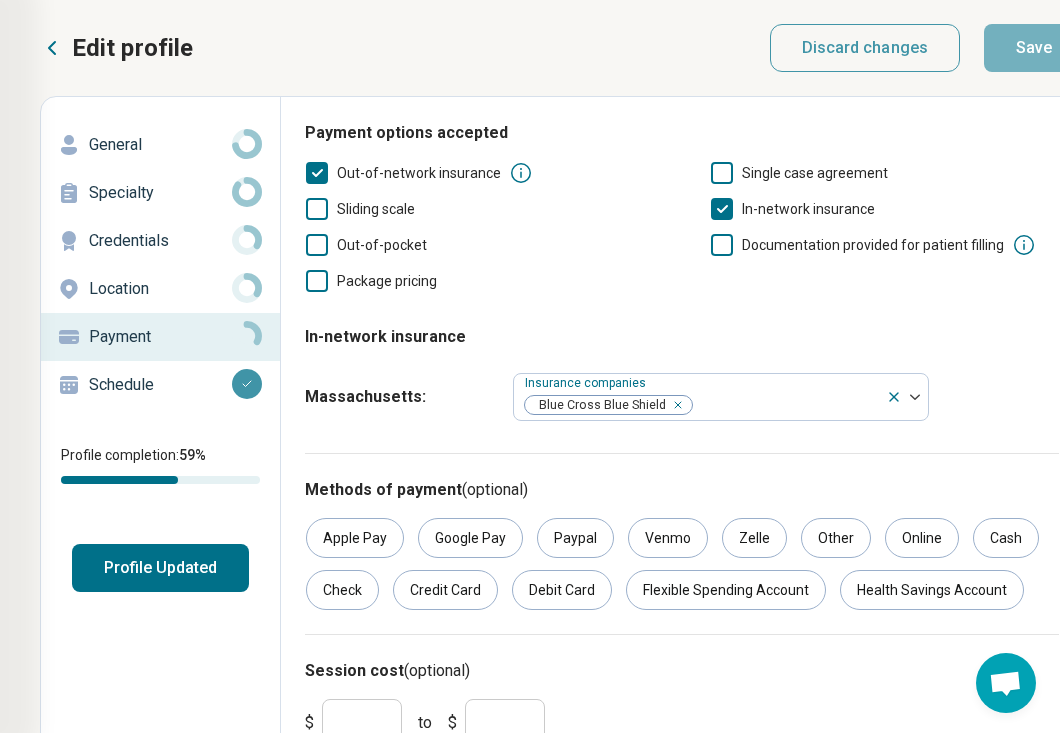 scroll, scrollTop: 119, scrollLeft: 248, axis: both 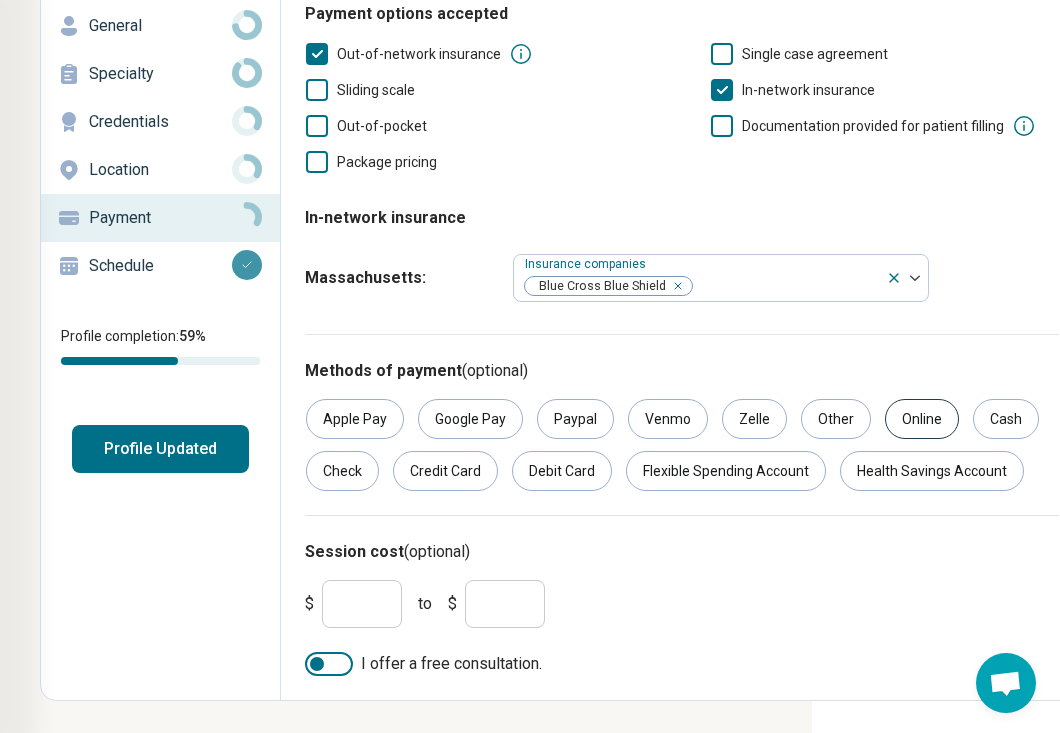 click on "Online" at bounding box center [922, 419] 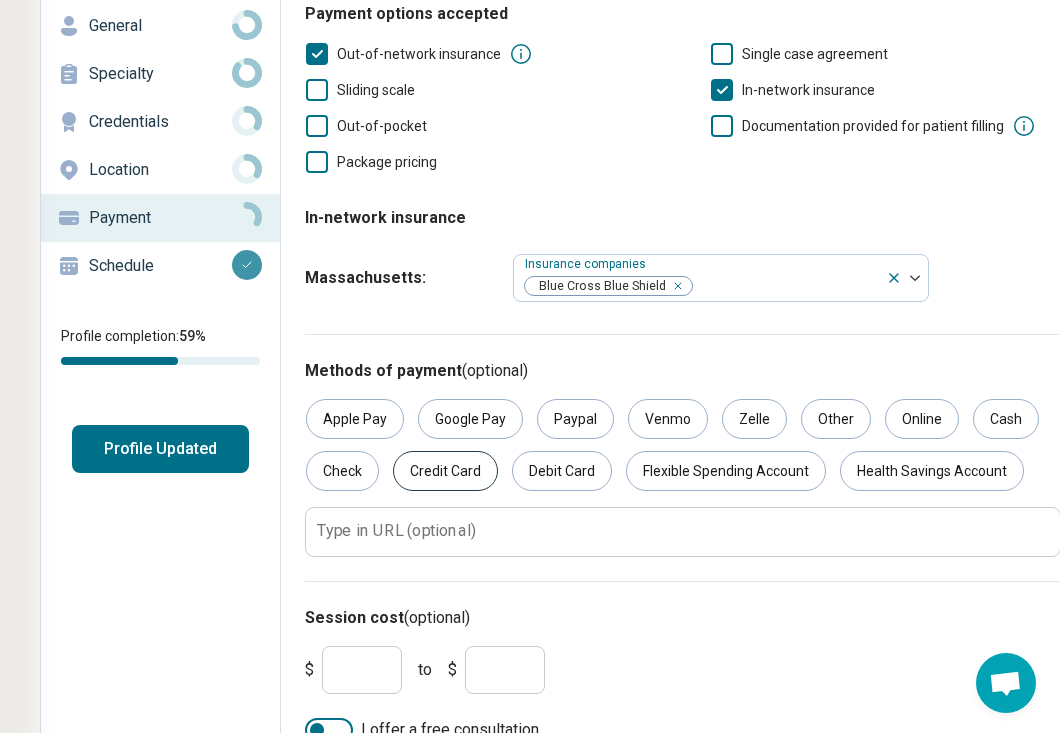 click on "Credit Card" at bounding box center (445, 471) 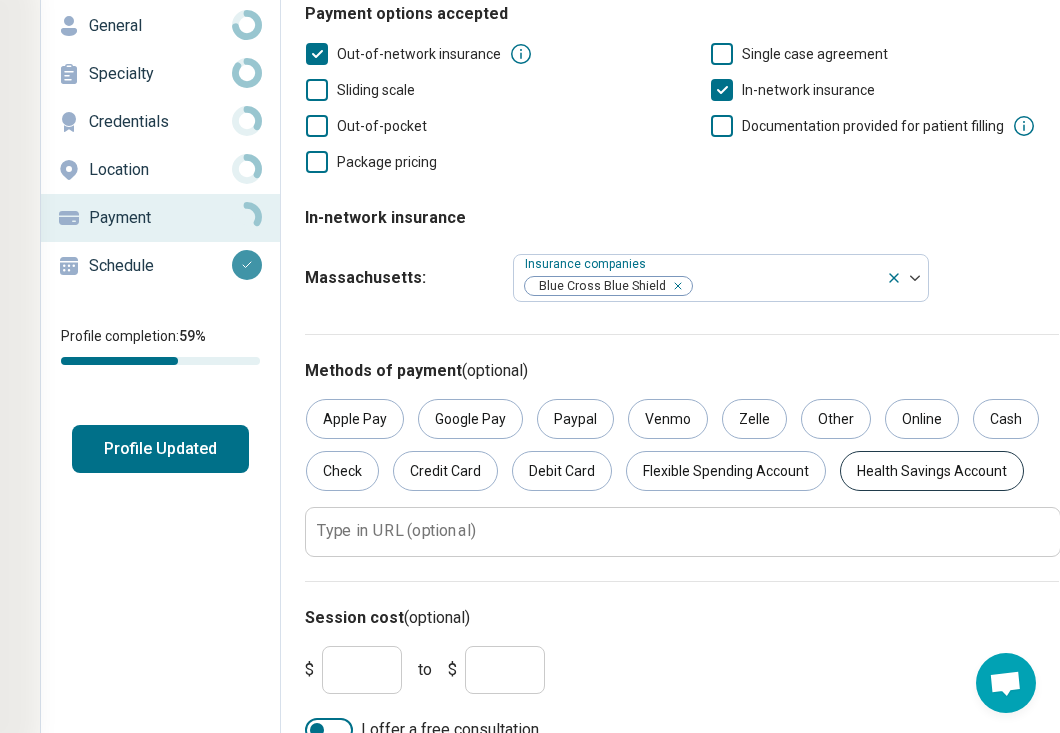 click on "Health Savings Account" at bounding box center (932, 471) 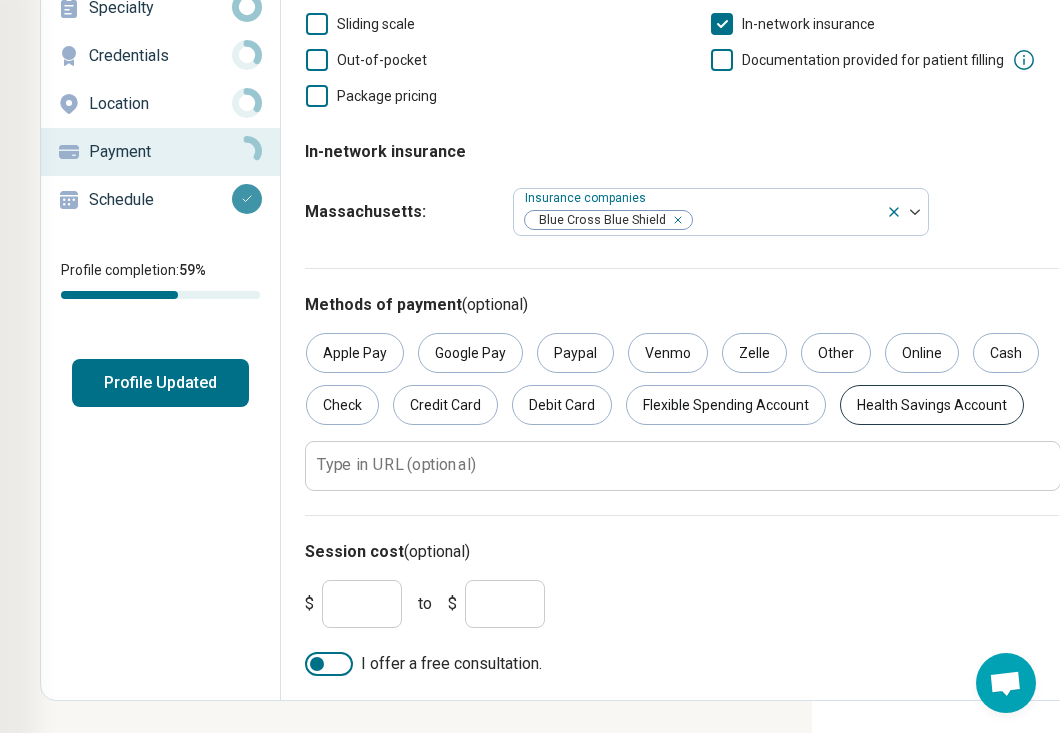 scroll, scrollTop: 0, scrollLeft: 248, axis: horizontal 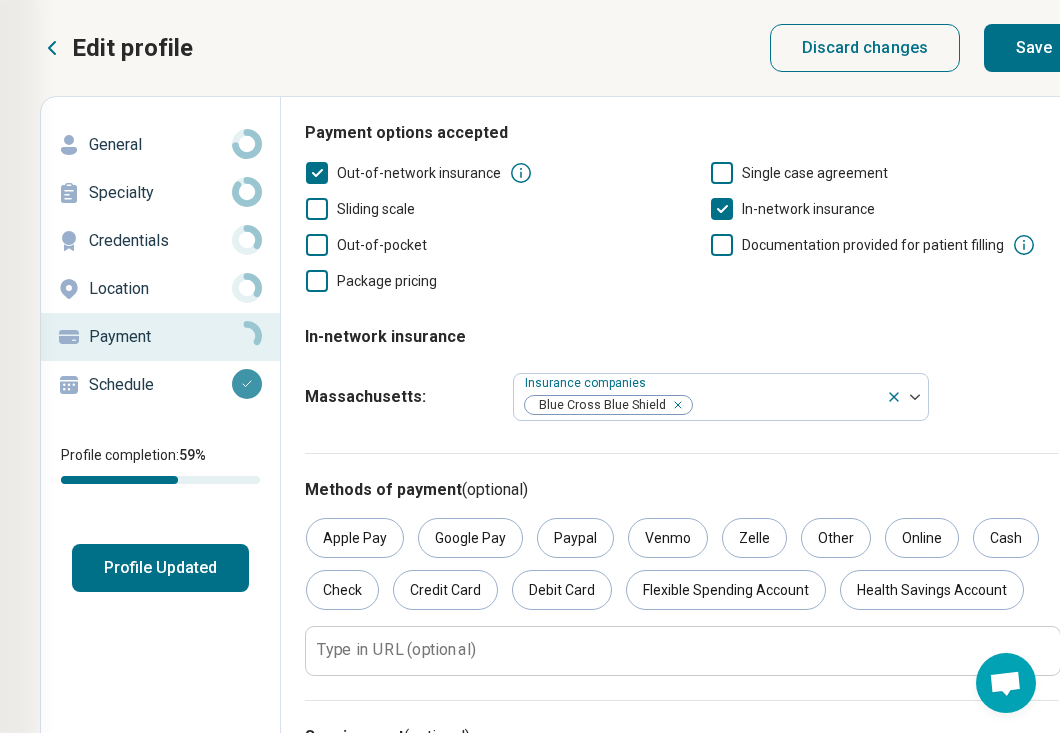 click on "Save" at bounding box center (1034, 48) 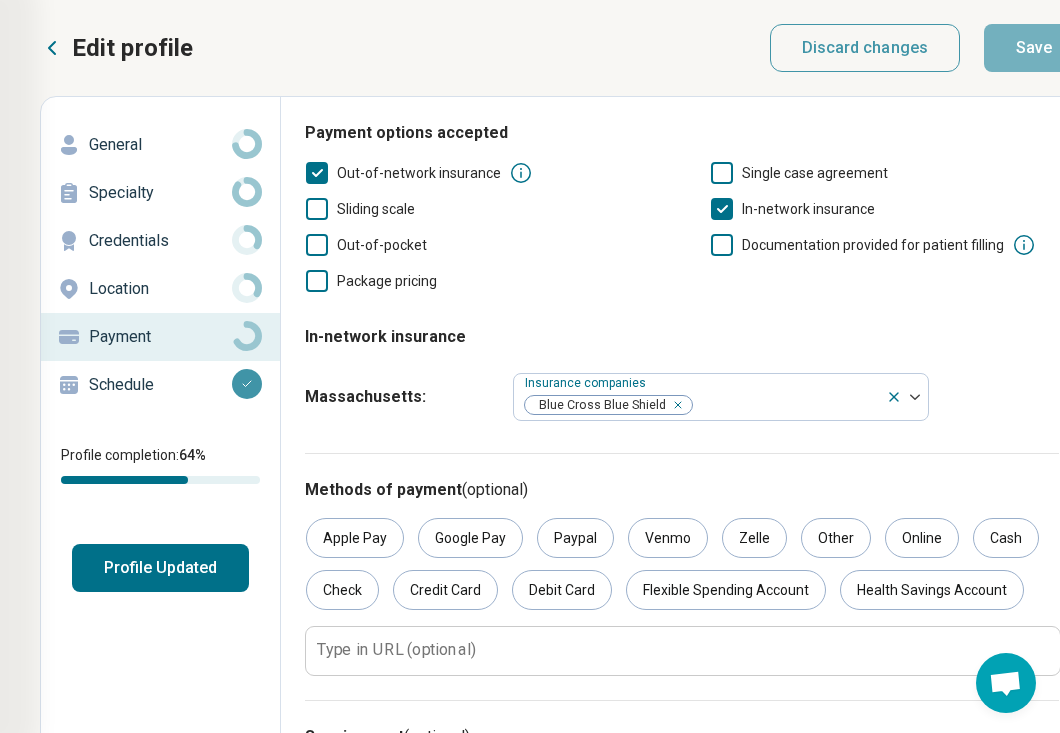 click on "Location" at bounding box center [160, 289] 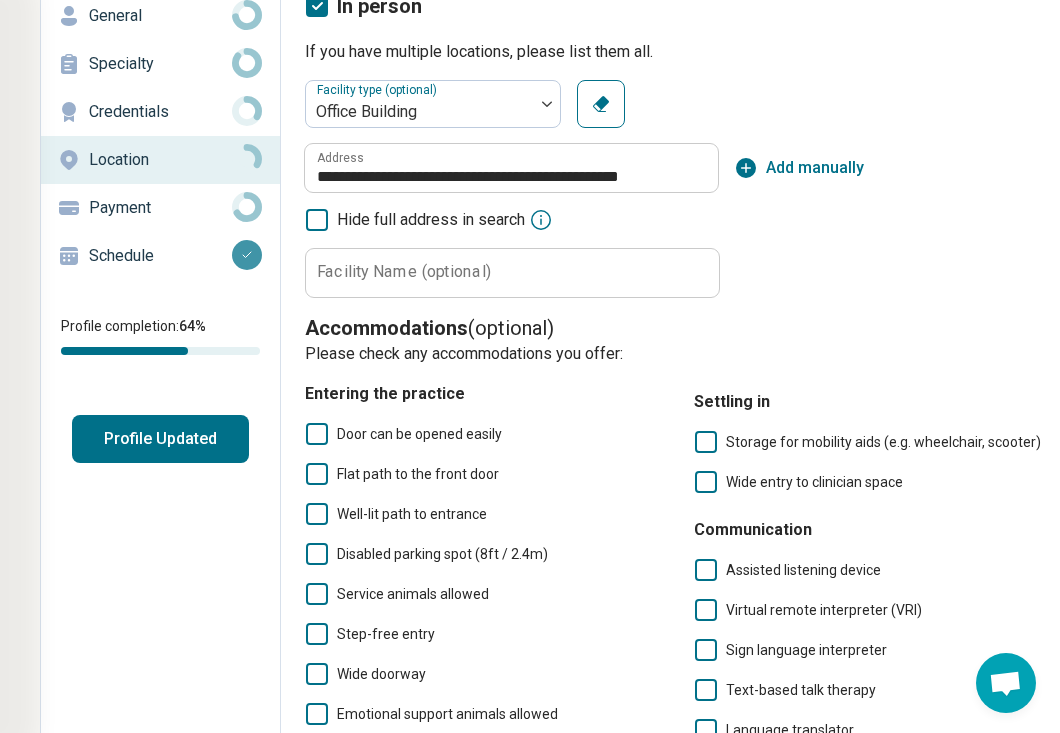 scroll, scrollTop: 167, scrollLeft: 248, axis: both 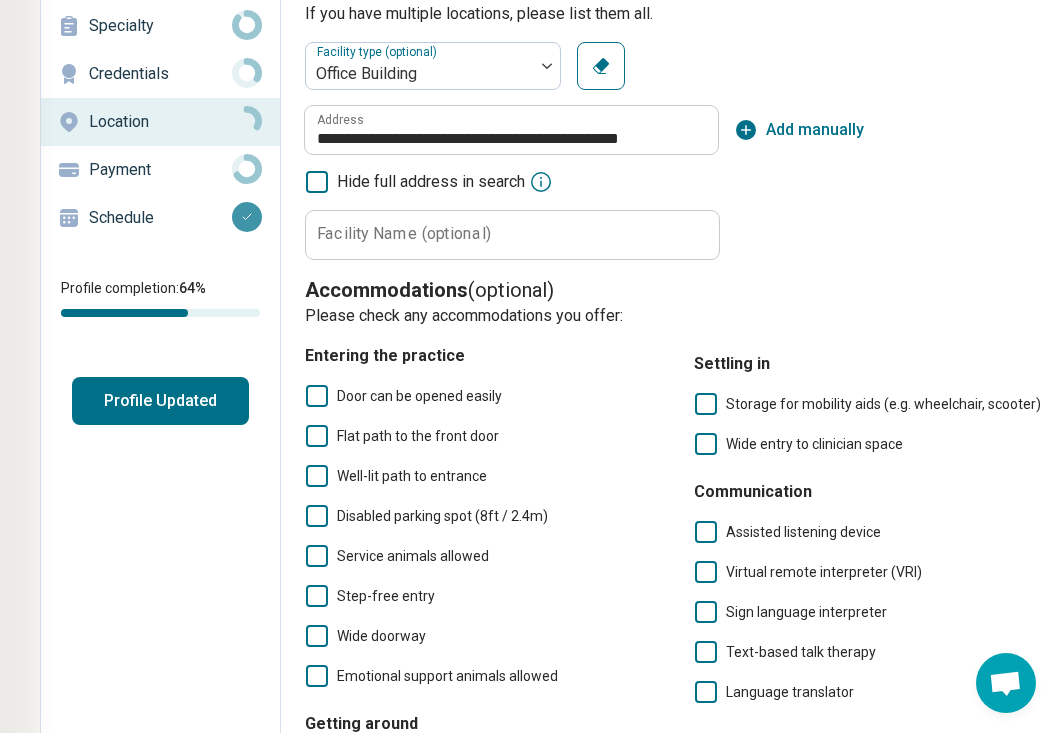 click 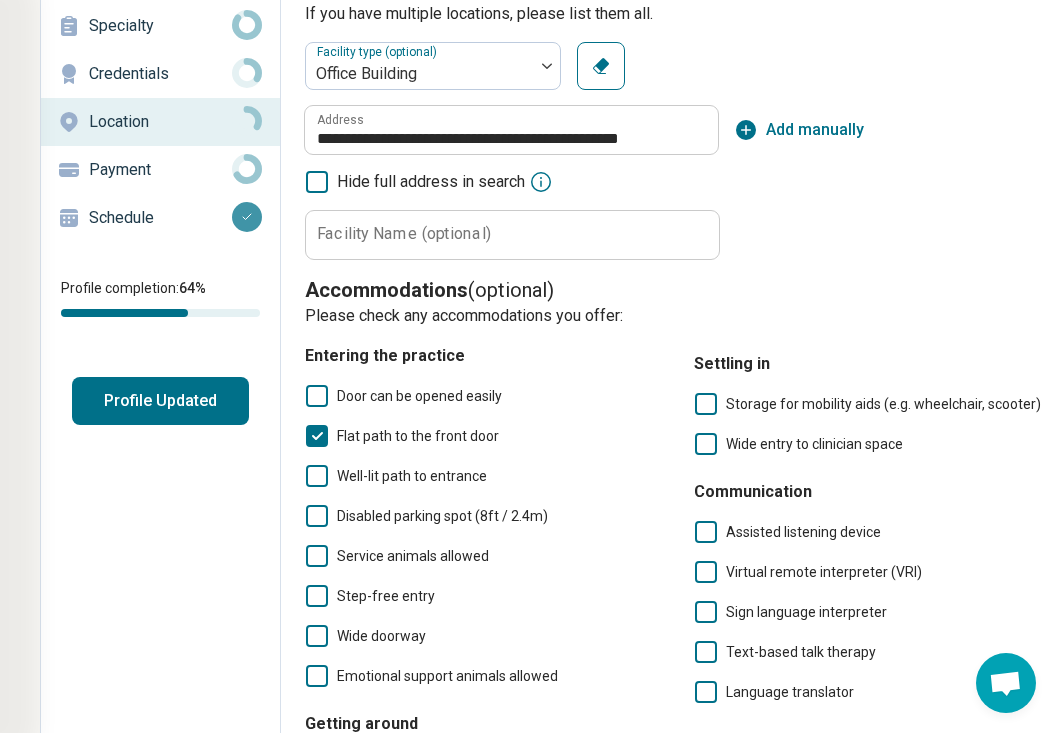 click 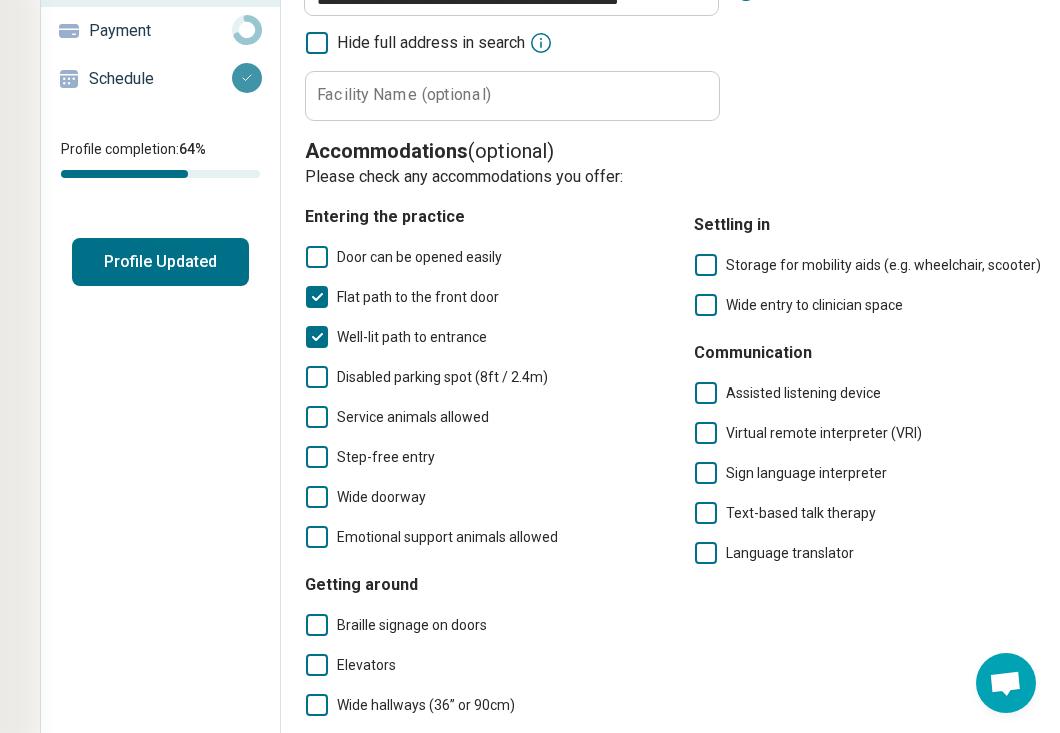 scroll, scrollTop: 325, scrollLeft: 248, axis: both 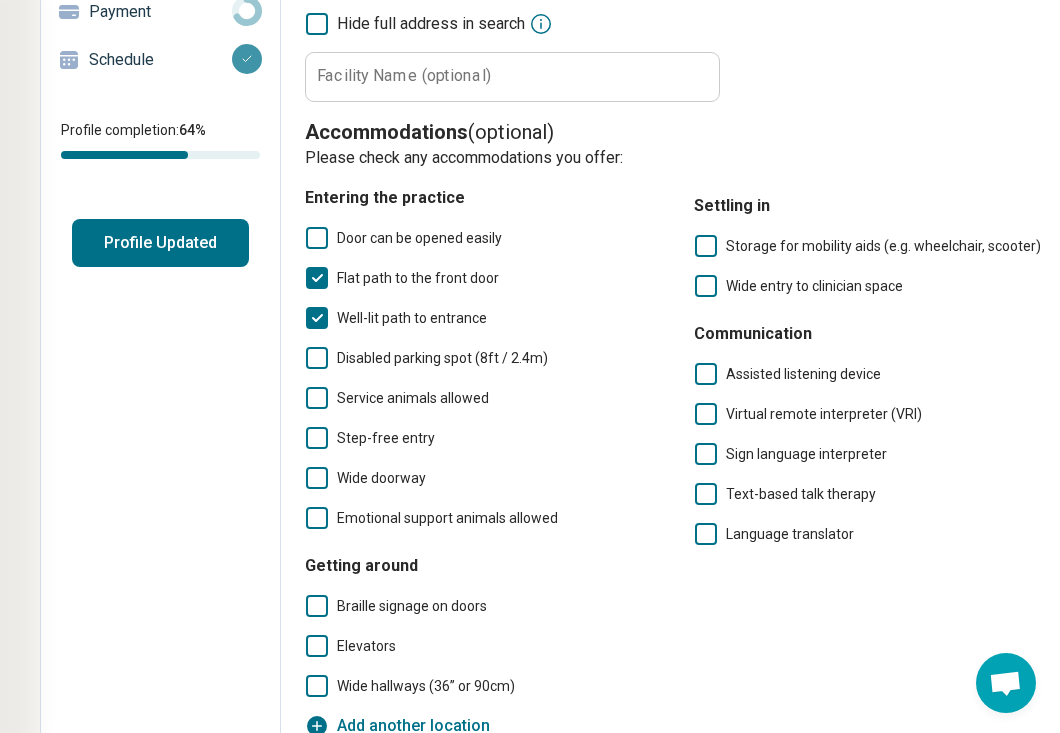 click 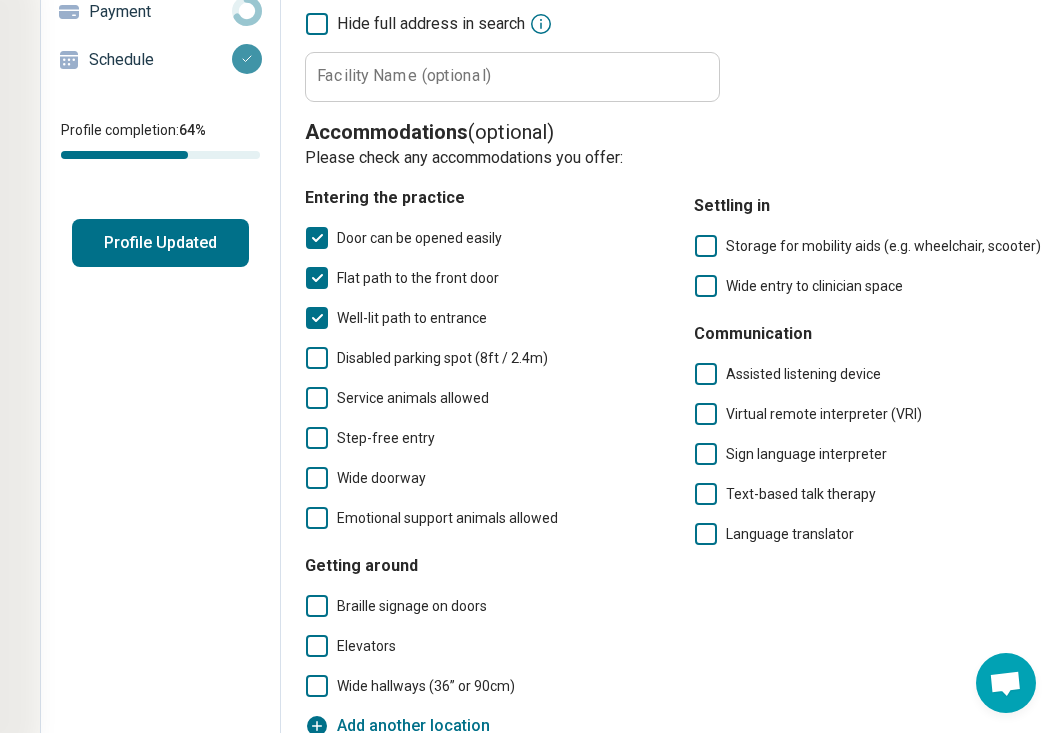 scroll, scrollTop: 10, scrollLeft: 0, axis: vertical 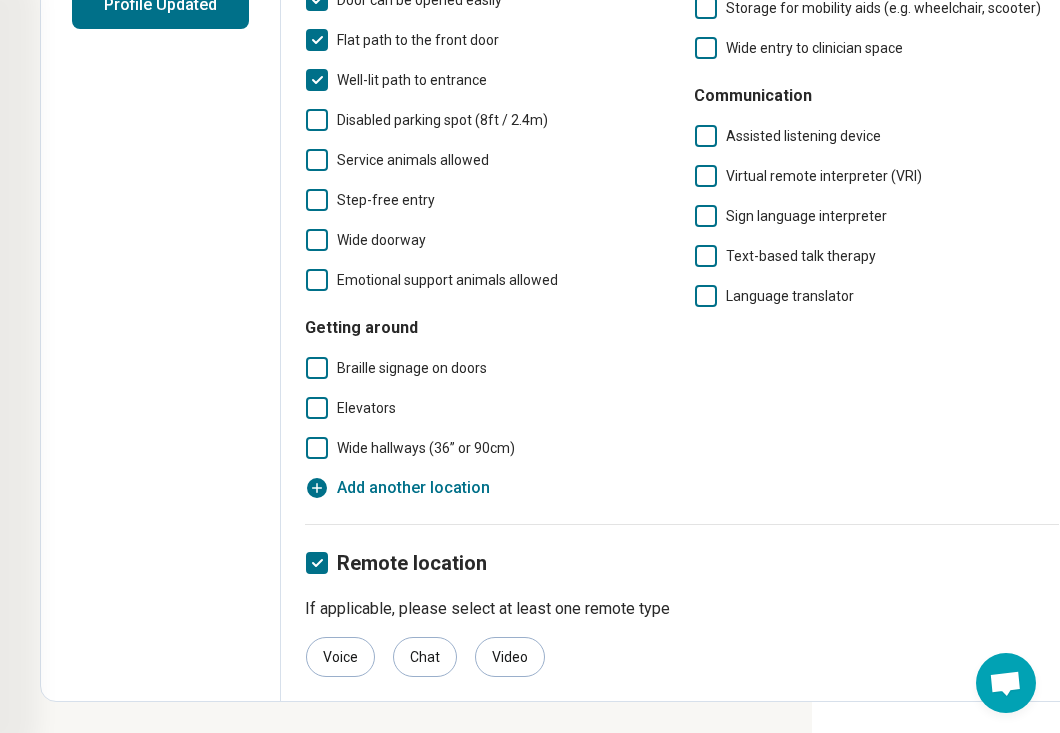 click 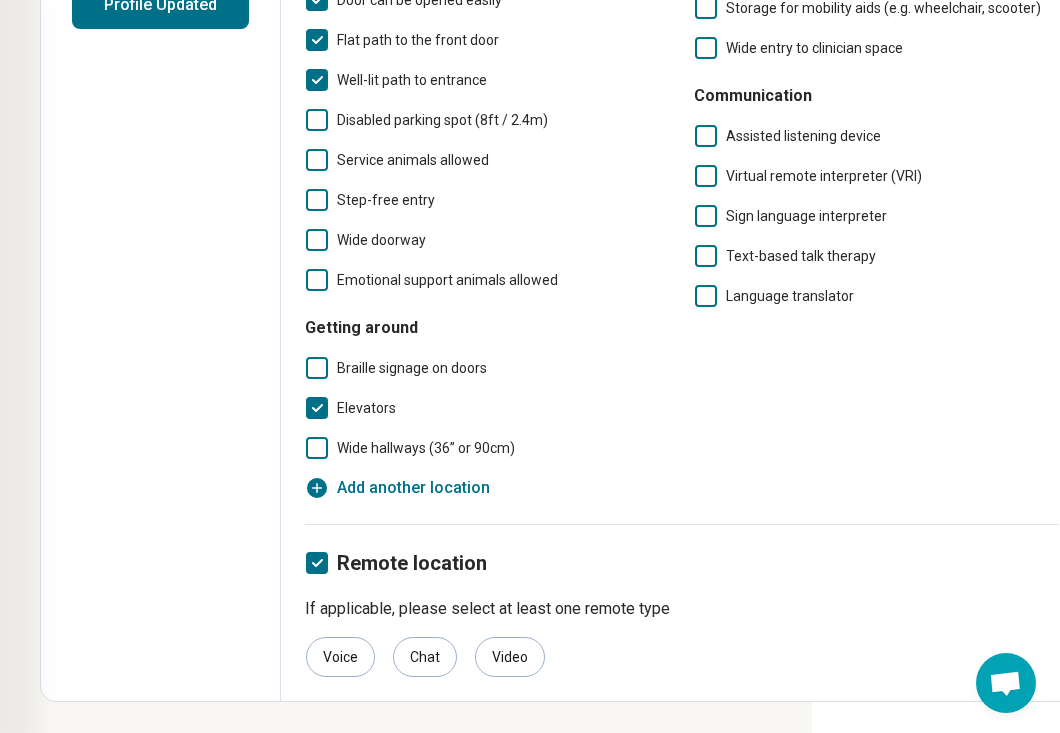 scroll, scrollTop: 10, scrollLeft: 0, axis: vertical 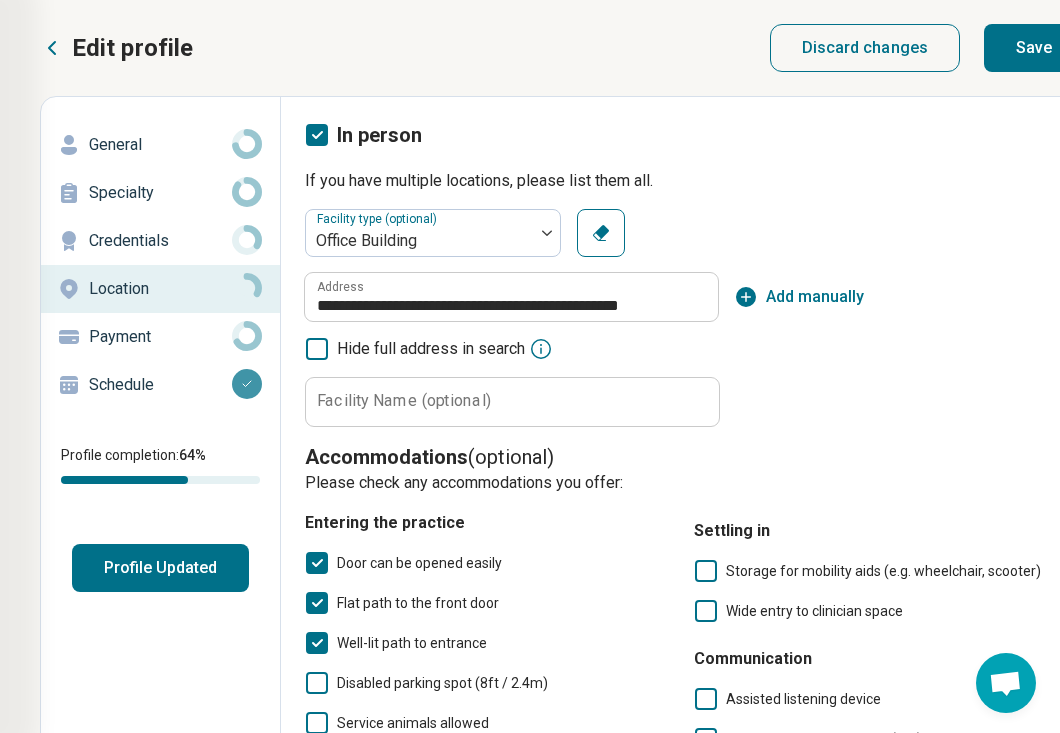 click on "Save" at bounding box center [1034, 48] 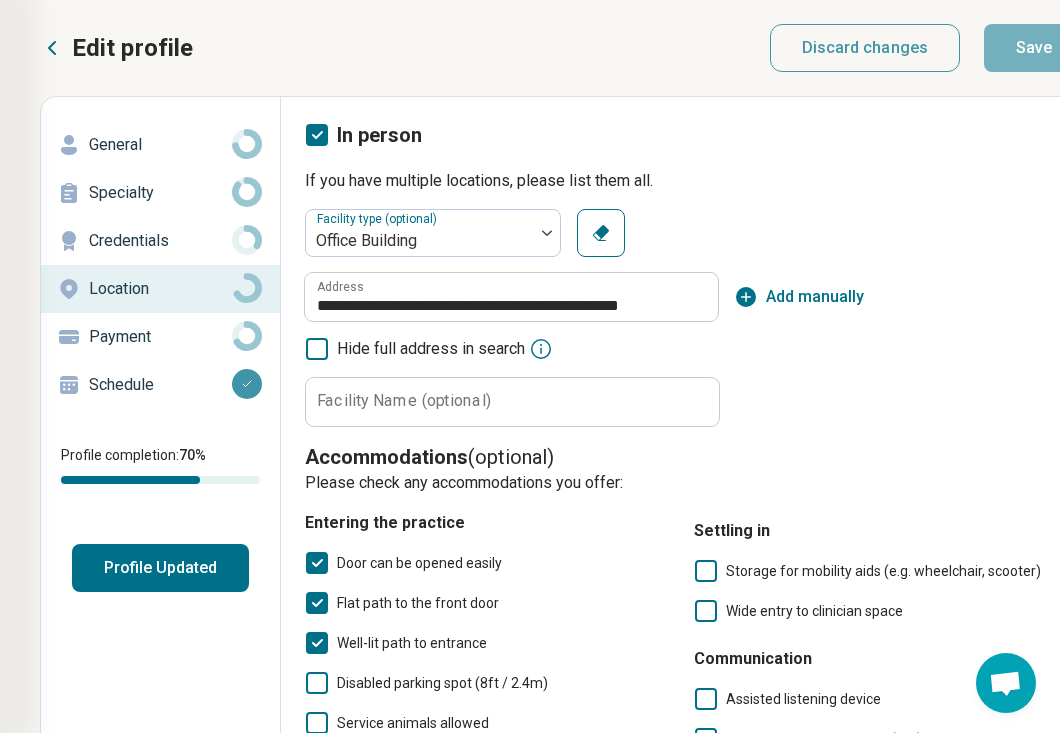 click on "Credentials" at bounding box center (160, 241) 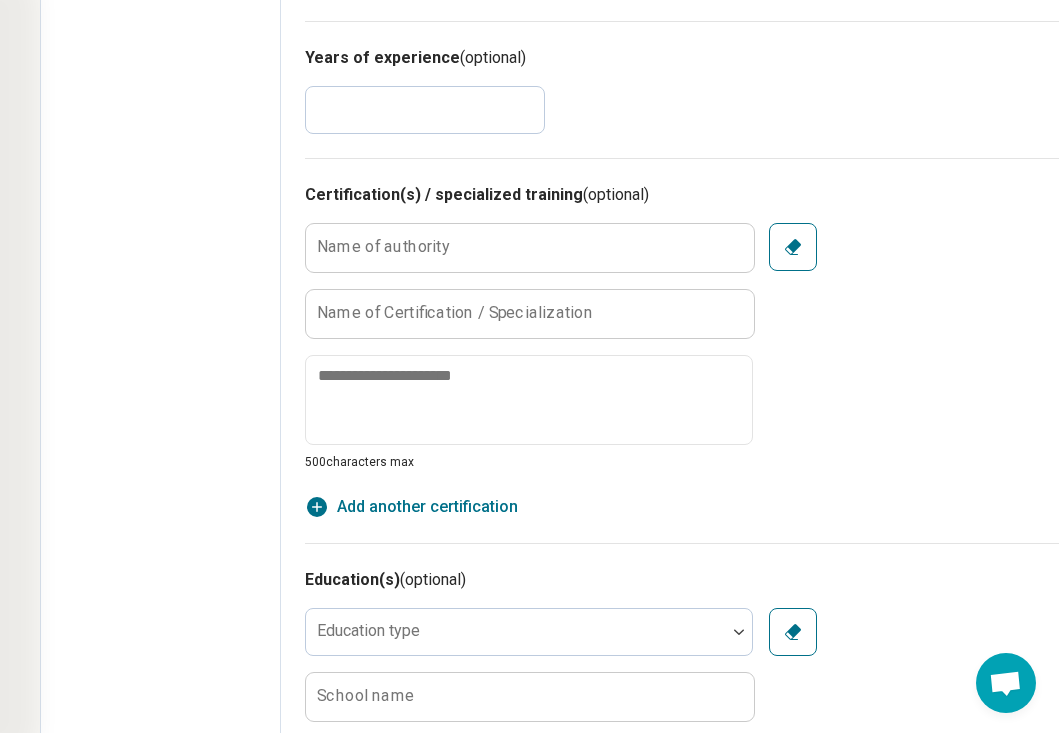 scroll, scrollTop: 772, scrollLeft: 248, axis: both 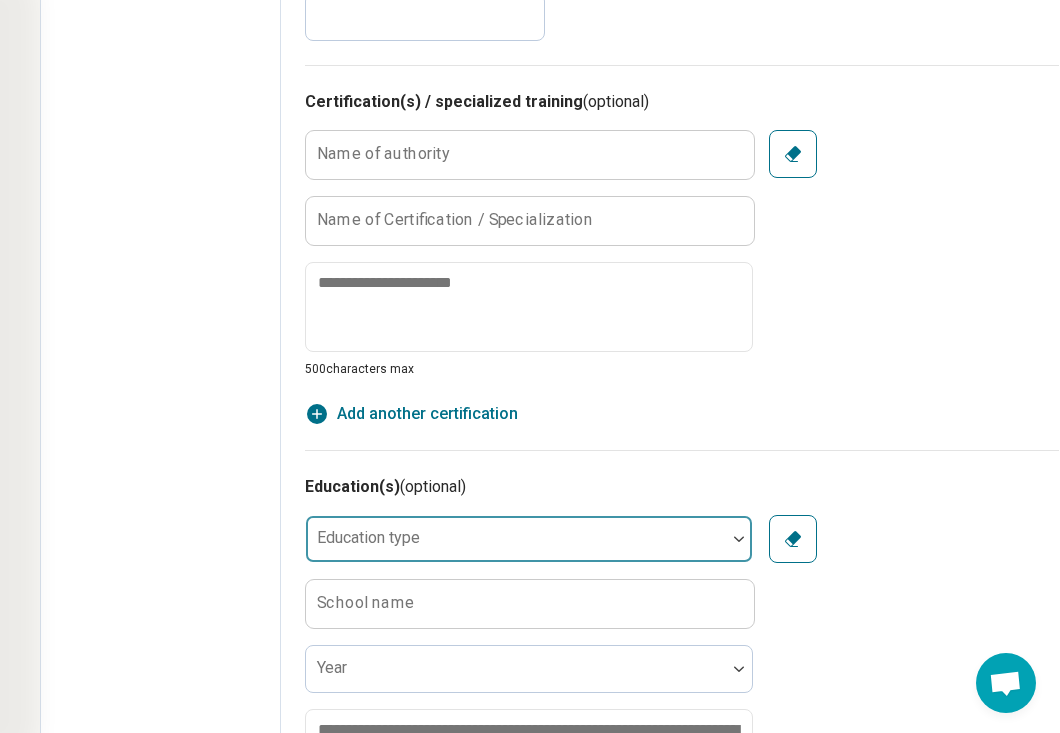 click on "Education type" at bounding box center (529, 539) 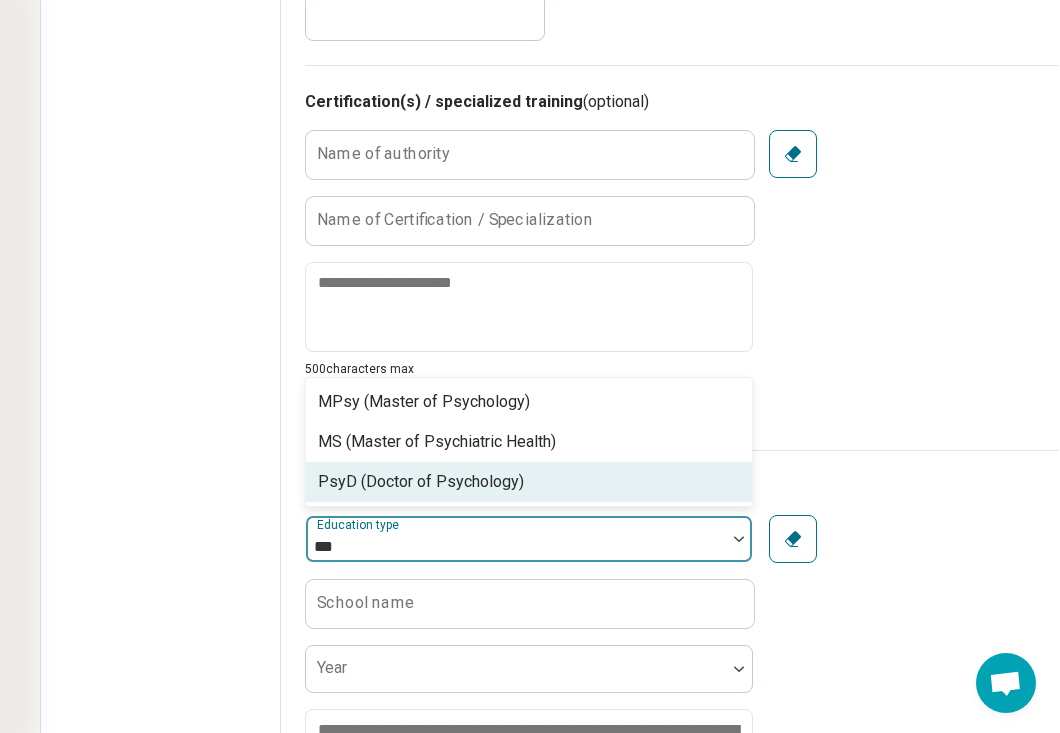 click on "PsyD (Doctor of Psychology)" at bounding box center [421, 482] 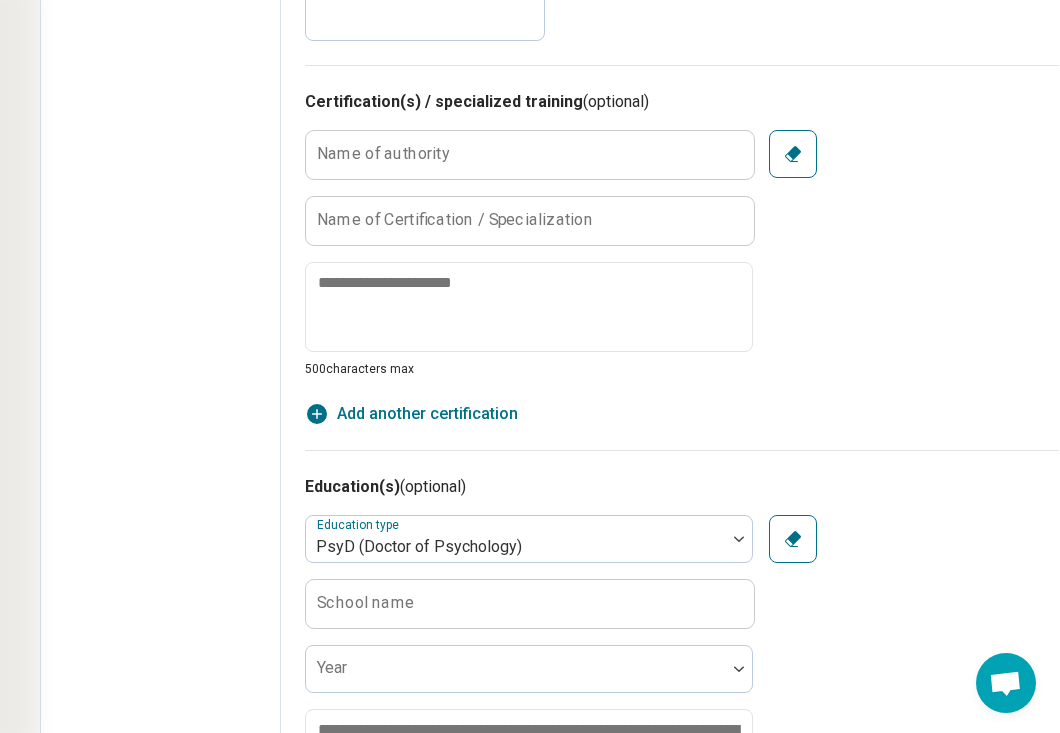 click on "School name" at bounding box center (366, 603) 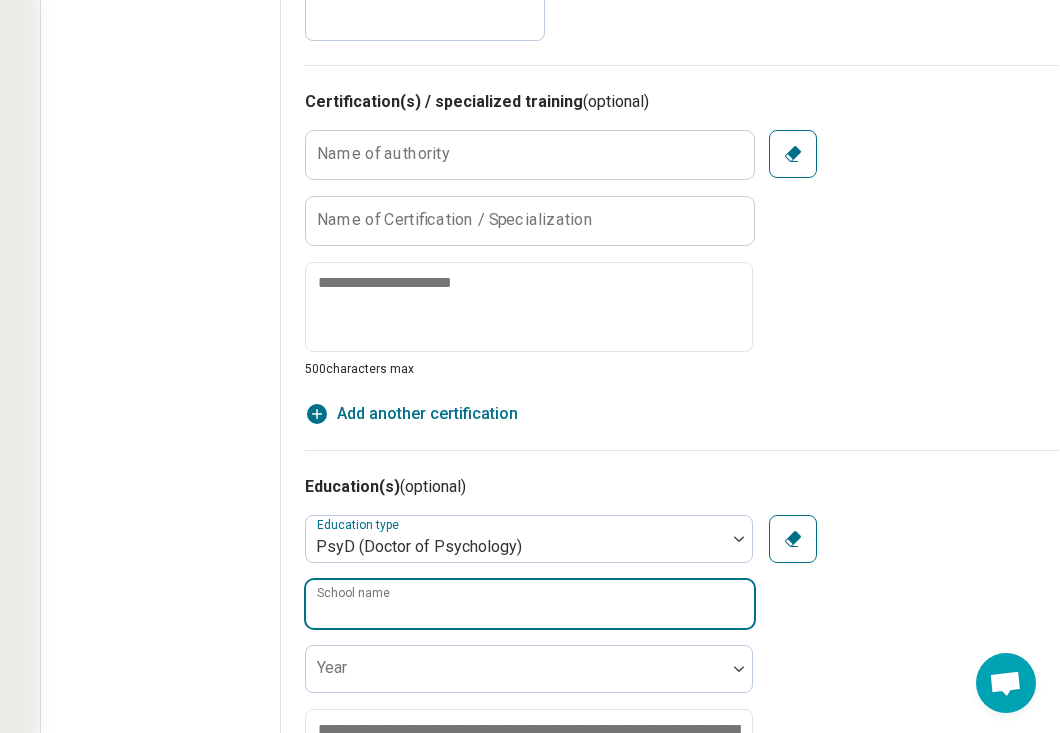 click on "School name" at bounding box center [530, 604] 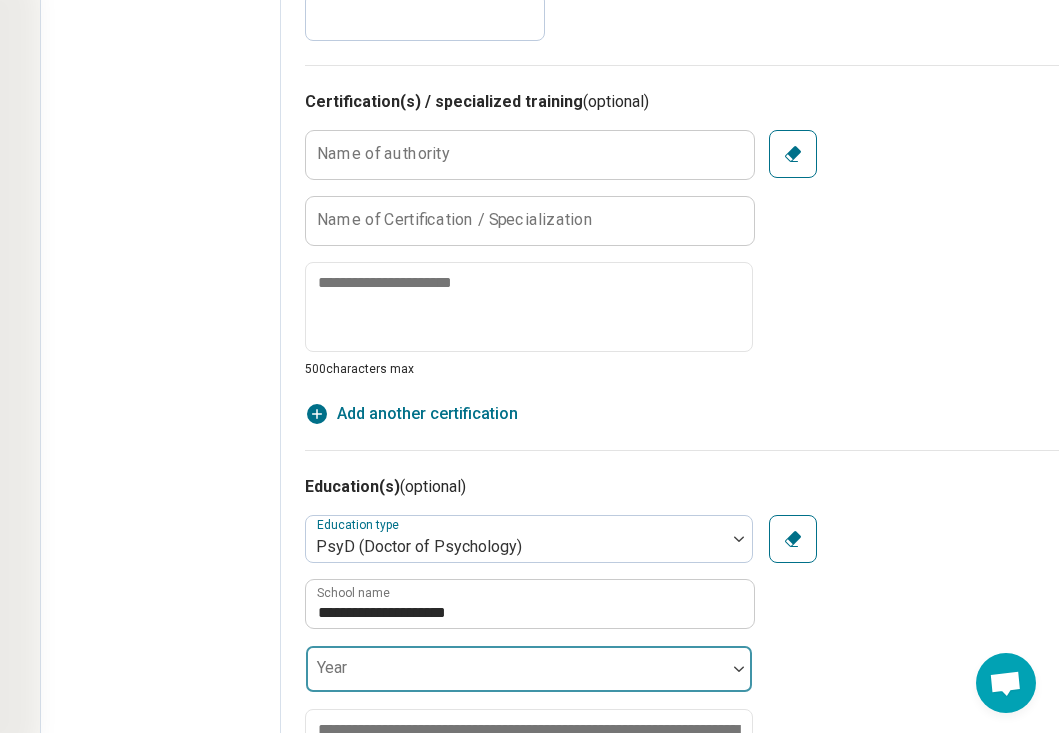 click at bounding box center (516, 677) 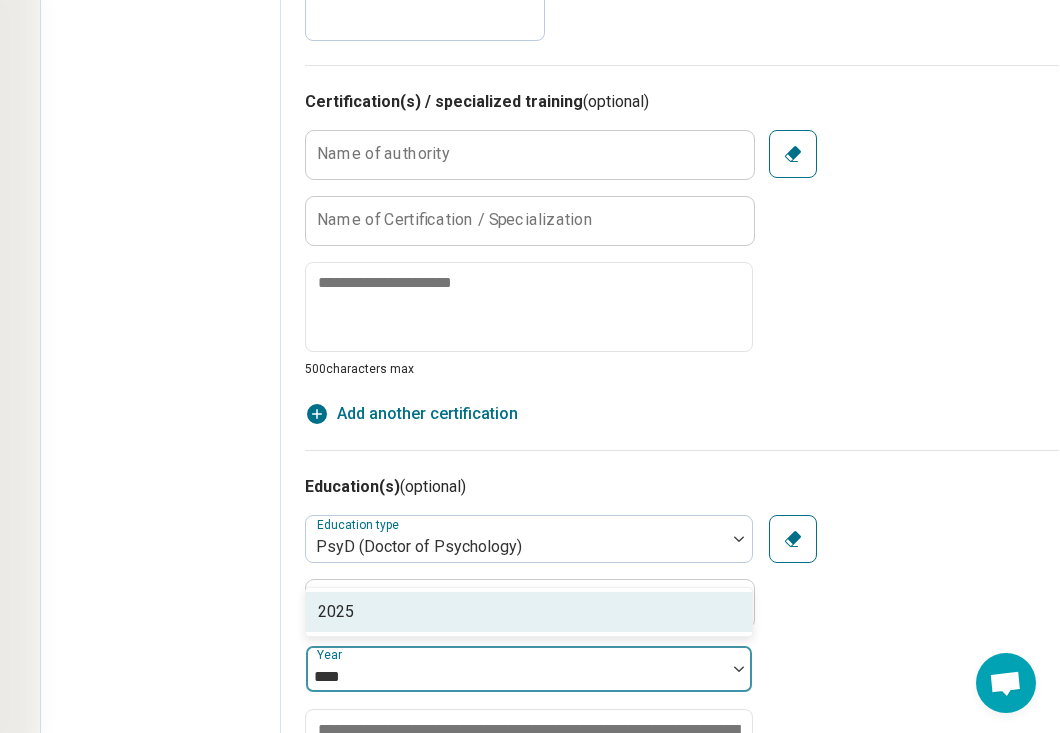 click on "2025" at bounding box center [336, 612] 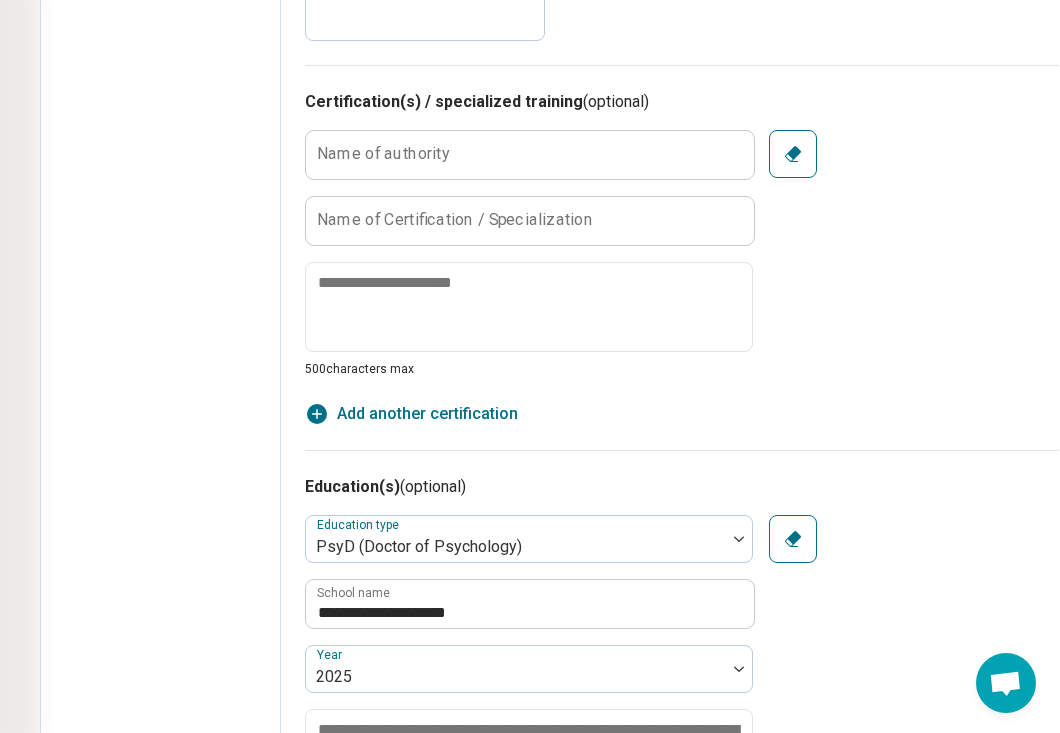 click on "**********" at bounding box center (682, 670) 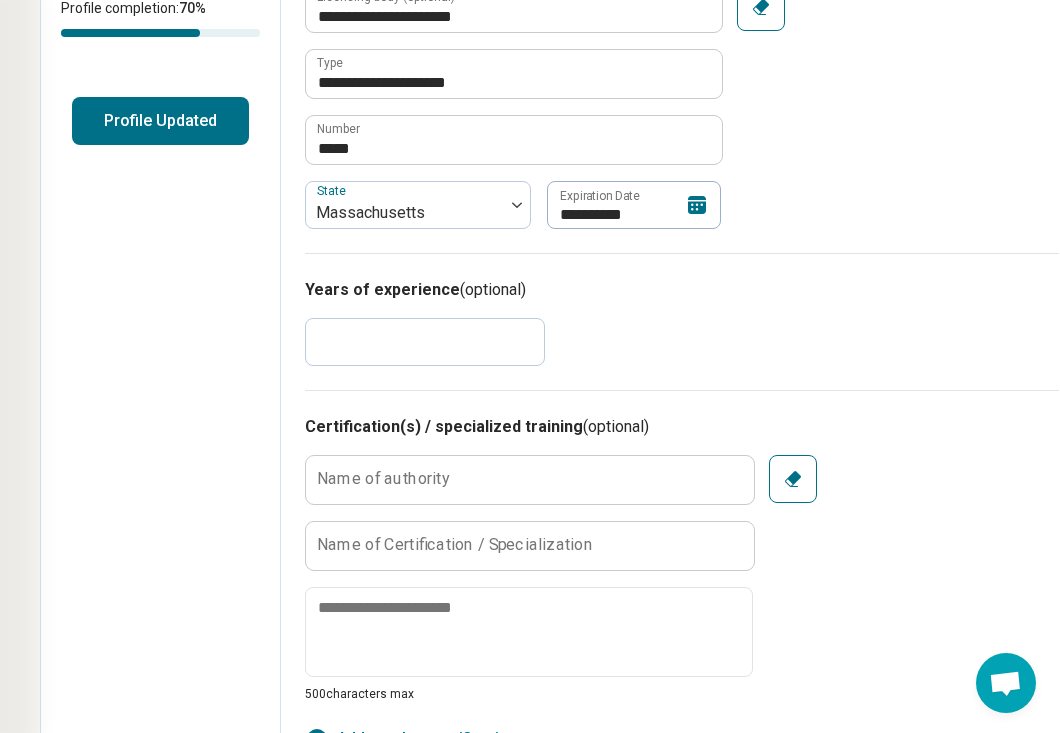 scroll, scrollTop: 0, scrollLeft: 248, axis: horizontal 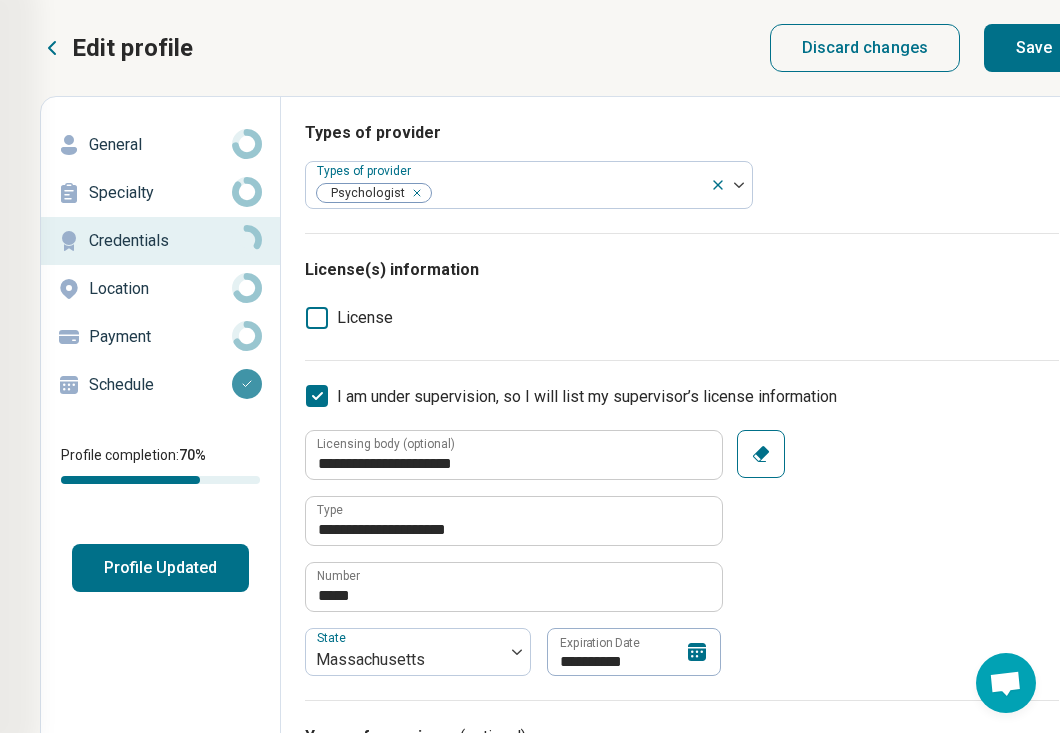 click on "Save" at bounding box center [1034, 48] 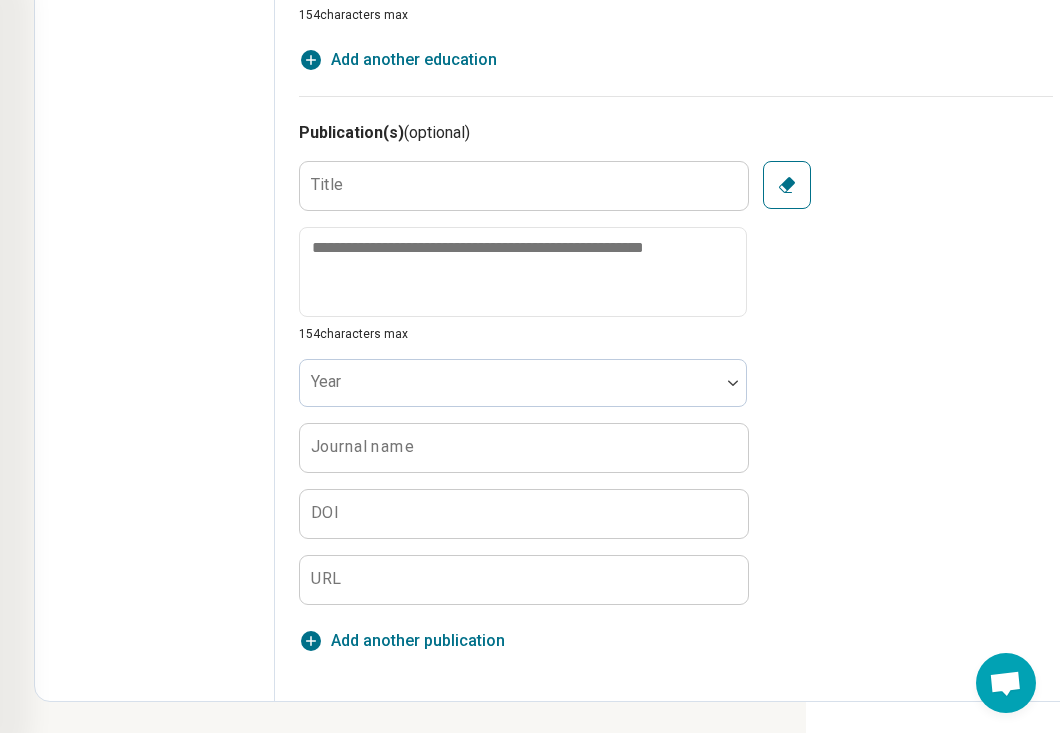 scroll, scrollTop: 0, scrollLeft: 254, axis: horizontal 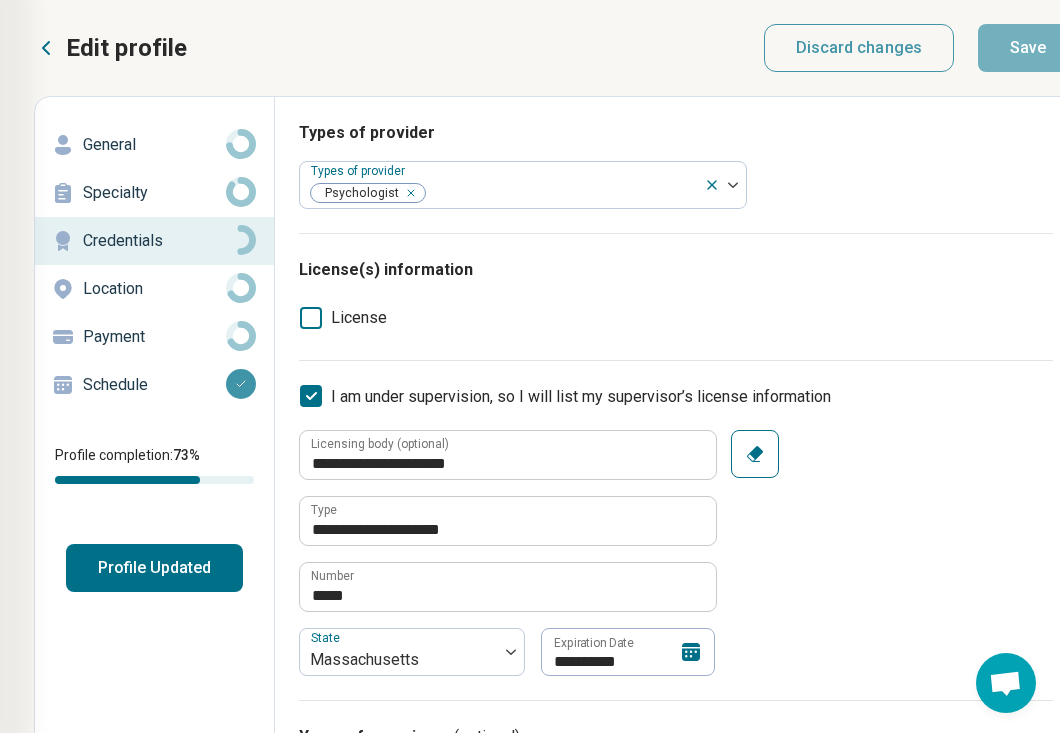 click on "Specialty" at bounding box center (154, 193) 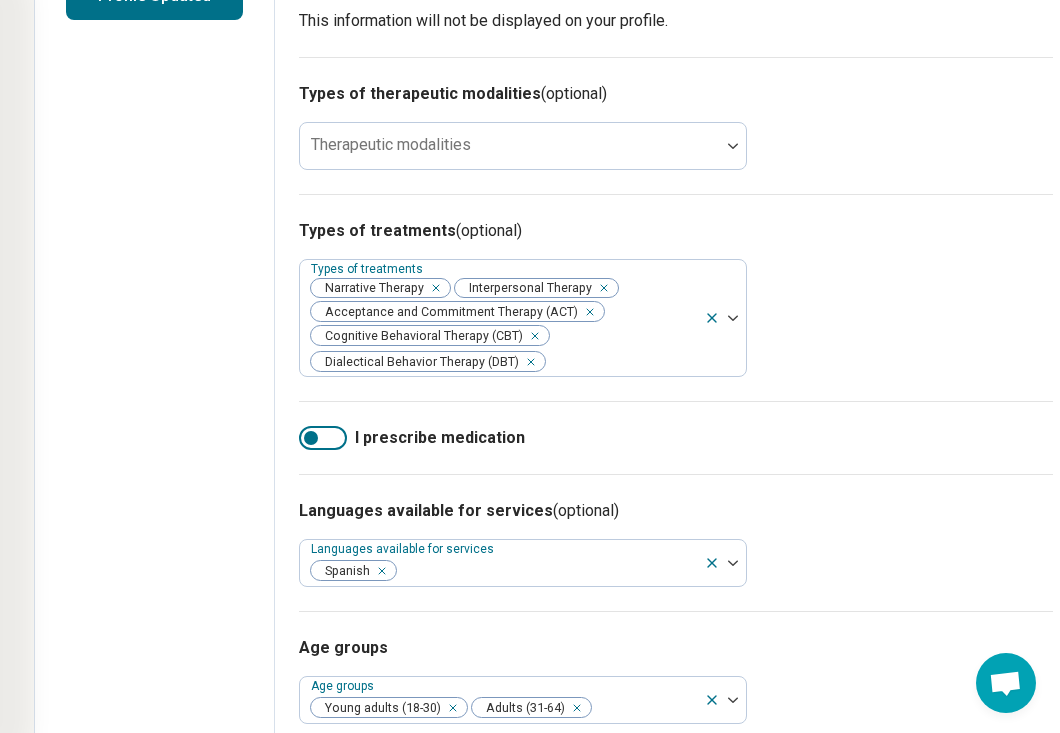 scroll, scrollTop: 619, scrollLeft: 254, axis: both 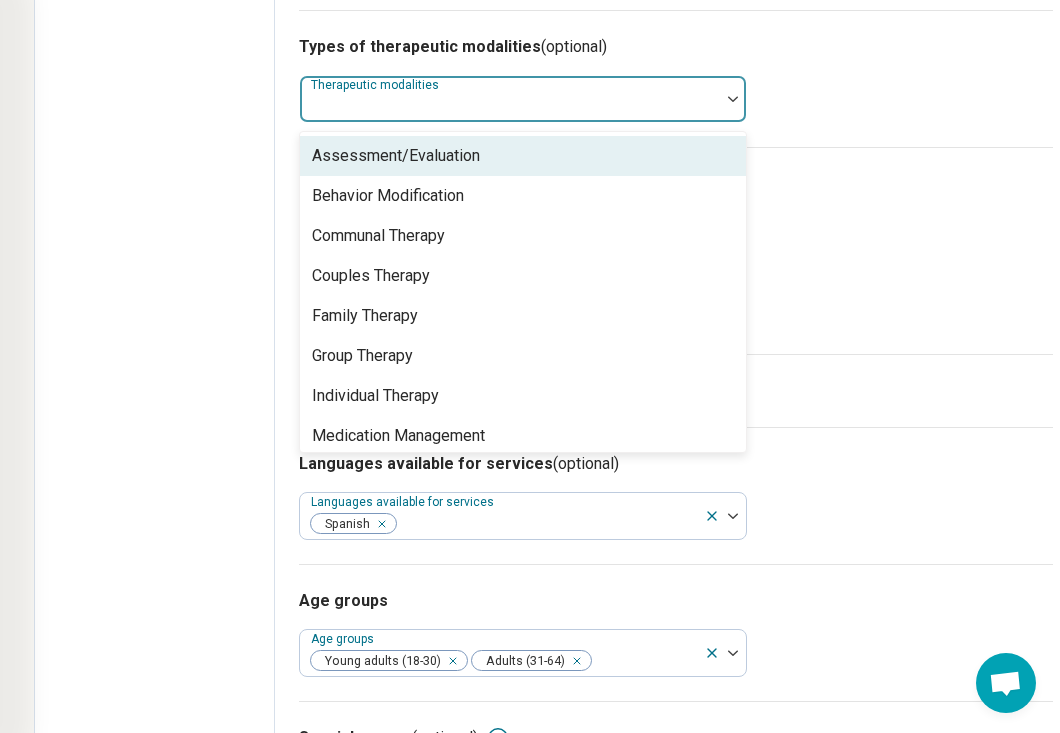 click on "Therapeutic modalities" at bounding box center [523, 99] 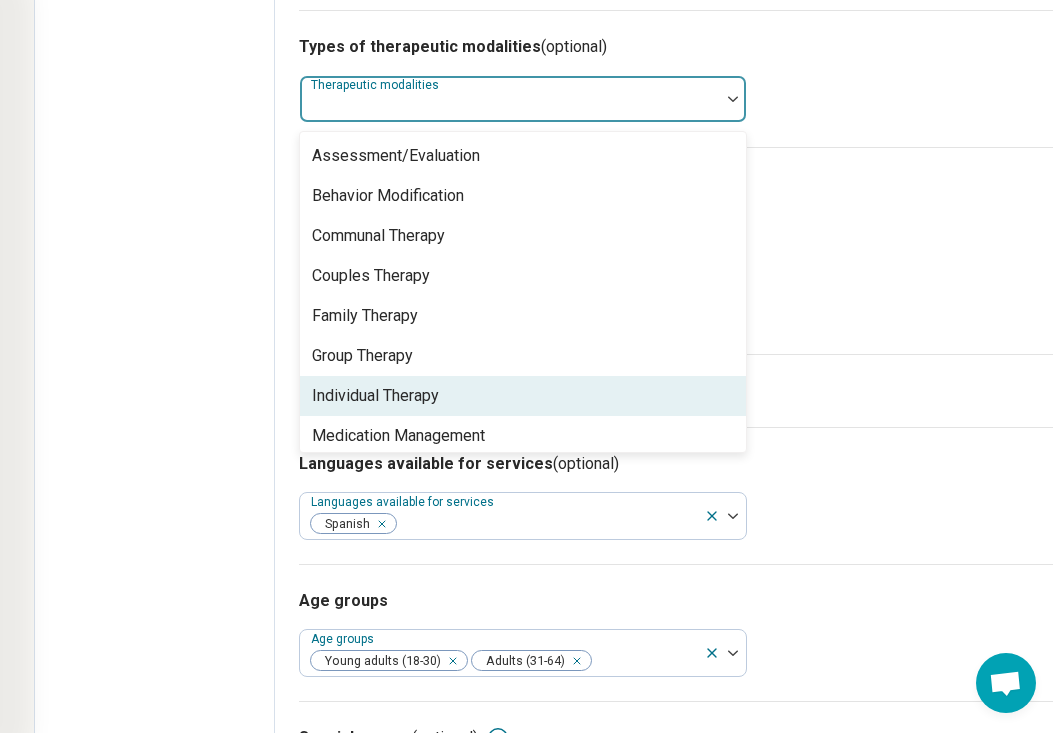 click on "Individual Therapy" at bounding box center [375, 396] 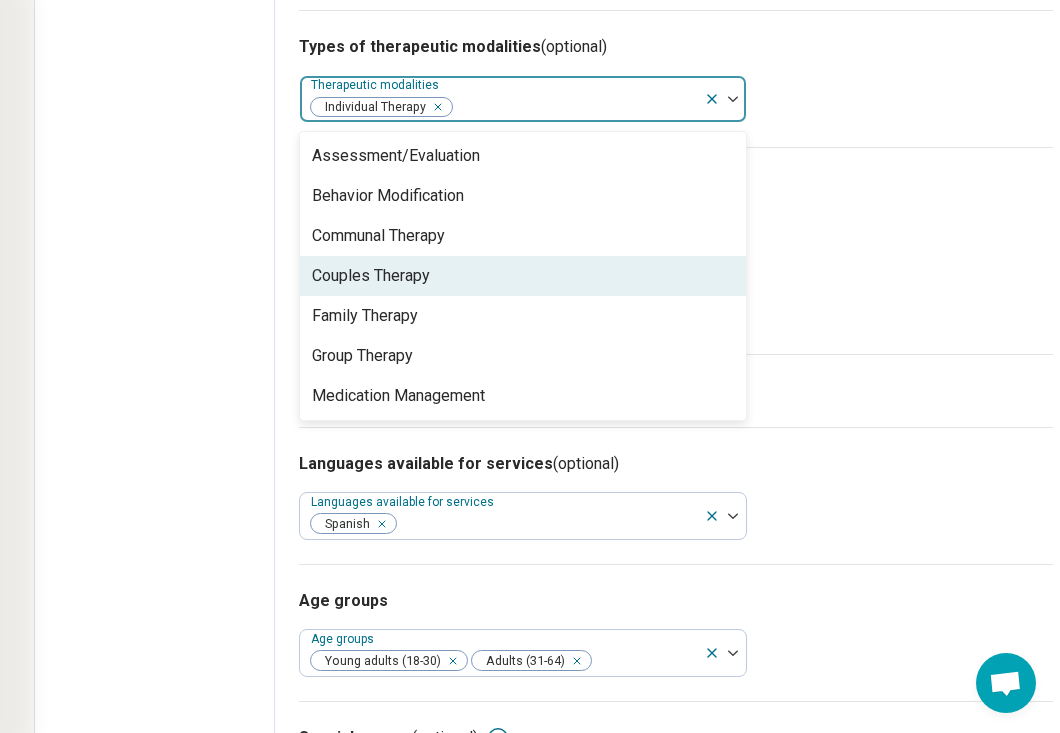 click on "Couples Therapy" at bounding box center (523, 276) 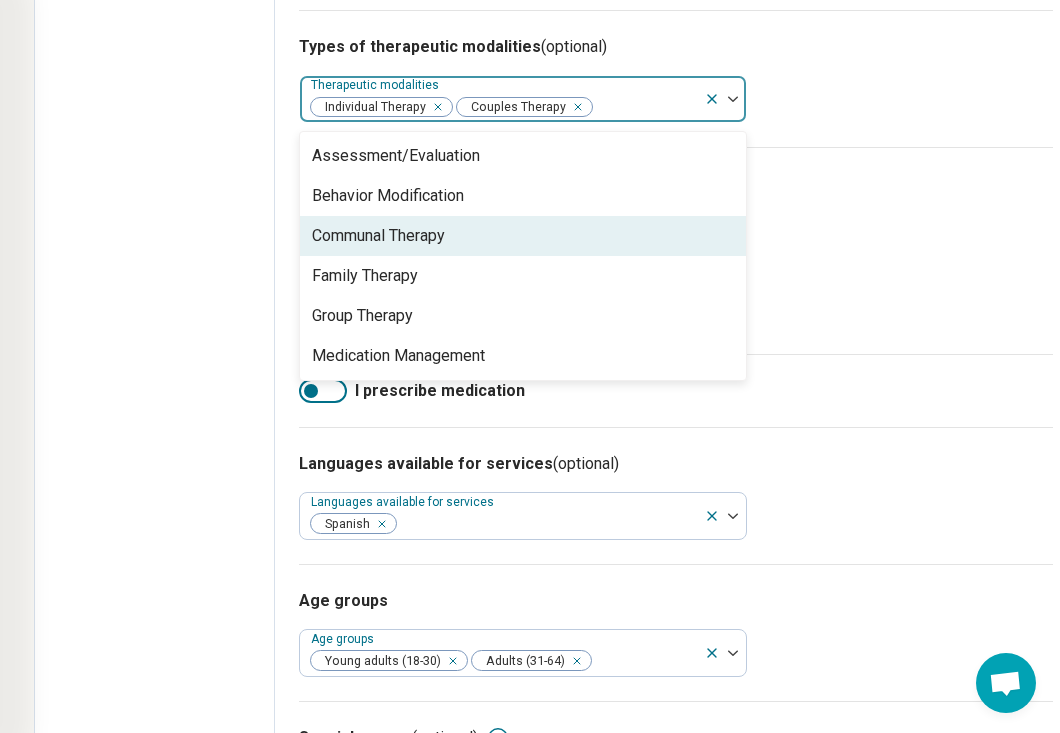 click on "Types of treatments  (optional) Types of treatments Narrative Therapy Interpersonal Therapy Acceptance and Commitment Therapy (ACT) Cognitive Behavioral Therapy (CBT) Dialectical Behavior Therapy (DBT)" at bounding box center [676, 250] 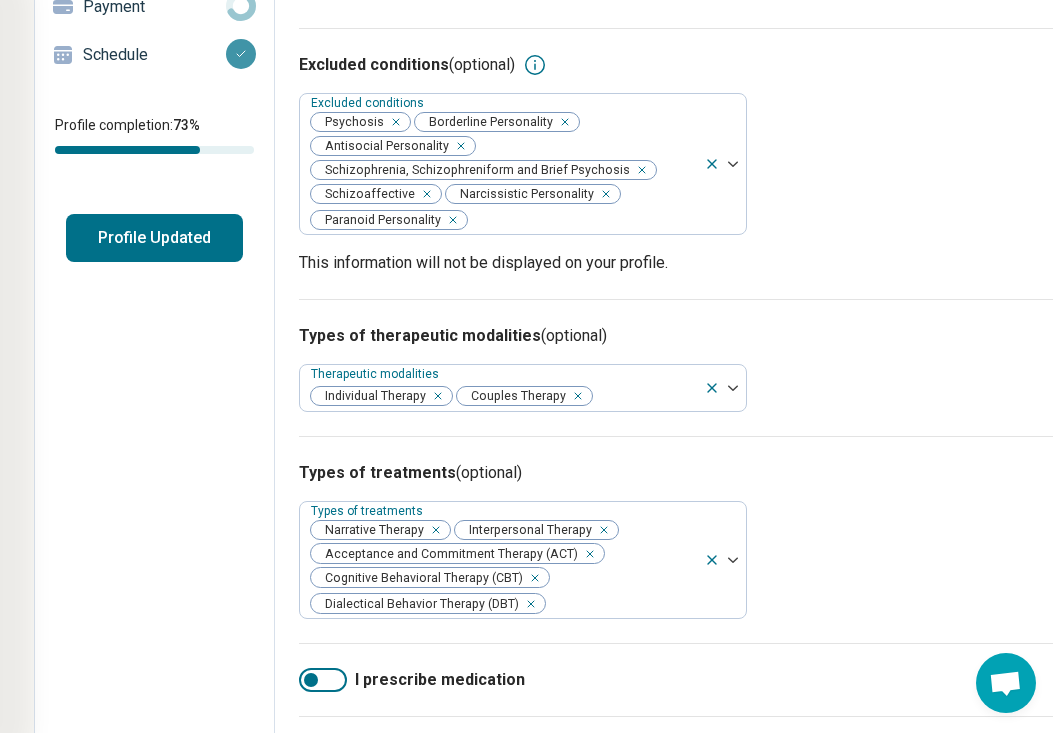 scroll, scrollTop: 0, scrollLeft: 254, axis: horizontal 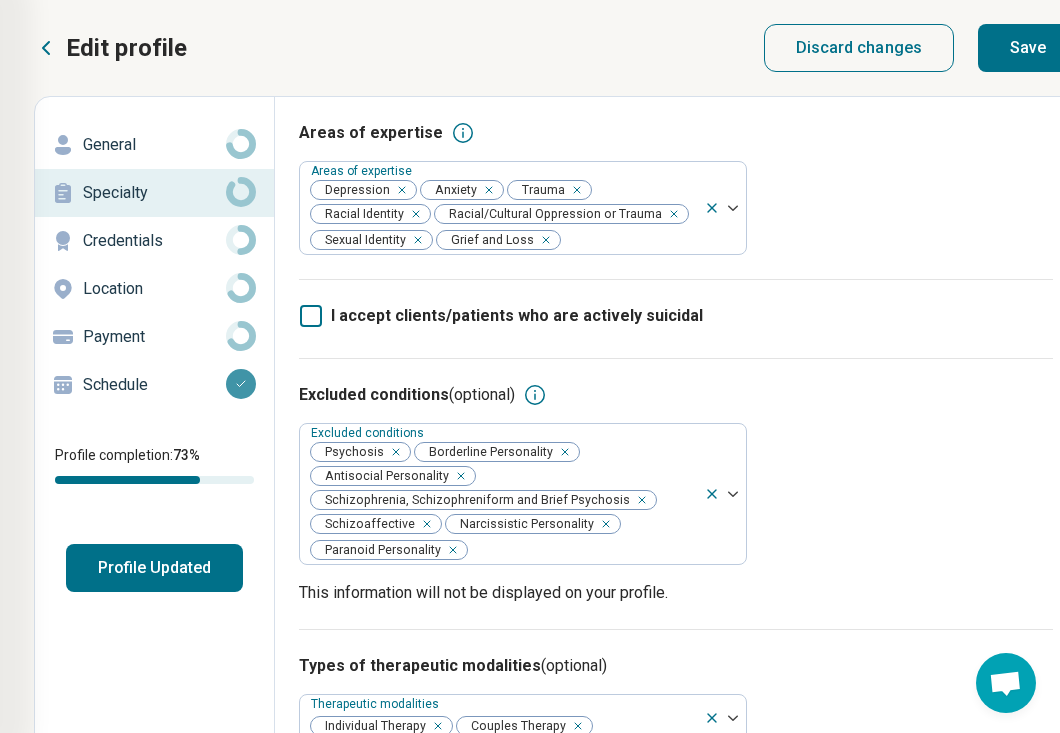 click on "Save" at bounding box center [1028, 48] 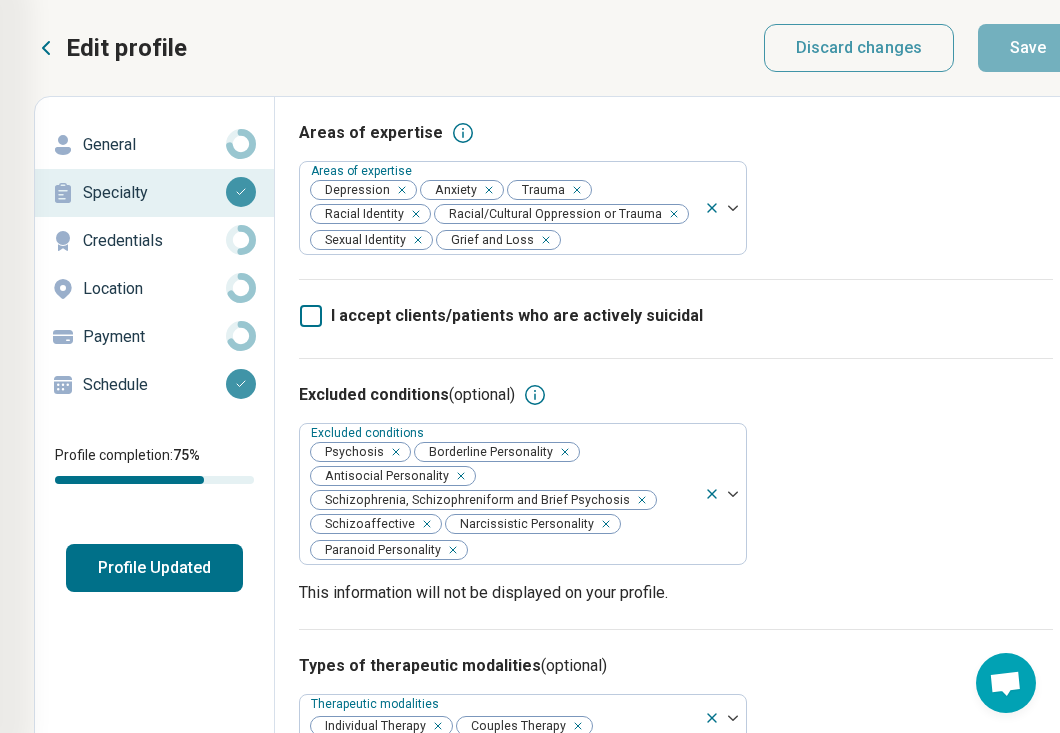 click on "General" at bounding box center (154, 145) 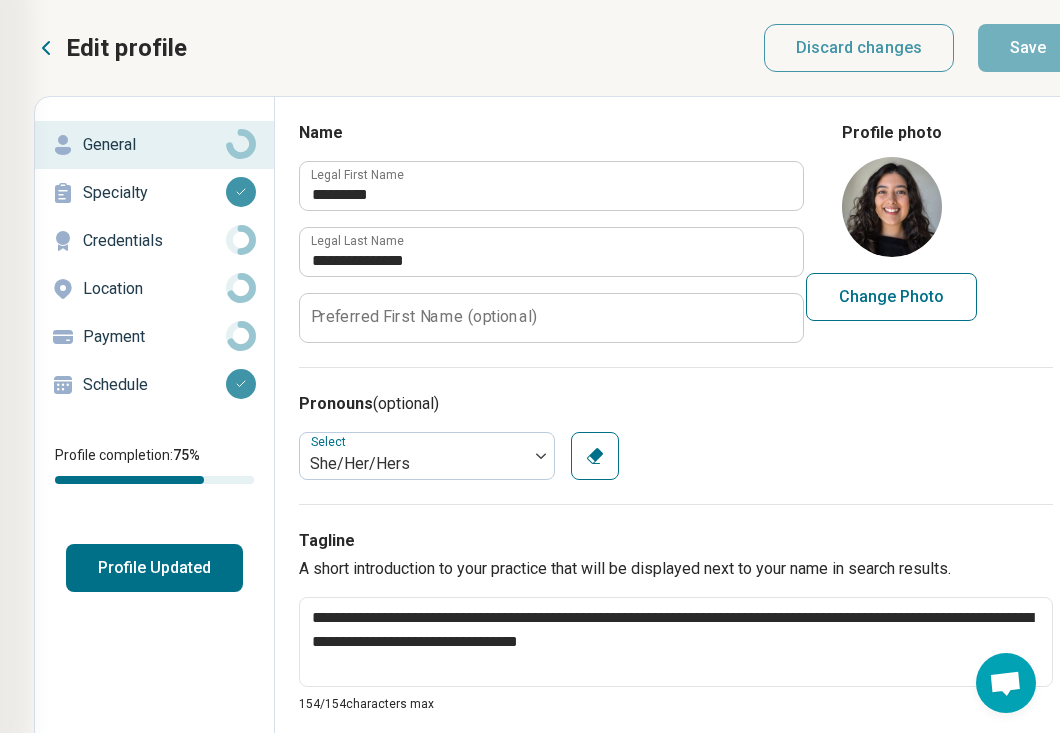 click on "General" at bounding box center [154, 145] 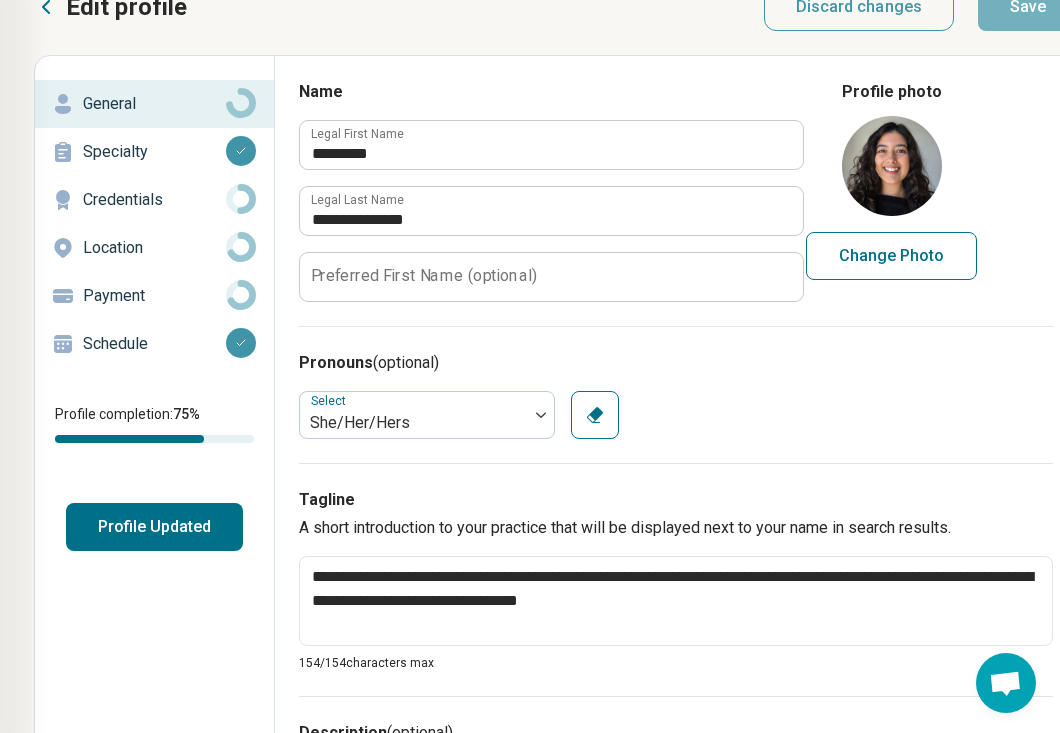 scroll, scrollTop: 0, scrollLeft: 254, axis: horizontal 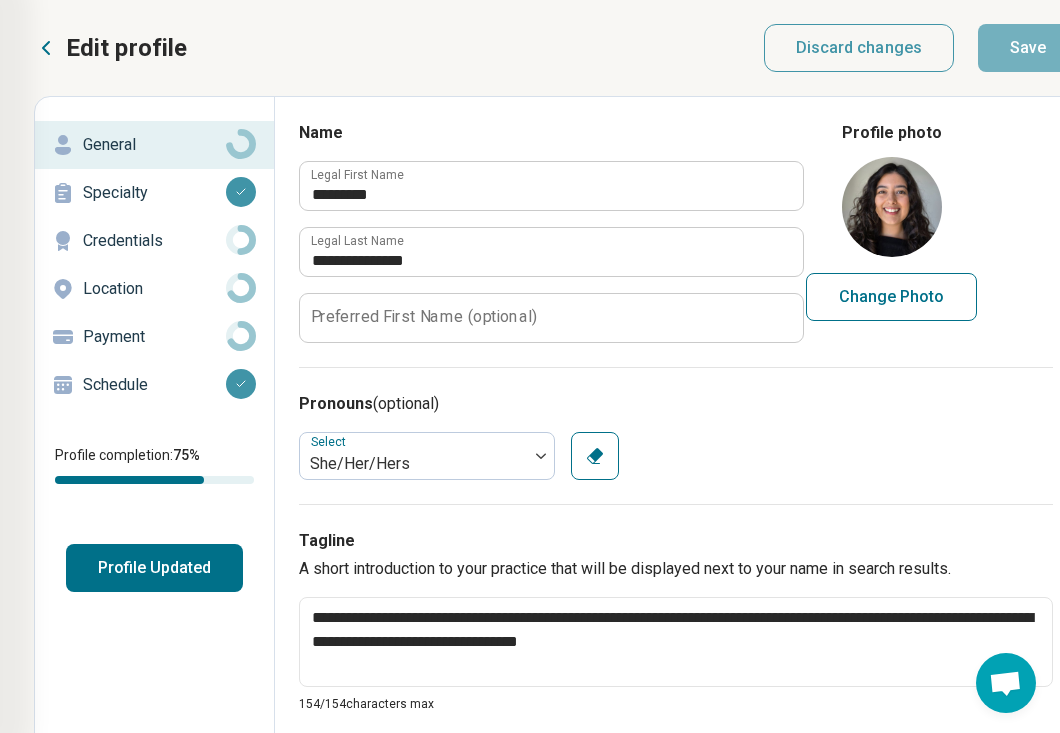 click 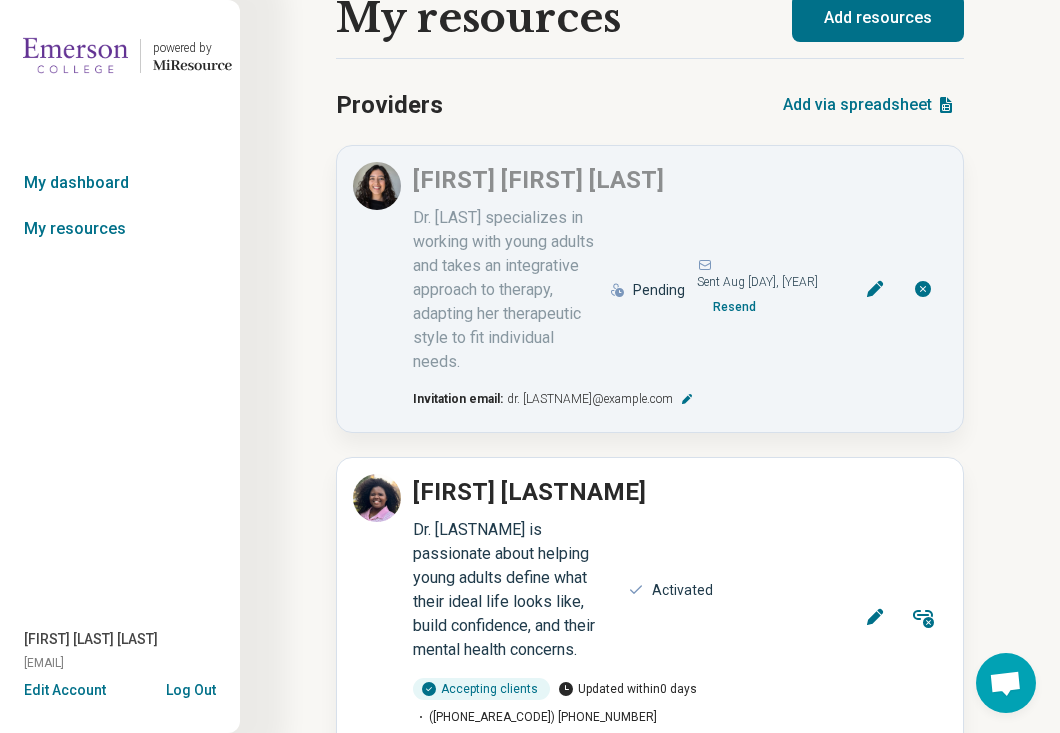 scroll, scrollTop: 0, scrollLeft: 0, axis: both 